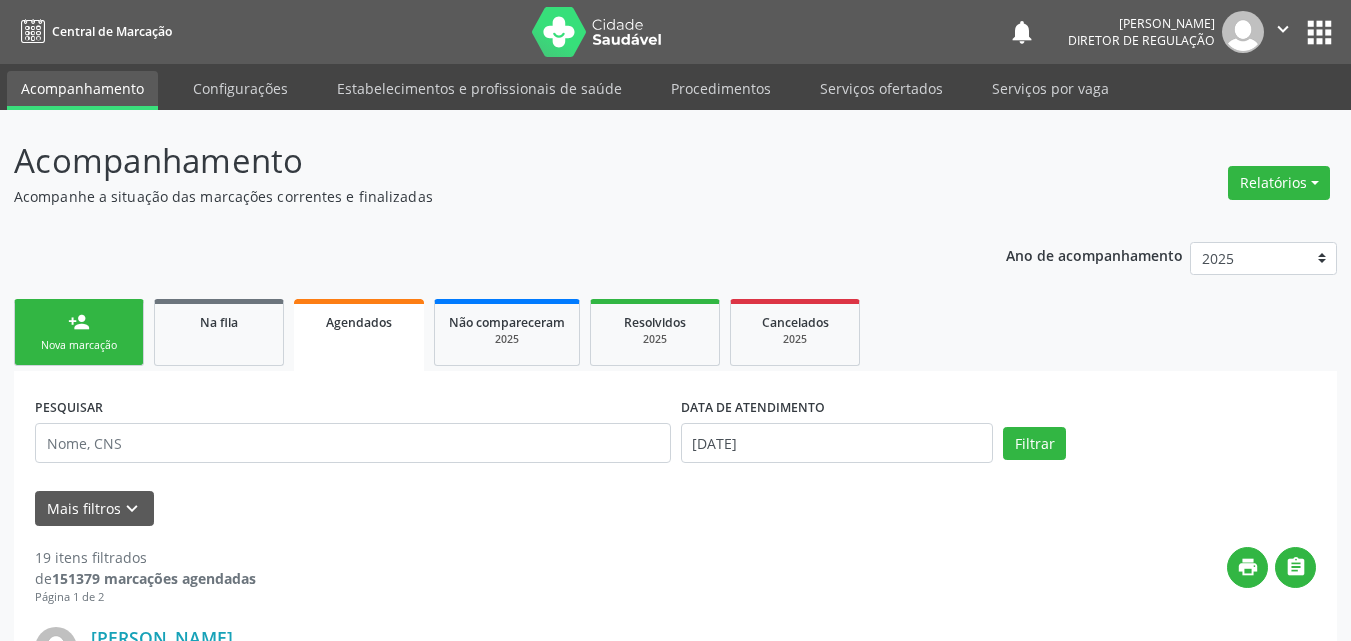 scroll, scrollTop: 26, scrollLeft: 0, axis: vertical 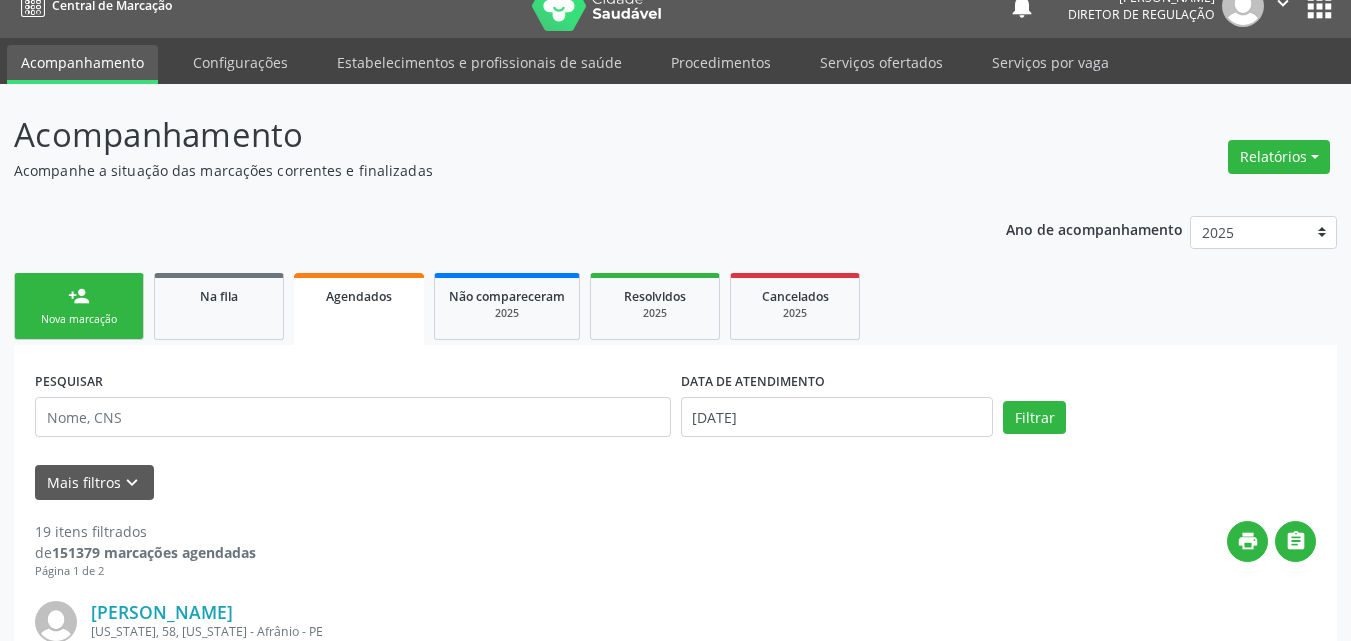 click on "person_add
Nova marcação" at bounding box center (79, 306) 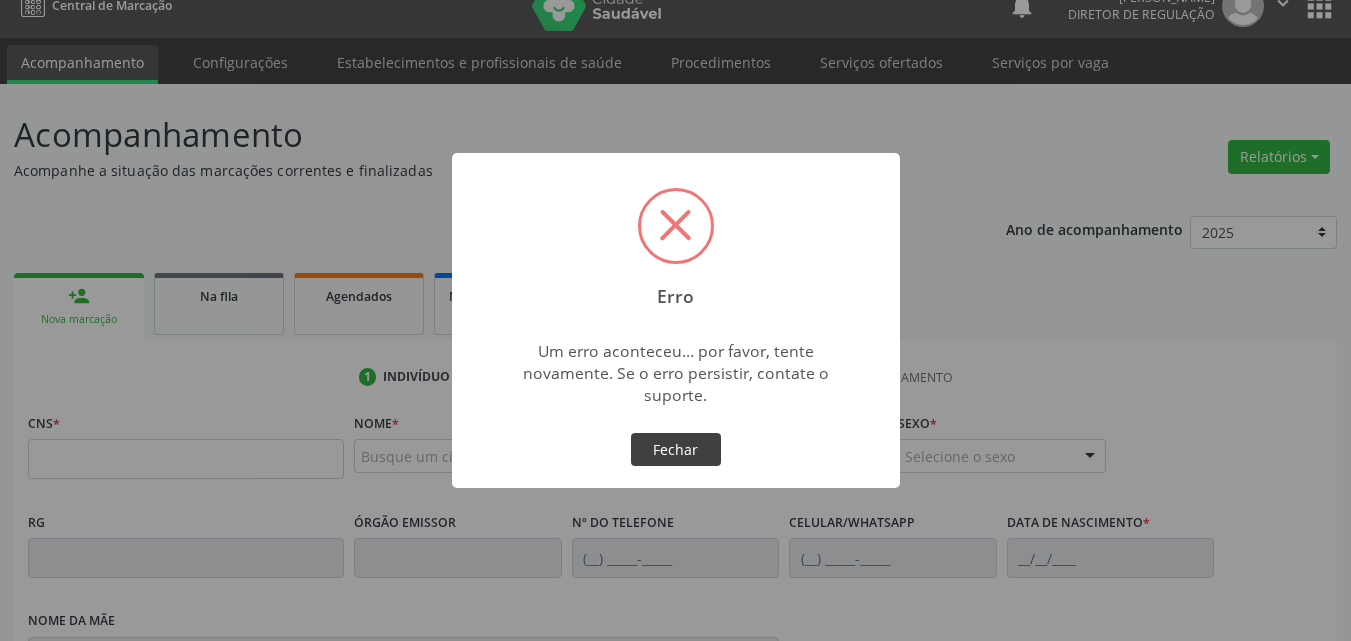 click on "Fechar" at bounding box center (676, 450) 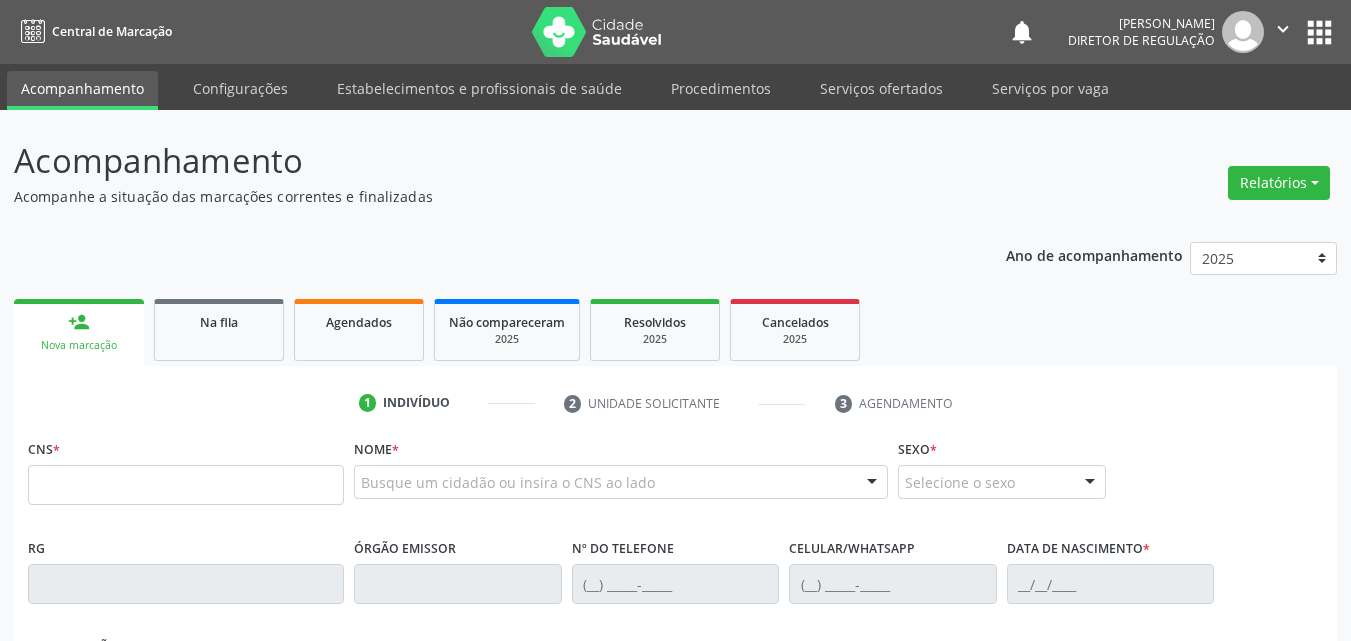 scroll, scrollTop: 0, scrollLeft: 0, axis: both 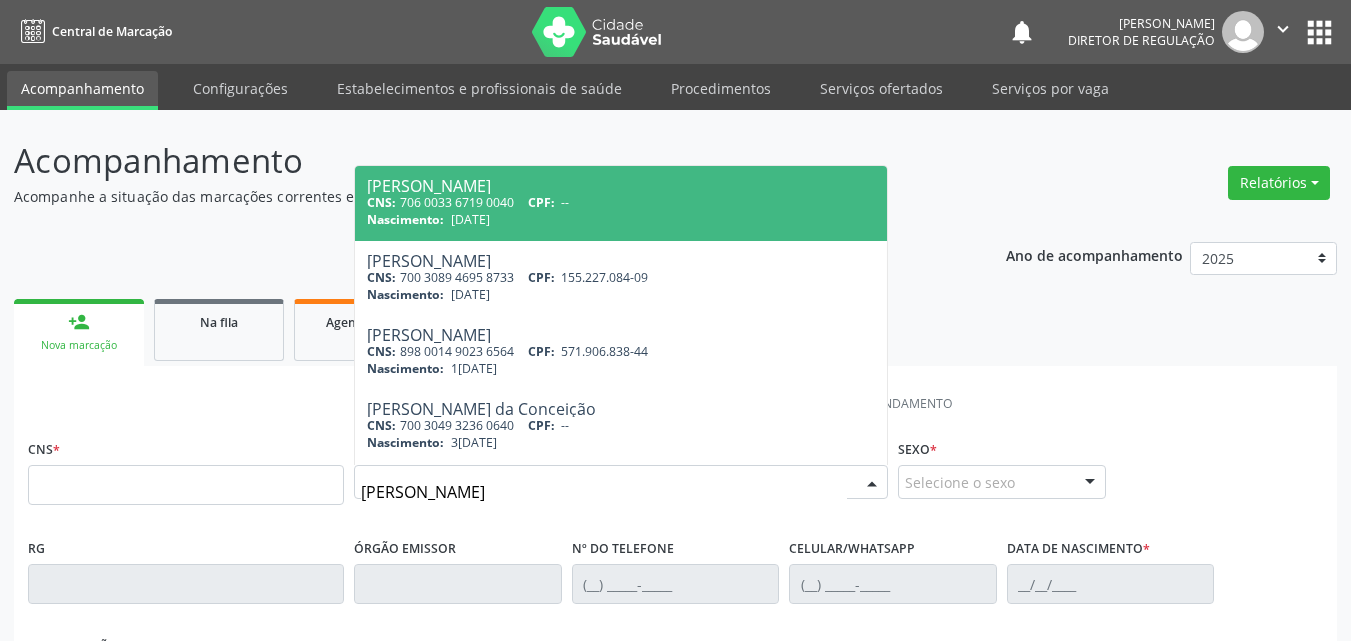 type on "valentina rodrigues da silva" 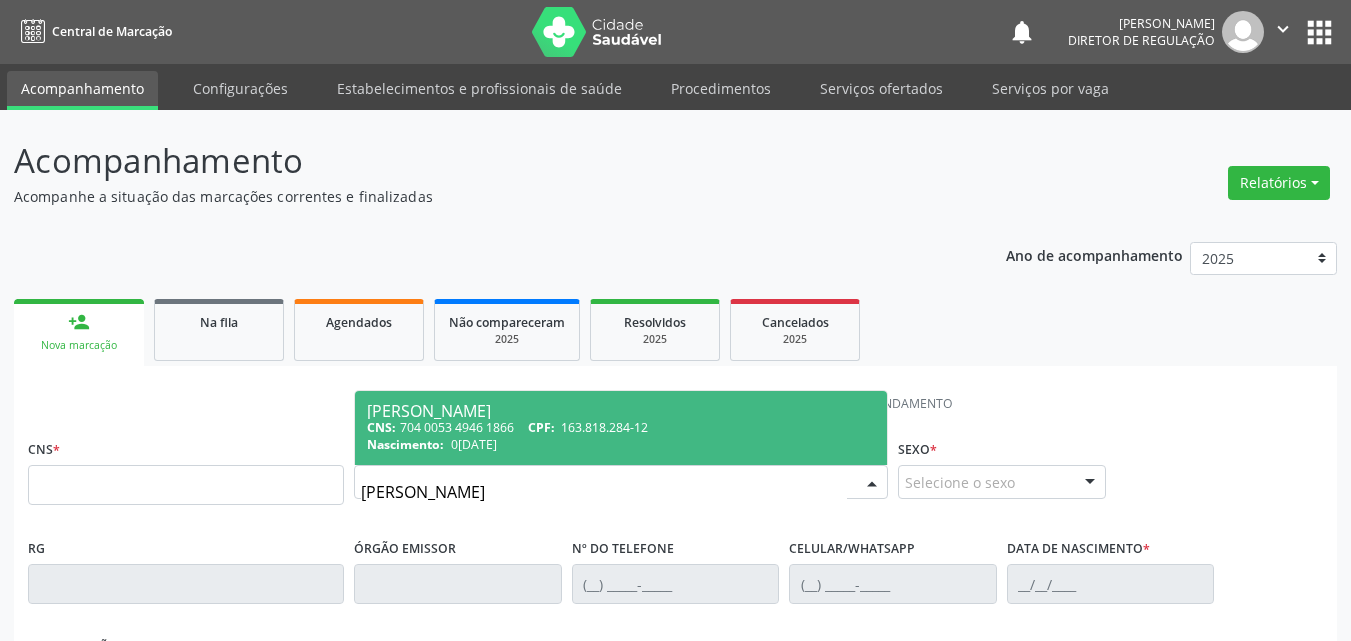 click on "CNS:
704 0053 4946 1866
CPF:
163.818.284-12" at bounding box center (621, 427) 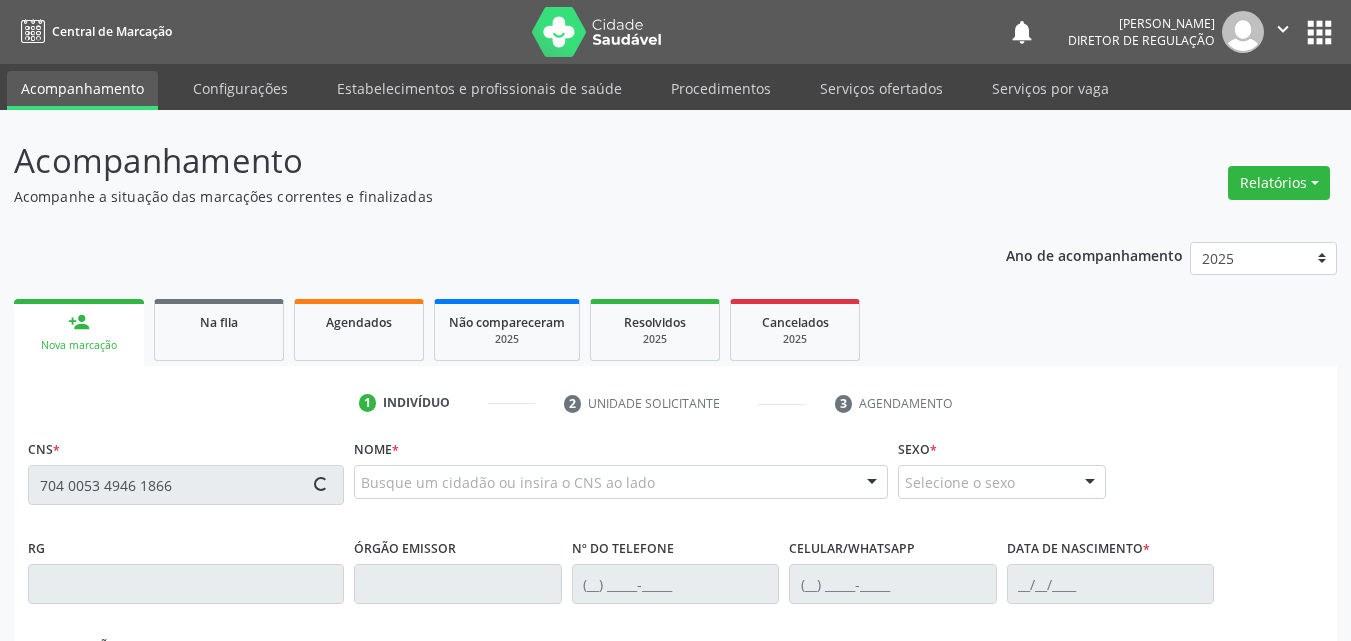 type on "704 0053 4946 1866" 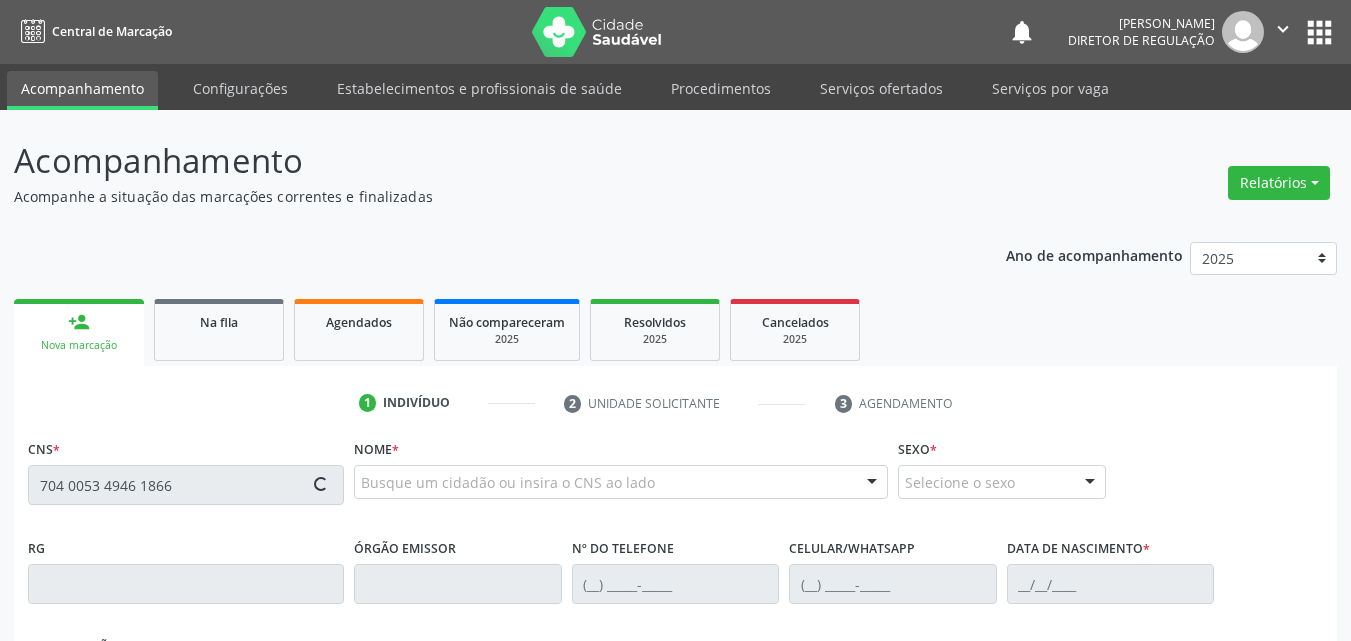 type 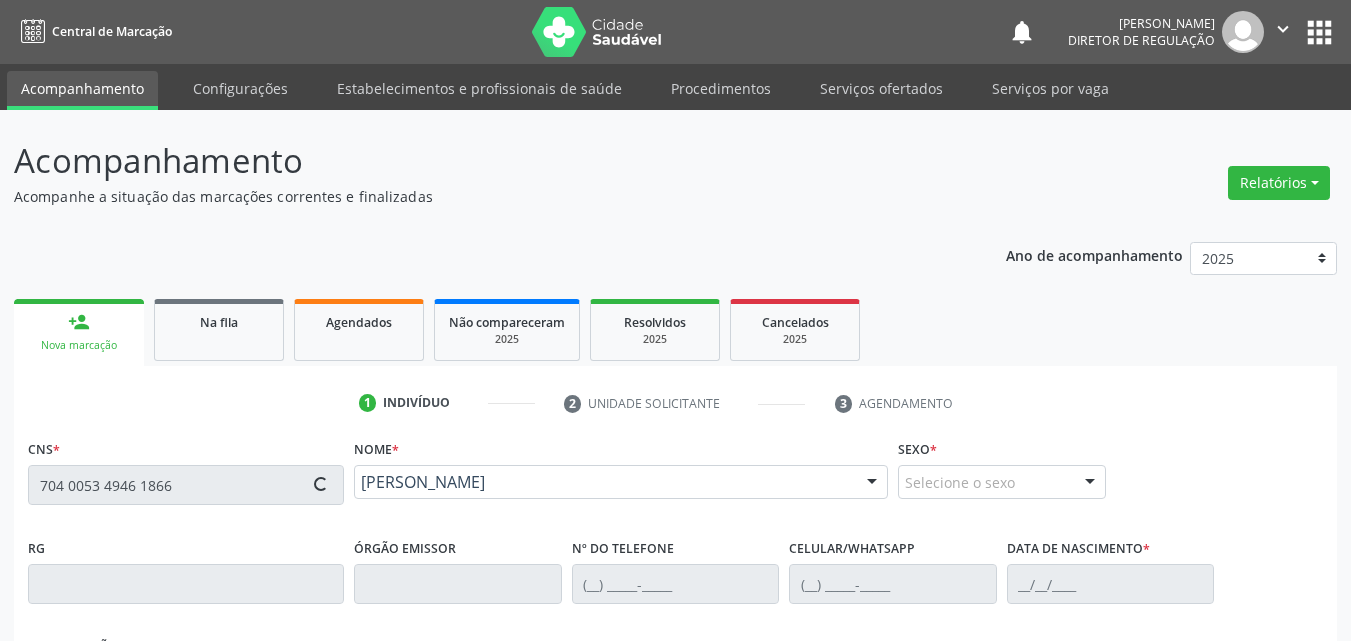 type on "(87) 98128-4501" 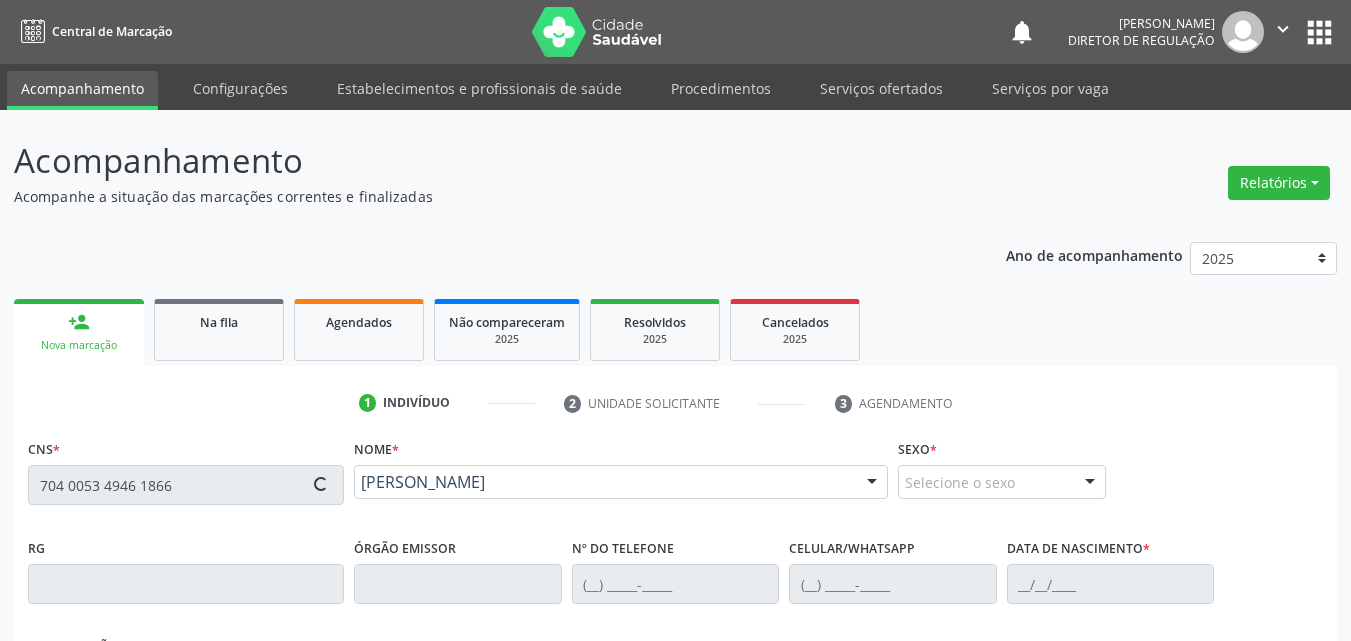 type on "(87) 98128-4501" 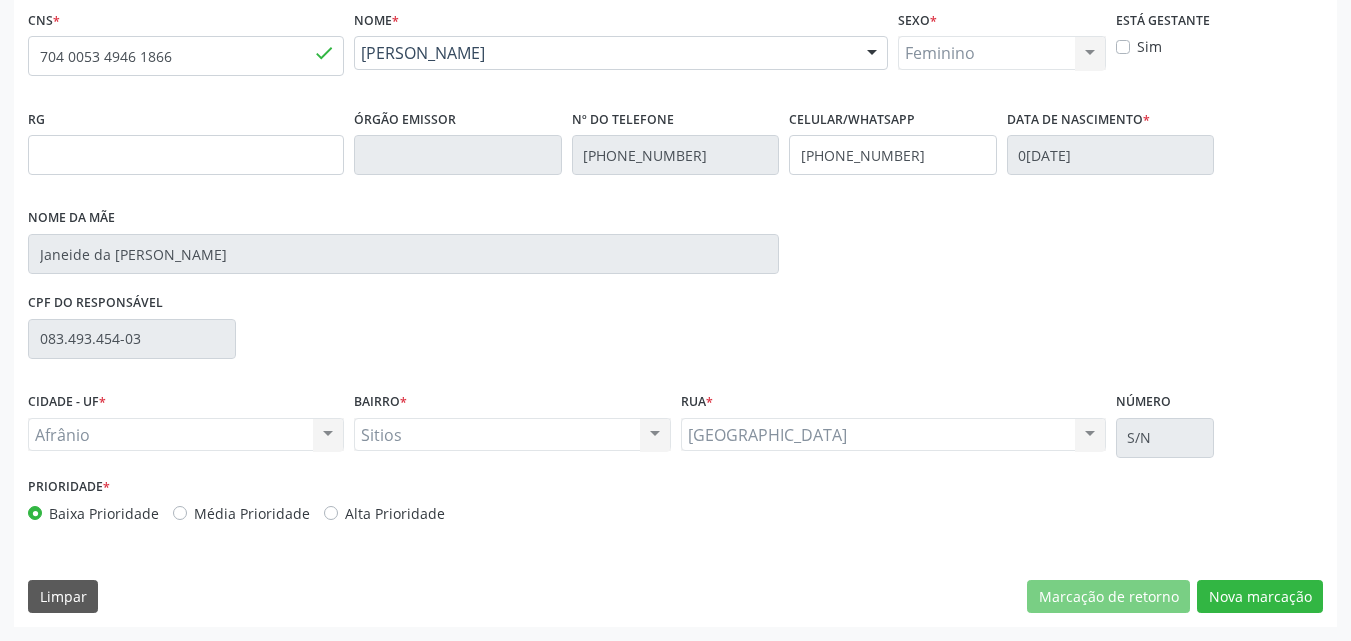scroll, scrollTop: 29, scrollLeft: 0, axis: vertical 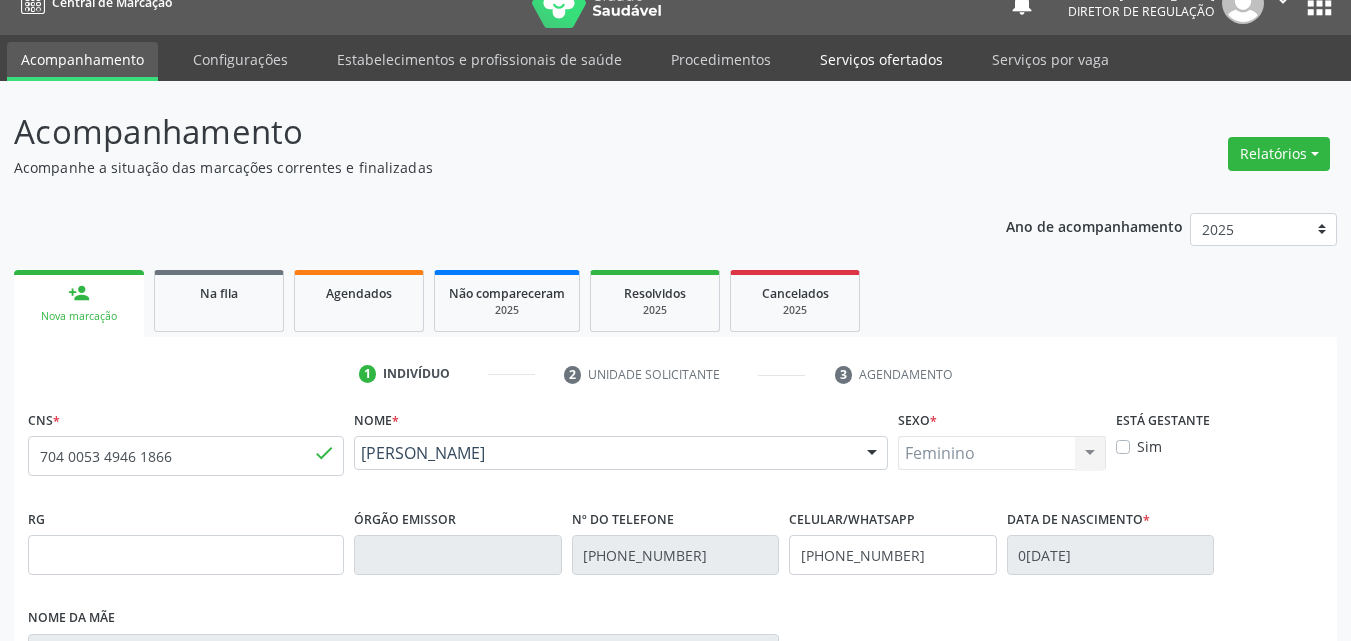 click on "Serviços ofertados" at bounding box center (881, 59) 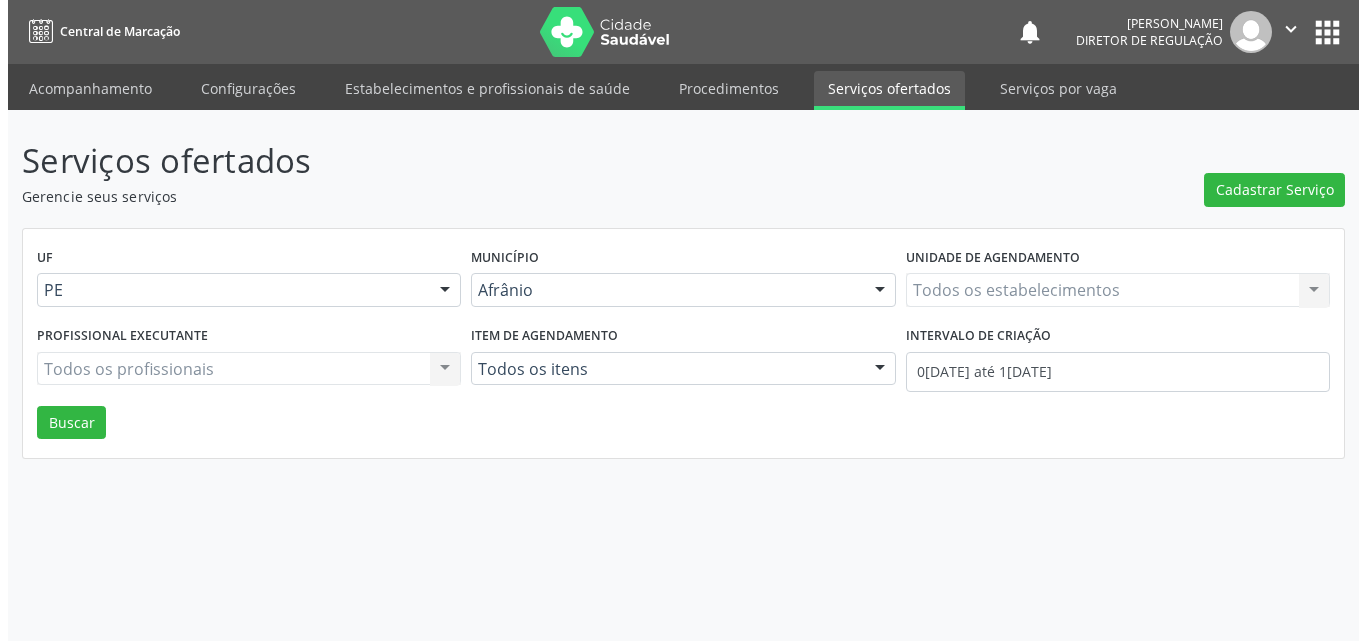 scroll, scrollTop: 0, scrollLeft: 0, axis: both 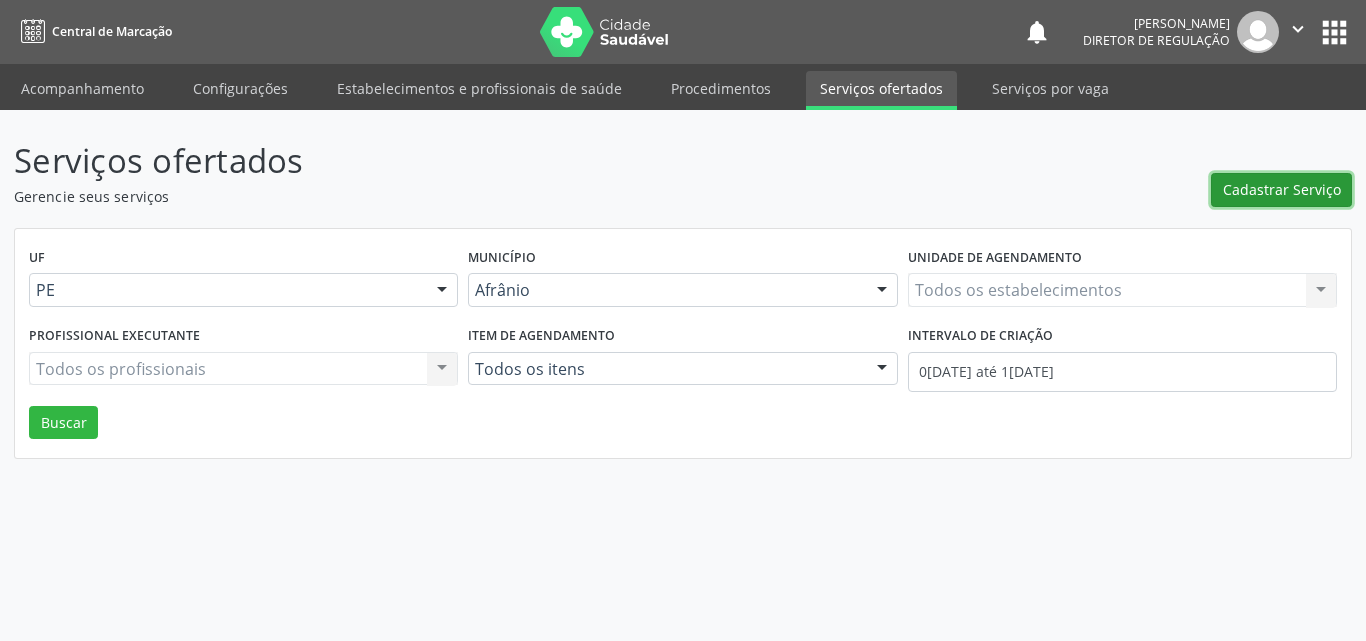 click on "Cadastrar Serviço" at bounding box center [1282, 189] 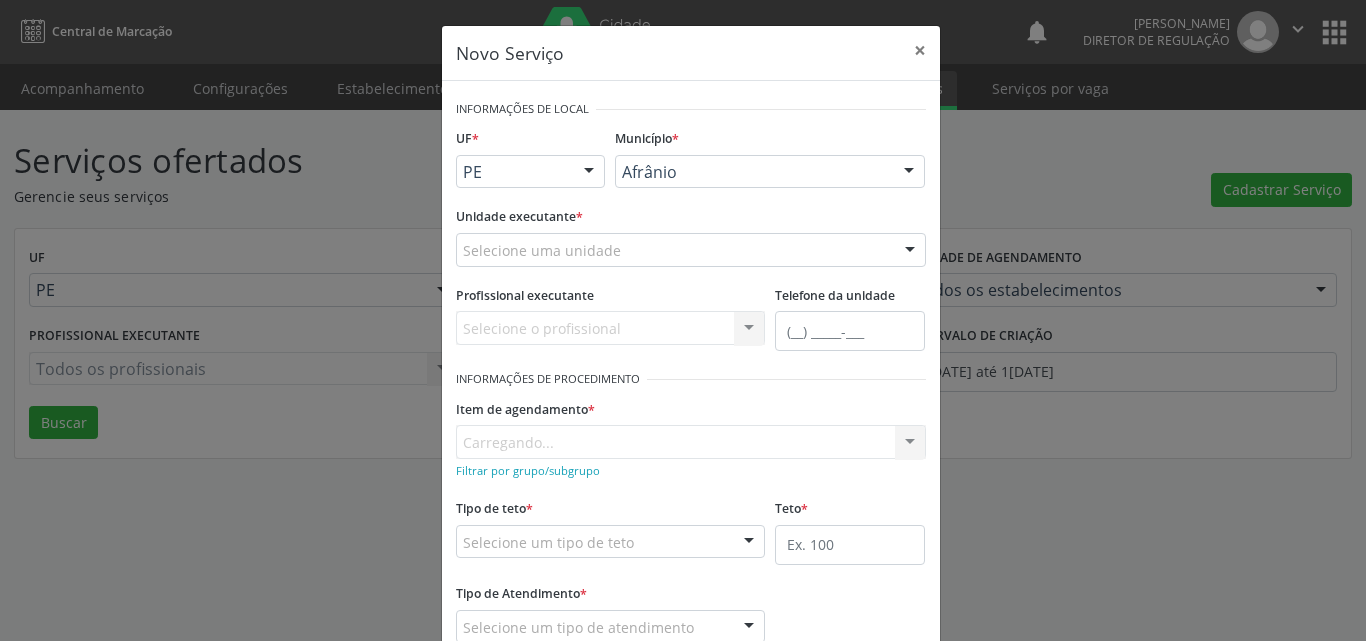 click on "Selecione uma unidade" at bounding box center (691, 250) 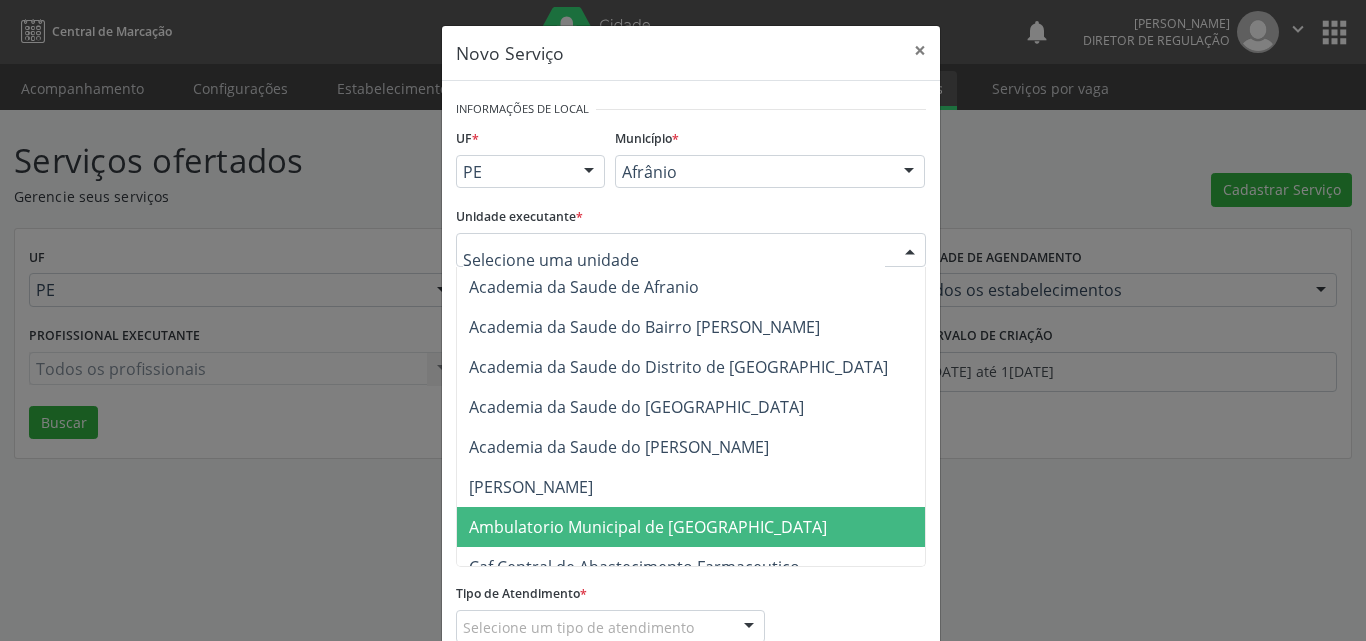 click on "Ambulatorio Municipal de [GEOGRAPHIC_DATA]" at bounding box center [648, 527] 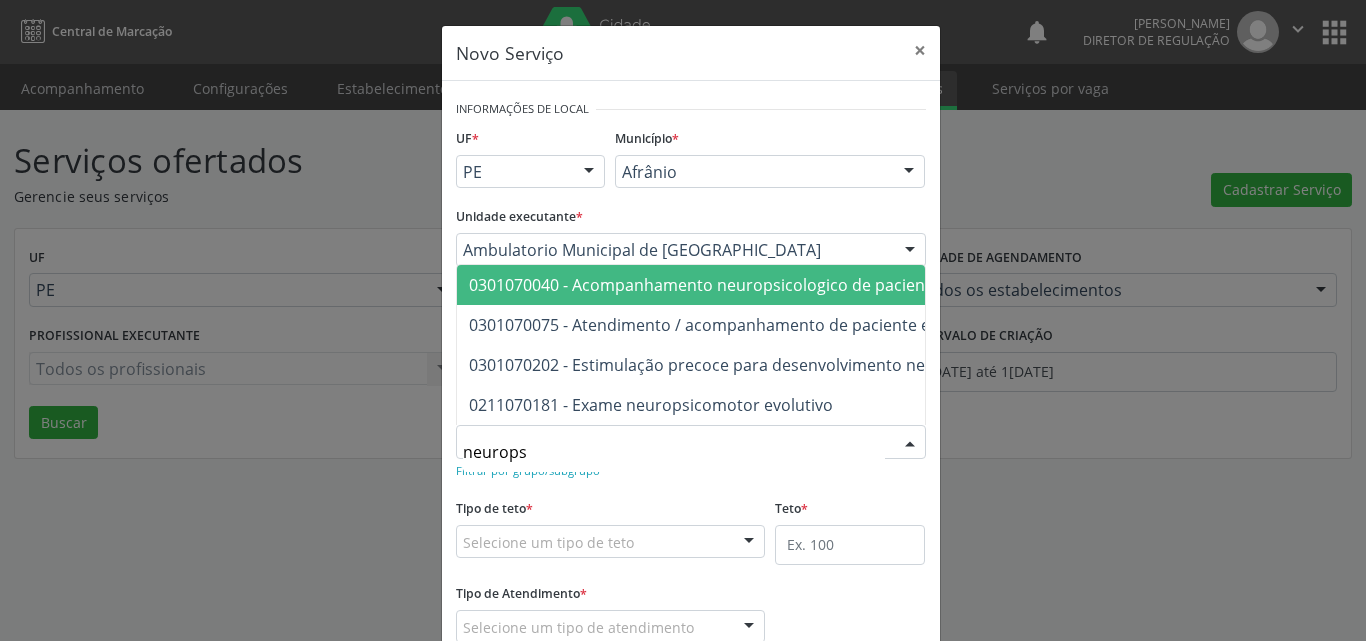 type on "neuropsi" 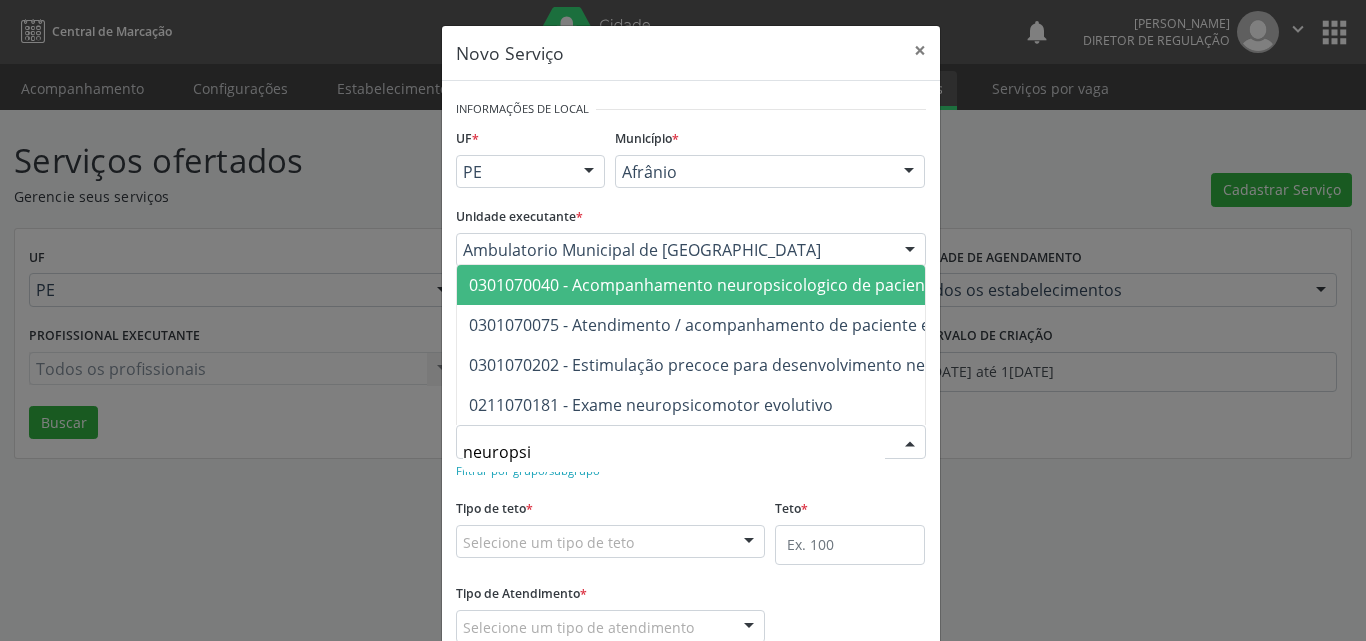 click on "0301070040 - Acompanhamento neuropsicologico de paciente em reabilitacao" at bounding box center [765, 285] 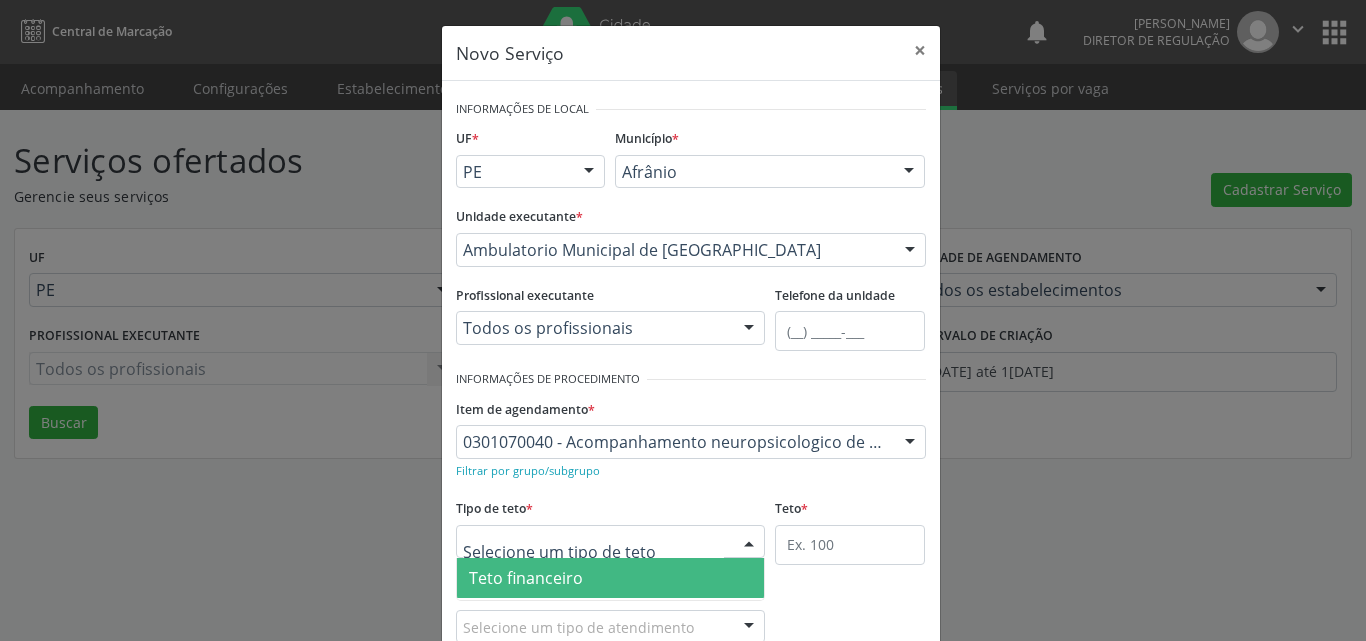 click at bounding box center [611, 542] 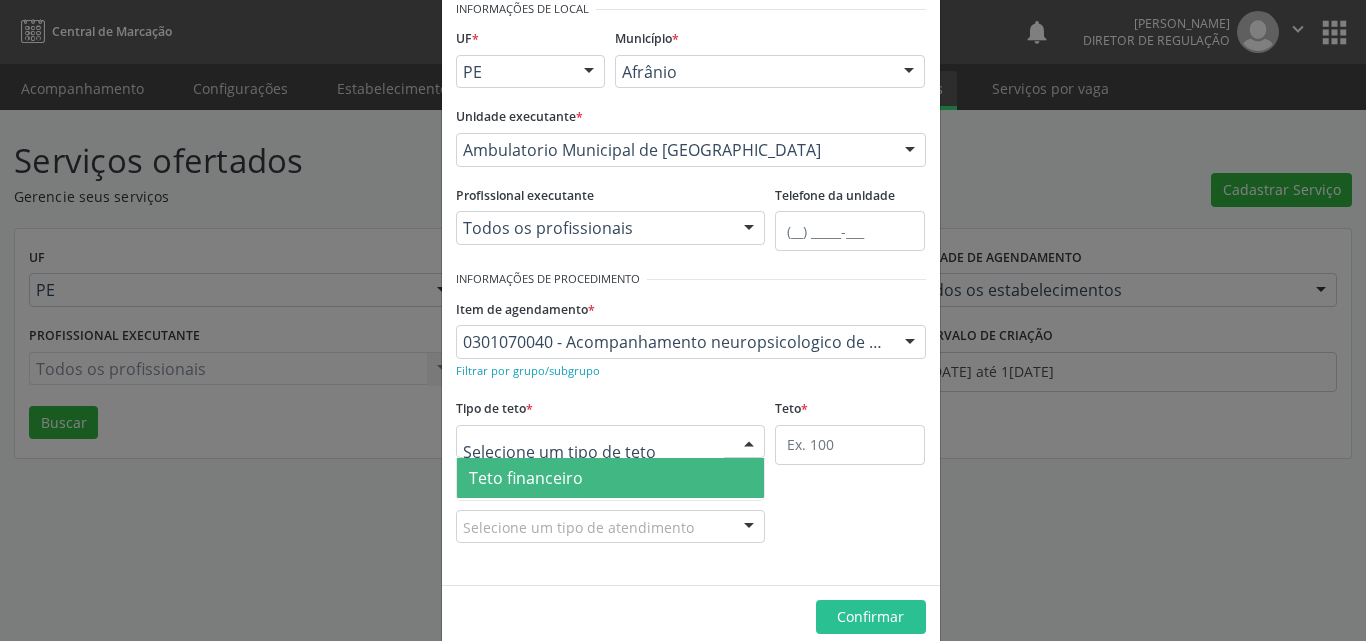 scroll, scrollTop: 132, scrollLeft: 0, axis: vertical 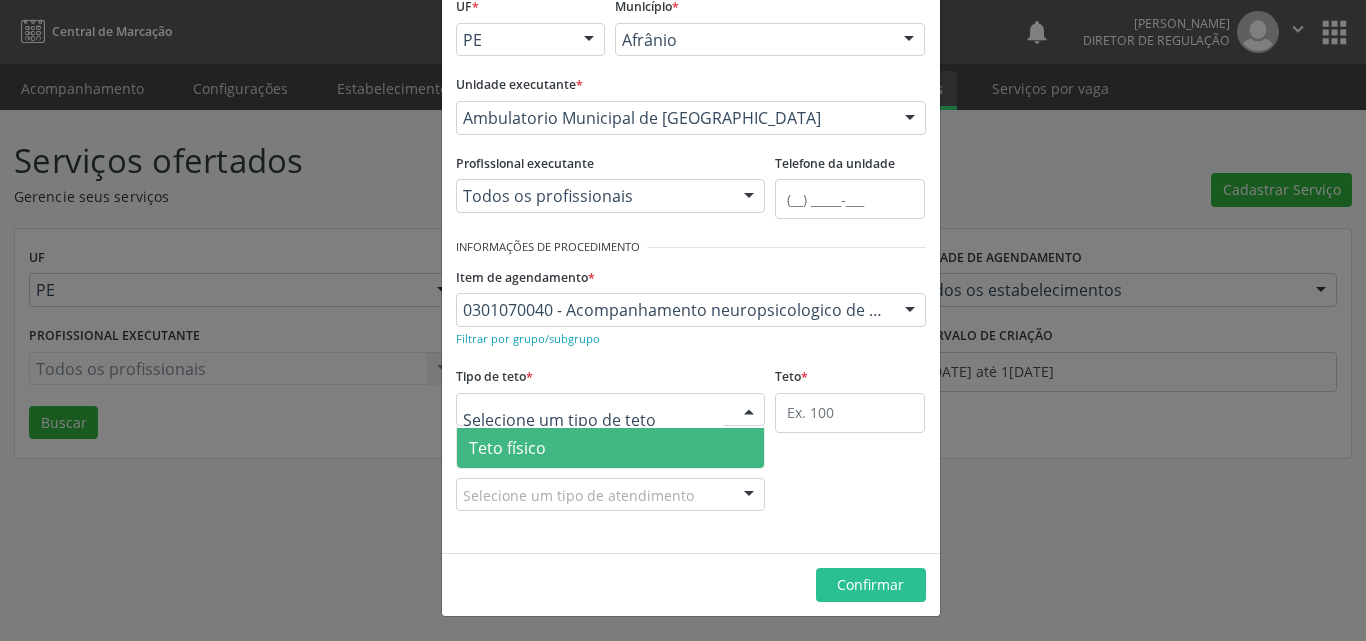 click on "Teto físico" at bounding box center (611, 448) 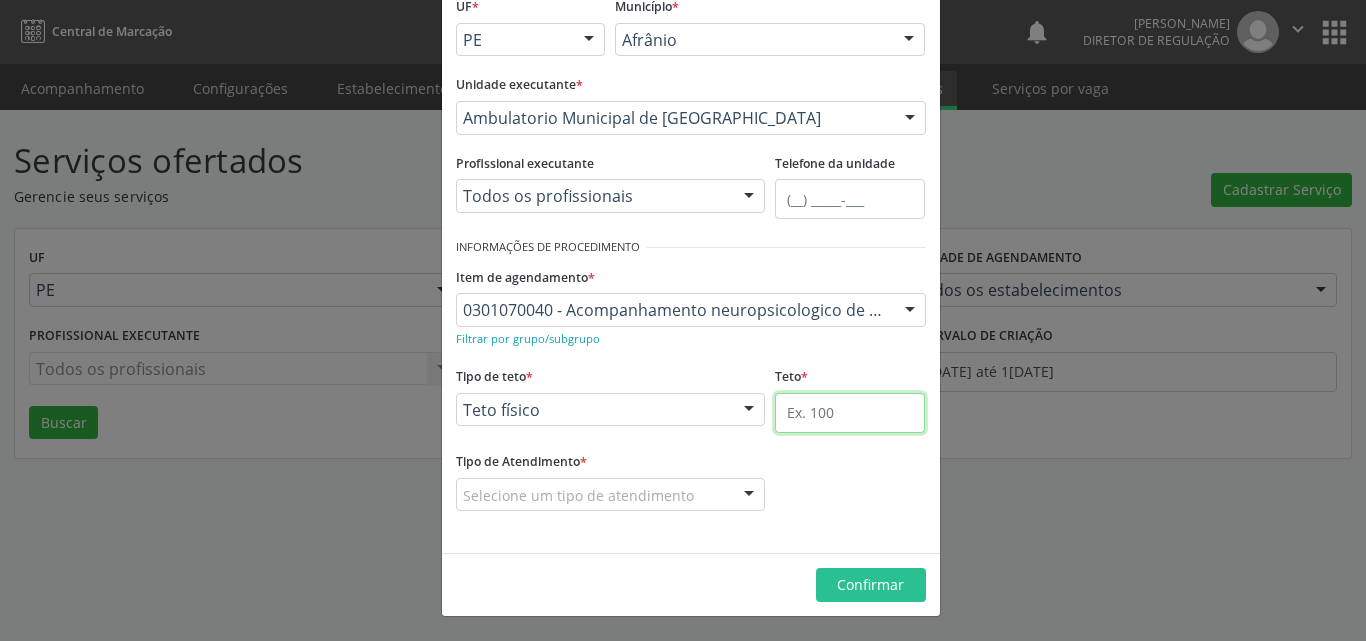 click at bounding box center [850, 413] 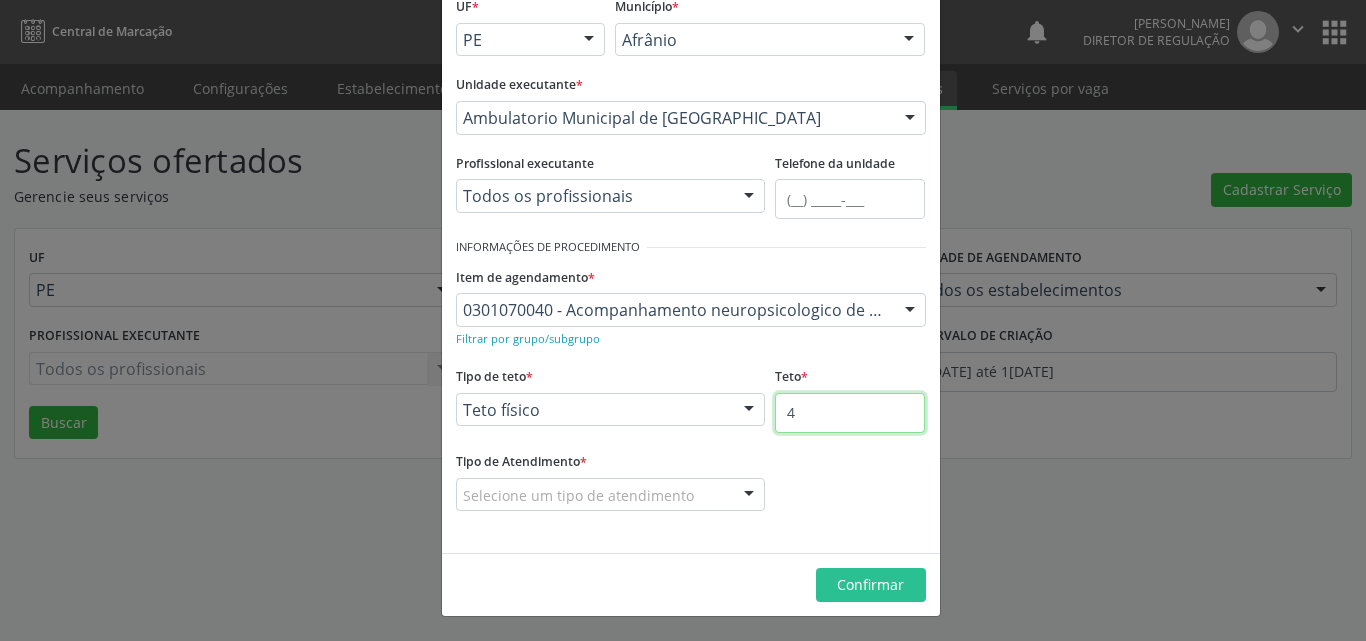 type on "4" 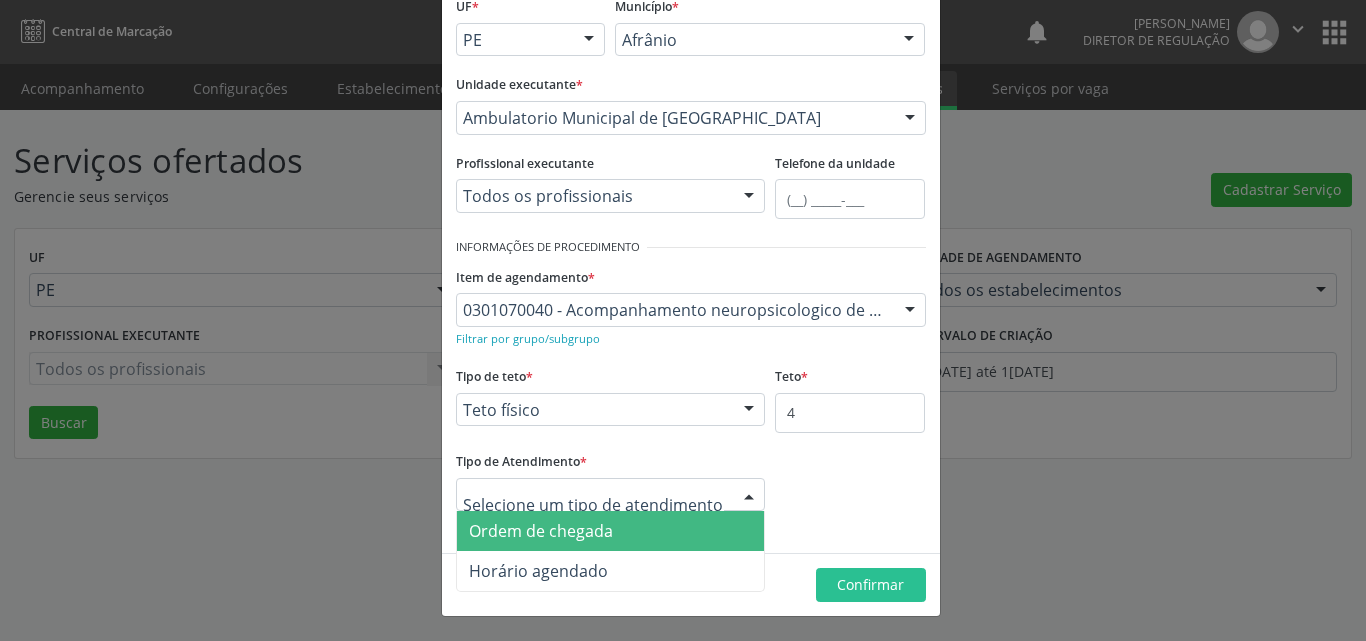 click on "Ordem de chegada" at bounding box center [611, 531] 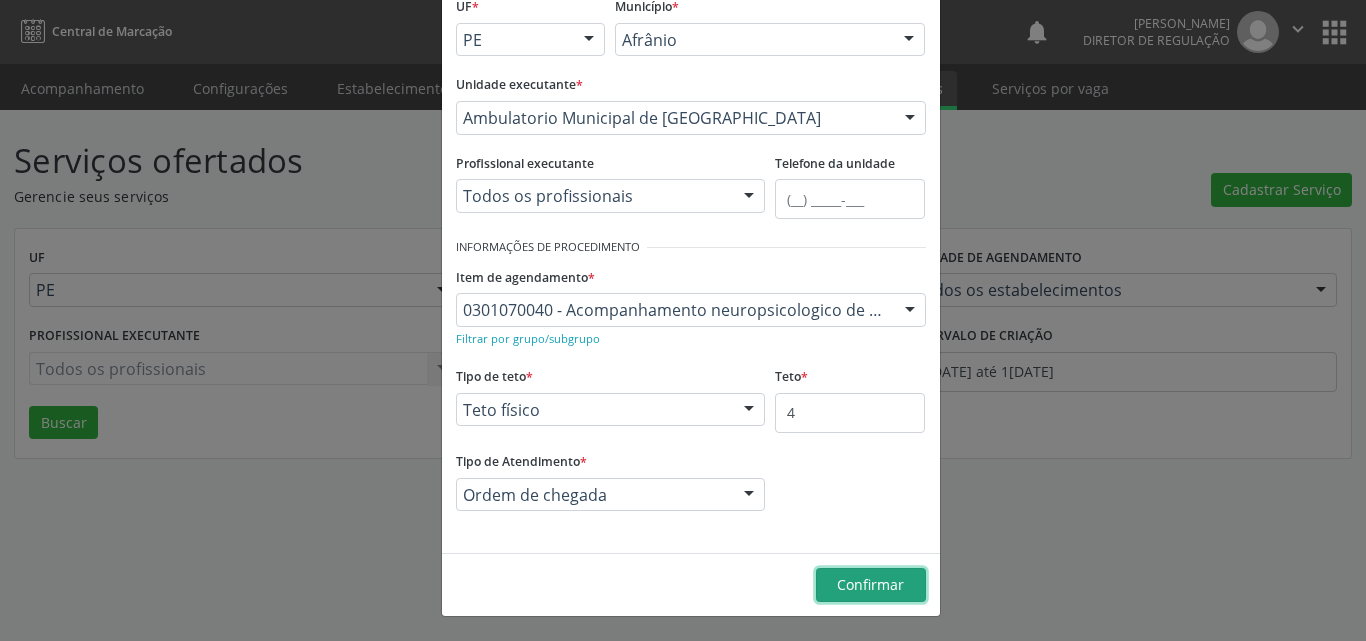 click on "Confirmar" at bounding box center [870, 584] 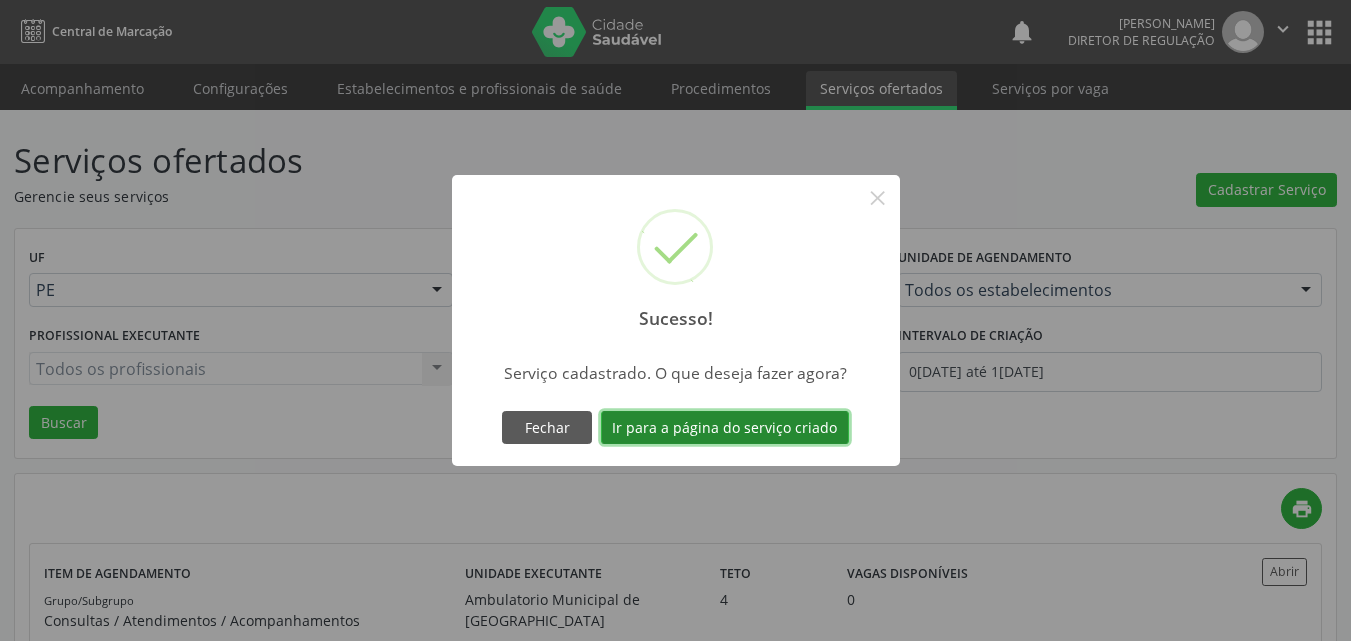 click on "Ir para a página do serviço criado" at bounding box center (725, 428) 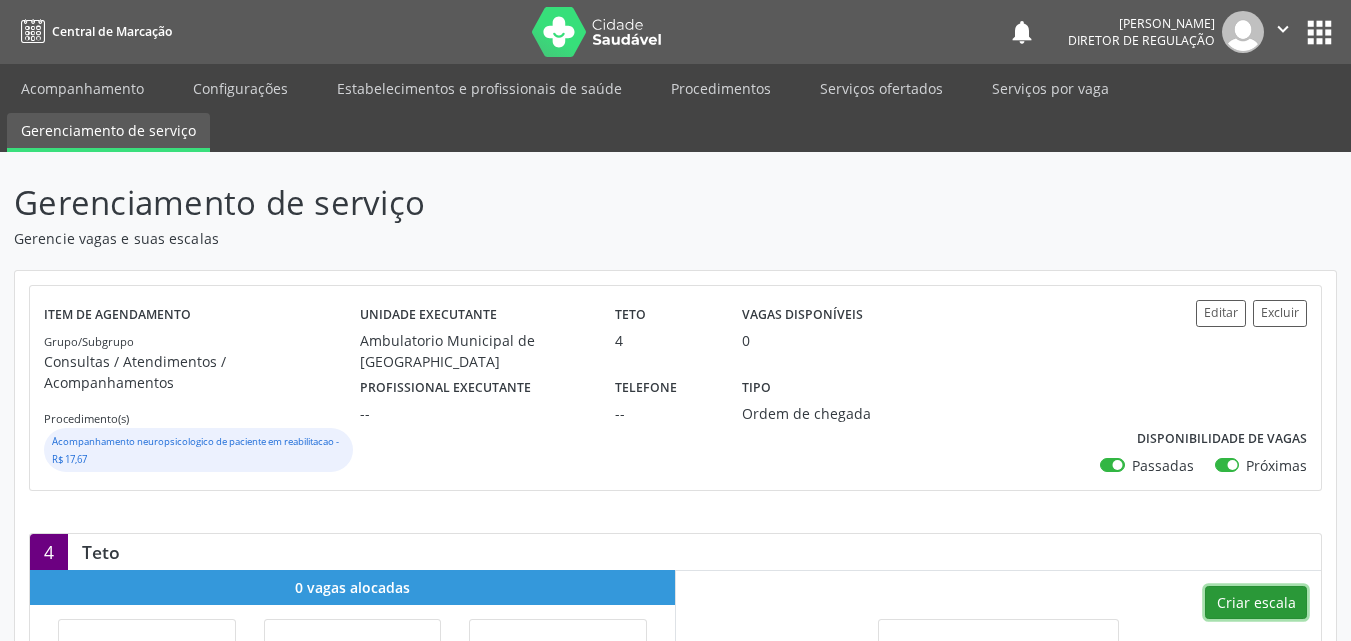 click on "Criar escala" at bounding box center (1256, 603) 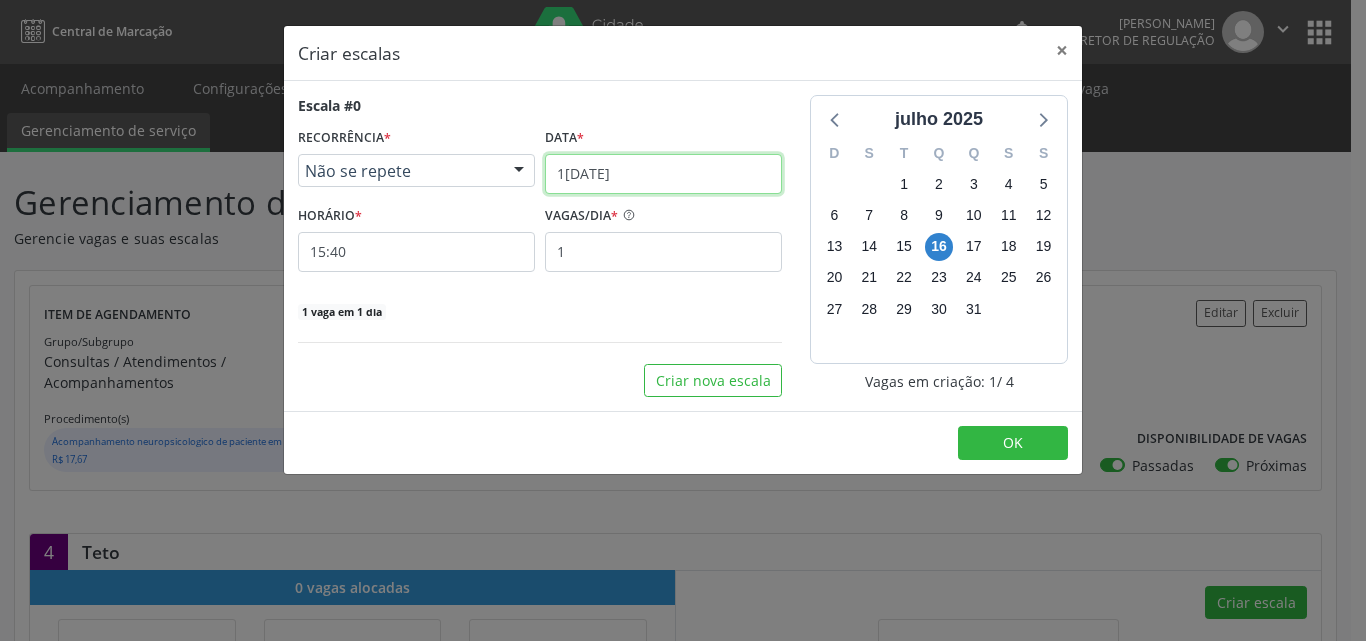 click on "[DATE]" at bounding box center (663, 174) 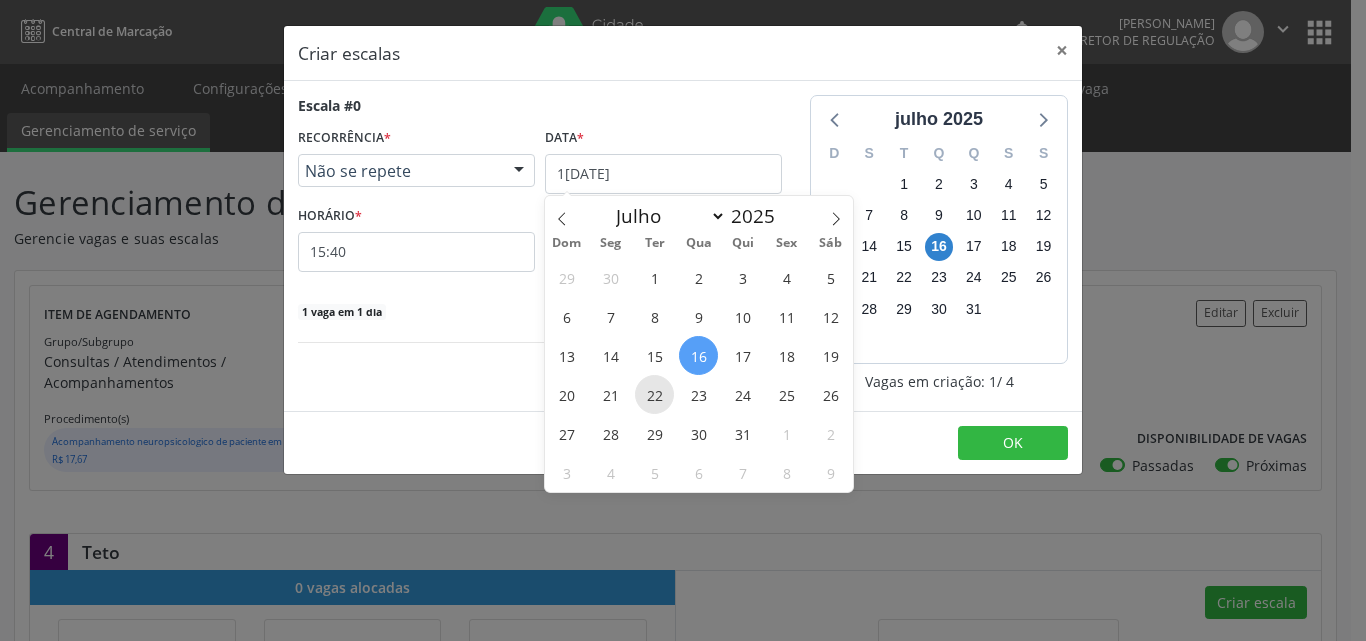click on "22" at bounding box center (654, 394) 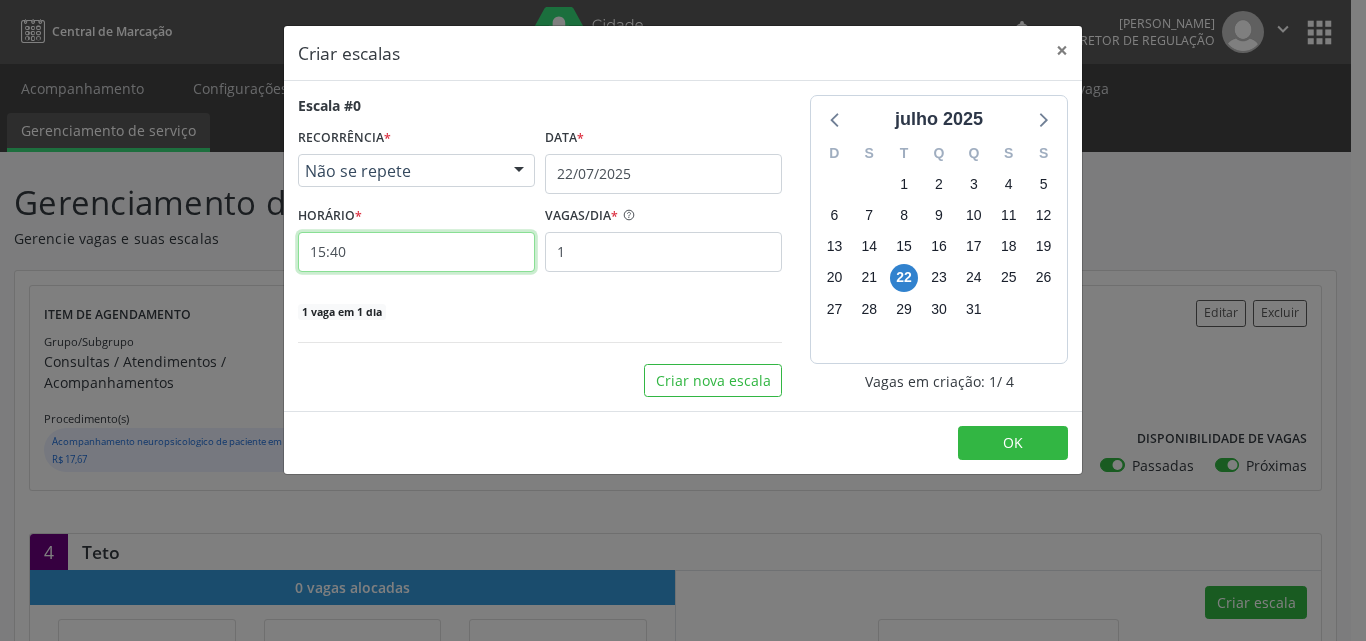 click on "15:40" at bounding box center (416, 252) 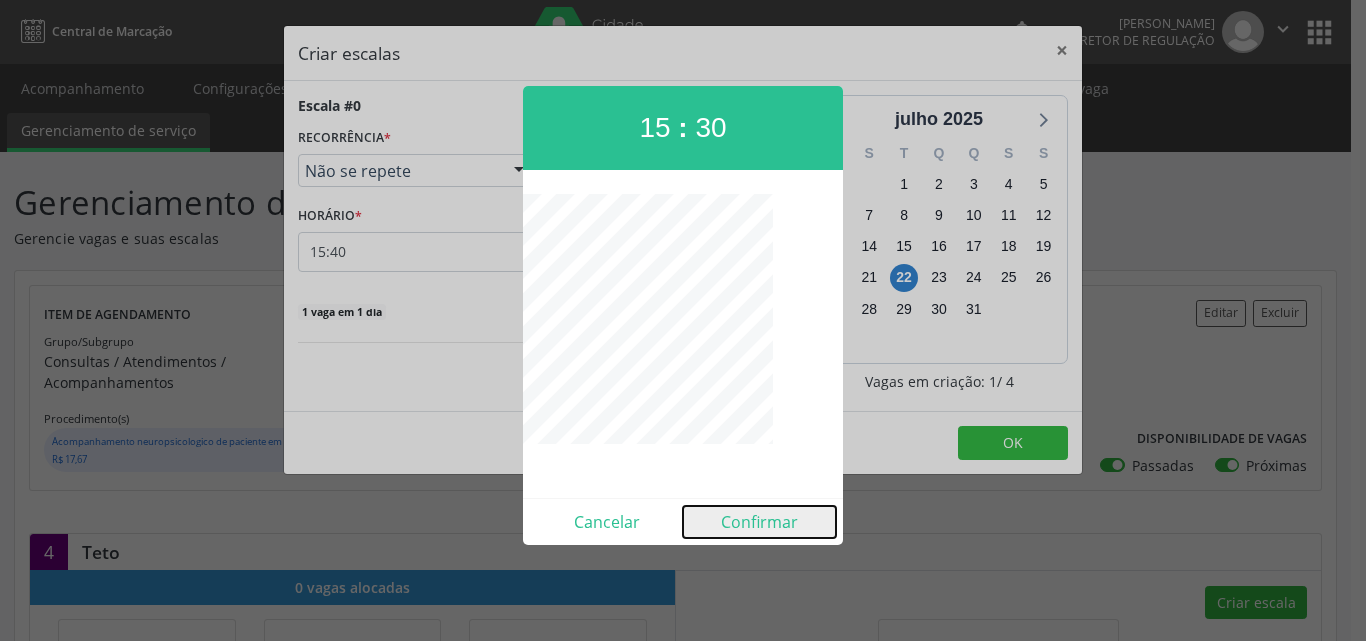 click on "Confirmar" at bounding box center (759, 522) 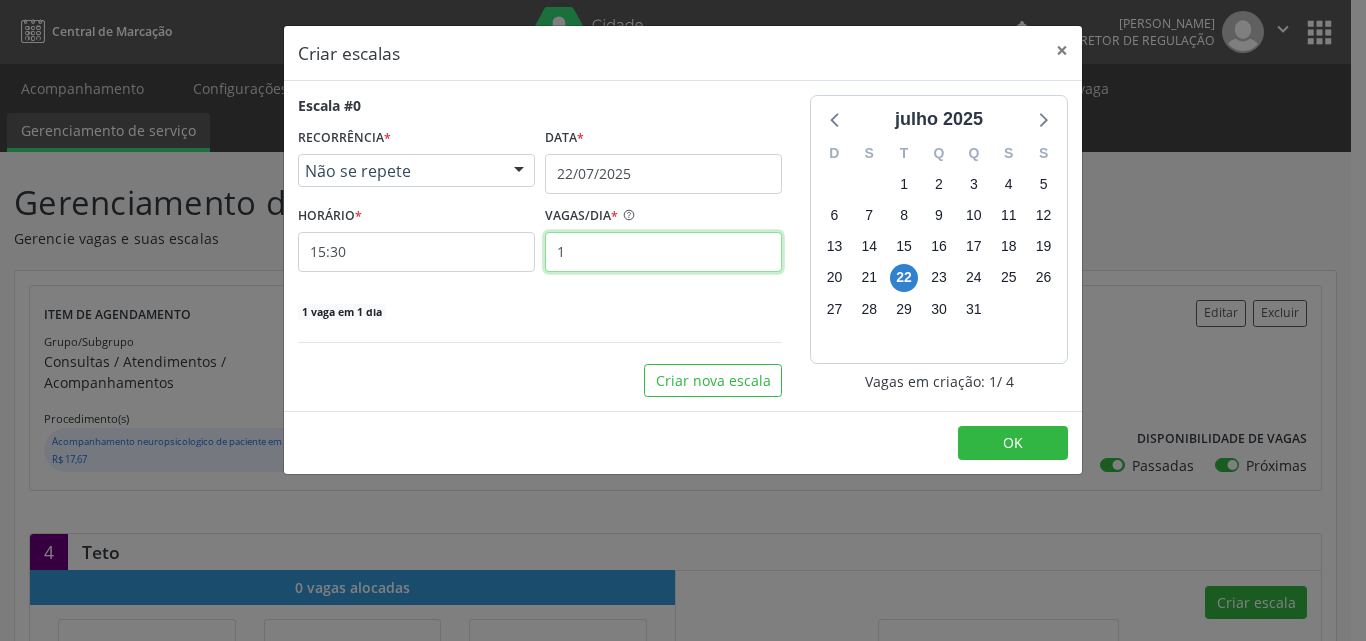 click on "1" at bounding box center [663, 252] 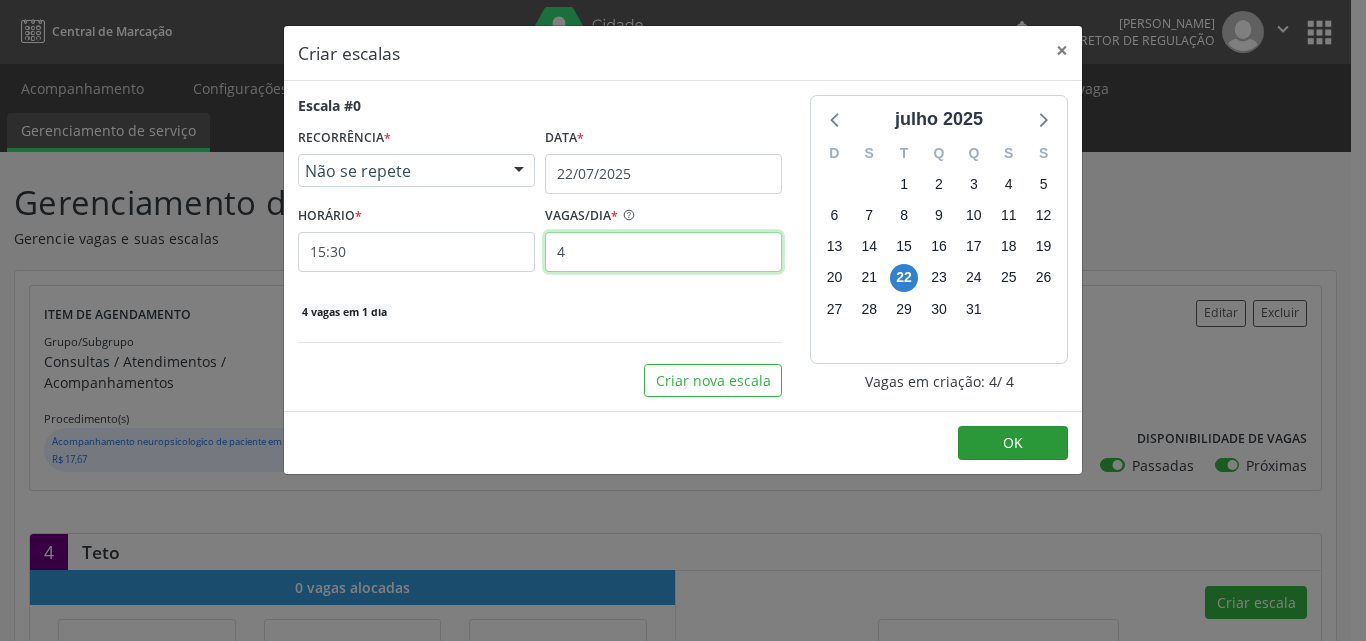 type on "4" 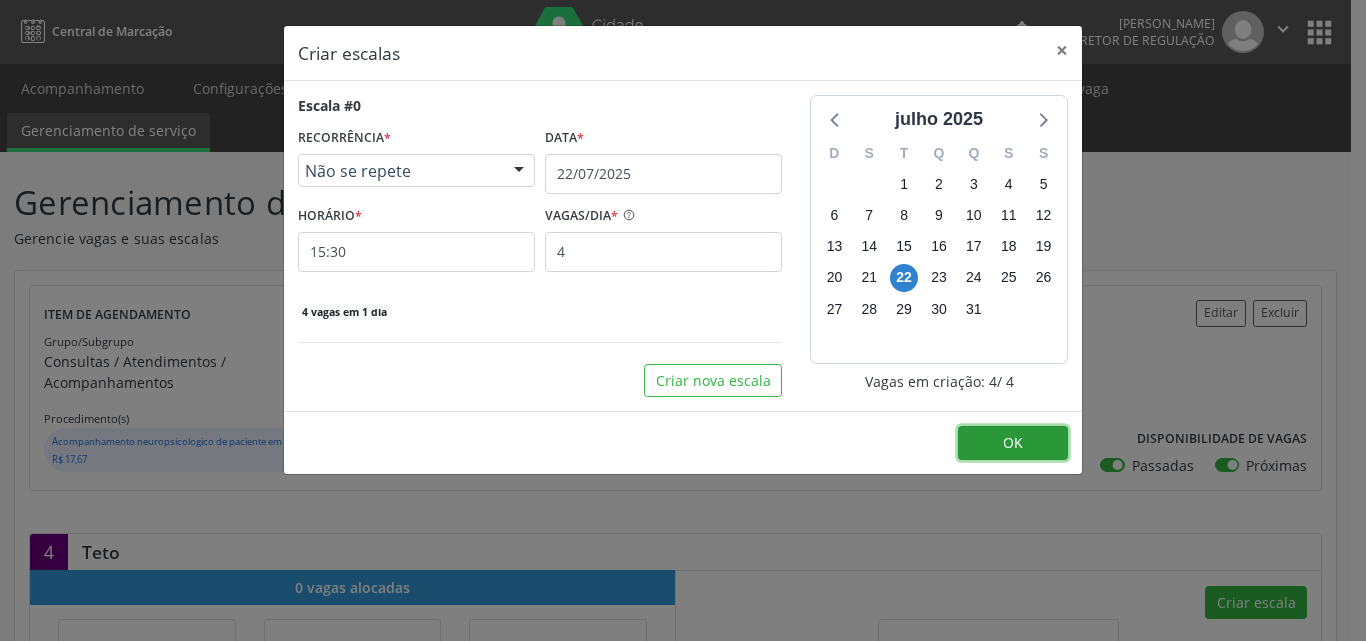 click on "OK" at bounding box center [1013, 443] 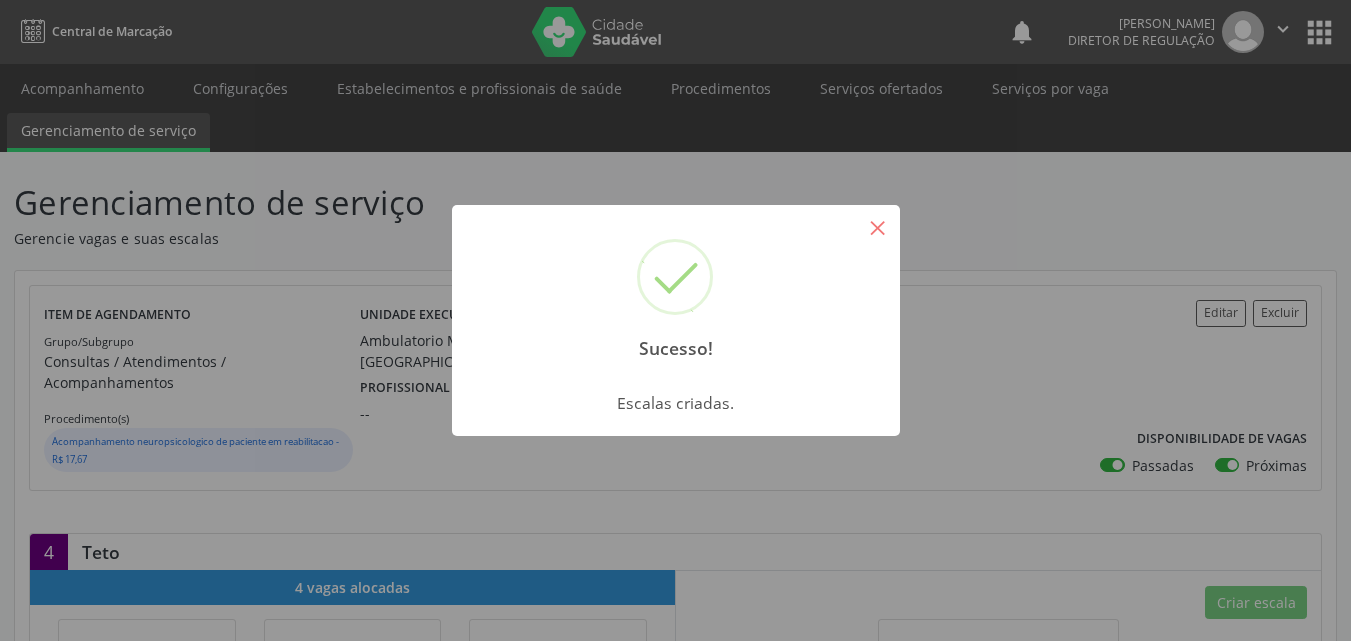 click on "×" at bounding box center (878, 227) 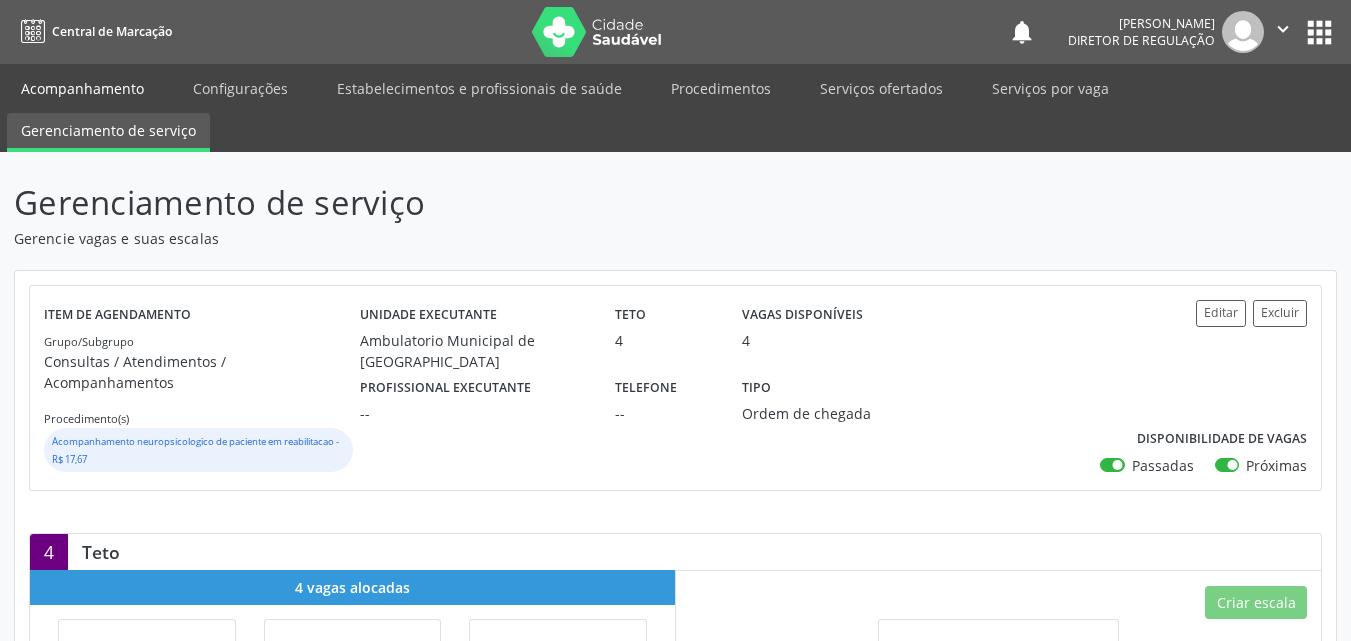 click on "Acompanhamento" at bounding box center (82, 88) 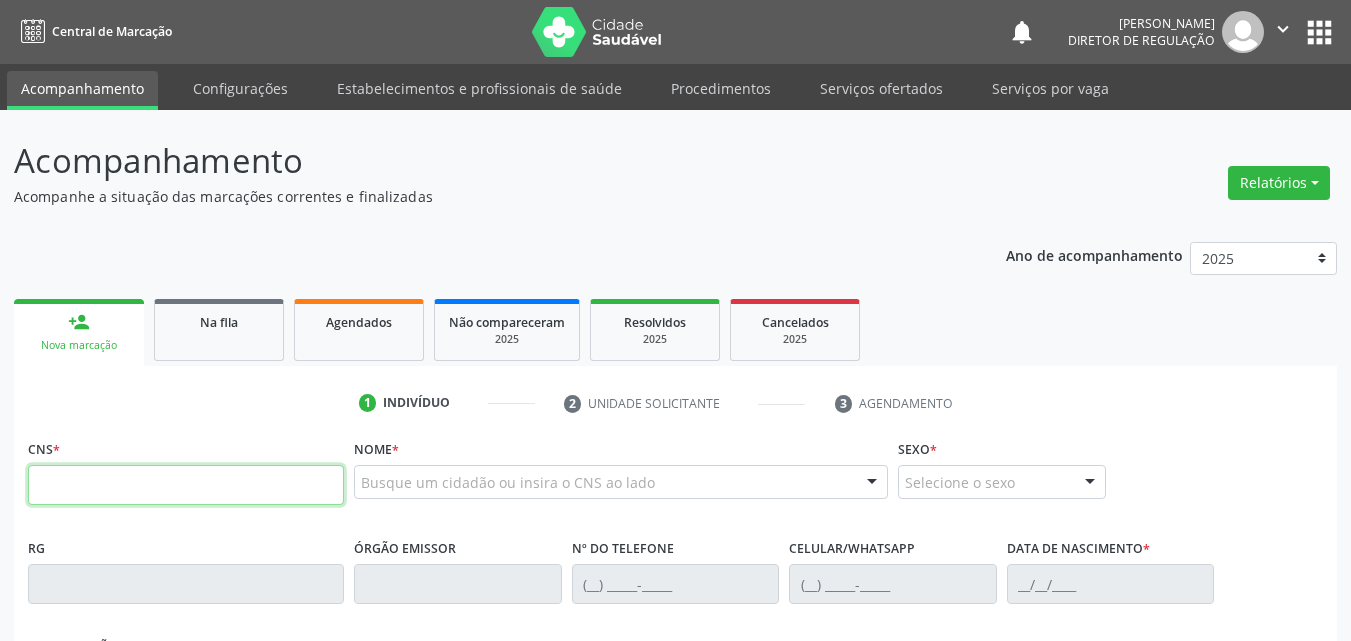 click at bounding box center (186, 485) 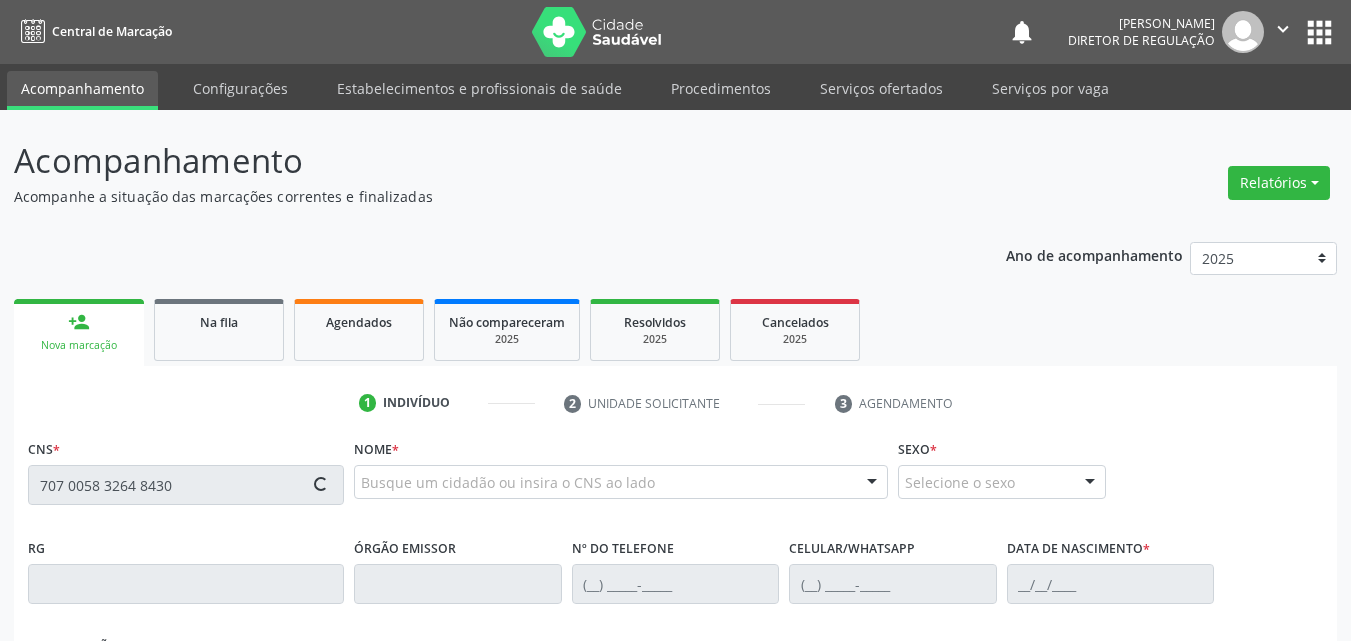 type on "707 0058 3264 8430" 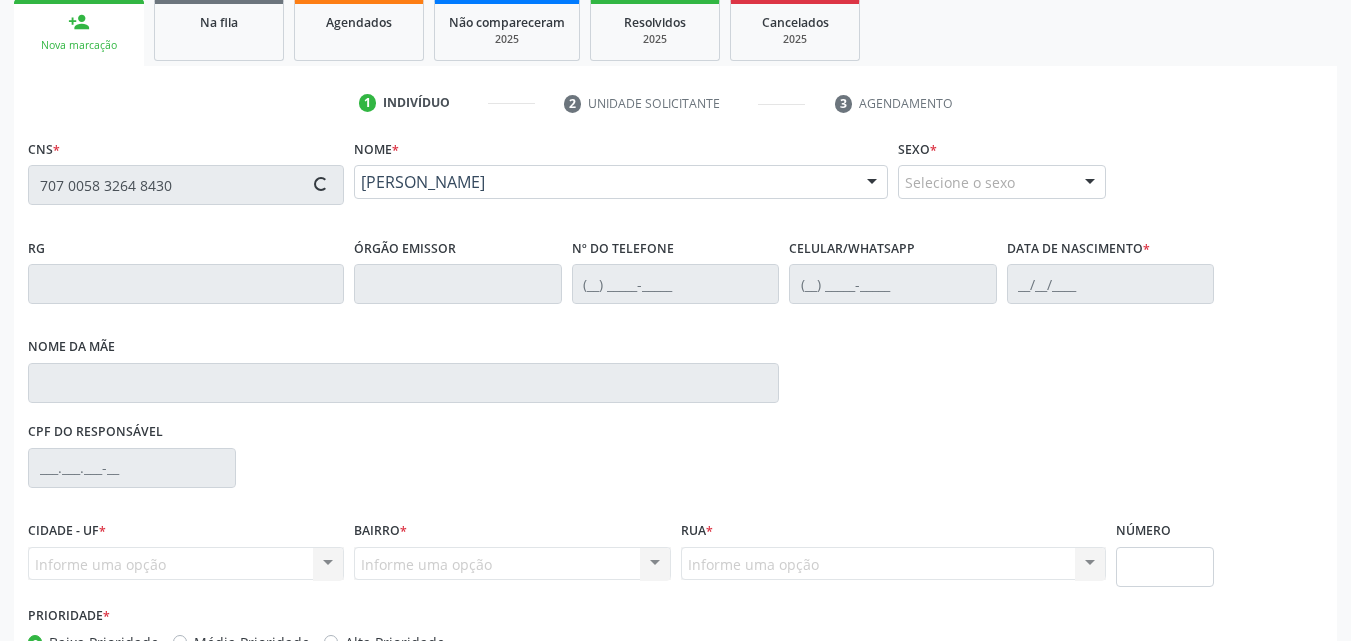 type on "(87) 98856-9366" 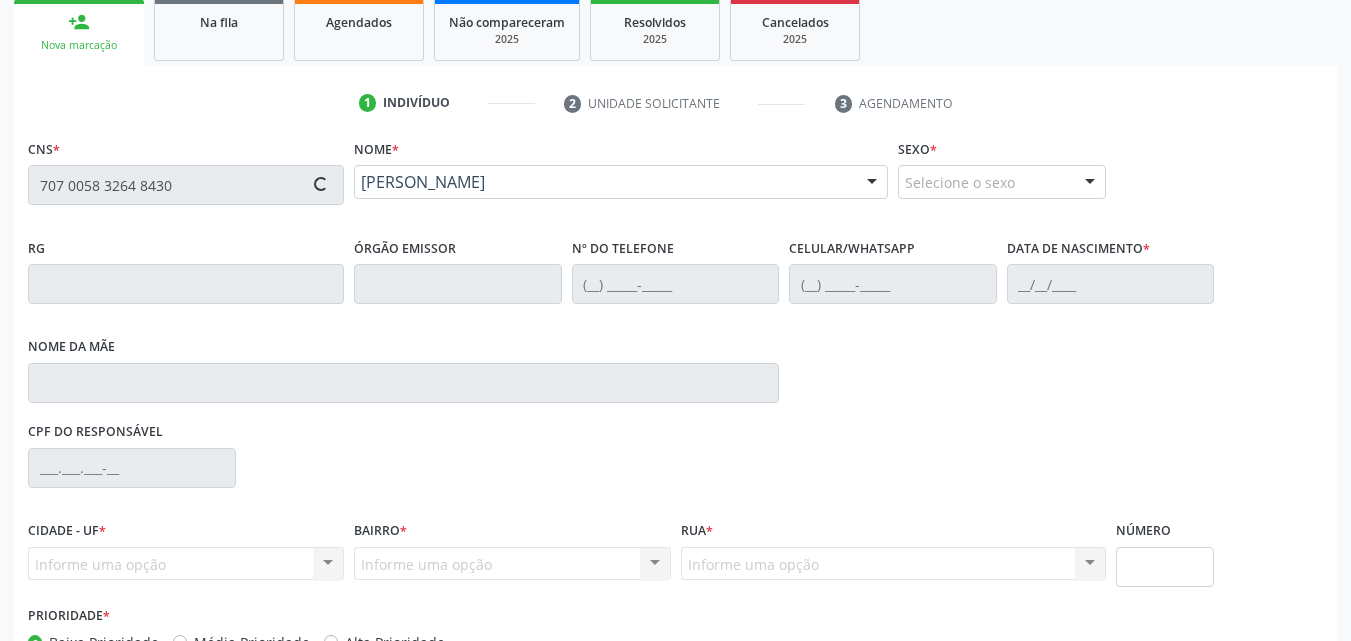 type on "(87) 98856-9366" 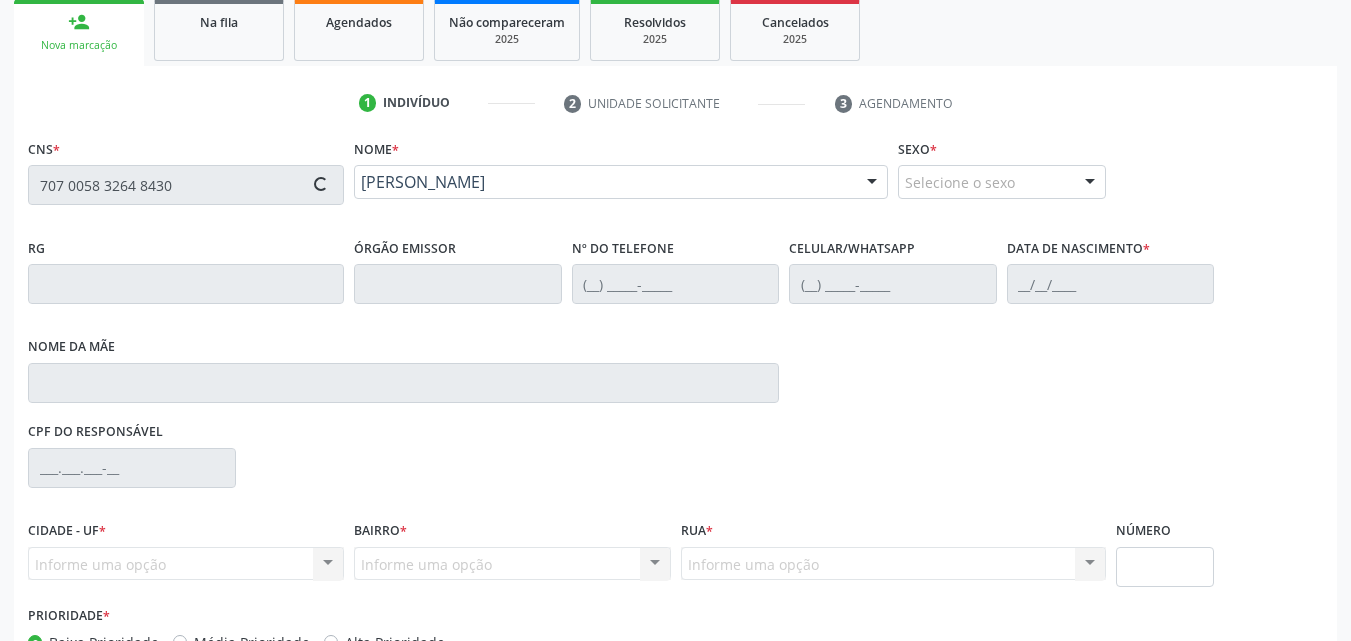 type on "19/02/2015" 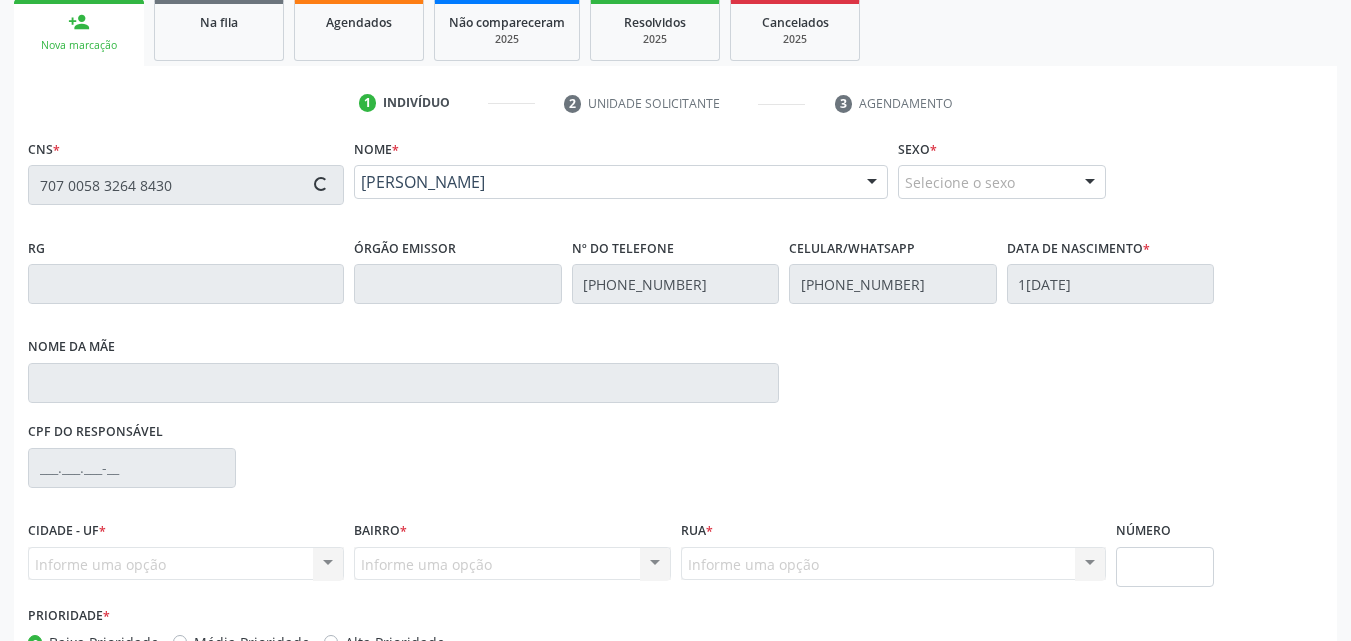 type on "Maricelia Coelho de Sousa" 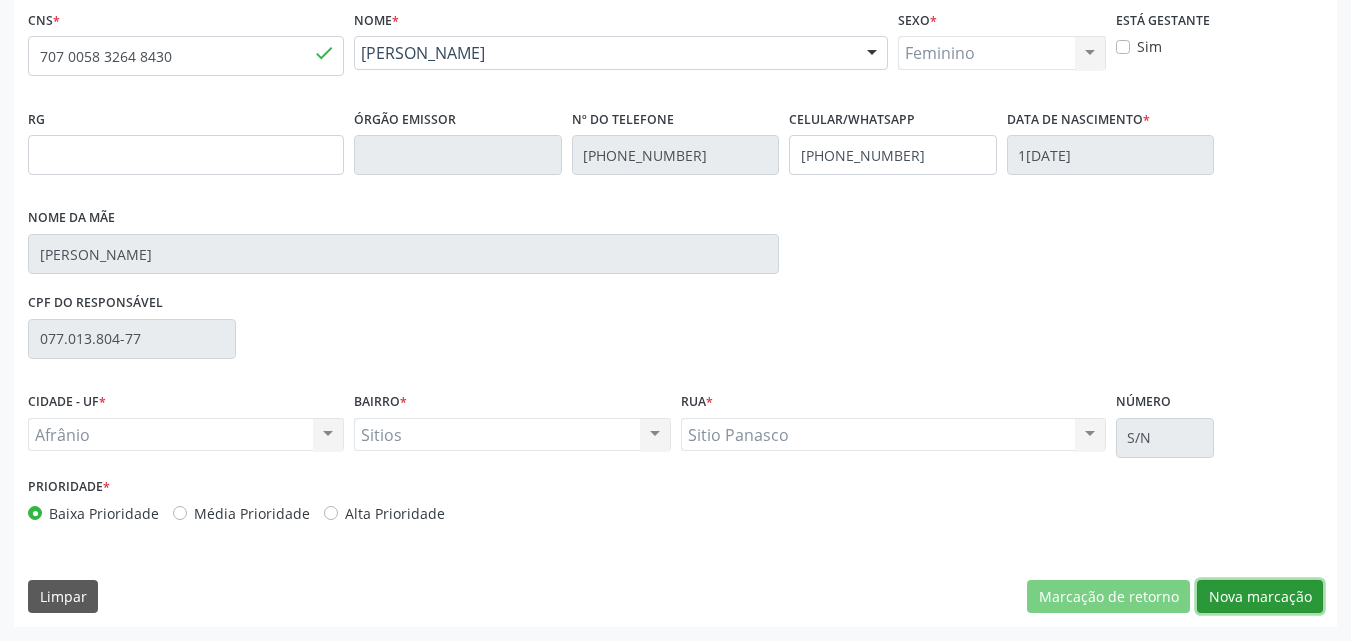 click on "Nova marcação" at bounding box center (1260, 597) 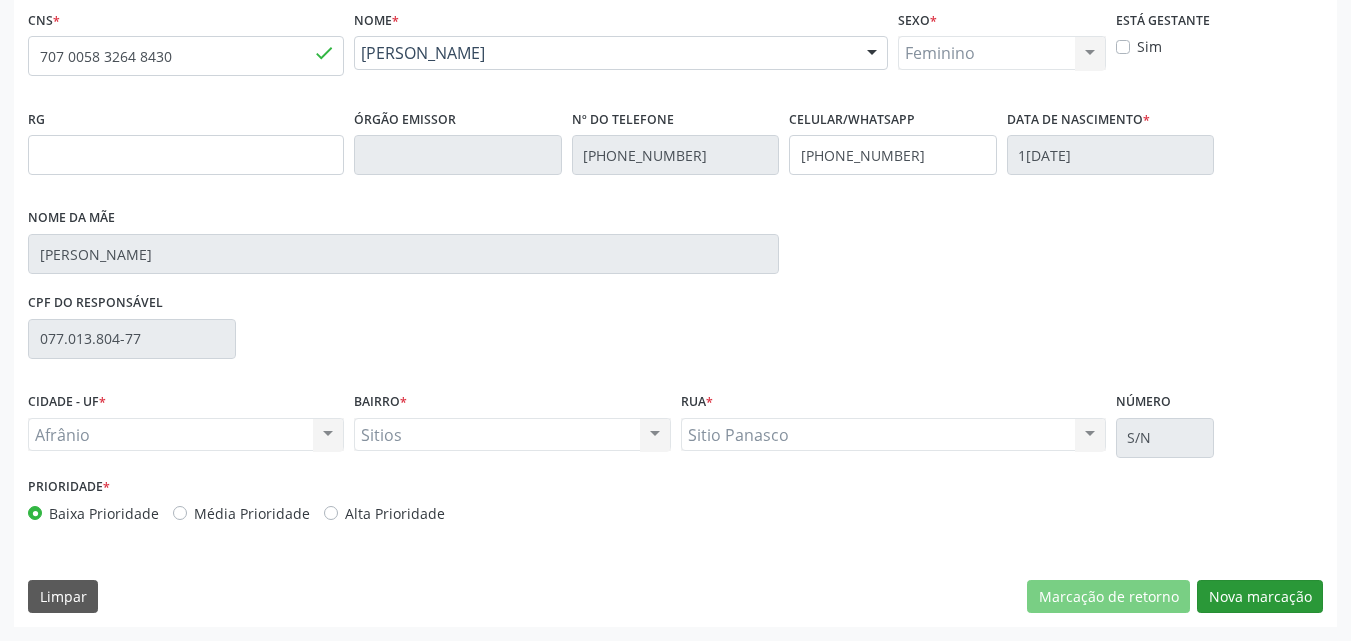 scroll, scrollTop: 265, scrollLeft: 0, axis: vertical 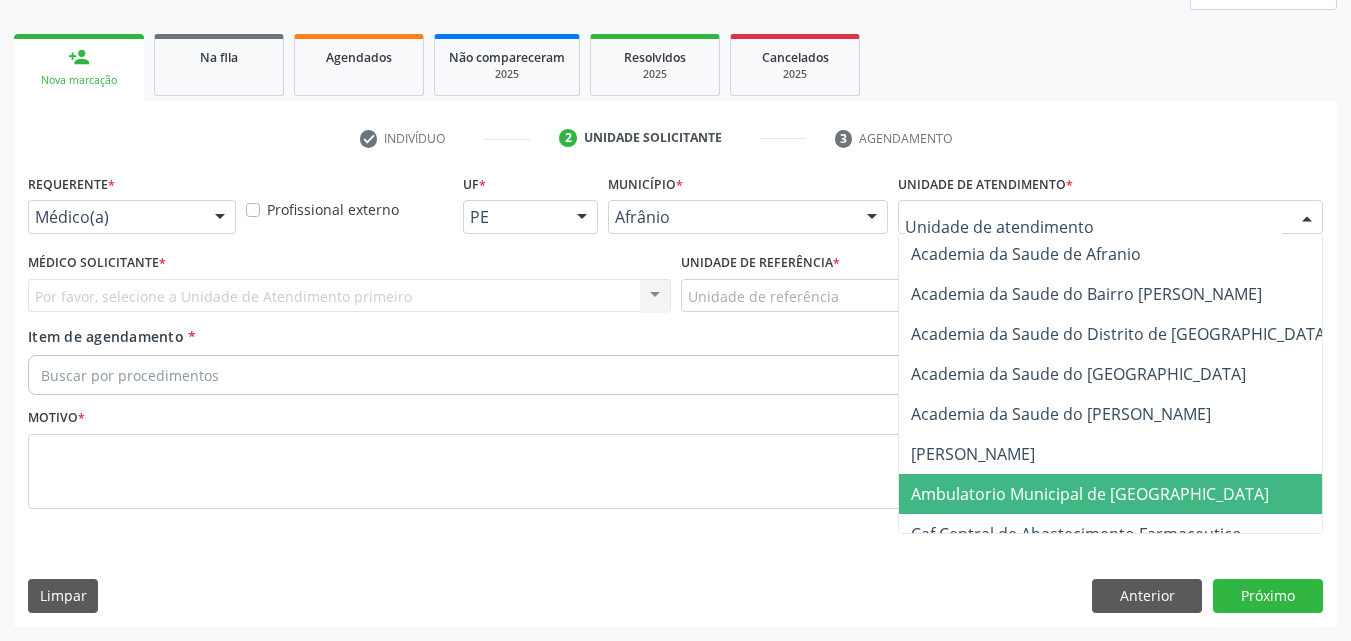 click on "Ambulatorio Municipal de [GEOGRAPHIC_DATA]" at bounding box center [1090, 494] 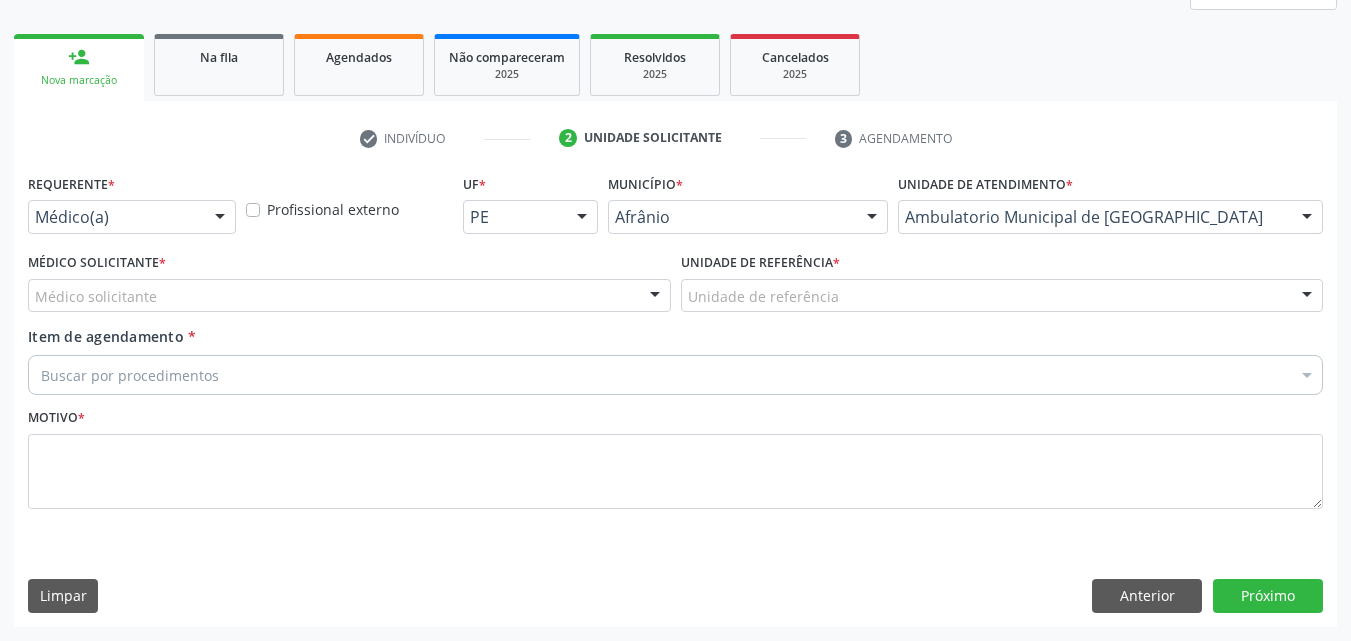 click on "Unidade de referência" at bounding box center (1002, 296) 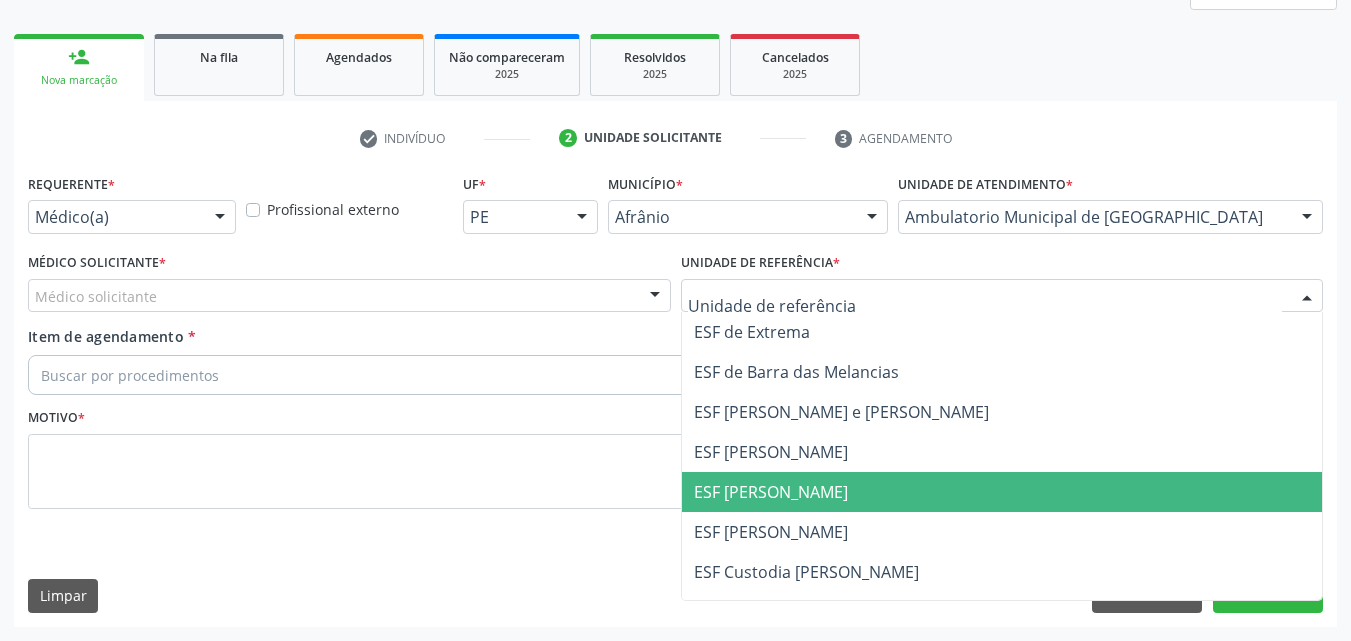 drag, startPoint x: 894, startPoint y: 494, endPoint x: 884, endPoint y: 488, distance: 11.661903 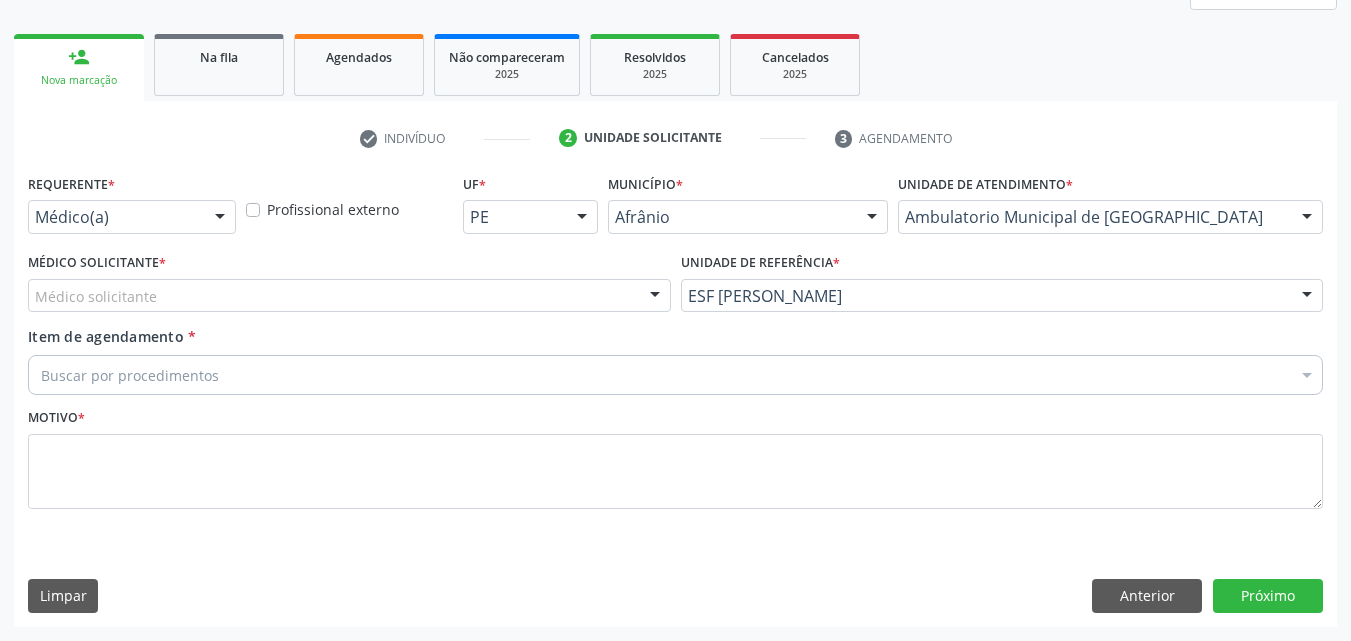 click on "Médico solicitante" at bounding box center (349, 296) 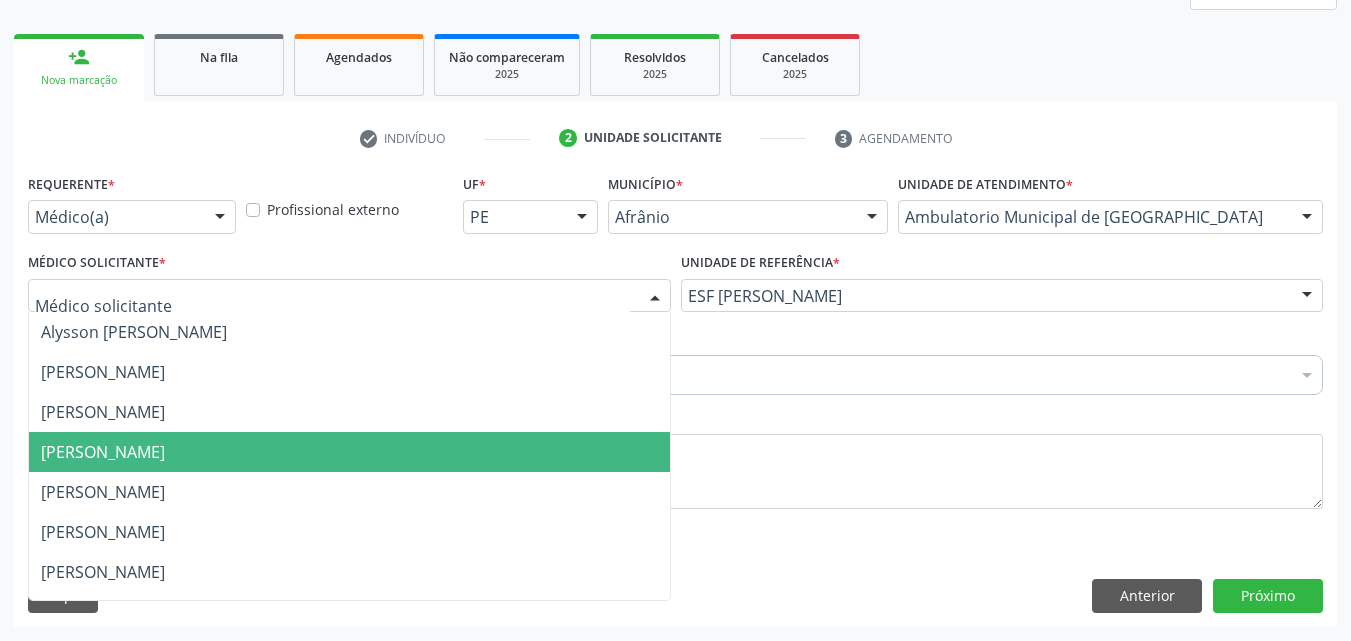 click on "[PERSON_NAME]" at bounding box center (349, 452) 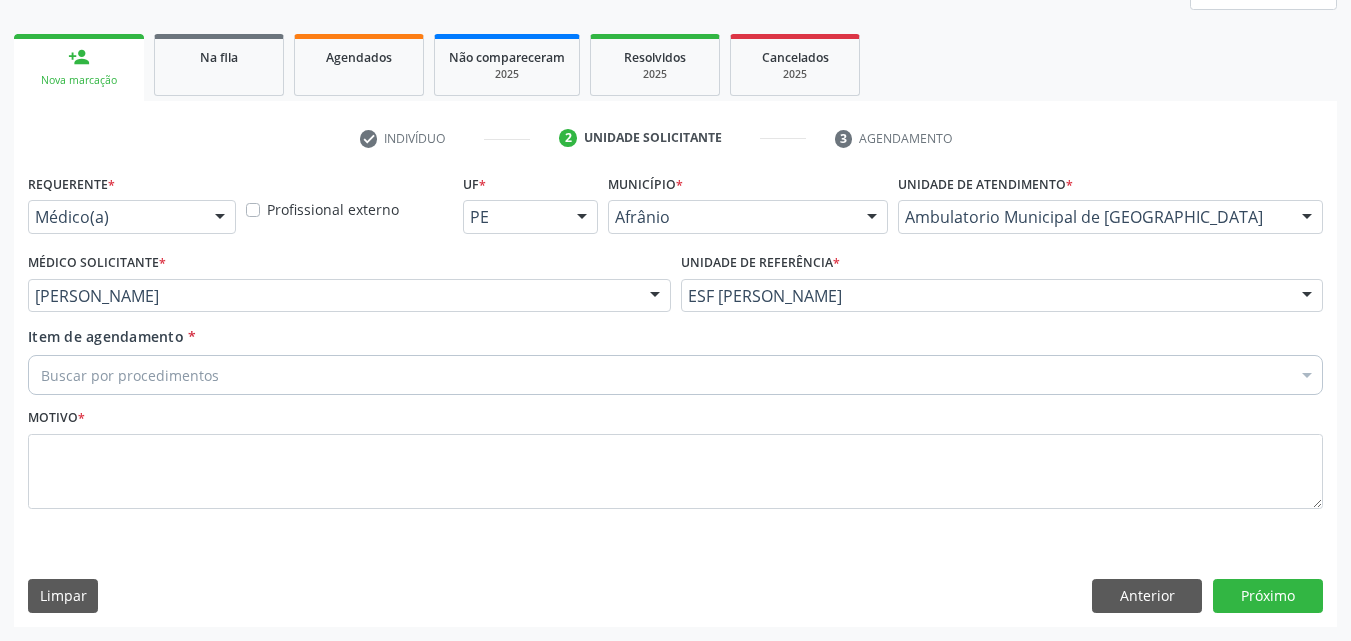 click on "Buscar por procedimentos" at bounding box center [675, 375] 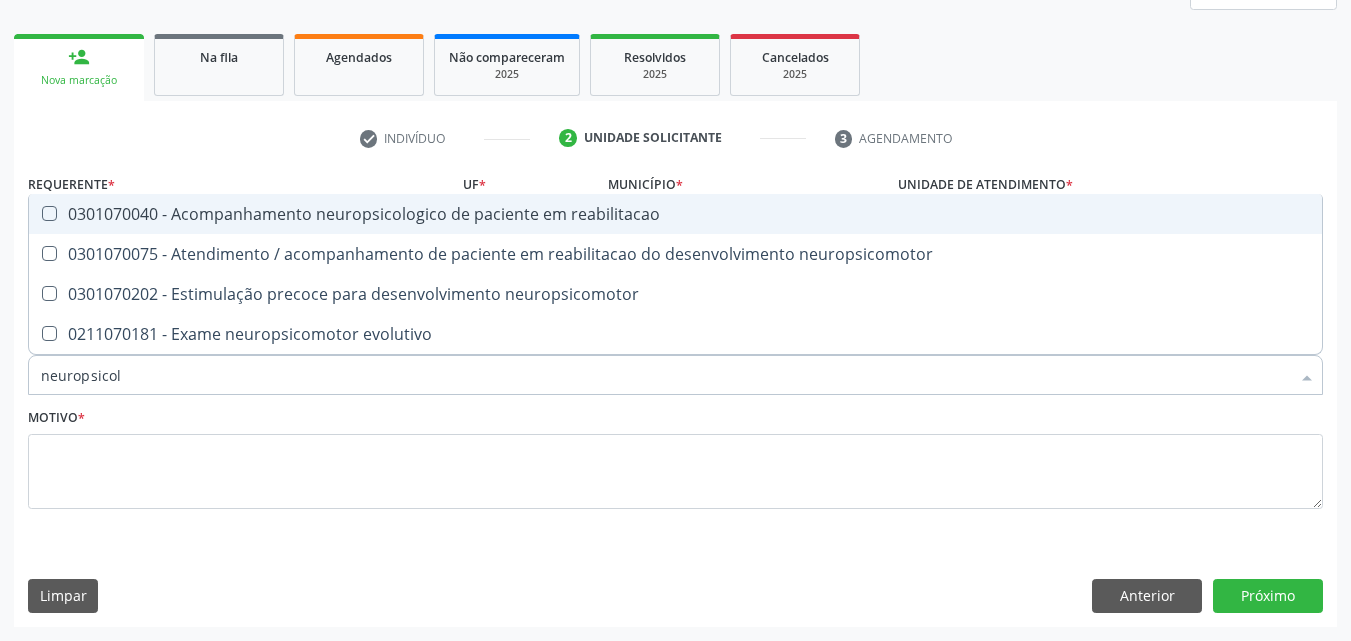 type on "neuropsicolo" 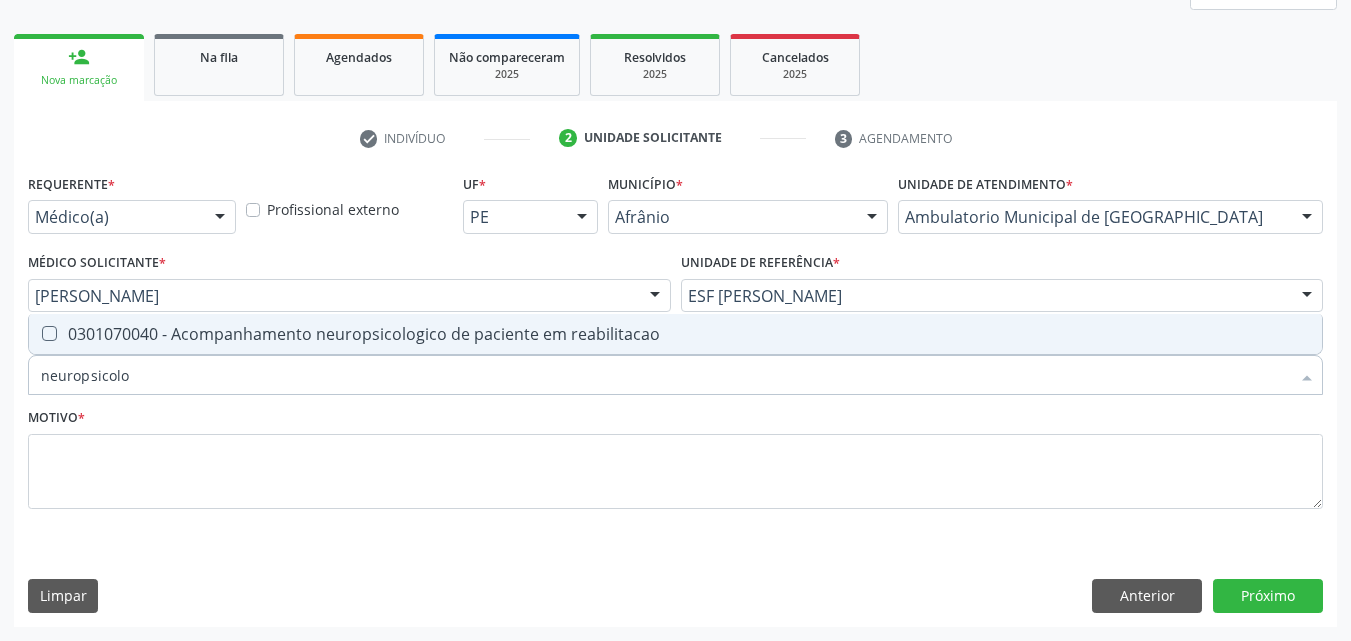 click on "0301070040 - Acompanhamento neuropsicologico de paciente em reabilitacao" at bounding box center [675, 334] 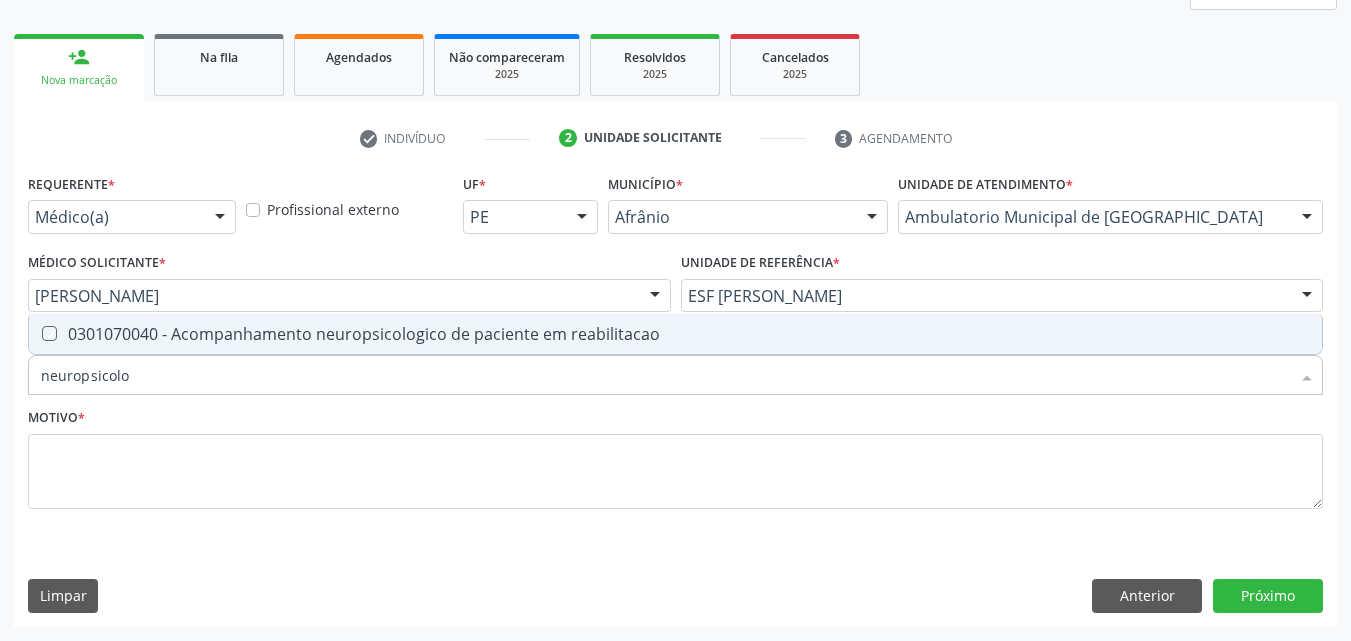 checkbox on "true" 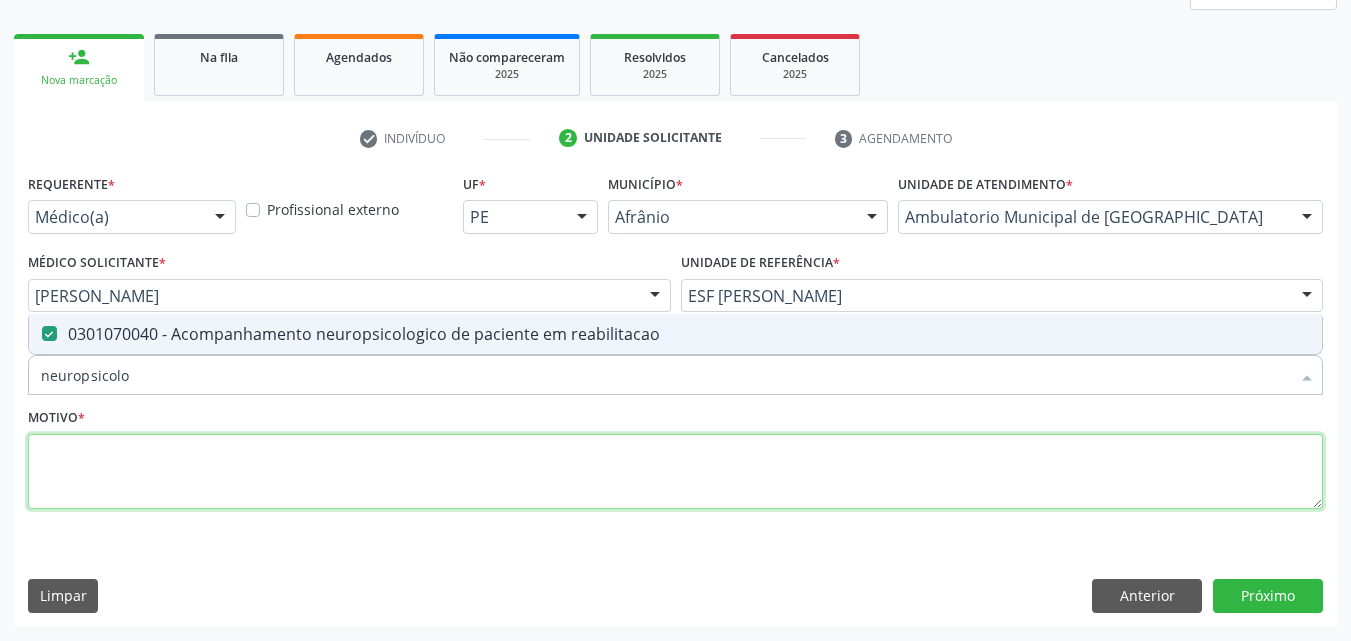 click at bounding box center [675, 472] 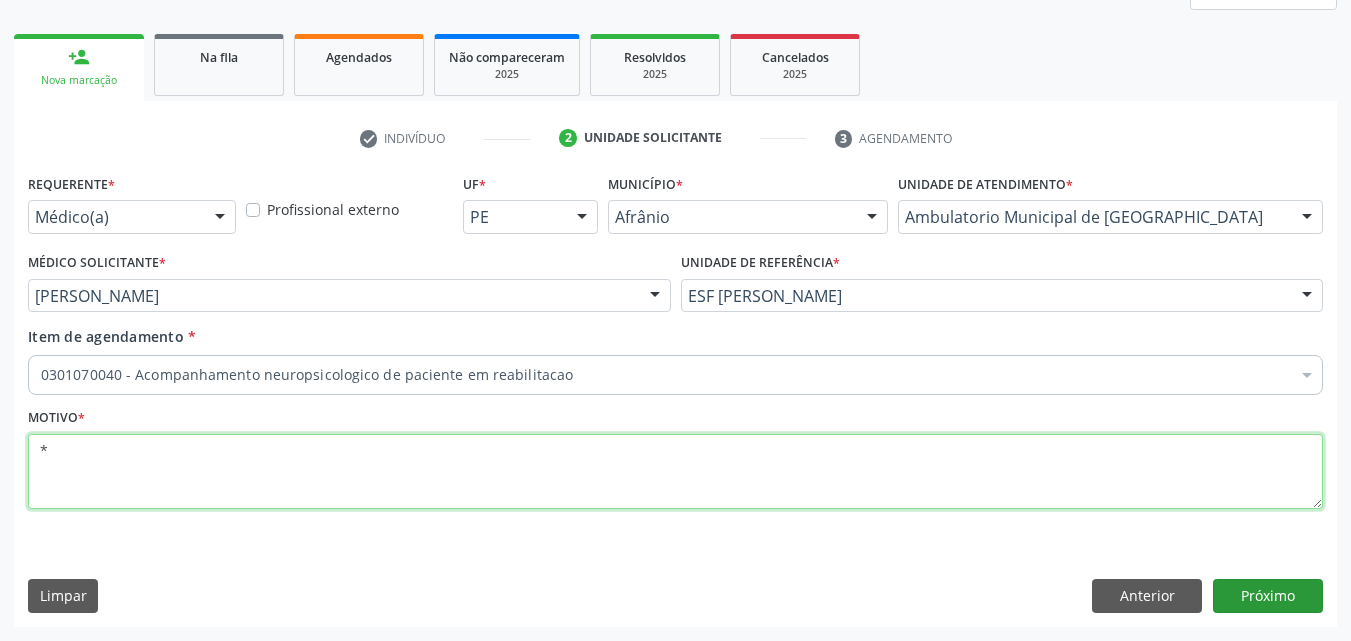 type on "*" 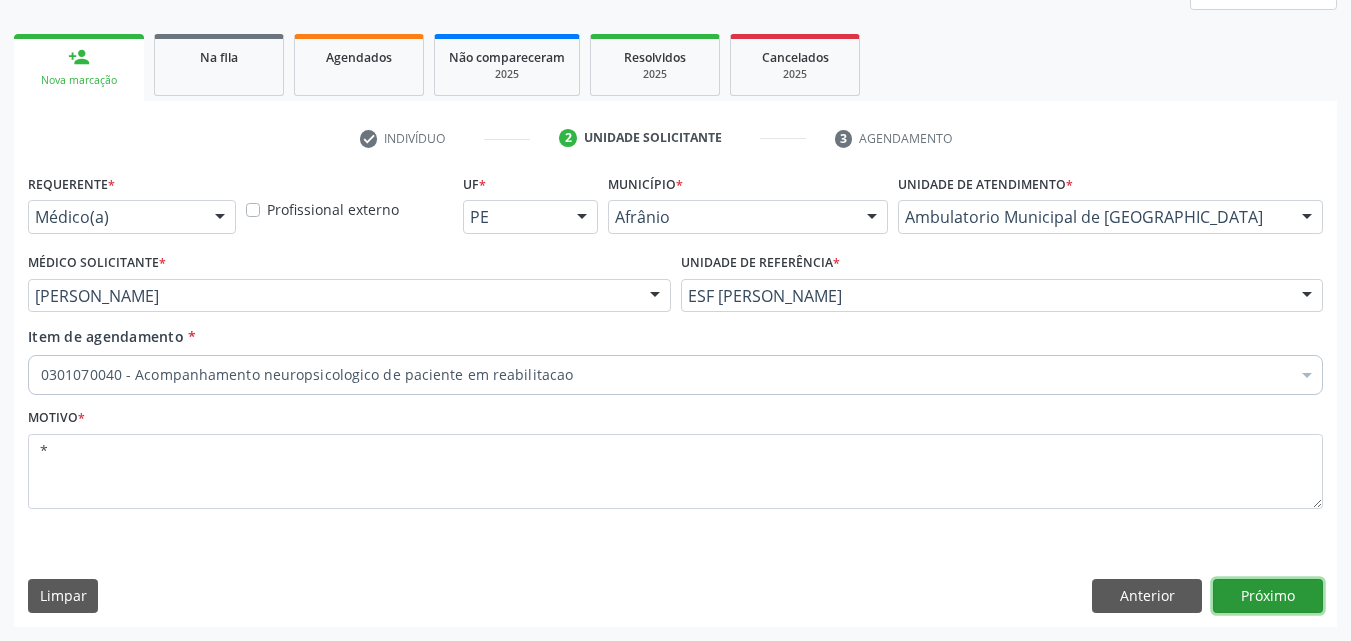 click on "Próximo" at bounding box center (1268, 596) 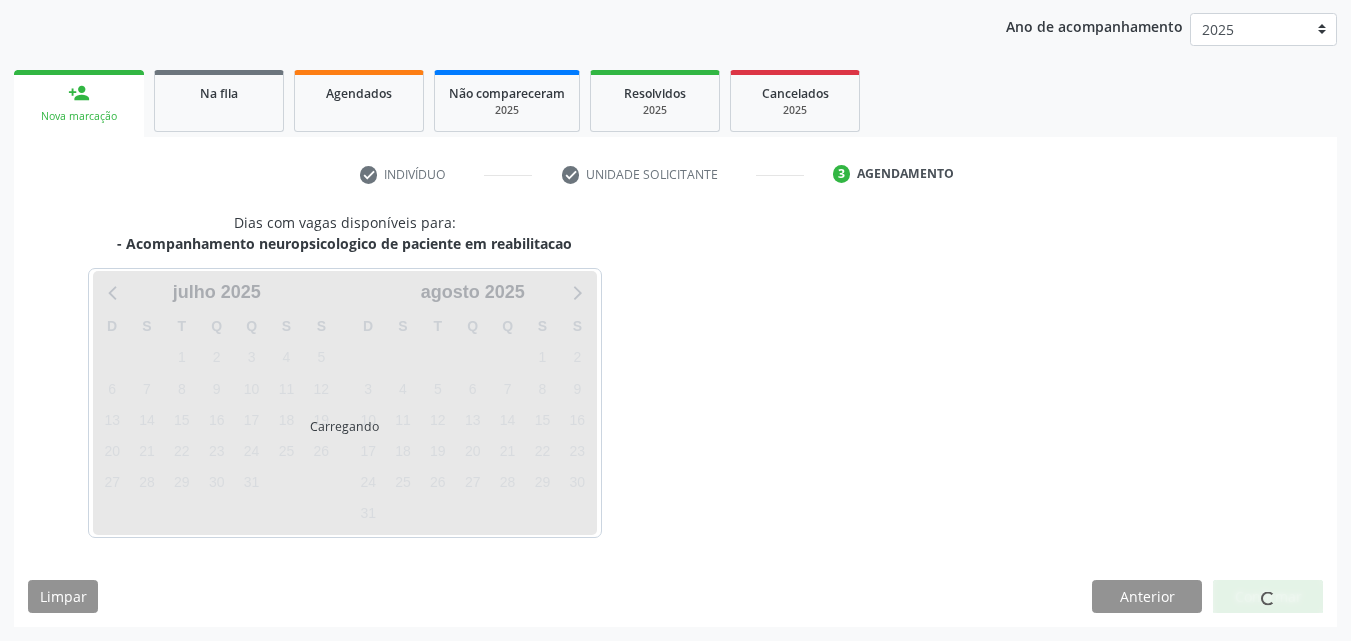 scroll, scrollTop: 229, scrollLeft: 0, axis: vertical 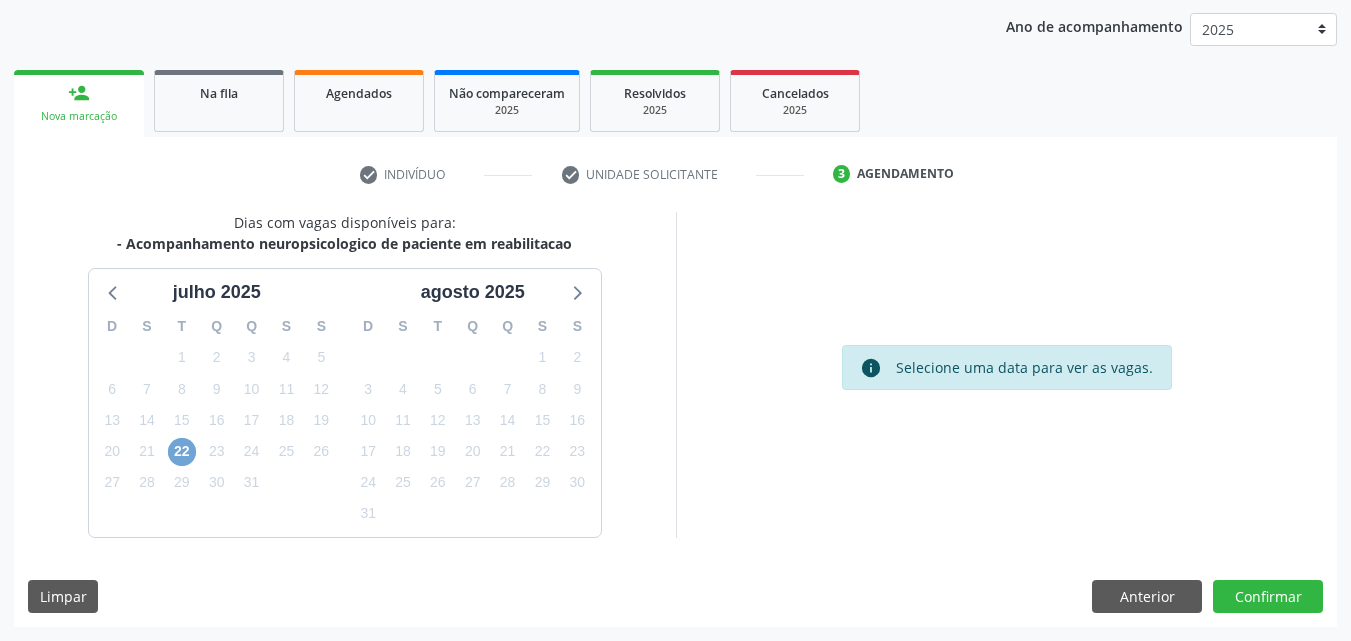 click on "22" at bounding box center (182, 452) 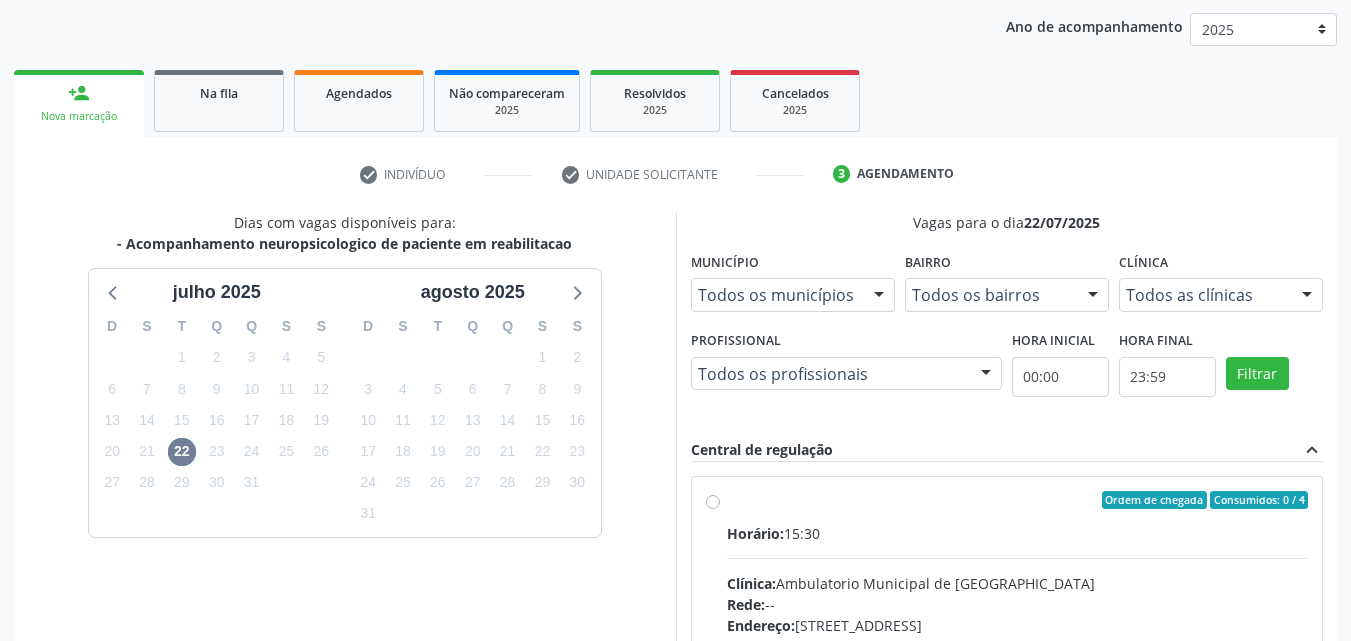 click on "Ordem de chegada
Consumidos: 0 / 4" at bounding box center (1018, 500) 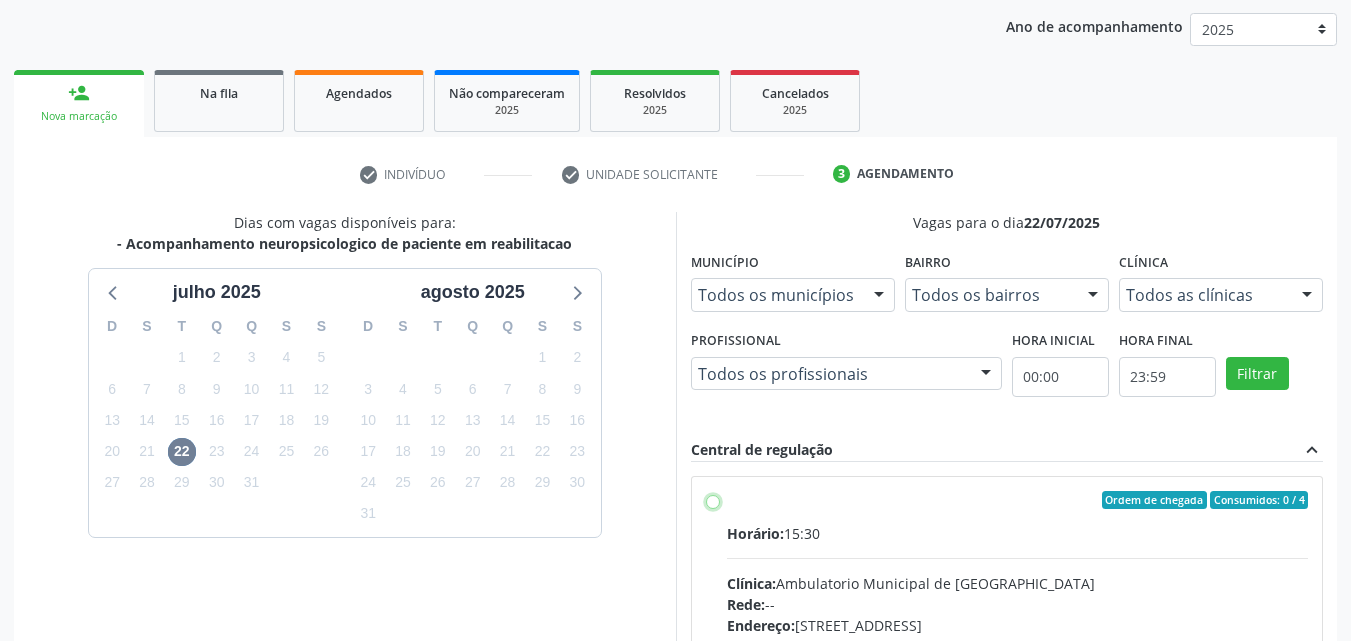 click on "Ordem de chegada
Consumidos: 0 / 4
Horário:   15:30
Clínica:  Ambulatorio Municipal de Saude
Rede:
--
Endereço:   A, nº 78, Centro, Afrânio - PE
Telefone:   --
Profissional:
--
Informações adicionais sobre o atendimento
Idade de atendimento:
Sem restrição
Gênero(s) atendido(s):
Sem restrição
Informações adicionais:
--" at bounding box center (713, 500) 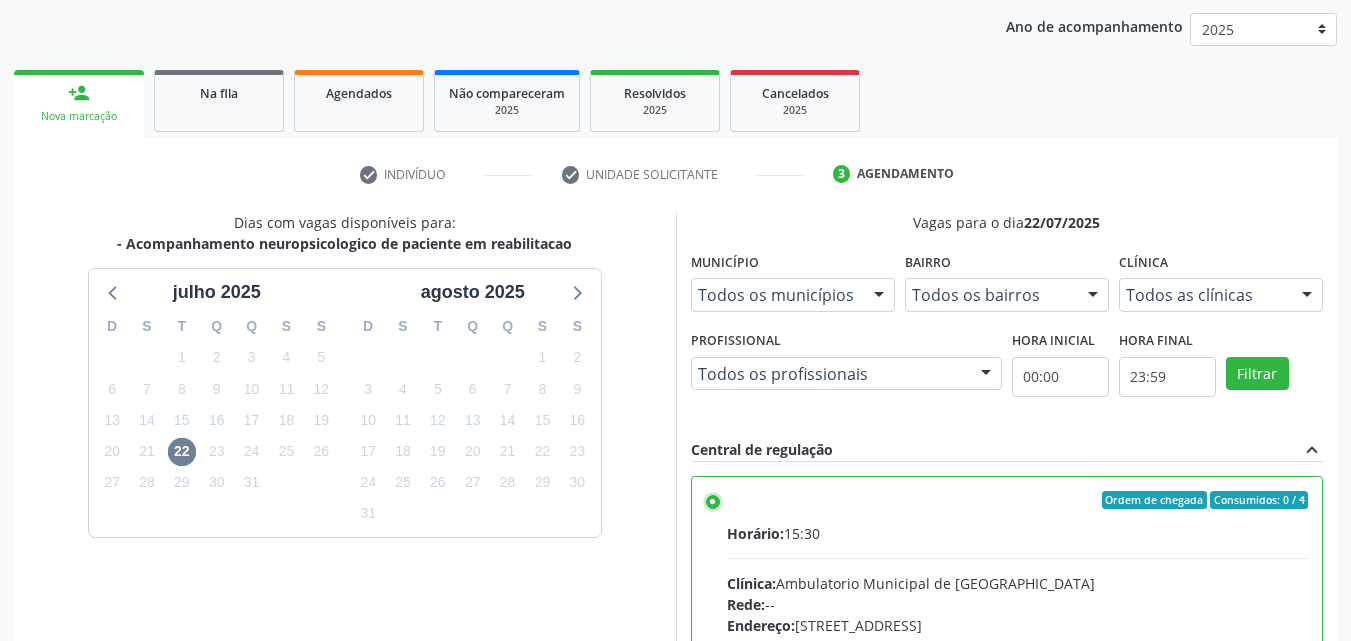 scroll, scrollTop: 99, scrollLeft: 0, axis: vertical 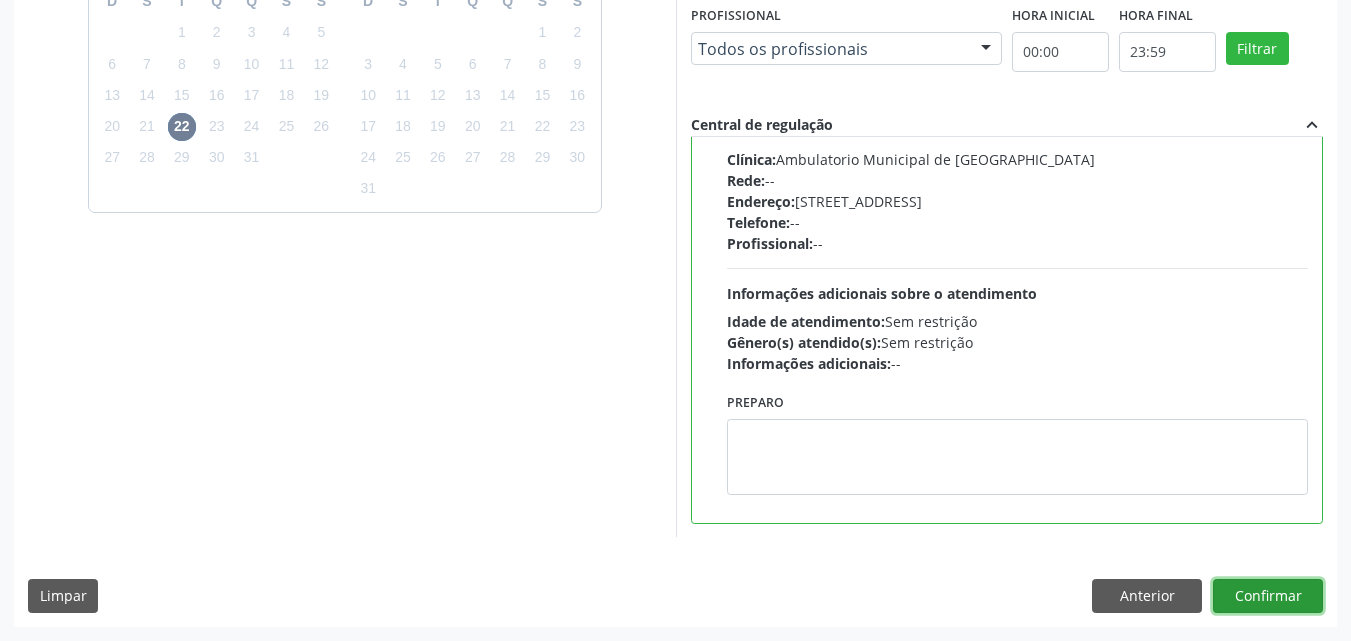click on "Confirmar" at bounding box center [1268, 596] 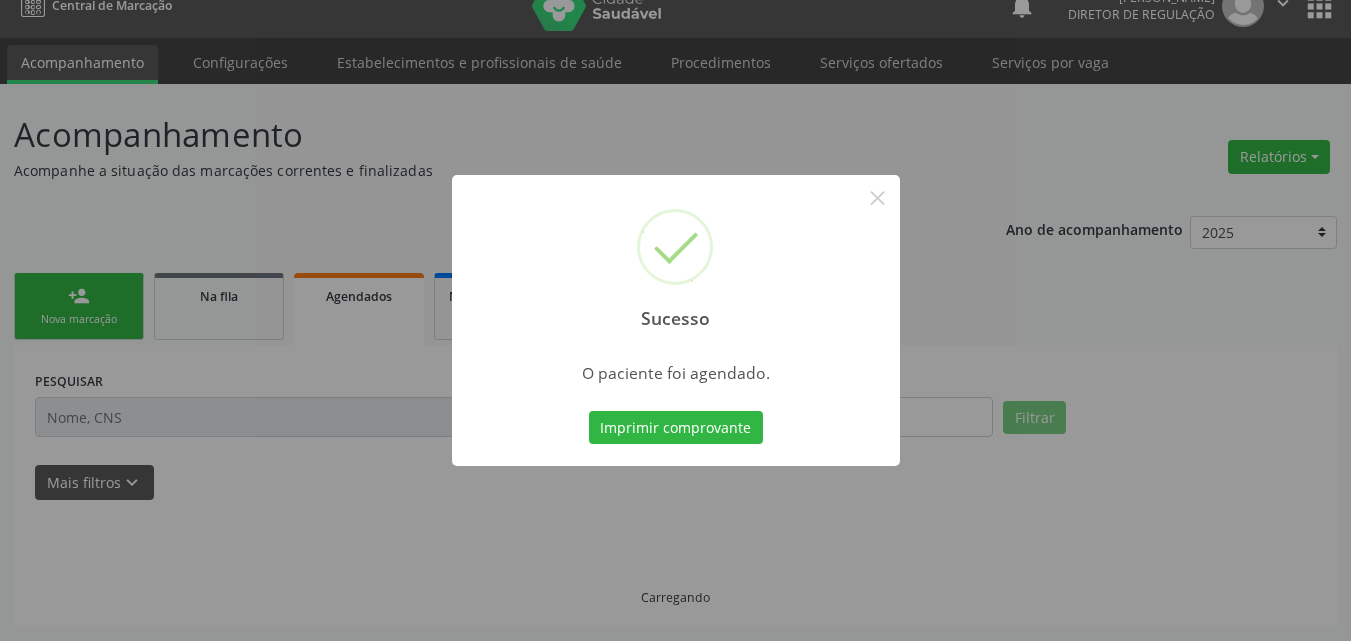 scroll, scrollTop: 26, scrollLeft: 0, axis: vertical 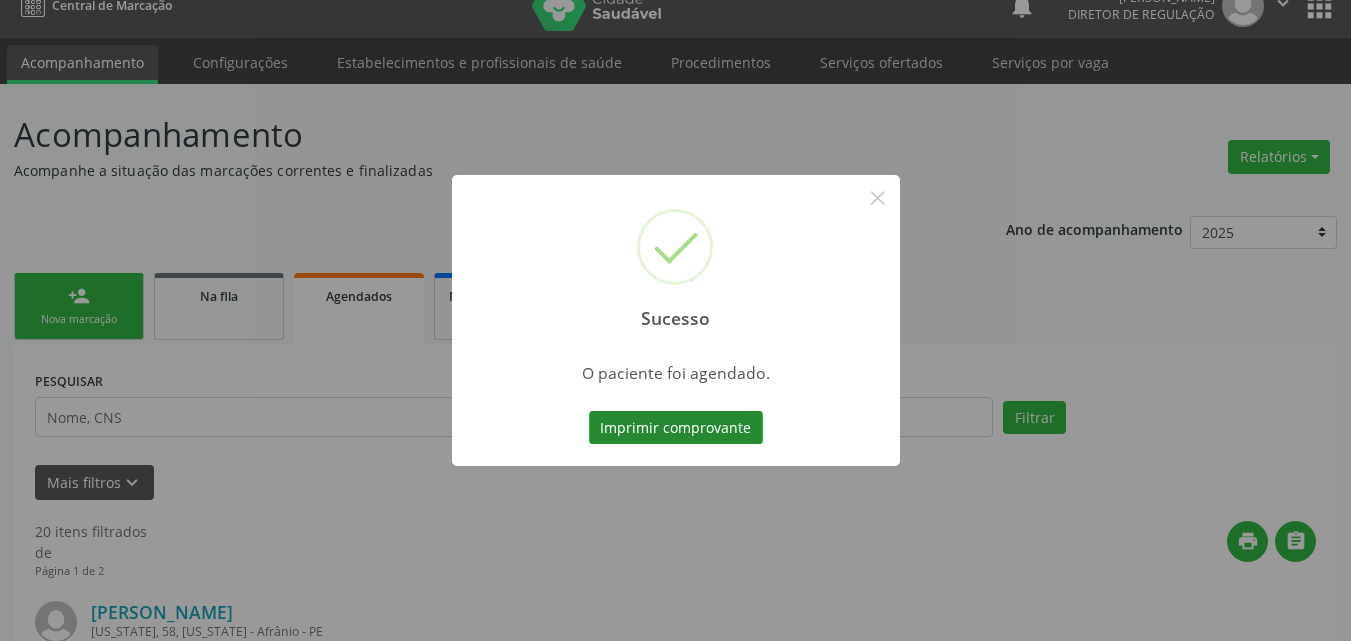 click on "Imprimir comprovante" at bounding box center [676, 428] 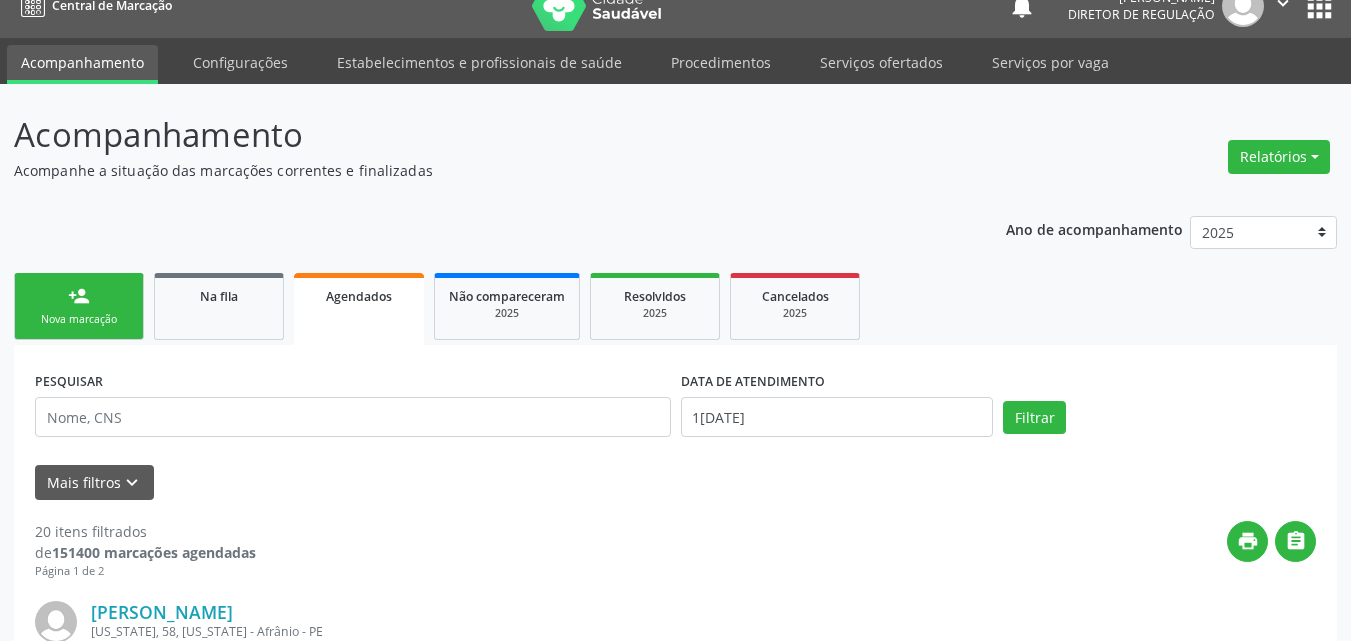 click on "Nova marcação" at bounding box center (79, 319) 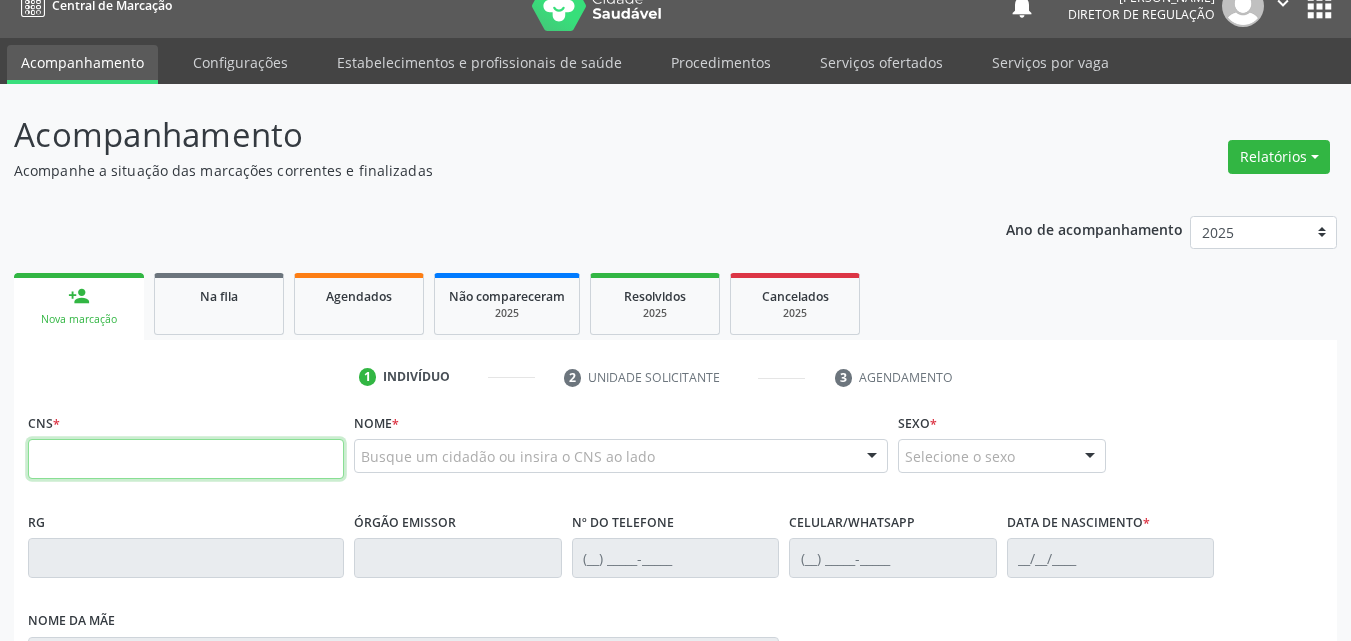 click at bounding box center (186, 459) 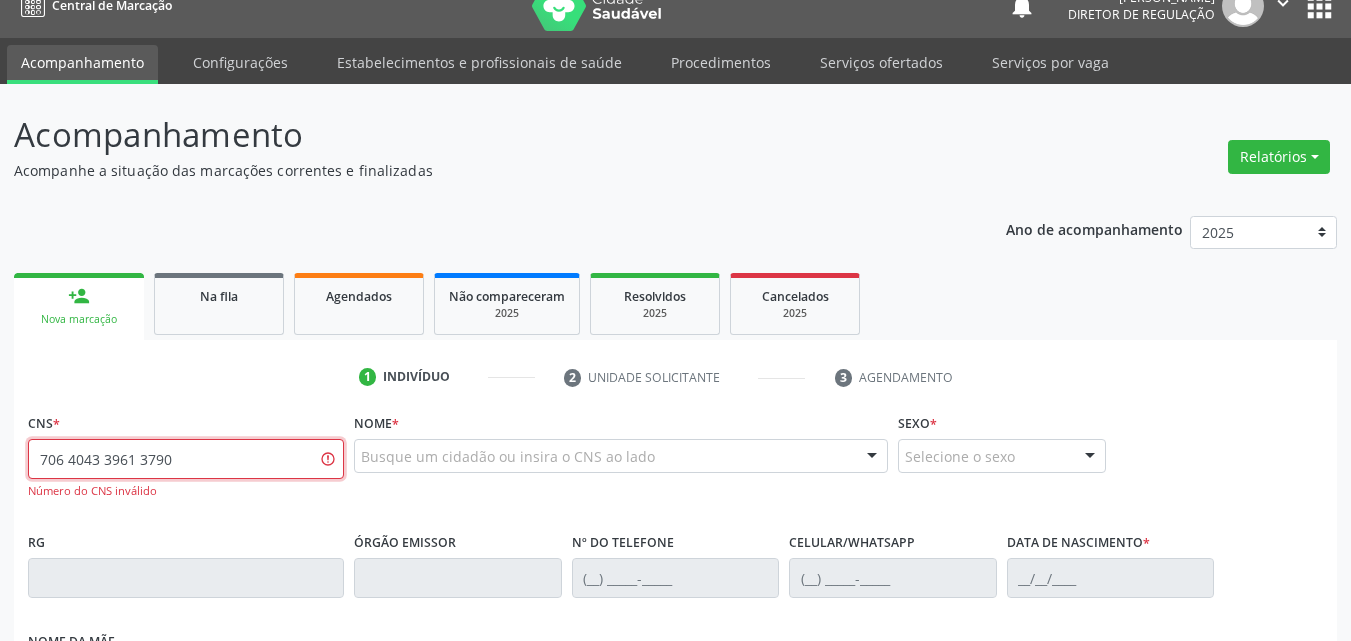 type on "706 4043 3961 3790" 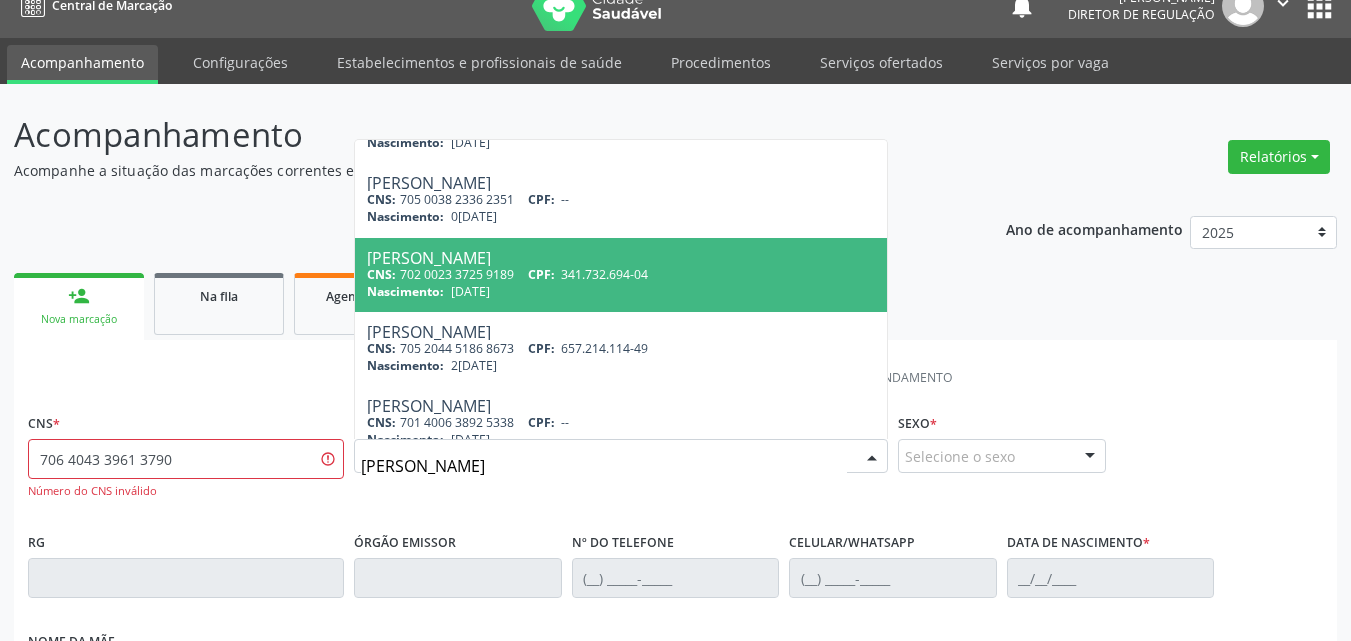 scroll, scrollTop: 0, scrollLeft: 0, axis: both 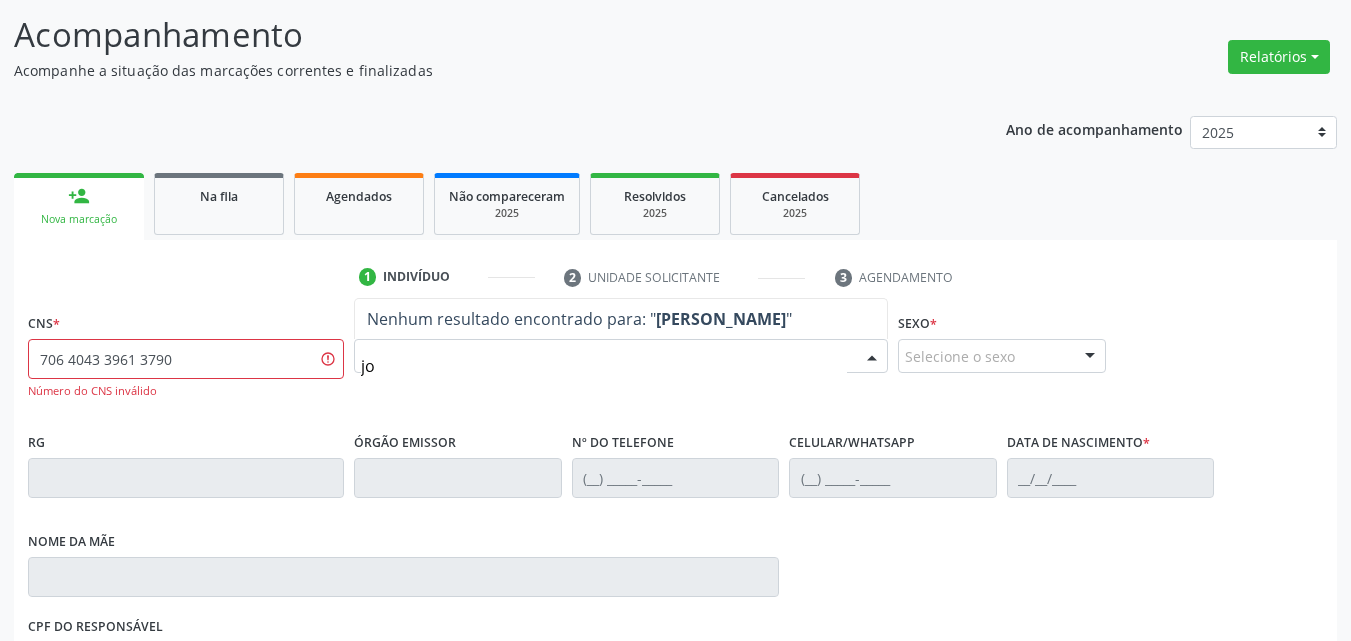 type on "j" 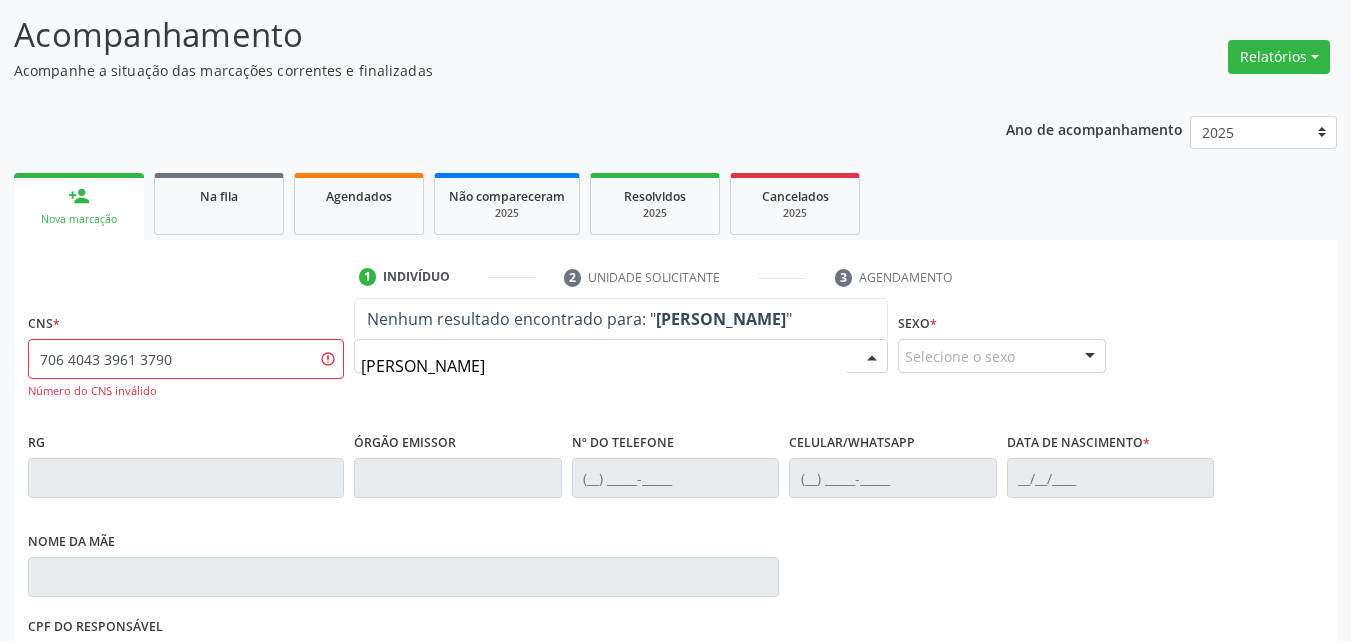 type on "peixoto ribeiro" 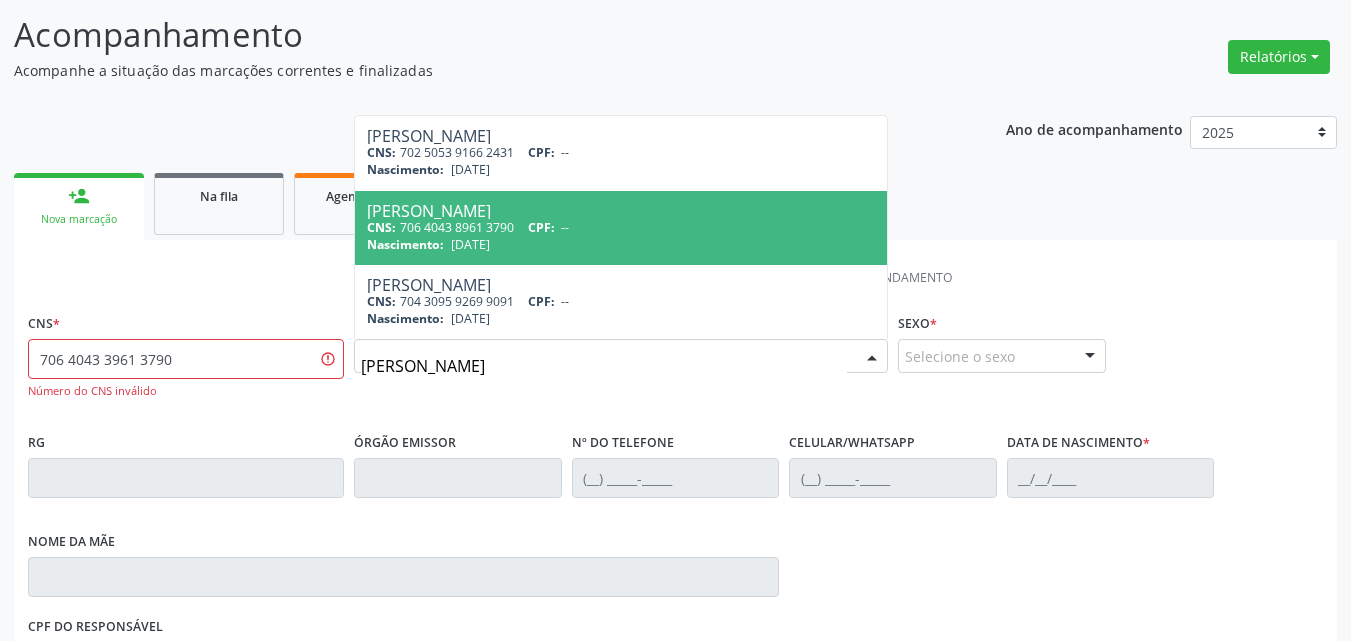 click on "CNS:
706 4043 8961 3790
CPF:    --" at bounding box center (621, 227) 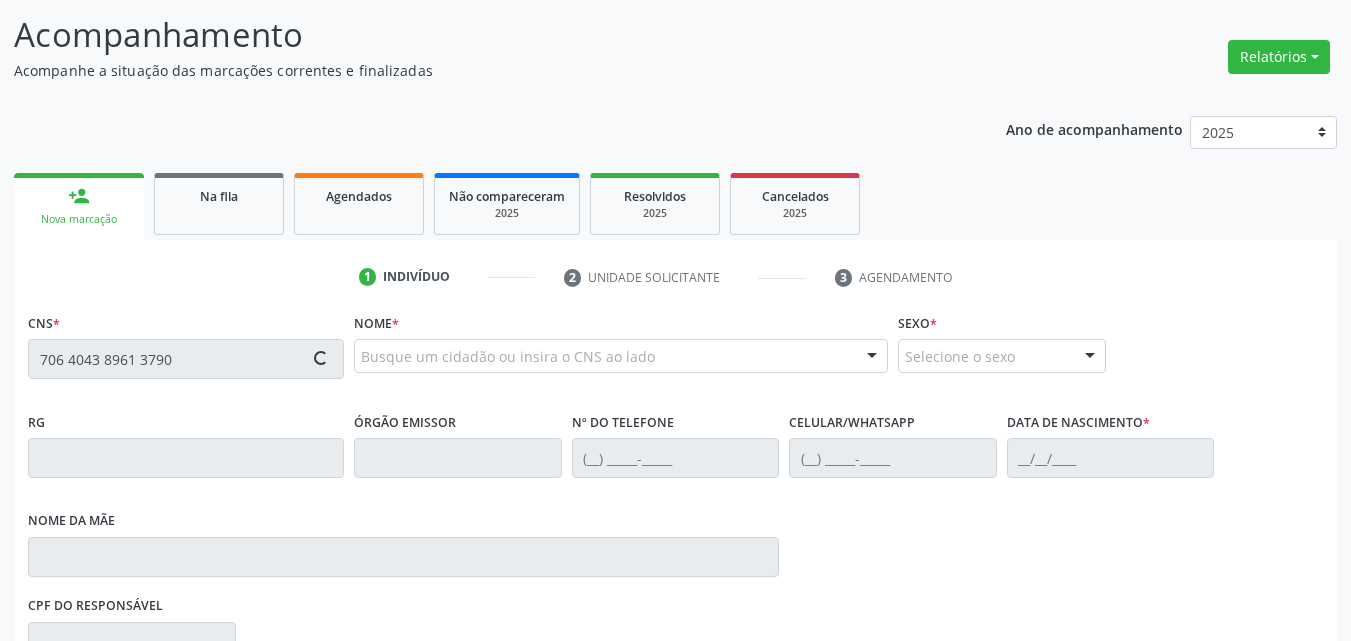 type on "706 4043 8961 3790" 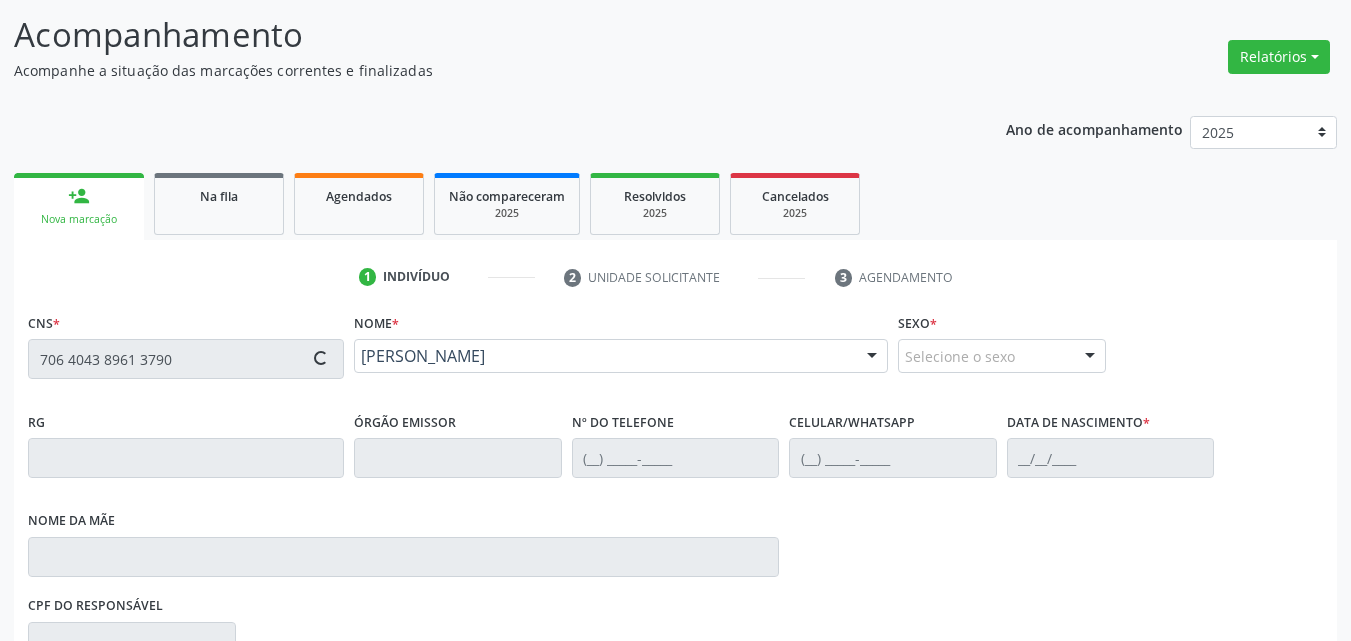 type on "23/02/2018" 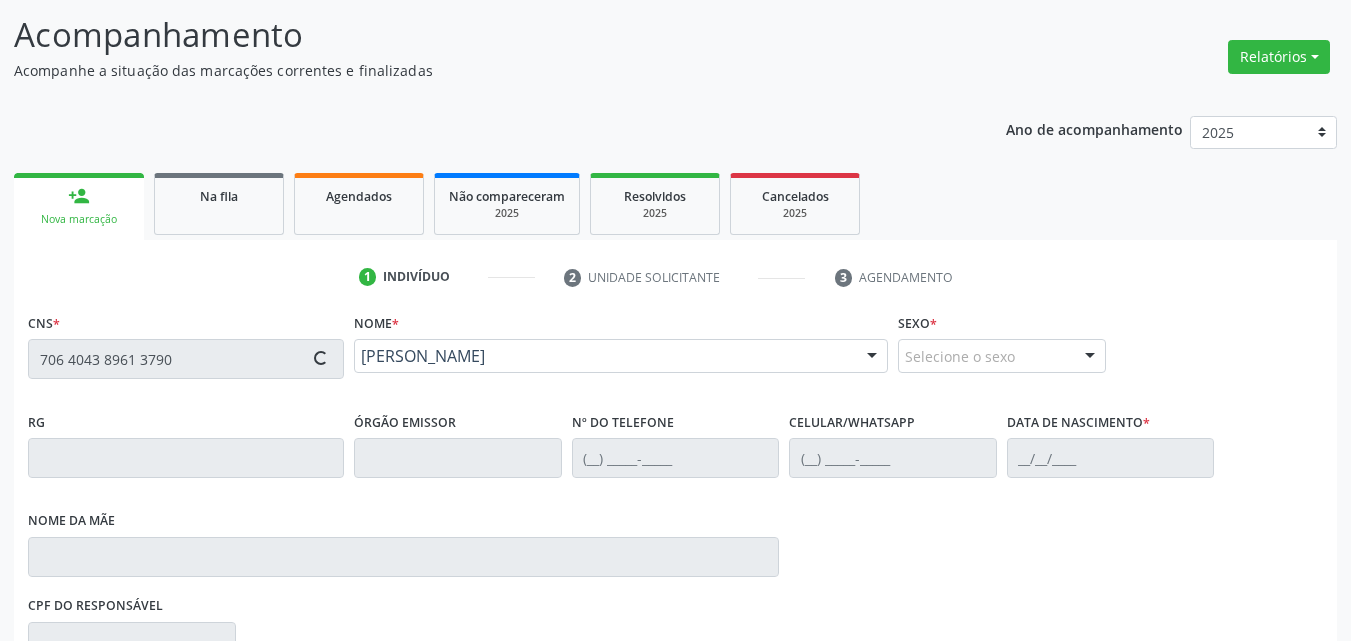 type on "S/N" 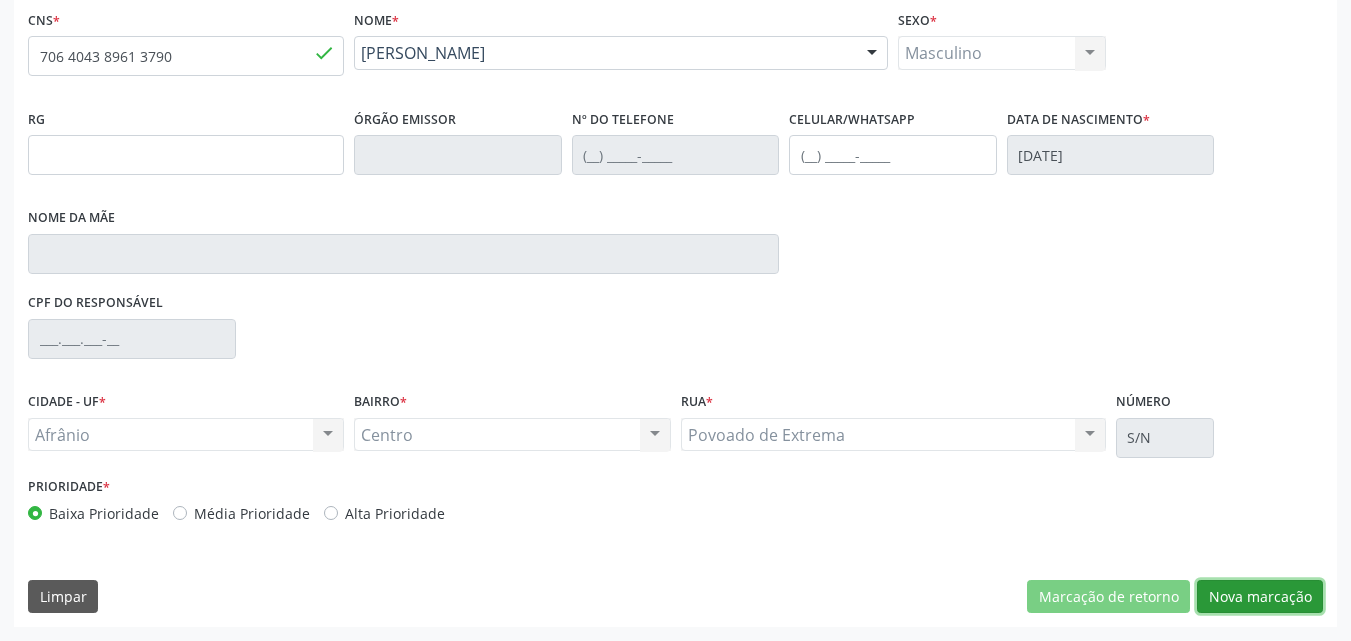 click on "Nova marcação" at bounding box center [1260, 597] 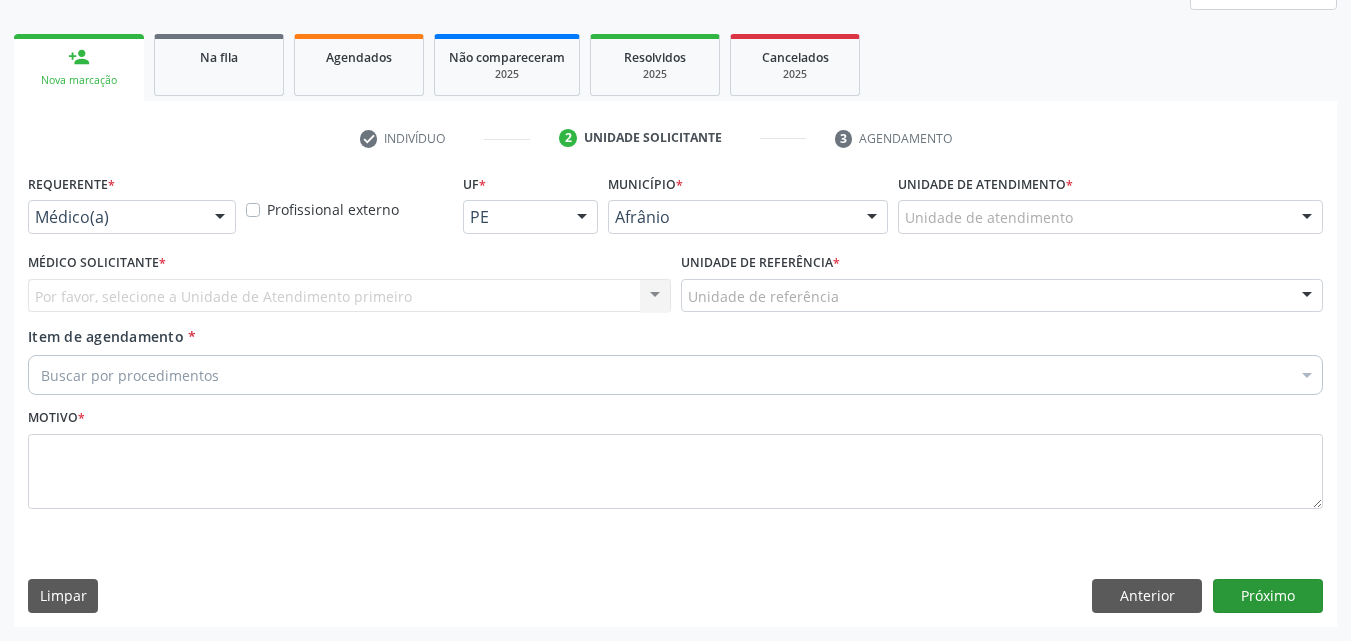 scroll, scrollTop: 265, scrollLeft: 0, axis: vertical 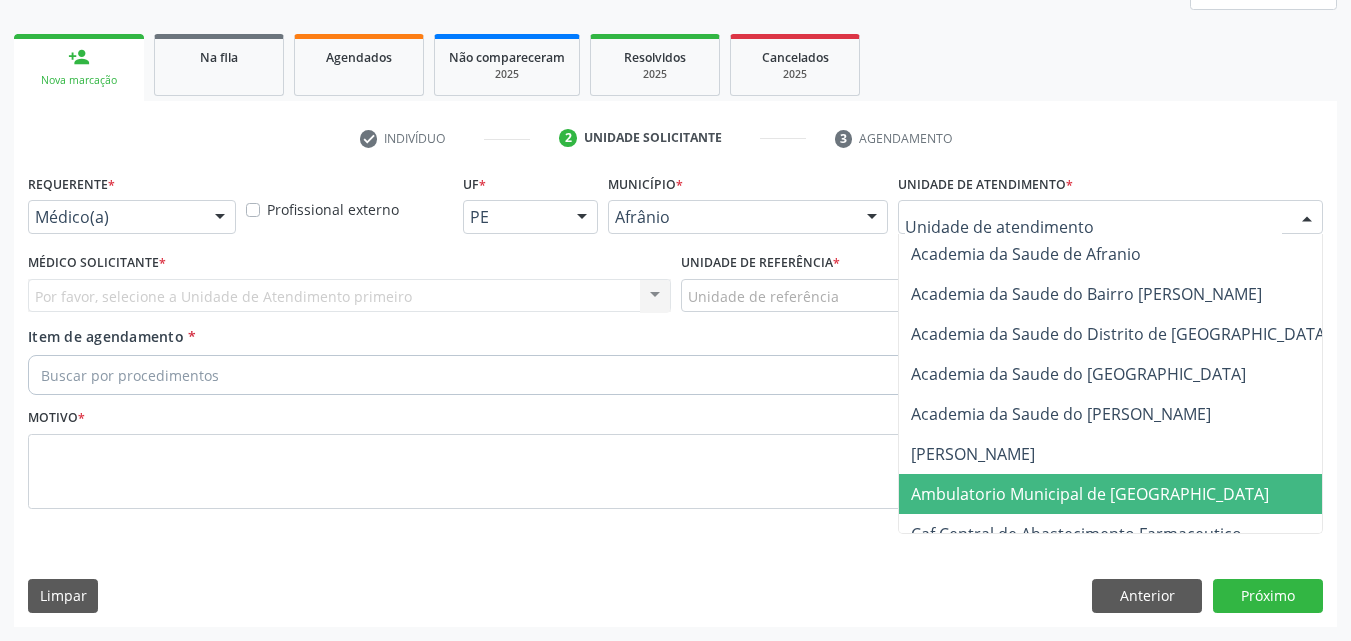 click on "Ambulatorio Municipal de [GEOGRAPHIC_DATA]" at bounding box center (1090, 494) 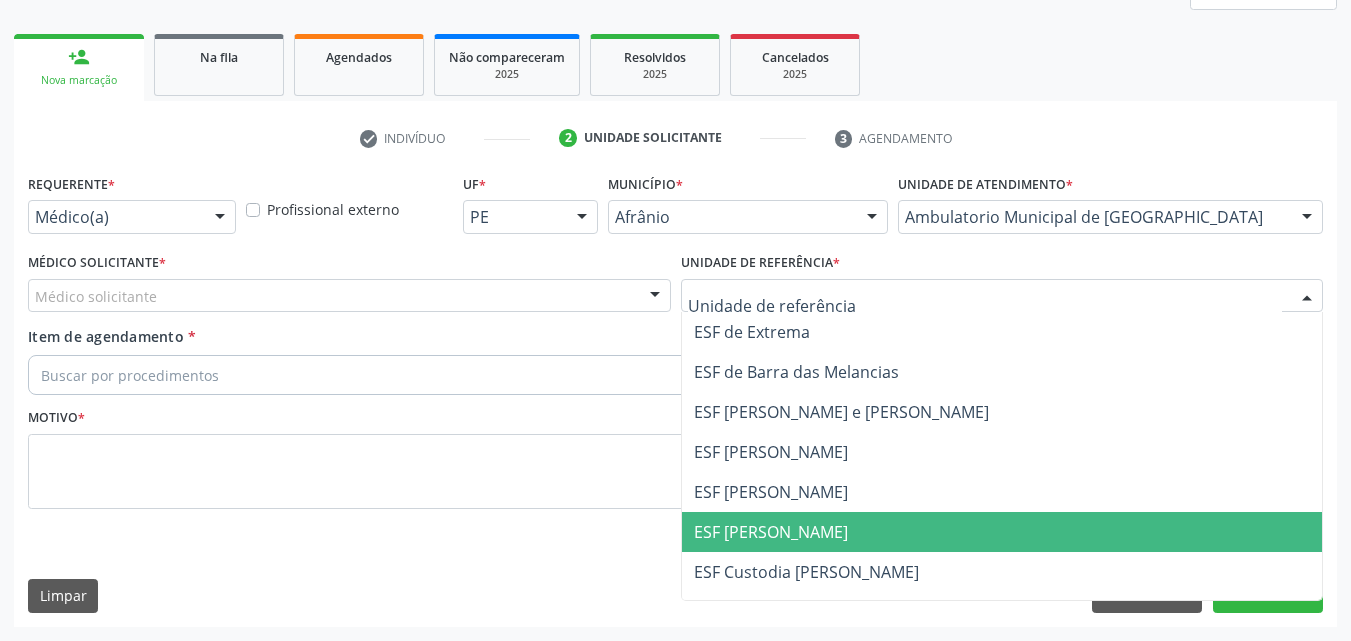 click on "ESF [PERSON_NAME]" at bounding box center [771, 532] 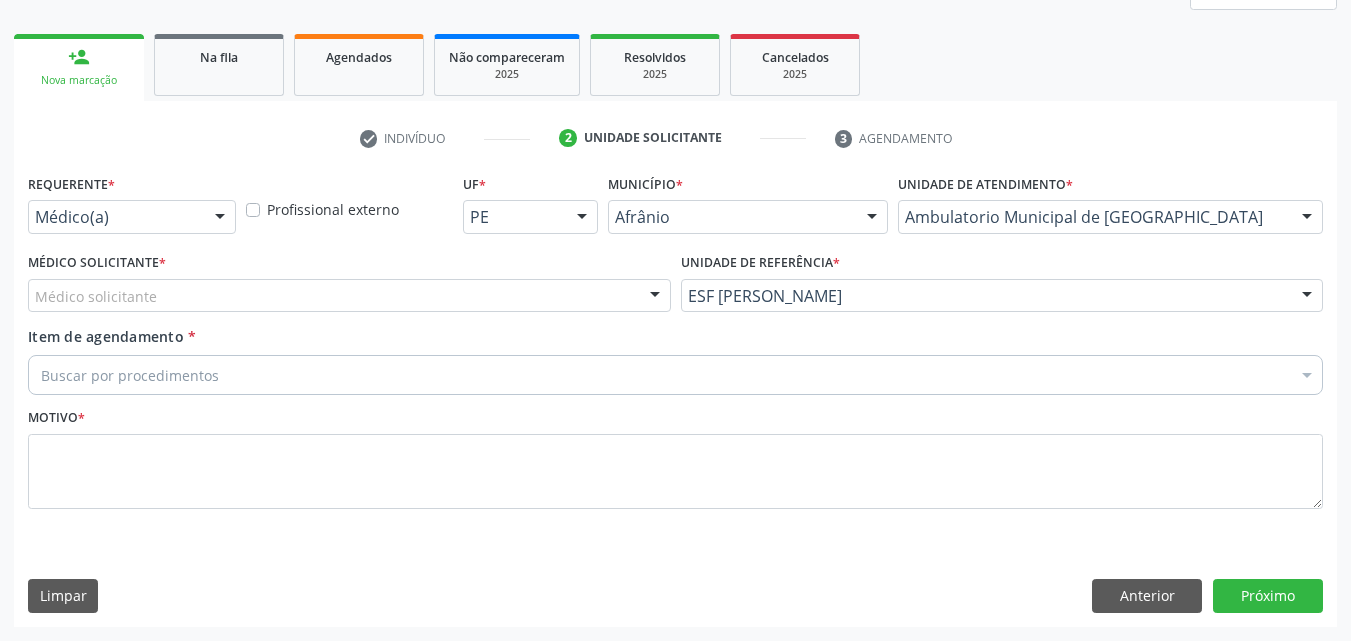 click on "Médico solicitante" at bounding box center [349, 296] 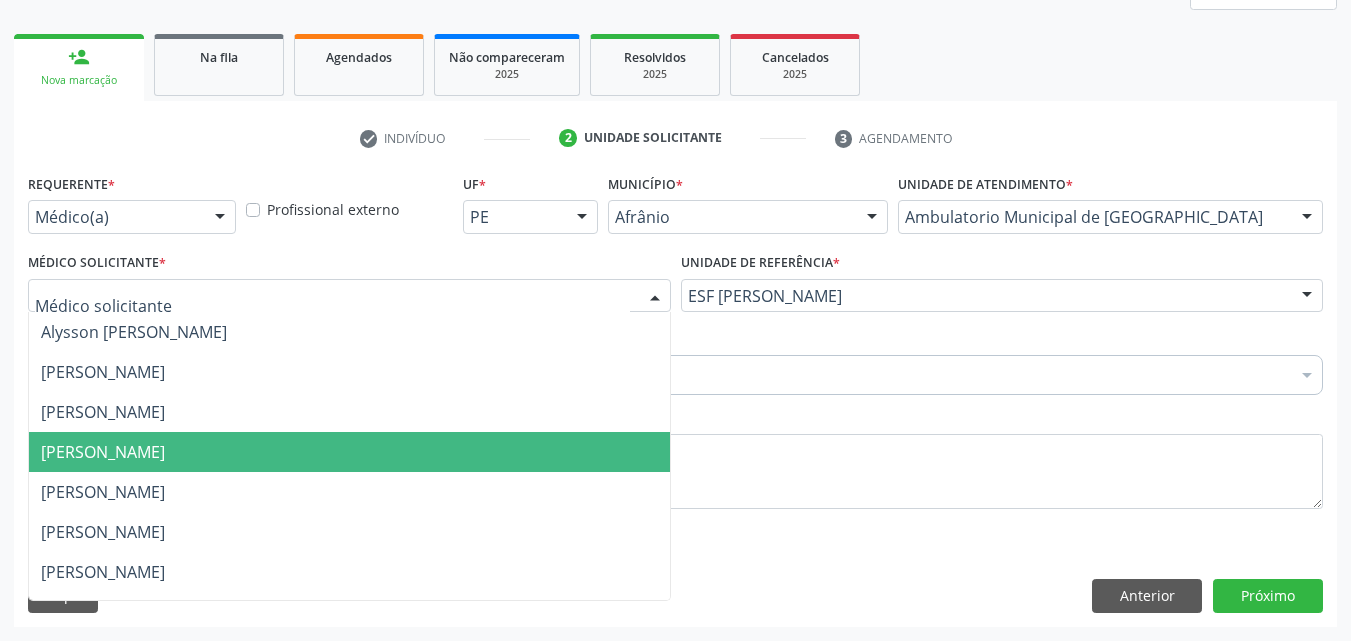 click on "[PERSON_NAME]" at bounding box center (349, 452) 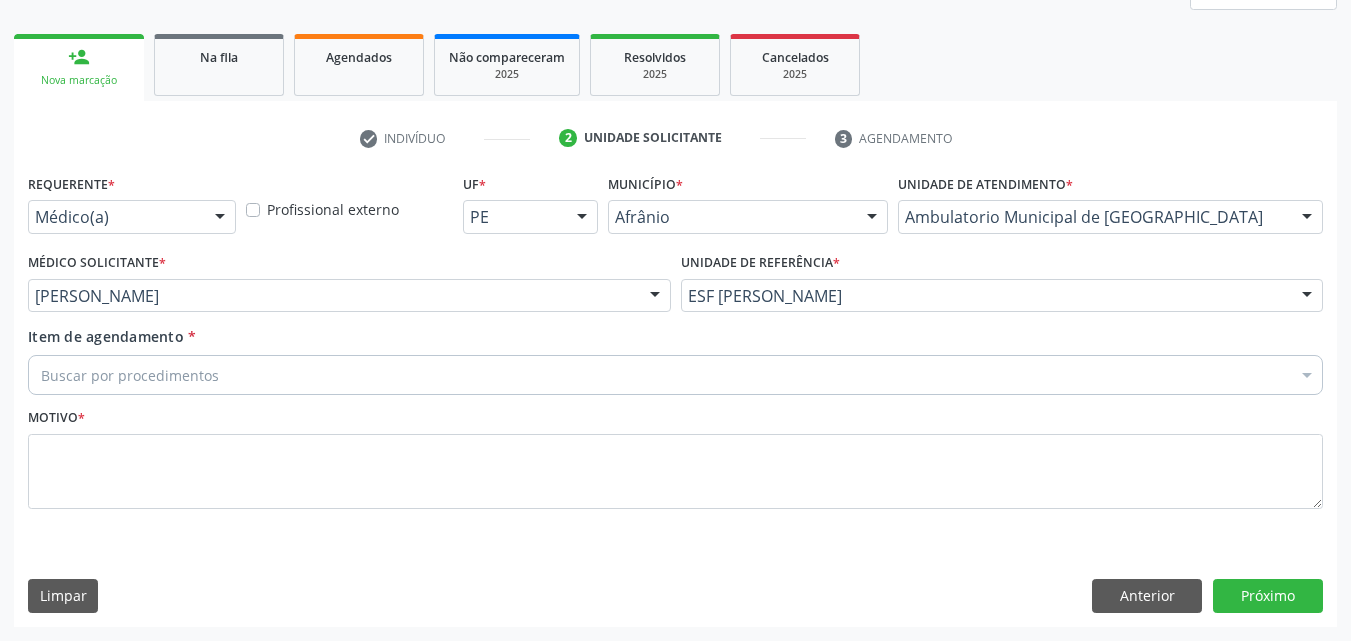 click on "Buscar por procedimentos" at bounding box center [675, 375] 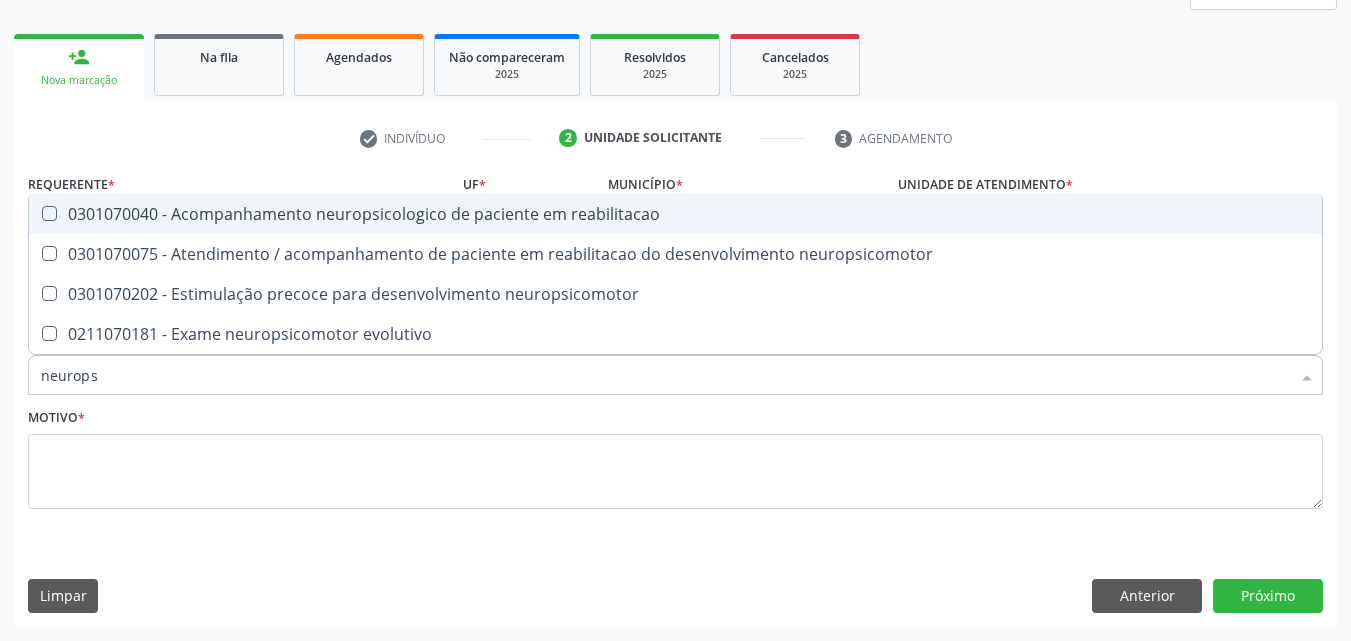 type on "neuropsi" 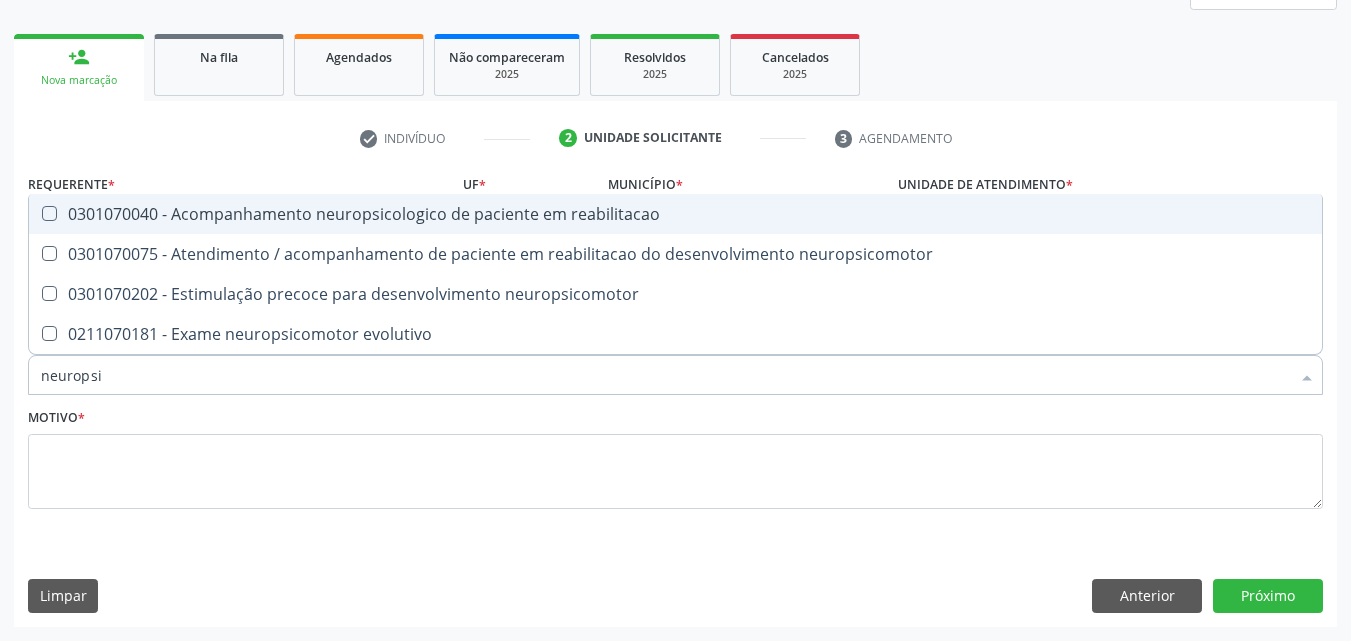 click on "0301070040 - Acompanhamento neuropsicologico de paciente em reabilitacao" at bounding box center [675, 214] 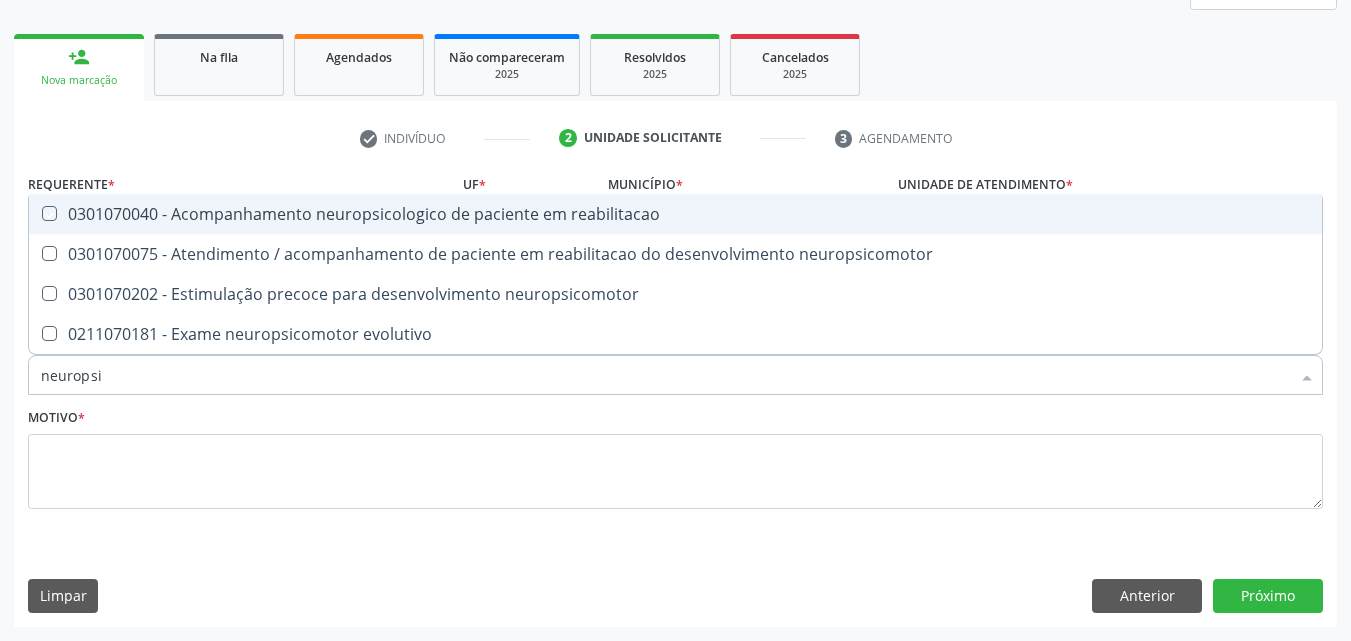 checkbox on "true" 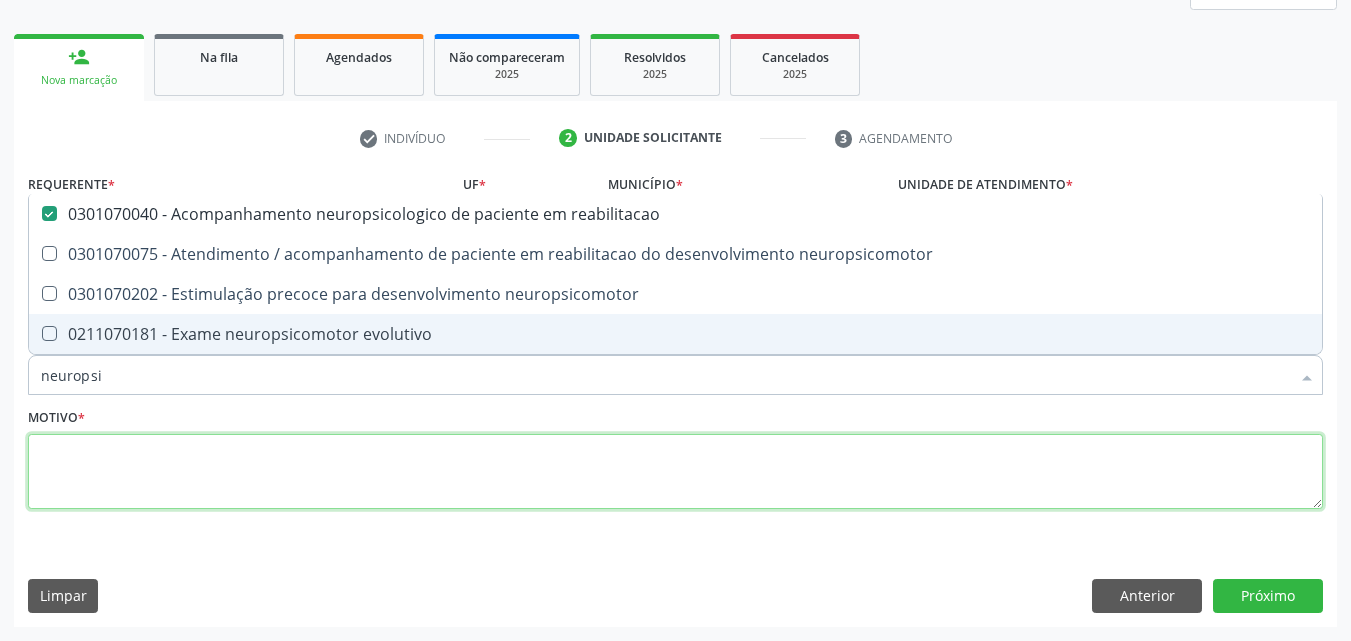 click at bounding box center (675, 472) 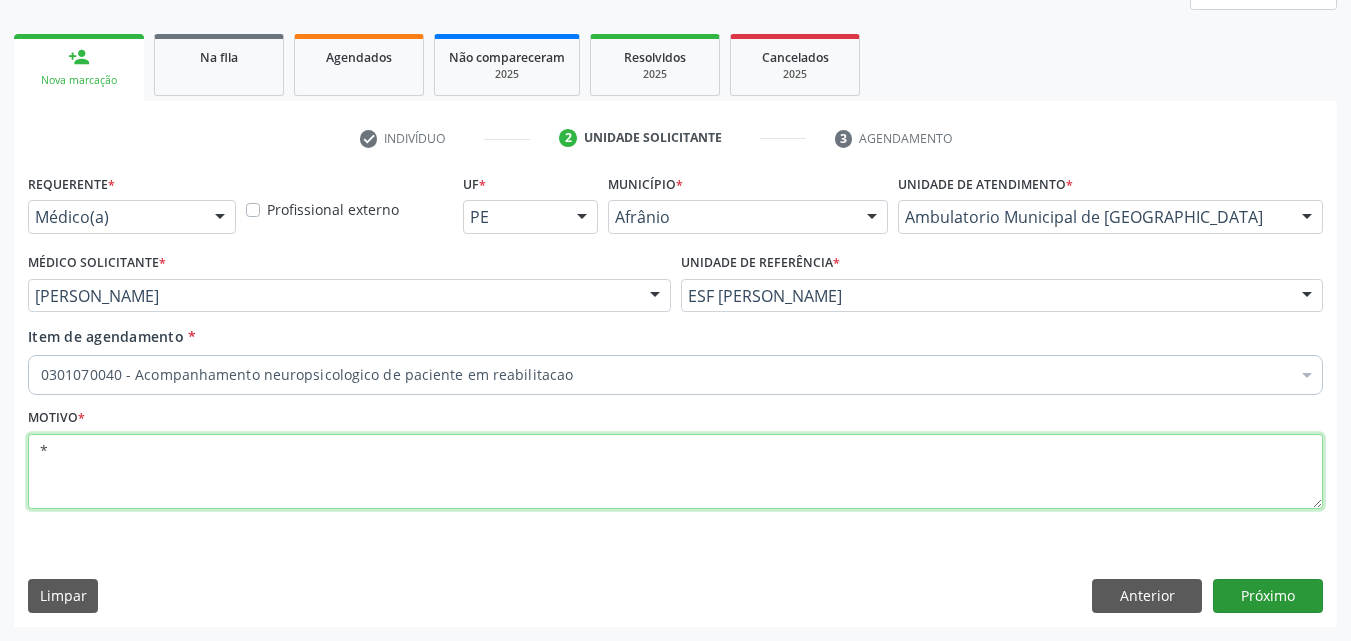 type on "*" 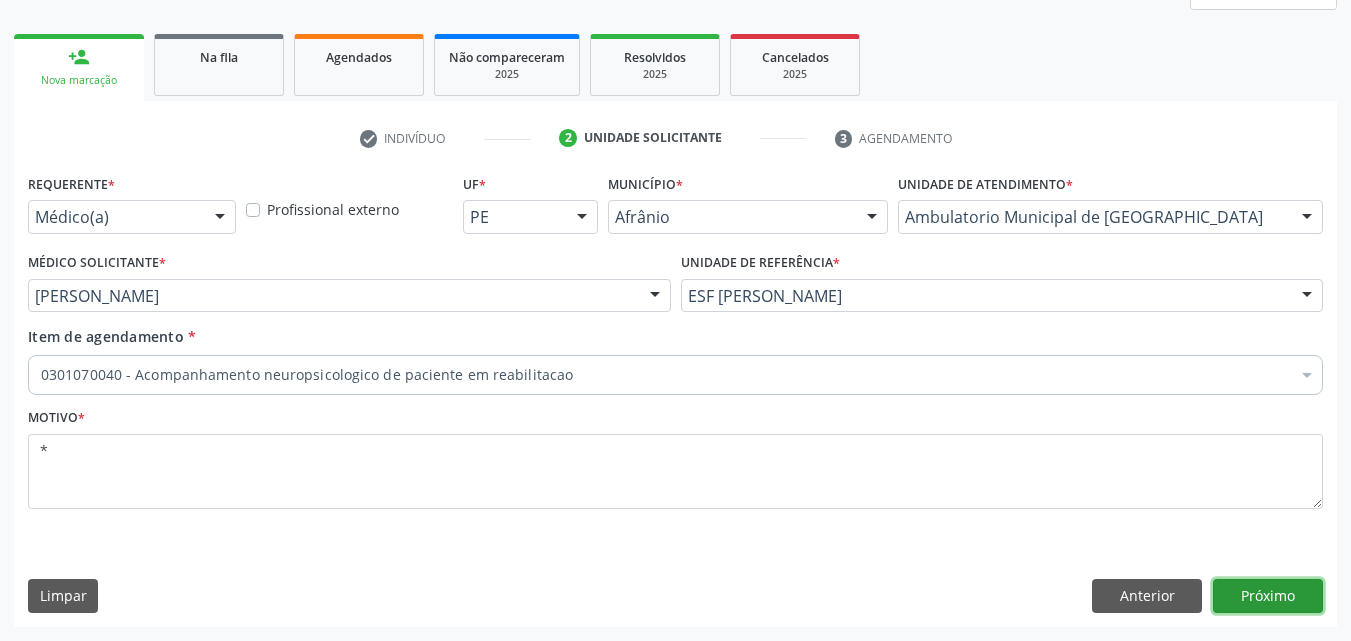 click on "Próximo" at bounding box center (1268, 596) 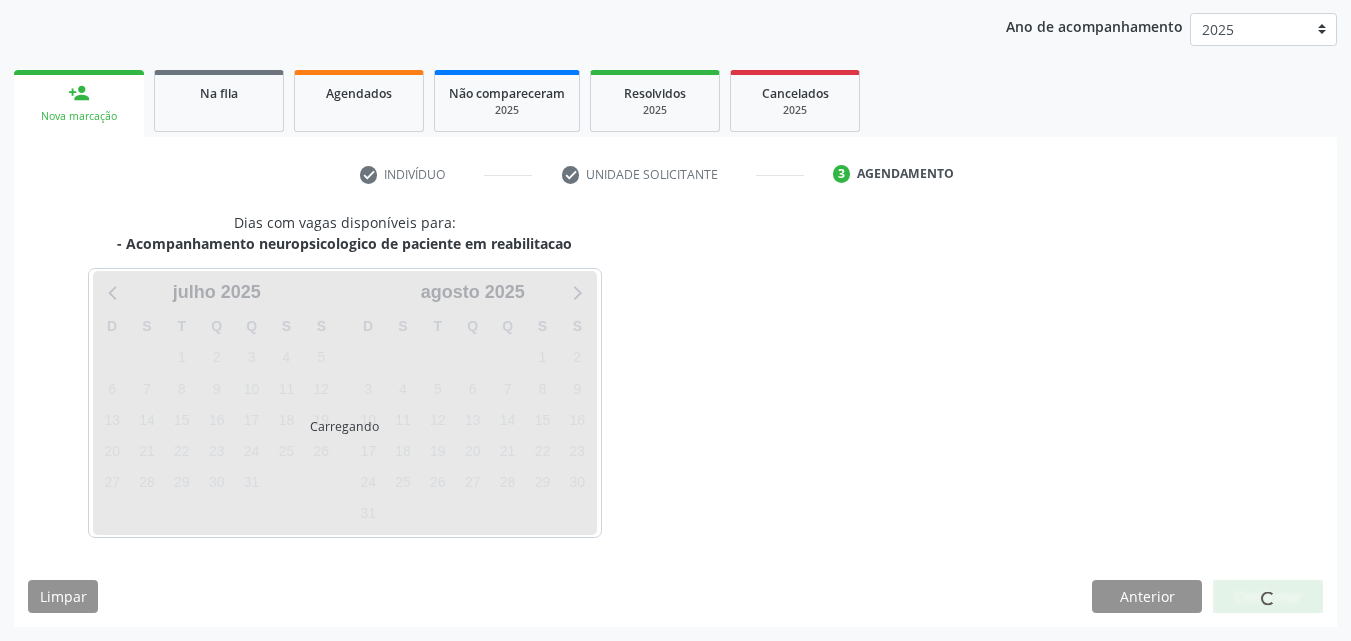 scroll, scrollTop: 229, scrollLeft: 0, axis: vertical 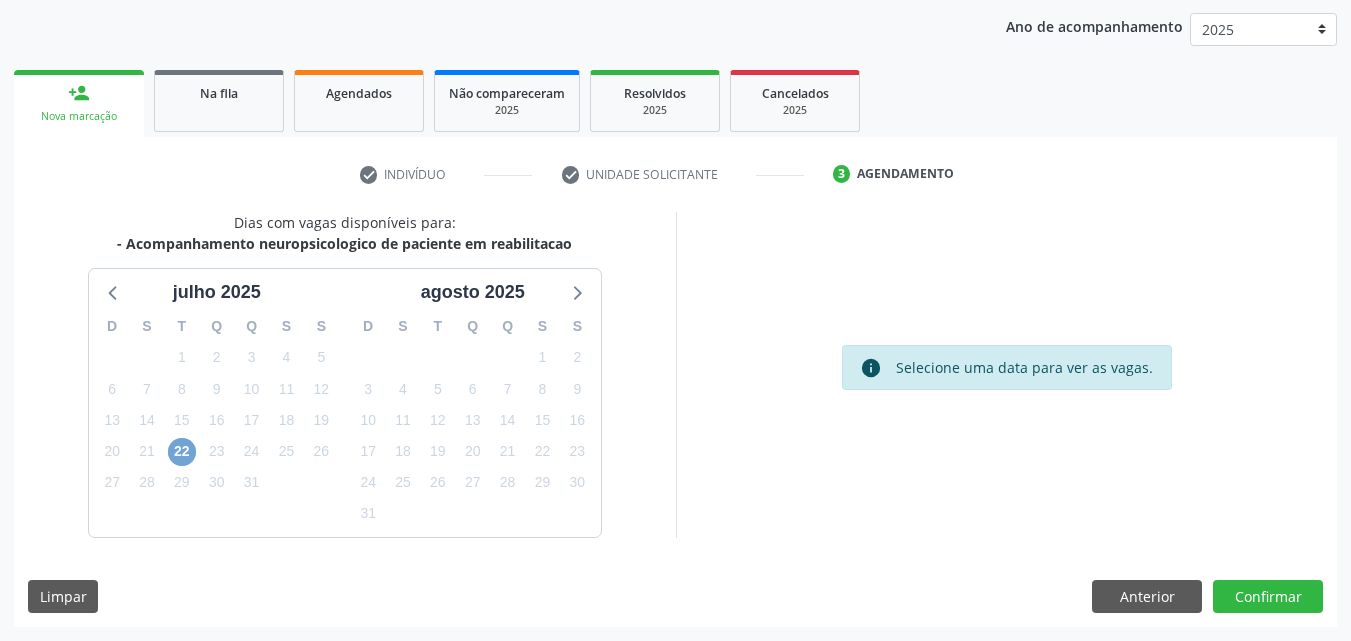 click on "22" at bounding box center [182, 452] 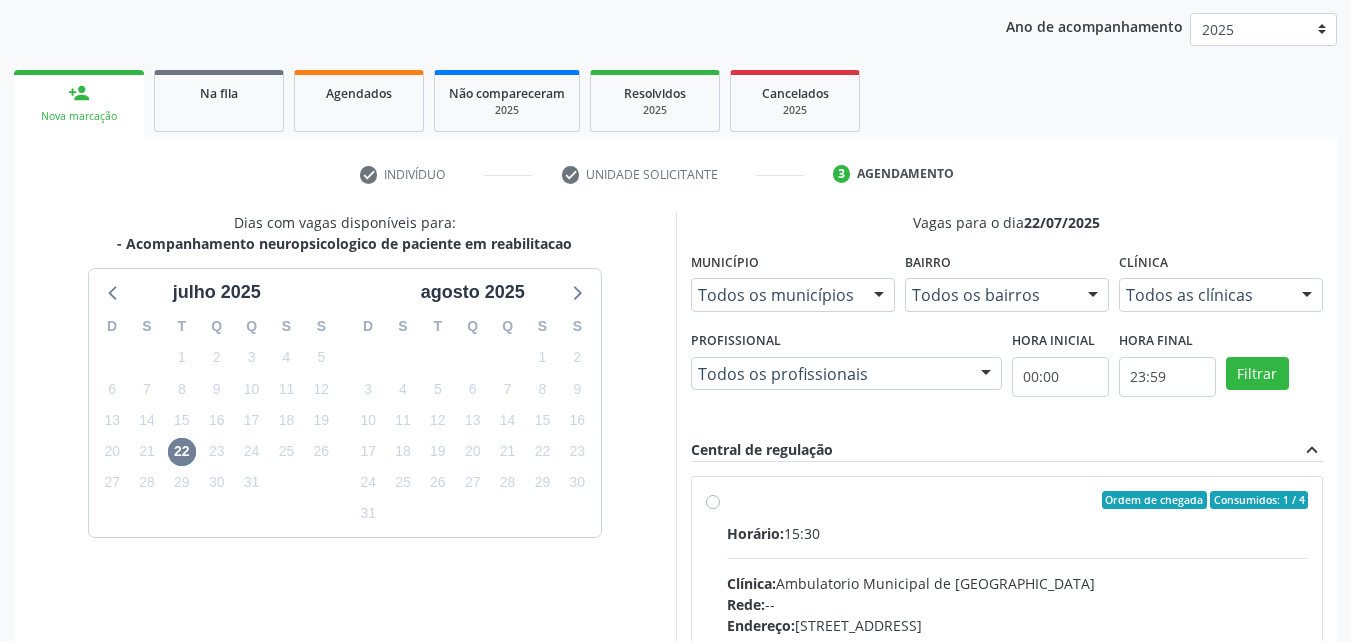 click on "Ordem de chegada
Consumidos: 1 / 4
Horário:   15:30
Clínica:  Ambulatorio Municipal de Saude
Rede:
--
Endereço:   A, nº 78, Centro, Afrânio - PE
Telefone:   --
Profissional:
--
Informações adicionais sobre o atendimento
Idade de atendimento:
Sem restrição
Gênero(s) atendido(s):
Sem restrição
Informações adicionais:
--" at bounding box center [1018, 644] 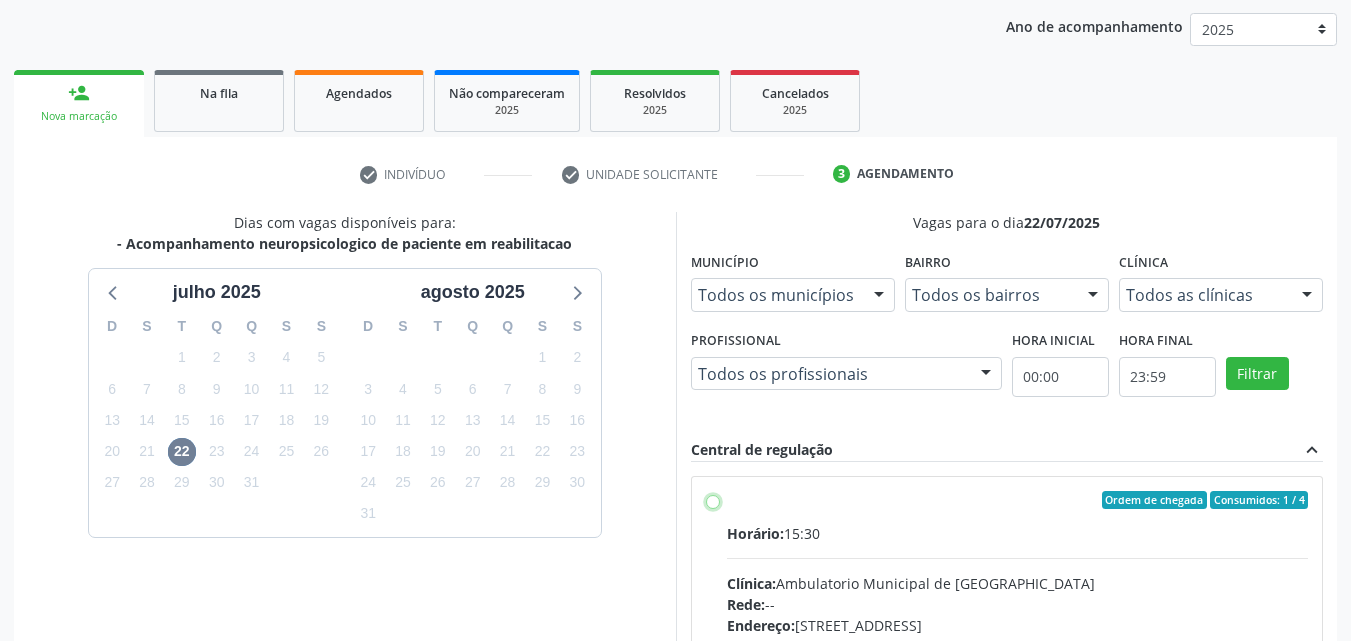click on "Ordem de chegada
Consumidos: 1 / 4
Horário:   15:30
Clínica:  Ambulatorio Municipal de Saude
Rede:
--
Endereço:   A, nº 78, Centro, Afrânio - PE
Telefone:   --
Profissional:
--
Informações adicionais sobre o atendimento
Idade de atendimento:
Sem restrição
Gênero(s) atendido(s):
Sem restrição
Informações adicionais:
--" at bounding box center [713, 500] 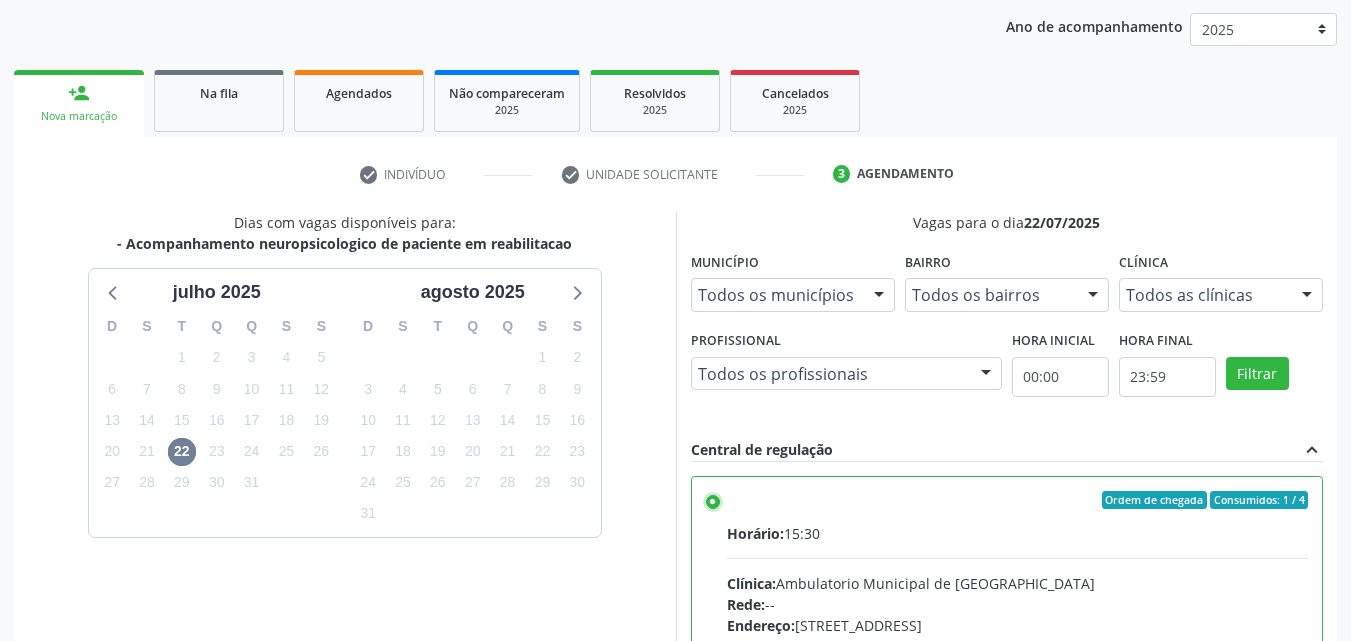 scroll, scrollTop: 99, scrollLeft: 0, axis: vertical 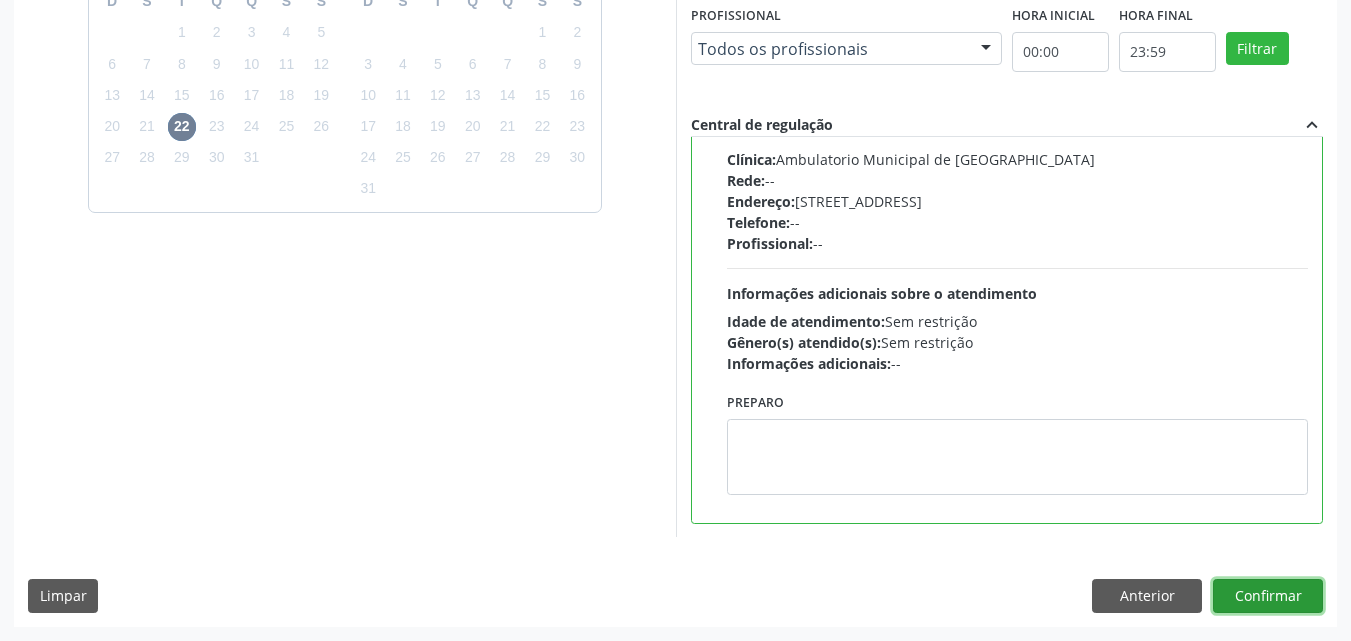 click on "Confirmar" at bounding box center (1268, 596) 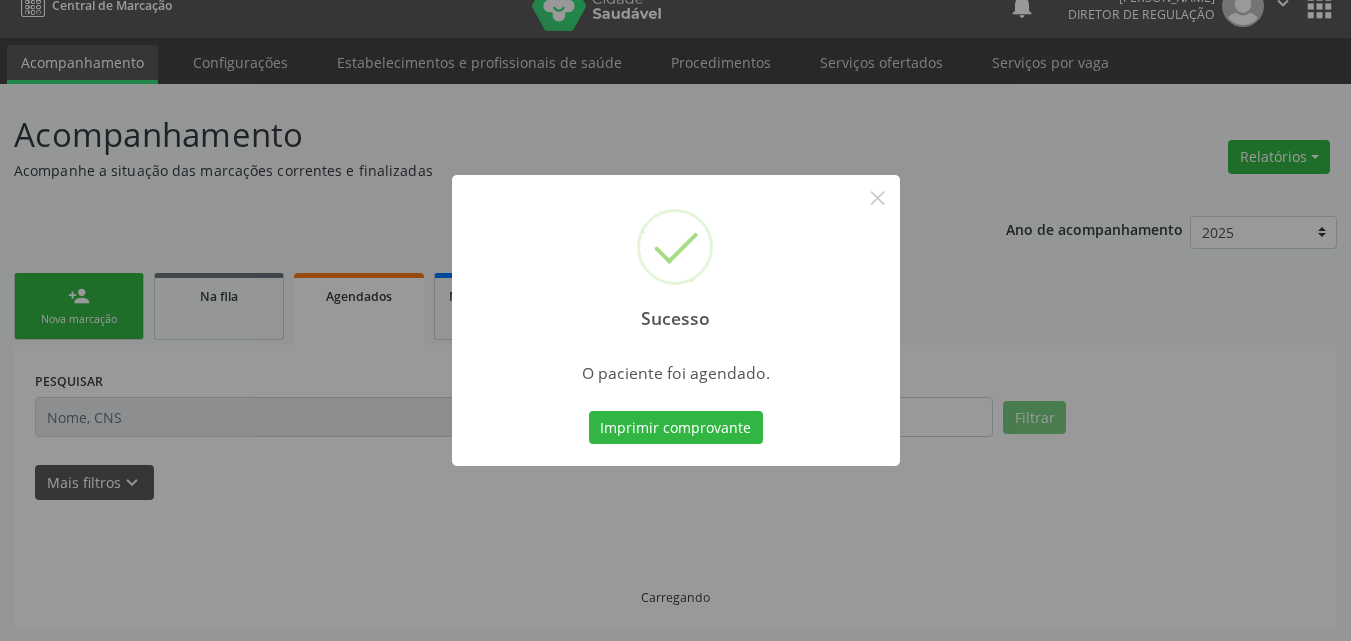 scroll, scrollTop: 26, scrollLeft: 0, axis: vertical 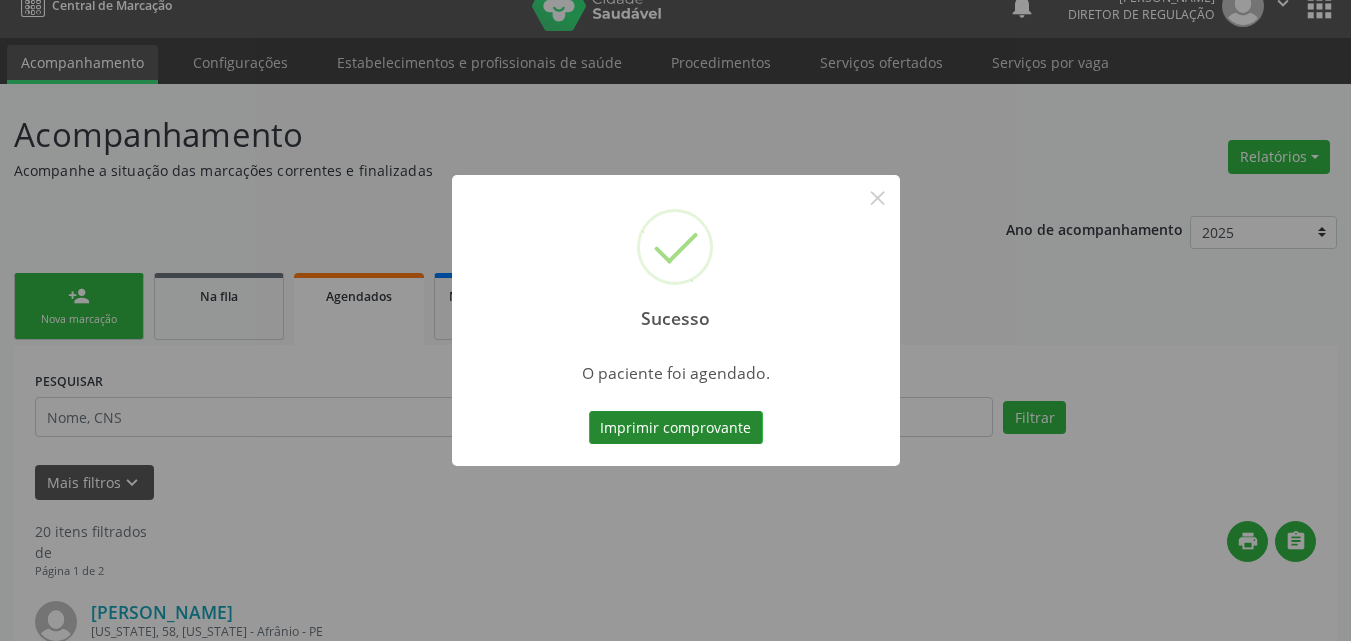 click on "Imprimir comprovante" at bounding box center (676, 428) 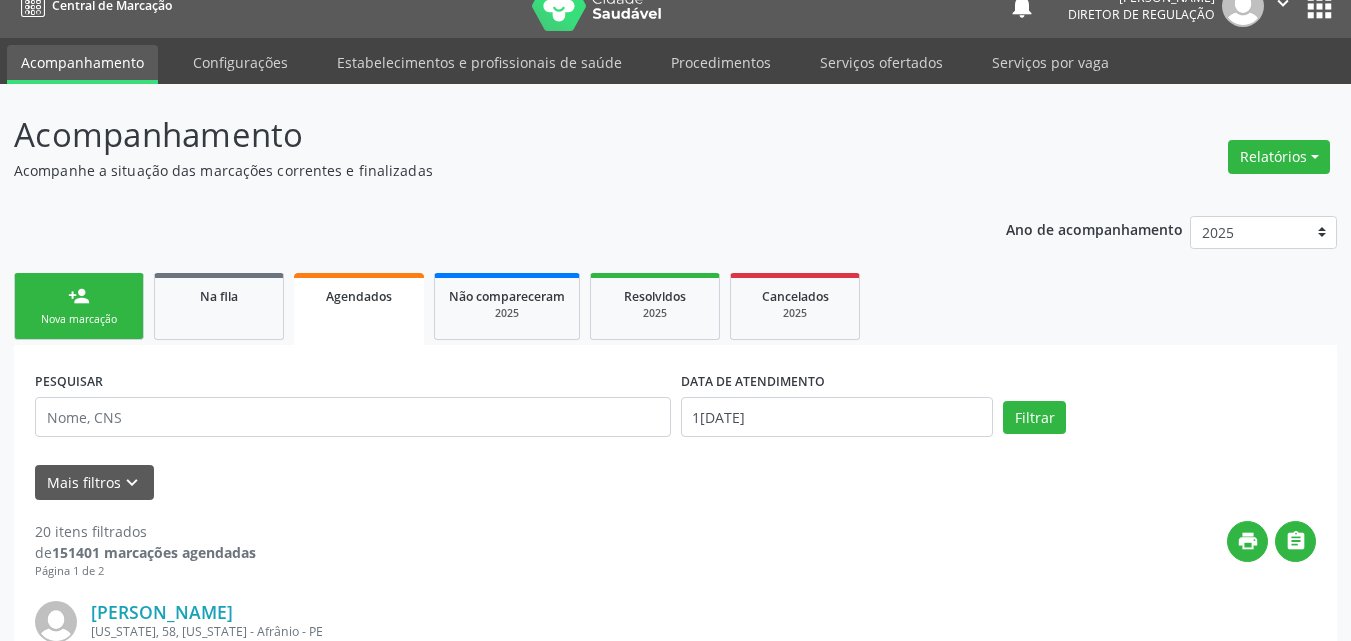 click on "person_add
Nova marcação" at bounding box center [79, 306] 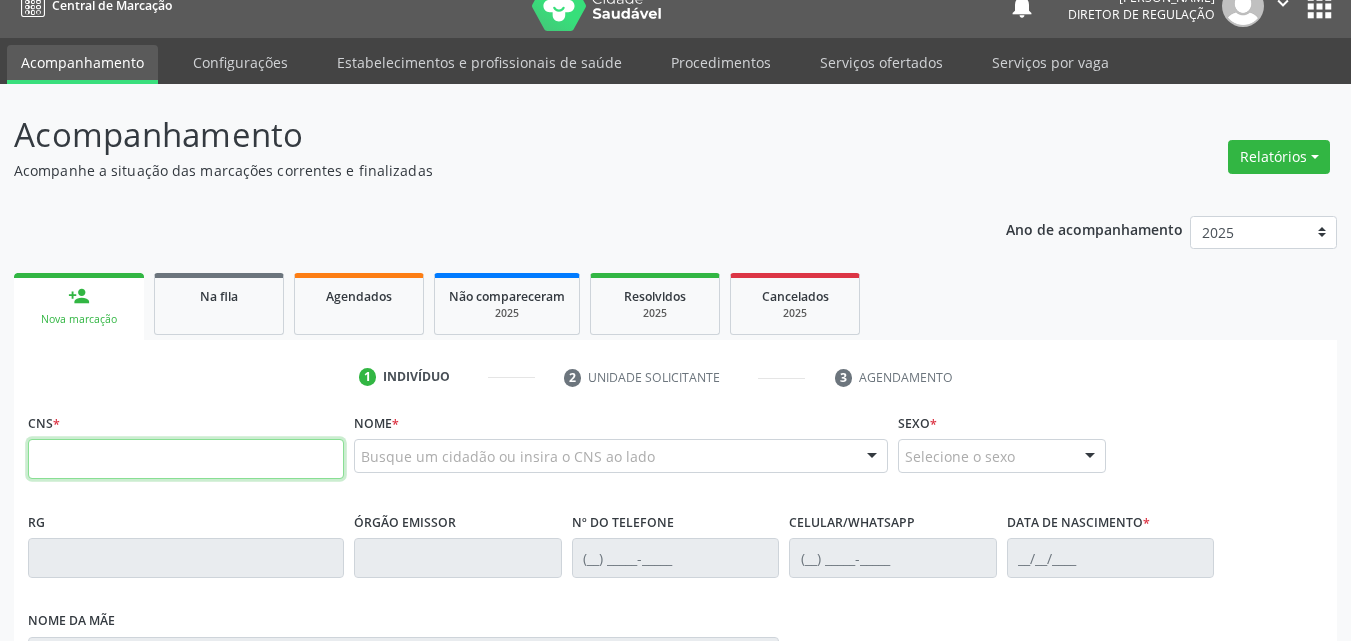 click at bounding box center (186, 459) 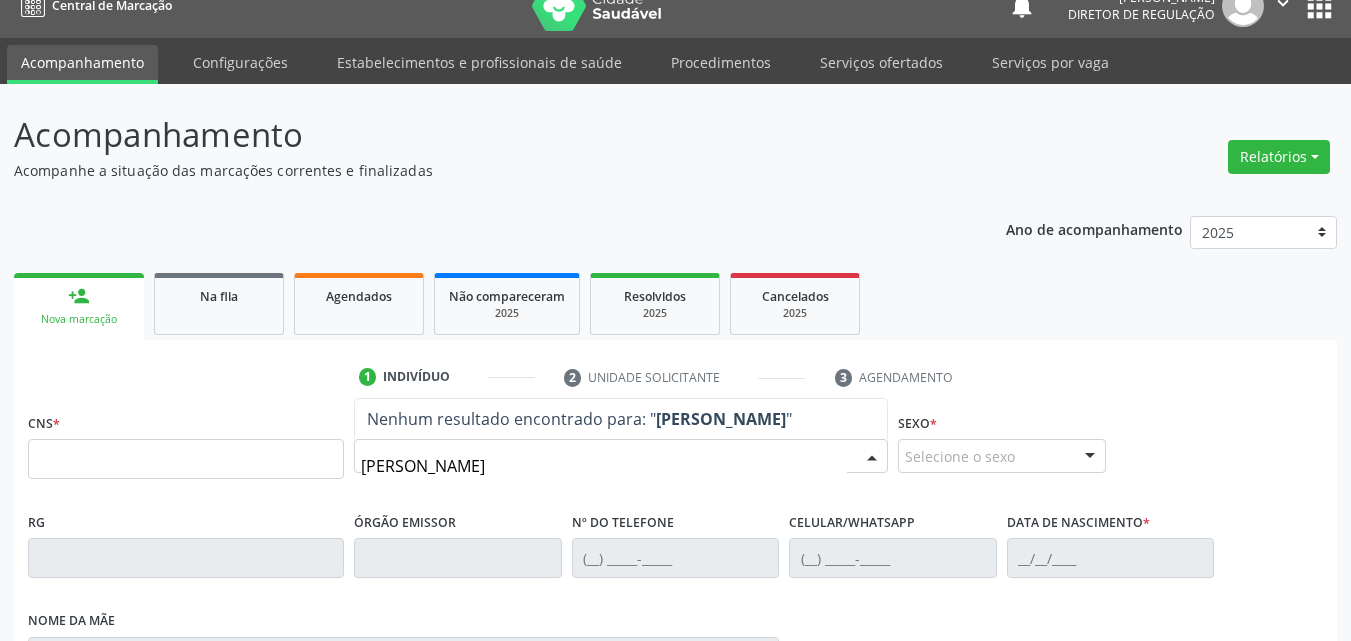 type on "rayla vitoria" 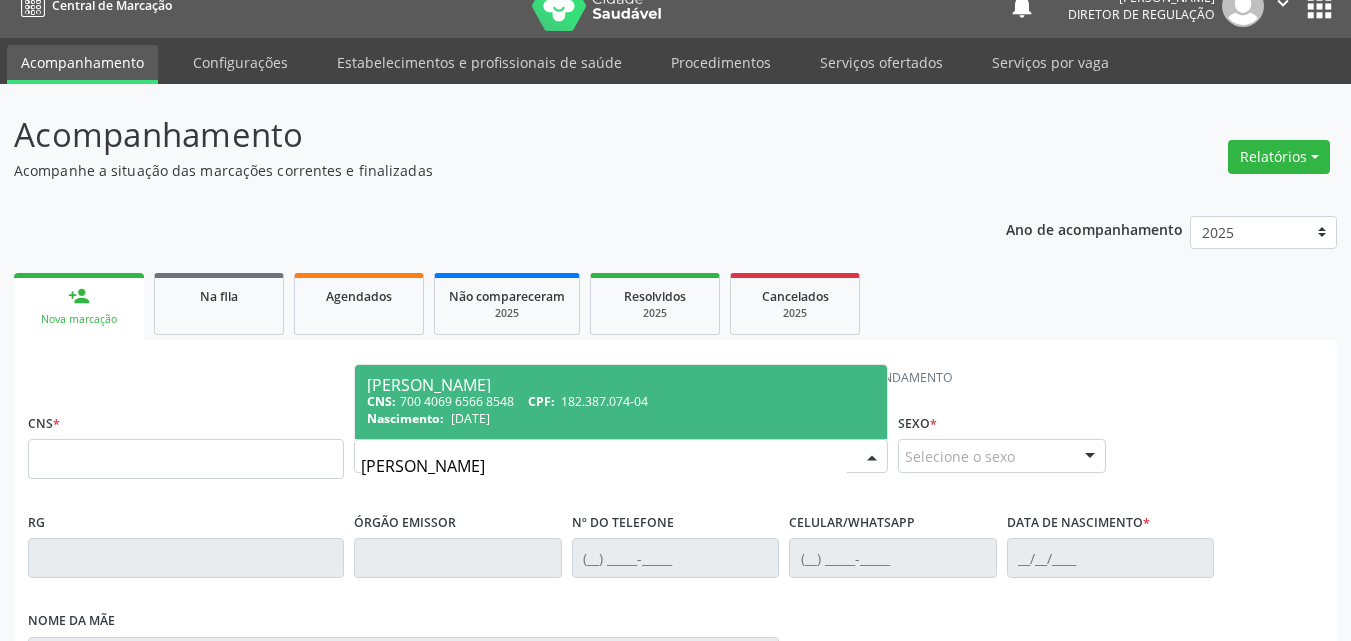 click on "Rayla Vitoria da Silva Nunes" at bounding box center (621, 385) 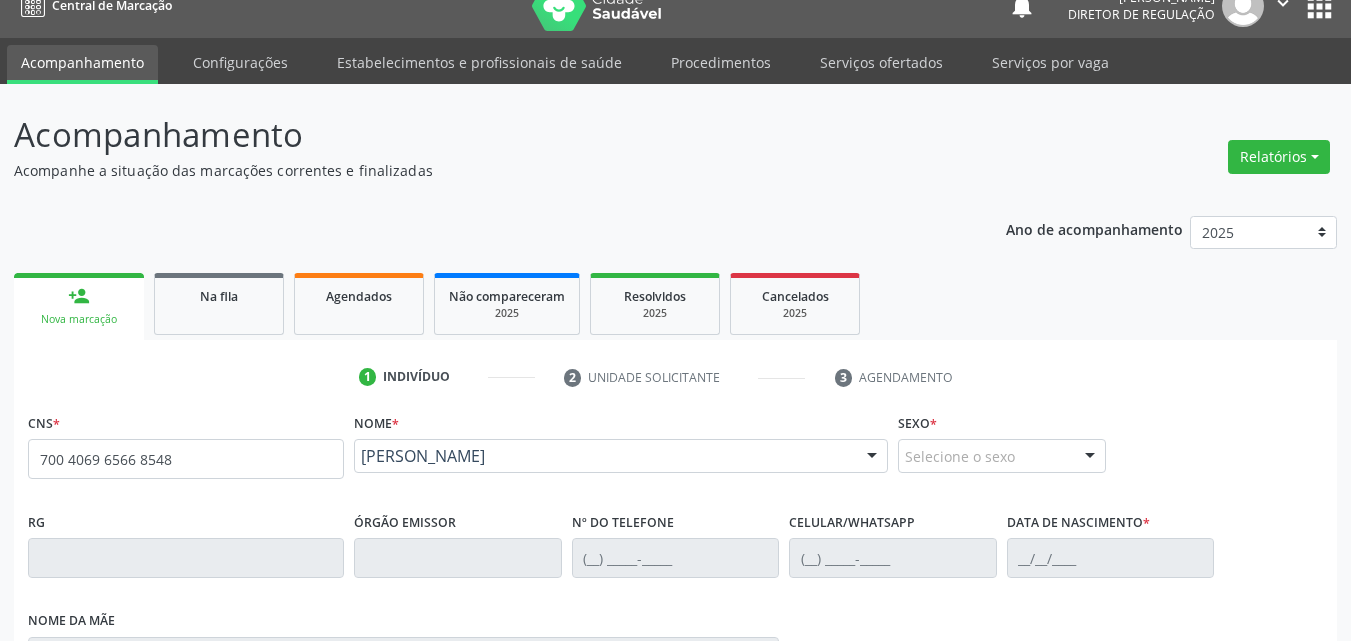 type on "700 4069 6566 8548" 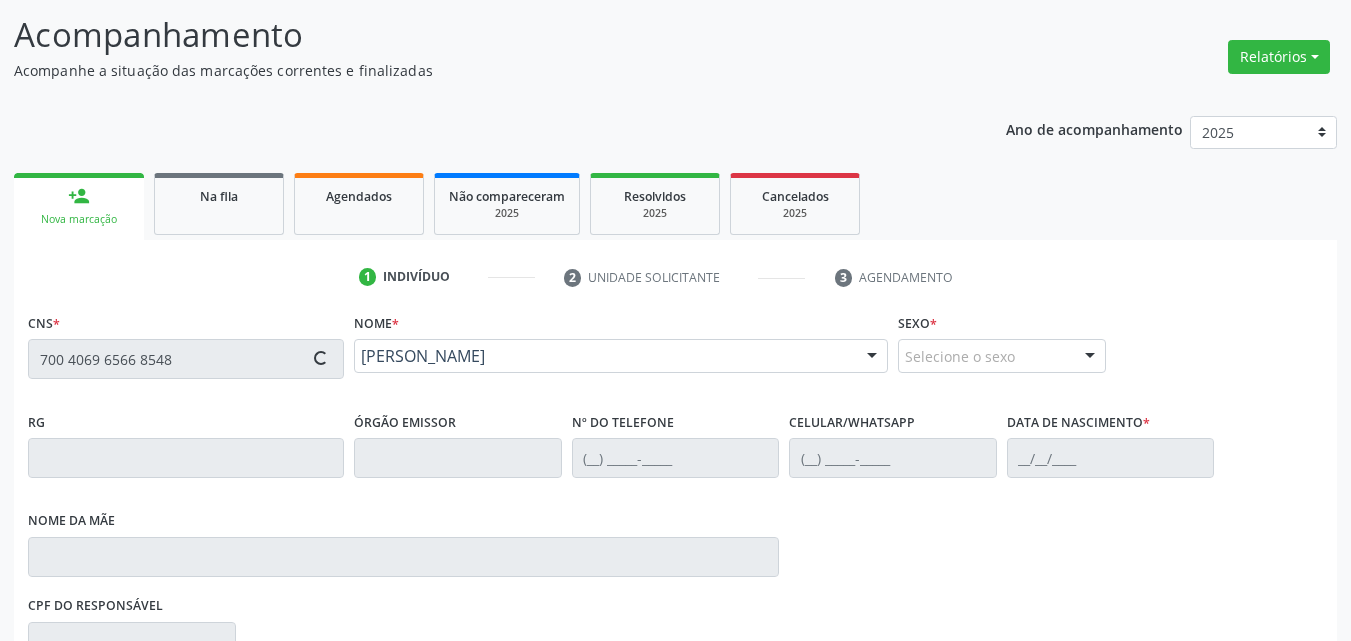 type on "(87) 99627-1254" 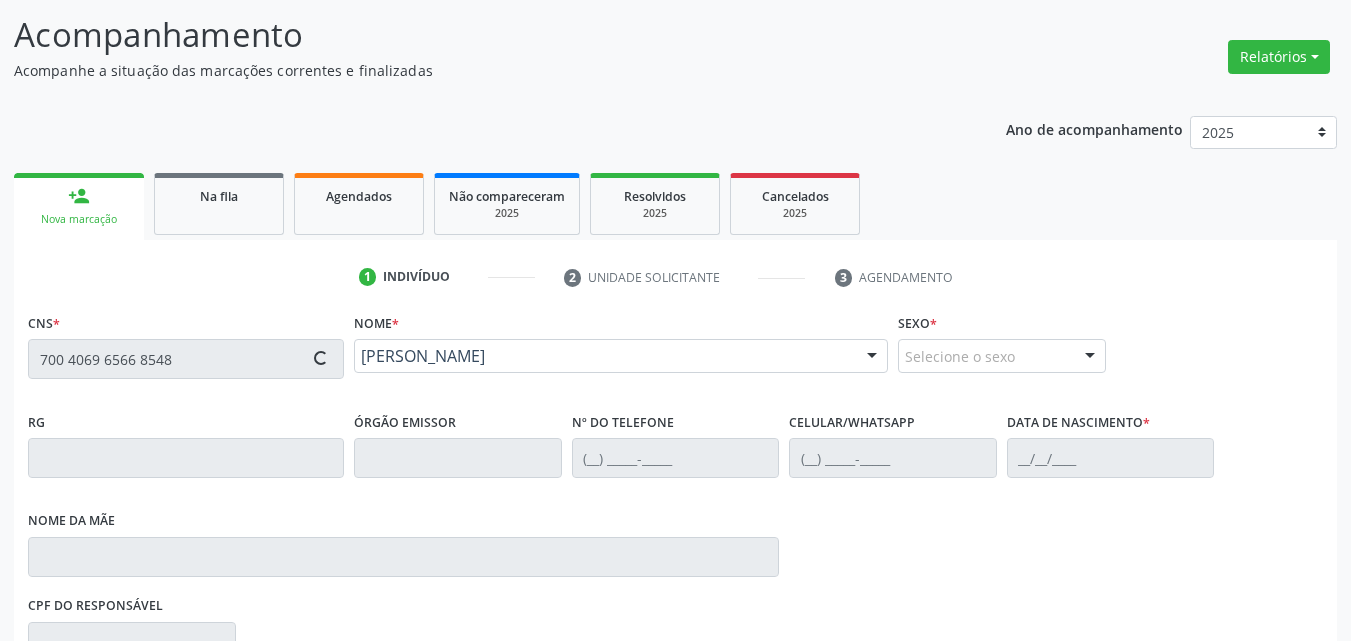 type on "18/02/2019" 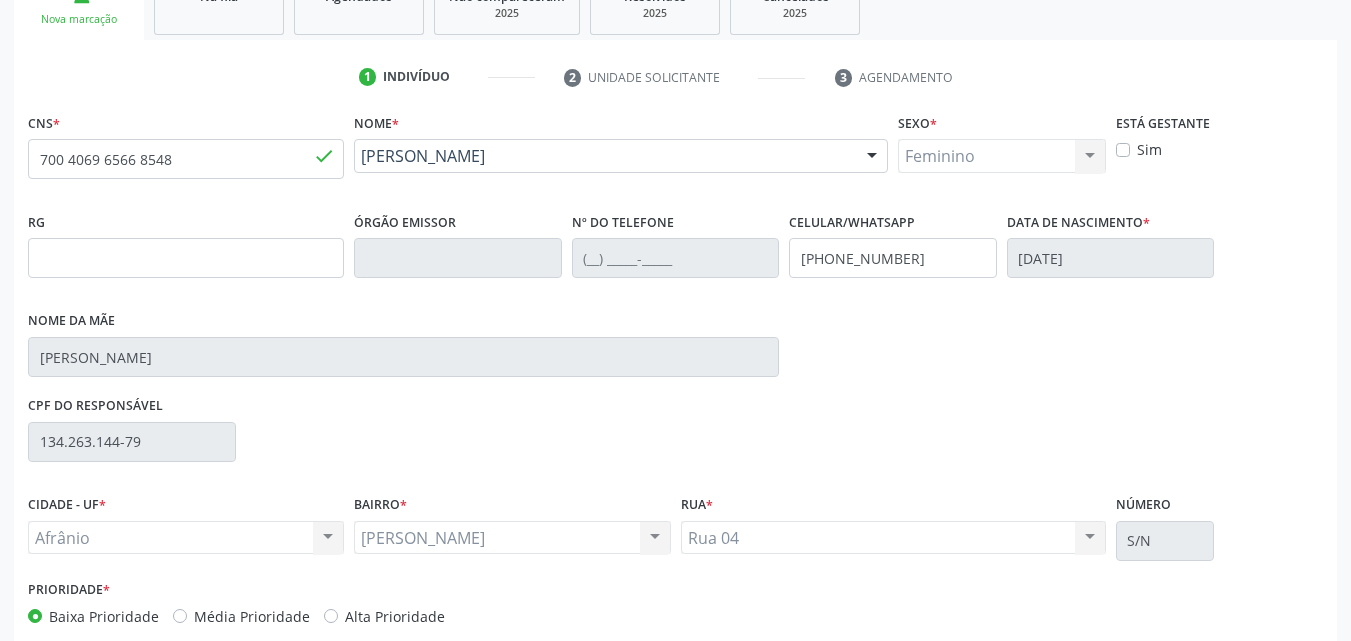 scroll, scrollTop: 429, scrollLeft: 0, axis: vertical 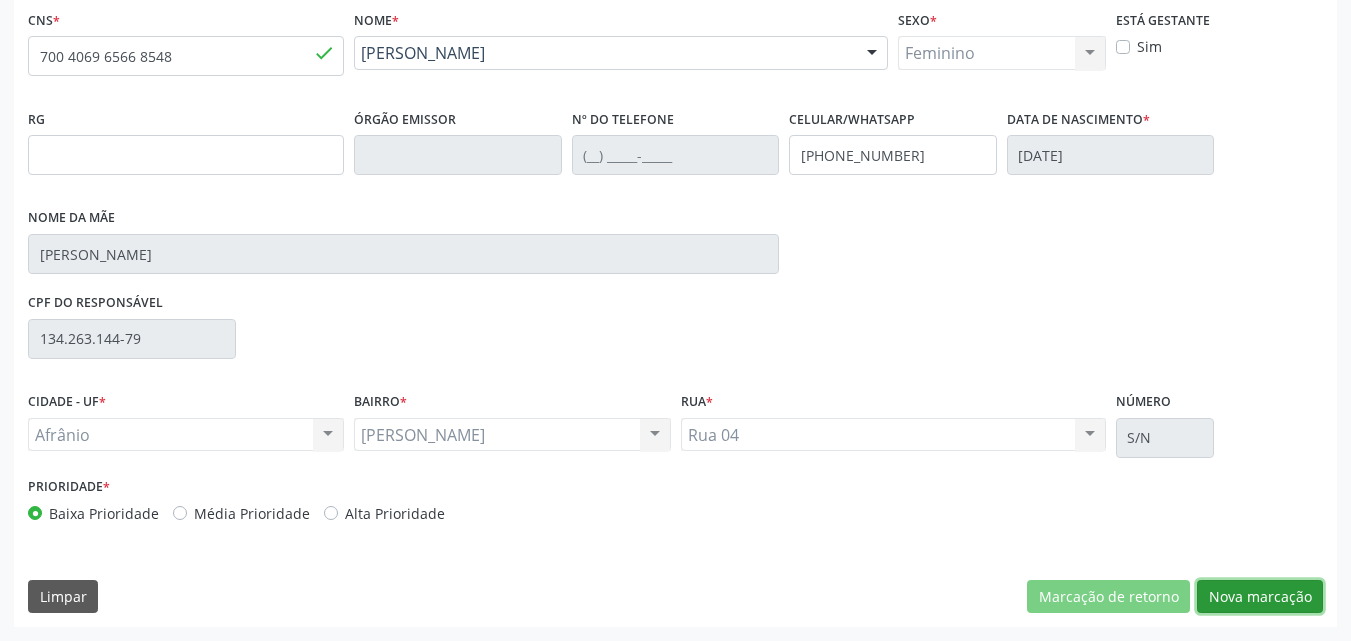 click on "Nova marcação" at bounding box center (1260, 597) 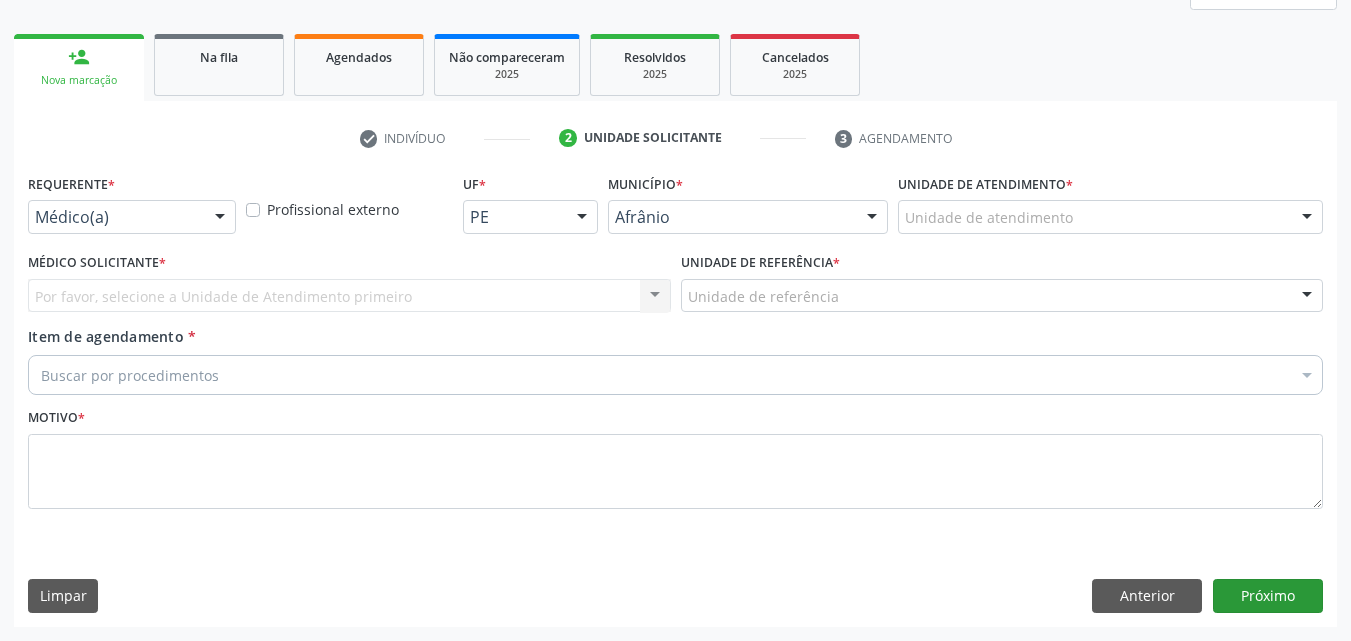 scroll, scrollTop: 265, scrollLeft: 0, axis: vertical 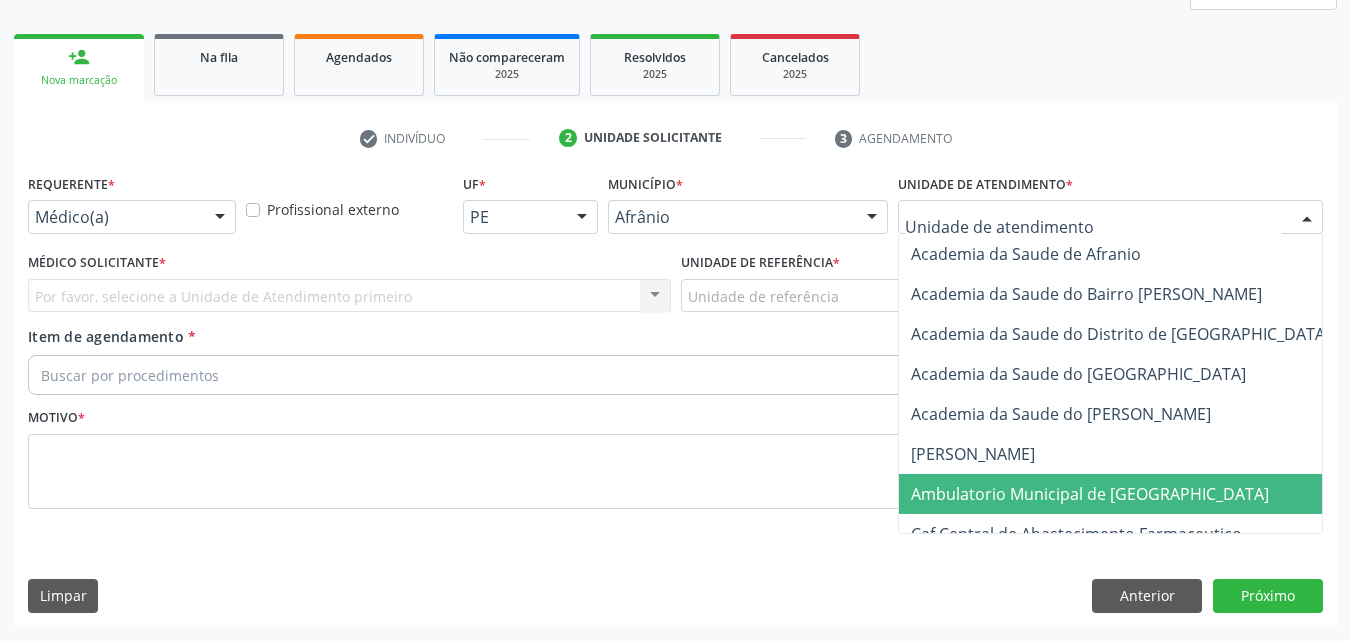 click on "Ambulatorio Municipal de [GEOGRAPHIC_DATA]" at bounding box center [1090, 494] 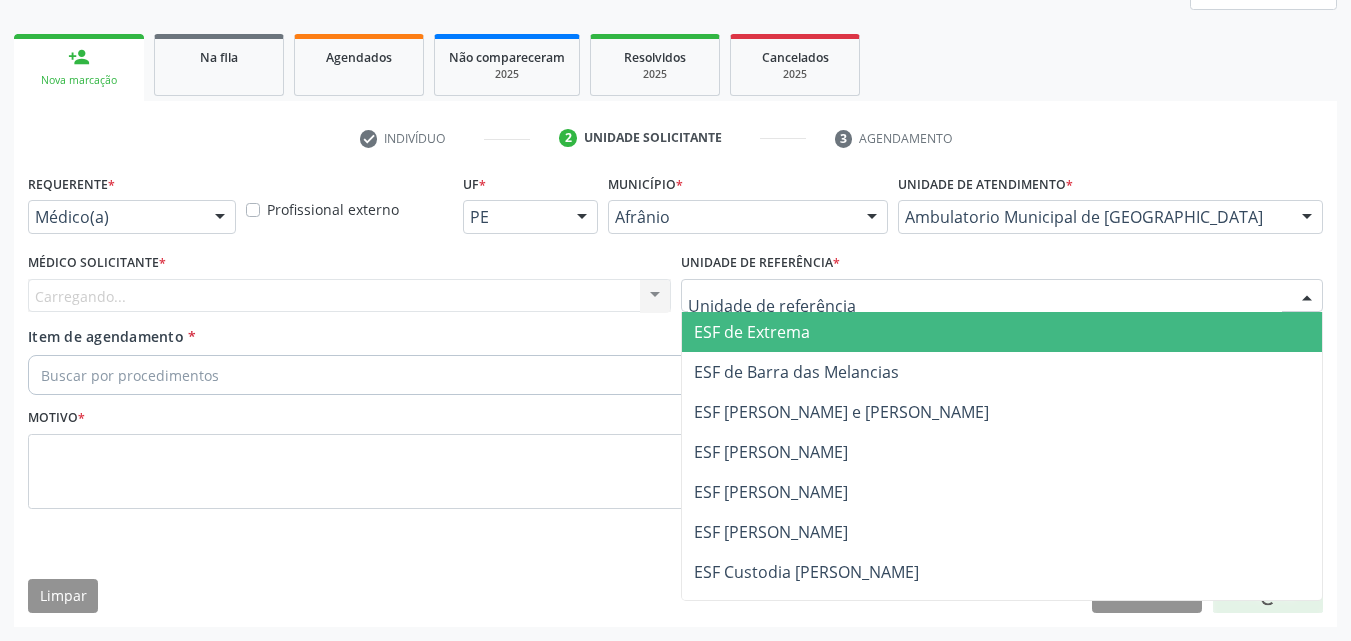 click at bounding box center [1002, 296] 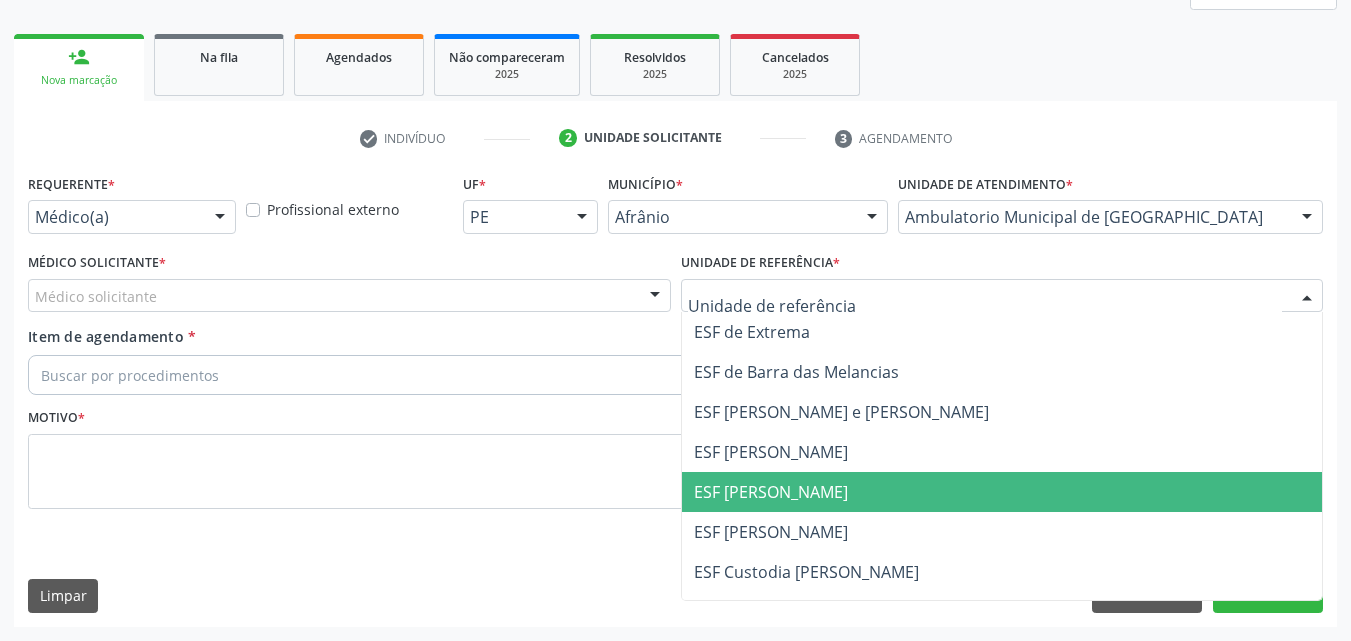 click on "ESF [PERSON_NAME]" at bounding box center [1002, 492] 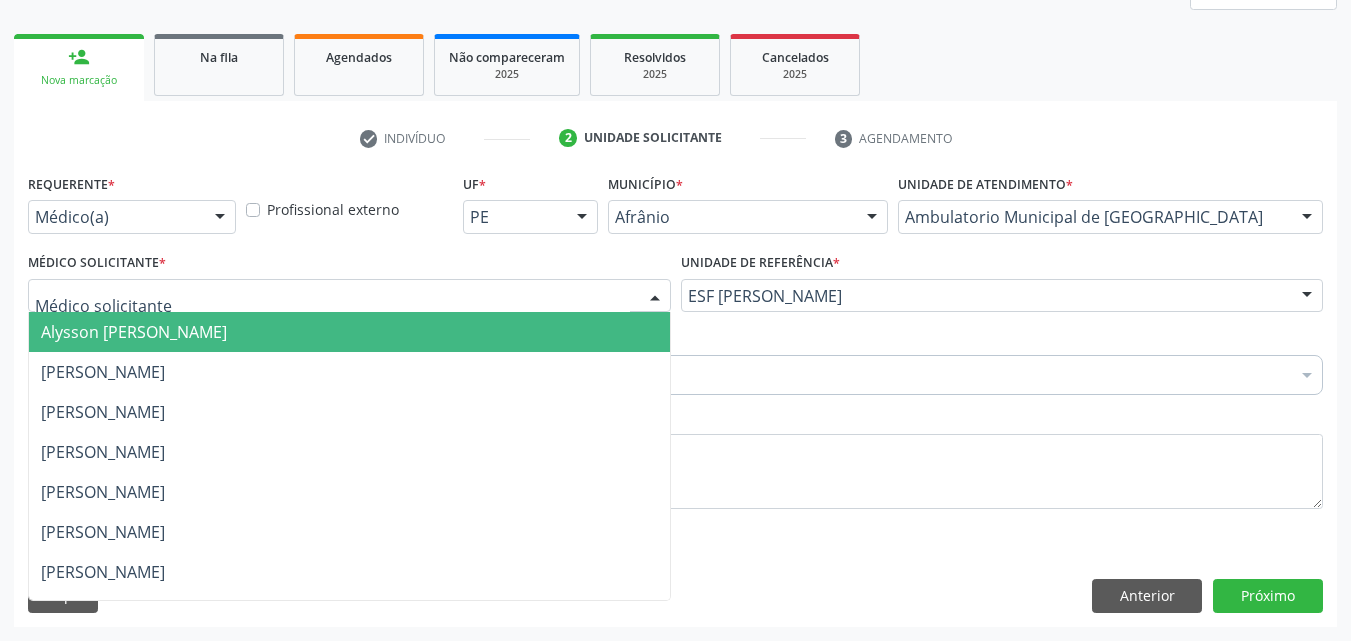 click at bounding box center (349, 296) 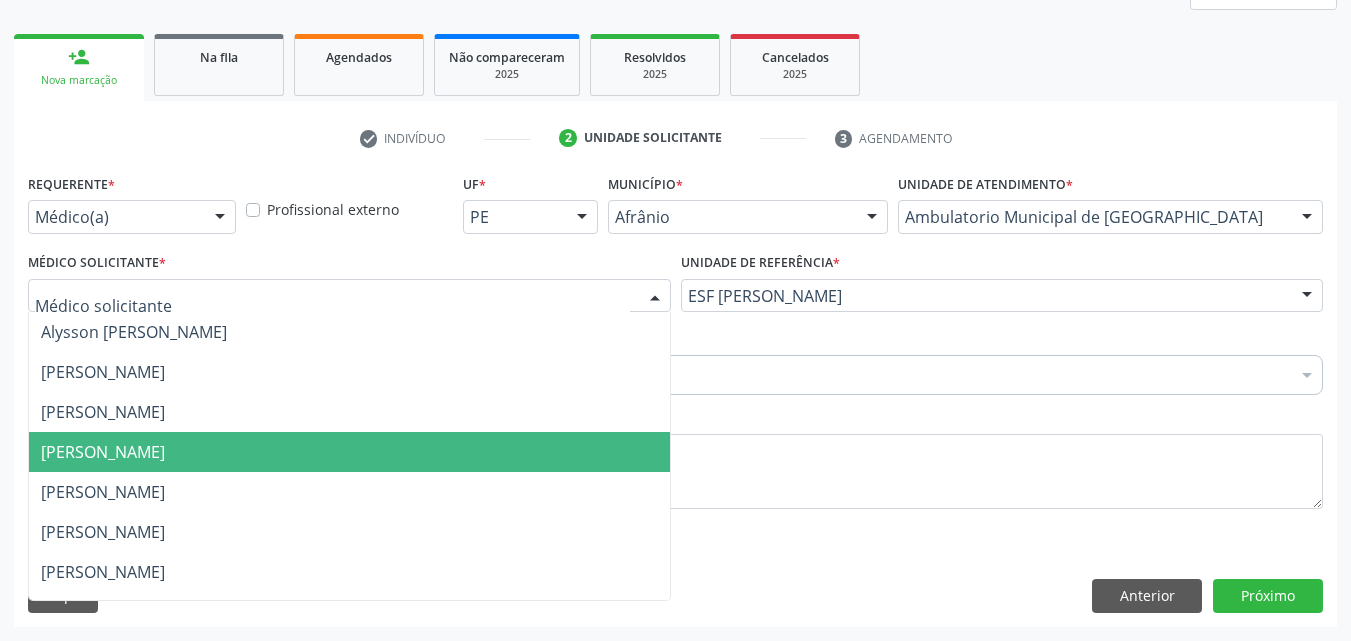 click on "[PERSON_NAME]" at bounding box center [349, 452] 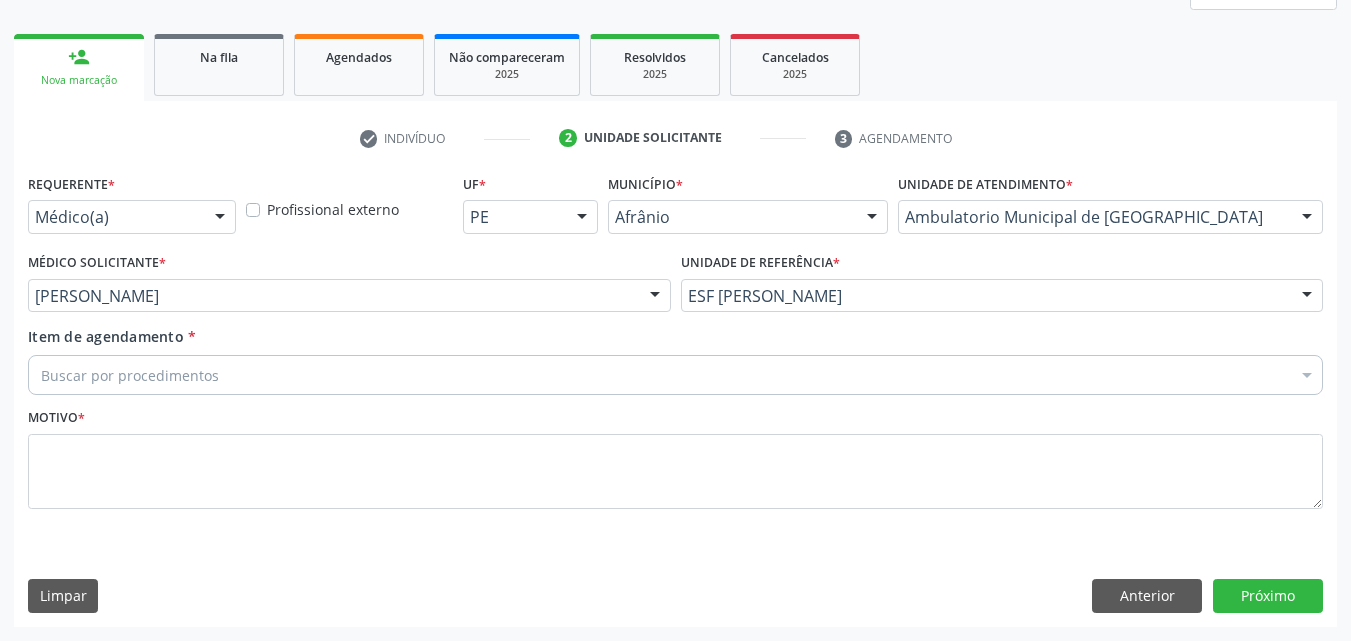 click on "Buscar por procedimentos" at bounding box center (675, 375) 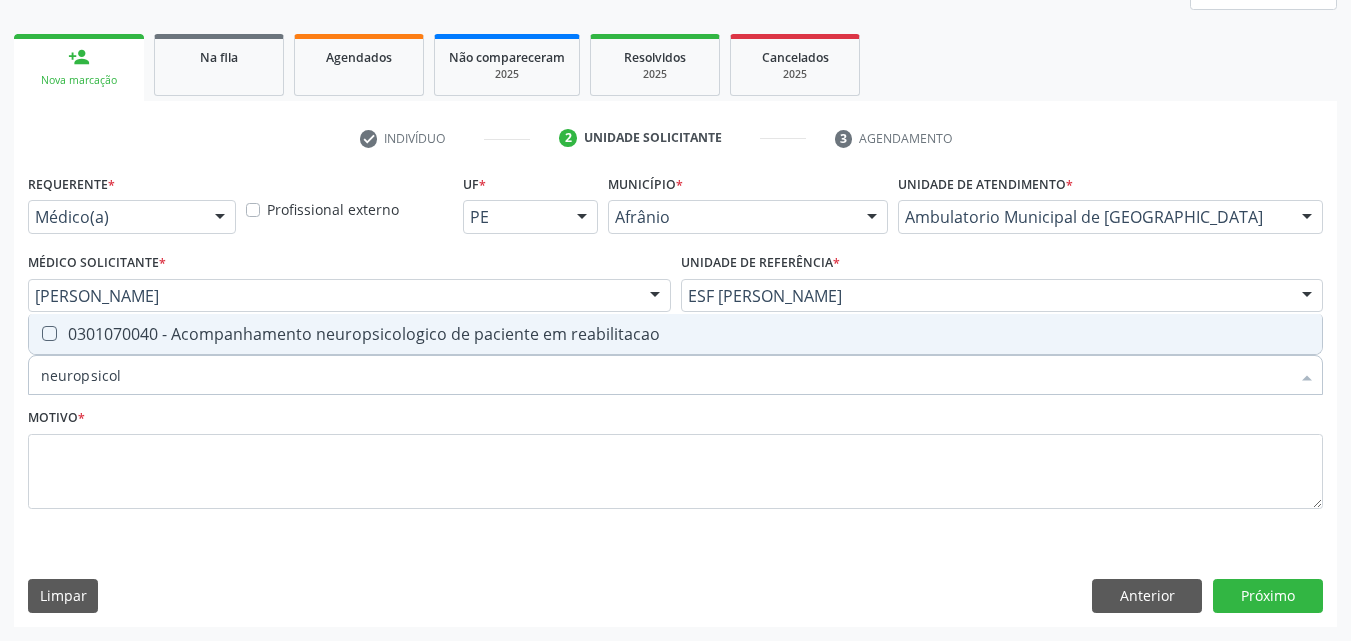 type on "neuropsicolo" 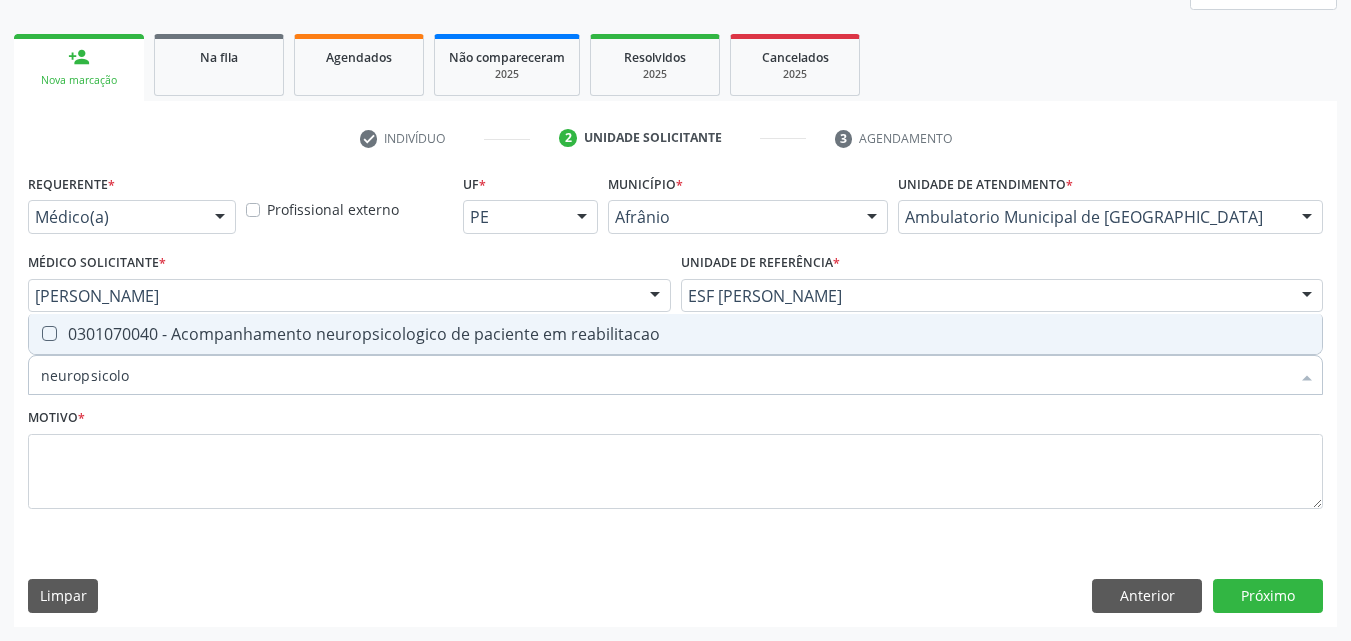 click on "0301070040 - Acompanhamento neuropsicologico de paciente em reabilitacao" at bounding box center (675, 334) 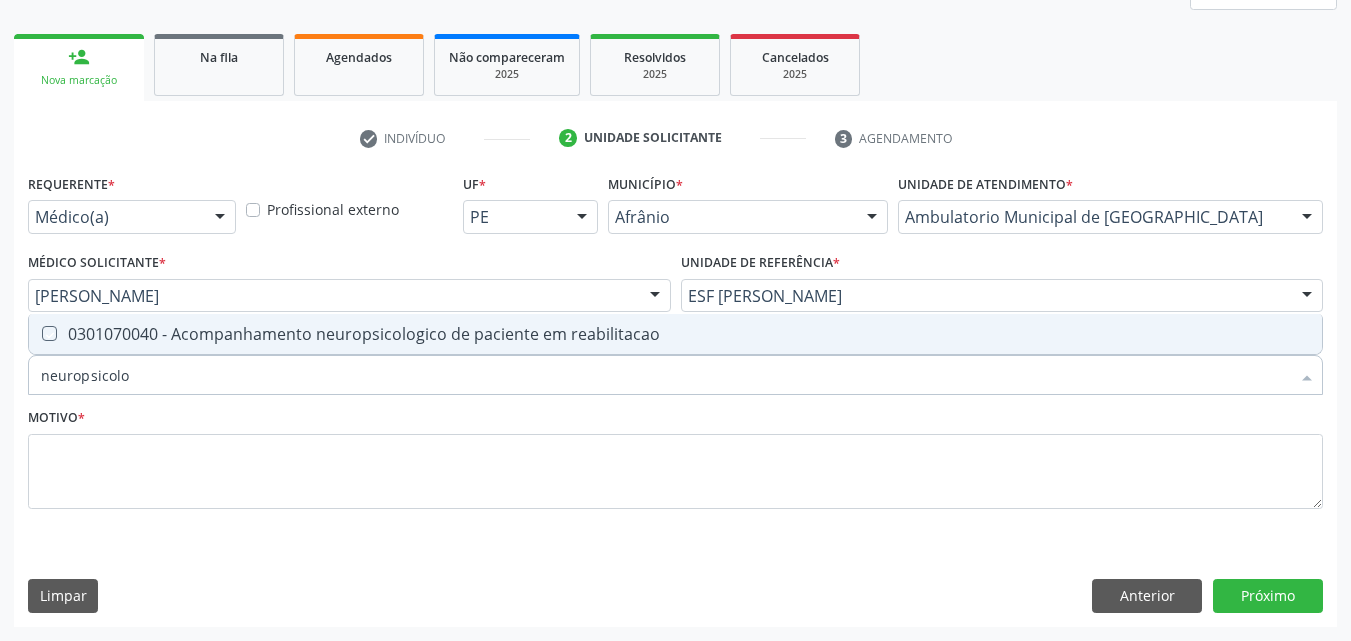 checkbox on "true" 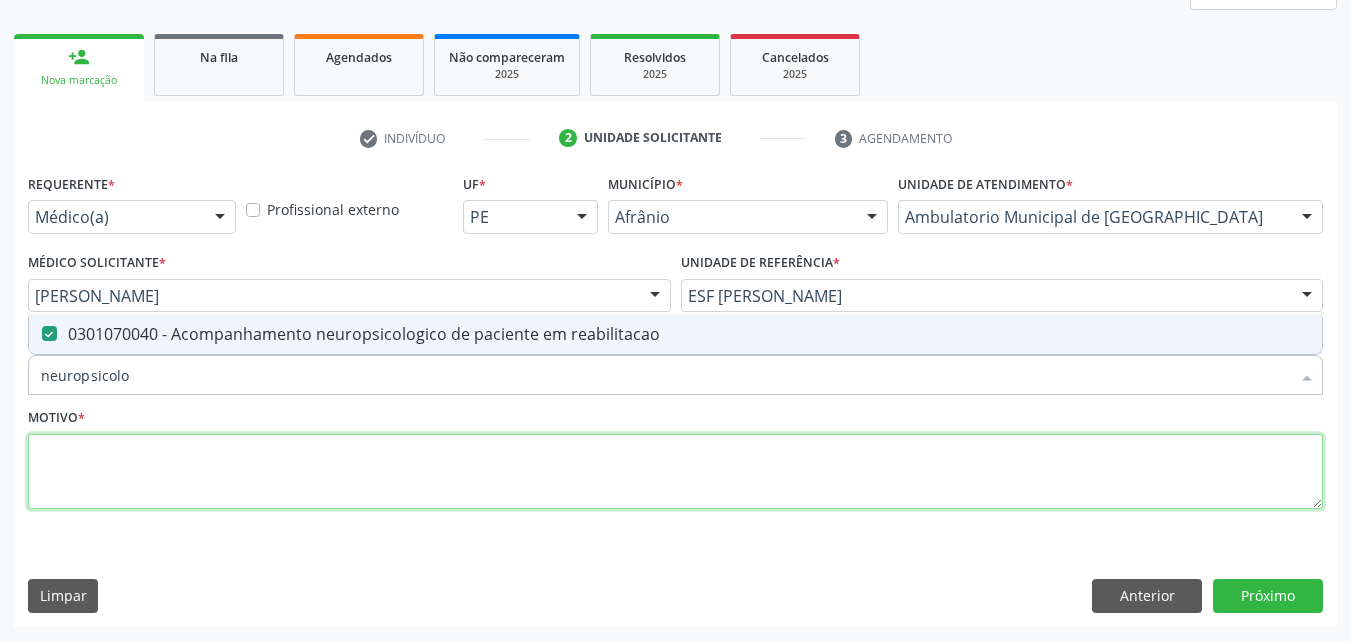 click at bounding box center [675, 472] 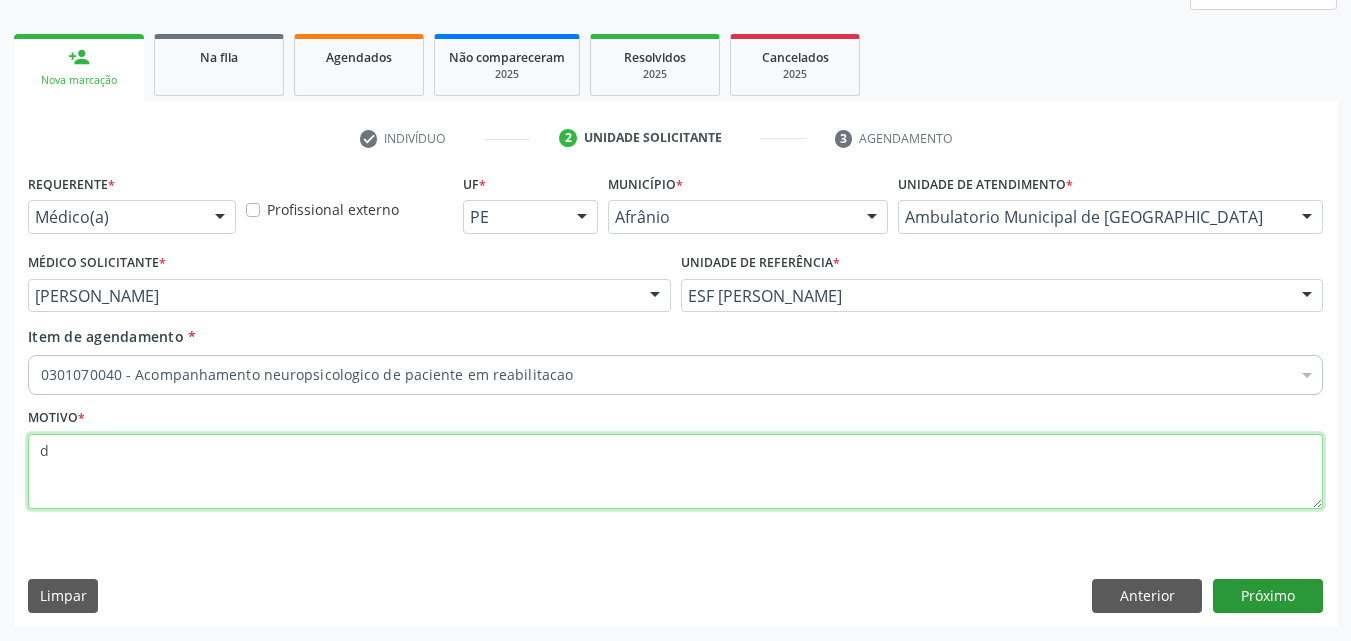 type on "d" 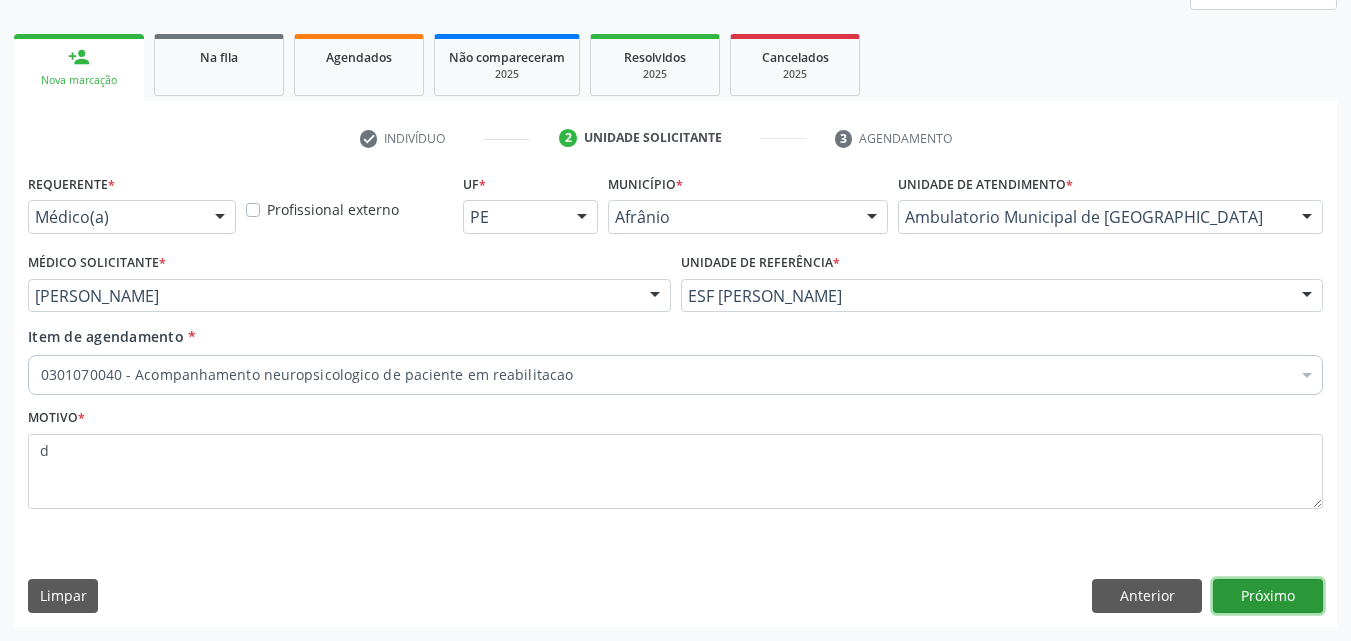 click on "Próximo" at bounding box center [1268, 596] 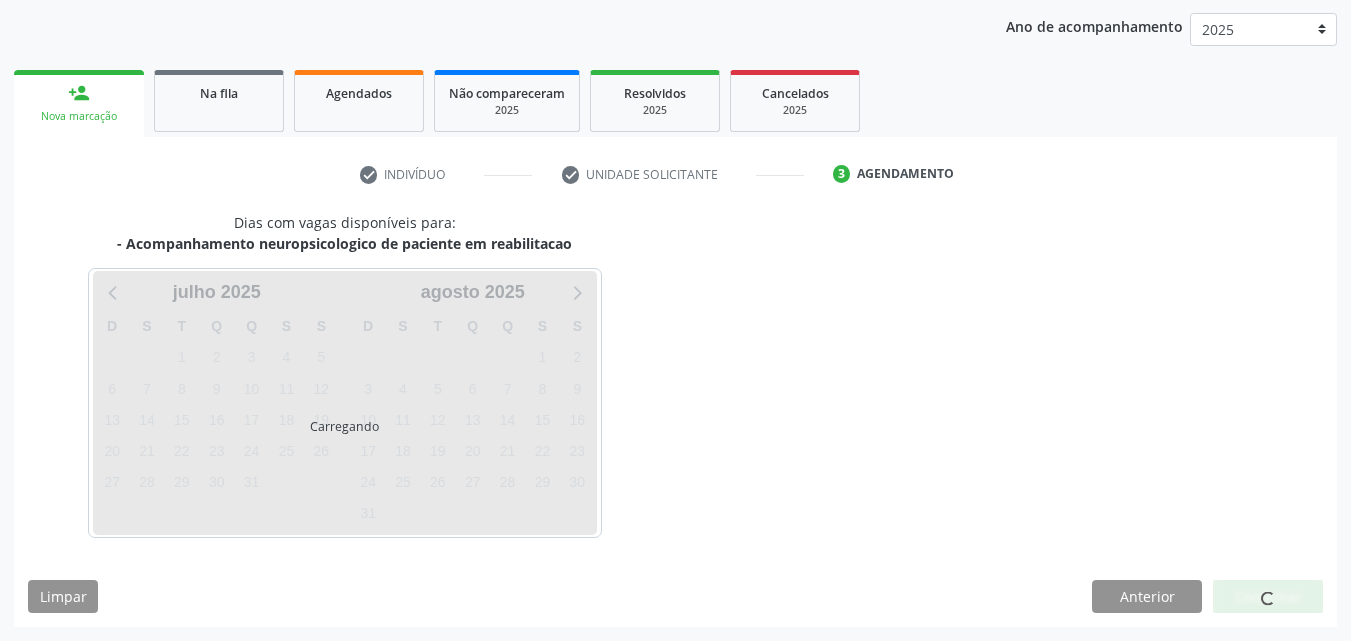 scroll, scrollTop: 229, scrollLeft: 0, axis: vertical 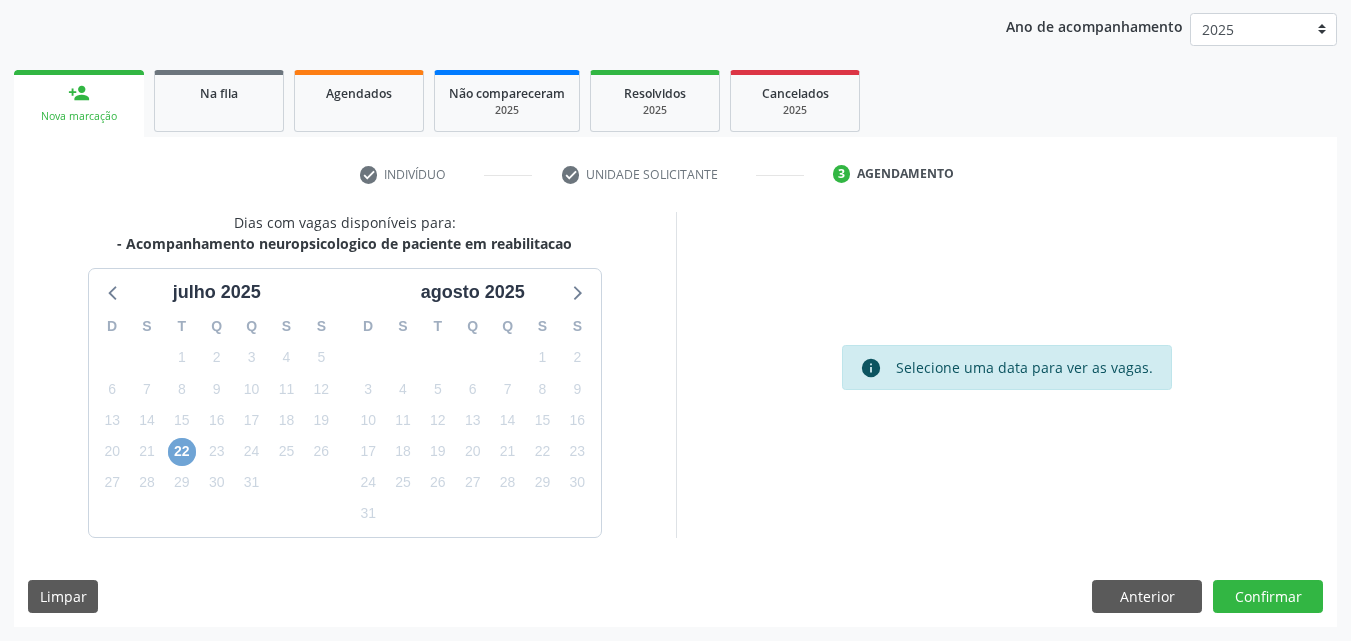 click on "22" at bounding box center (182, 452) 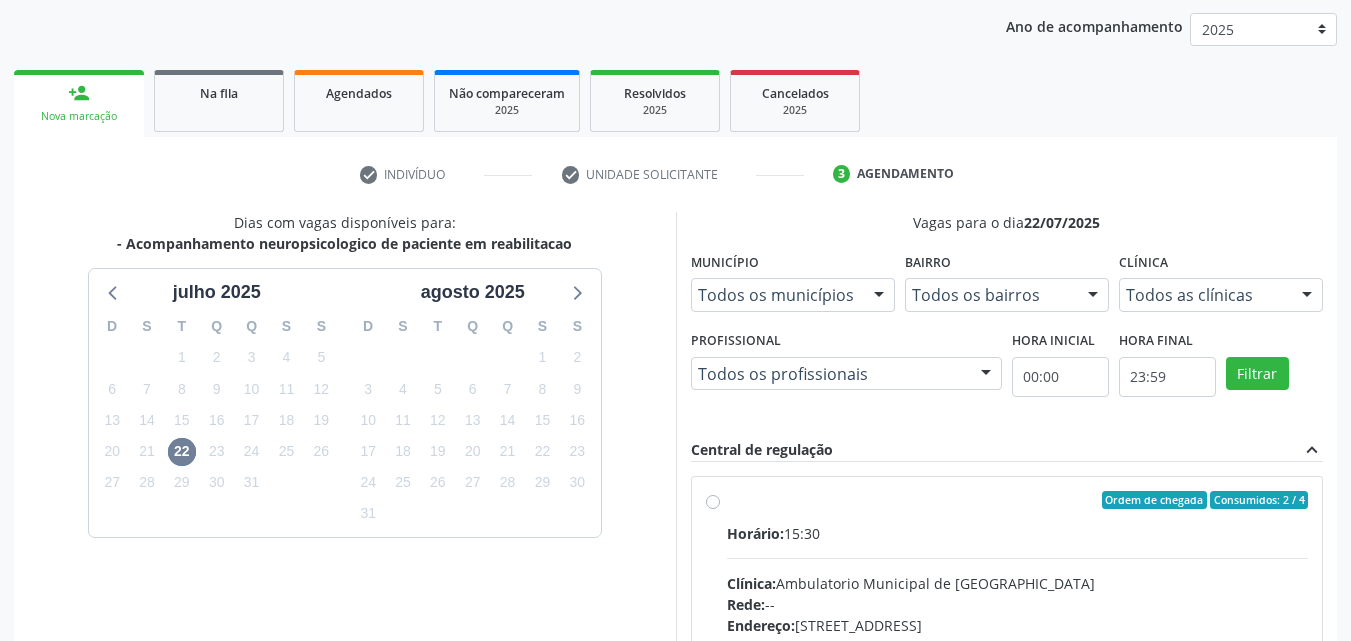 click on "Ordem de chegada
Consumidos: 2 / 4" at bounding box center [1018, 500] 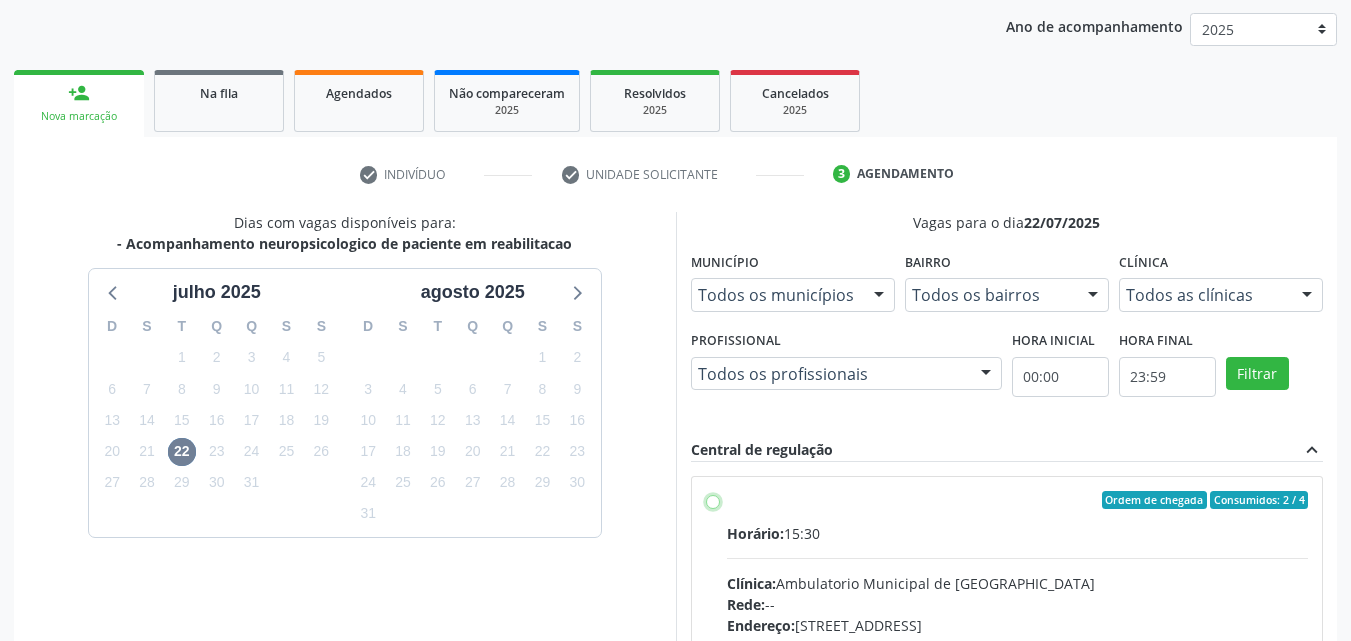 click on "Ordem de chegada
Consumidos: 2 / 4
Horário:   15:30
Clínica:  Ambulatorio Municipal de Saude
Rede:
--
Endereço:   A, nº 78, Centro, Afrânio - PE
Telefone:   --
Profissional:
--
Informações adicionais sobre o atendimento
Idade de atendimento:
Sem restrição
Gênero(s) atendido(s):
Sem restrição
Informações adicionais:
--" at bounding box center [713, 500] 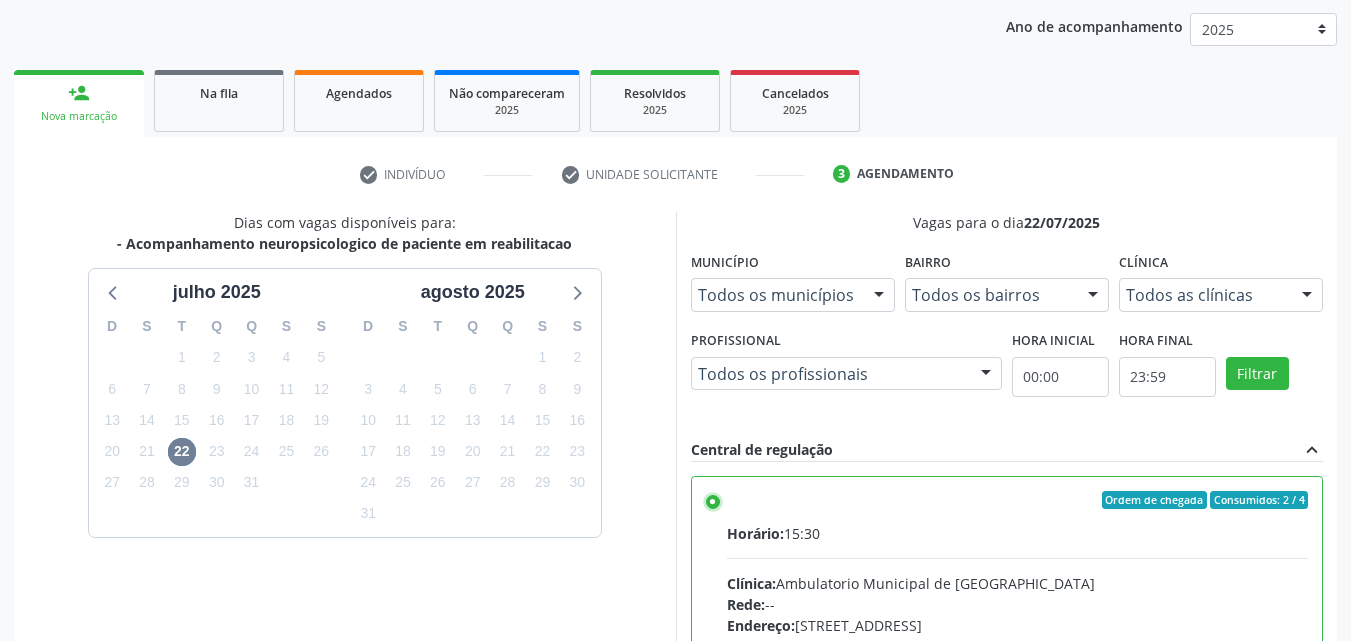 scroll, scrollTop: 99, scrollLeft: 0, axis: vertical 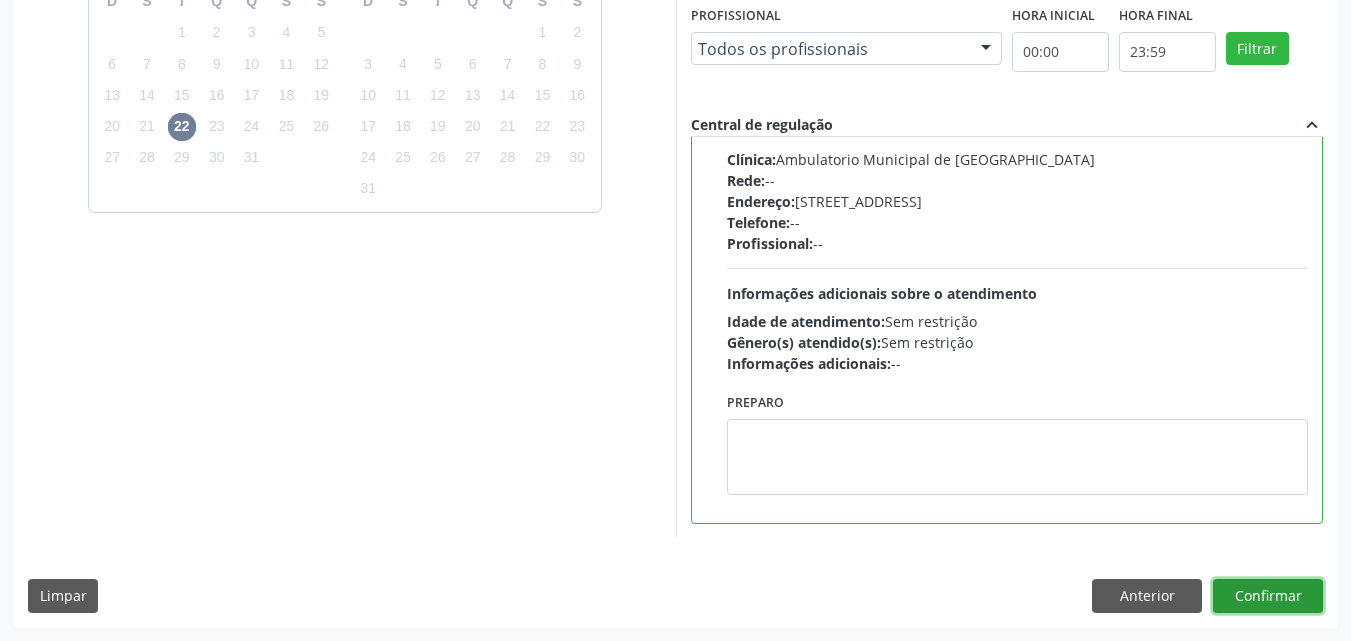 click on "Confirmar" at bounding box center [1268, 596] 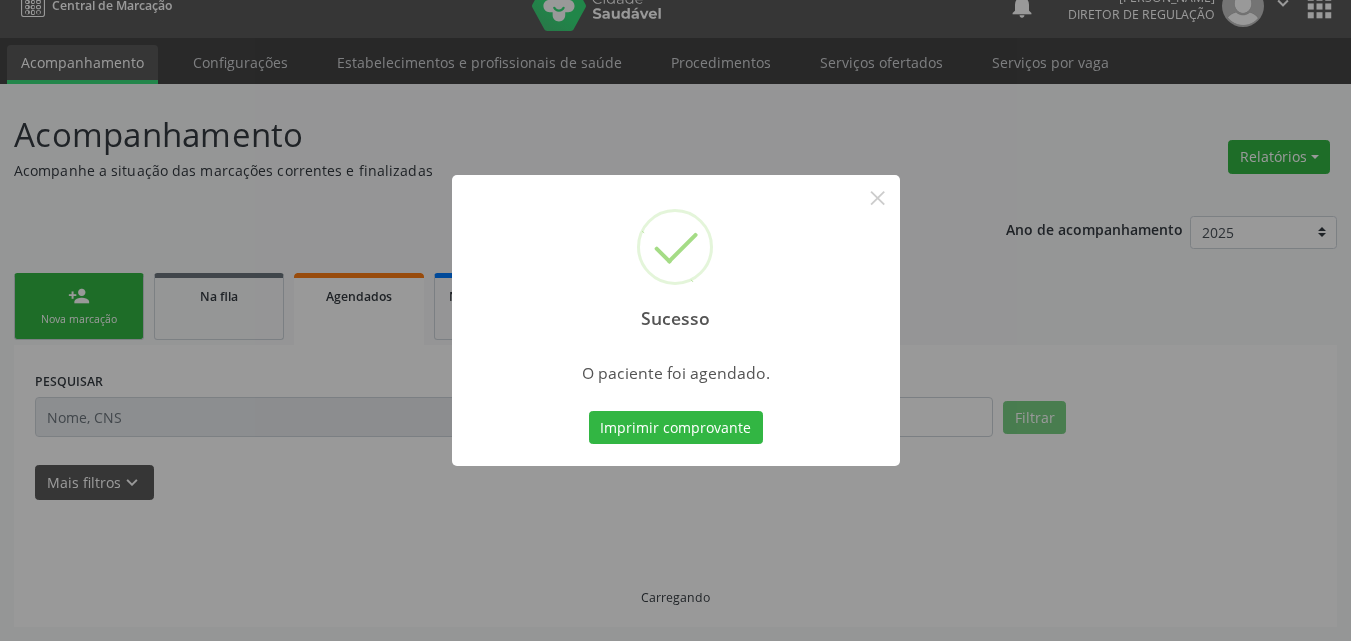 scroll, scrollTop: 26, scrollLeft: 0, axis: vertical 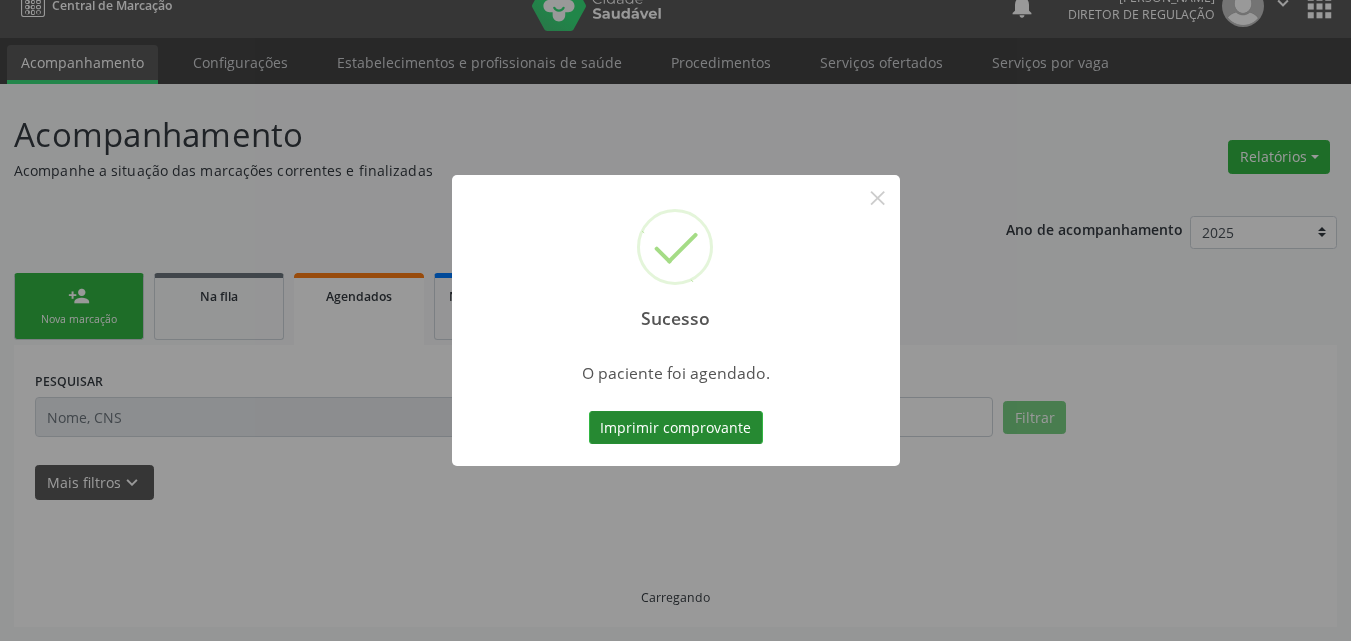 click on "Imprimir comprovante" at bounding box center [676, 428] 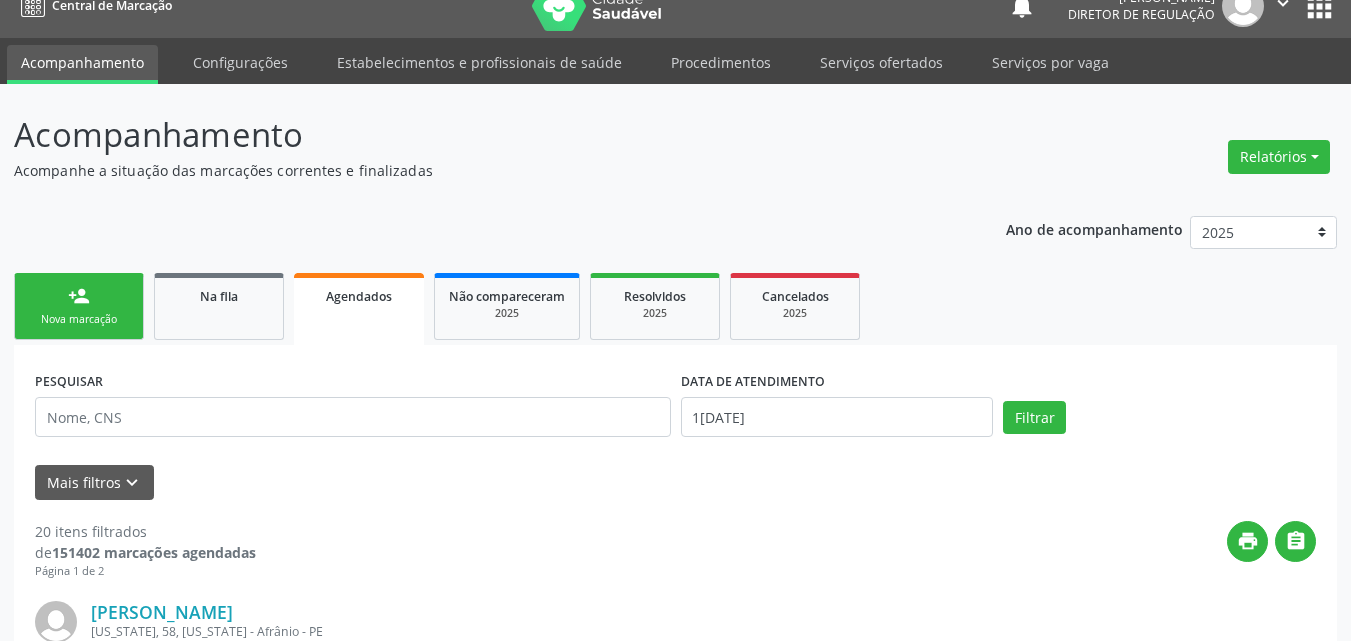 click on "person_add
Nova marcação" at bounding box center [79, 306] 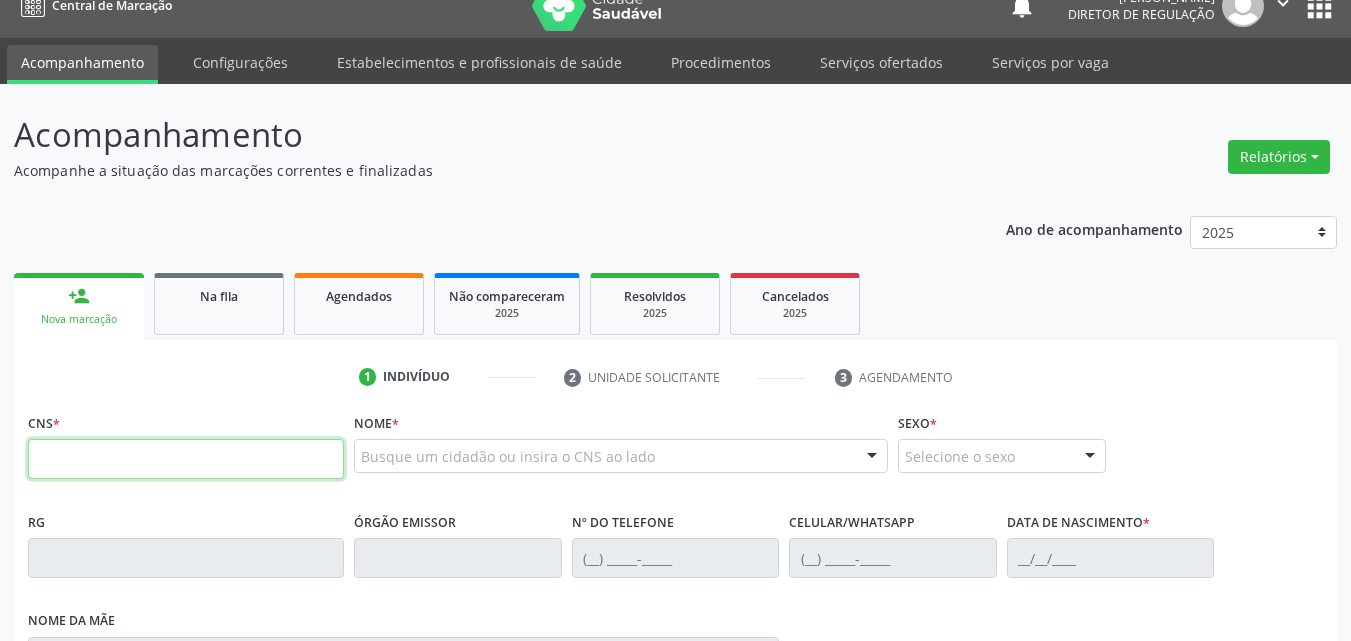 click at bounding box center (186, 459) 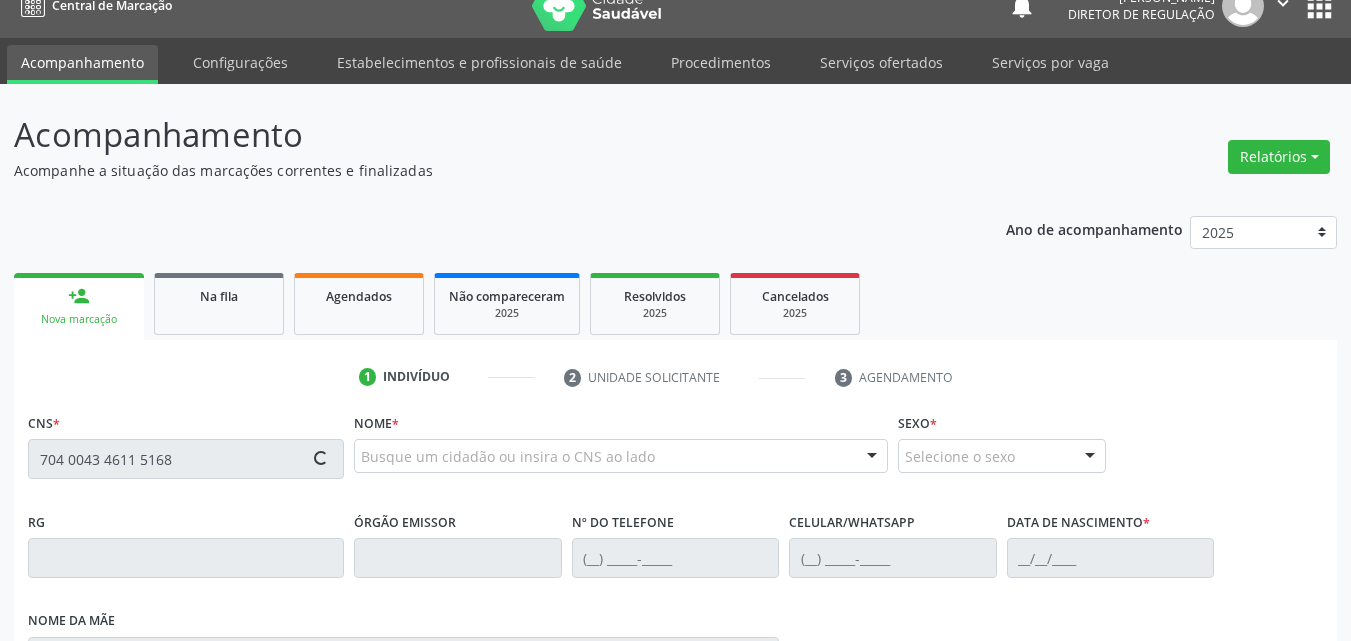 type on "704 0043 4611 5168" 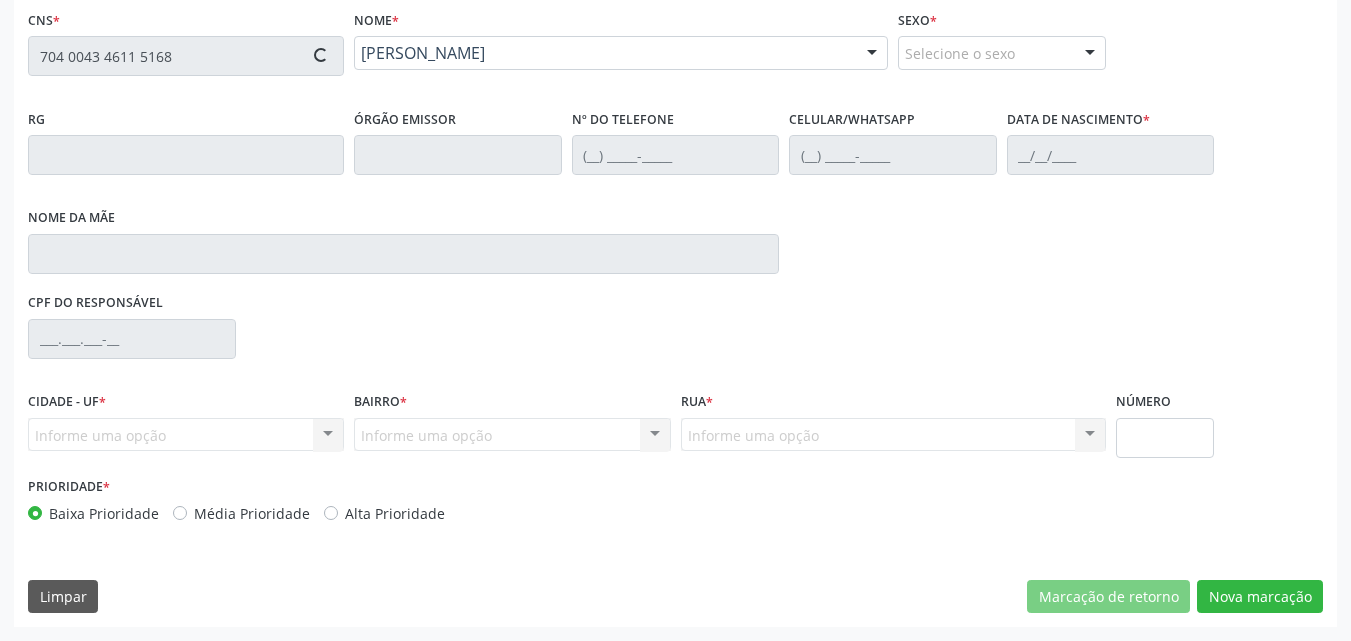 type on "(87) 98824-1438" 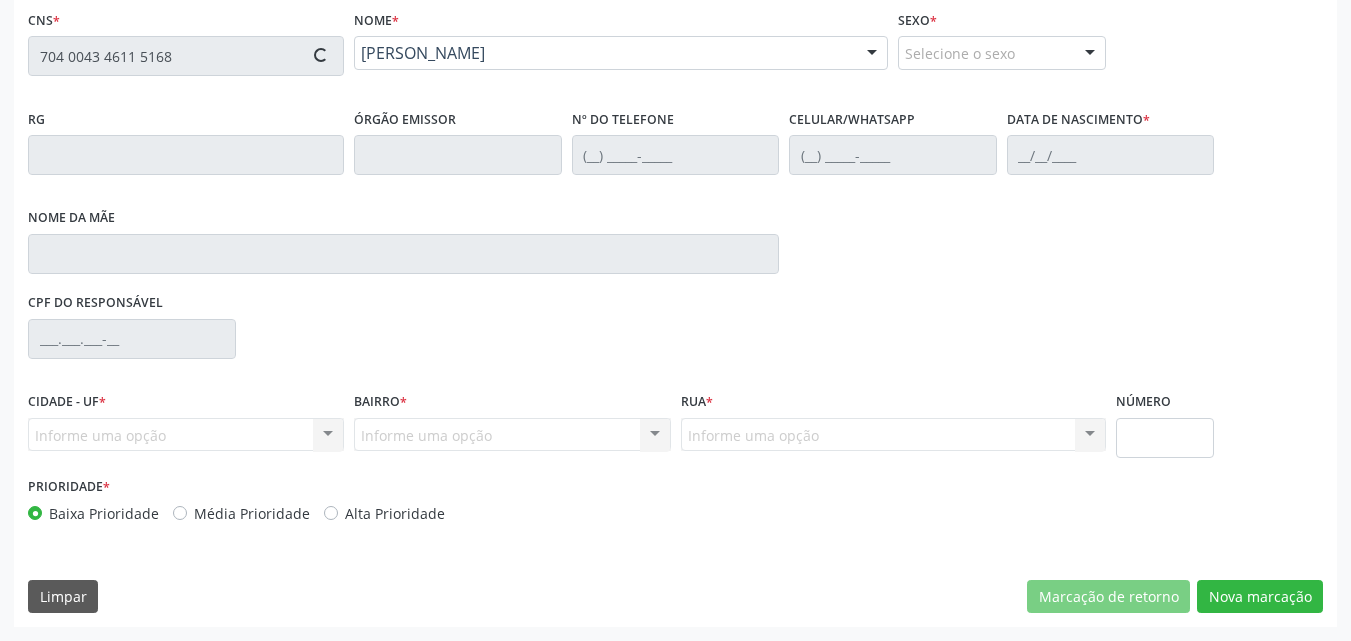 type on "13/12/2016" 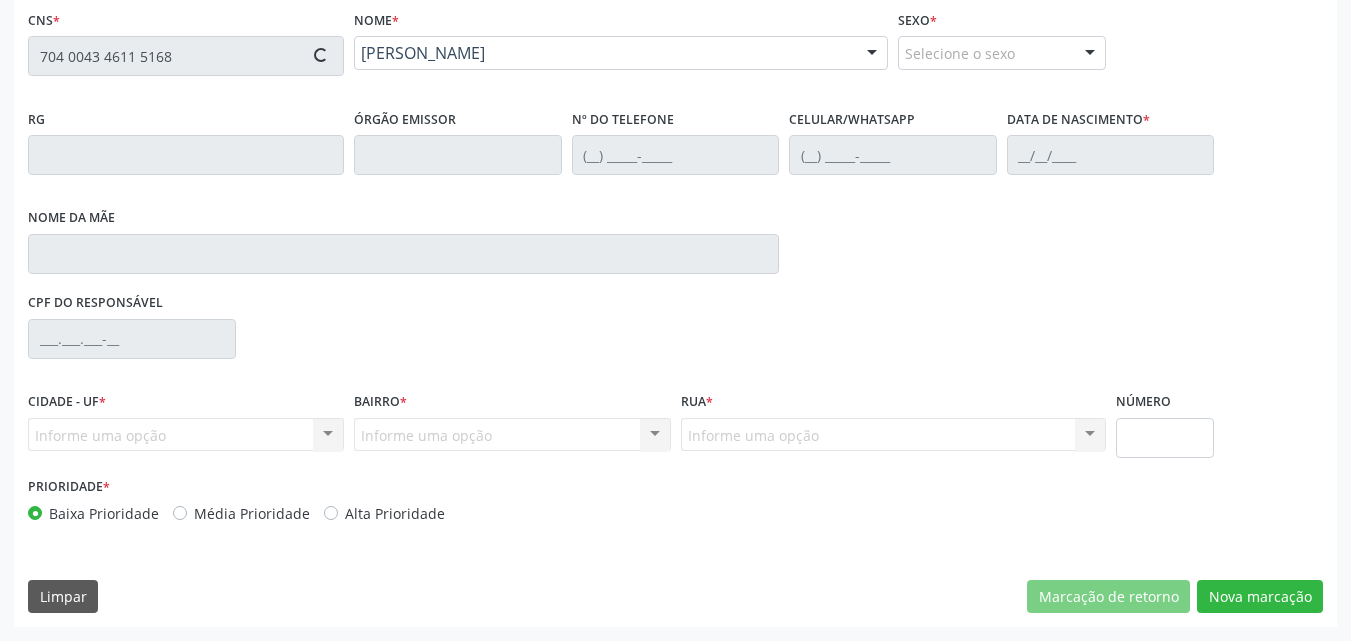 type on "706.878.834-31" 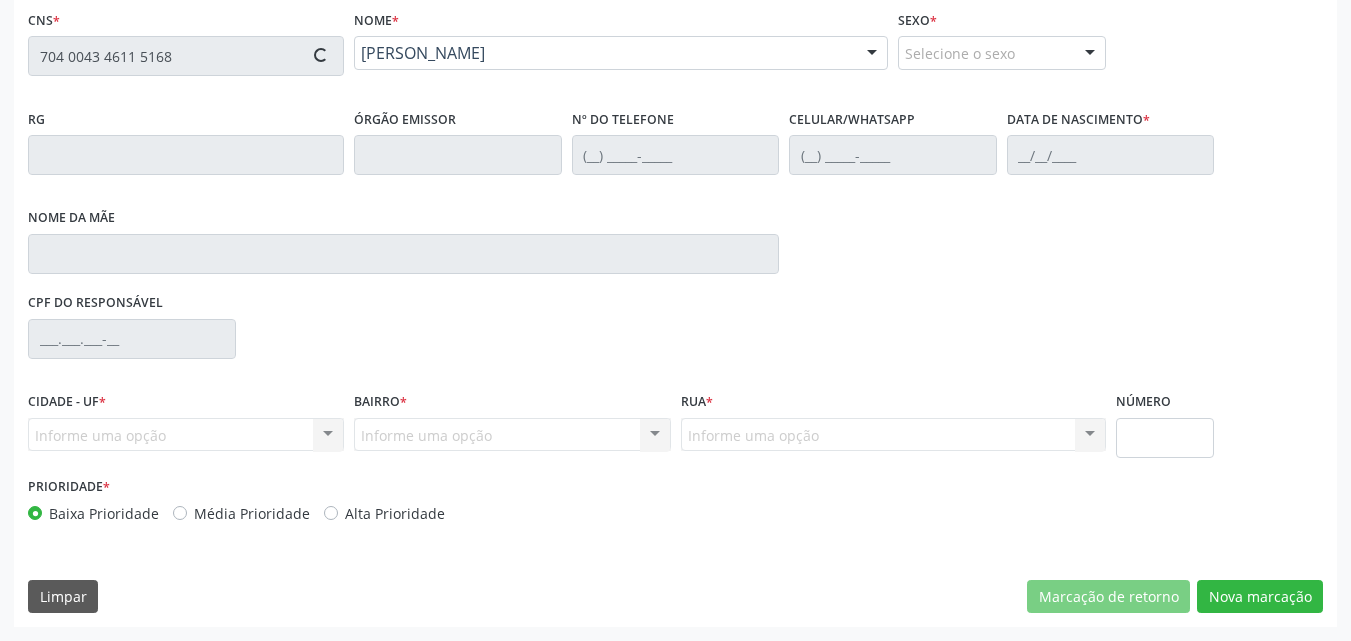 type on "S/N" 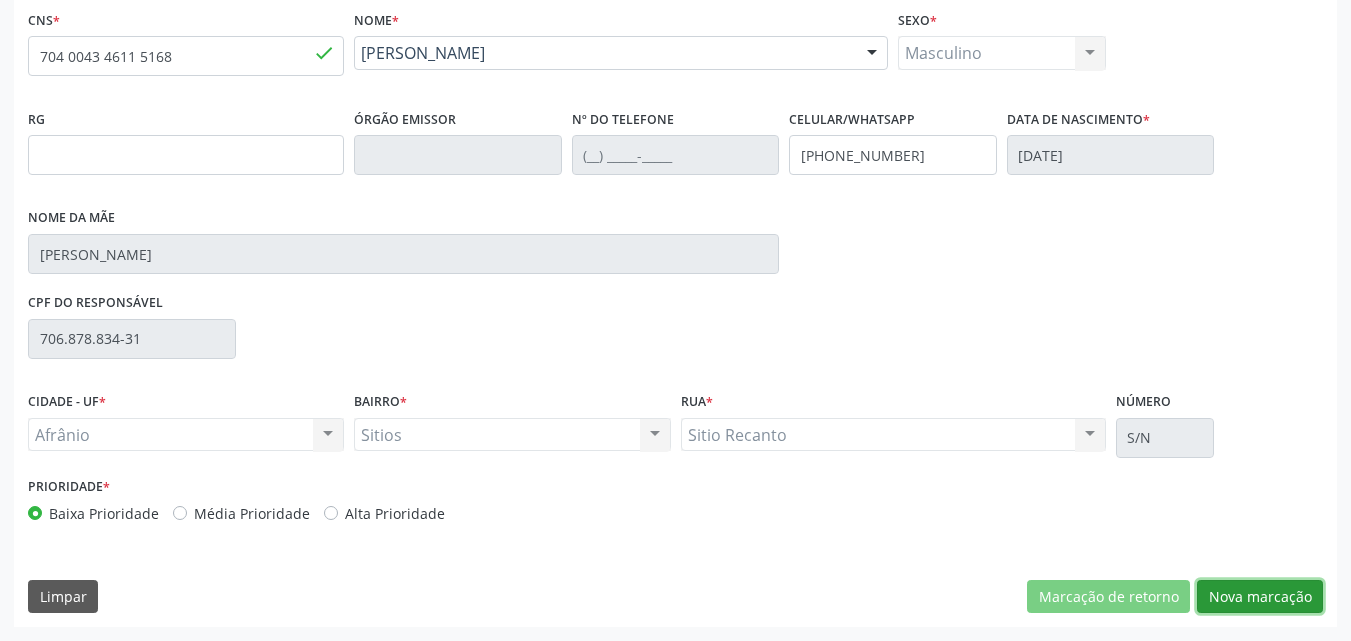 click on "Nova marcação" at bounding box center (1260, 597) 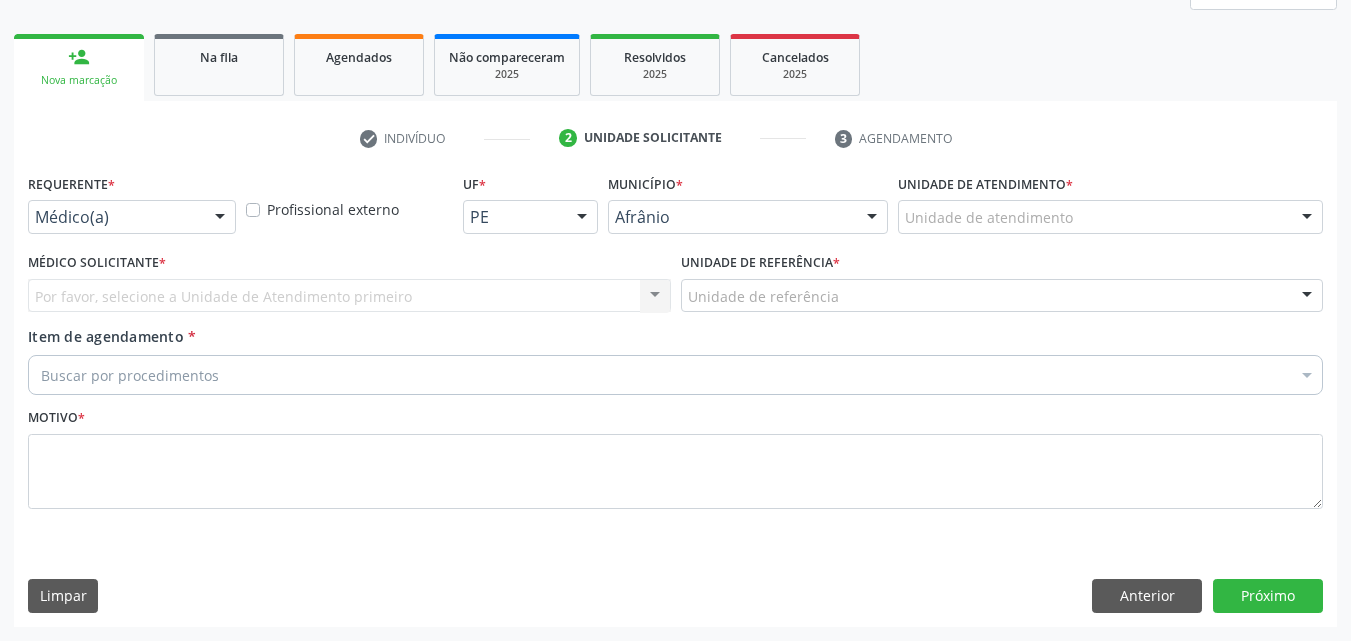 scroll, scrollTop: 265, scrollLeft: 0, axis: vertical 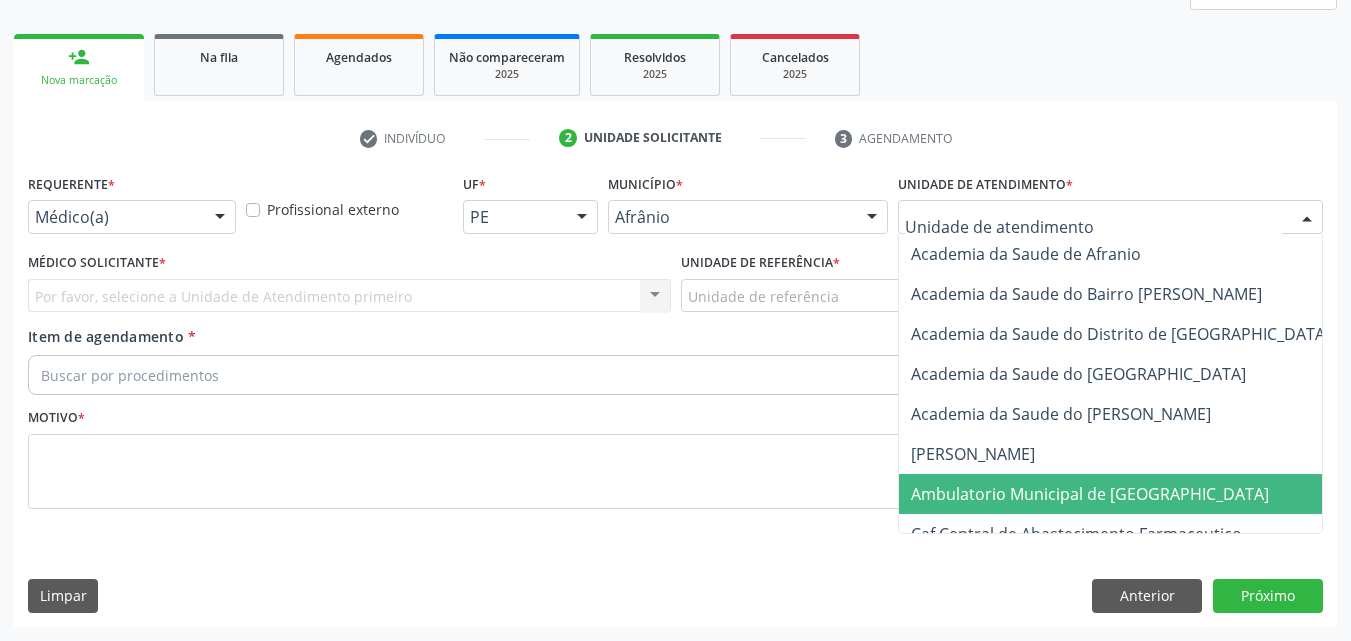 click on "Ambulatorio Municipal de [GEOGRAPHIC_DATA]" at bounding box center [1090, 494] 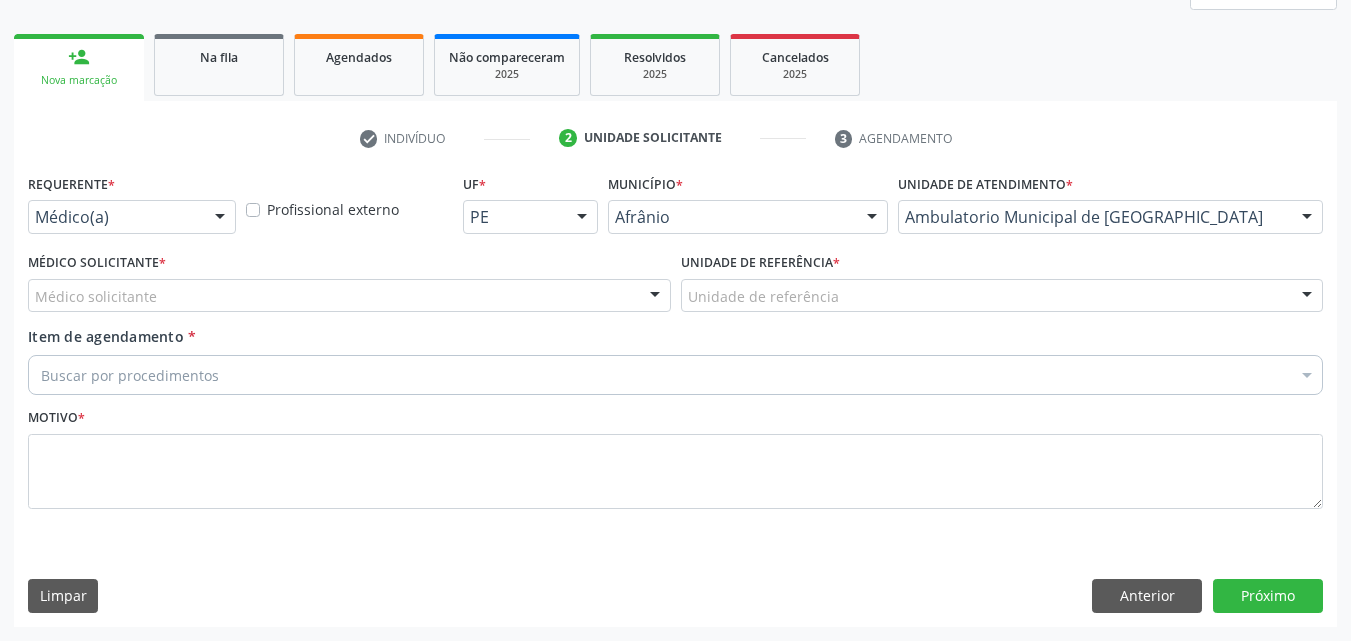 click on "Unidade de referência" at bounding box center [1002, 296] 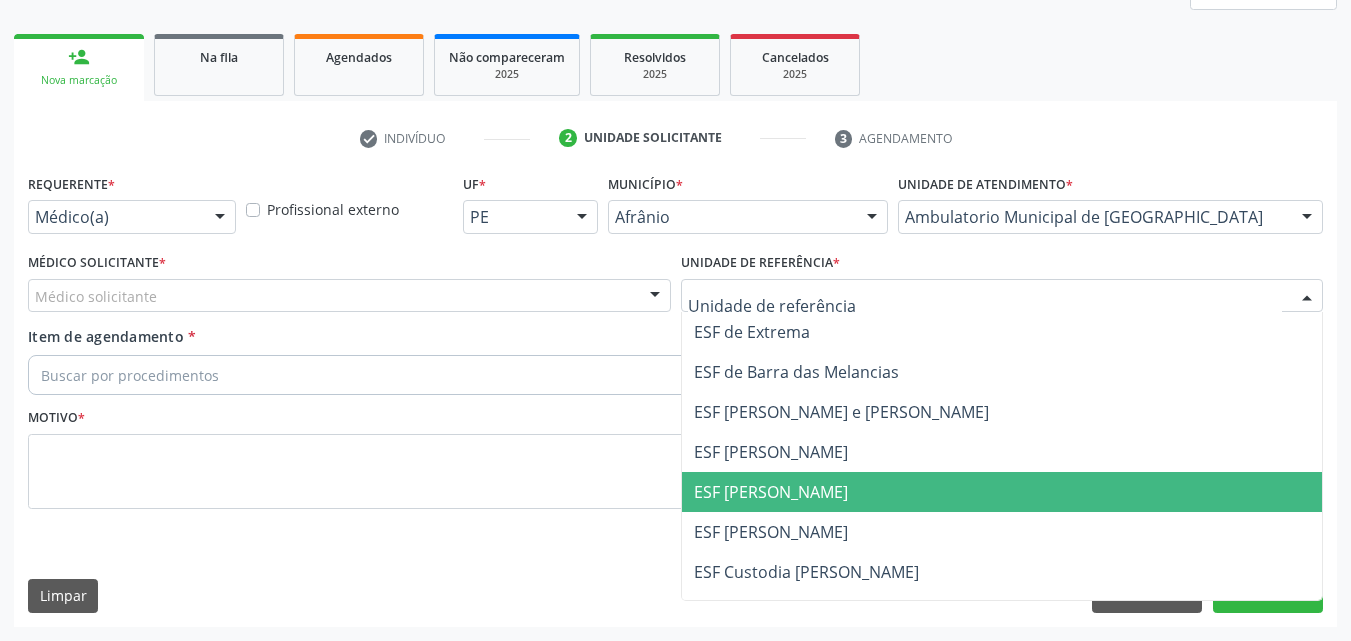 click on "ESF [PERSON_NAME]" at bounding box center [1002, 492] 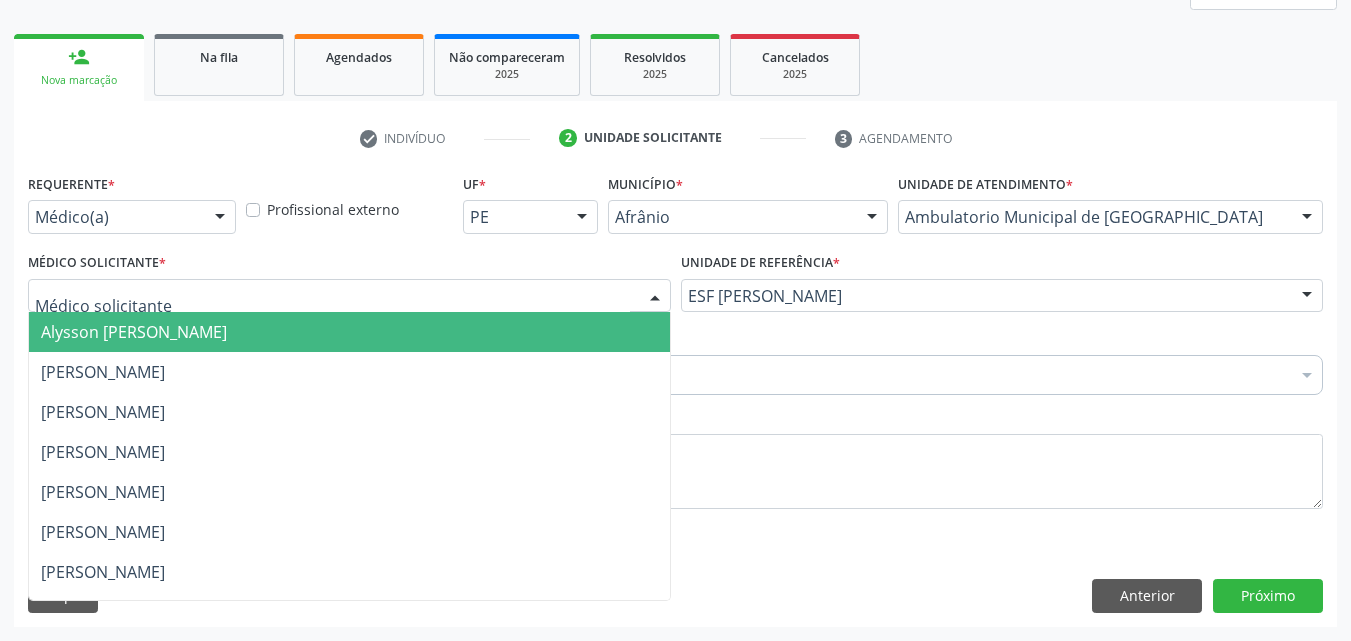 click at bounding box center (349, 296) 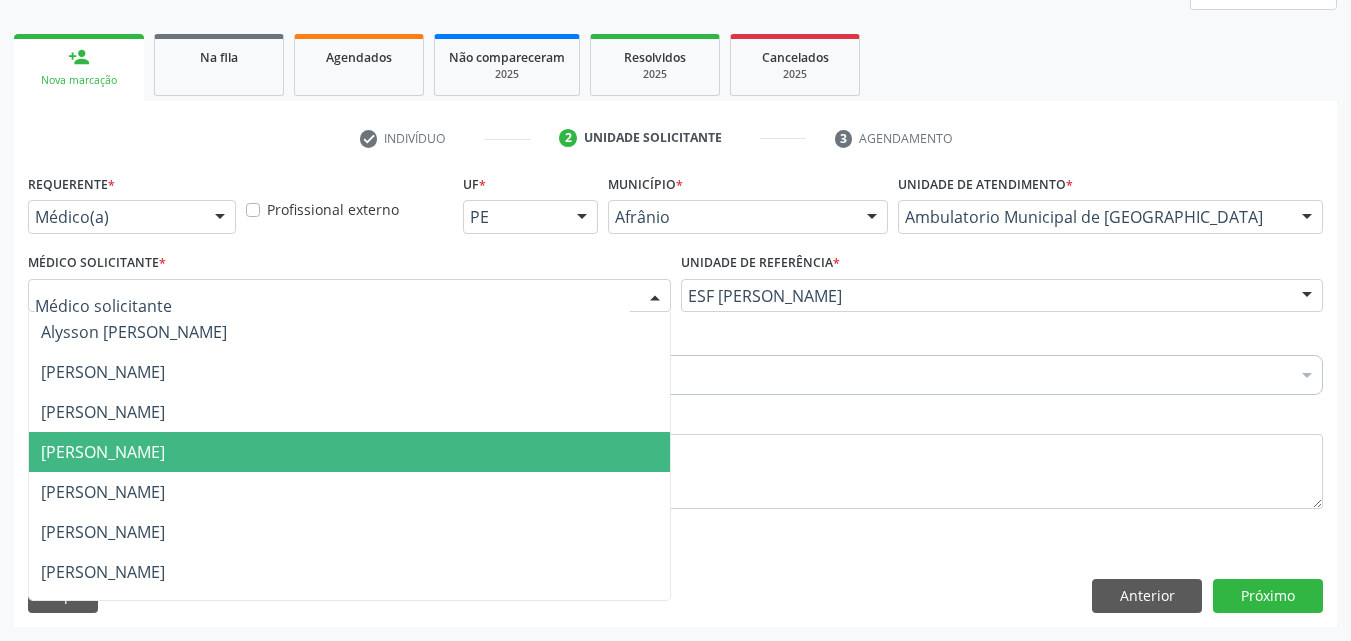 click on "[PERSON_NAME]" at bounding box center [349, 452] 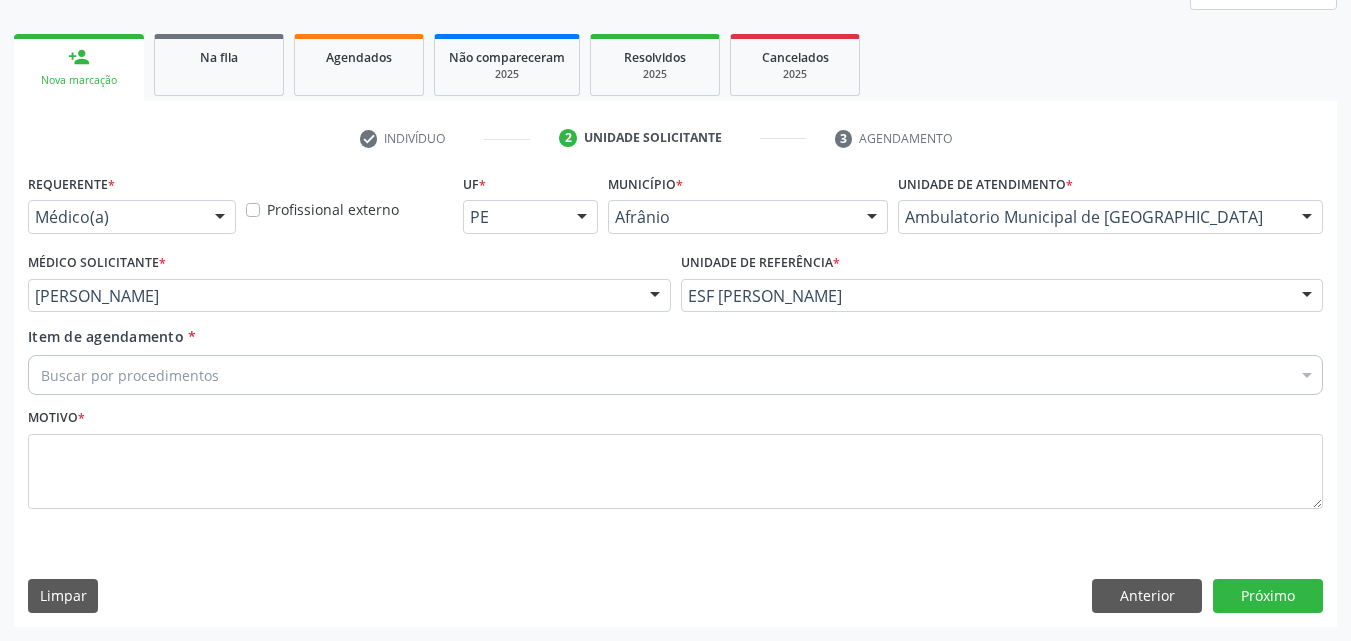 click on "Buscar por procedimentos" at bounding box center (675, 375) 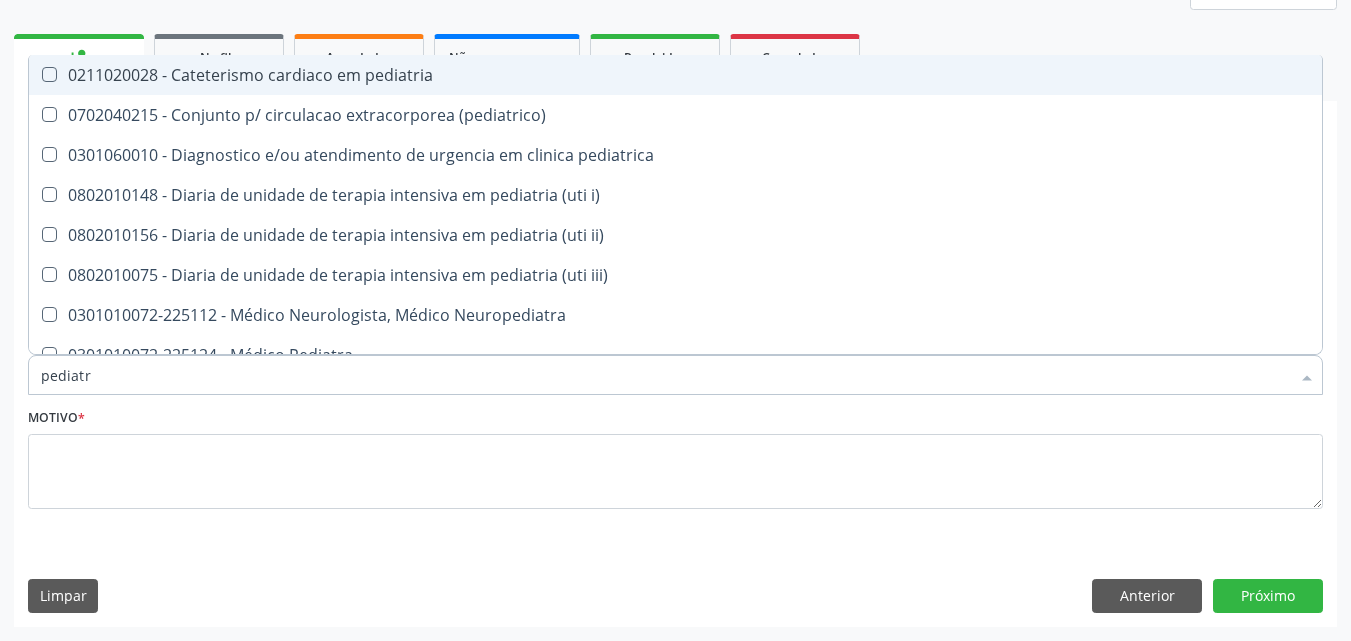 type on "pediatra" 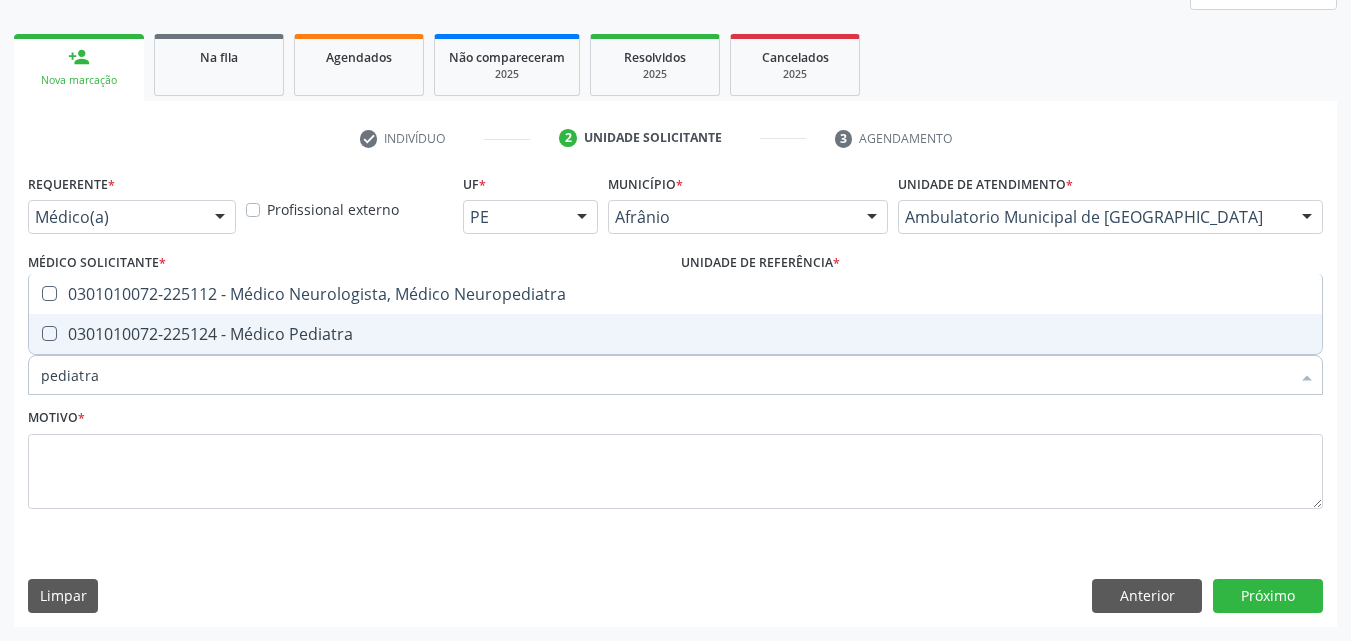 click on "0301010072-225124 - Médico Pediatra" at bounding box center (675, 334) 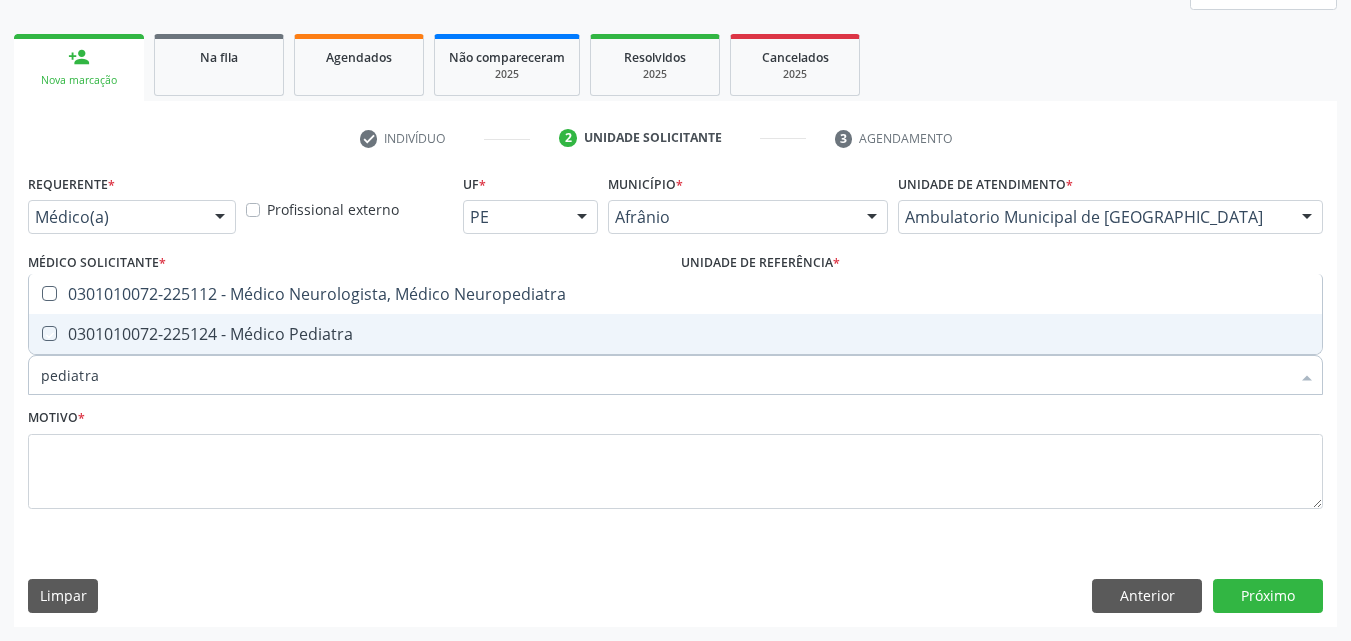 checkbox on "true" 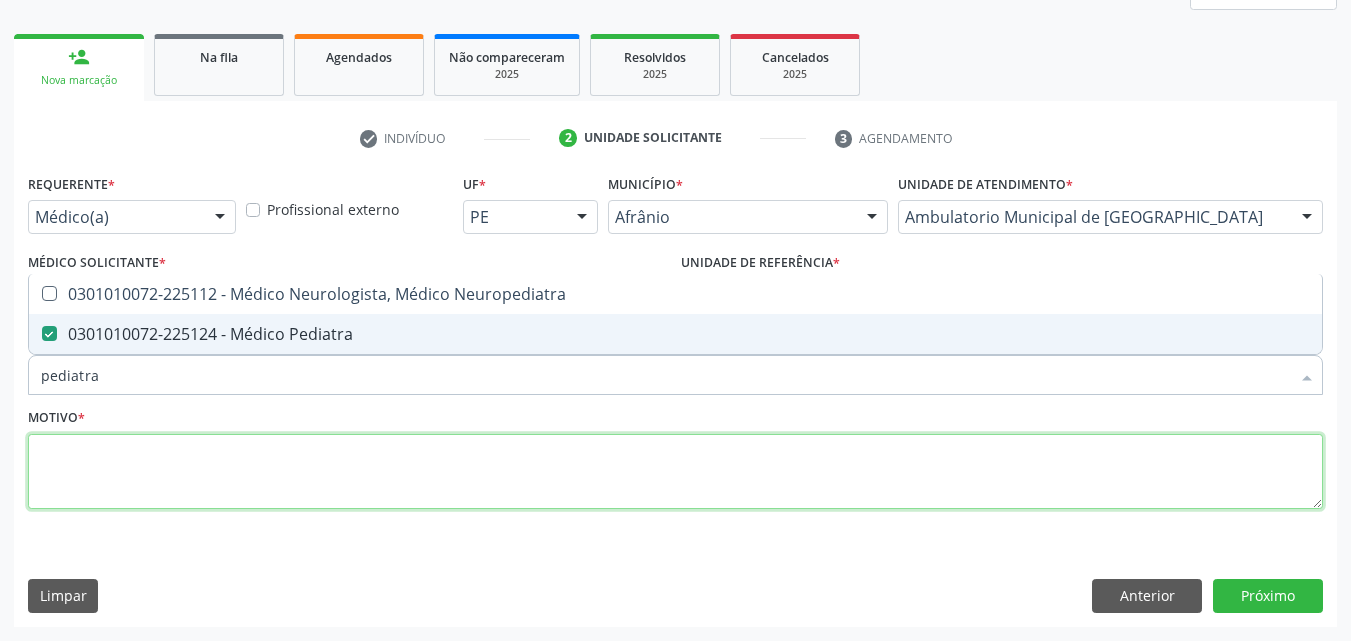 click at bounding box center (675, 472) 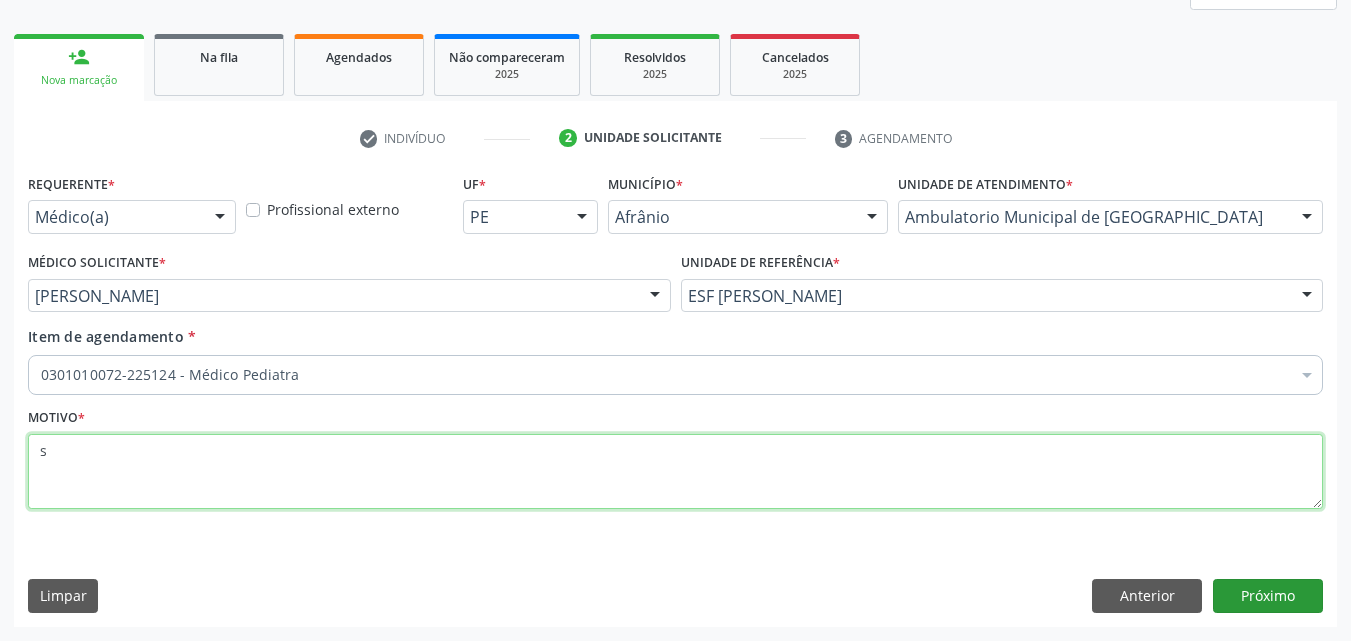 type on "s" 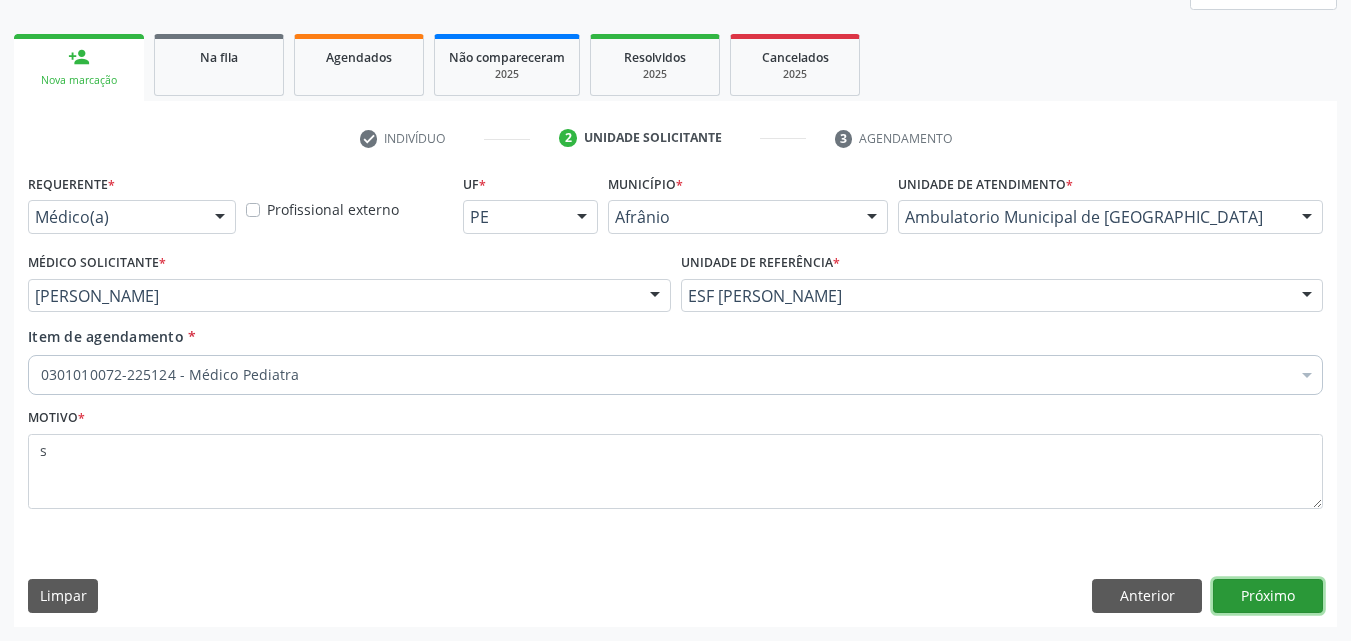 click on "Próximo" at bounding box center [1268, 596] 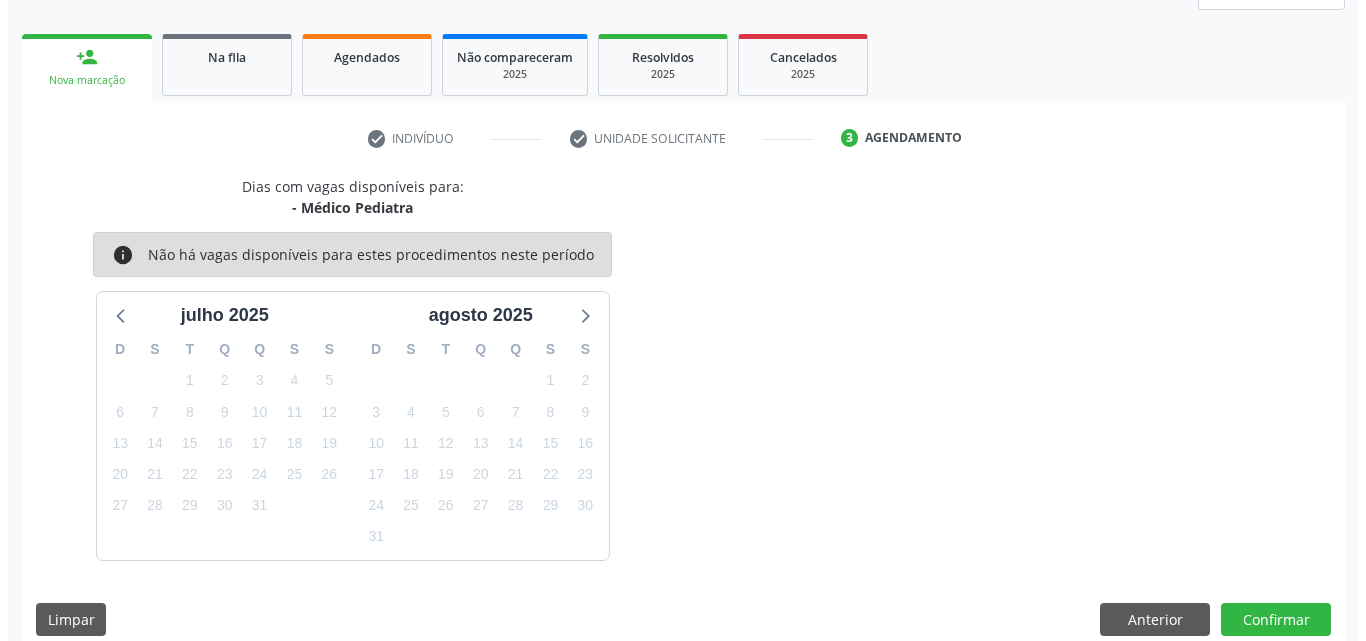 scroll, scrollTop: 0, scrollLeft: 0, axis: both 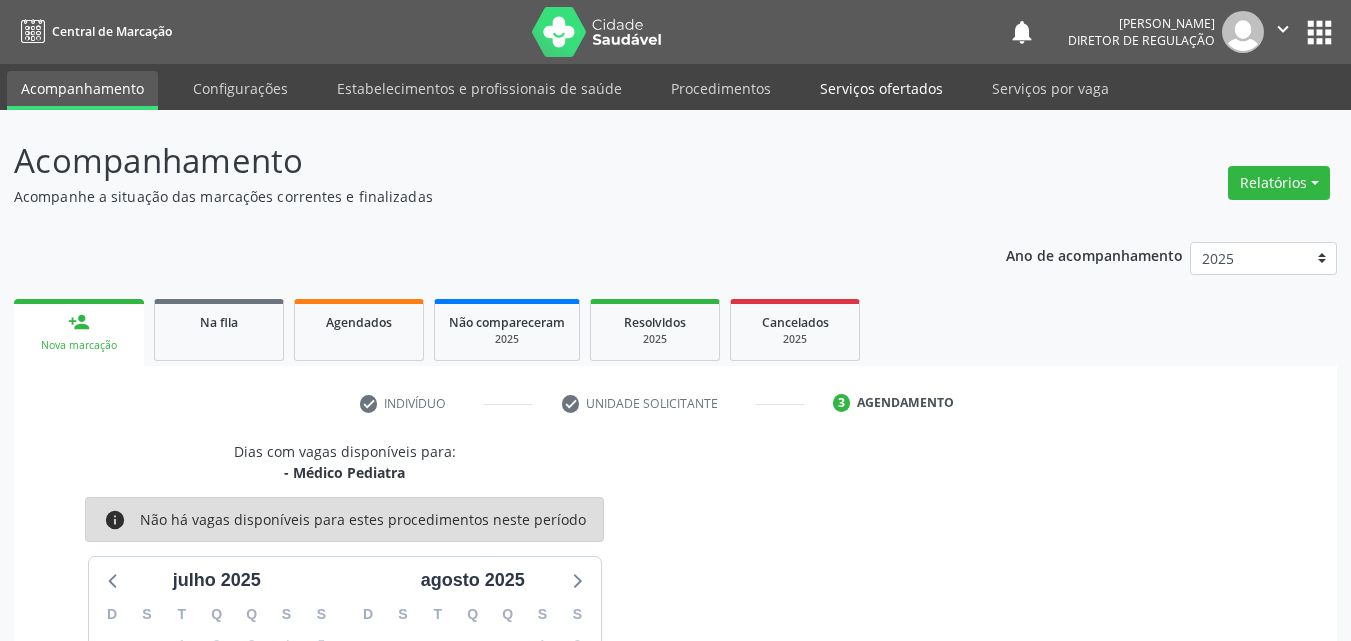 click on "Serviços ofertados" at bounding box center (881, 88) 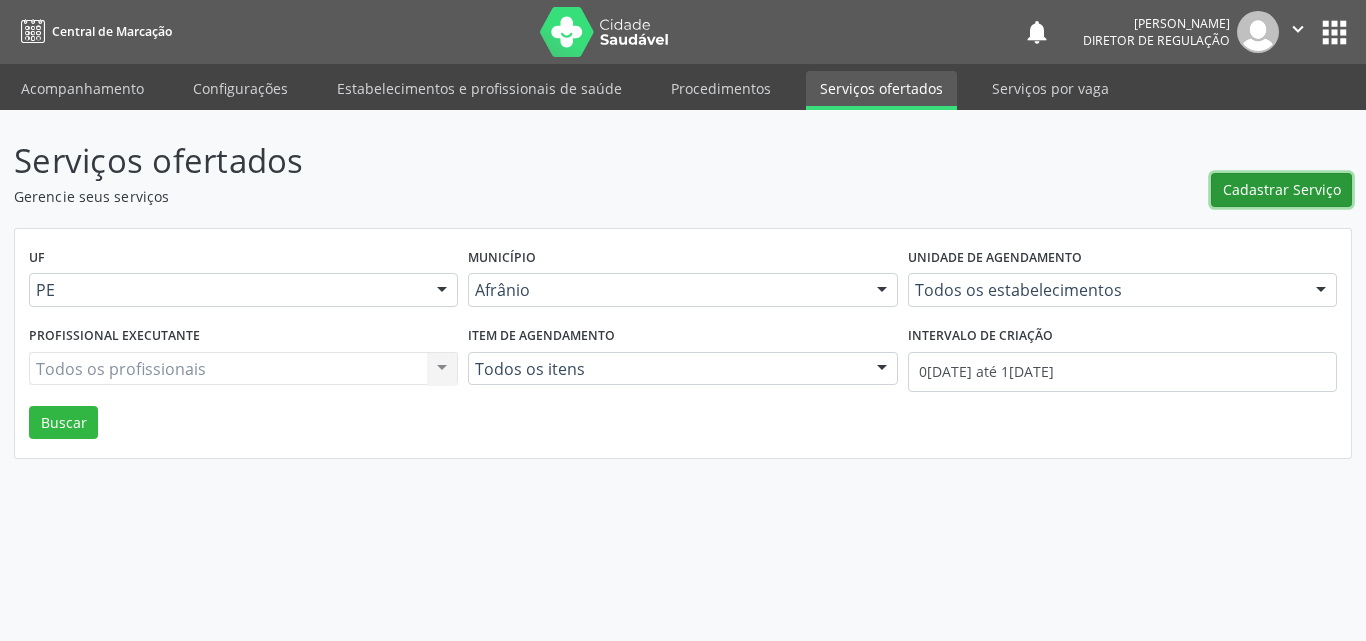 click on "Cadastrar Serviço" at bounding box center [1282, 189] 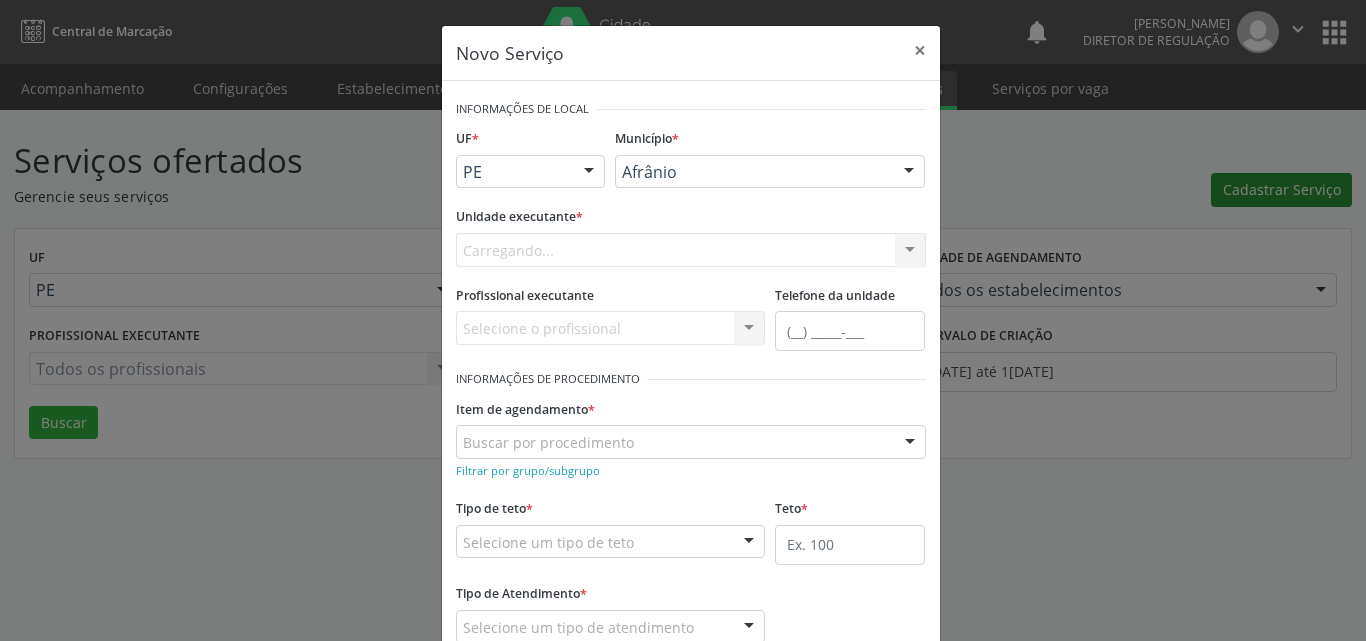 scroll, scrollTop: 0, scrollLeft: 0, axis: both 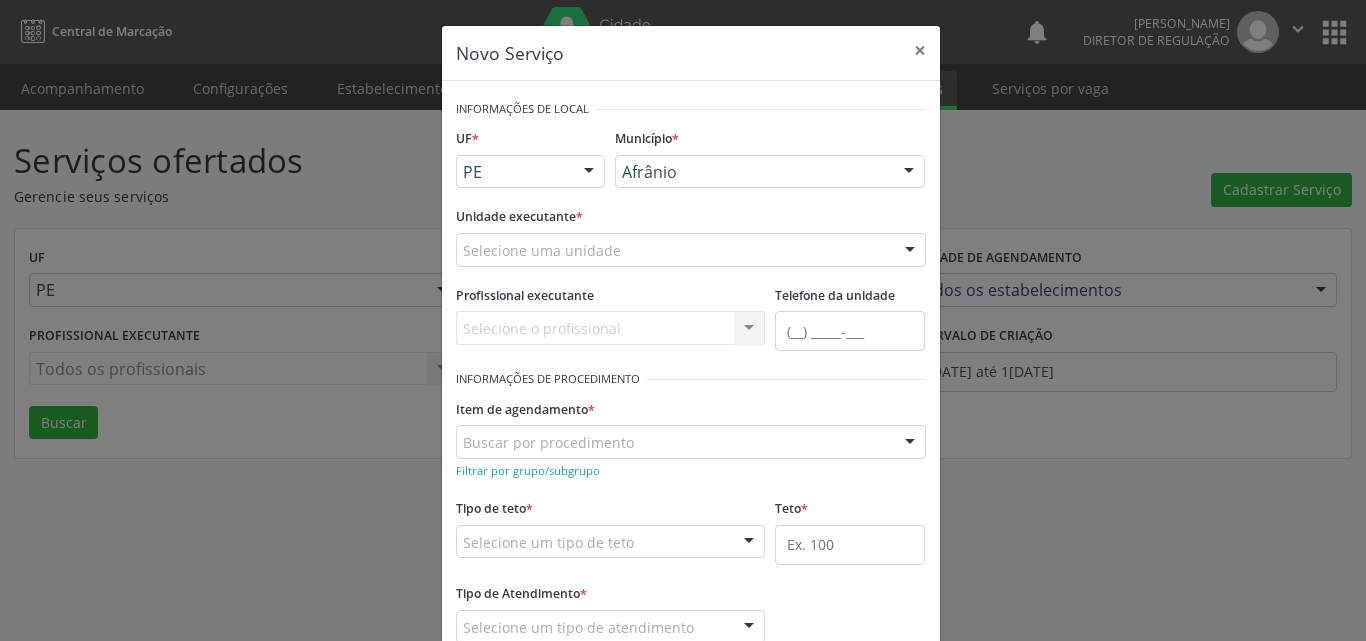 click on "Selecione uma unidade" at bounding box center [691, 250] 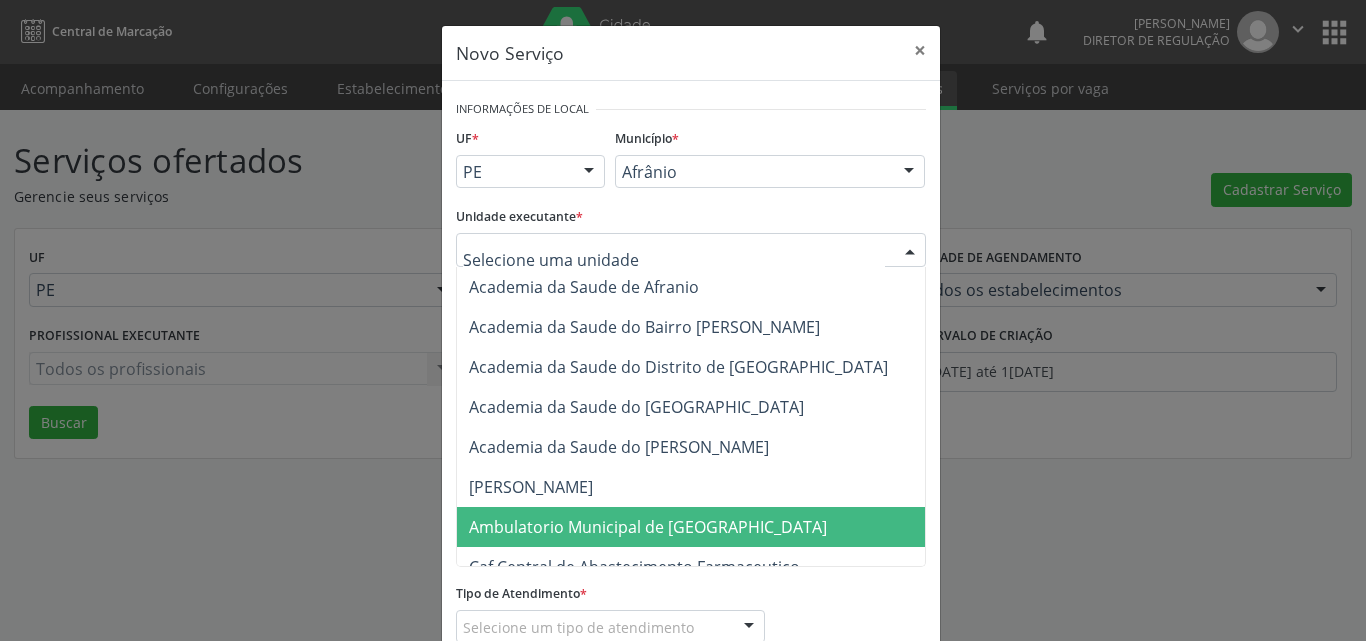 click on "Ambulatorio Municipal de [GEOGRAPHIC_DATA]" at bounding box center (648, 527) 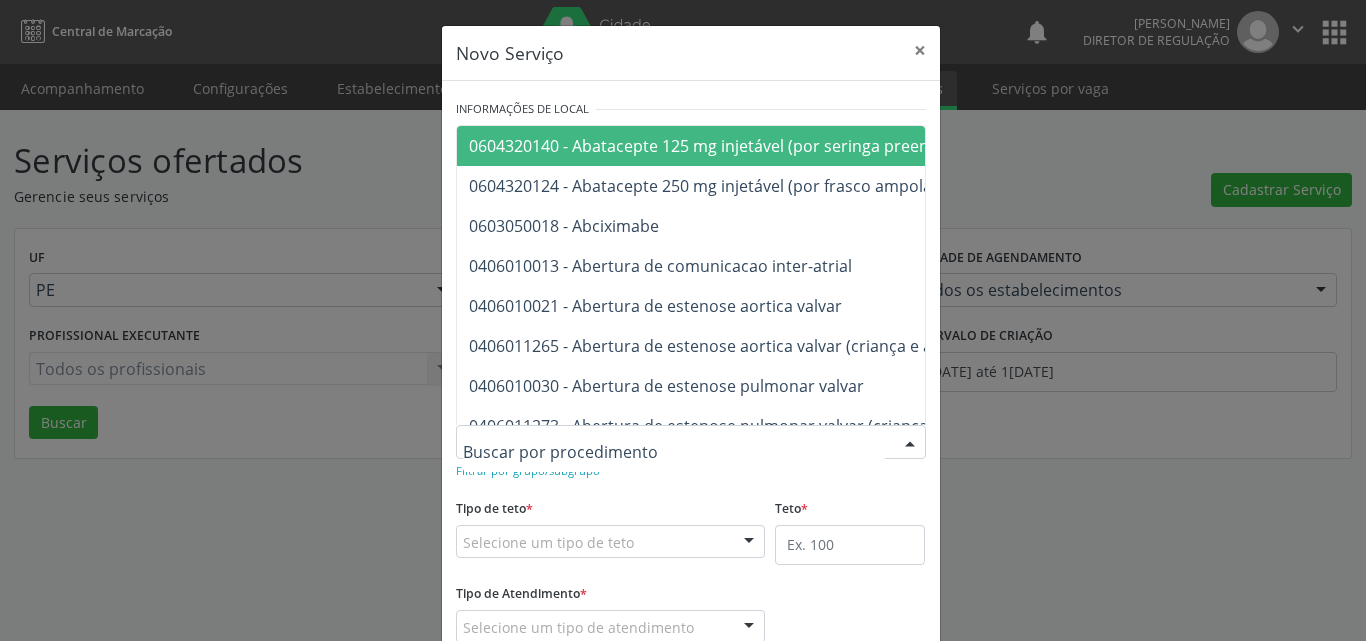 click at bounding box center [691, 442] 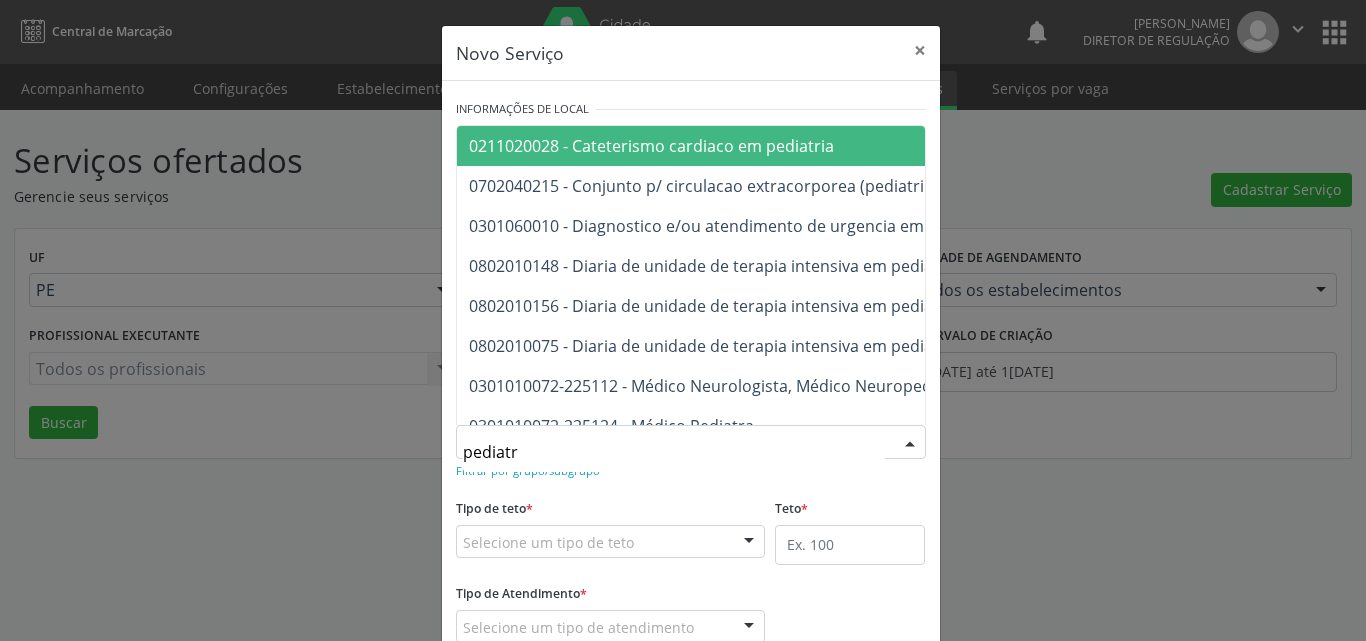 type on "pediatra" 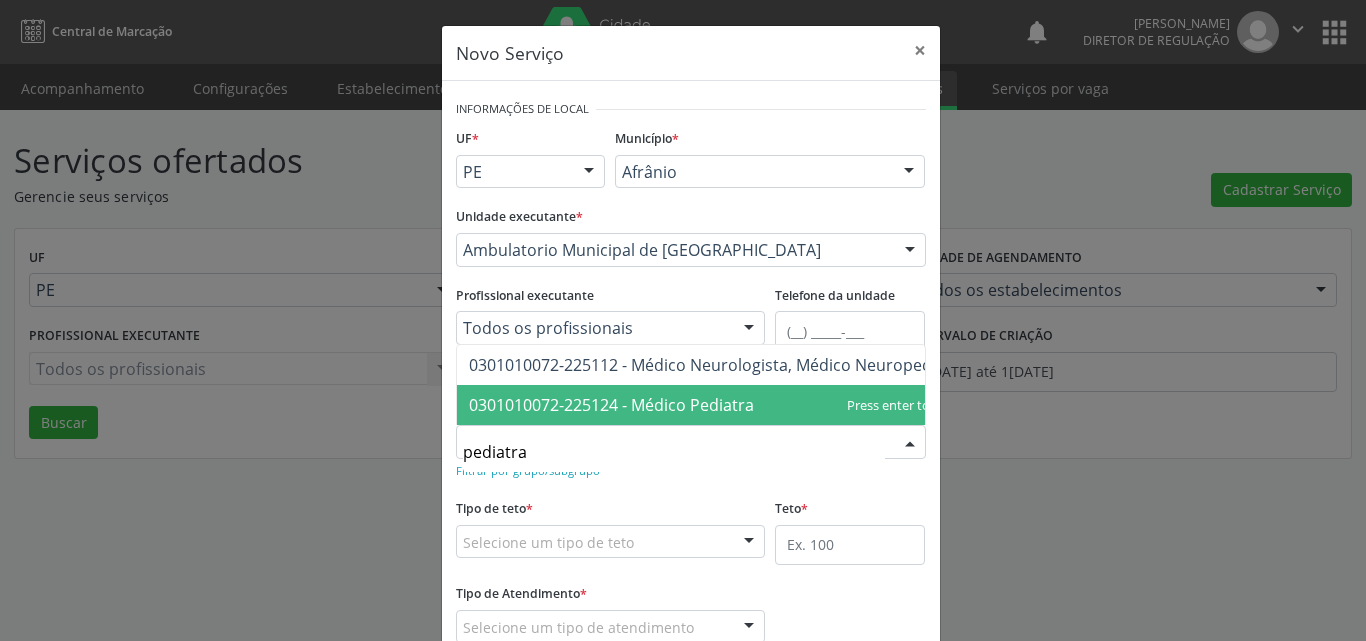 click on "0301010072-225124 - Médico Pediatra" at bounding box center [611, 405] 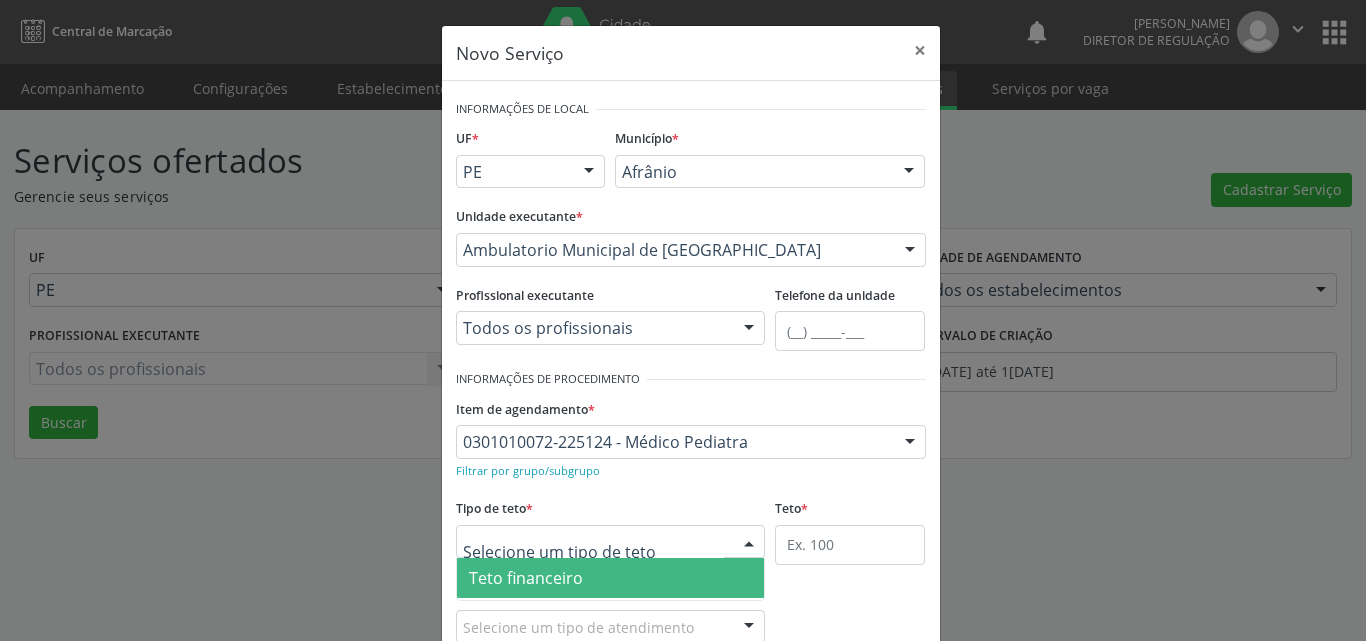 click at bounding box center (611, 542) 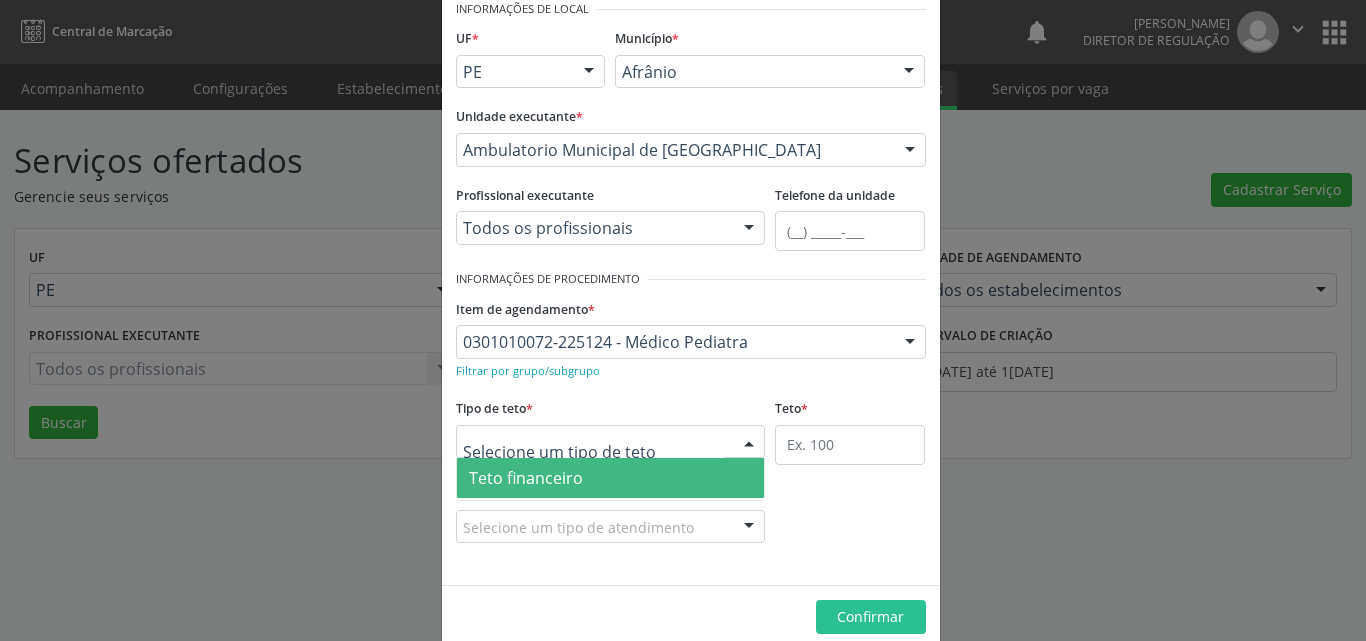 scroll, scrollTop: 132, scrollLeft: 0, axis: vertical 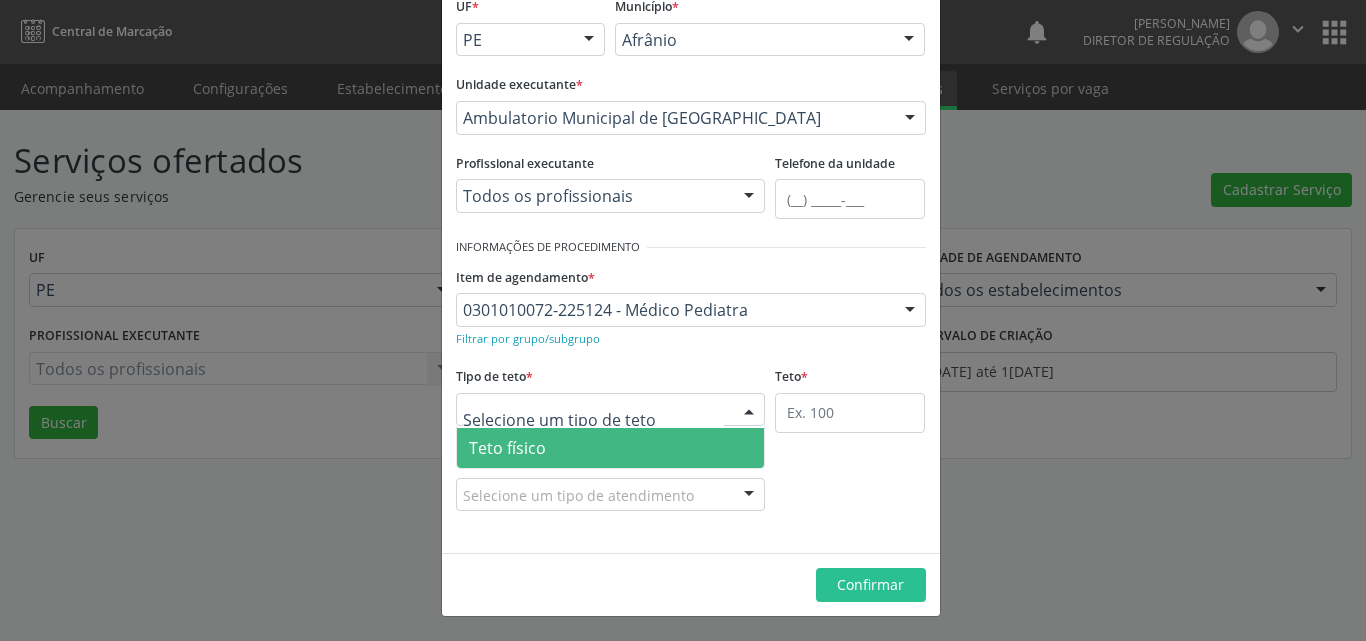 click on "Teto físico" at bounding box center (611, 448) 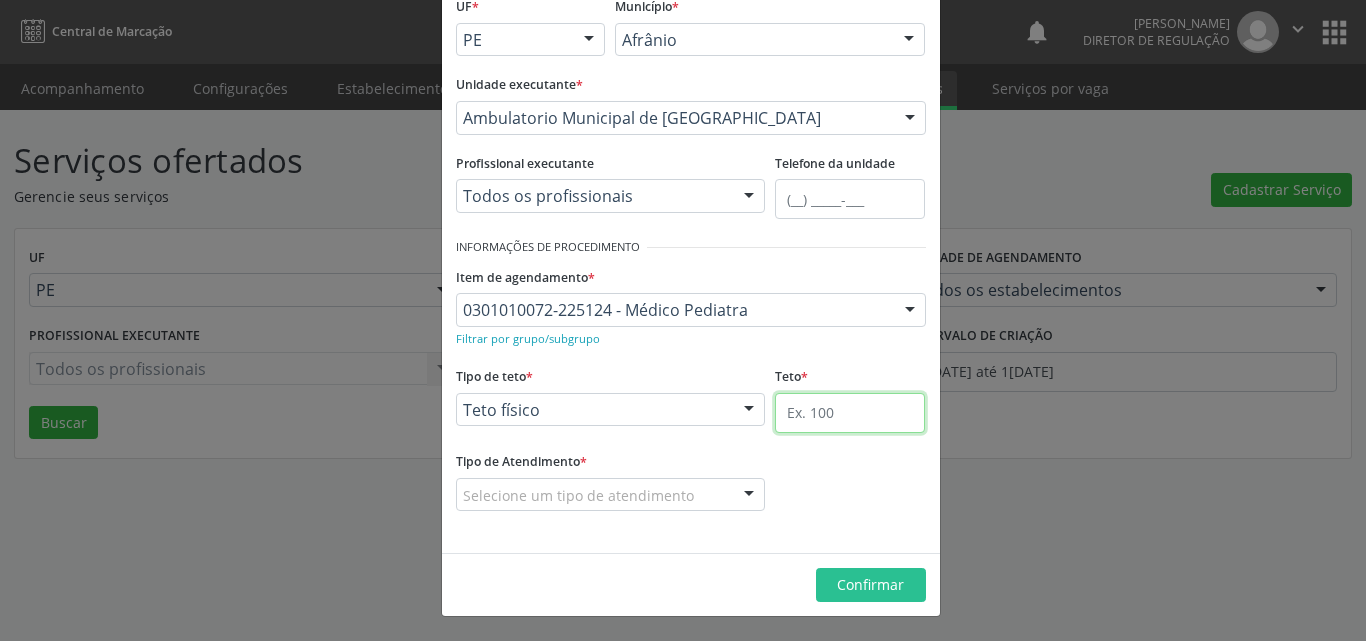 click at bounding box center [850, 413] 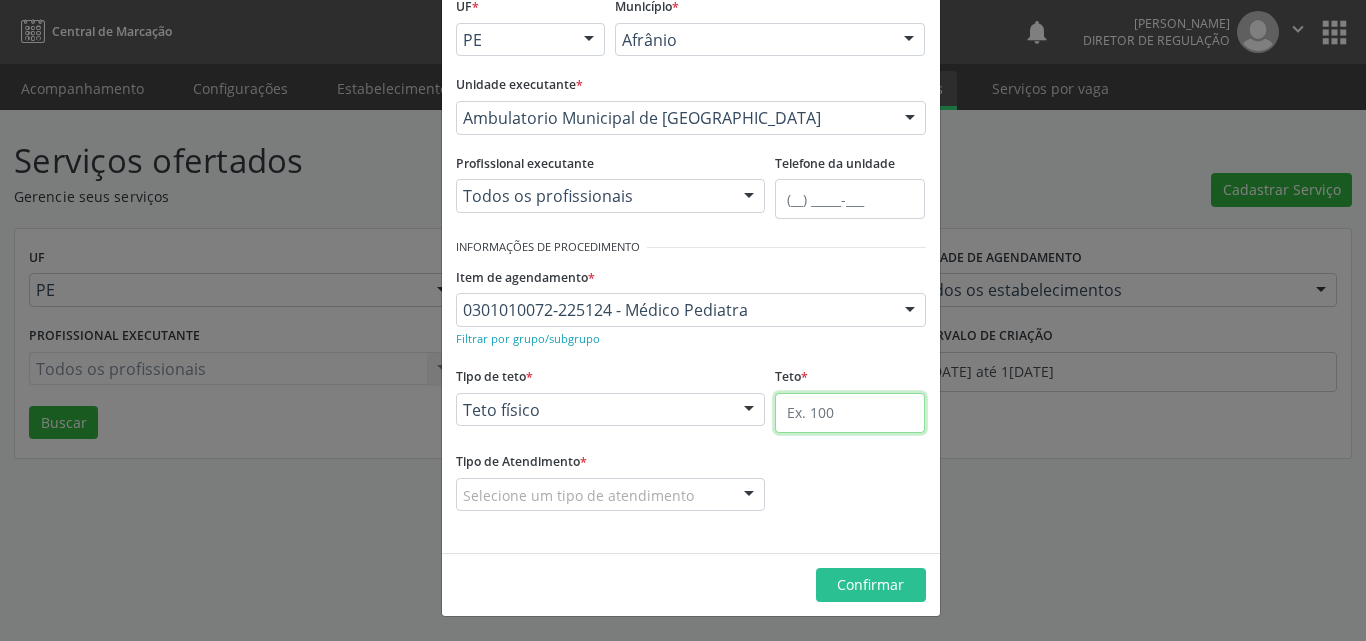 type on "1" 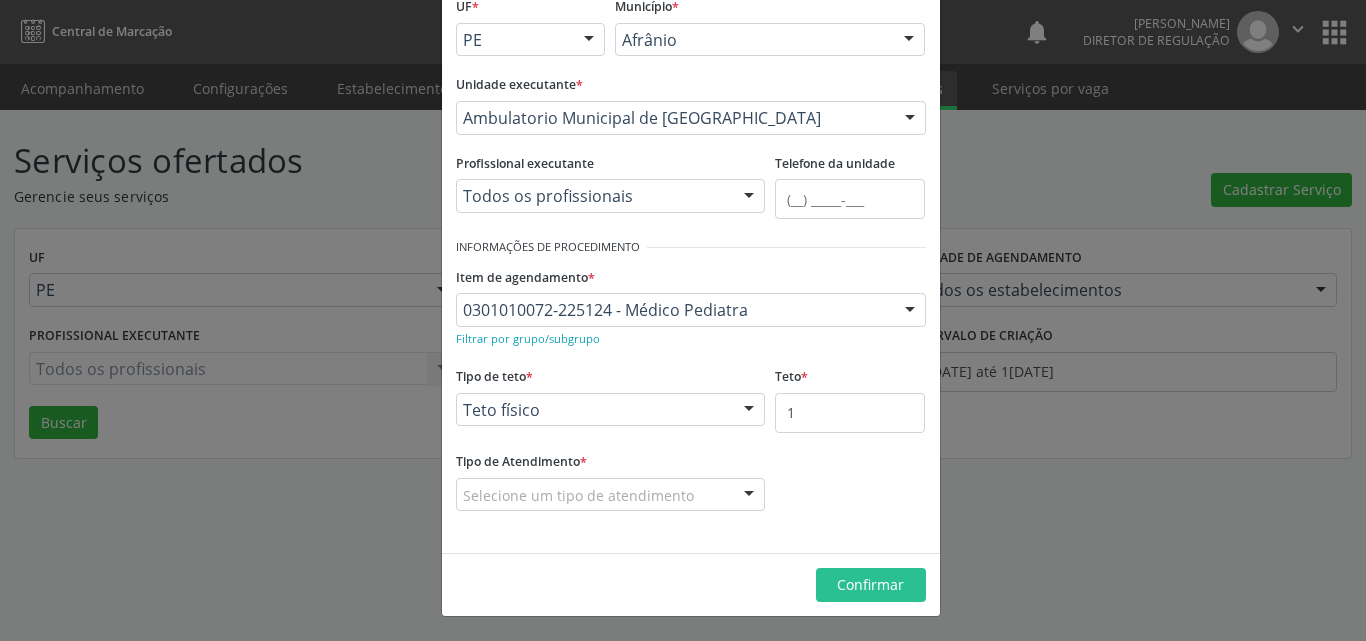 click on "Selecione um tipo de atendimento" at bounding box center (611, 495) 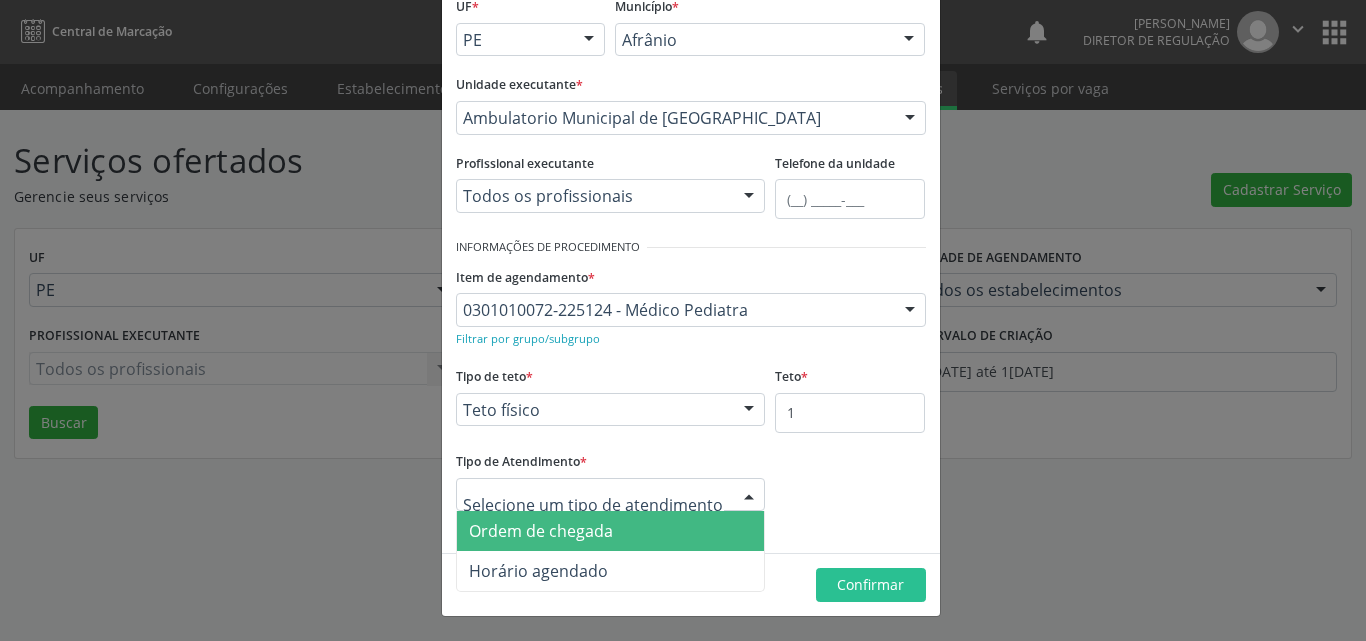 click on "Ordem de chegada" at bounding box center (611, 531) 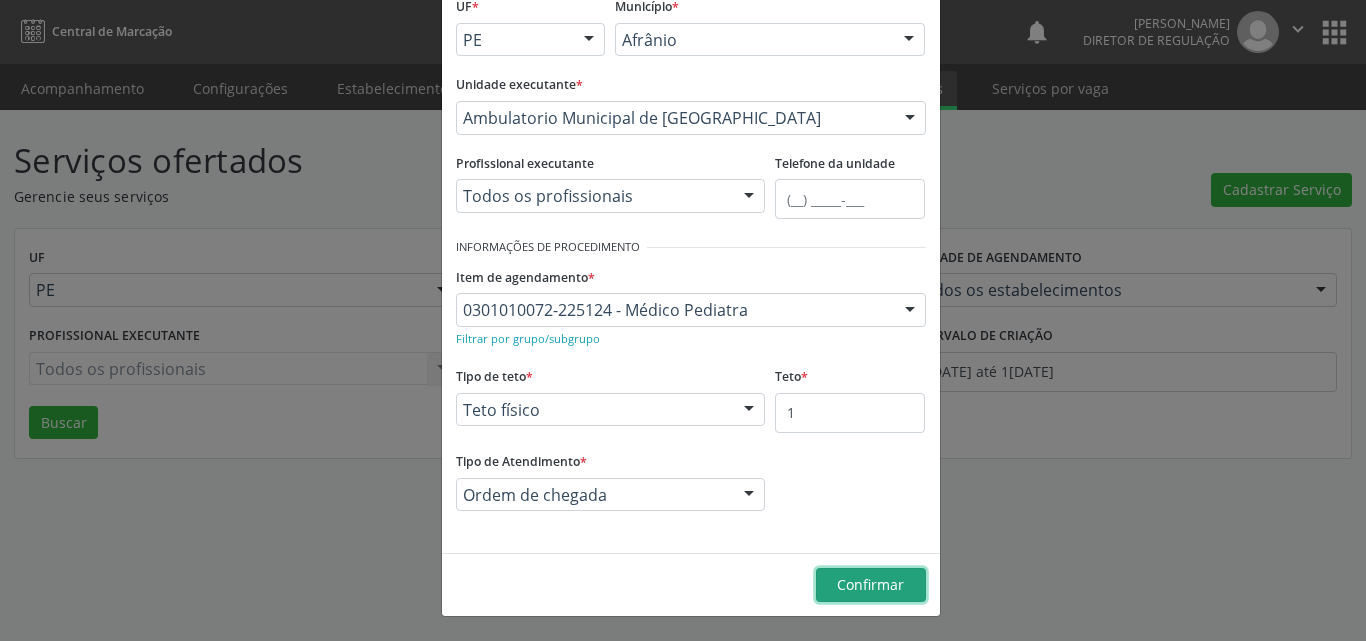 click on "Confirmar" at bounding box center [870, 584] 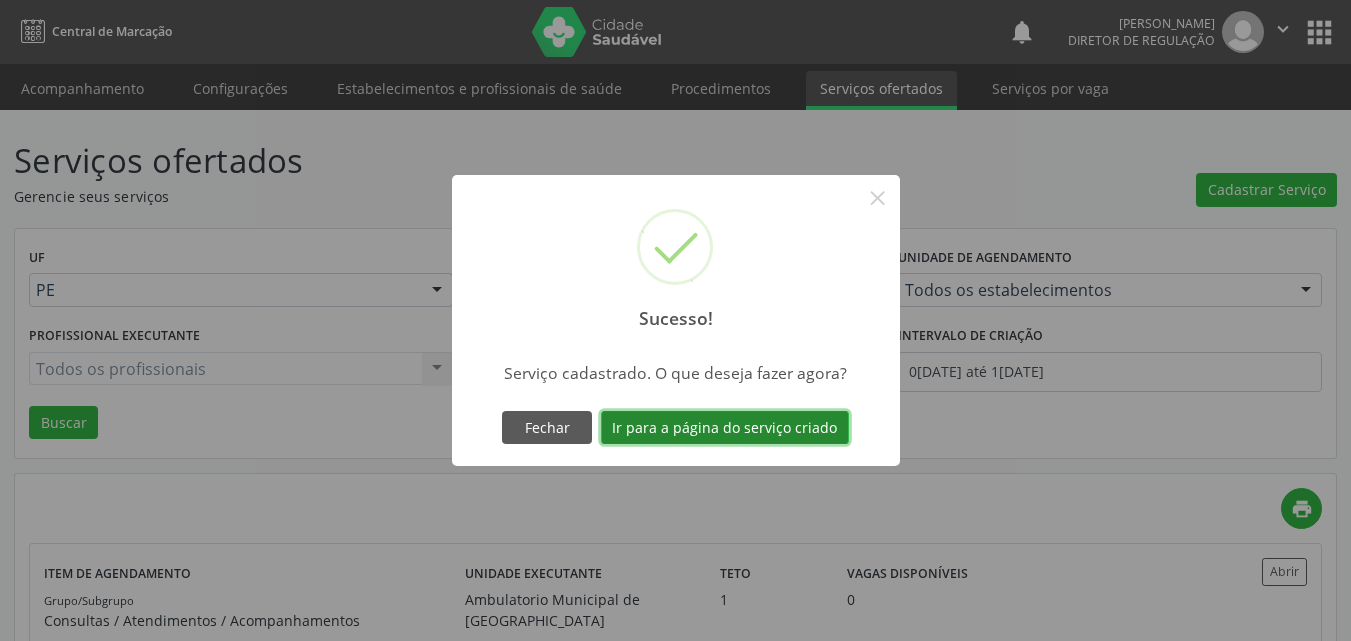 click on "Ir para a página do serviço criado" at bounding box center (725, 428) 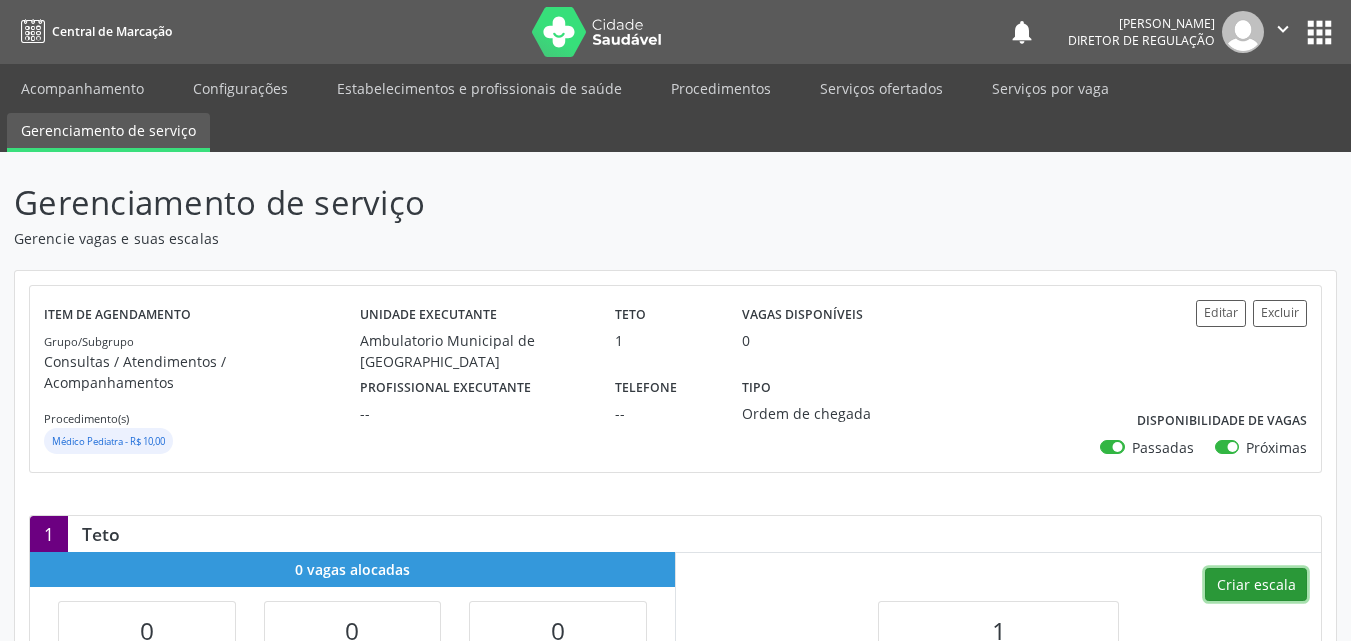 click on "Criar escala" at bounding box center (1256, 585) 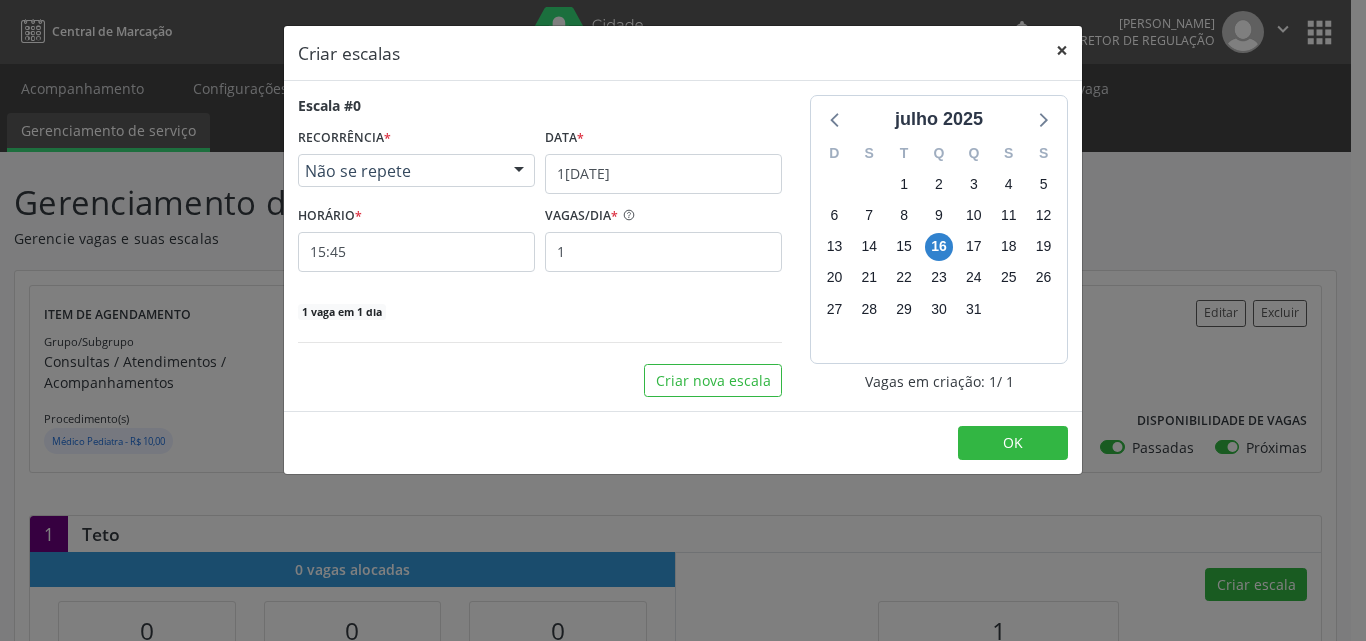 click on "×" at bounding box center [1062, 50] 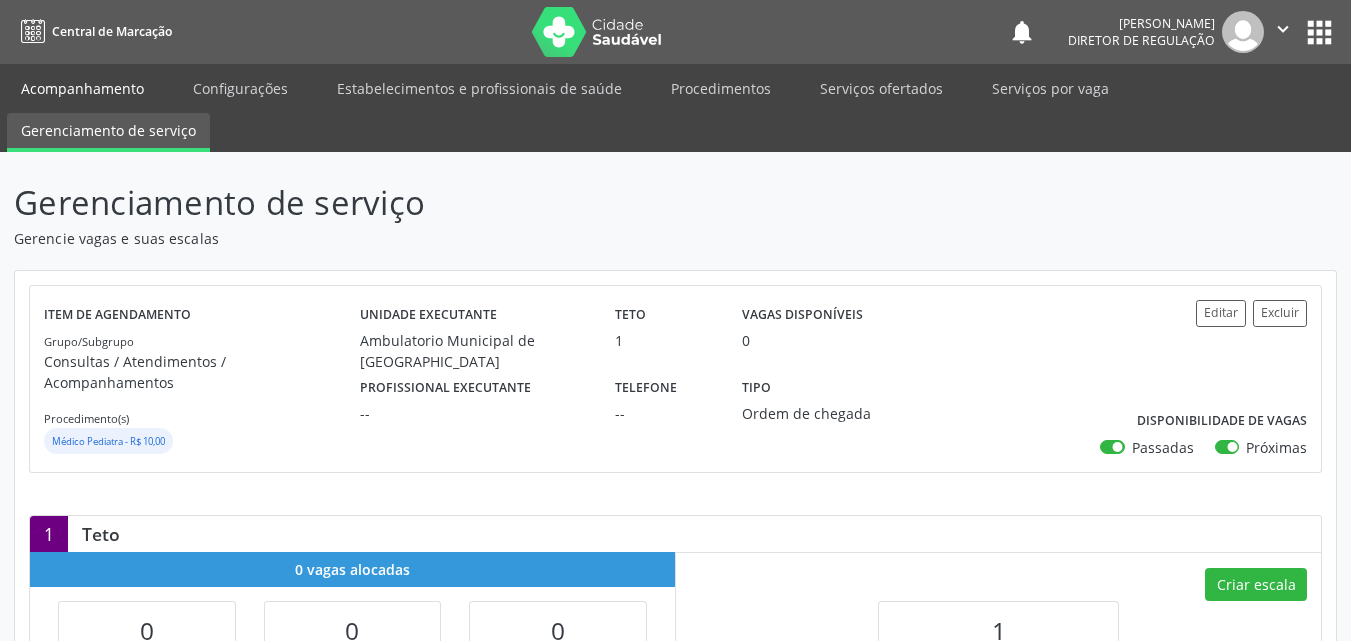 click on "Acompanhamento" at bounding box center [82, 88] 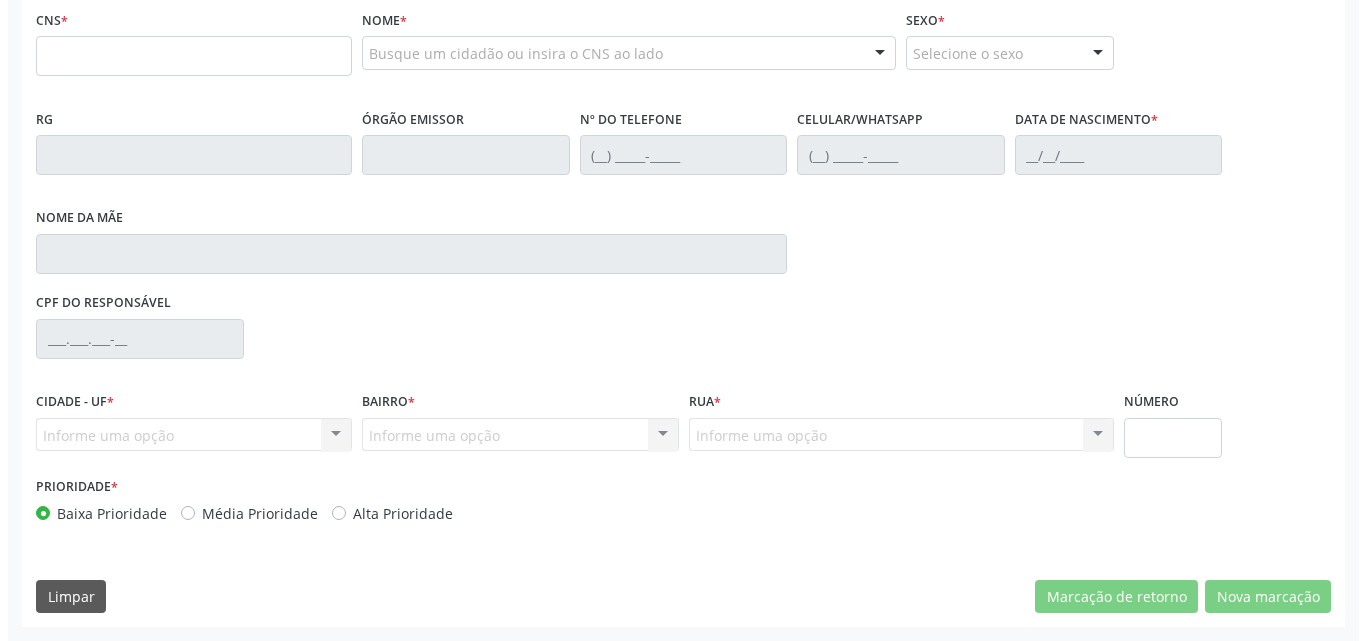 scroll, scrollTop: 0, scrollLeft: 0, axis: both 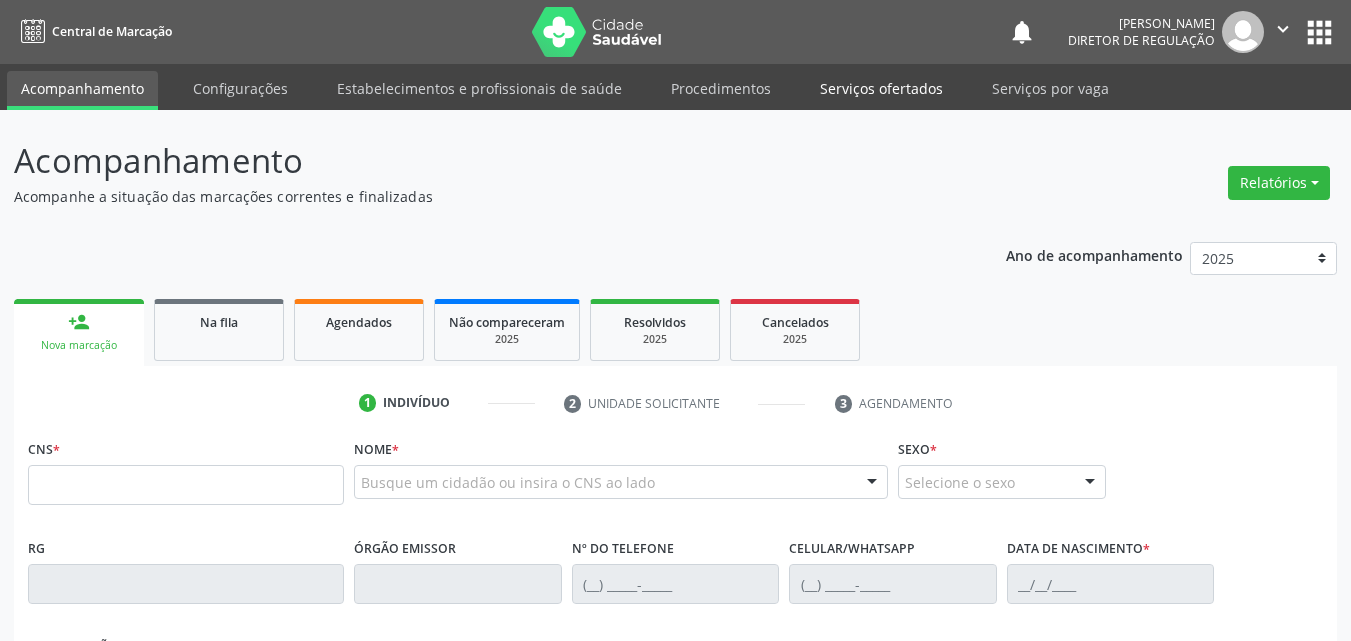 click on "Serviços ofertados" at bounding box center [881, 88] 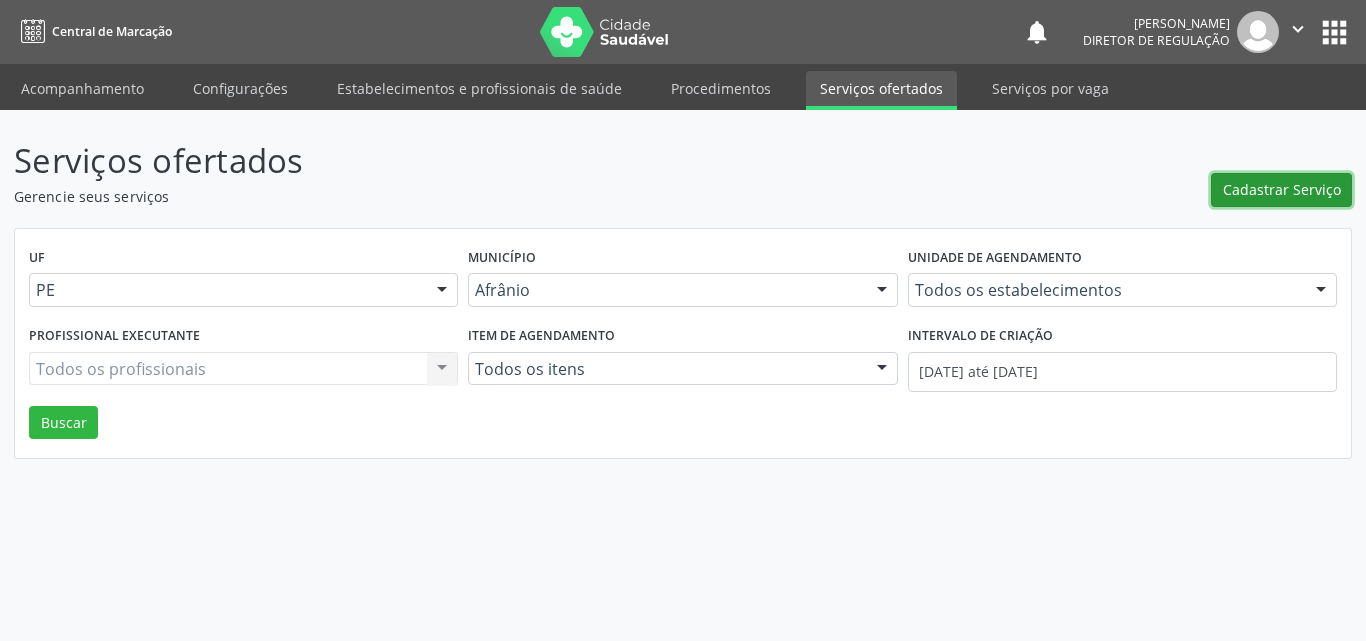 click on "Cadastrar Serviço" at bounding box center [1282, 189] 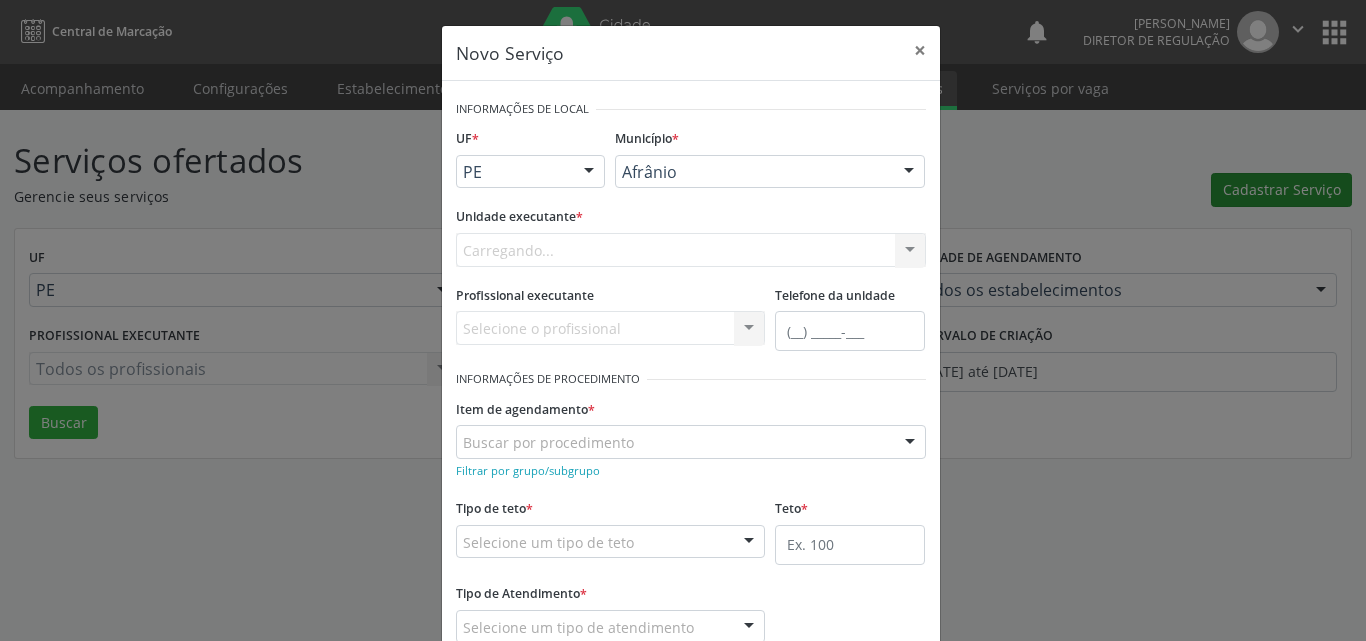 scroll, scrollTop: 0, scrollLeft: 0, axis: both 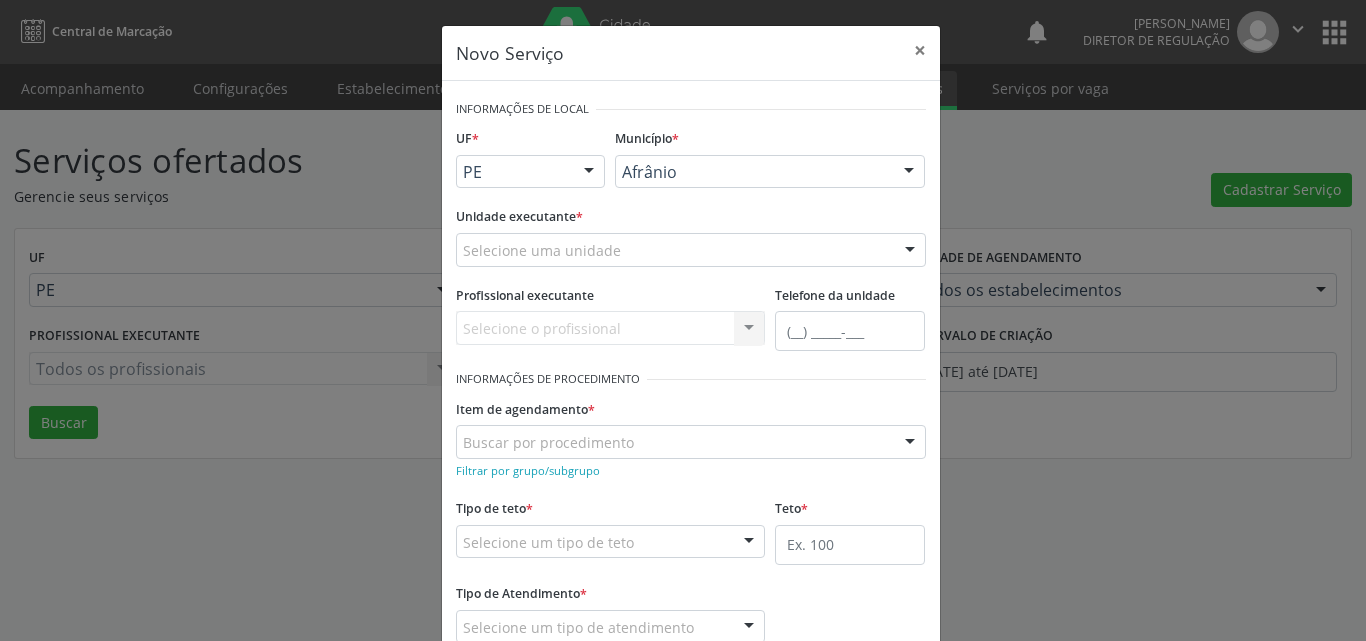 click on "Selecione uma unidade" at bounding box center (691, 250) 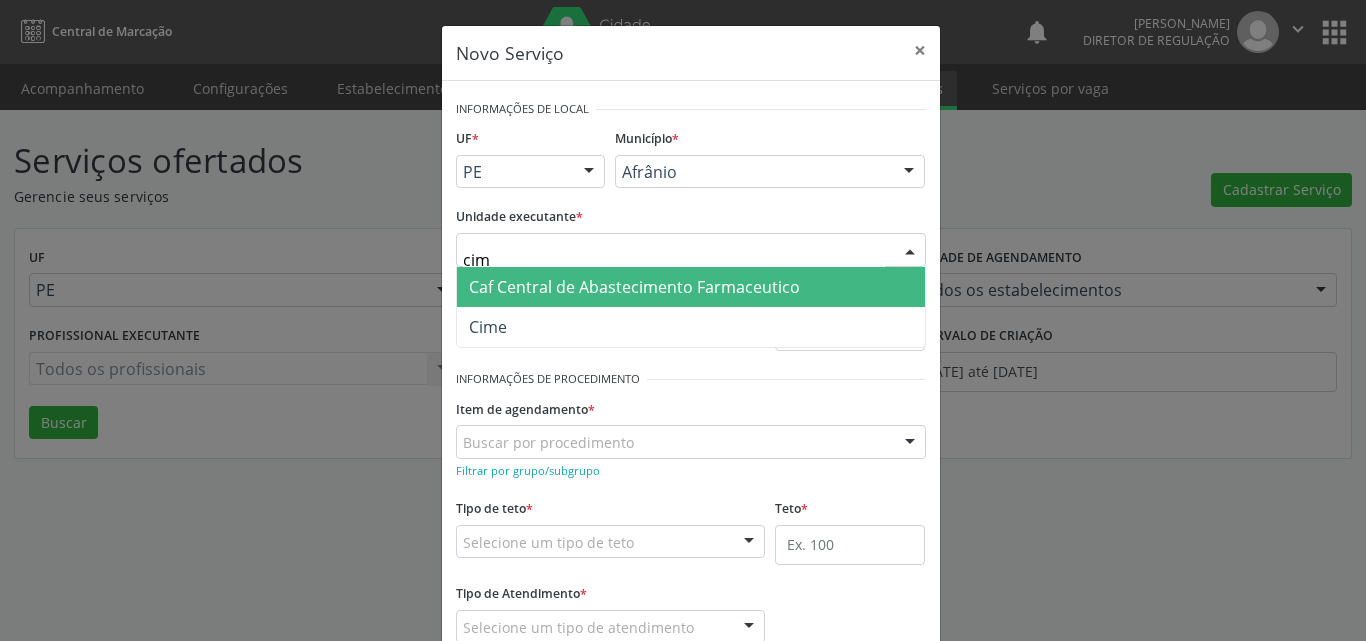 type on "cime" 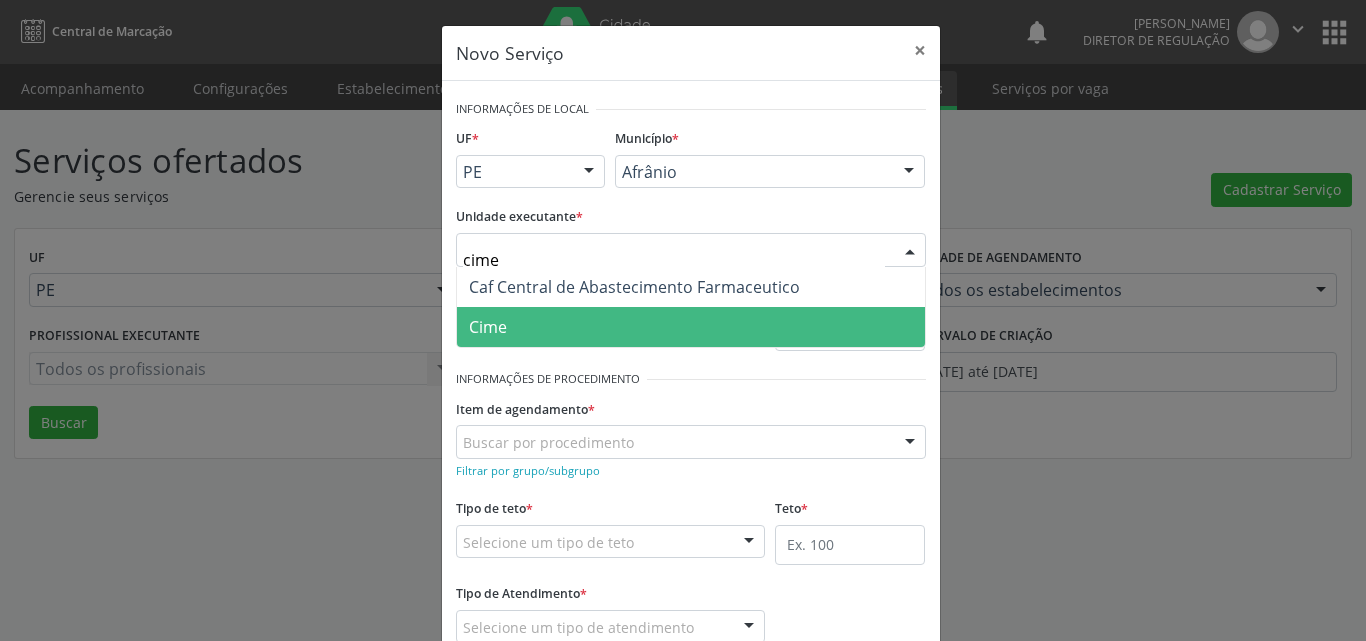 click on "Cime" at bounding box center (691, 327) 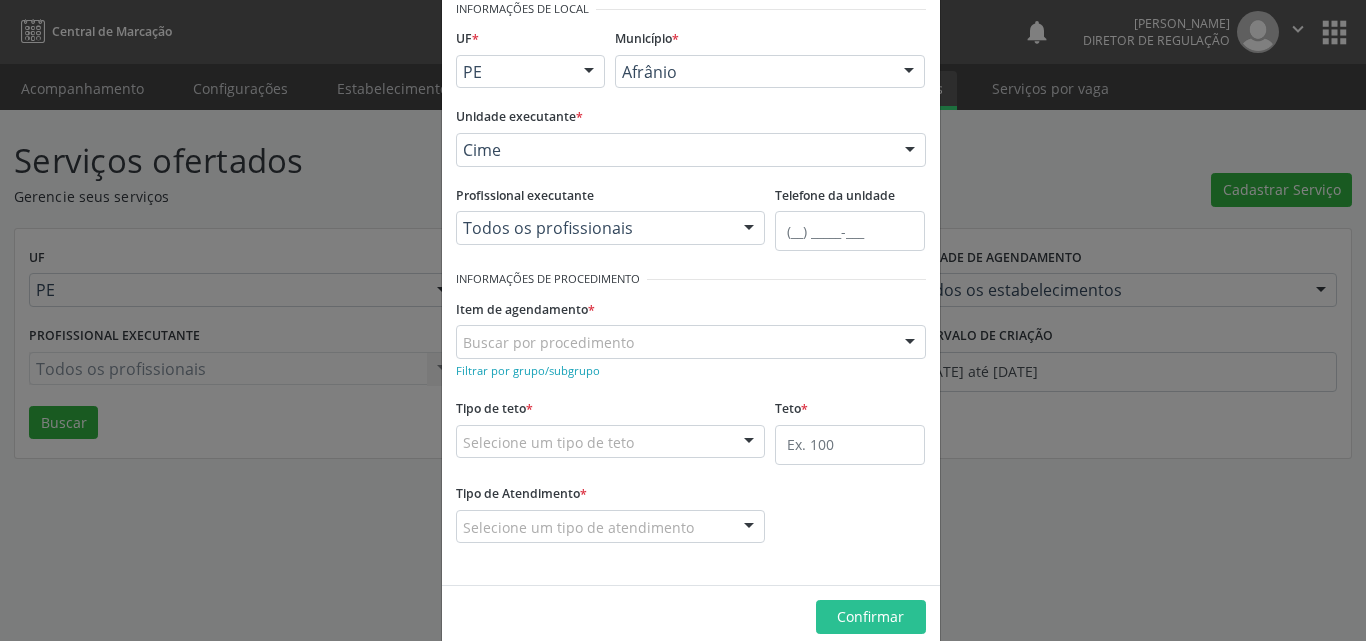scroll, scrollTop: 132, scrollLeft: 0, axis: vertical 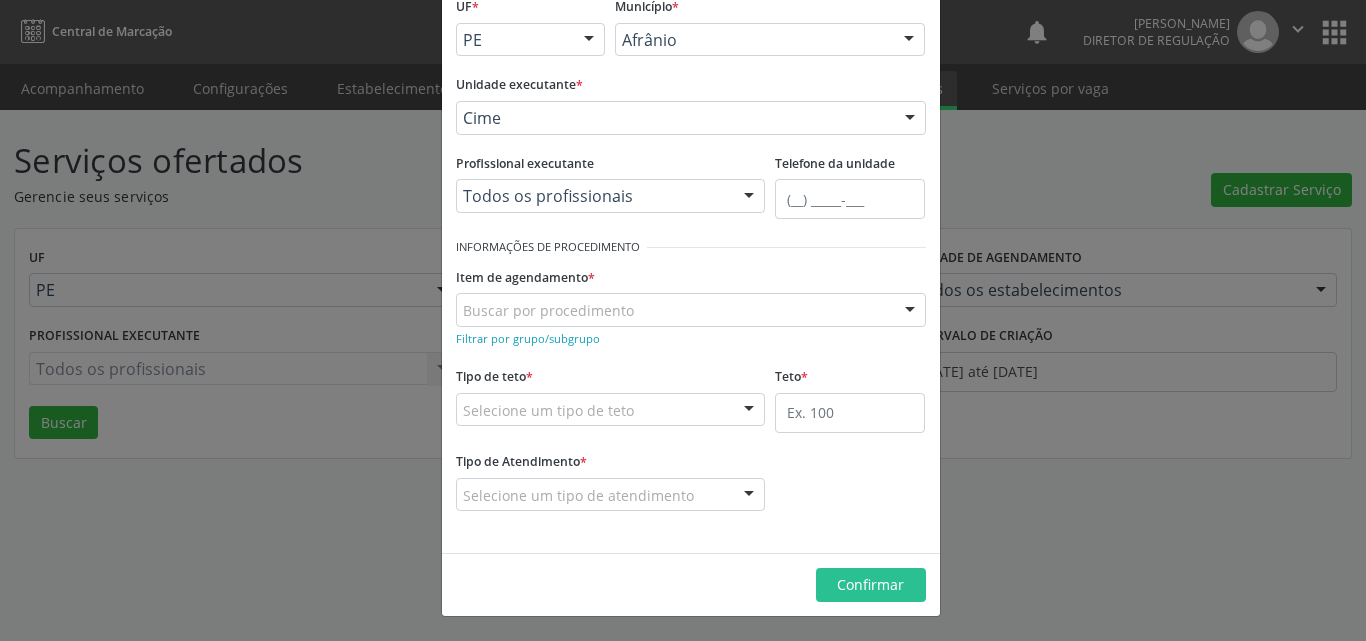 click on "Buscar por procedimento" at bounding box center [691, 310] 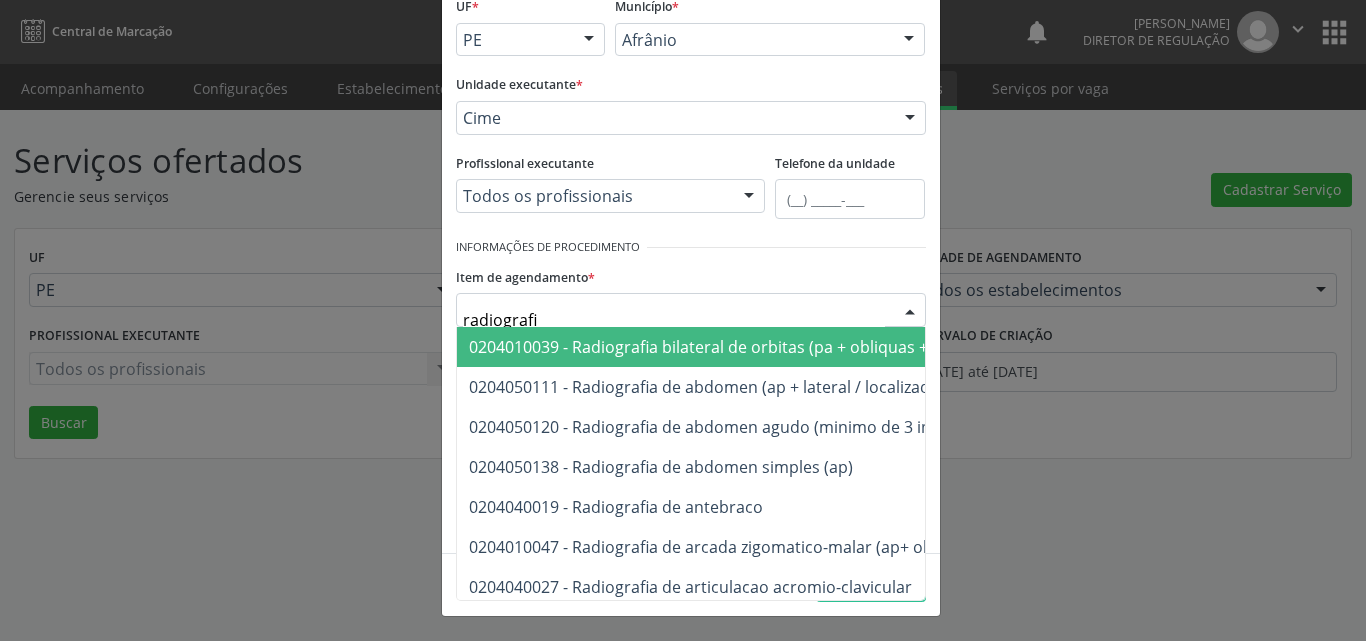 type on "radiografia" 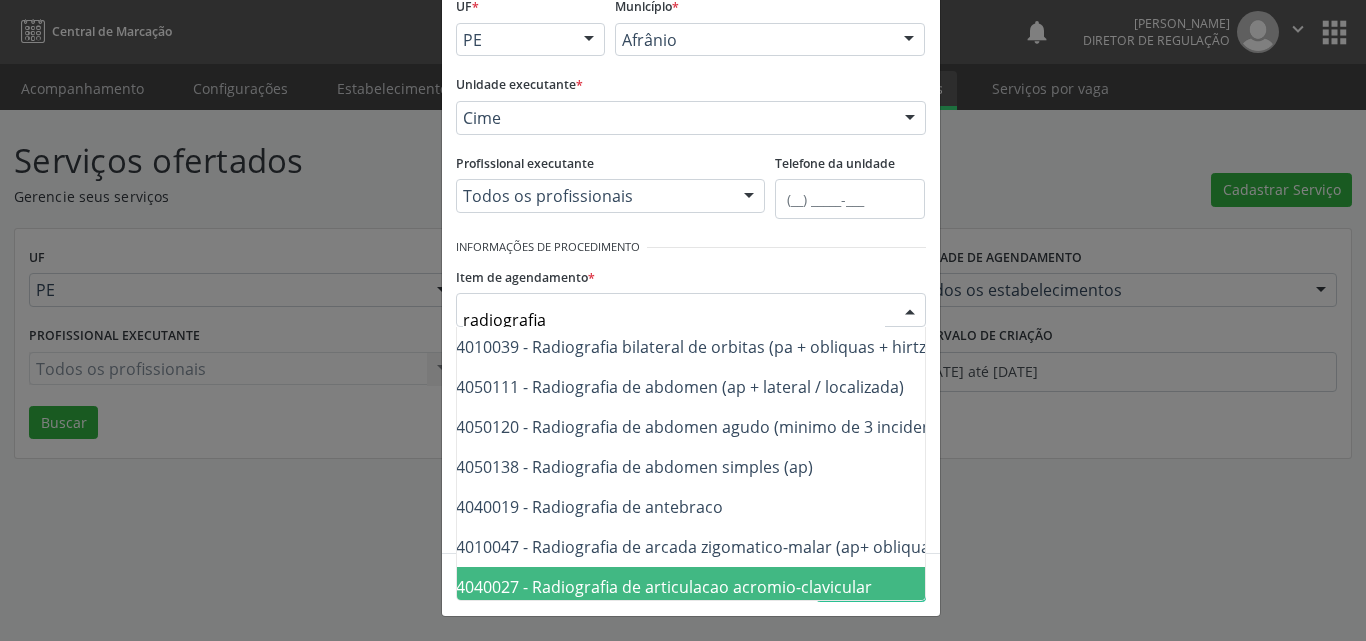 scroll, scrollTop: 0, scrollLeft: 80, axis: horizontal 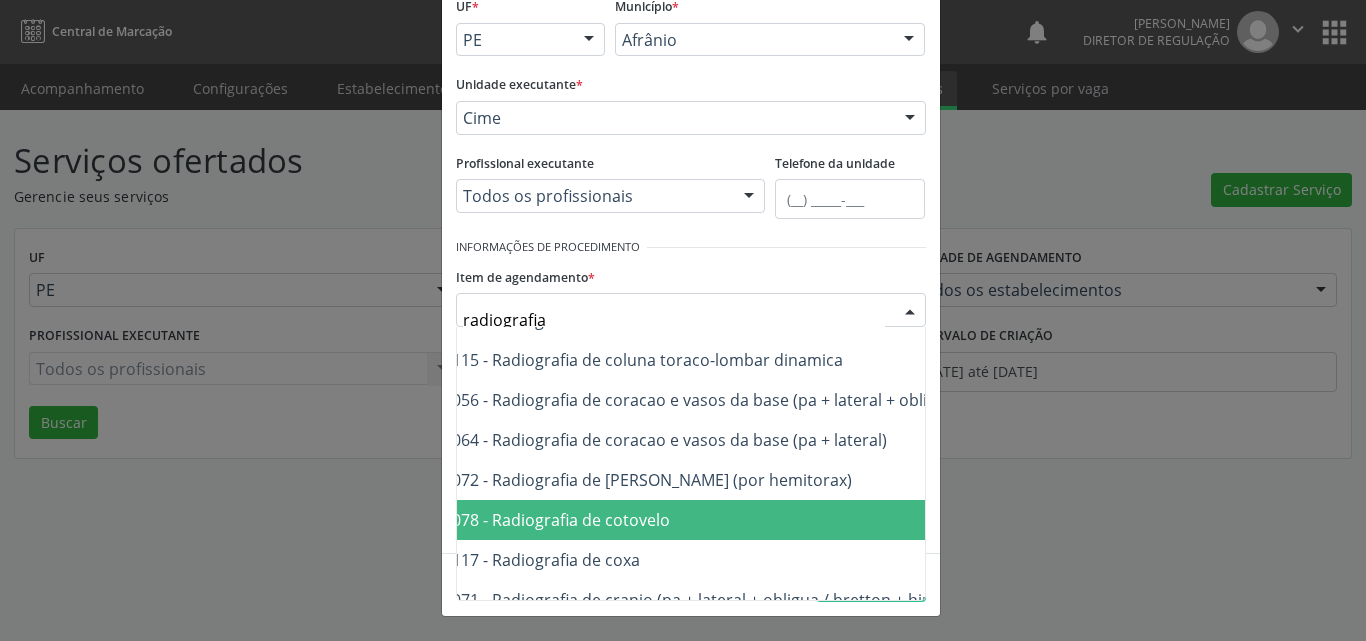 click on "0204040078 - Radiografia de cotovelo" at bounding box center [721, 520] 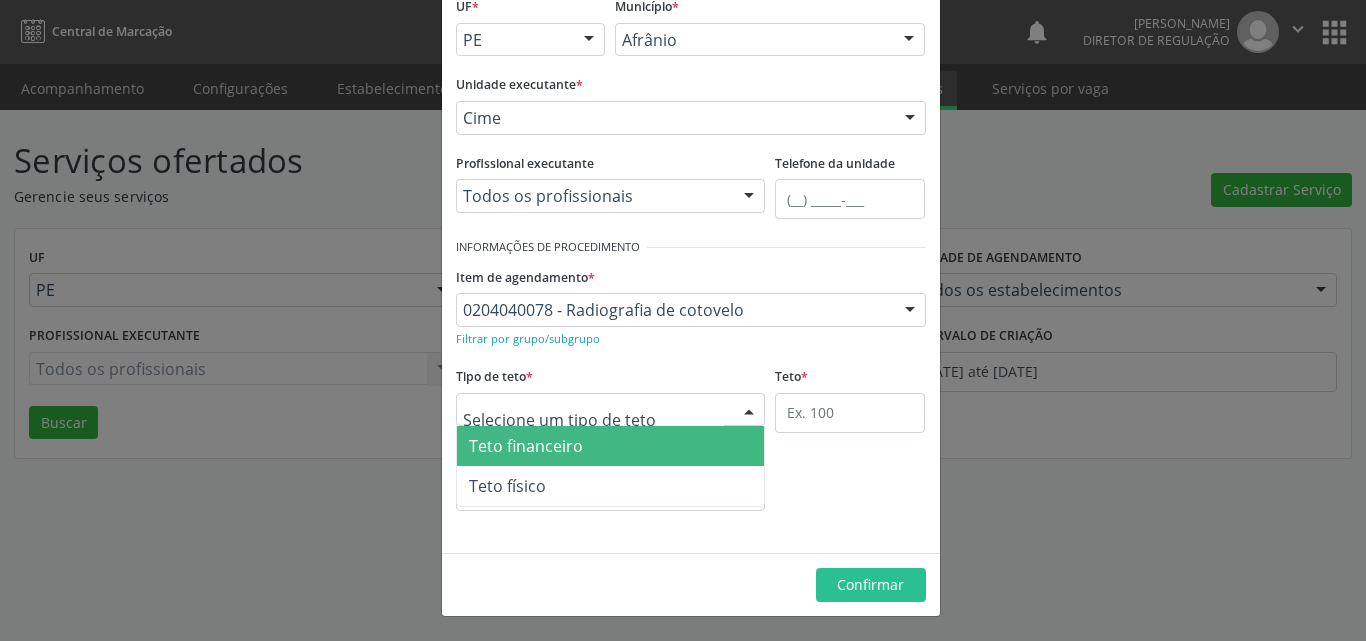 click at bounding box center (611, 410) 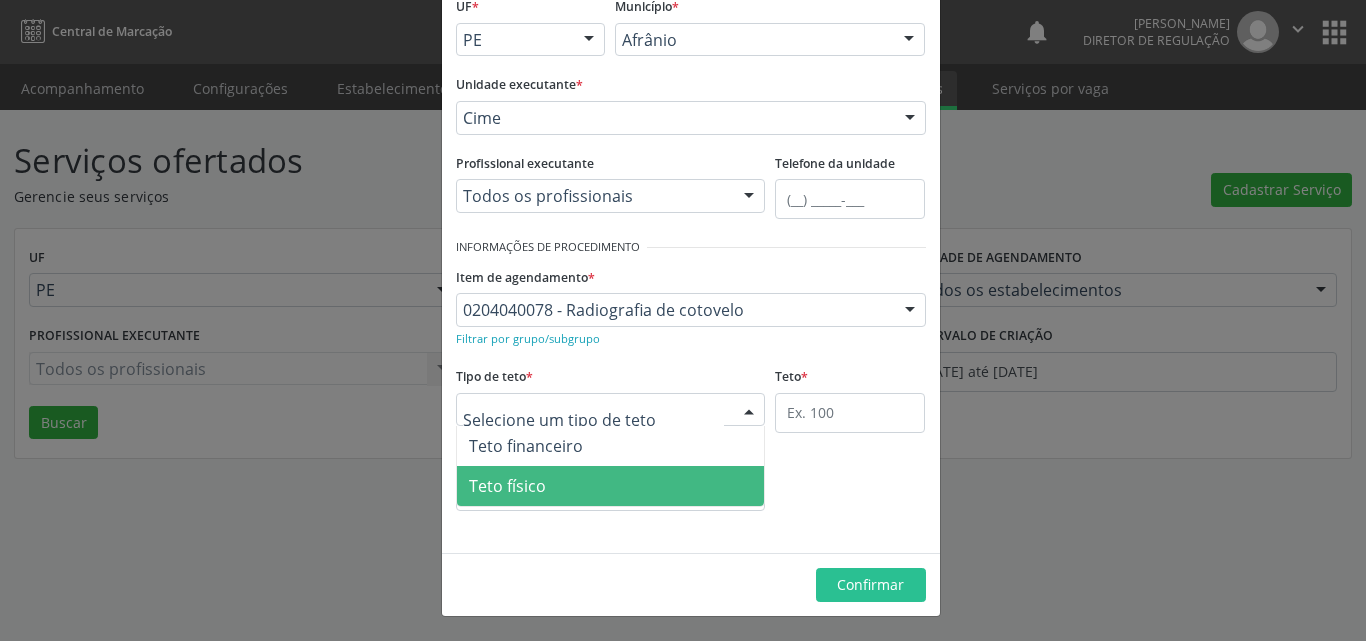 click on "Teto físico" at bounding box center (611, 486) 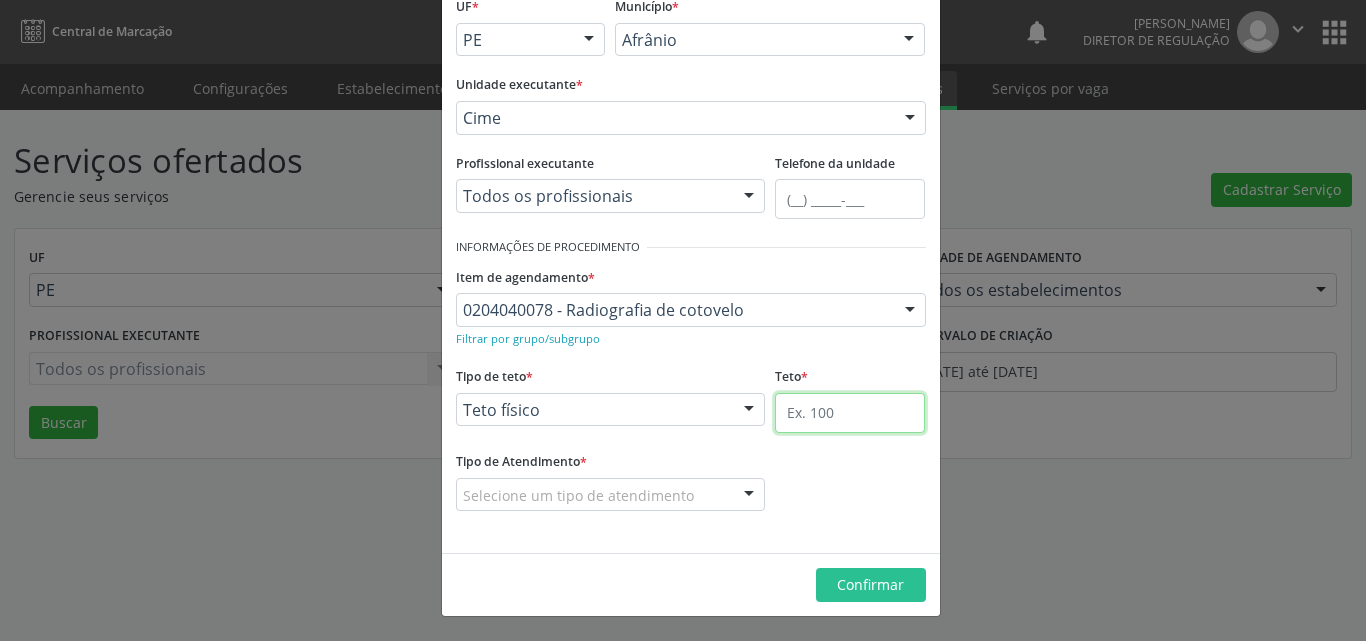 click at bounding box center [850, 413] 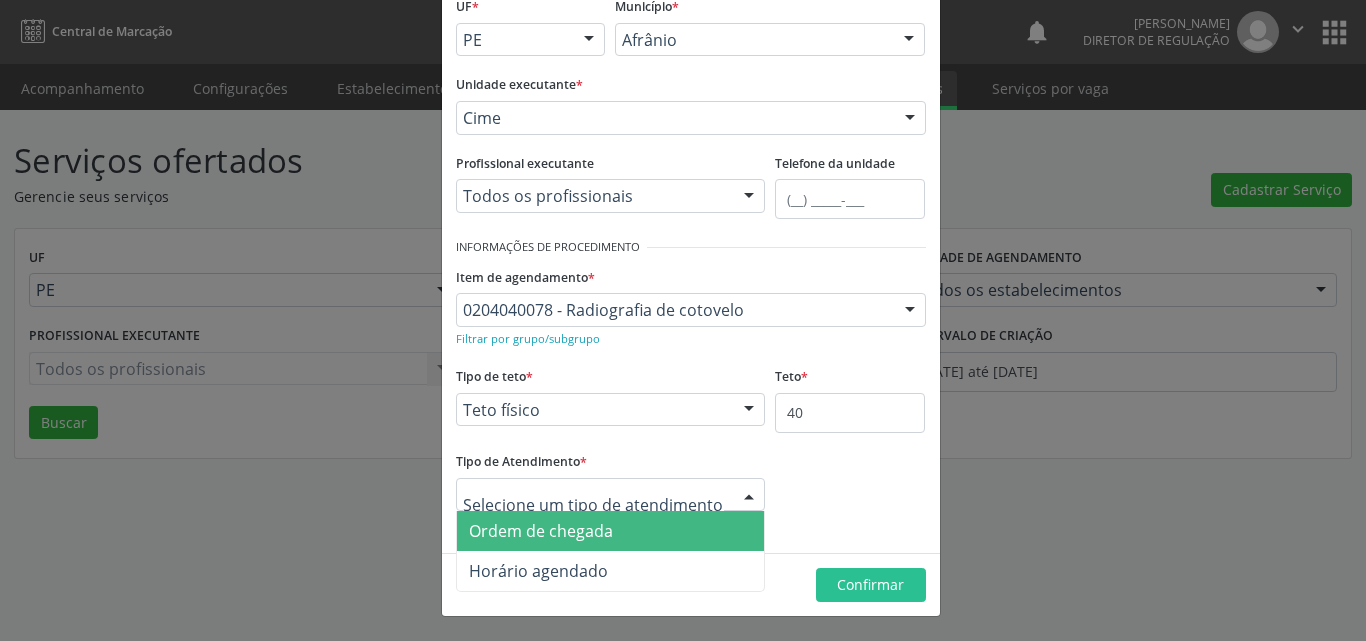 click at bounding box center (611, 495) 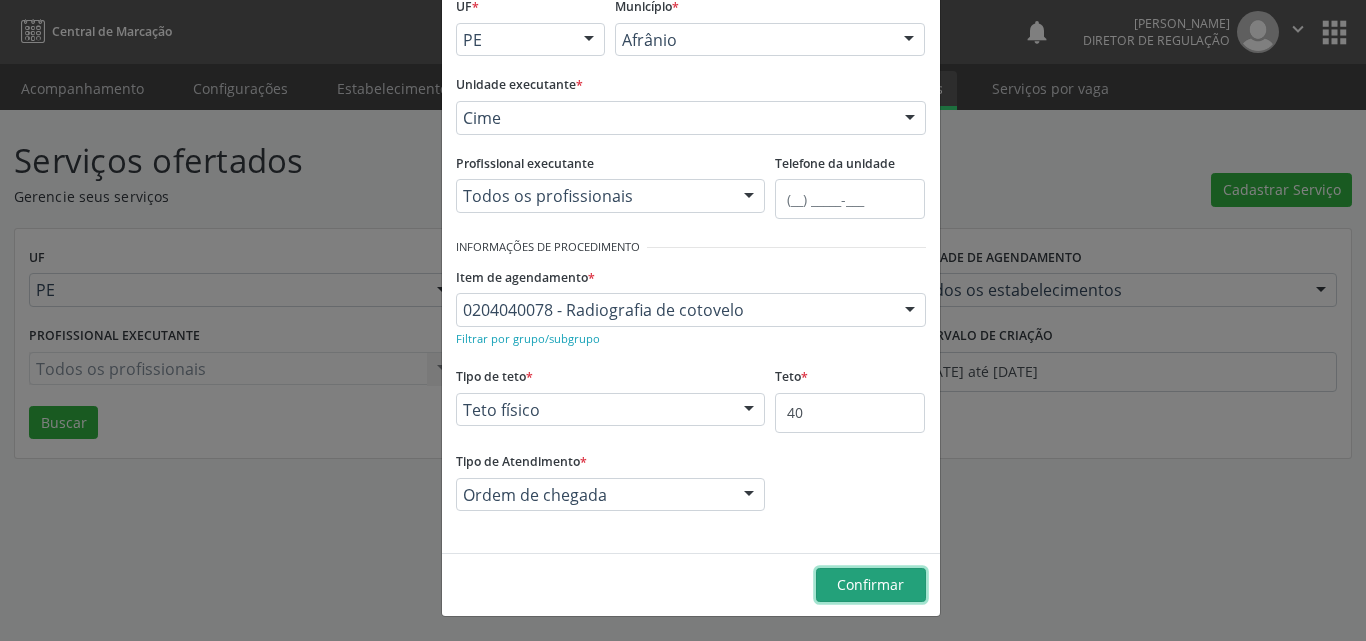 click on "Confirmar" at bounding box center [870, 584] 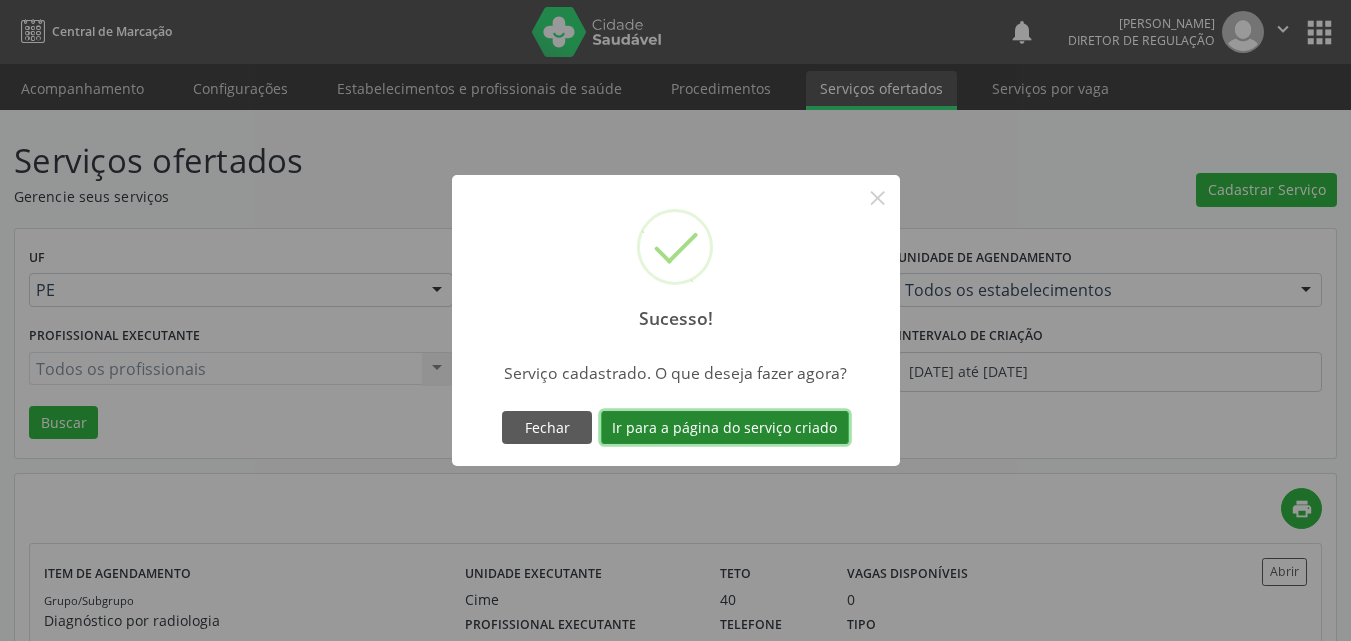 click on "Ir para a página do serviço criado" at bounding box center [725, 428] 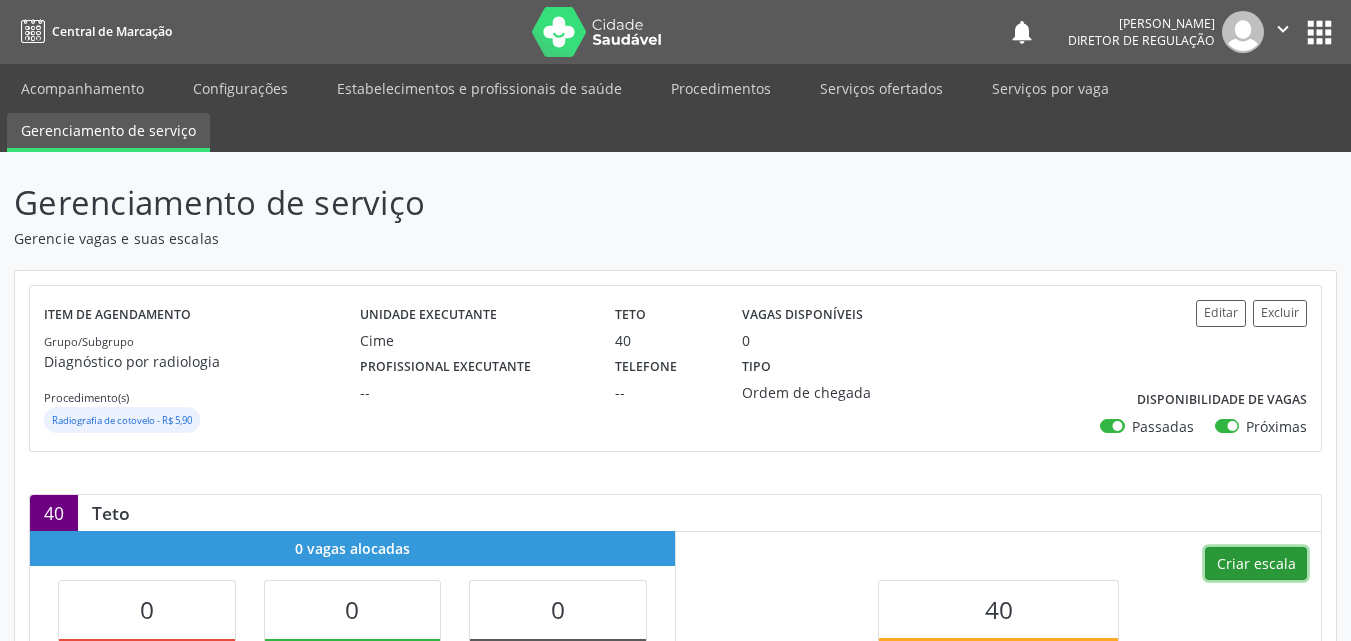 click on "Criar escala" at bounding box center (1256, 564) 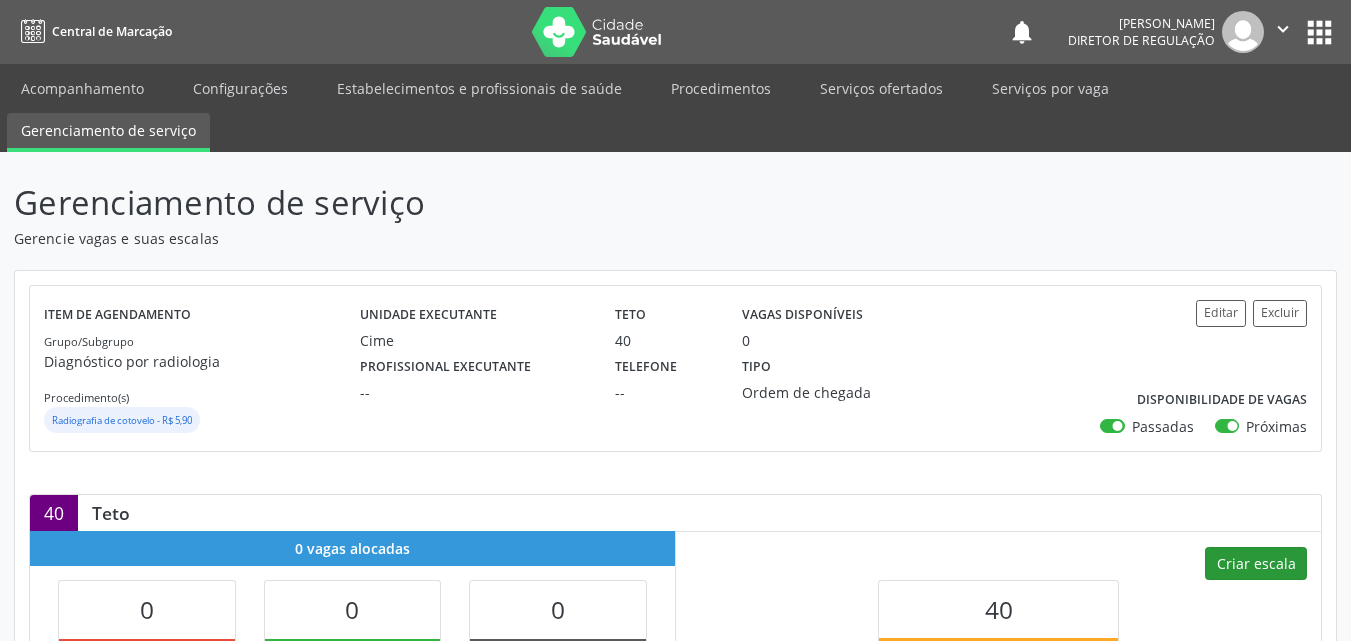 select on "6" 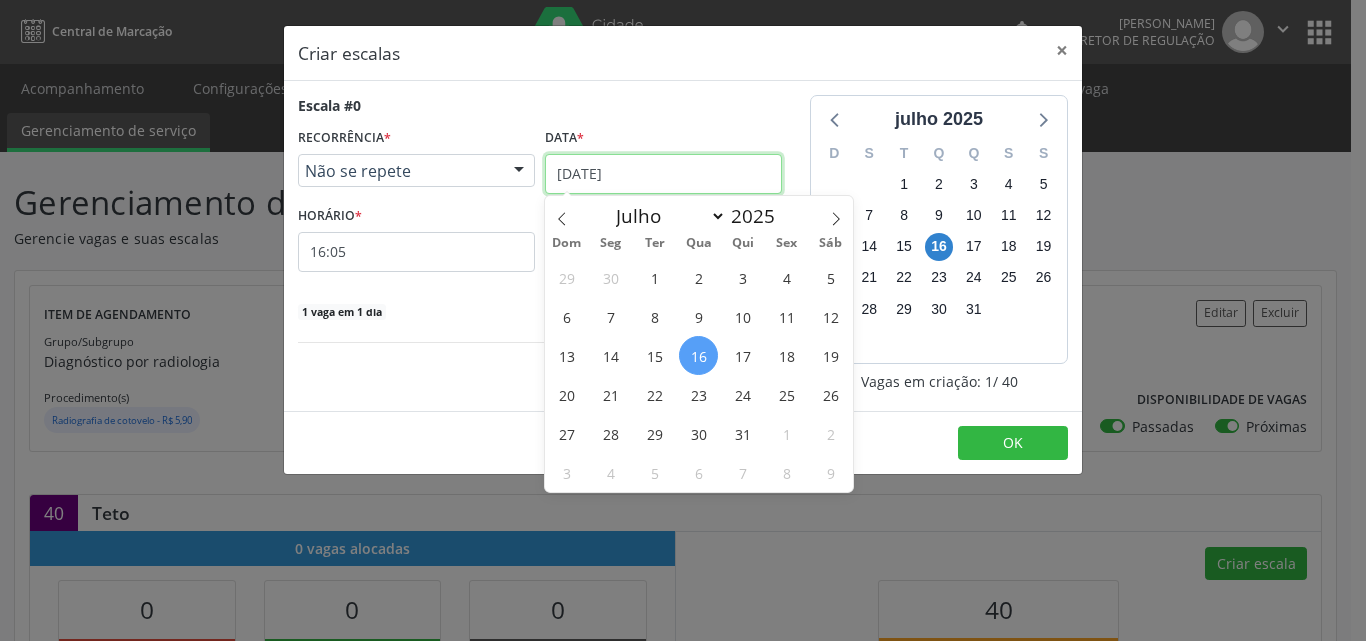 click on "[DATE]" at bounding box center (663, 174) 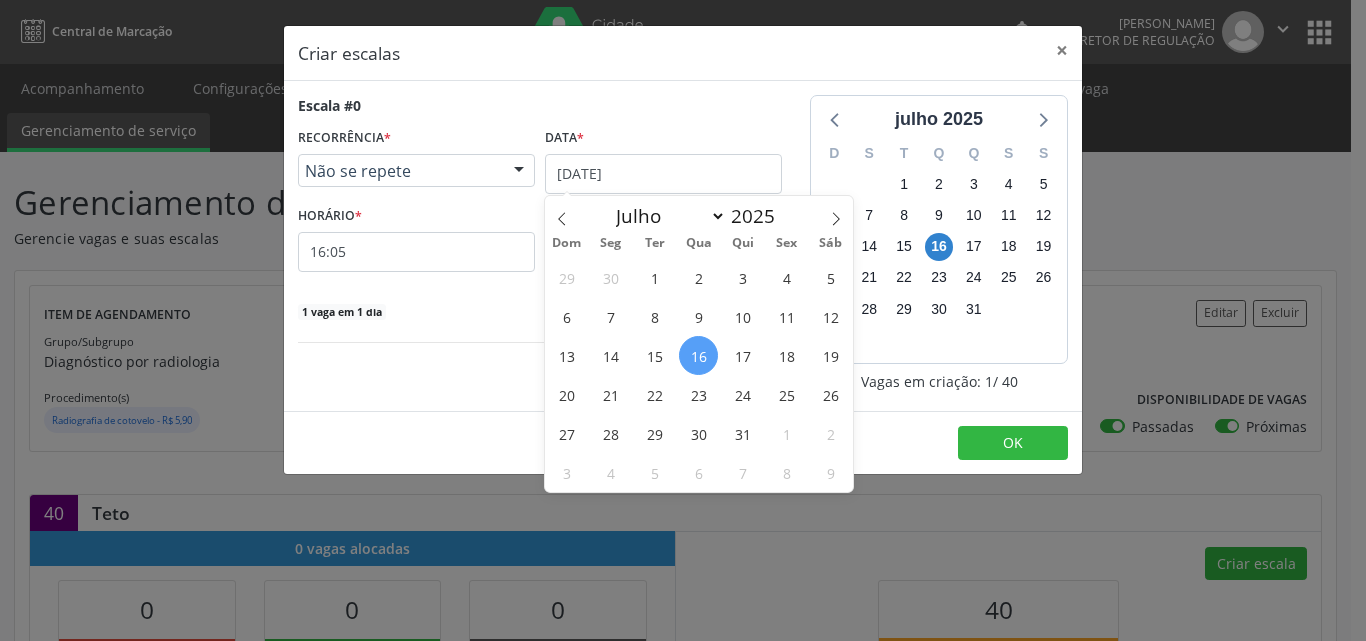 click on "Não se repete" at bounding box center [399, 171] 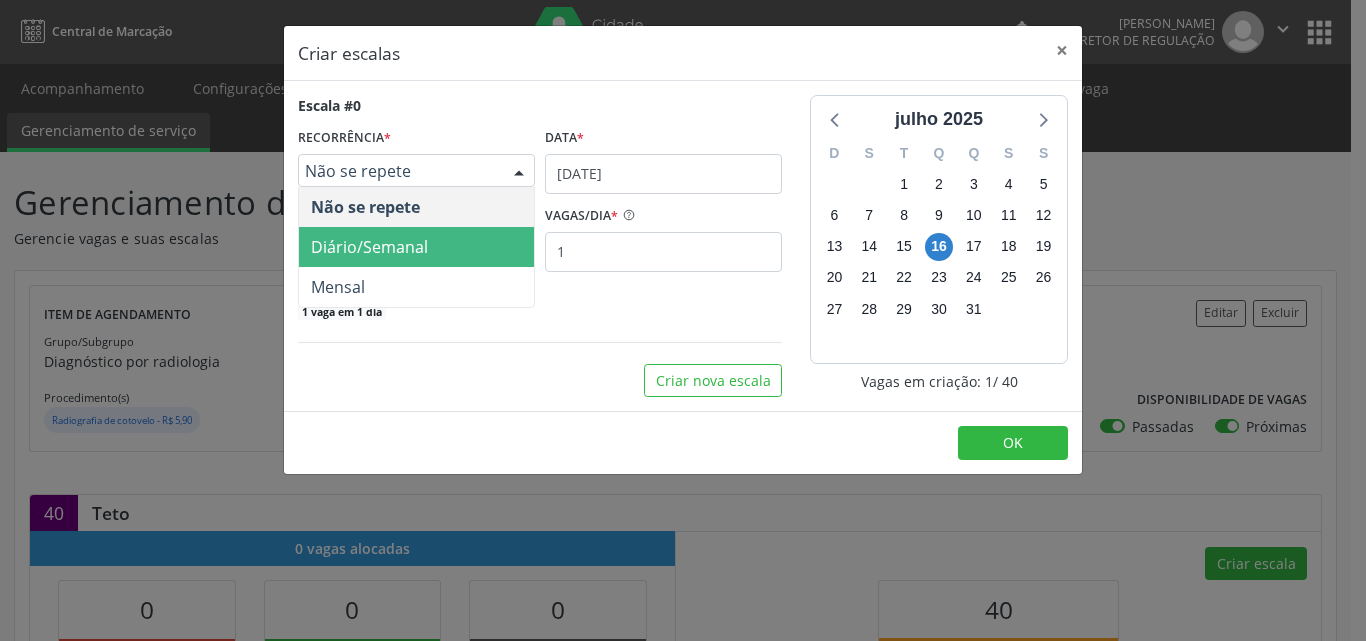 click on "Diário/Semanal" at bounding box center [369, 247] 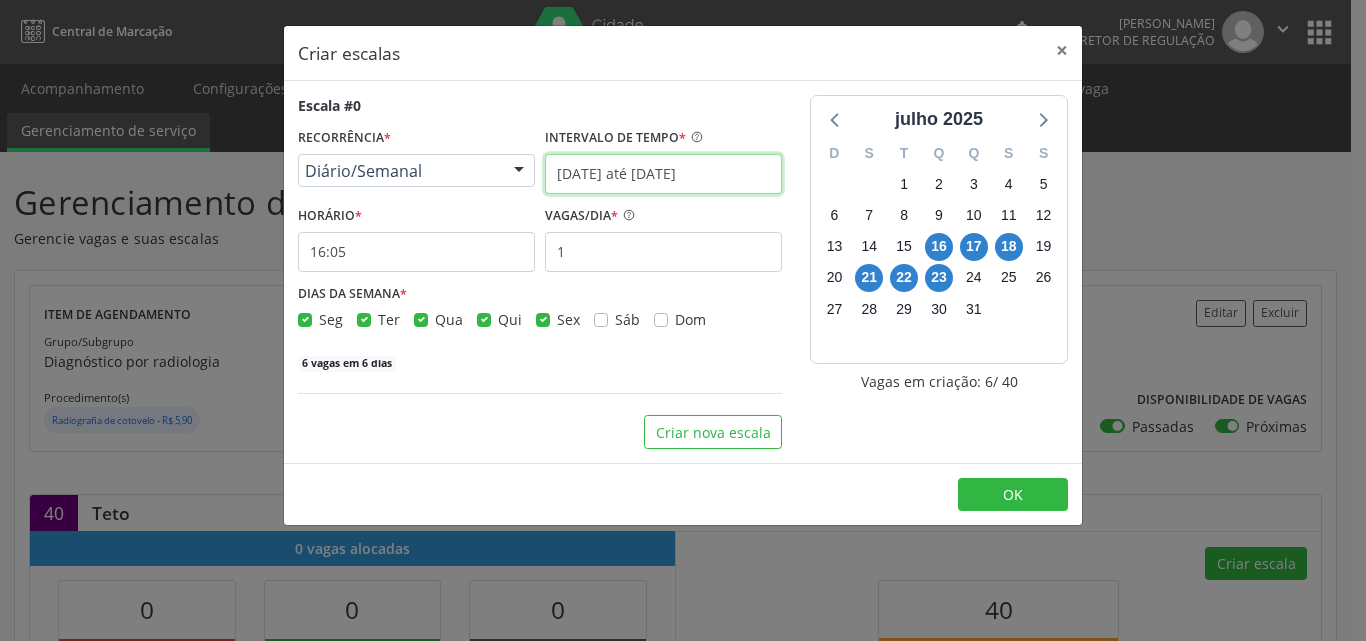 click on "16/07/2025 até 23/07/2025" at bounding box center (663, 174) 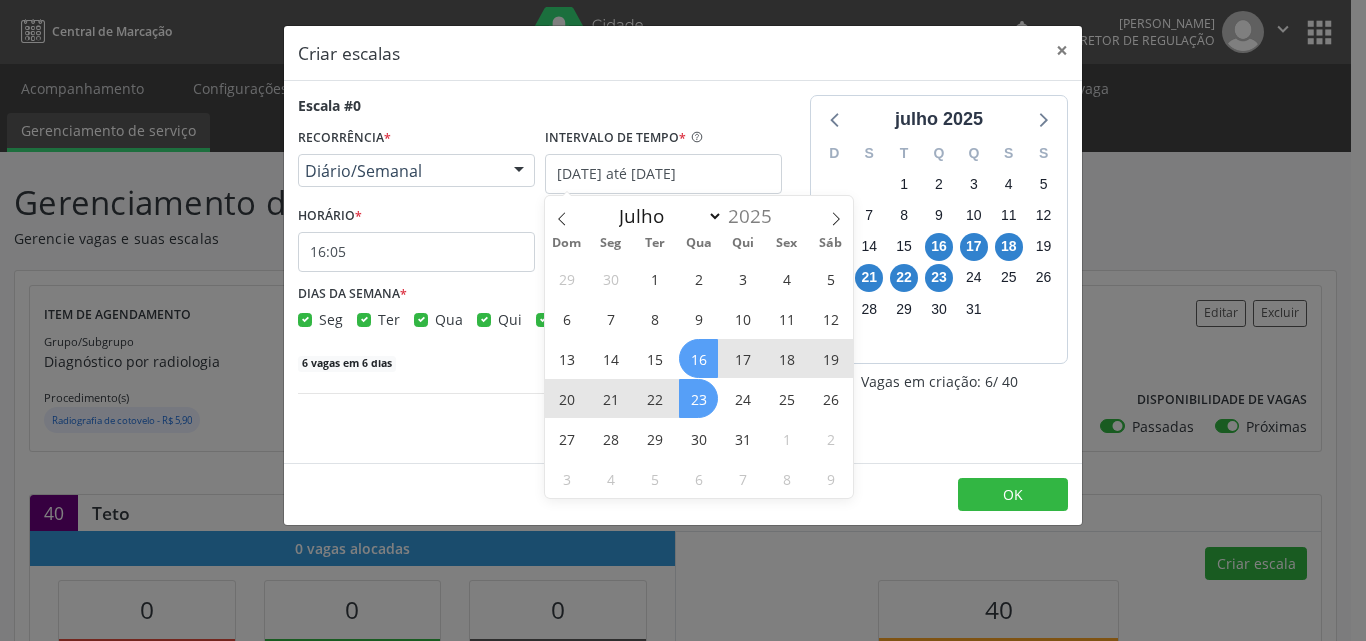 click on "16" at bounding box center (698, 358) 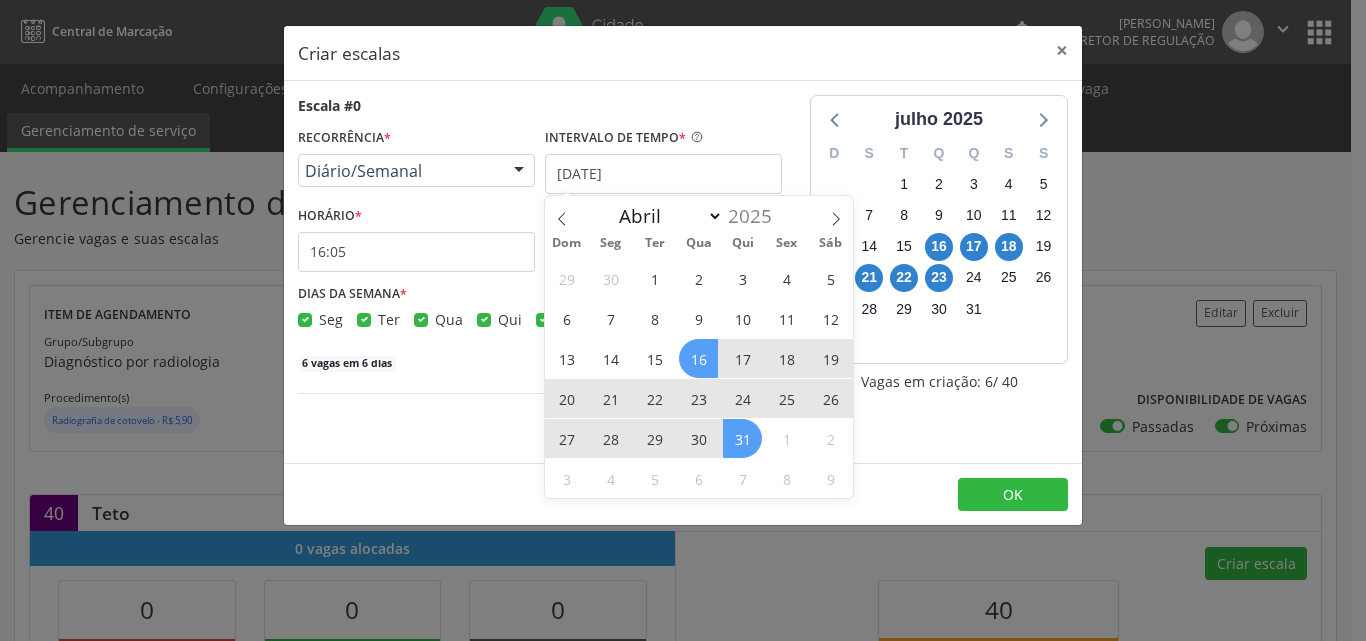click on "31" at bounding box center (742, 438) 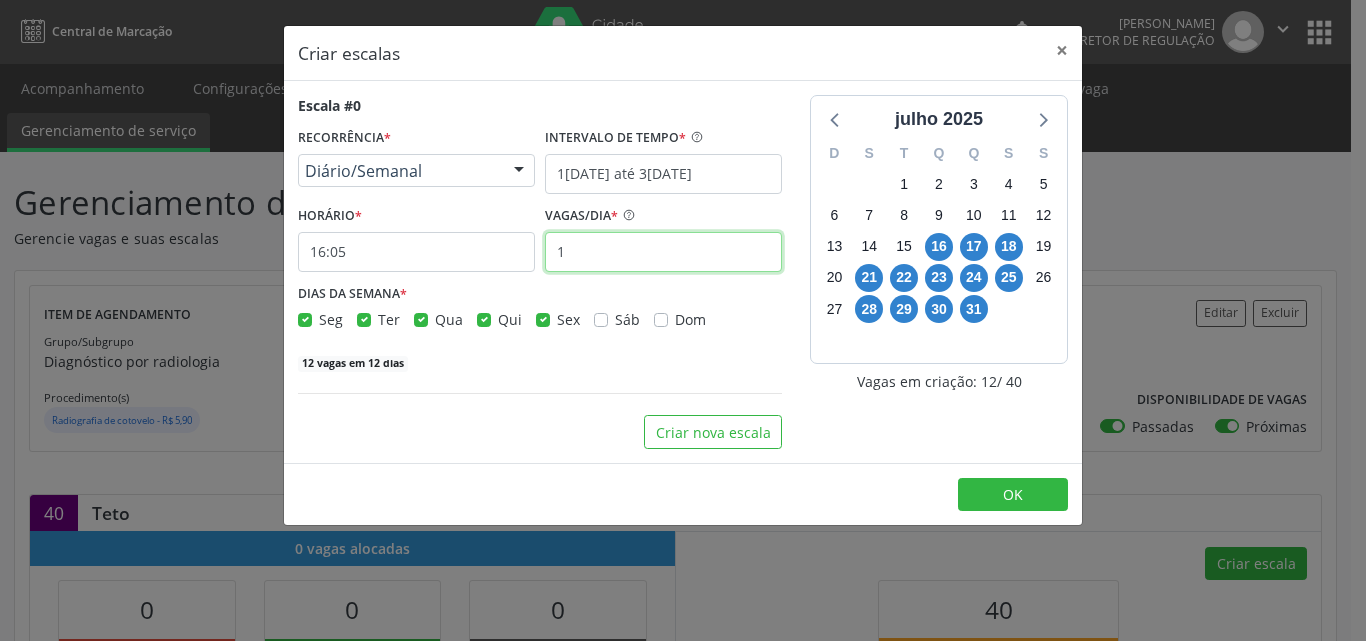 click on "1" at bounding box center [663, 252] 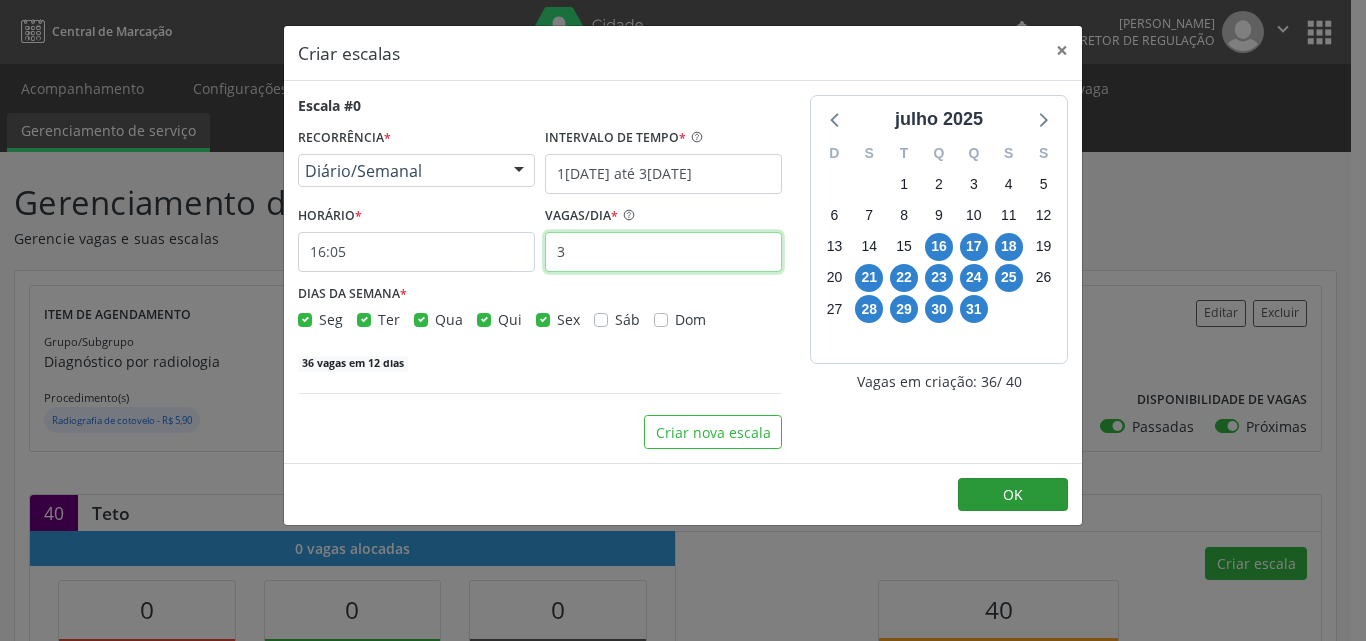 type on "3" 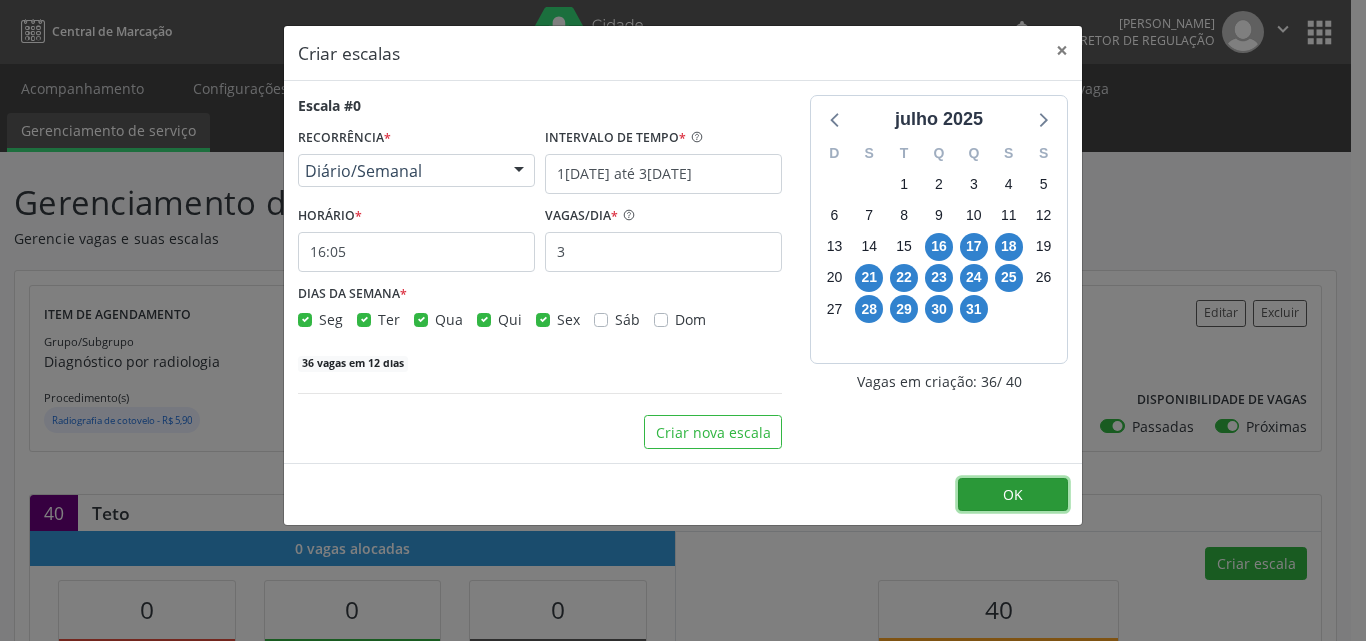 click on "OK" at bounding box center (1013, 494) 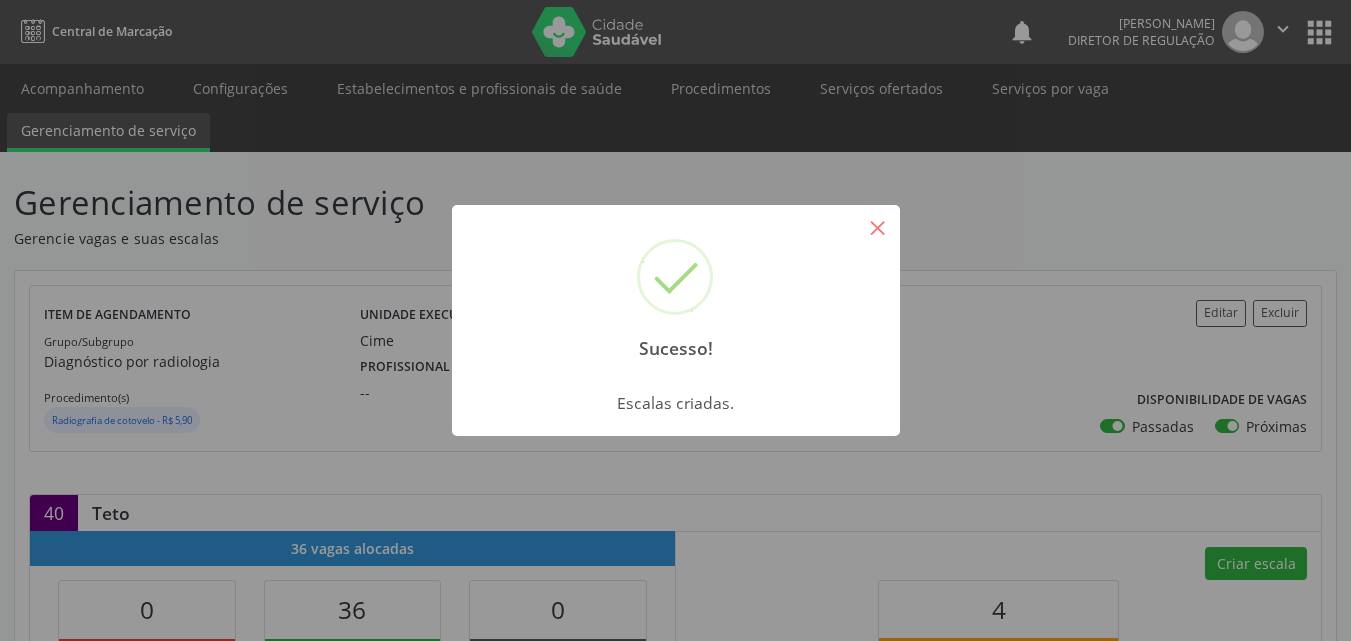 click on "×" at bounding box center [878, 227] 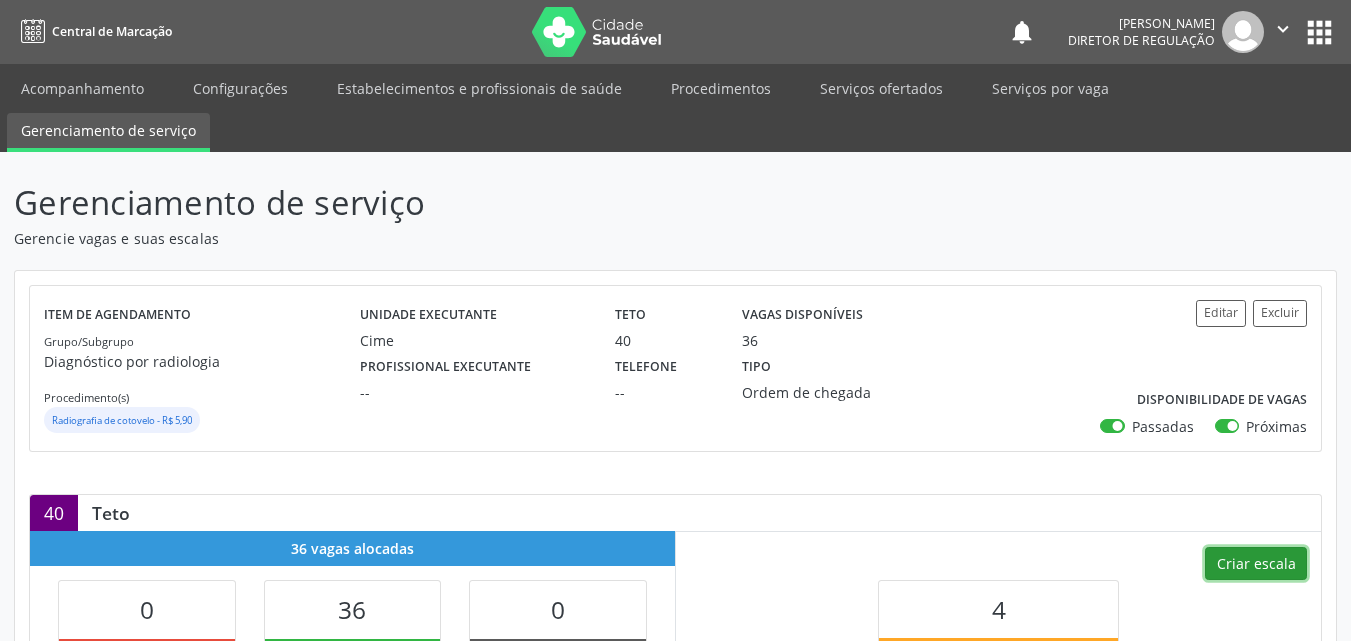 click on "Criar escala" at bounding box center [1256, 564] 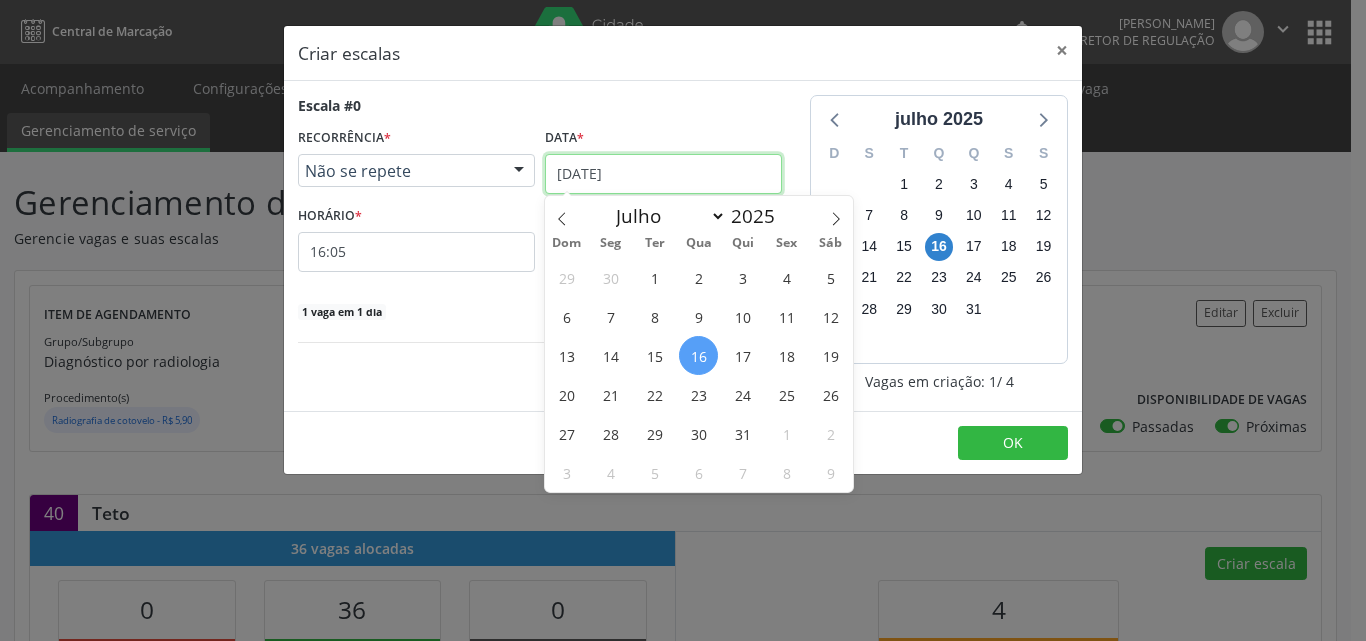 click on "[DATE]" at bounding box center (663, 174) 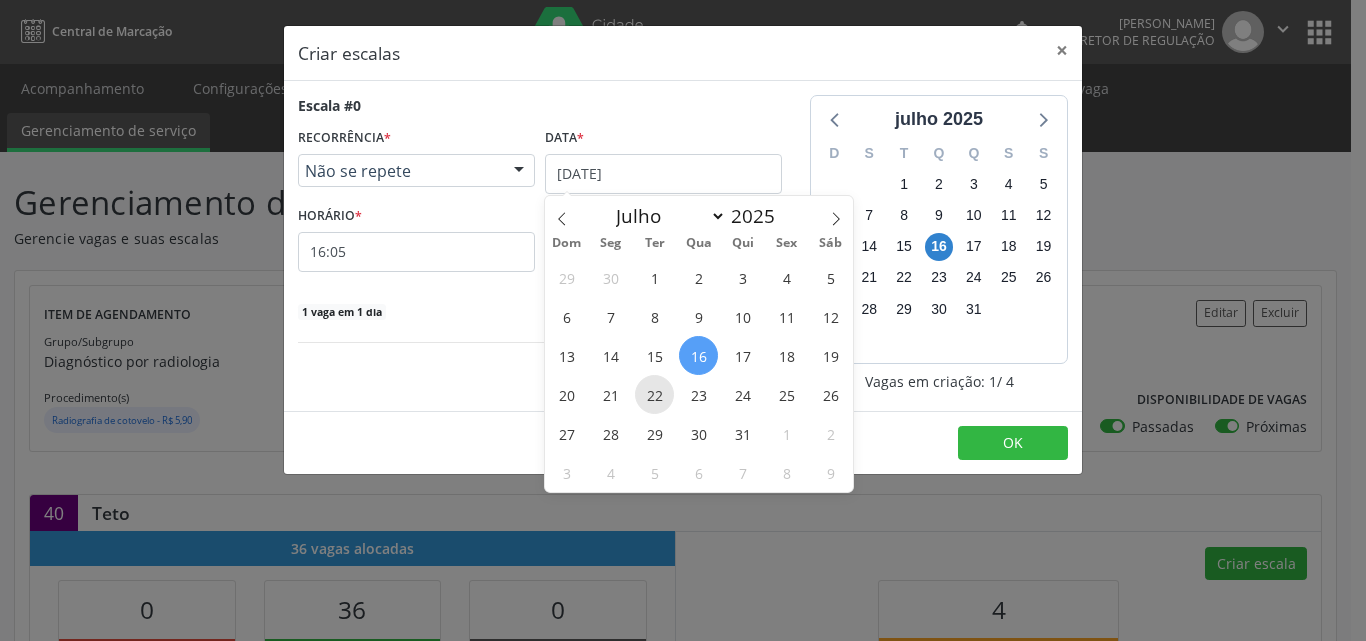 click on "22" at bounding box center (654, 394) 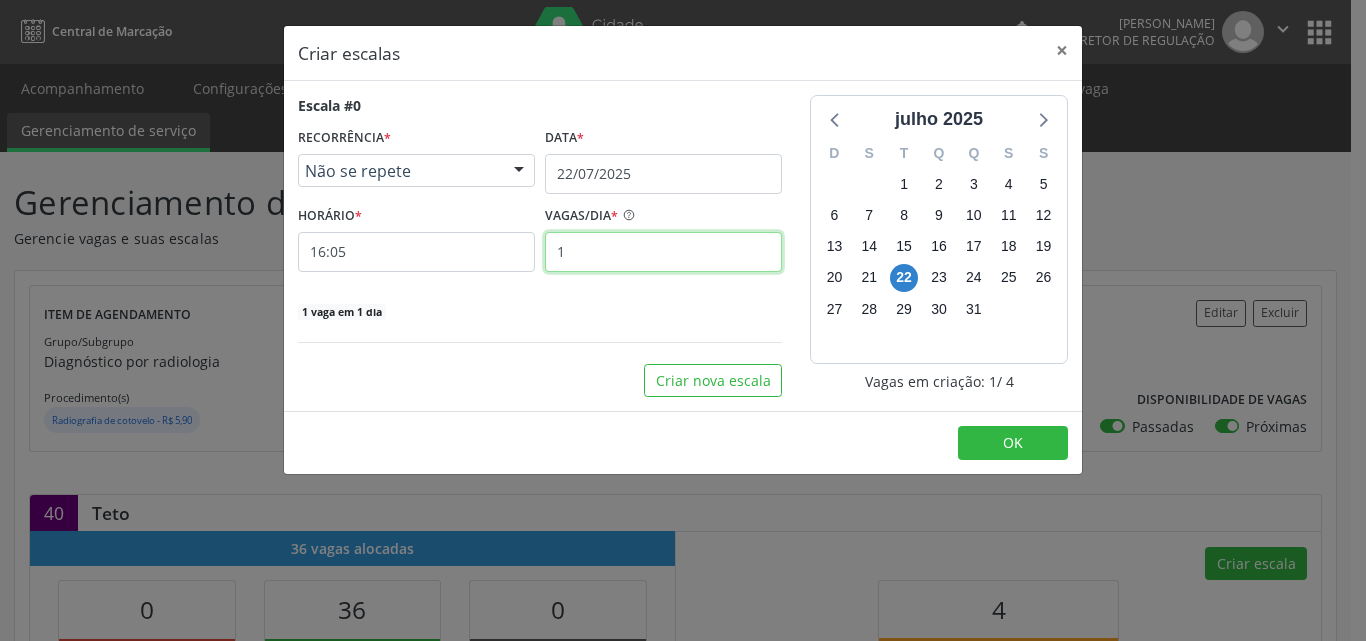 click on "1" at bounding box center (663, 252) 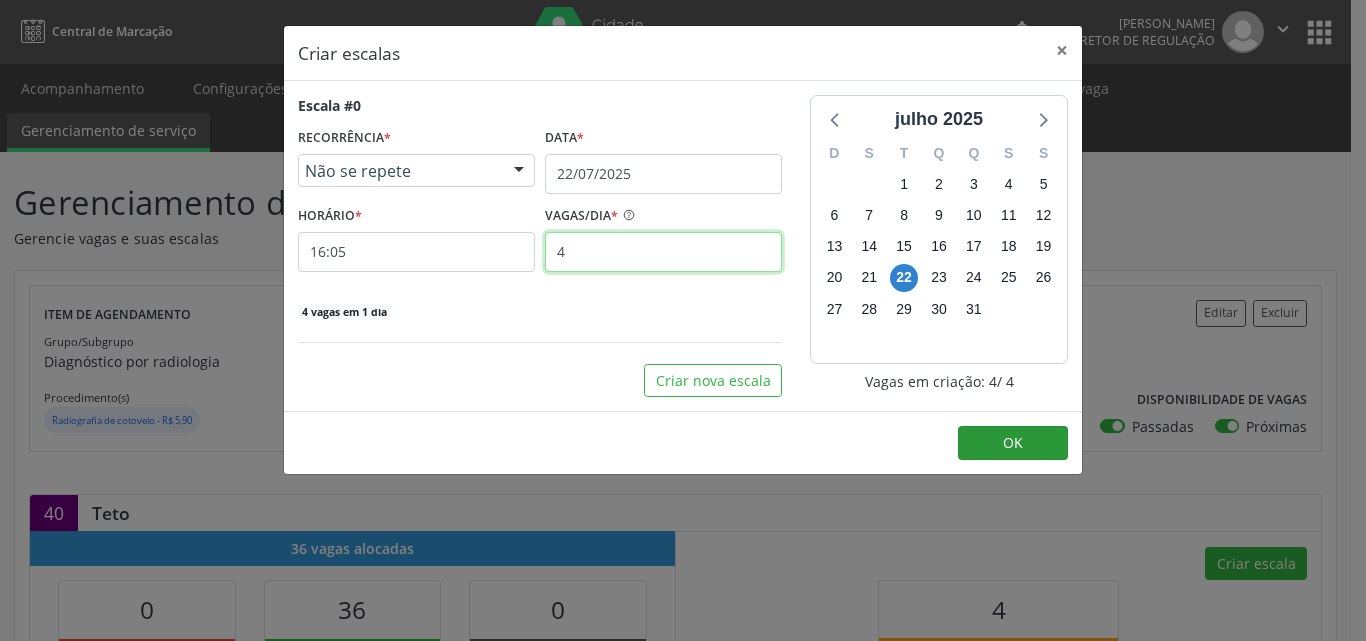 type on "4" 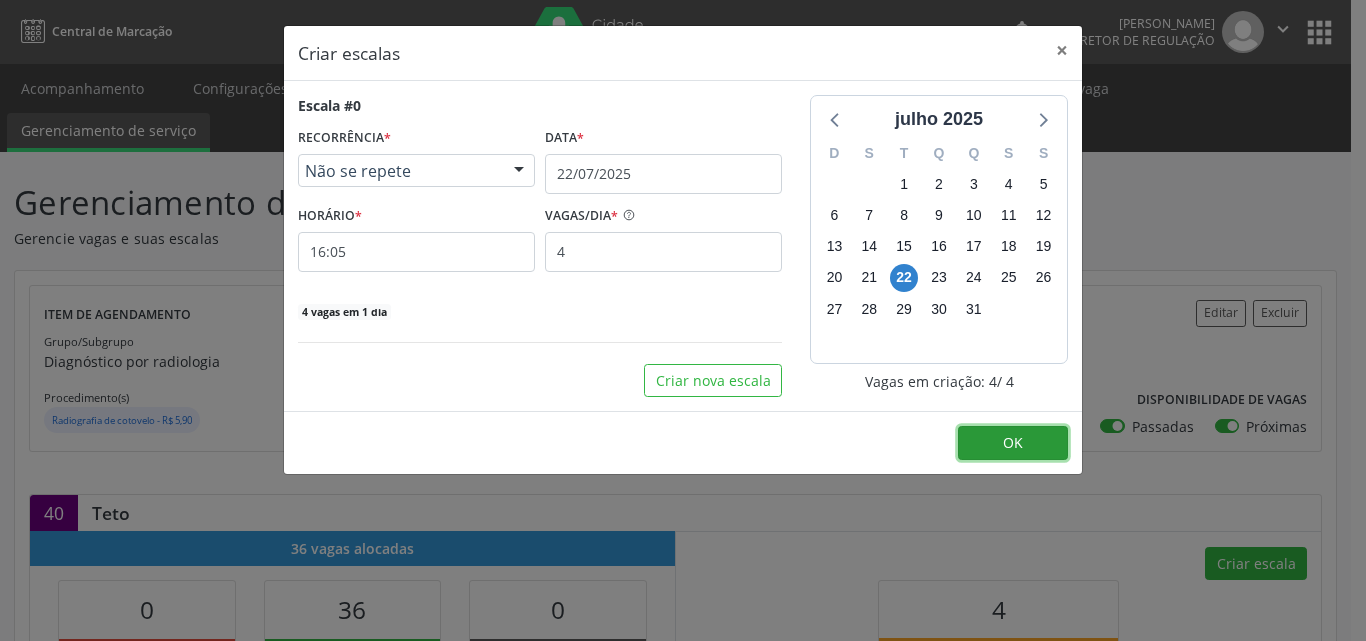click on "OK" at bounding box center (1013, 443) 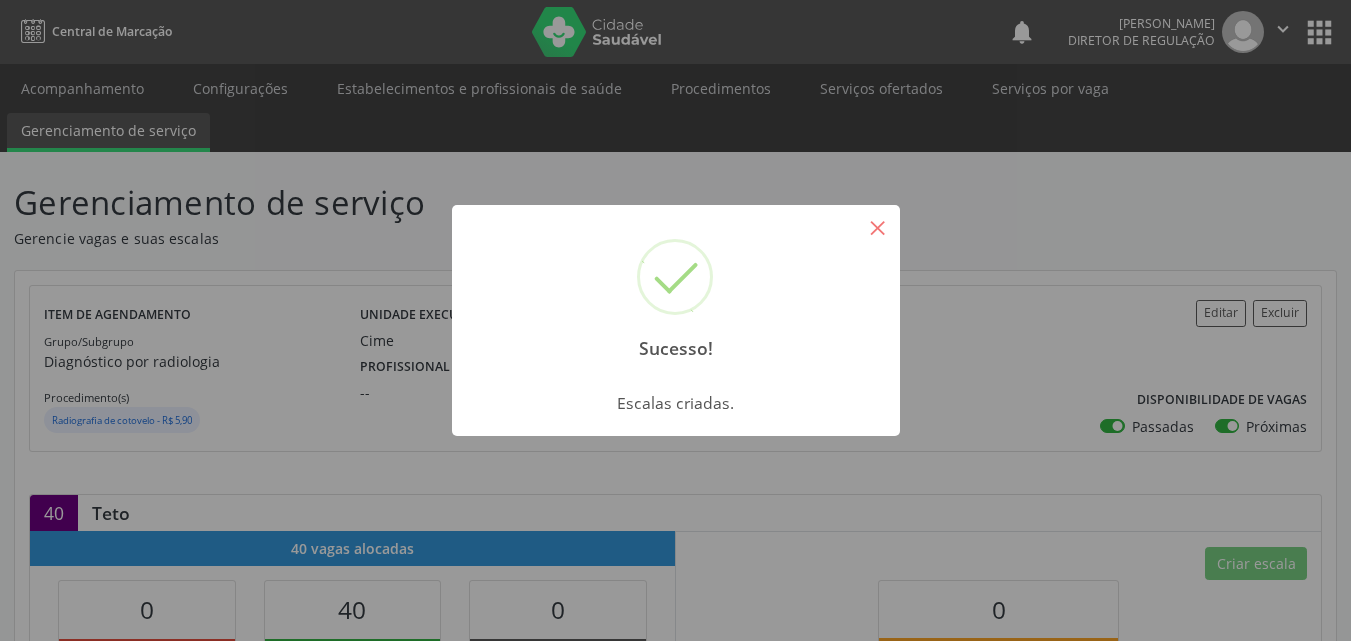 click on "×" at bounding box center (878, 227) 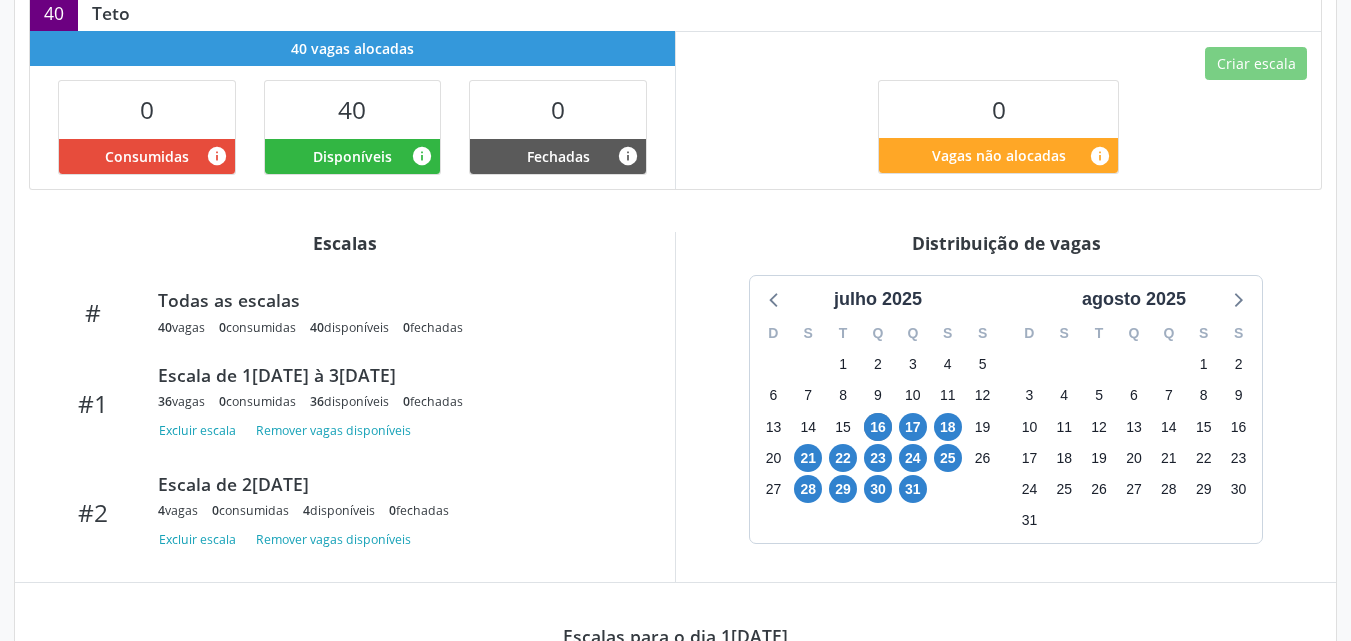 scroll, scrollTop: 0, scrollLeft: 0, axis: both 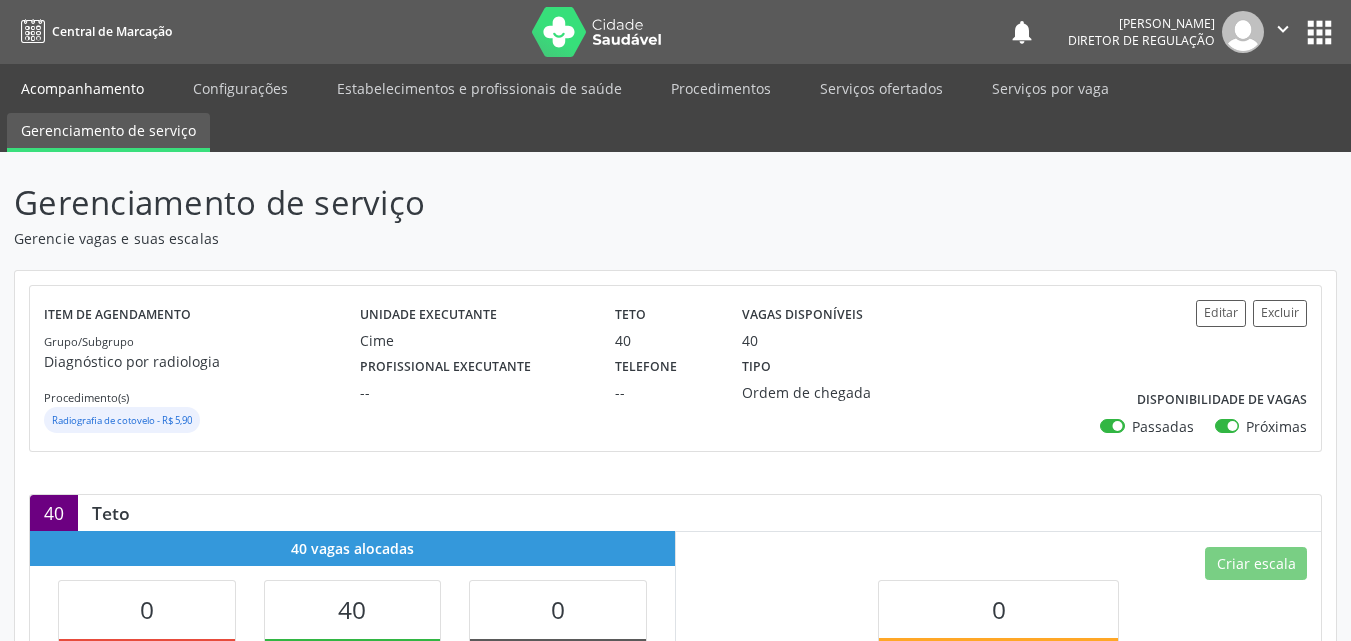 click on "Acompanhamento" at bounding box center [82, 88] 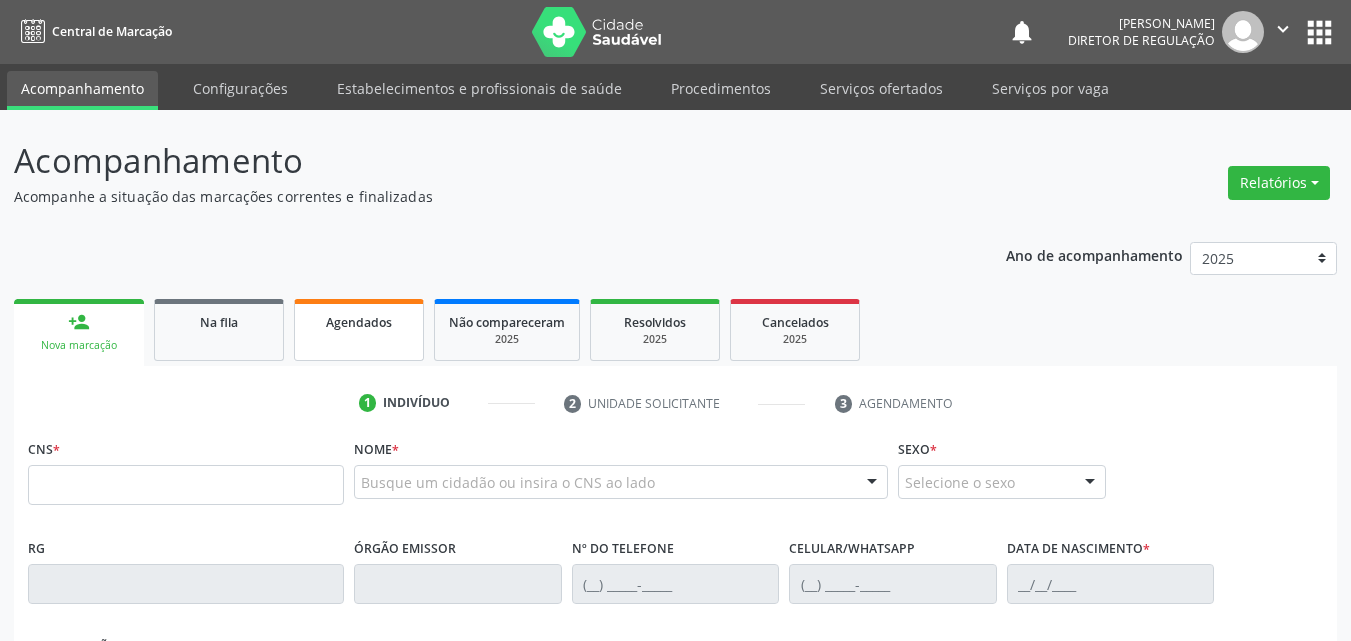 click on "Agendados" at bounding box center (359, 330) 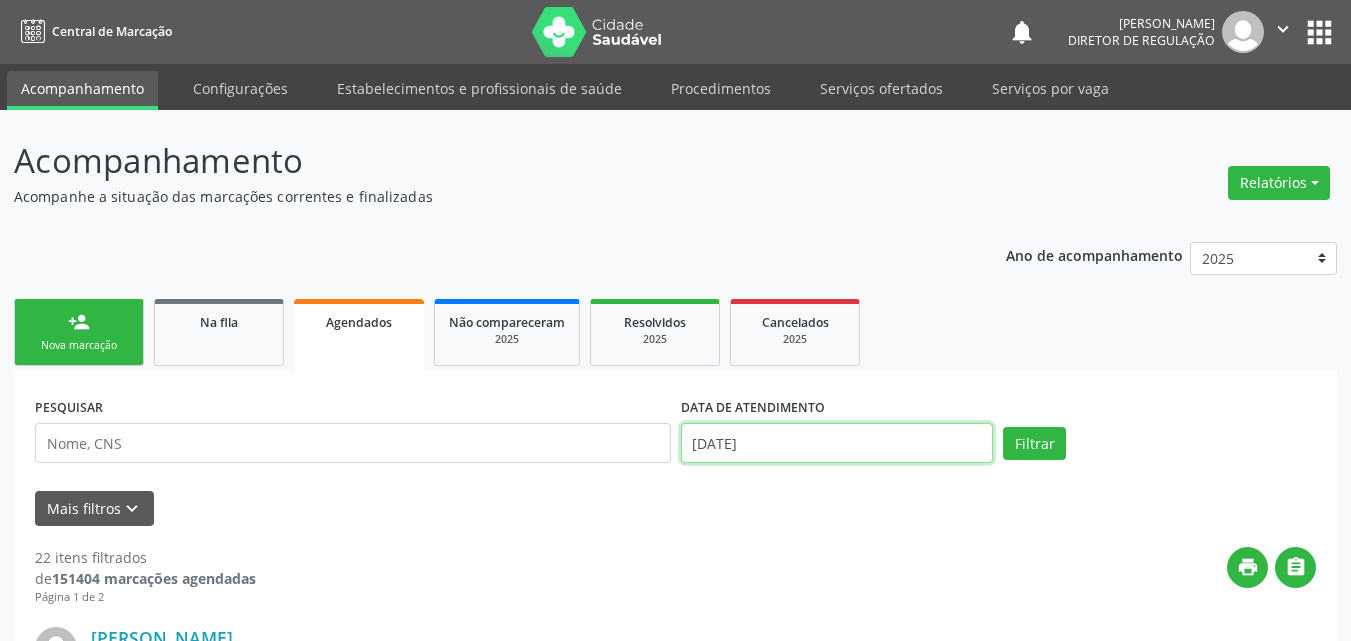 click on "[DATE]" at bounding box center (837, 443) 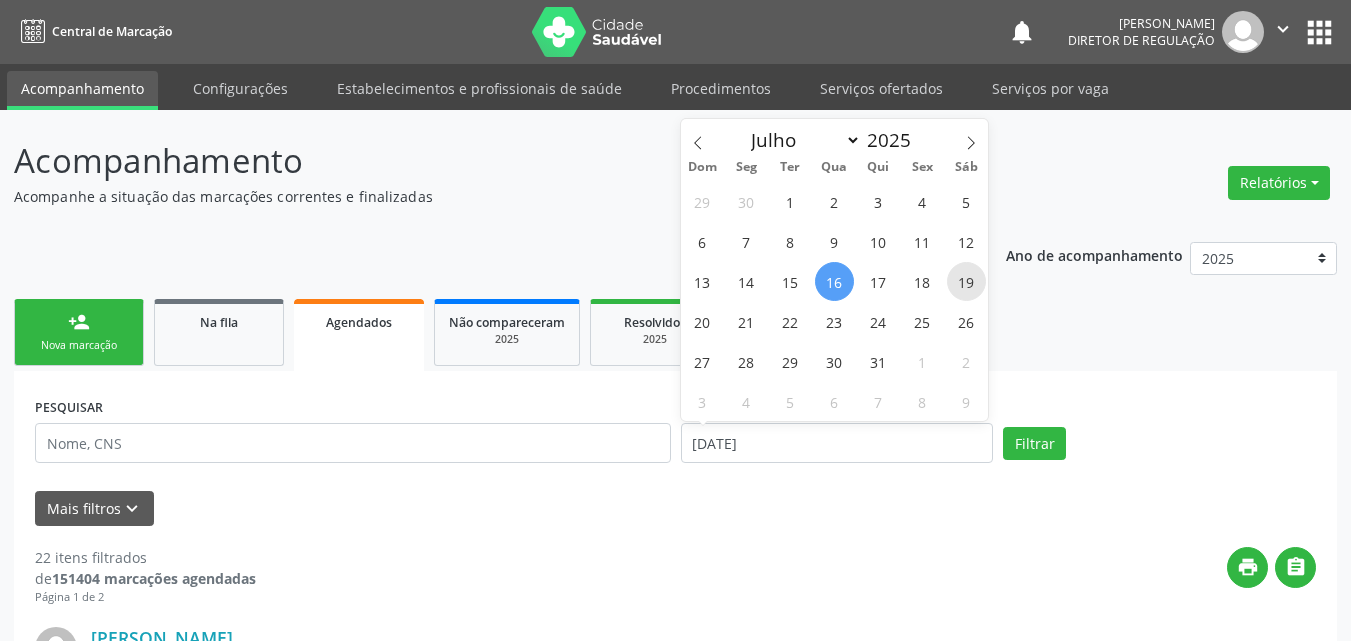 click on "19" at bounding box center (966, 281) 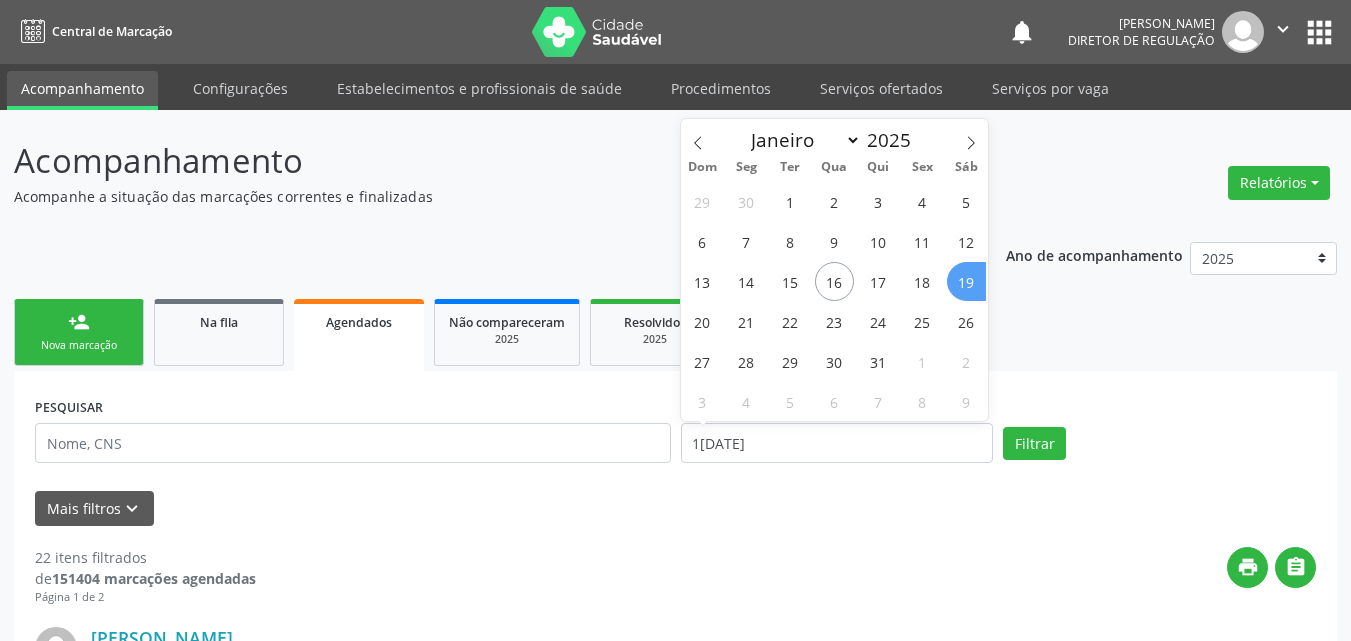 click on "19" at bounding box center (966, 281) 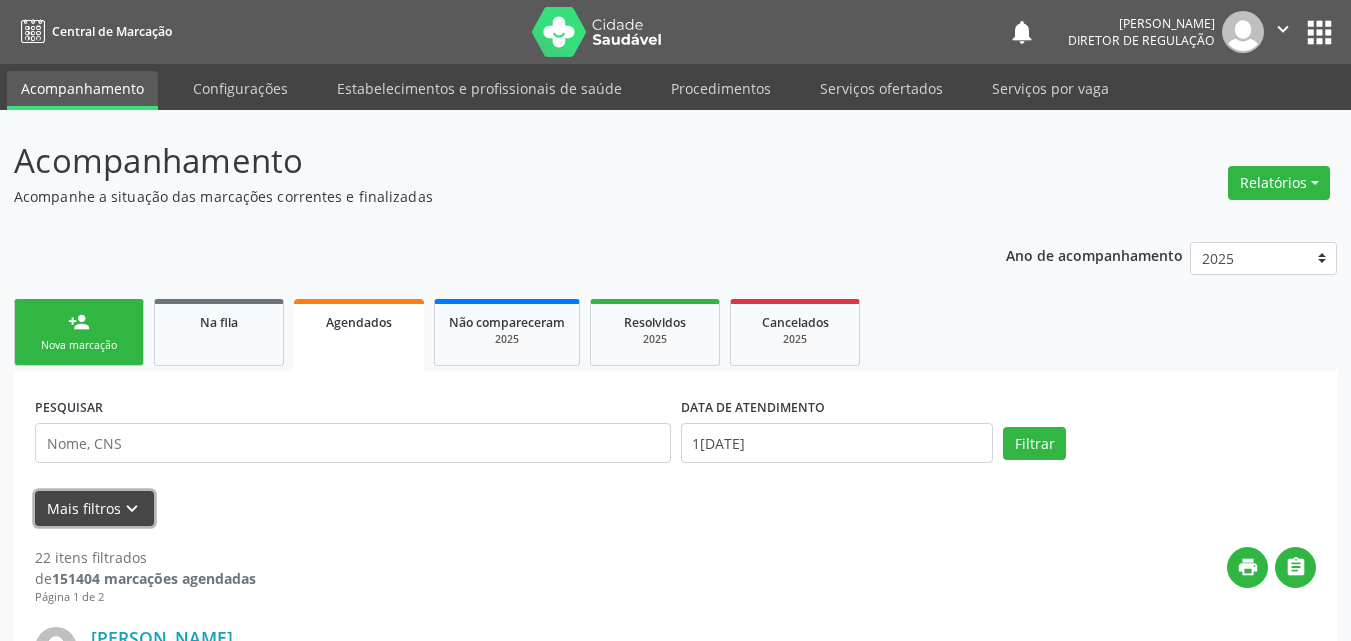 click on "keyboard_arrow_down" at bounding box center (132, 509) 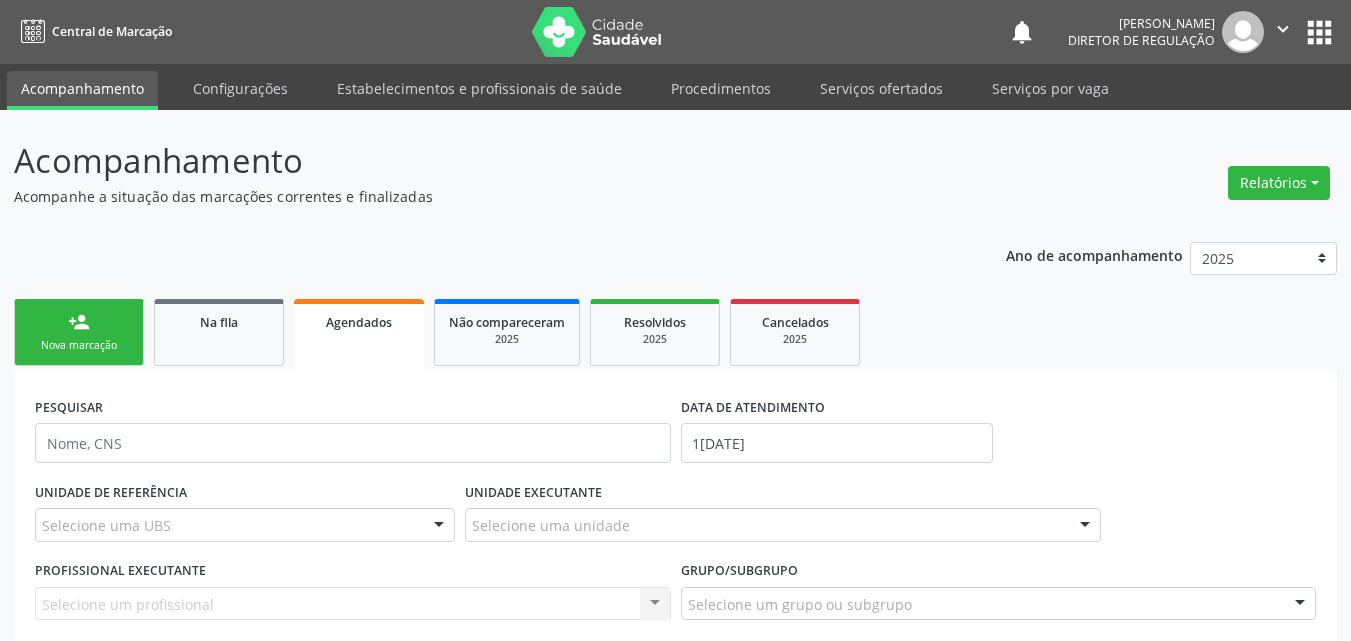 scroll, scrollTop: 200, scrollLeft: 0, axis: vertical 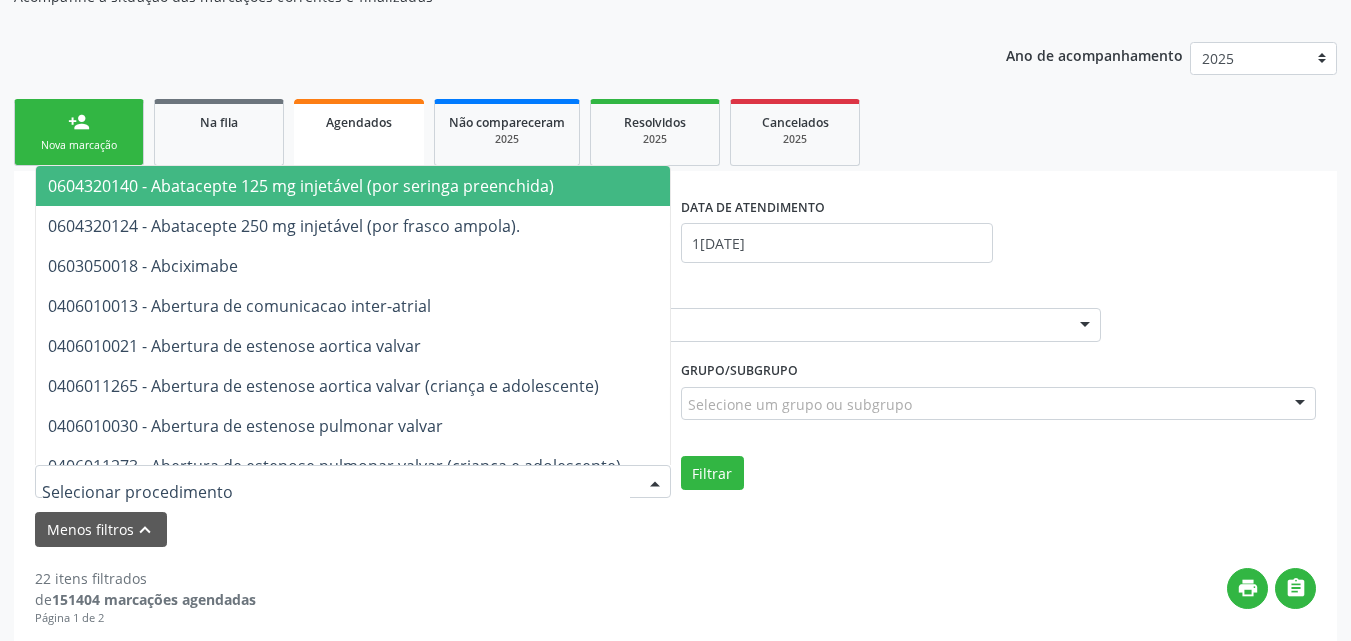 click at bounding box center [353, 482] 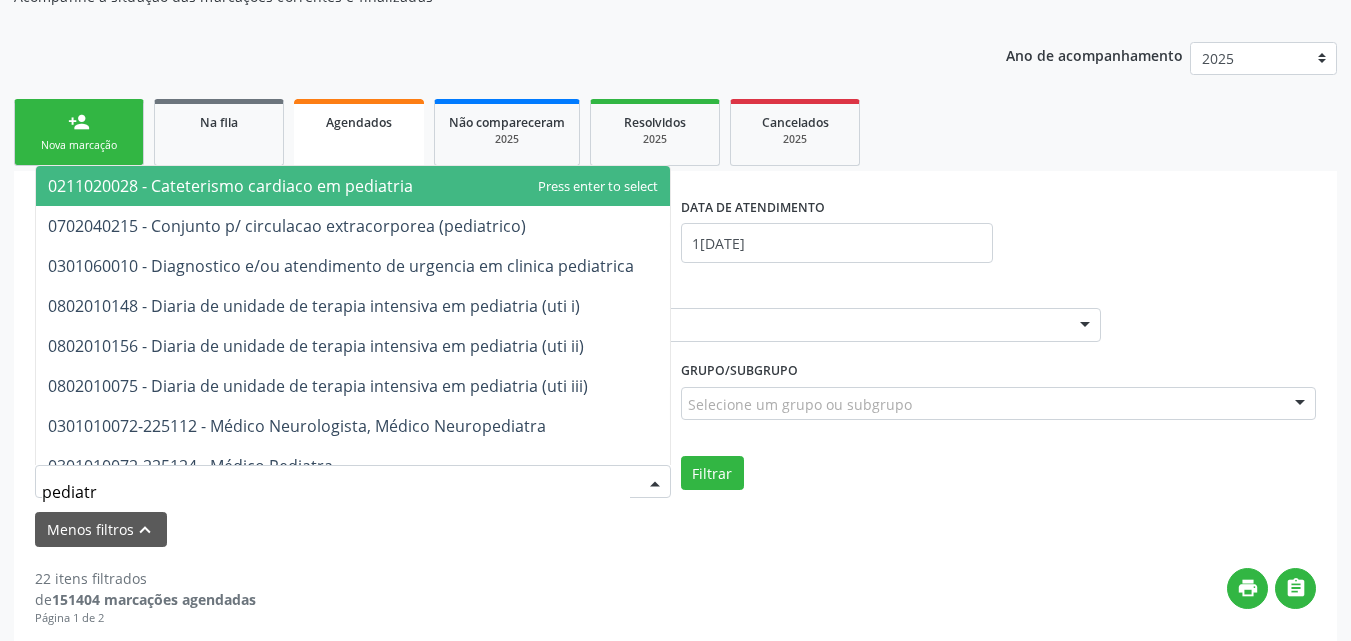 type on "pediatra" 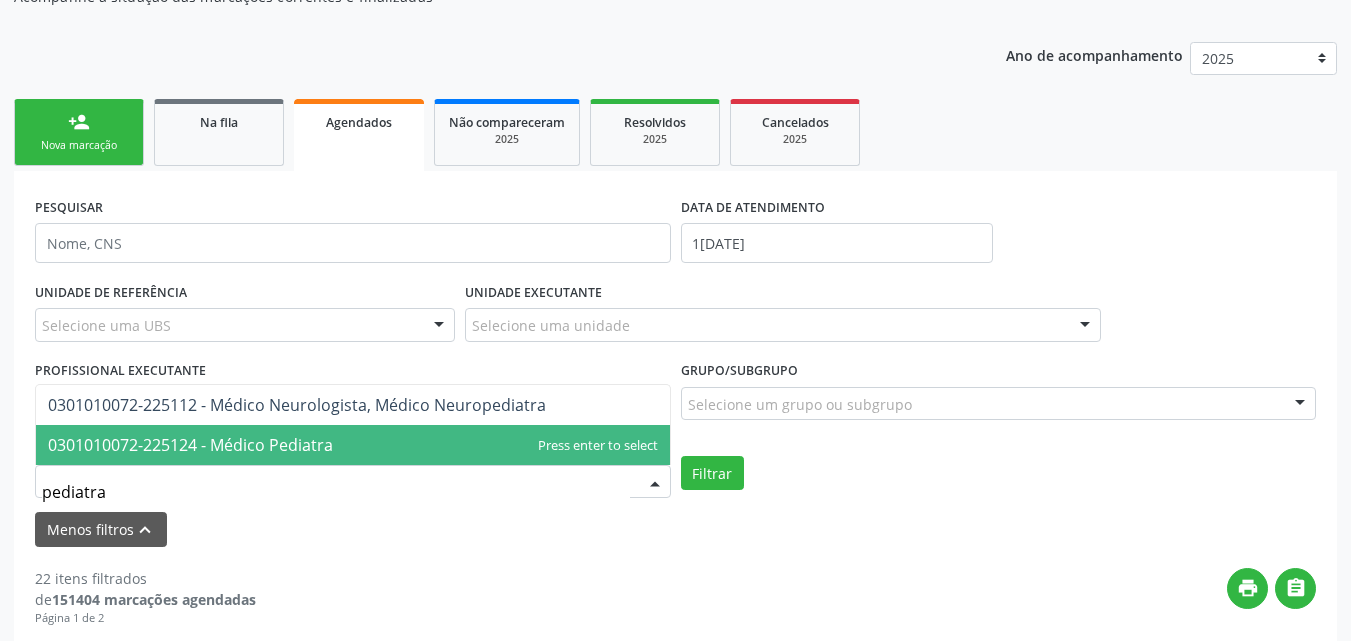 click on "0301010072-225124 - Médico Pediatra" at bounding box center (190, 445) 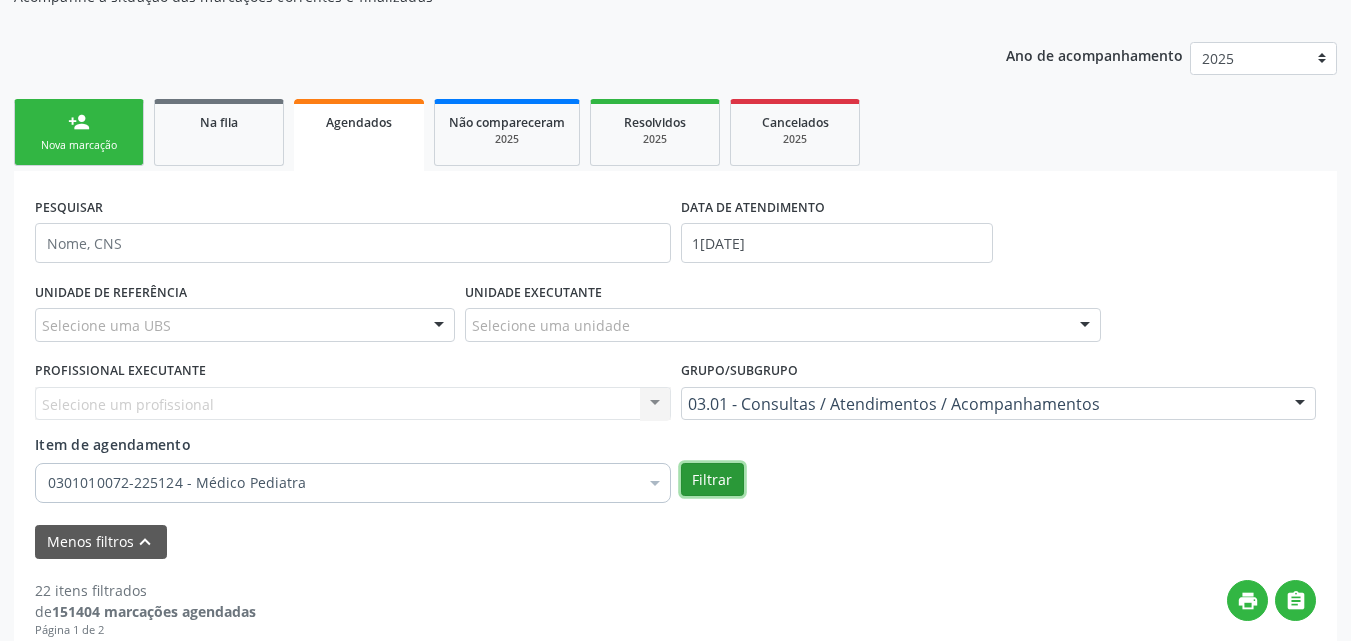 click on "Filtrar" at bounding box center [712, 480] 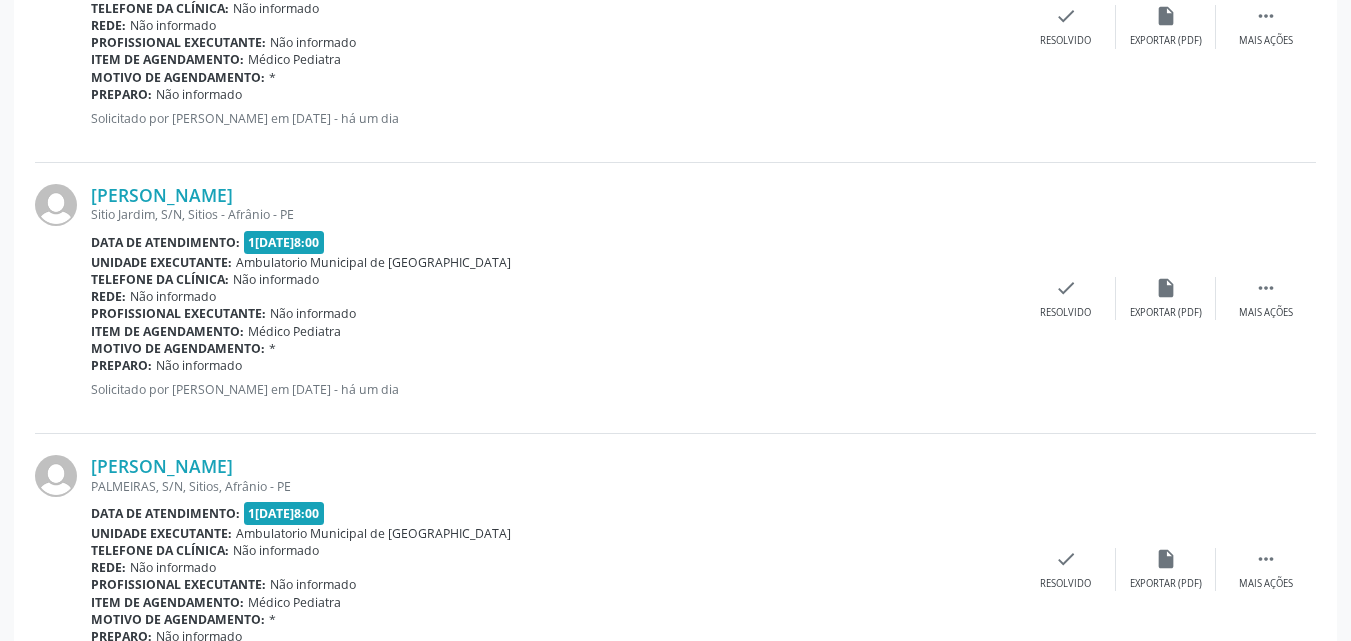 scroll, scrollTop: 4356, scrollLeft: 0, axis: vertical 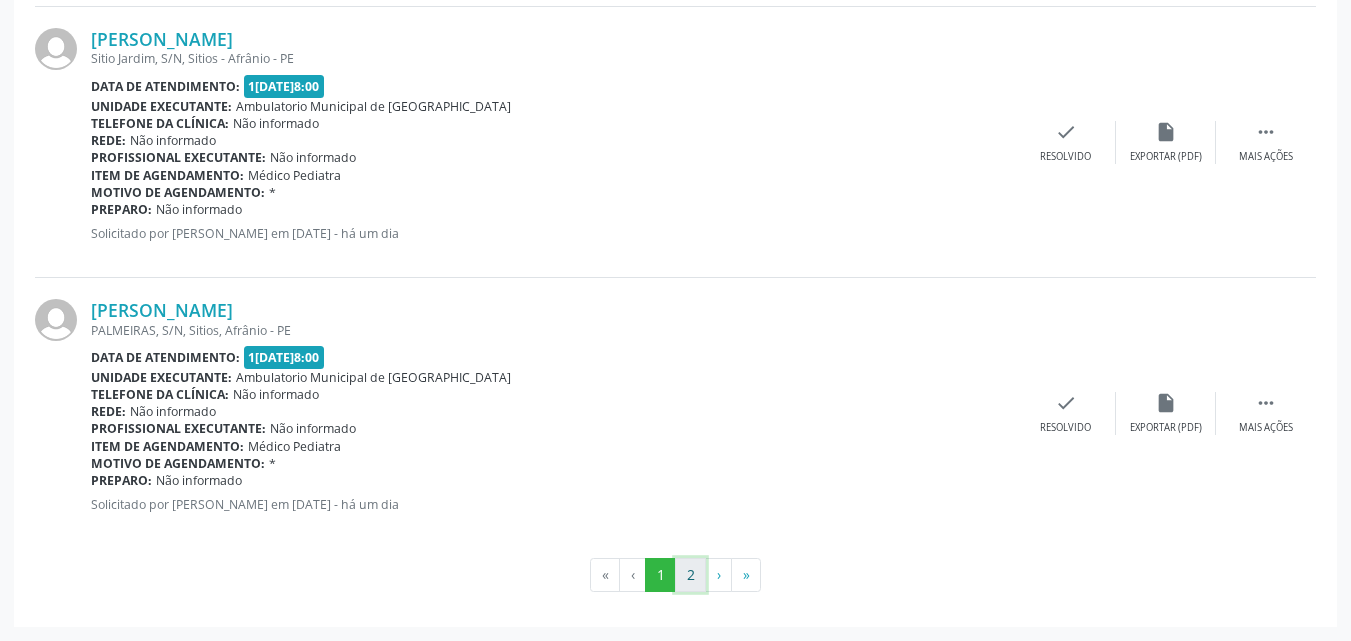 click on "2" at bounding box center (690, 575) 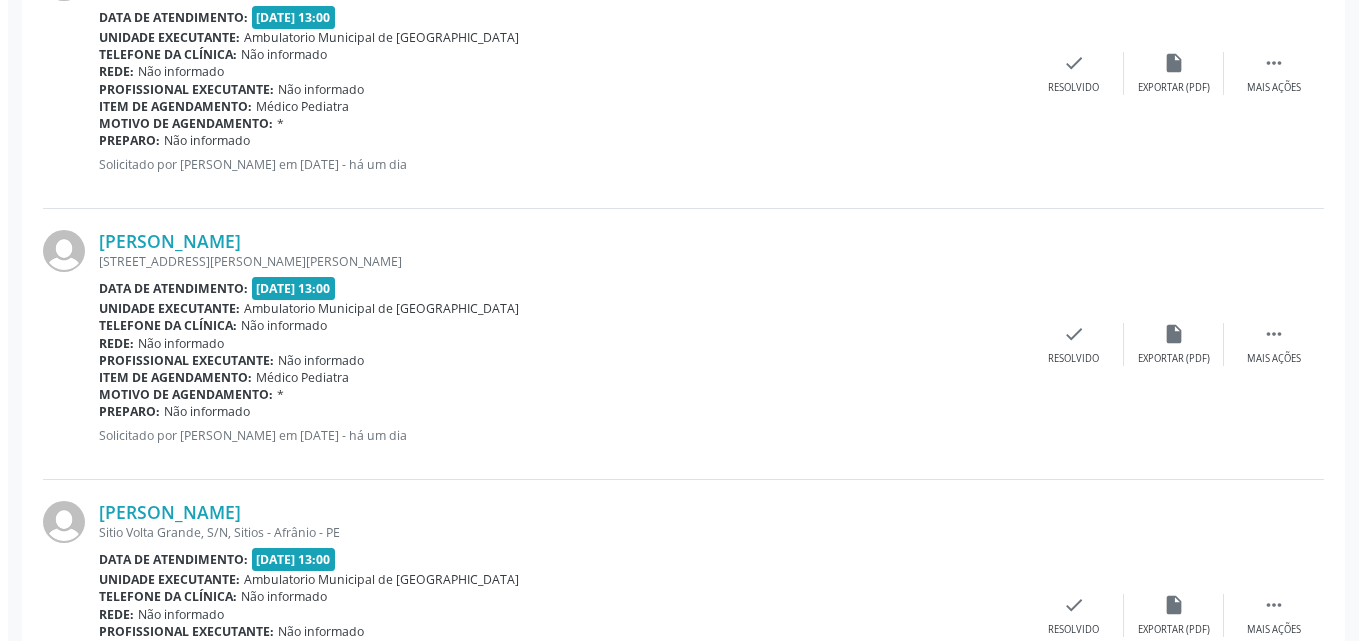 scroll, scrollTop: 2156, scrollLeft: 0, axis: vertical 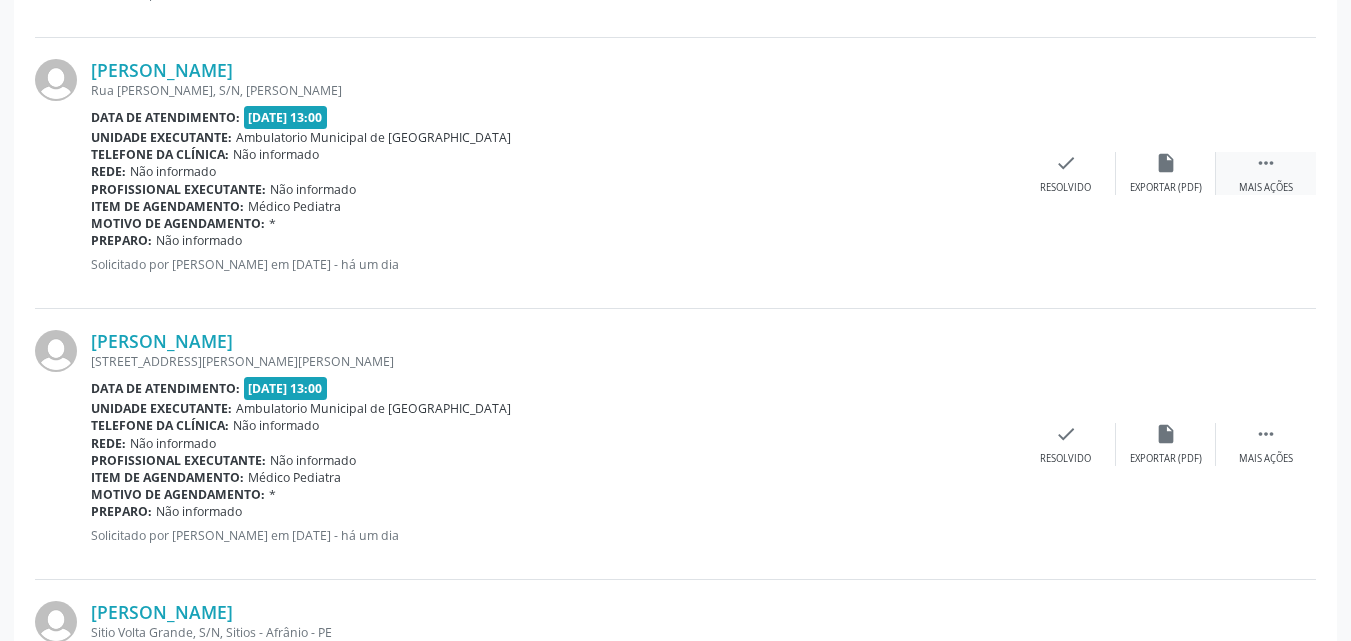click on "" at bounding box center [1266, 163] 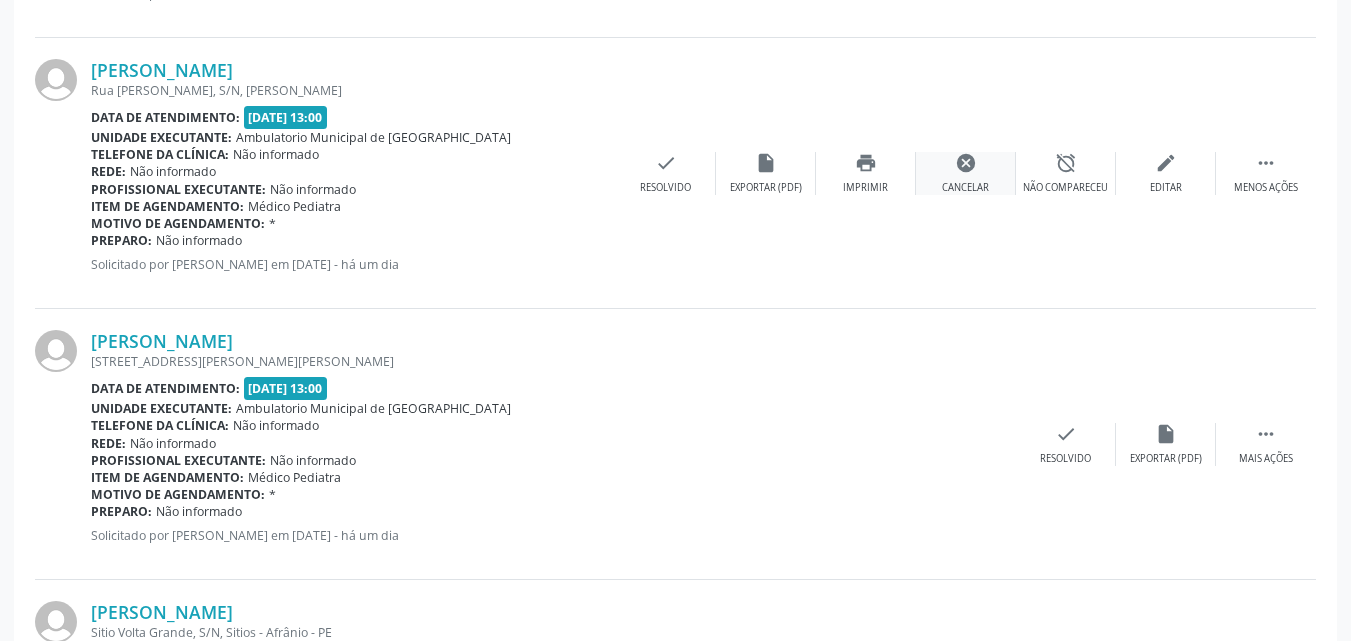 click on "cancel
Cancelar" at bounding box center [966, 173] 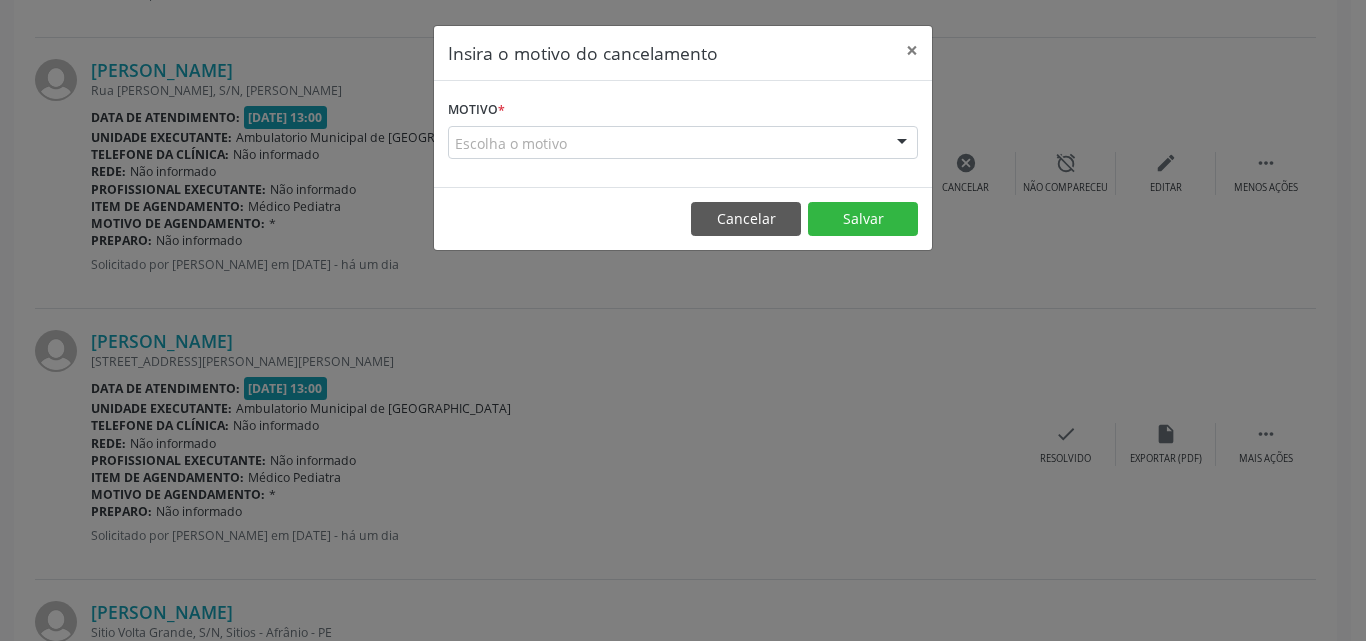 click on "Escolha o motivo" at bounding box center (683, 143) 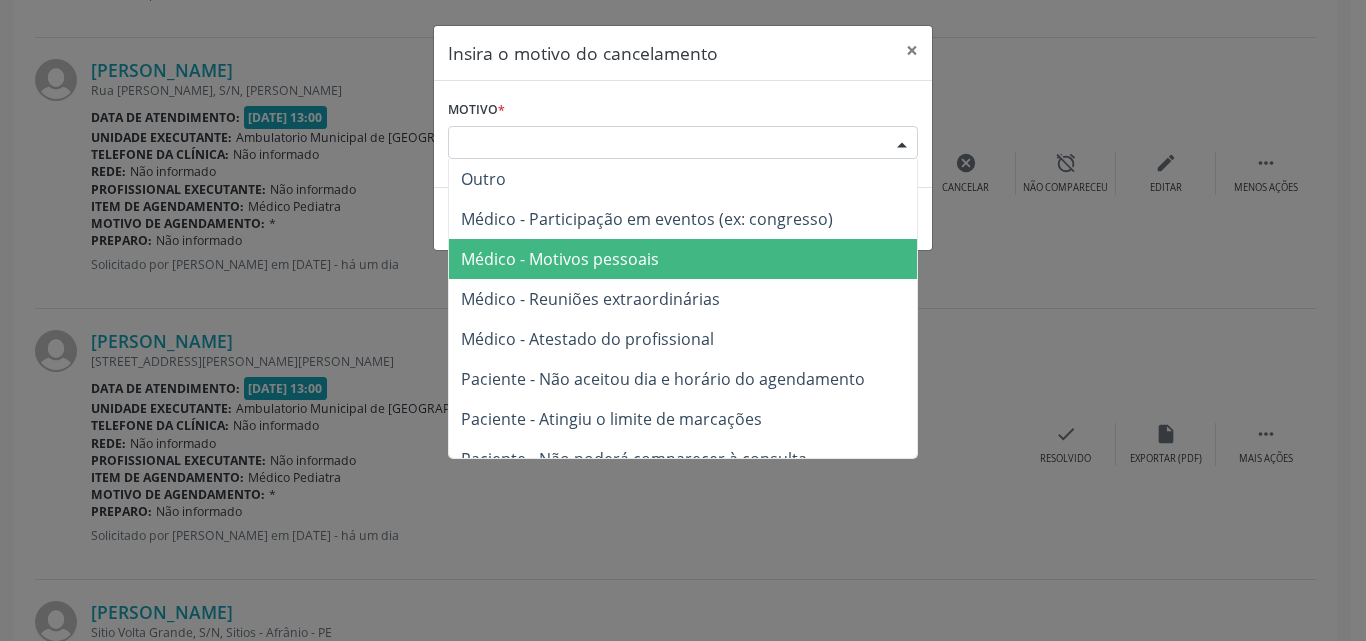 click on "Médico - Motivos pessoais" at bounding box center [560, 259] 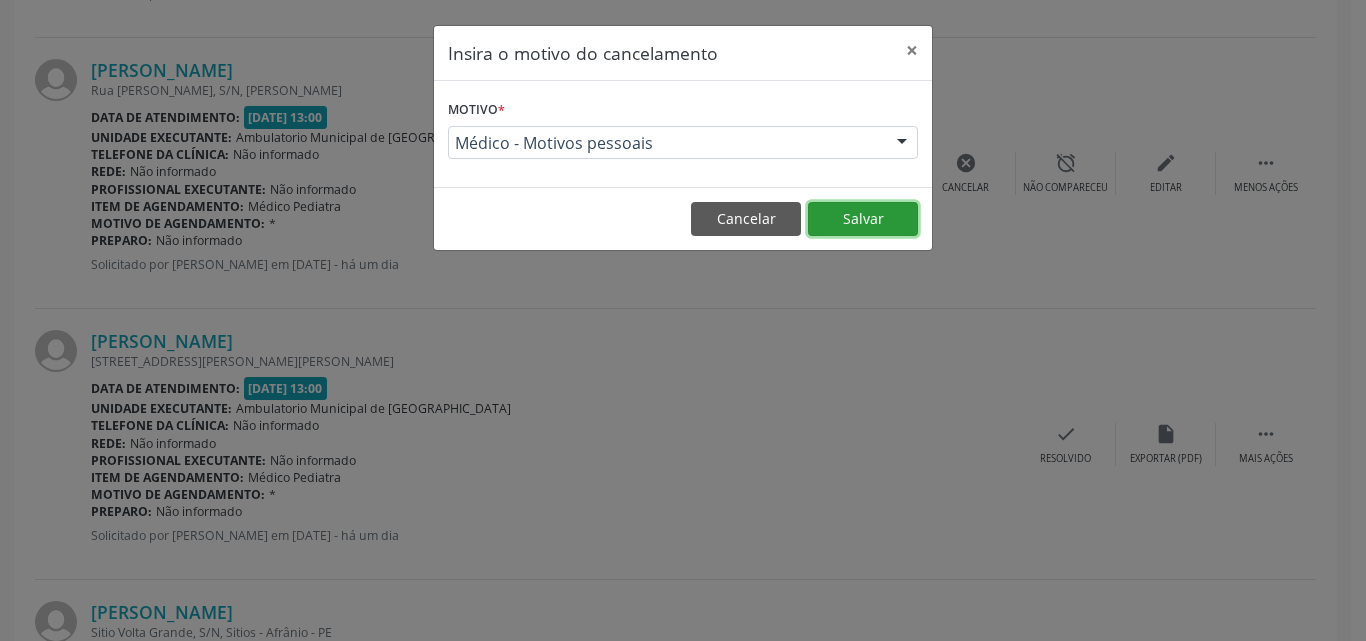 click on "Salvar" at bounding box center (863, 219) 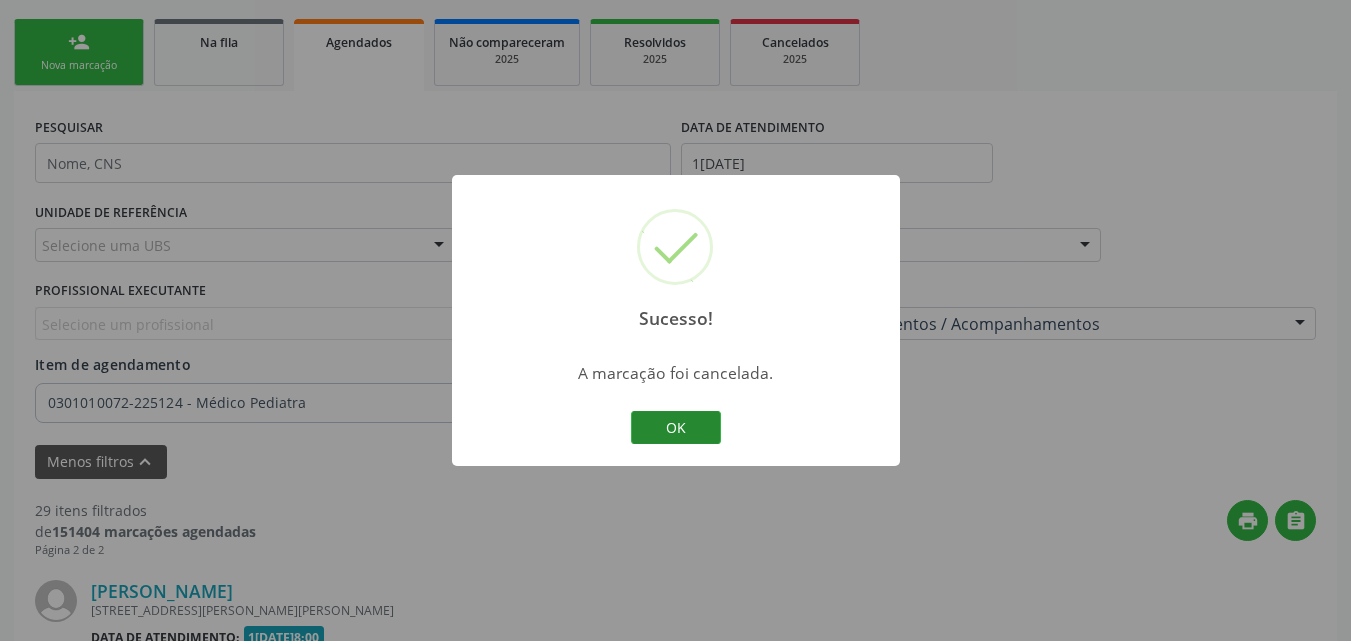 scroll, scrollTop: 2156, scrollLeft: 0, axis: vertical 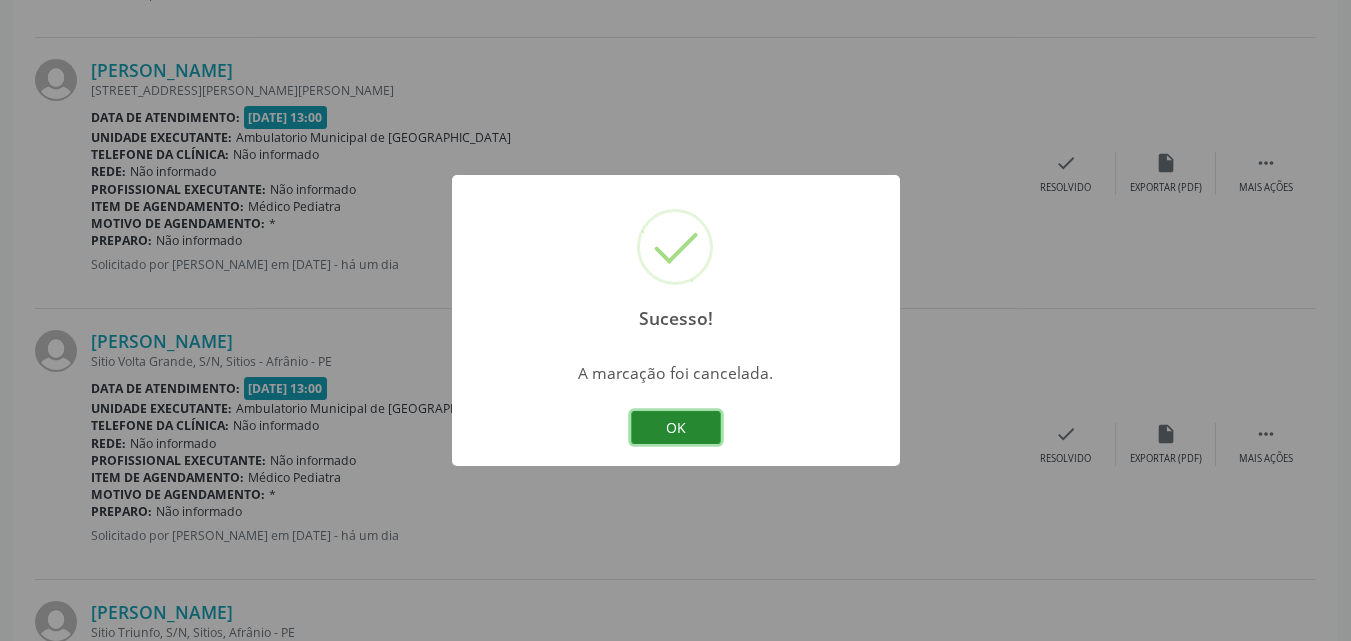 click on "OK" at bounding box center [676, 428] 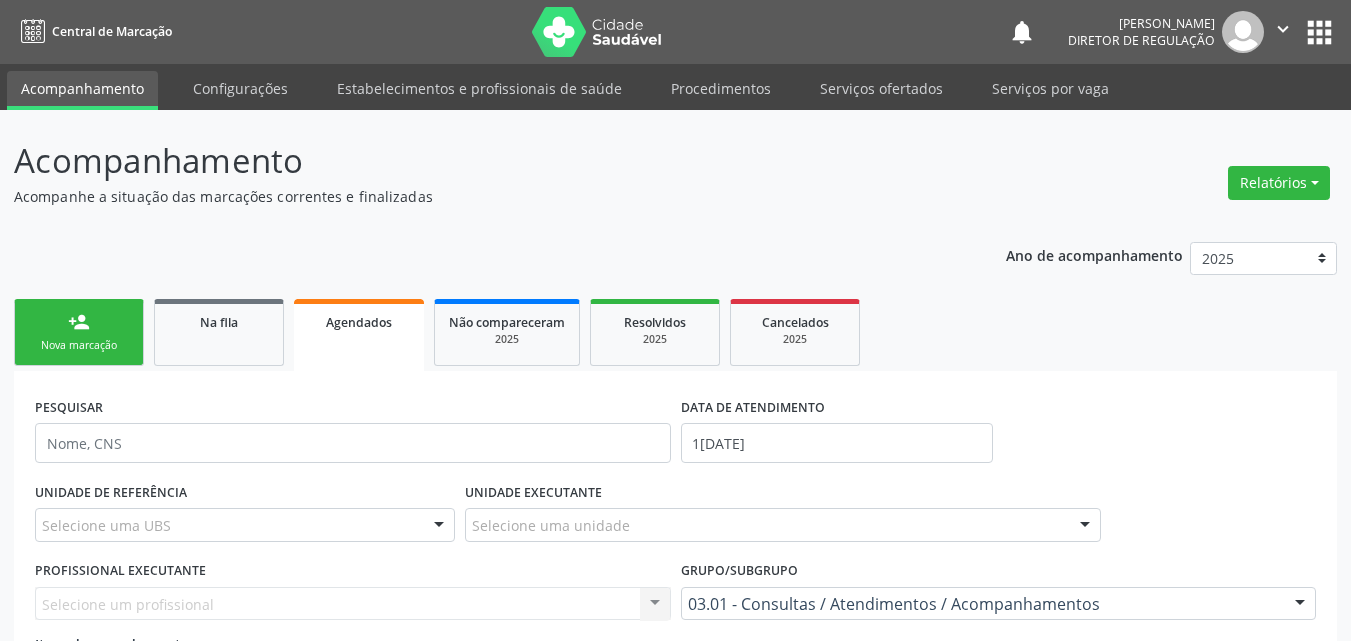 scroll, scrollTop: 200, scrollLeft: 0, axis: vertical 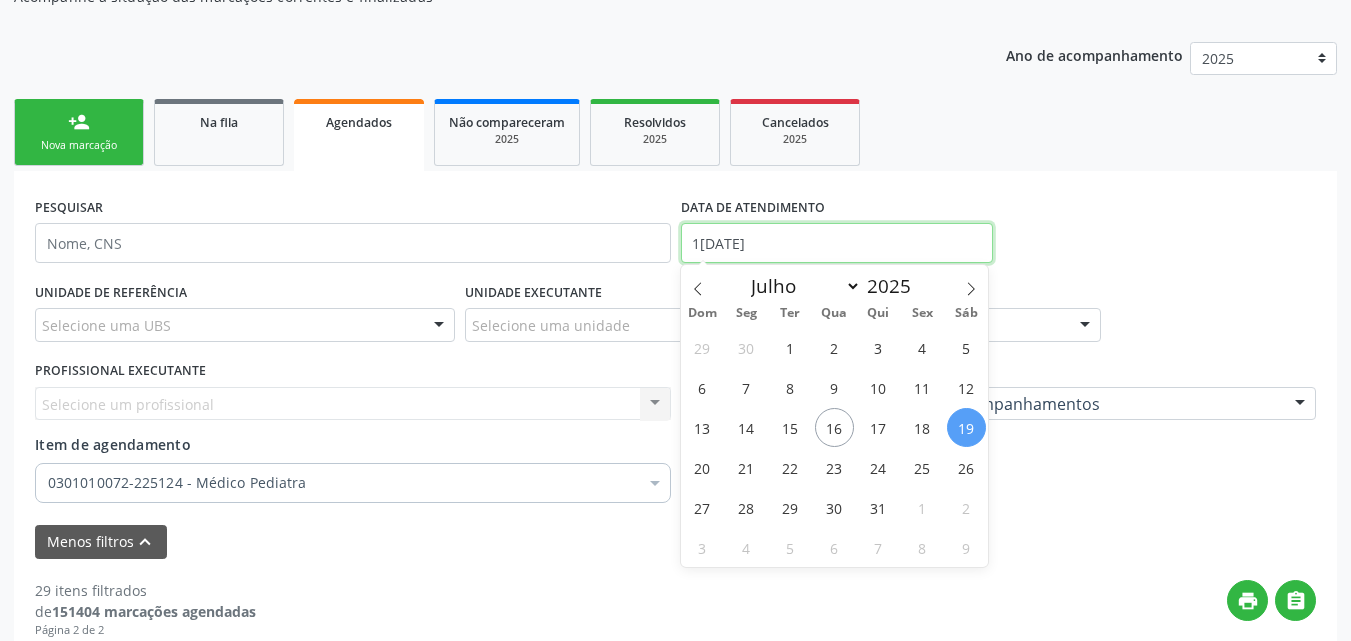 click on "19/07/2025" at bounding box center (837, 243) 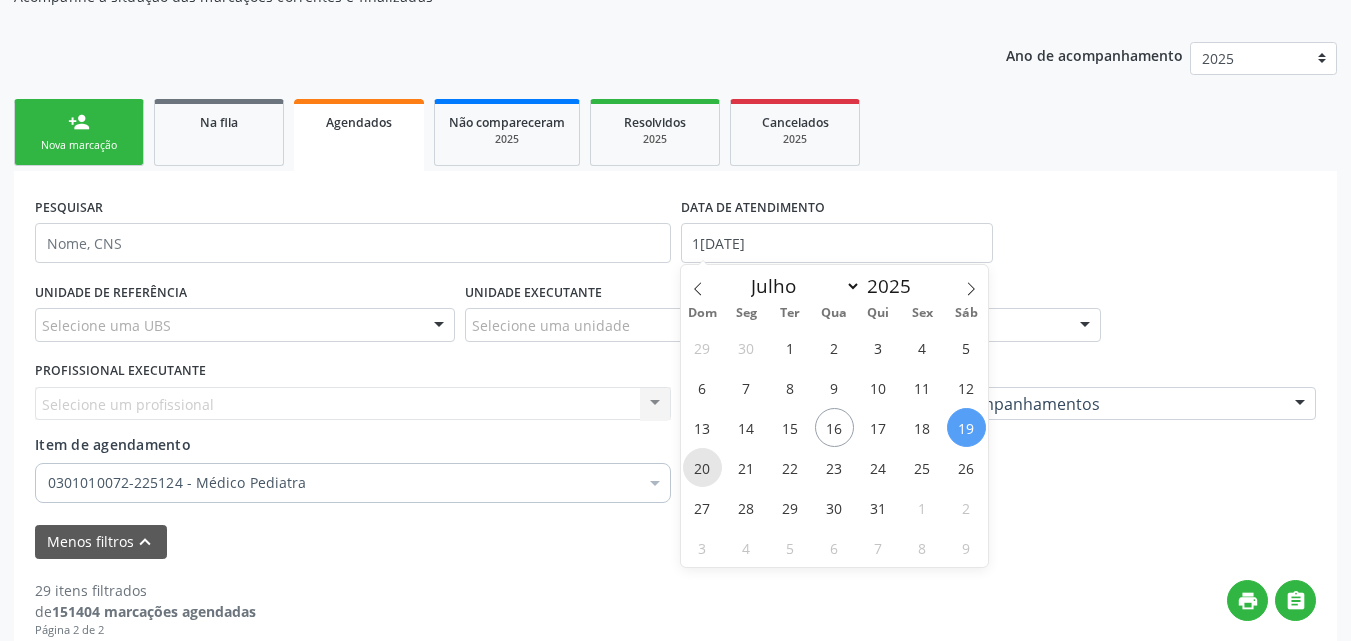 click on "20" at bounding box center (702, 467) 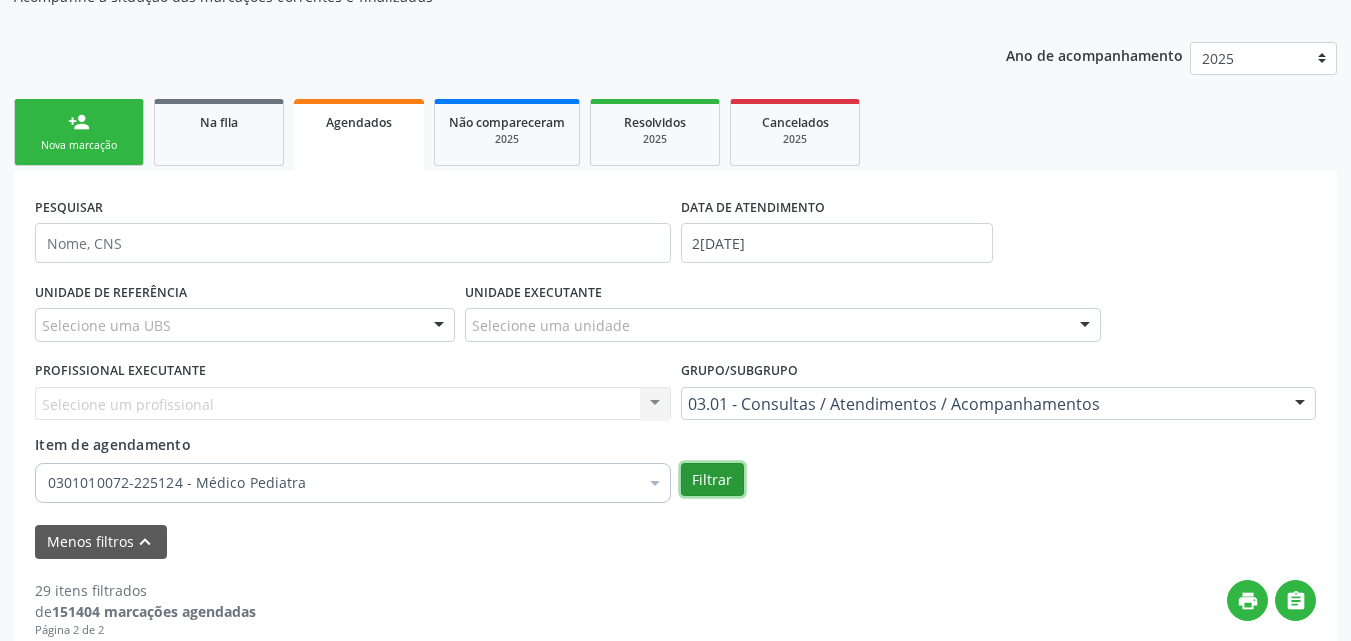 click on "Filtrar" at bounding box center (712, 480) 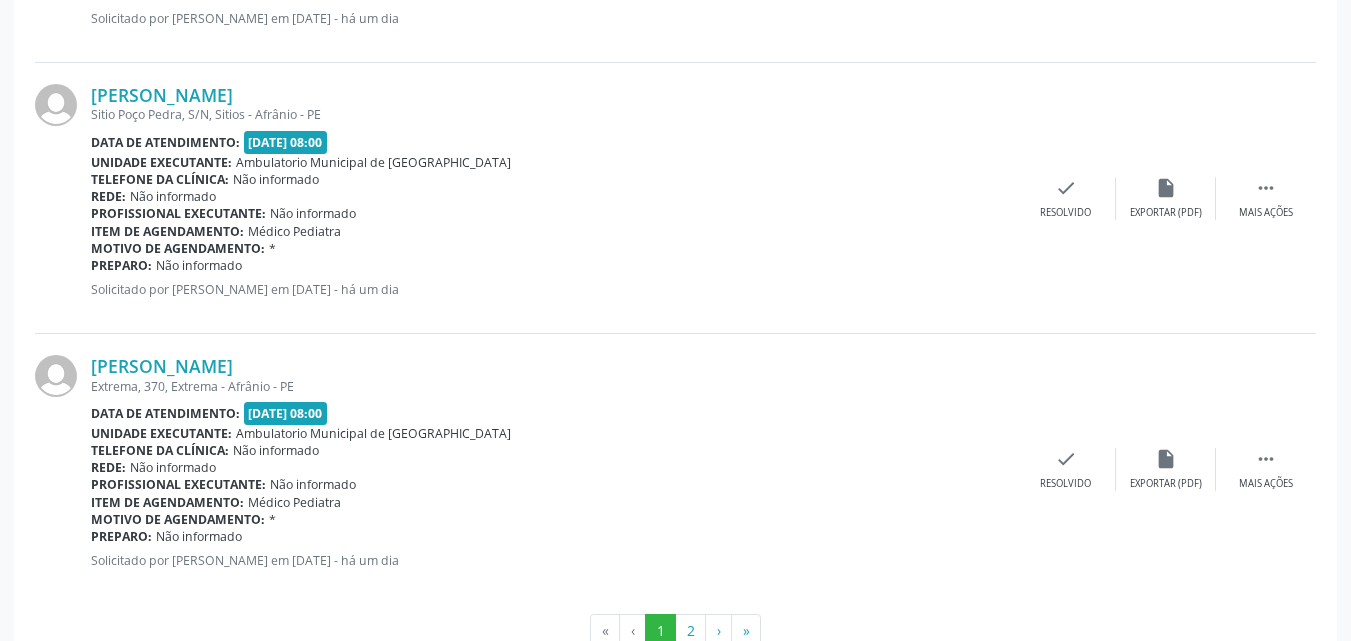 scroll, scrollTop: 4356, scrollLeft: 0, axis: vertical 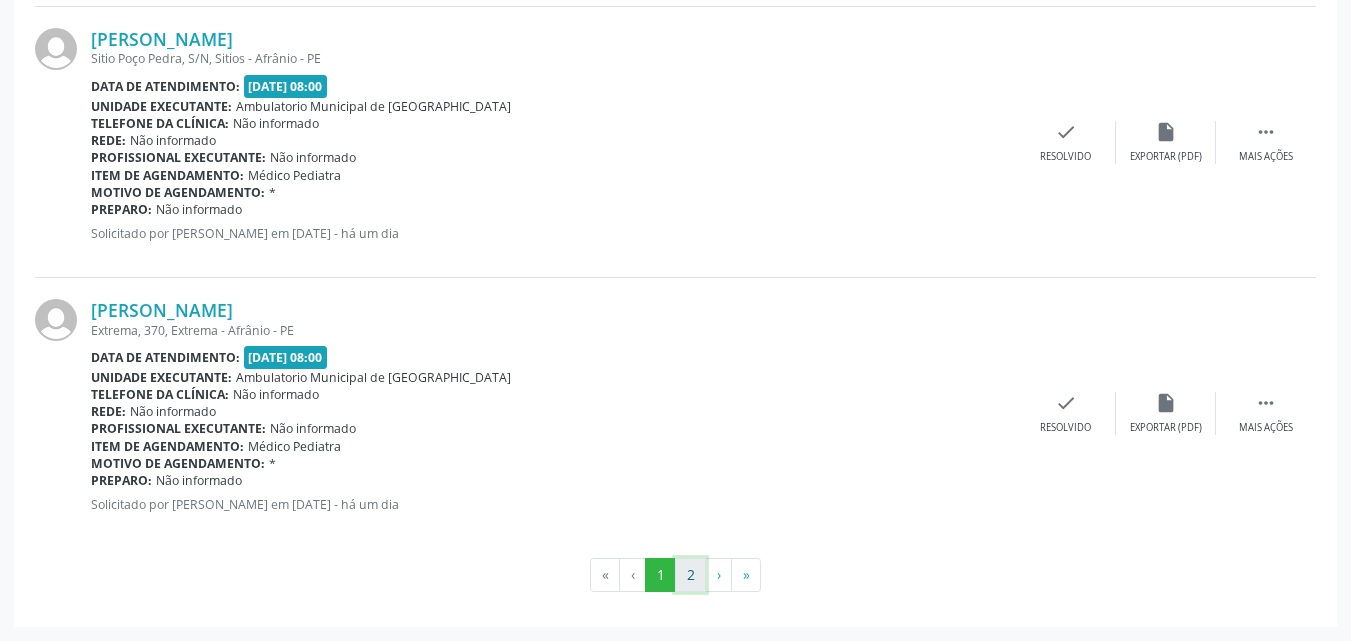click on "2" at bounding box center [690, 575] 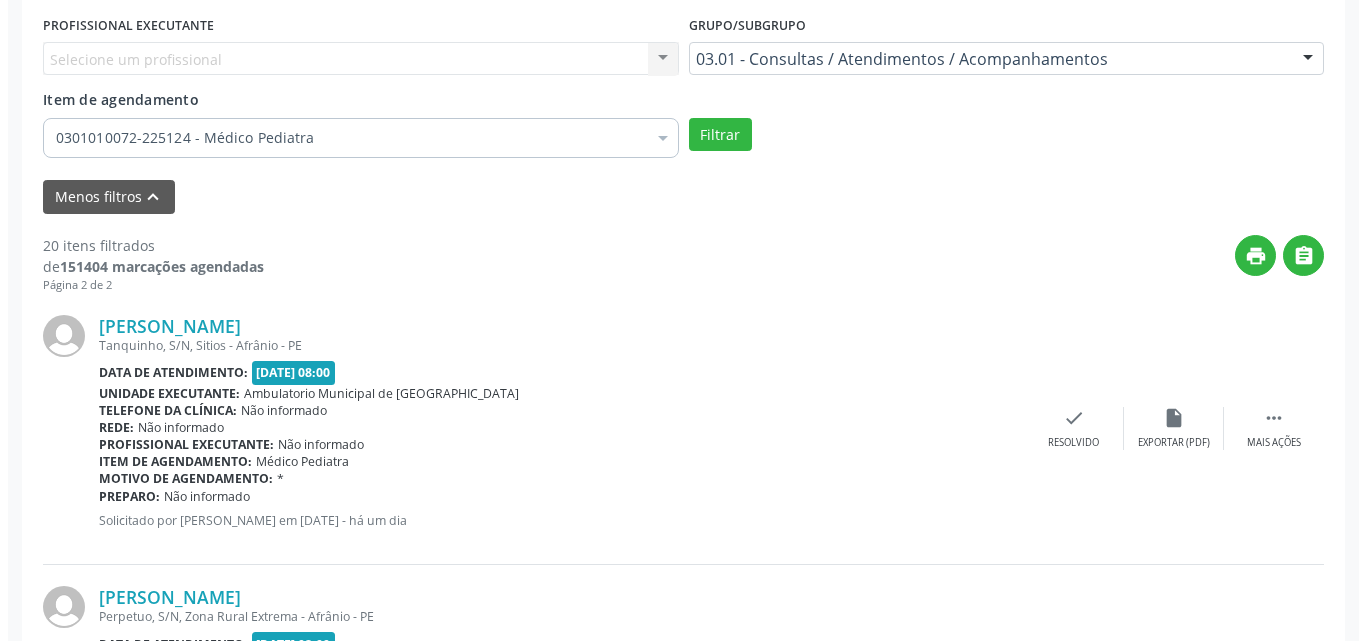 scroll, scrollTop: 645, scrollLeft: 0, axis: vertical 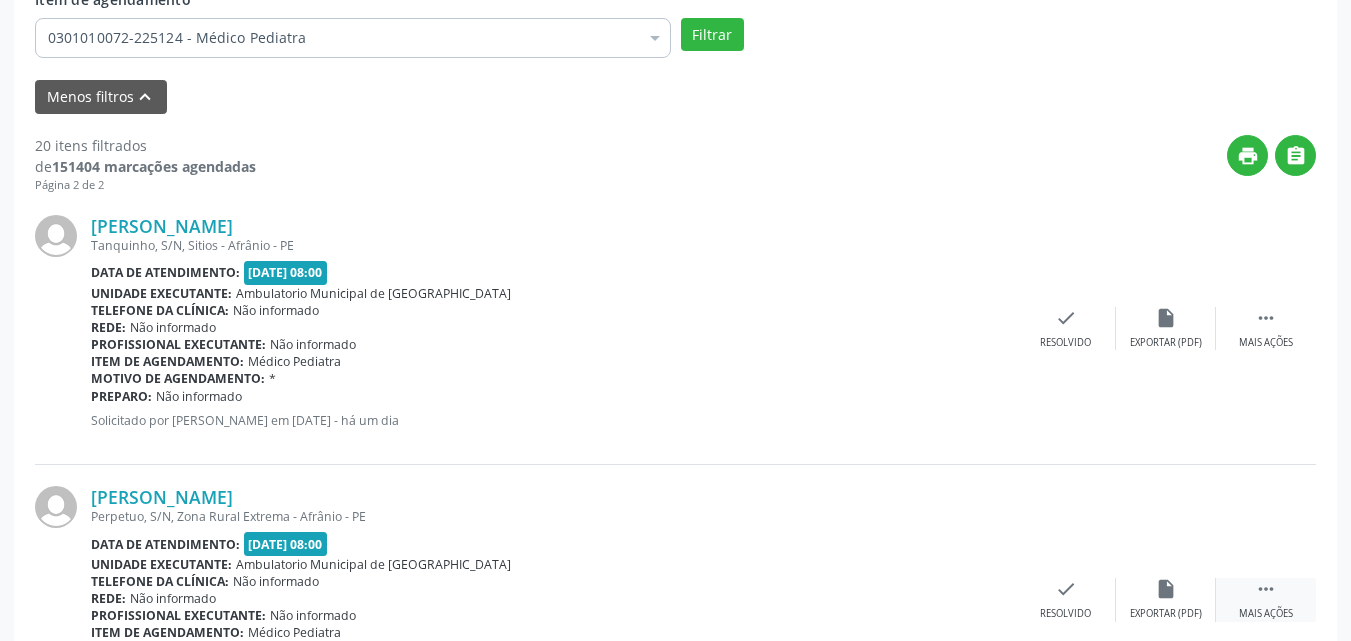 click on "" at bounding box center (1266, 589) 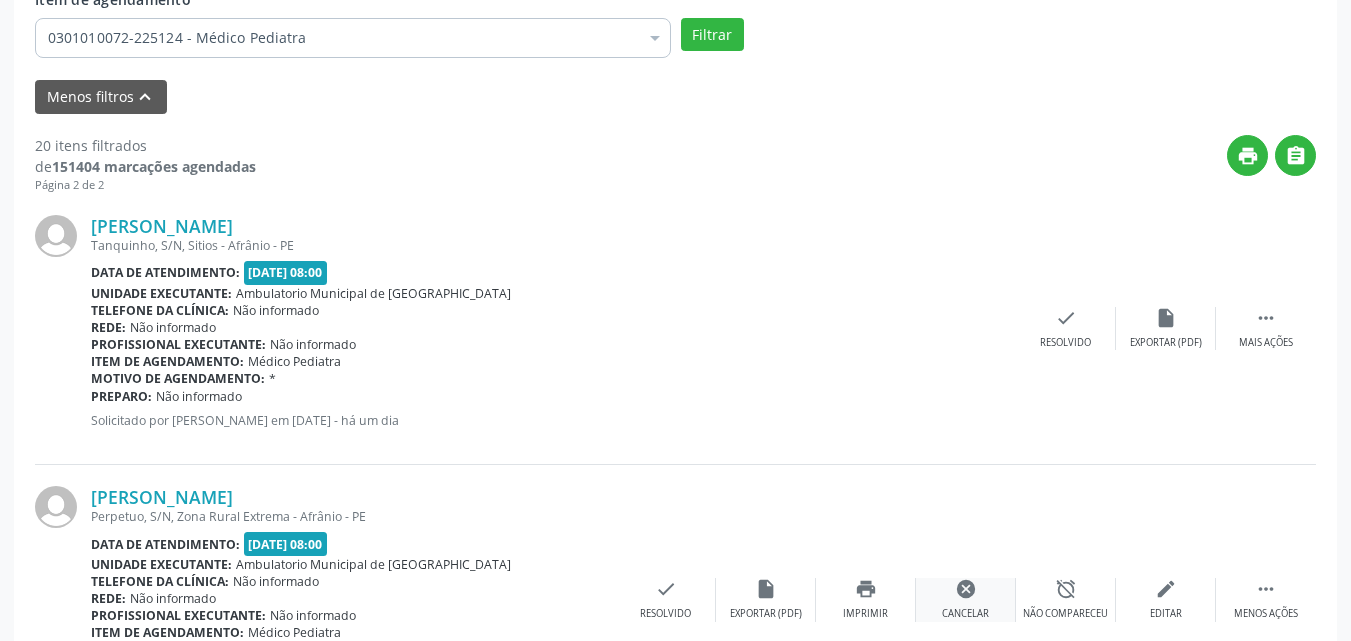 click on "cancel" at bounding box center (966, 589) 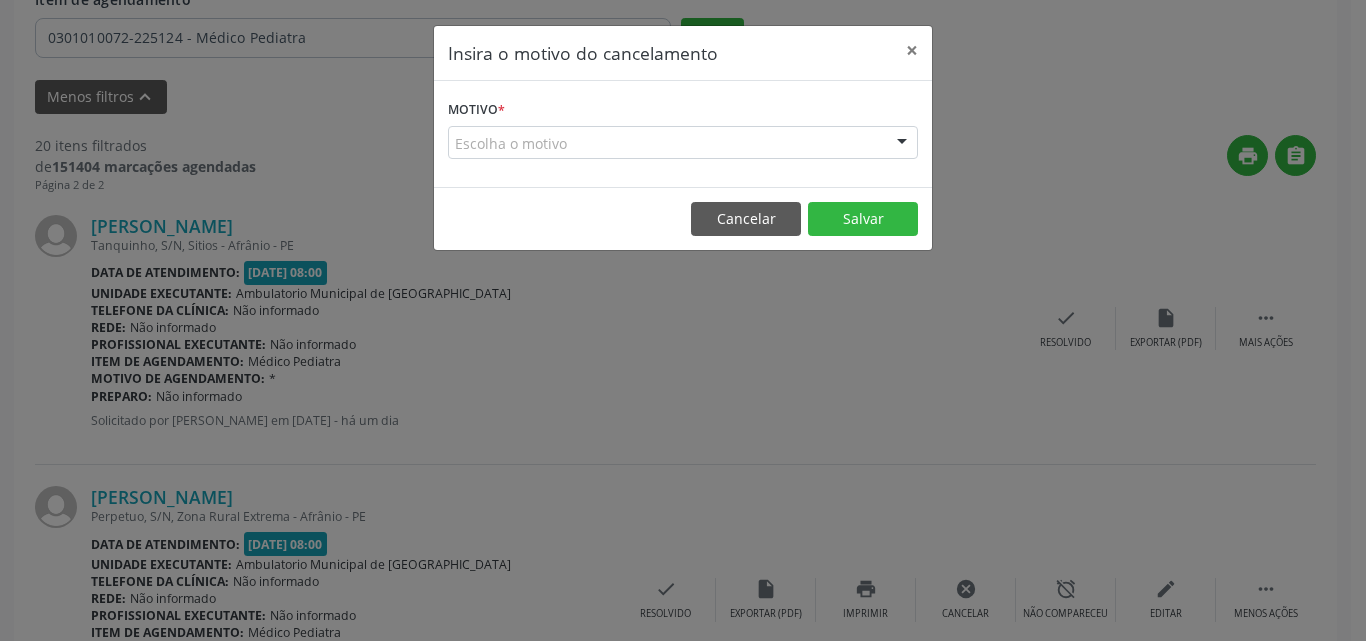 click on "Escolha o motivo" at bounding box center [683, 143] 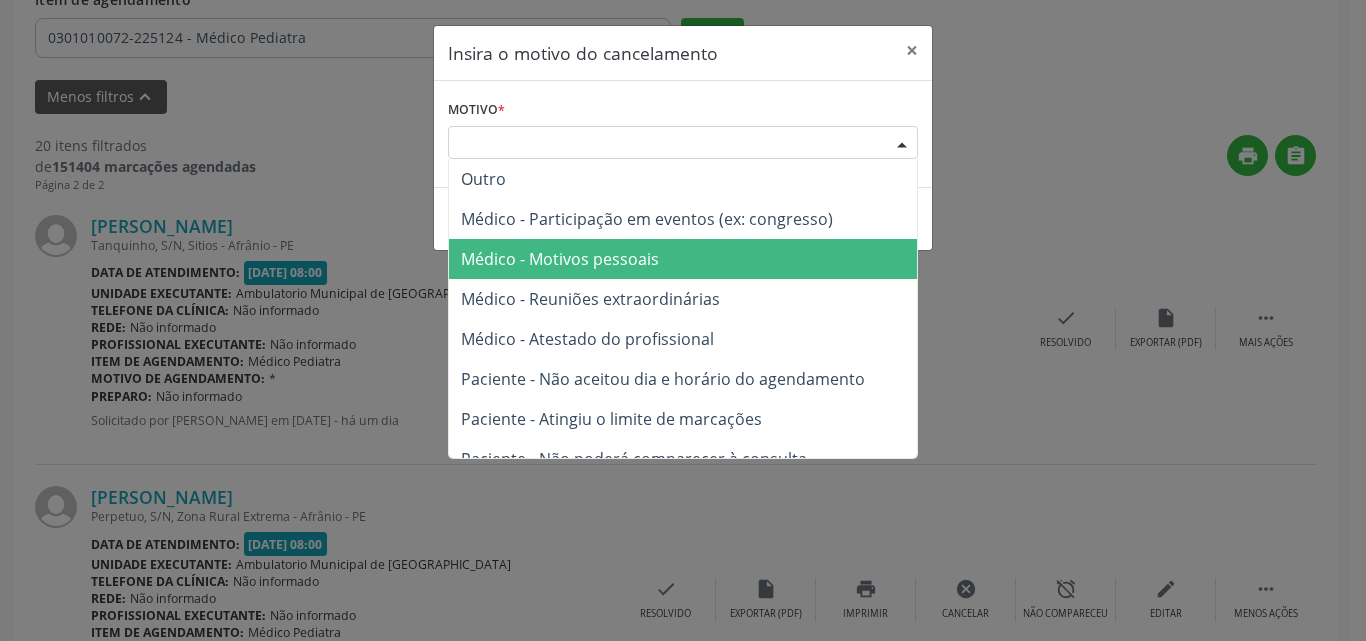 click on "Médico - Motivos pessoais" at bounding box center (560, 259) 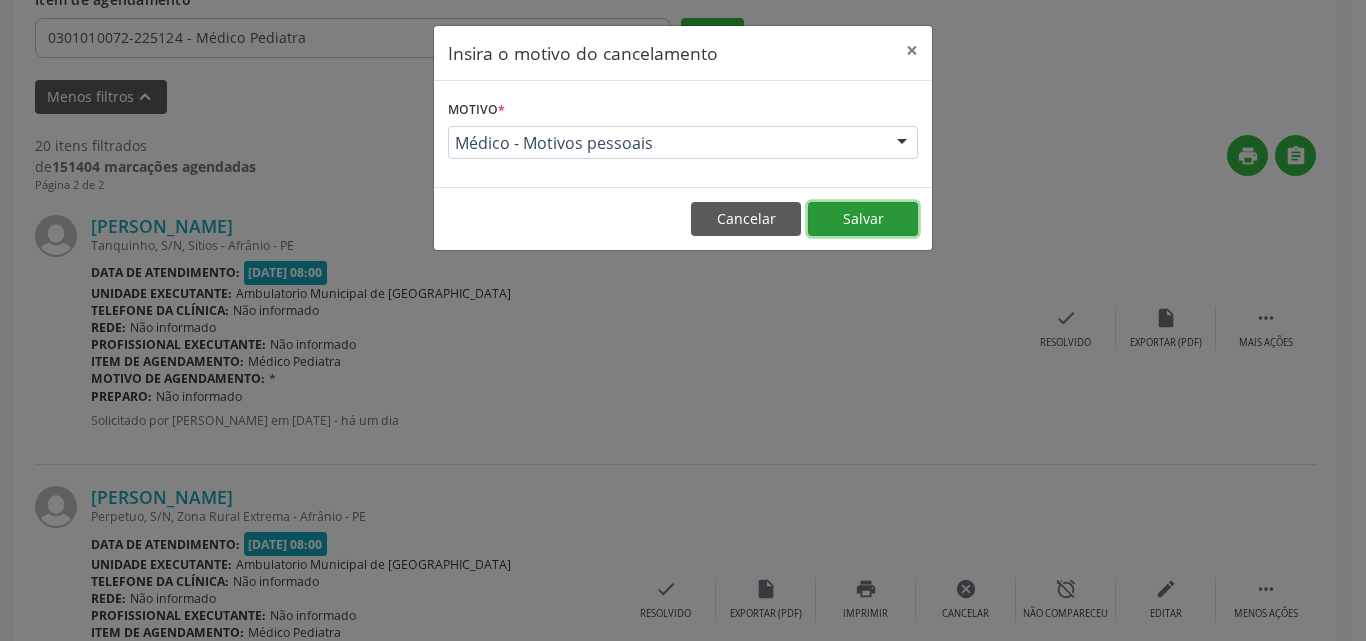 click on "Salvar" at bounding box center [863, 219] 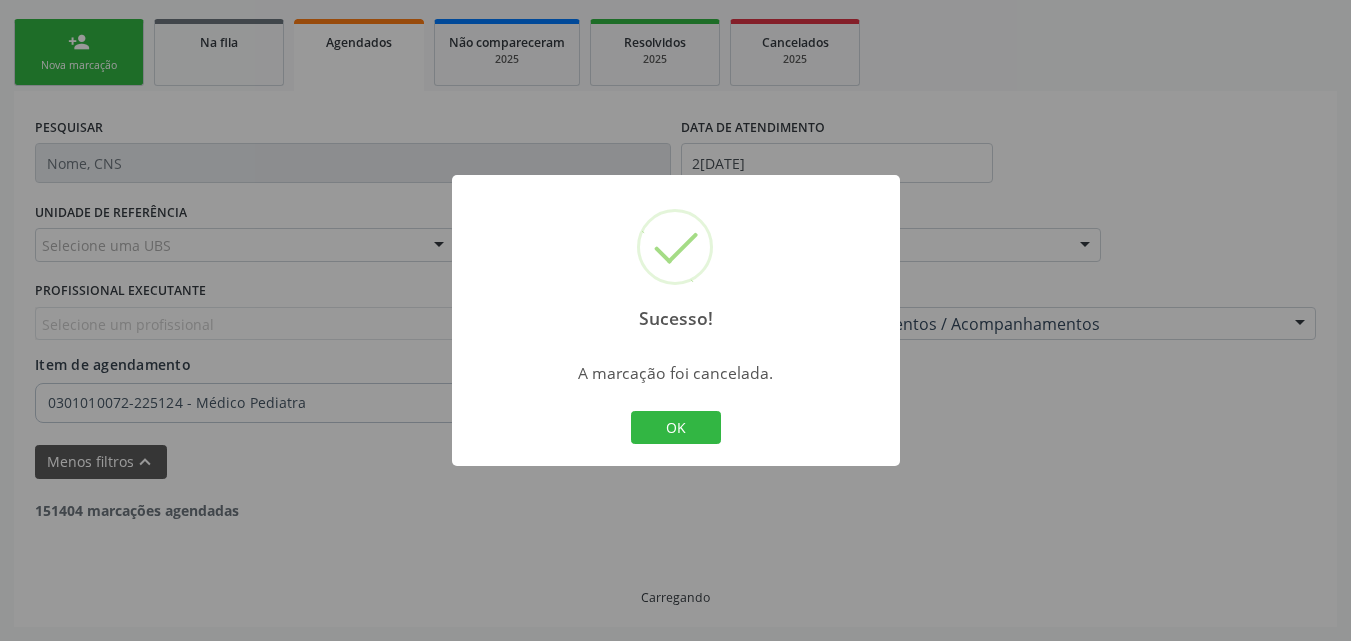 scroll, scrollTop: 645, scrollLeft: 0, axis: vertical 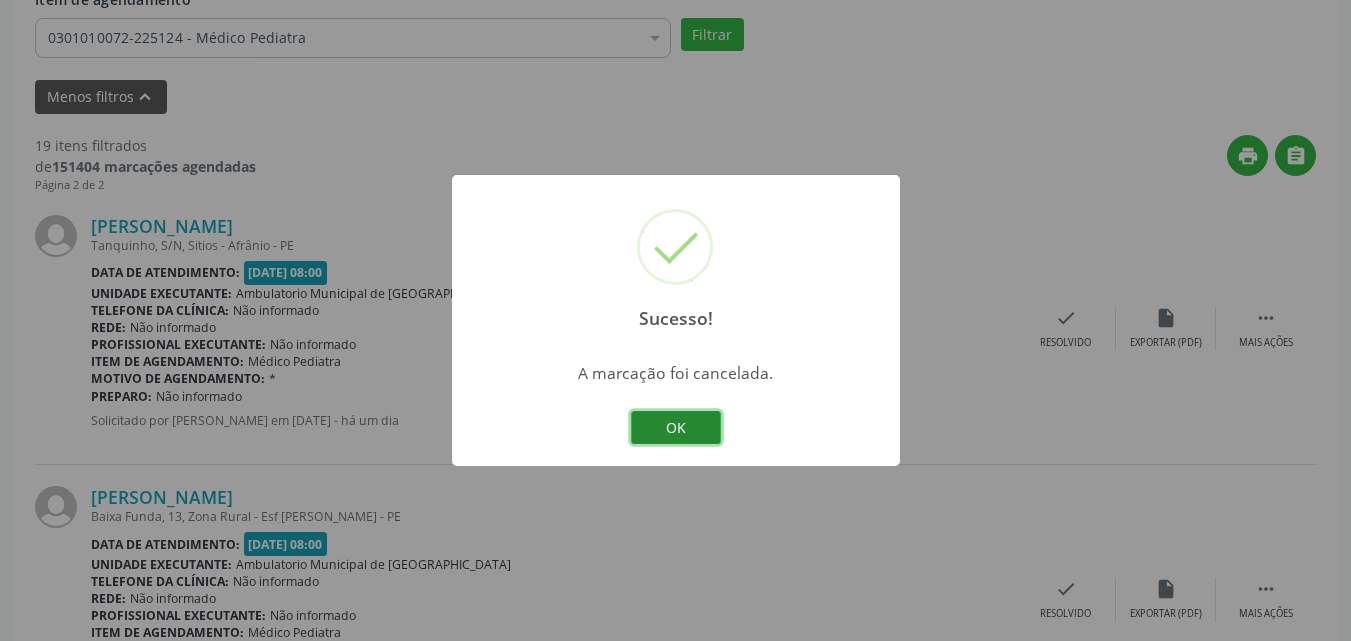 click on "OK" at bounding box center [676, 428] 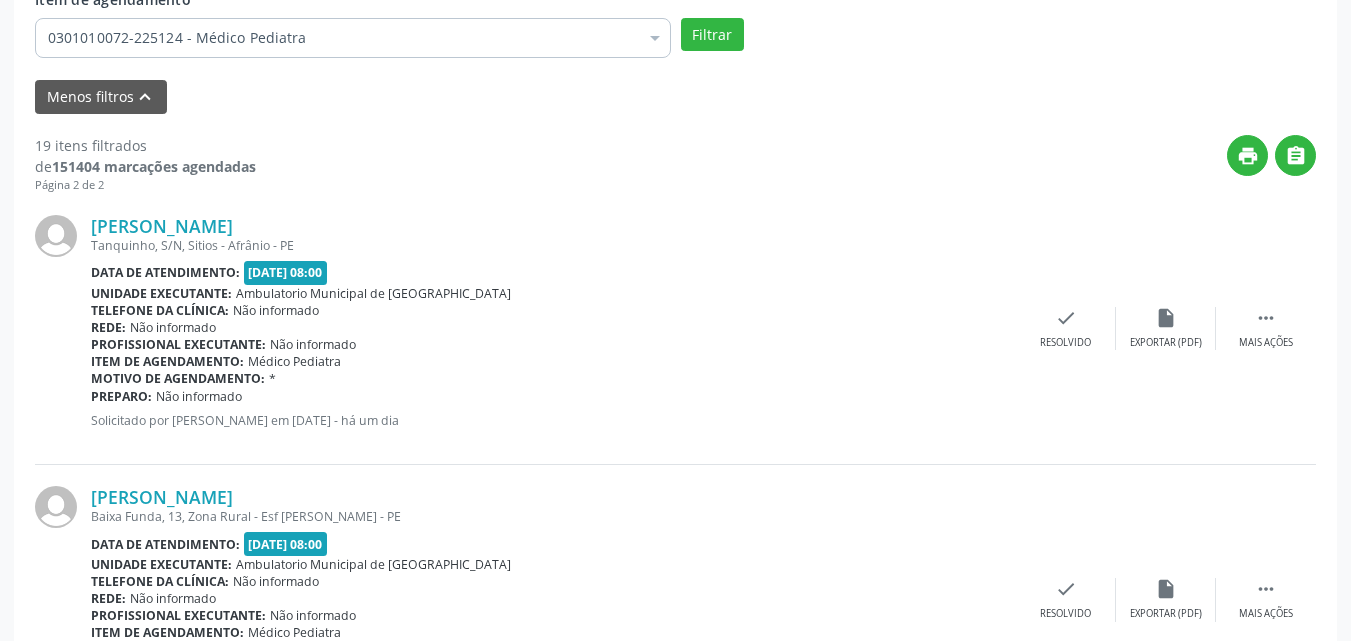 scroll, scrollTop: 345, scrollLeft: 0, axis: vertical 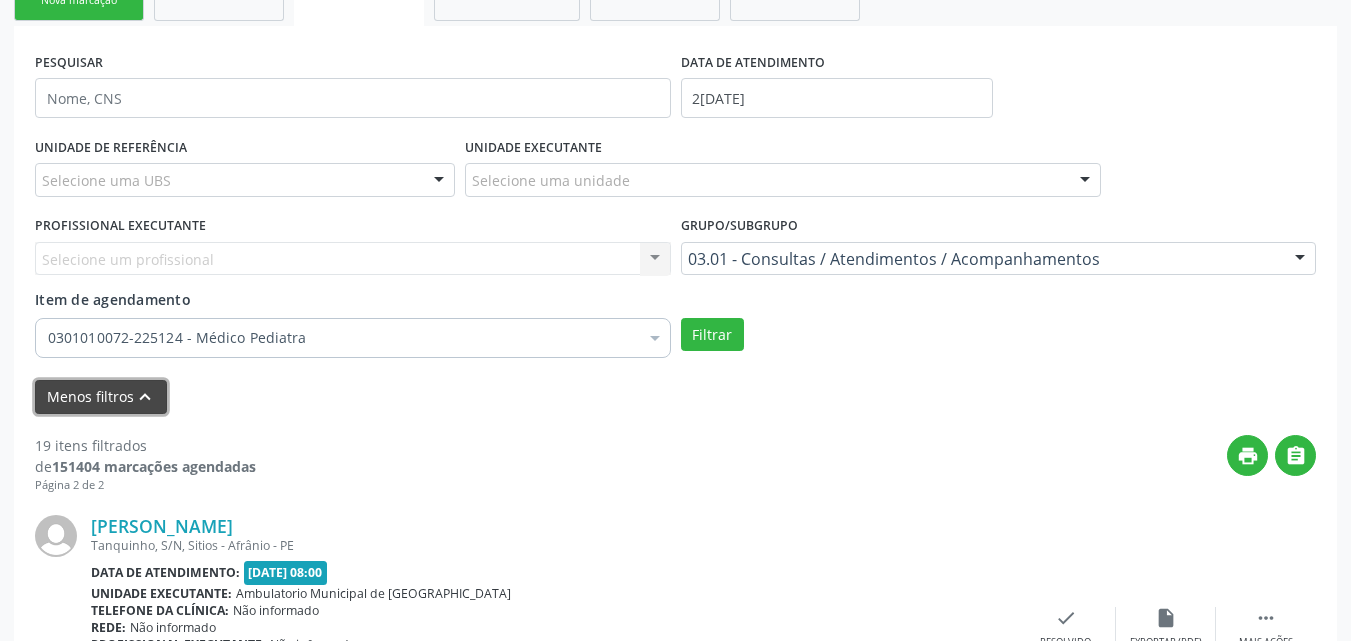 click on "keyboard_arrow_up" at bounding box center [145, 397] 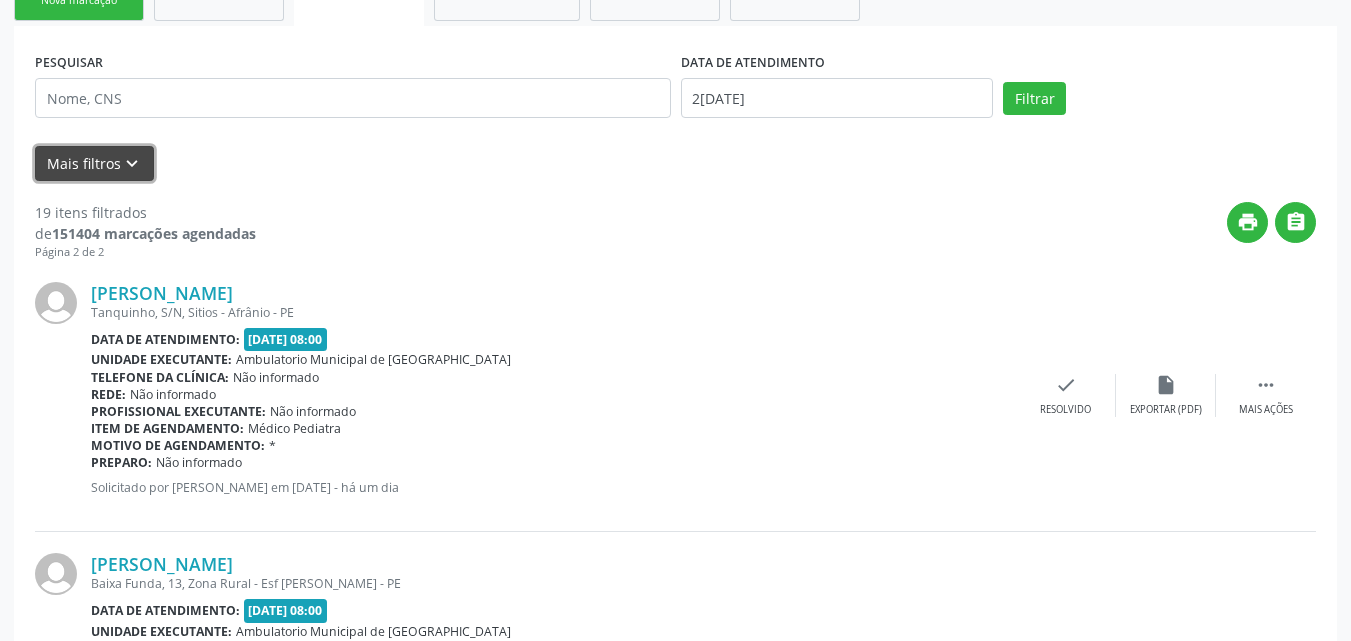 scroll, scrollTop: 45, scrollLeft: 0, axis: vertical 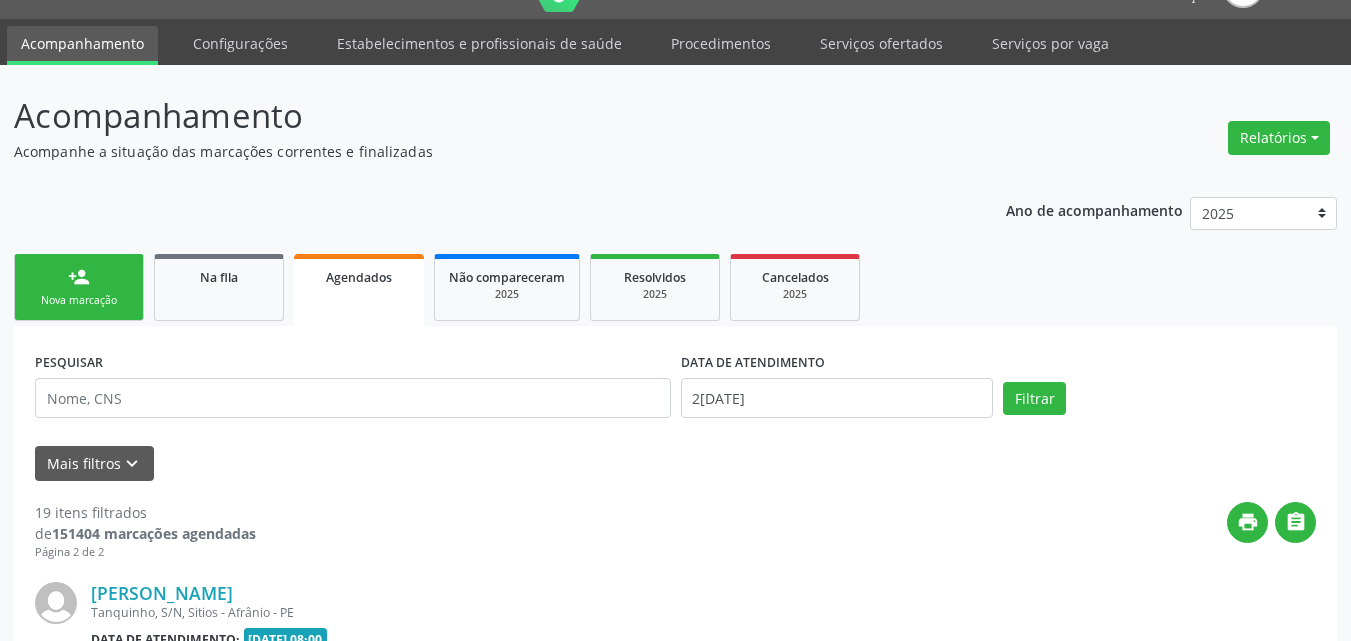 click on "person_add
Nova marcação" at bounding box center [79, 287] 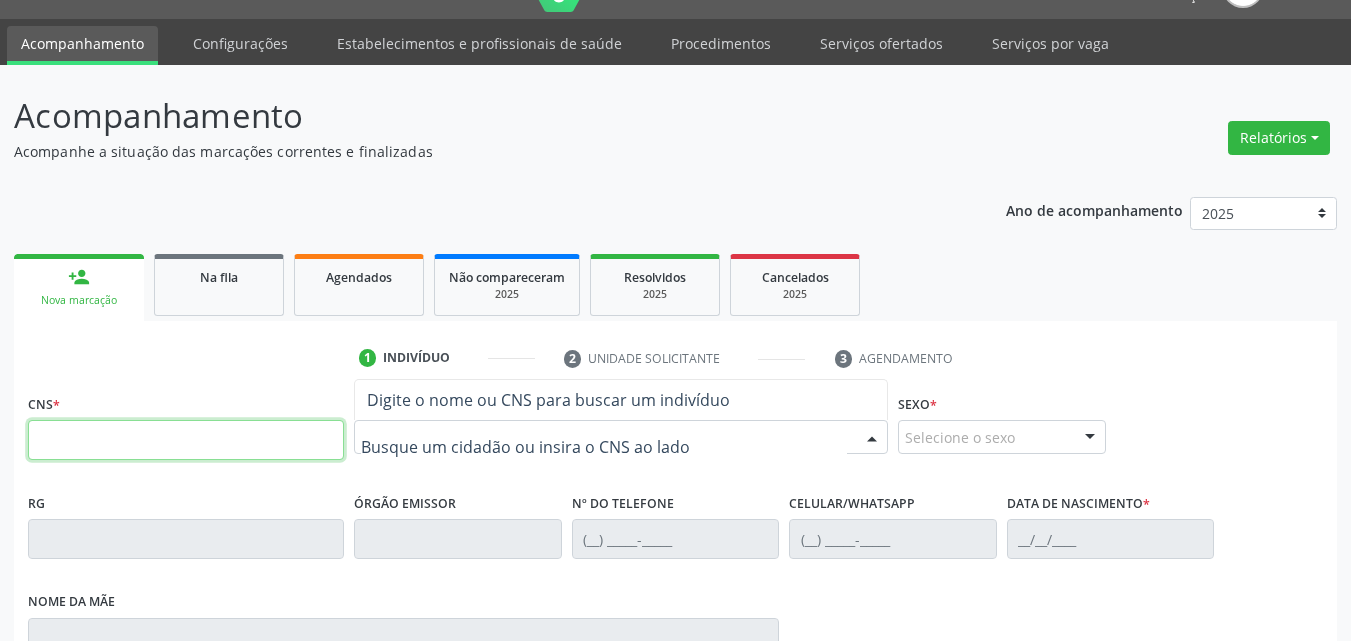 click at bounding box center [186, 440] 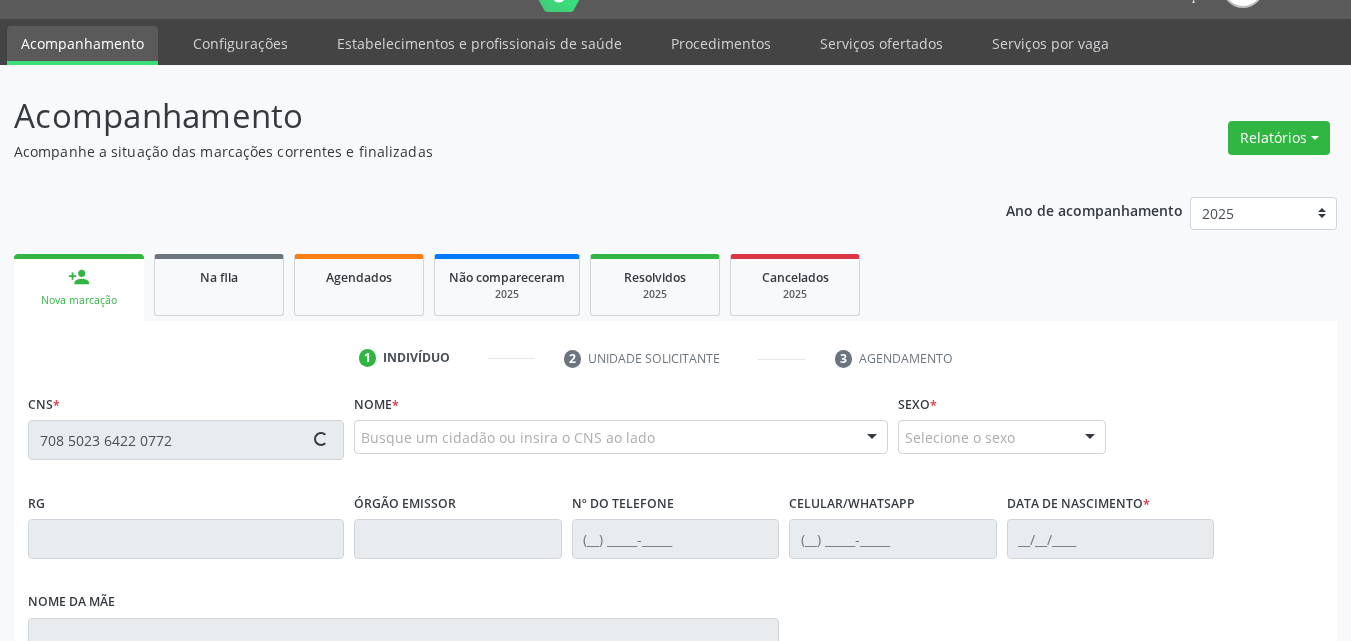 type on "708 5023 6422 0772" 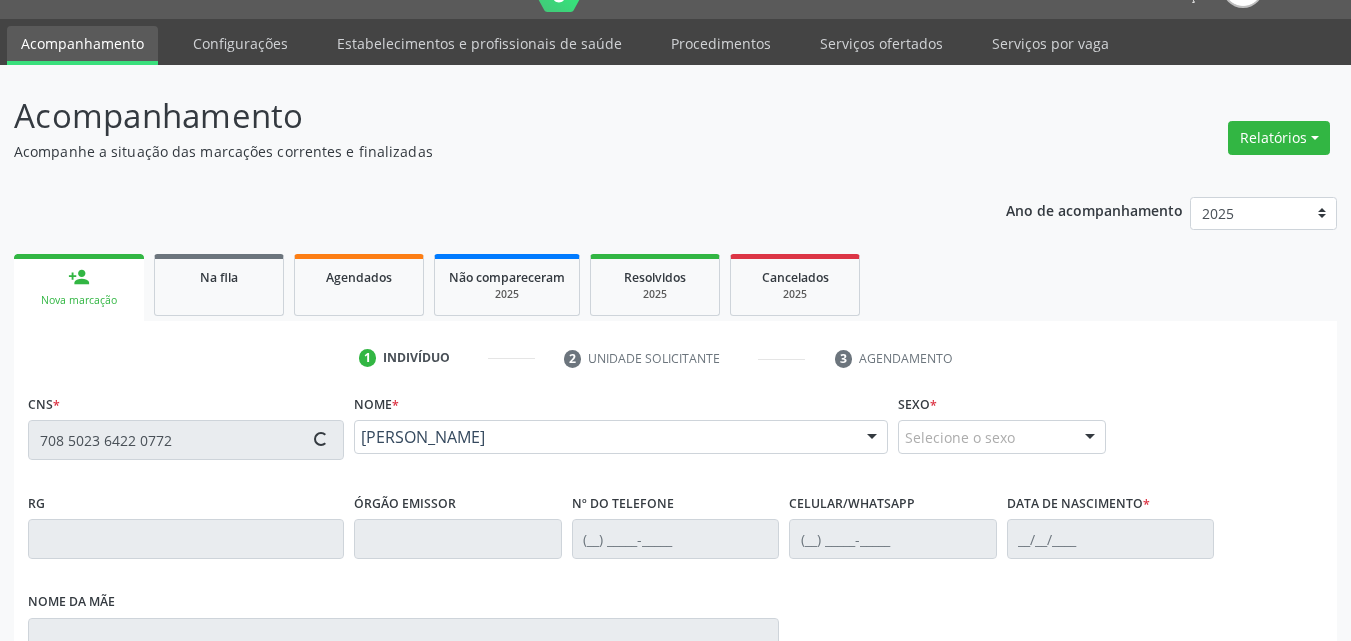 type on "(87) 98139-5166" 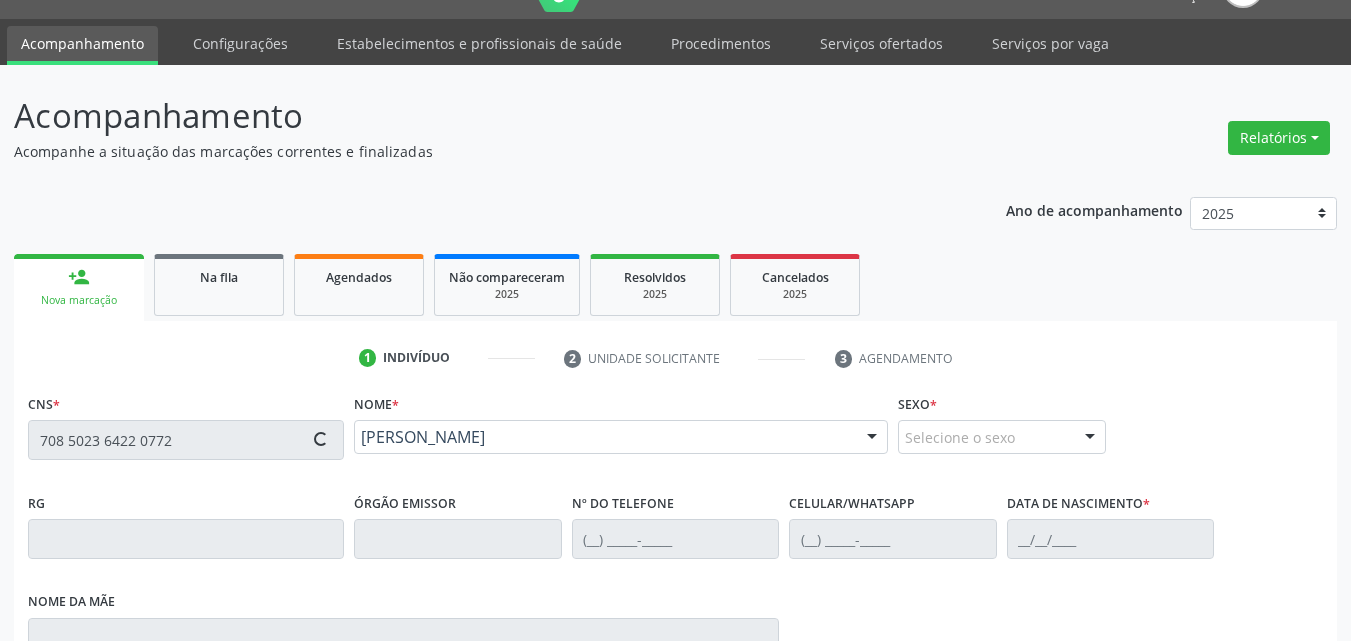 type on "28/08/2024" 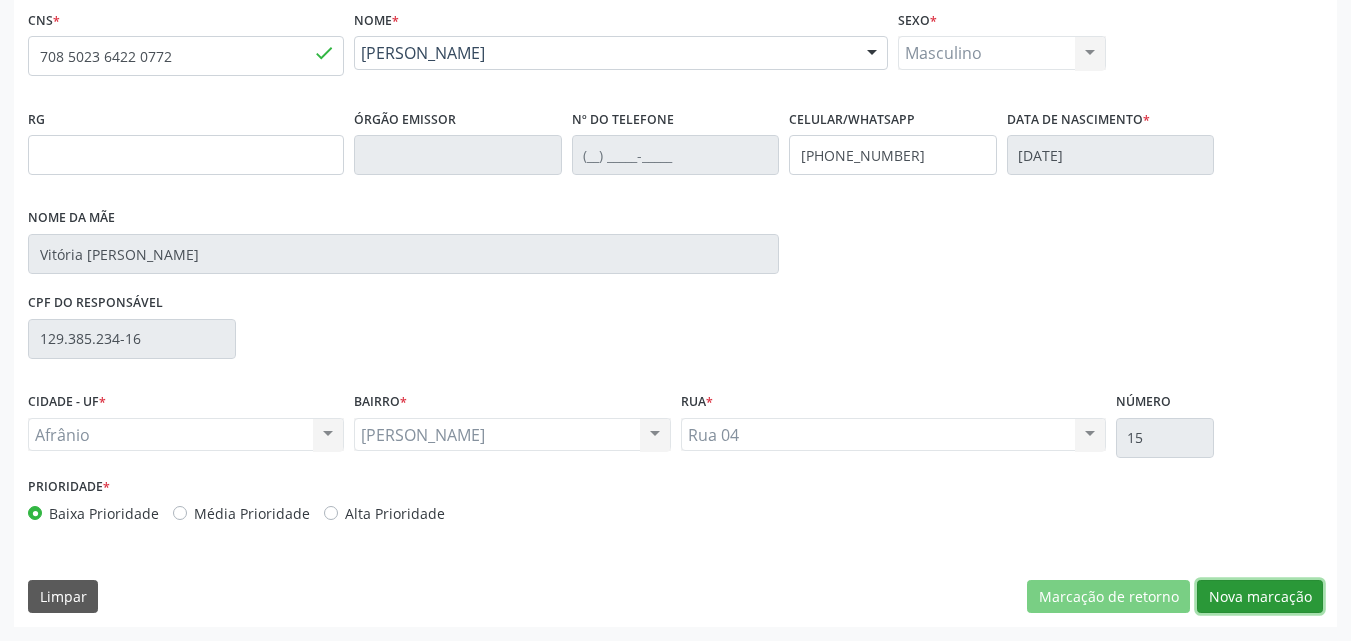 click on "Nova marcação" at bounding box center (1260, 597) 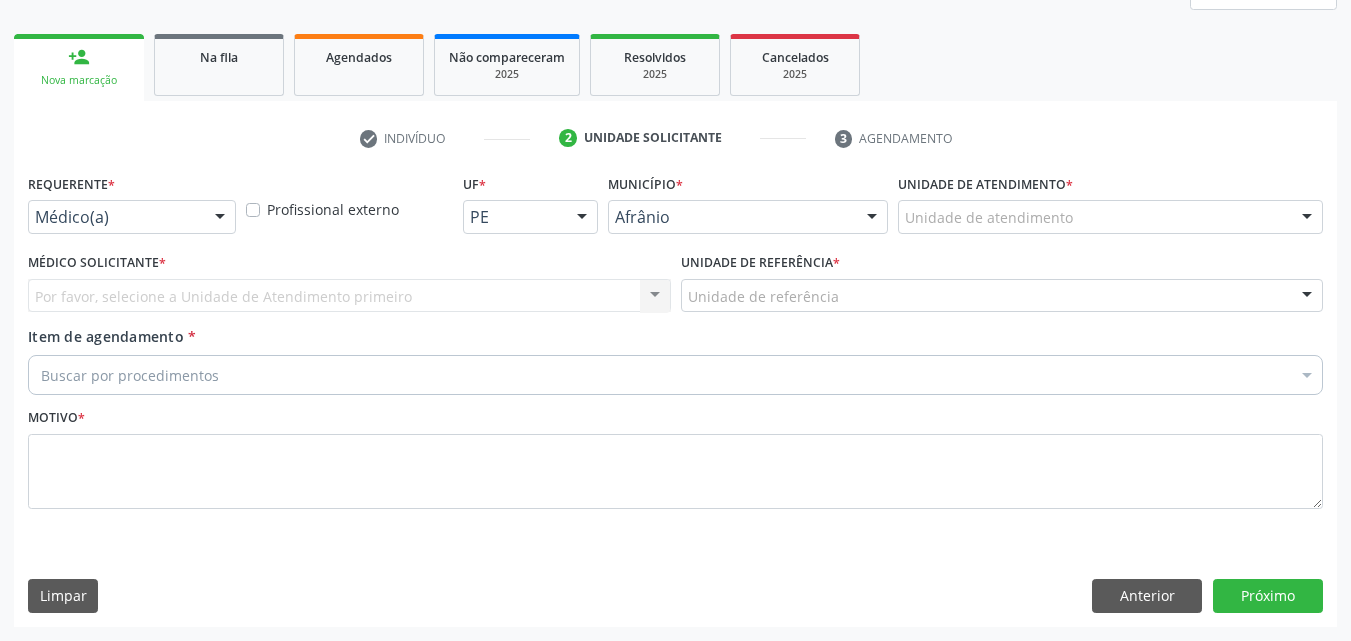 scroll, scrollTop: 265, scrollLeft: 0, axis: vertical 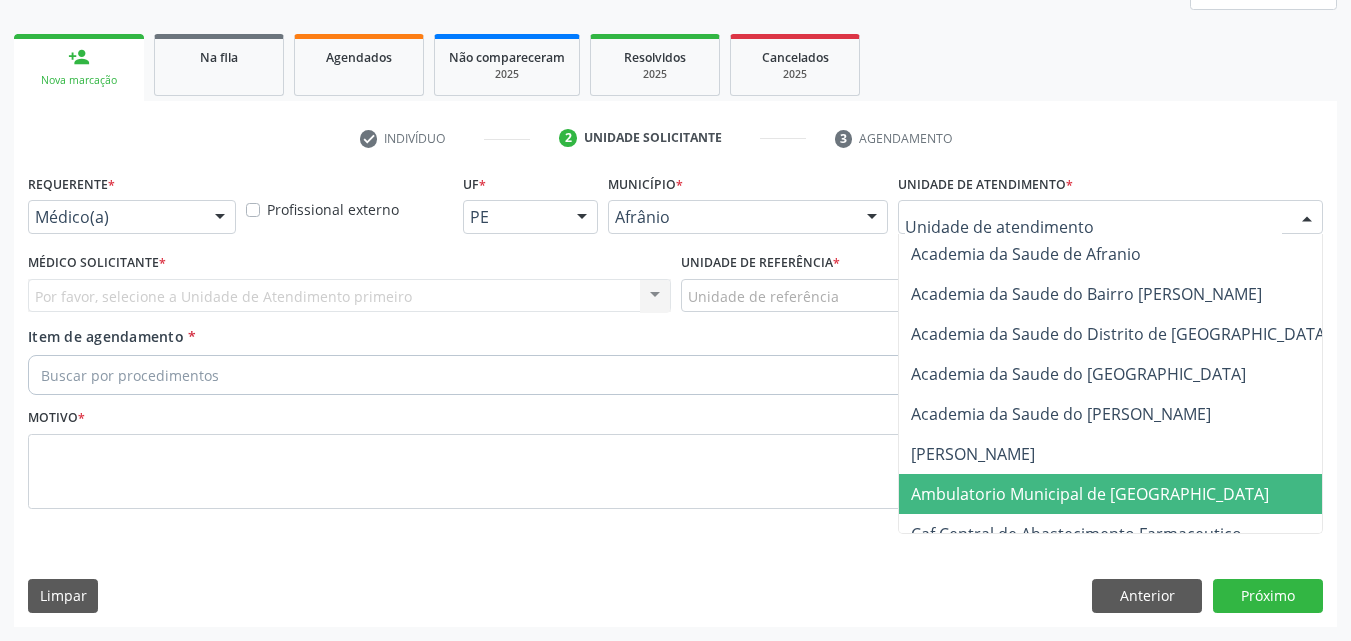 drag, startPoint x: 1093, startPoint y: 489, endPoint x: 1068, endPoint y: 458, distance: 39.824615 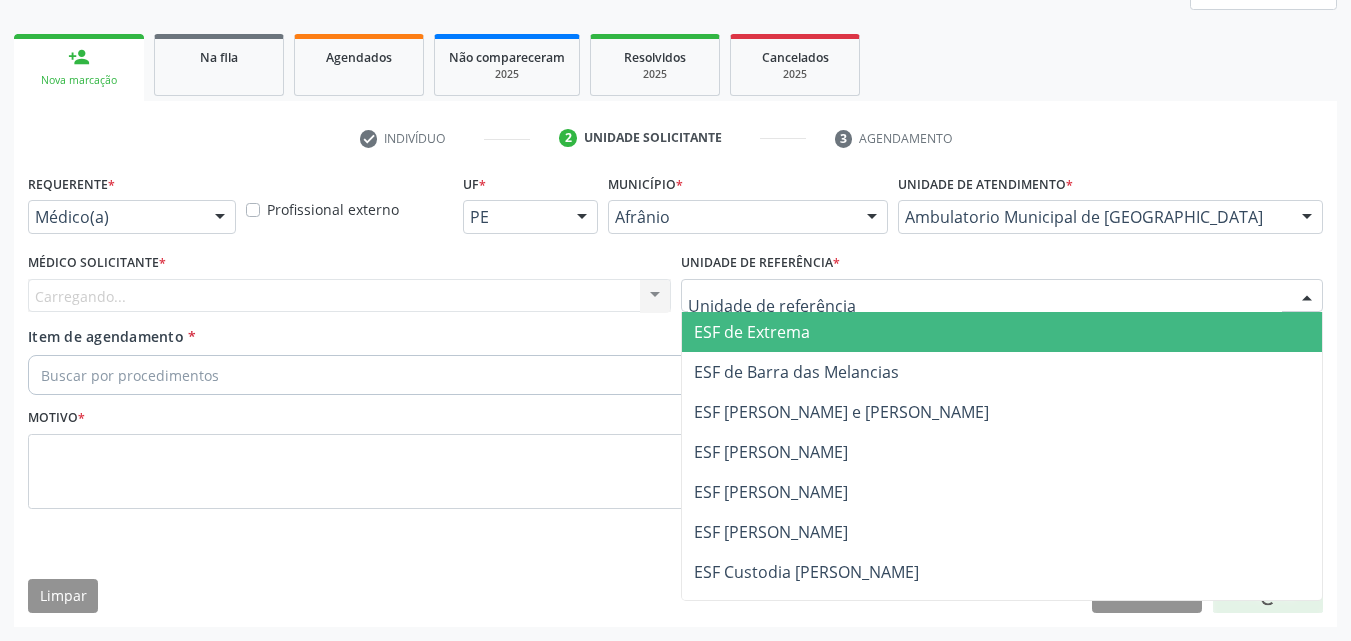 click at bounding box center [1002, 296] 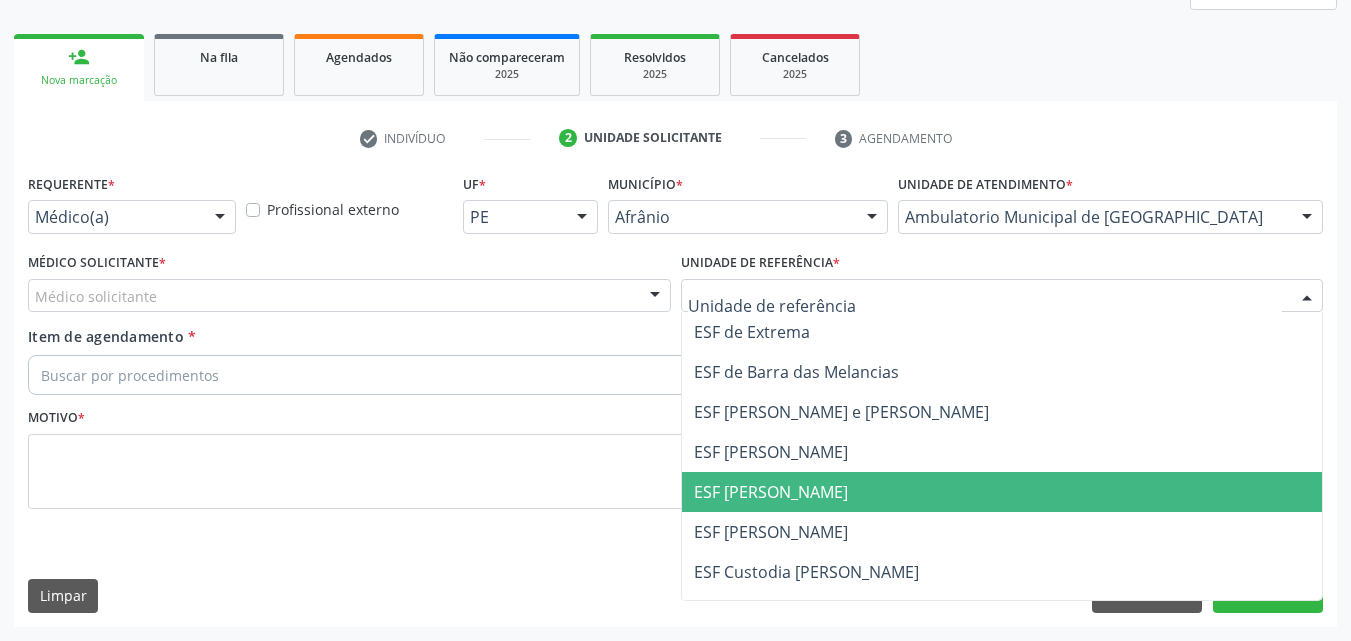 click on "ESF [PERSON_NAME]" at bounding box center (771, 492) 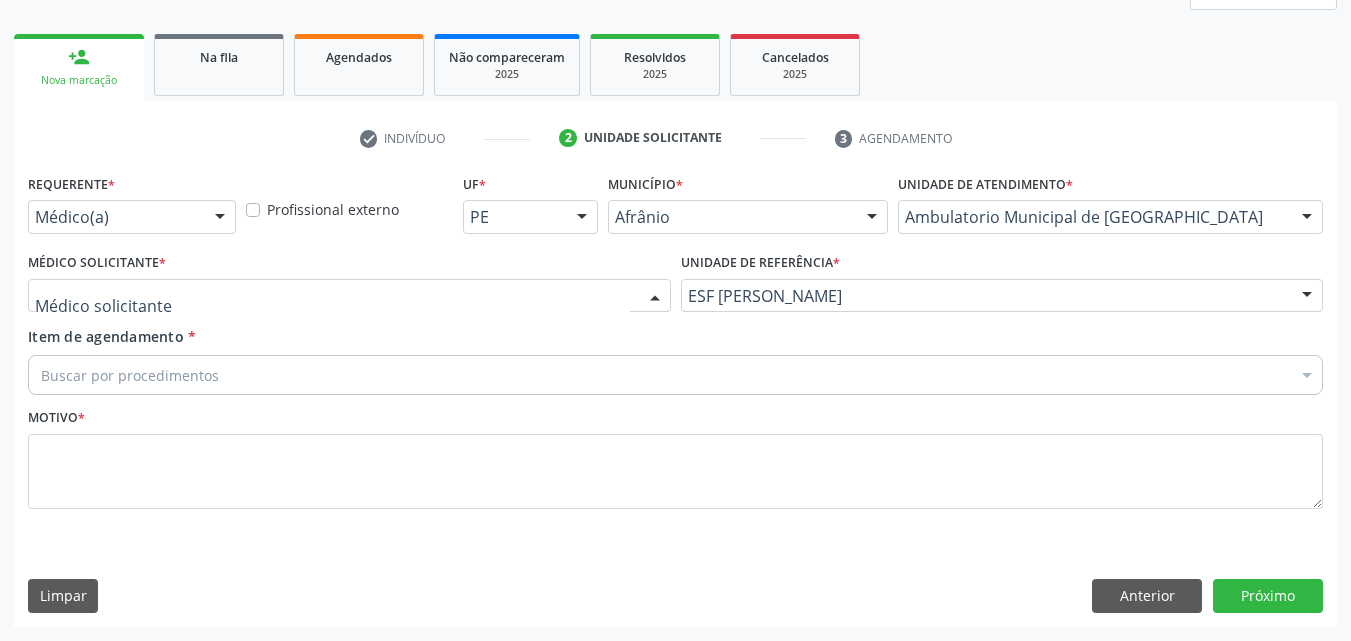 click at bounding box center (349, 296) 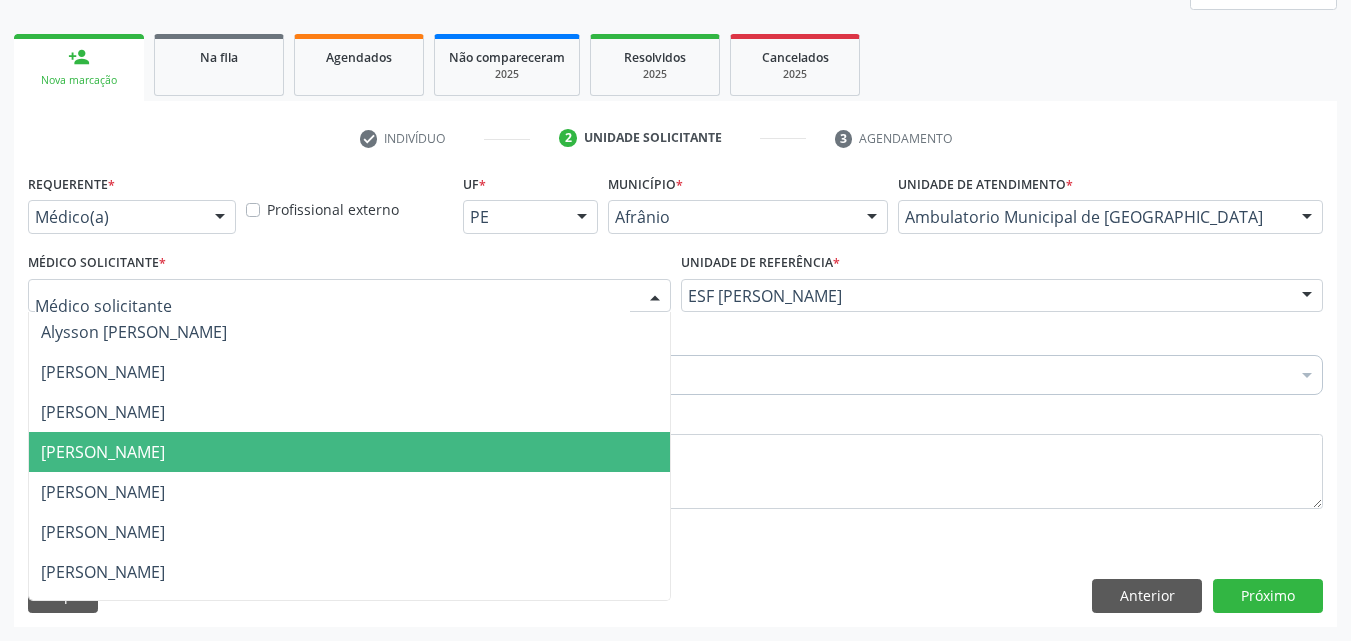 click on "[PERSON_NAME]" at bounding box center [349, 452] 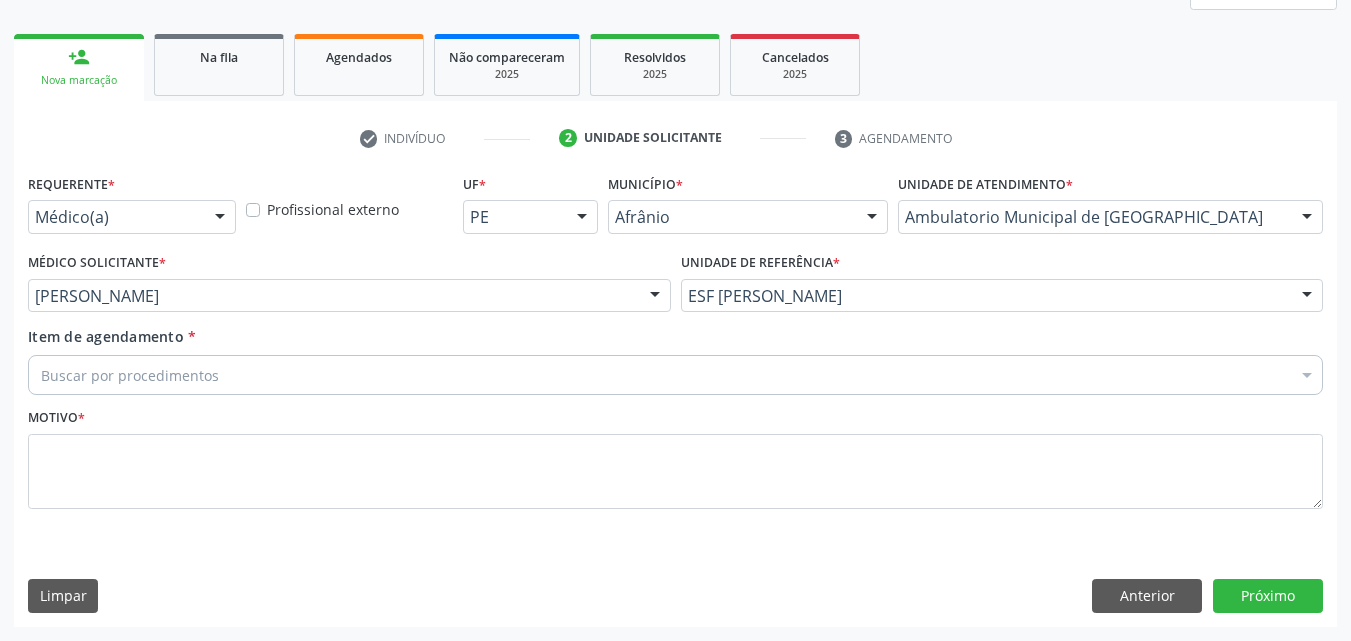 click on "Buscar por procedimentos" at bounding box center [675, 375] 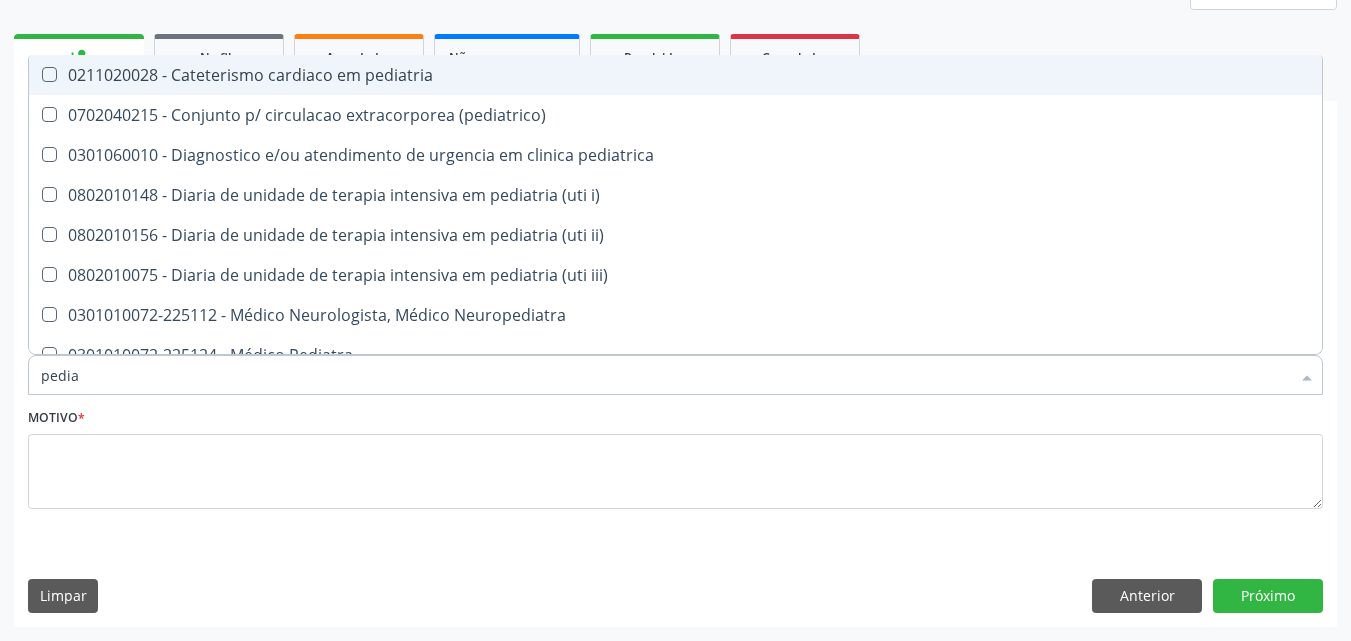 type on "pediat" 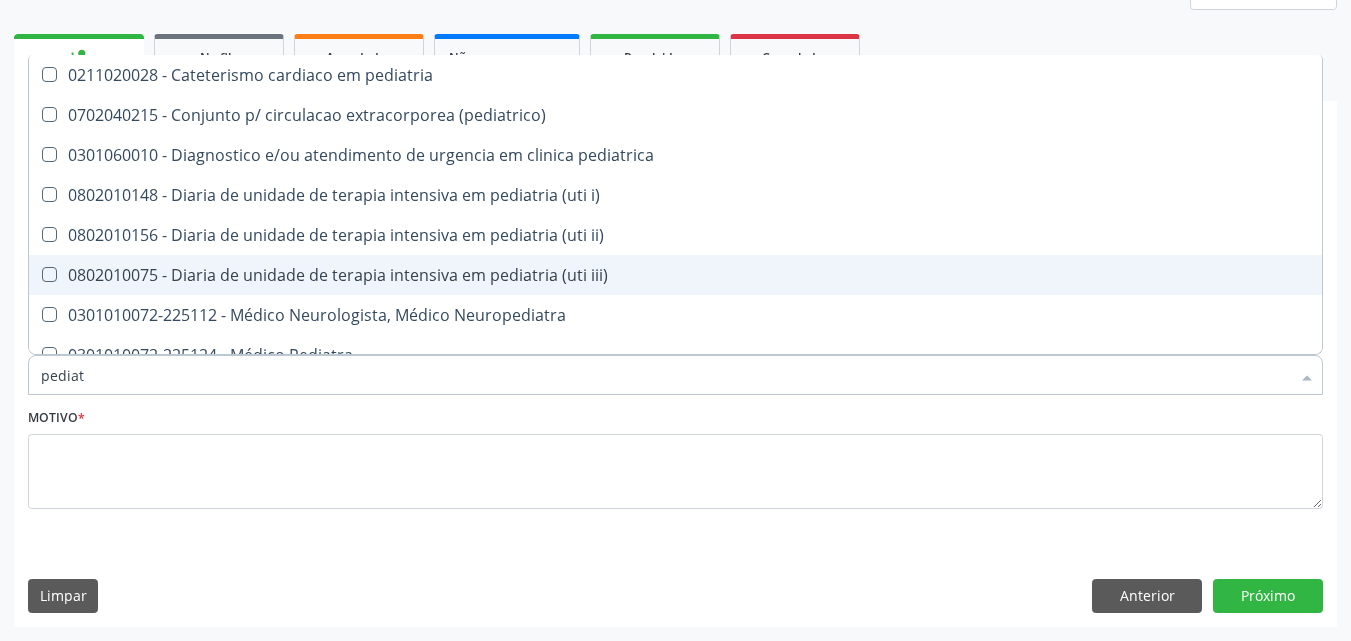 scroll, scrollTop: 141, scrollLeft: 0, axis: vertical 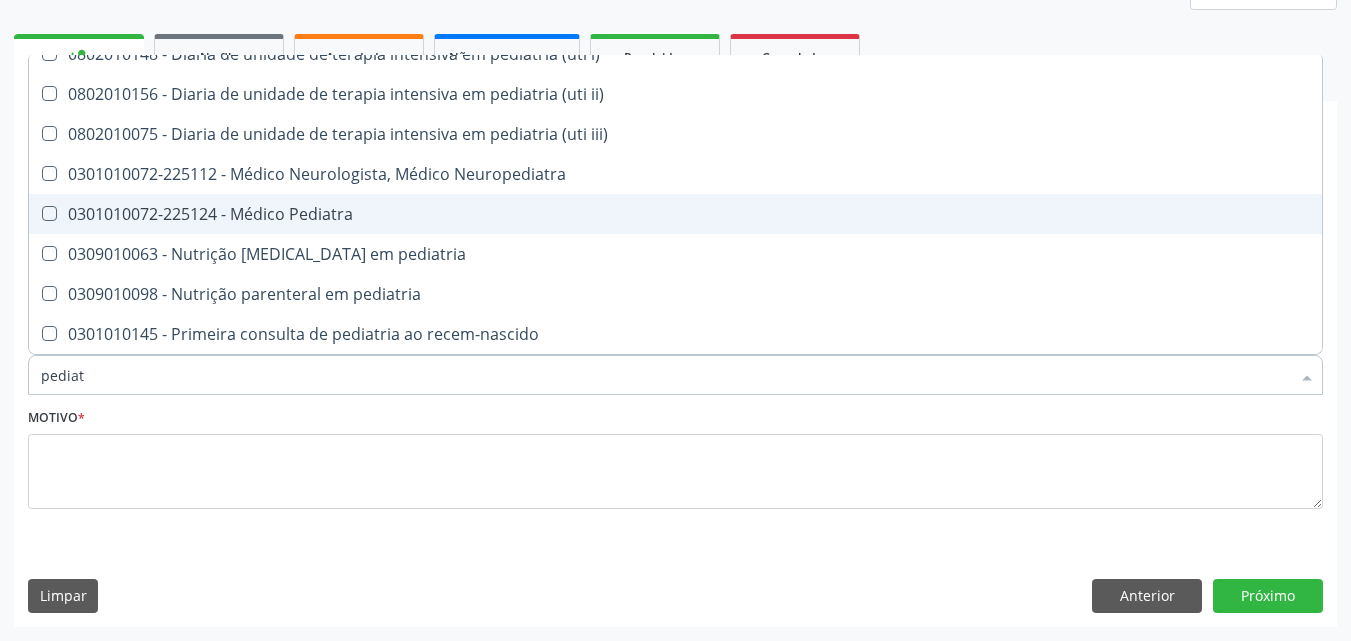 click on "0301010072-225124 - Médico Pediatra" at bounding box center (675, 214) 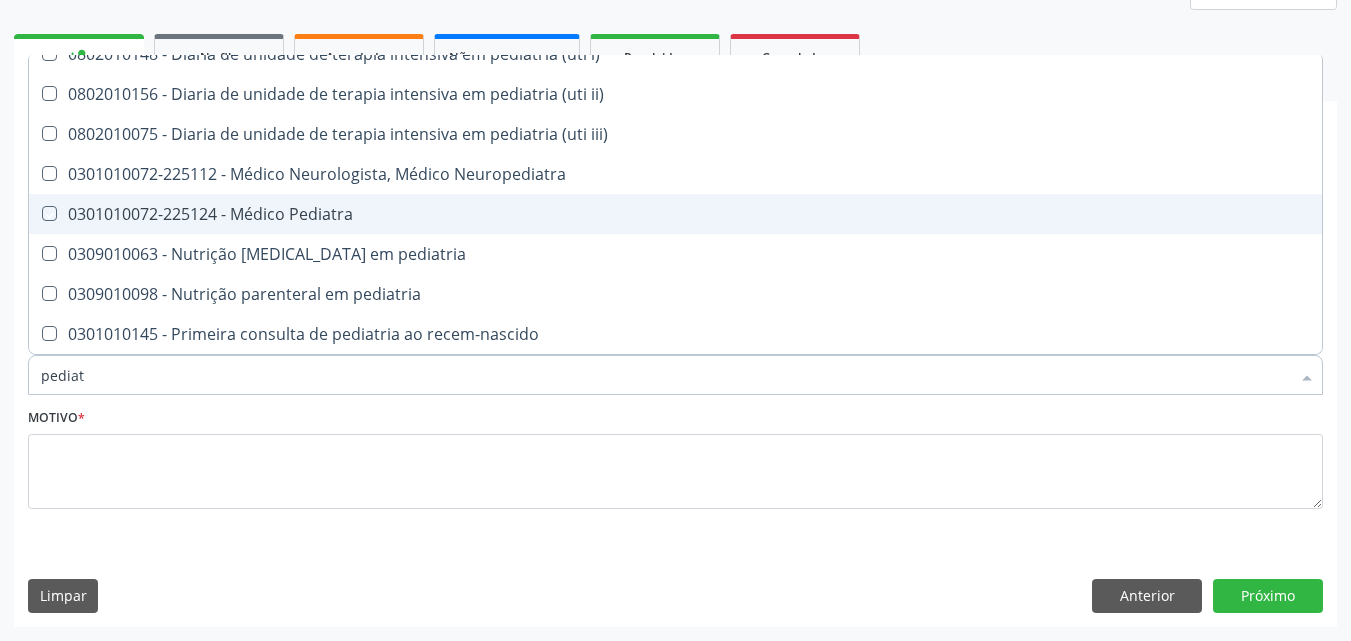 checkbox on "true" 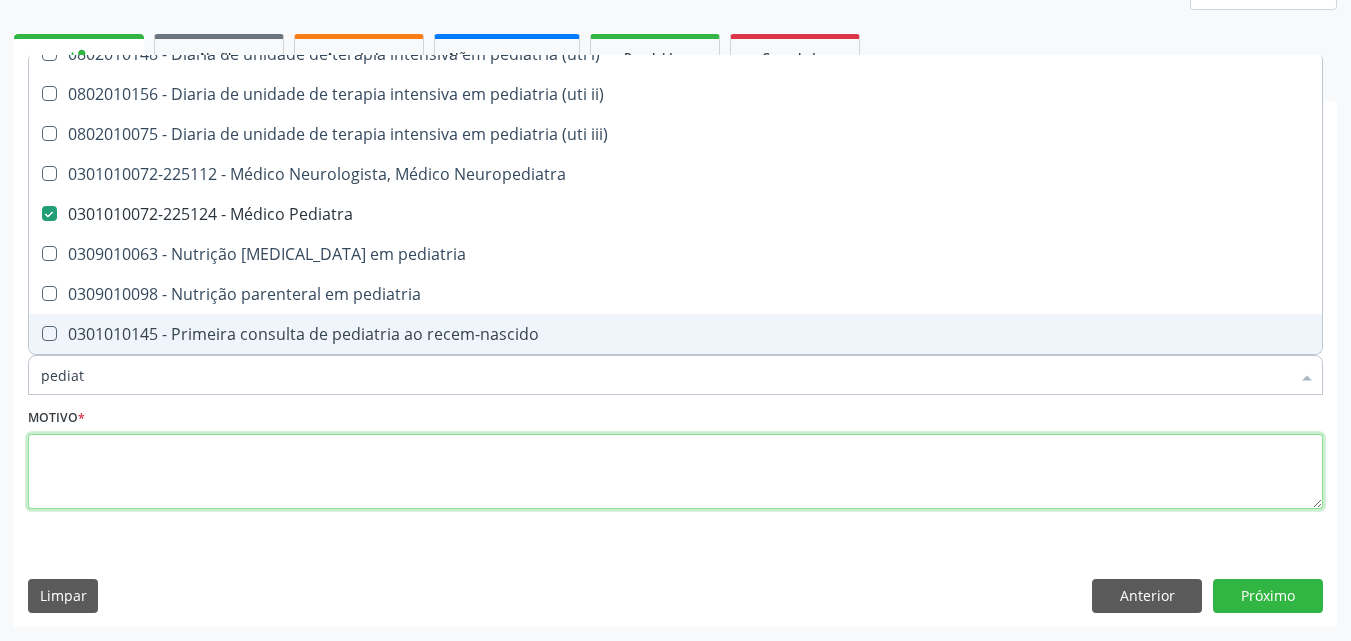 click at bounding box center [675, 472] 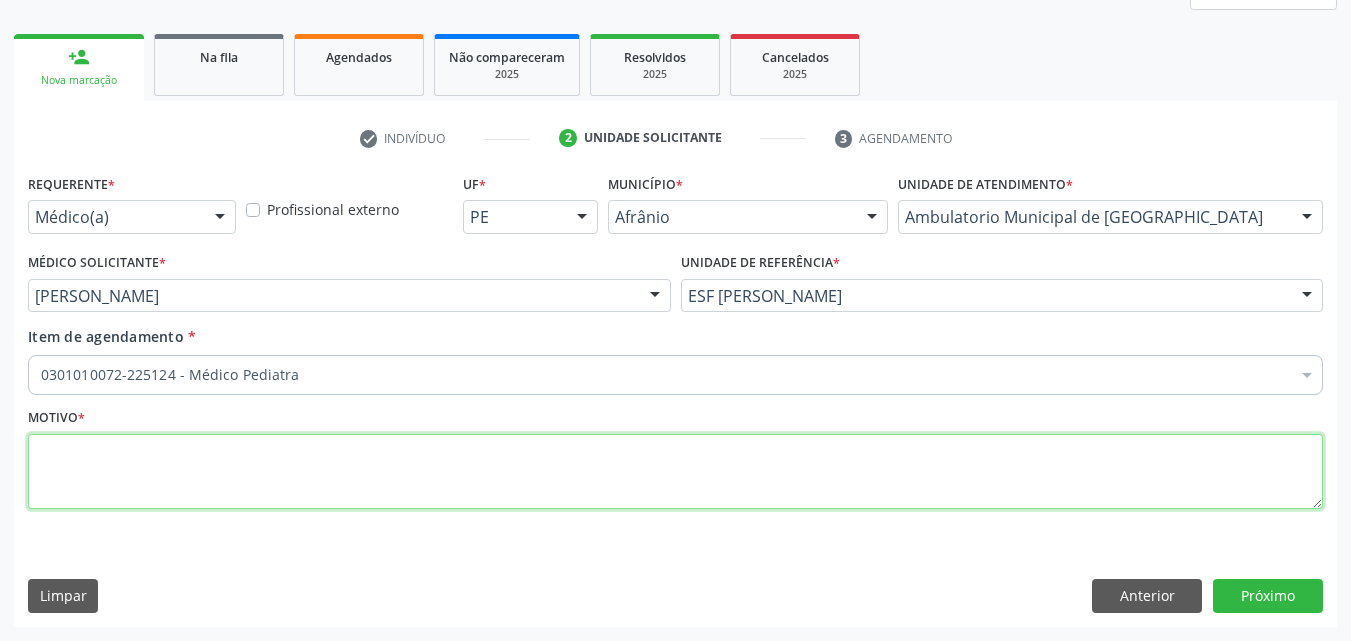 scroll, scrollTop: 0, scrollLeft: 0, axis: both 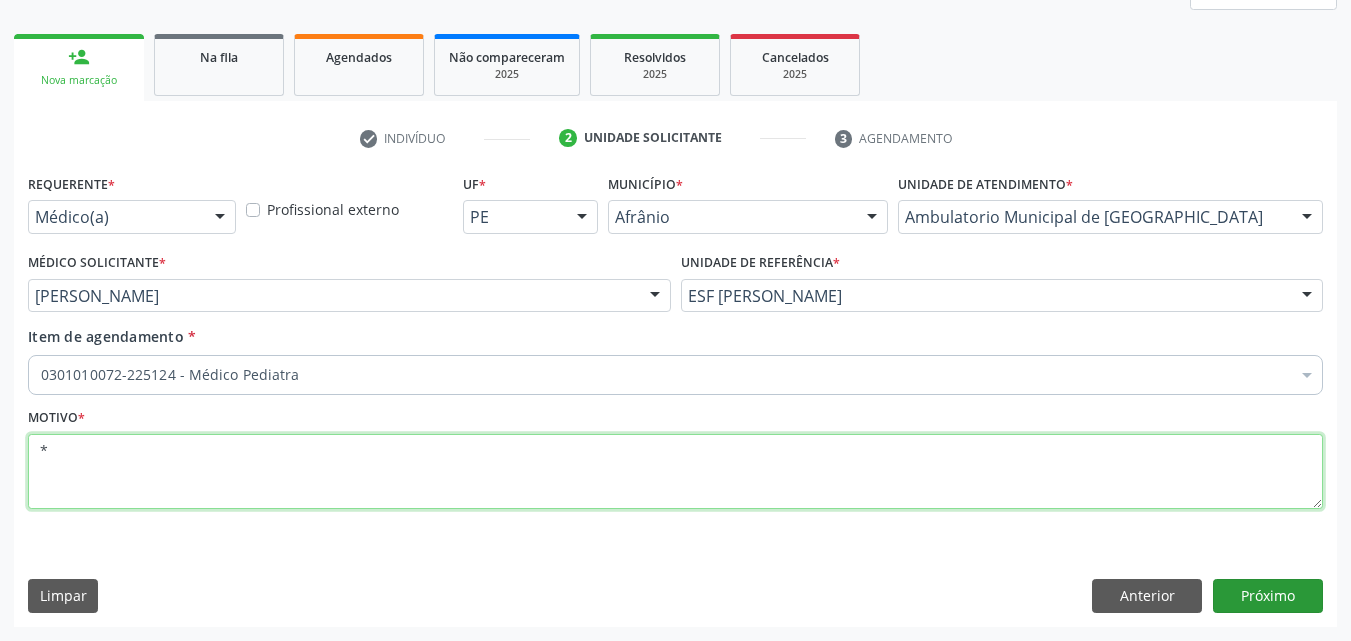 type on "*" 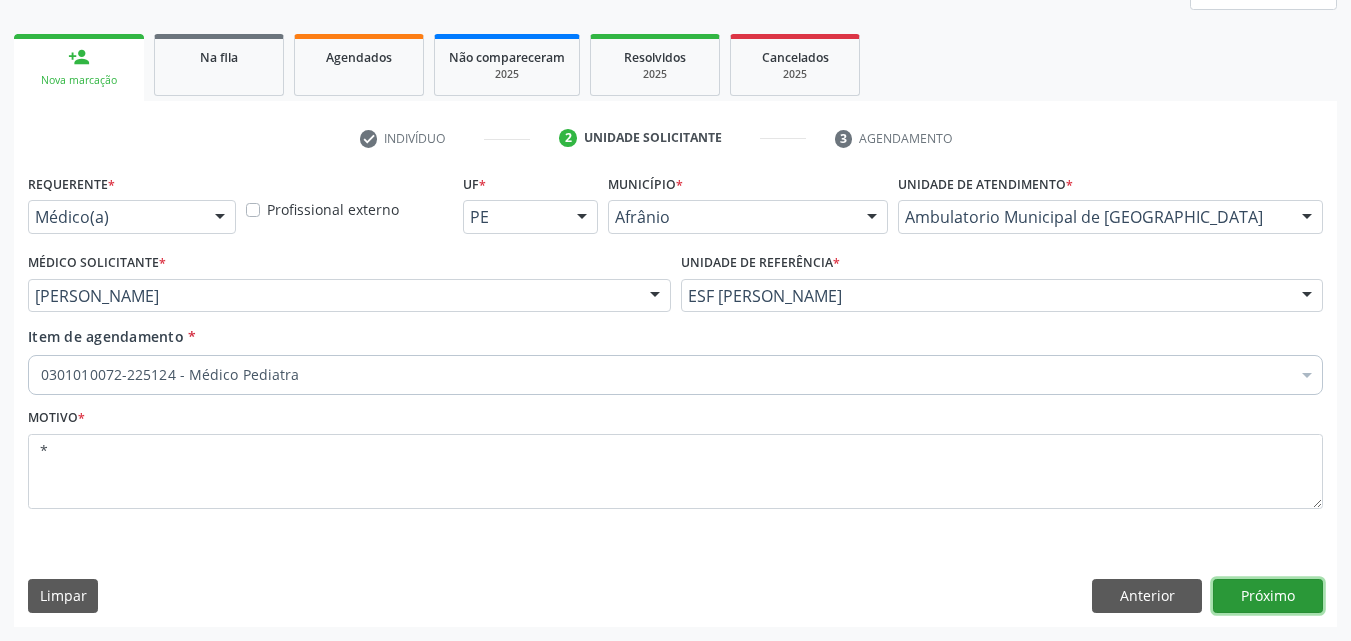 click on "Próximo" at bounding box center (1268, 596) 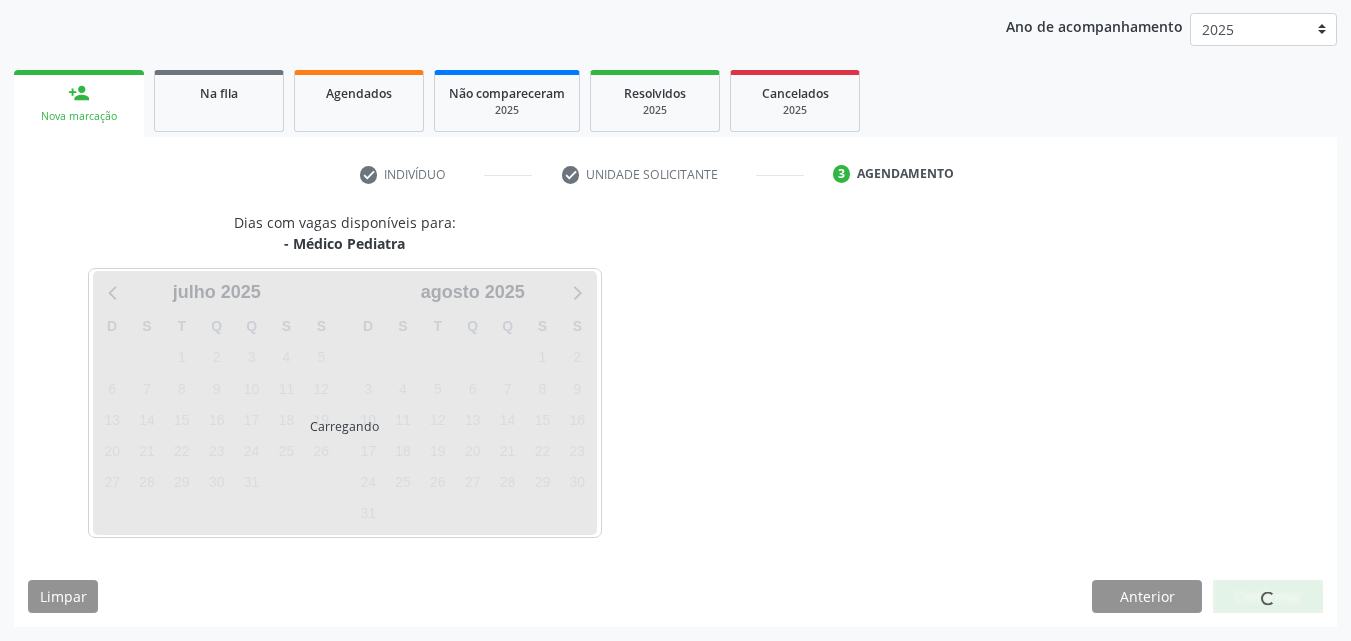 scroll, scrollTop: 229, scrollLeft: 0, axis: vertical 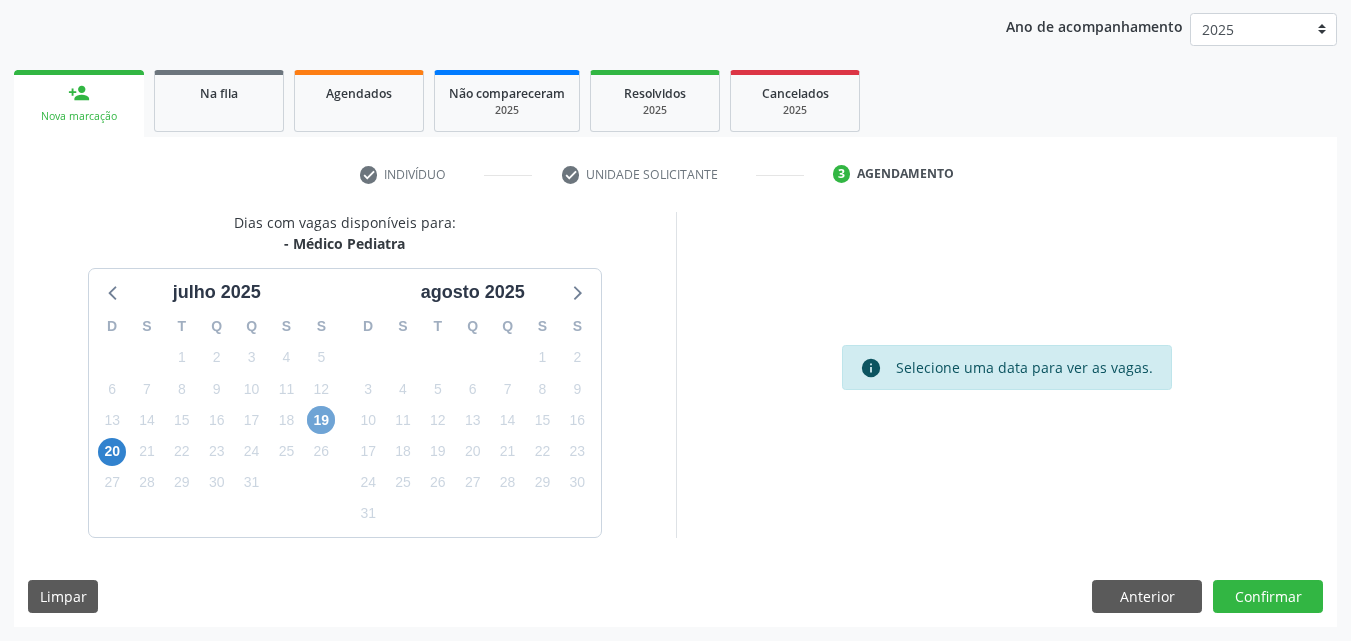 click on "19" at bounding box center [321, 420] 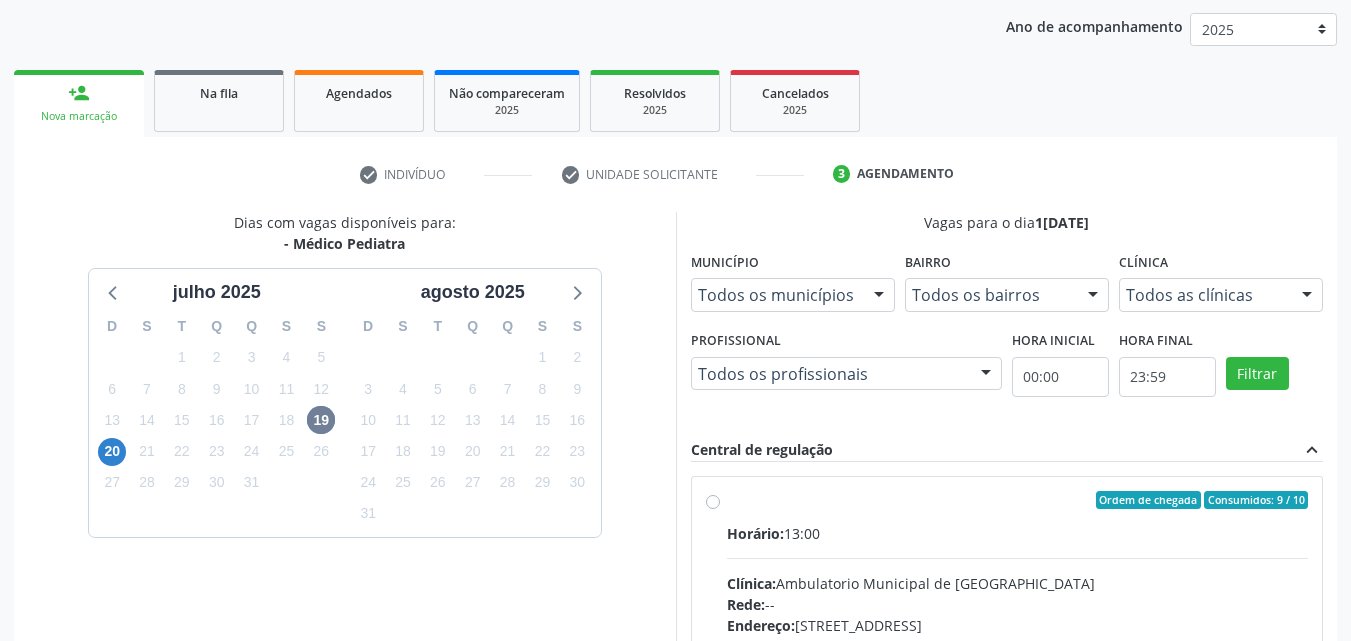 click on "Ordem de chegada
Consumidos: 9 / 10" at bounding box center (1018, 500) 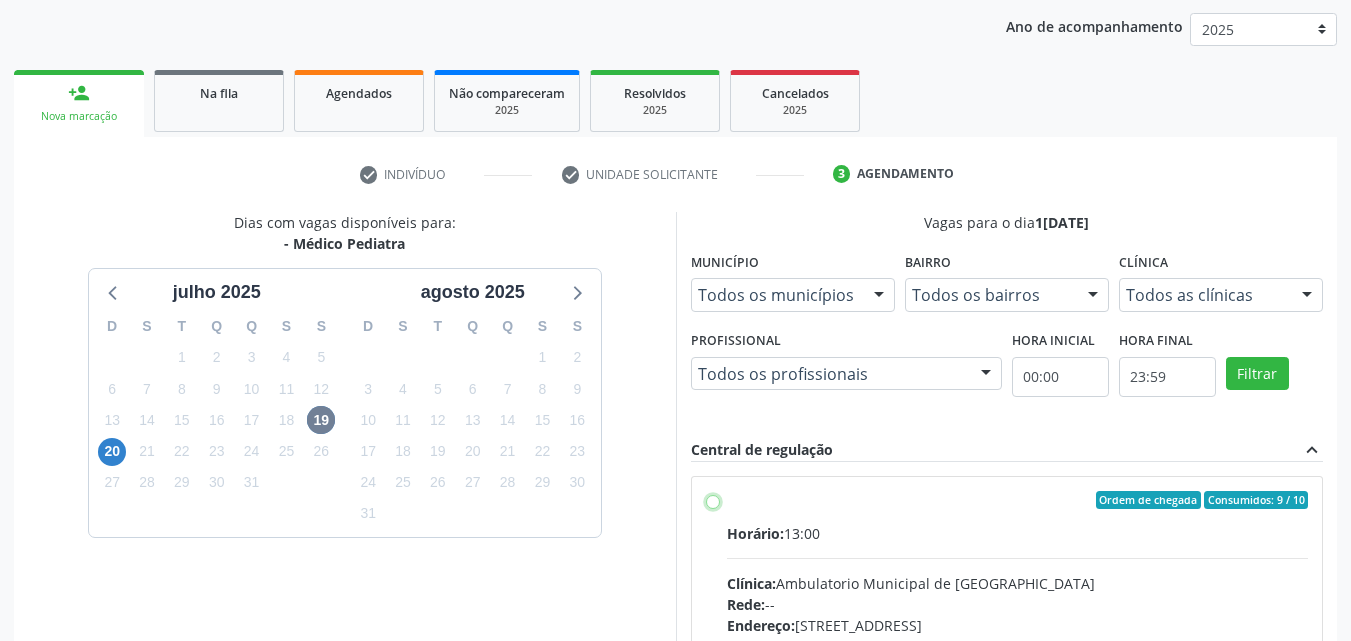 click on "Ordem de chegada
Consumidos: 9 / 10
Horário:   13:00
Clínica:  Ambulatorio Municipal de Saude
Rede:
--
Endereço:   A, nº 78, Centro, Afrânio - PE
Telefone:   --
Profissional:
--
Informações adicionais sobre o atendimento
Idade de atendimento:
Sem restrição
Gênero(s) atendido(s):
Sem restrição
Informações adicionais:
--" at bounding box center [713, 500] 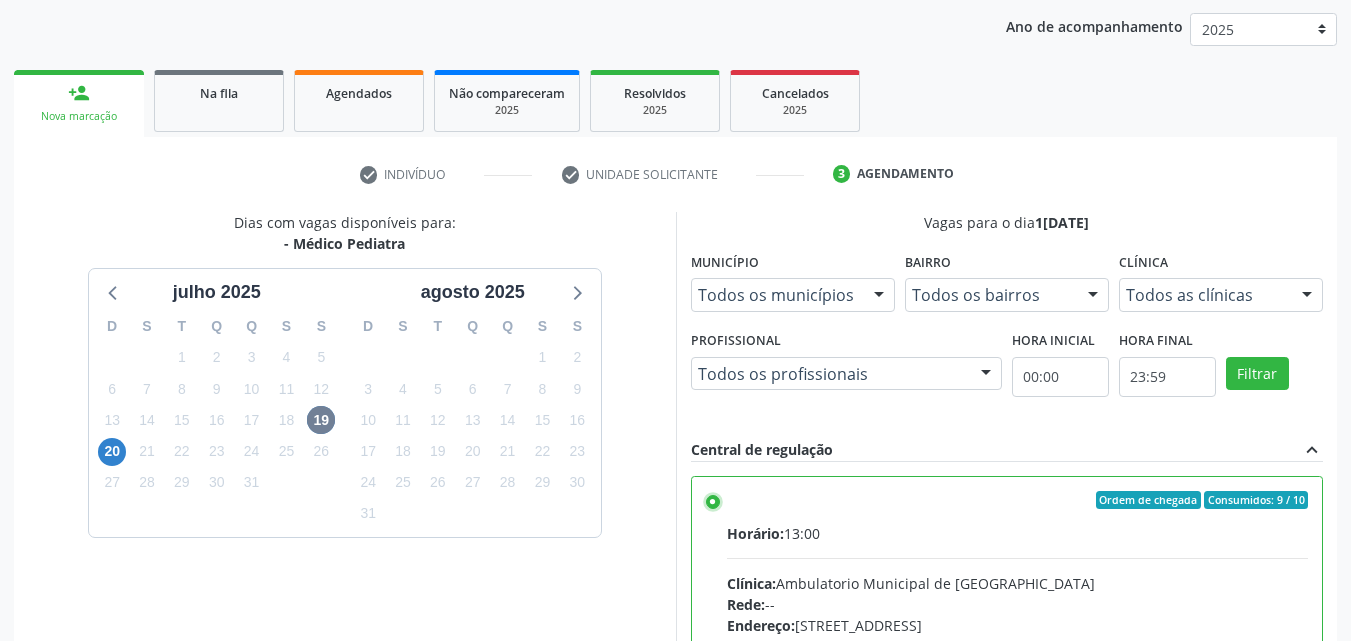 scroll, scrollTop: 99, scrollLeft: 0, axis: vertical 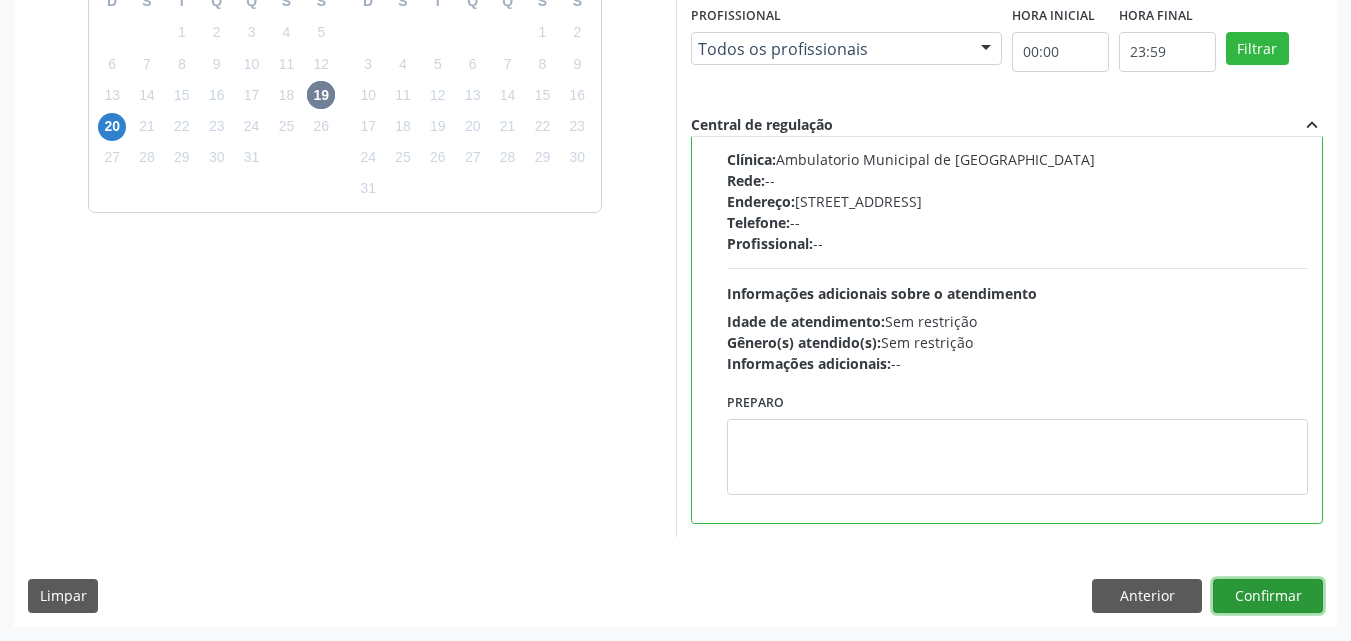 click on "Confirmar" at bounding box center (1268, 596) 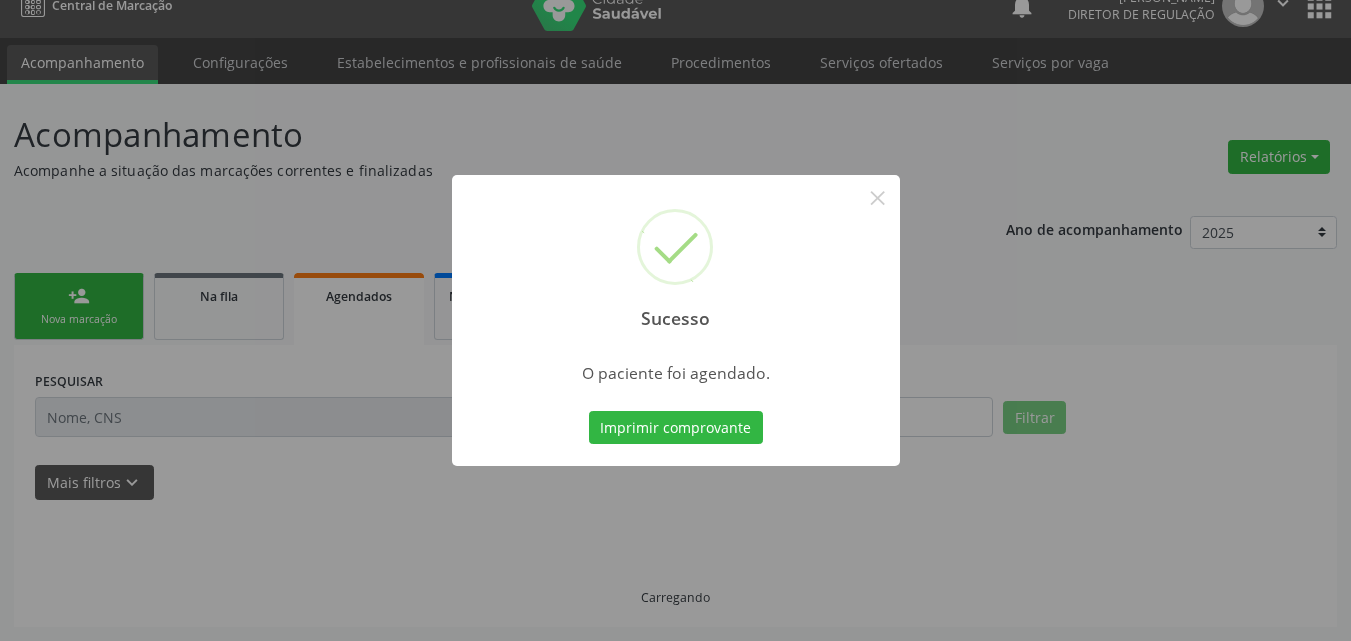 scroll, scrollTop: 26, scrollLeft: 0, axis: vertical 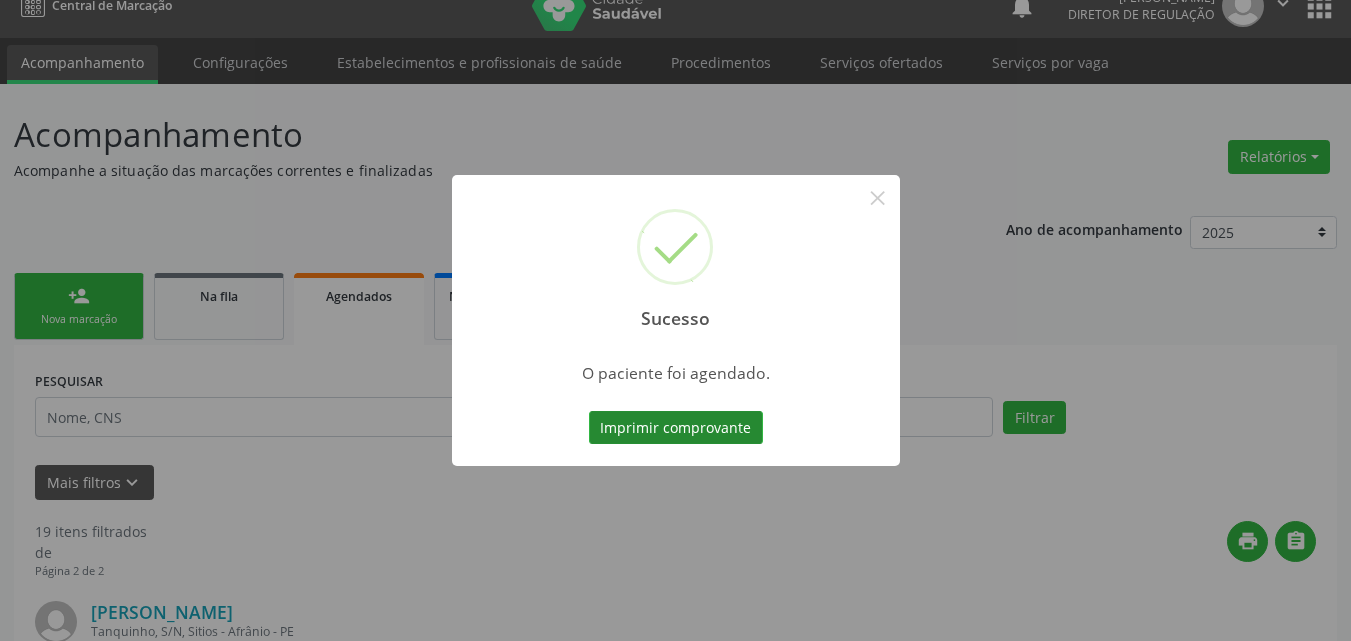 click on "Imprimir comprovante" at bounding box center [676, 428] 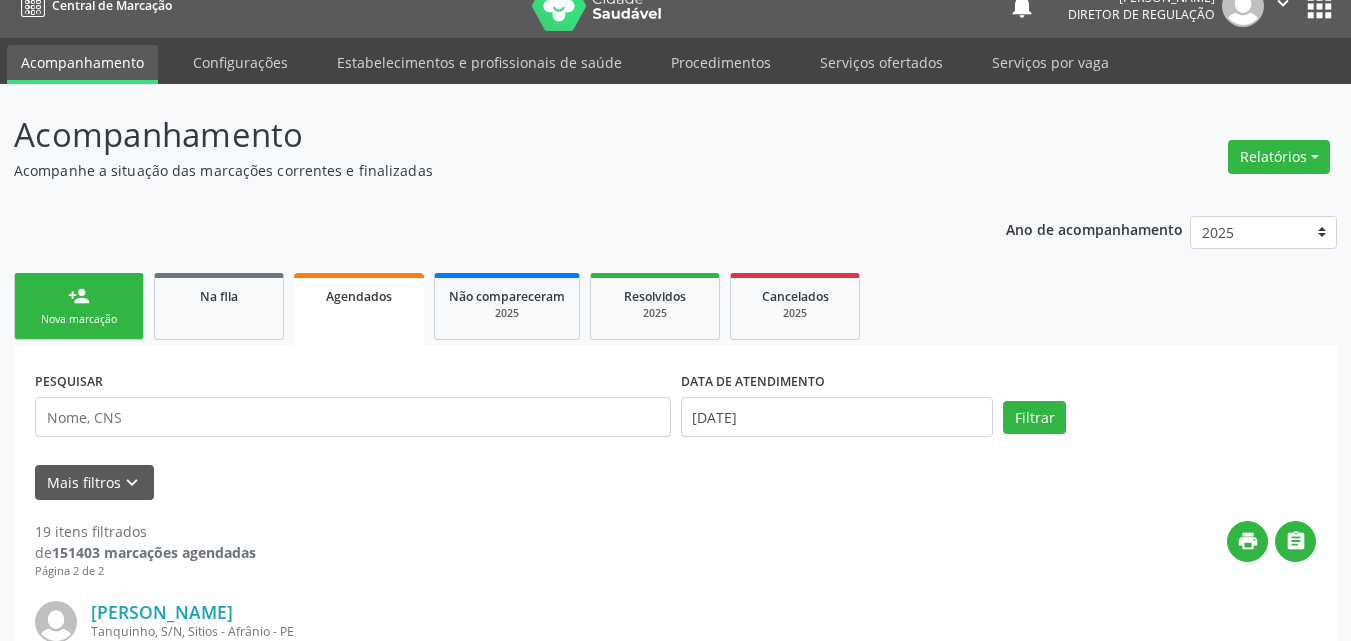 click on "Nova marcação" at bounding box center [79, 319] 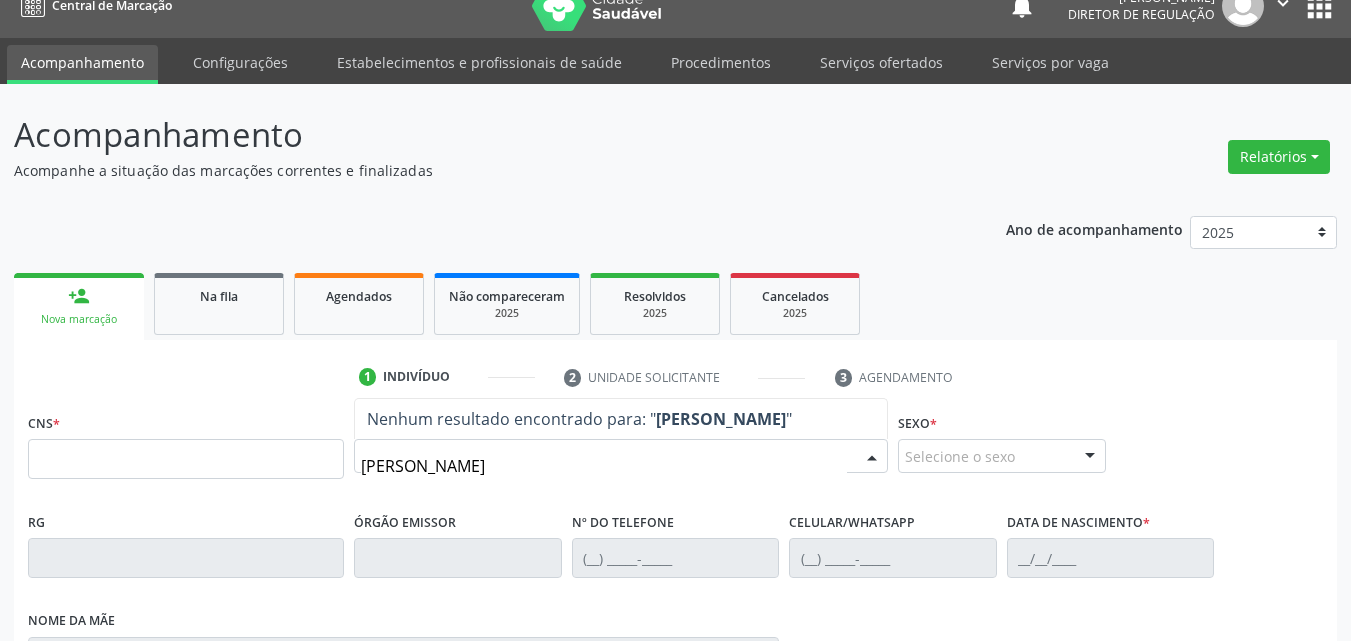 type on "suellen vitoria" 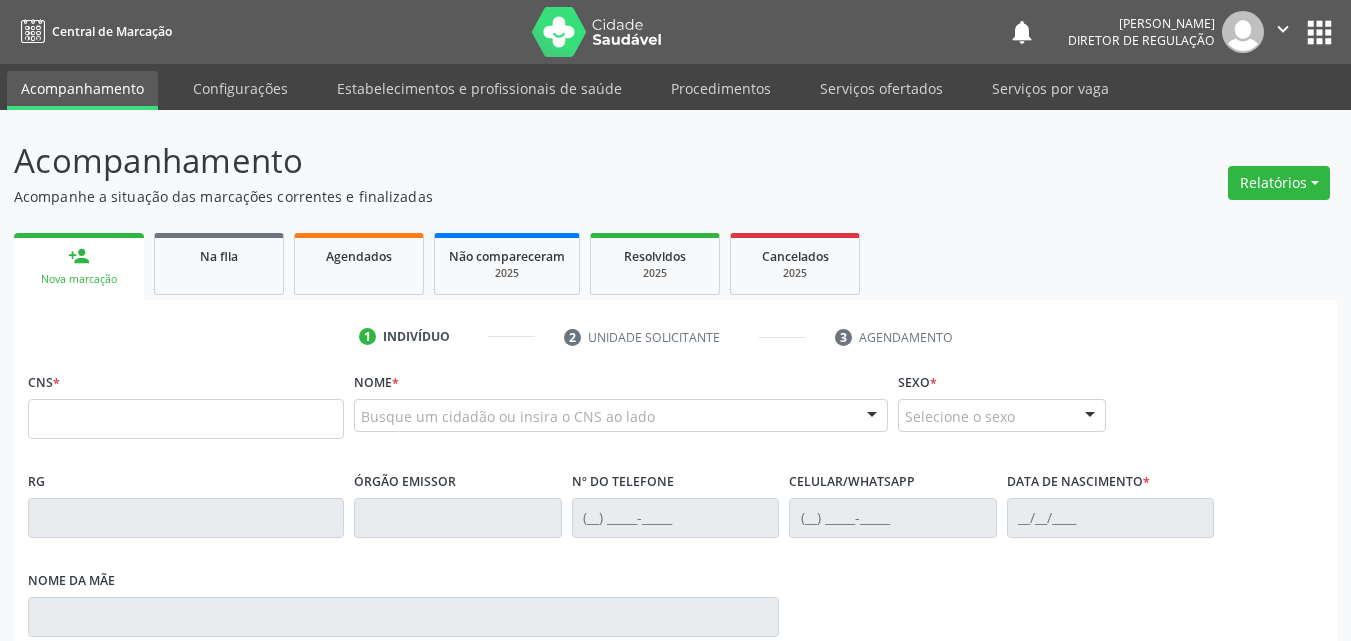 scroll, scrollTop: 26, scrollLeft: 0, axis: vertical 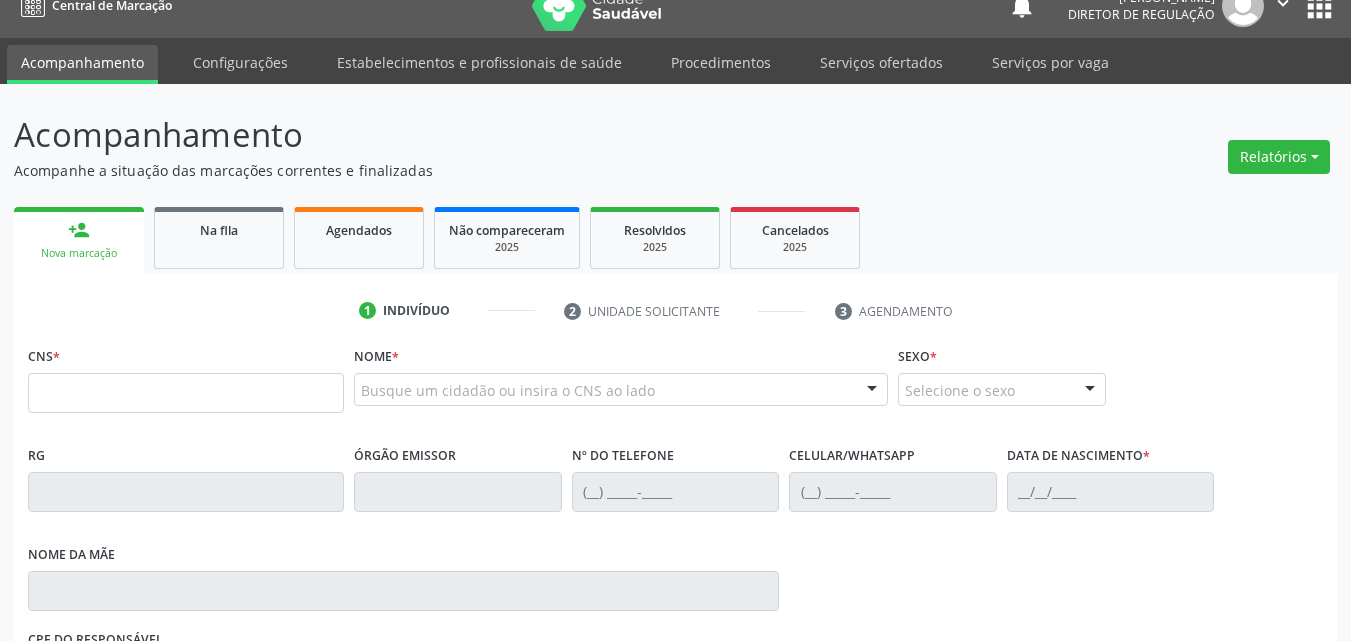 click on "Busque um cidadão ou insira o CNS ao lado" at bounding box center (621, 390) 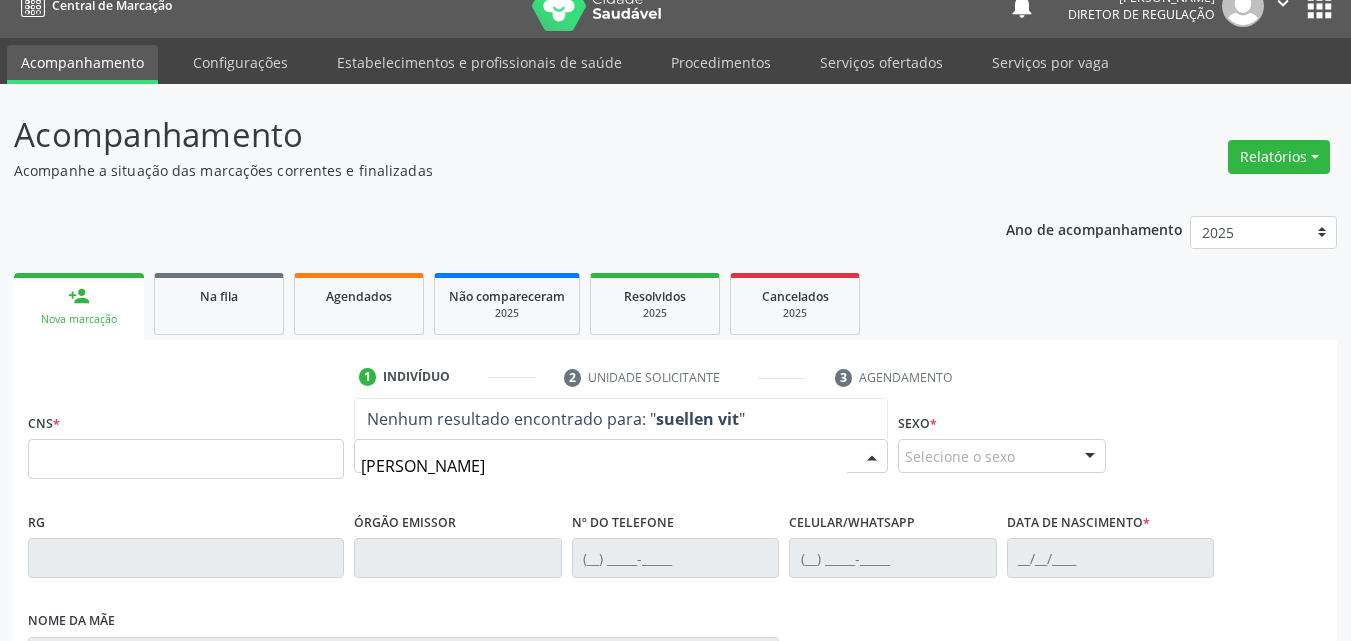 type on "suellen vit" 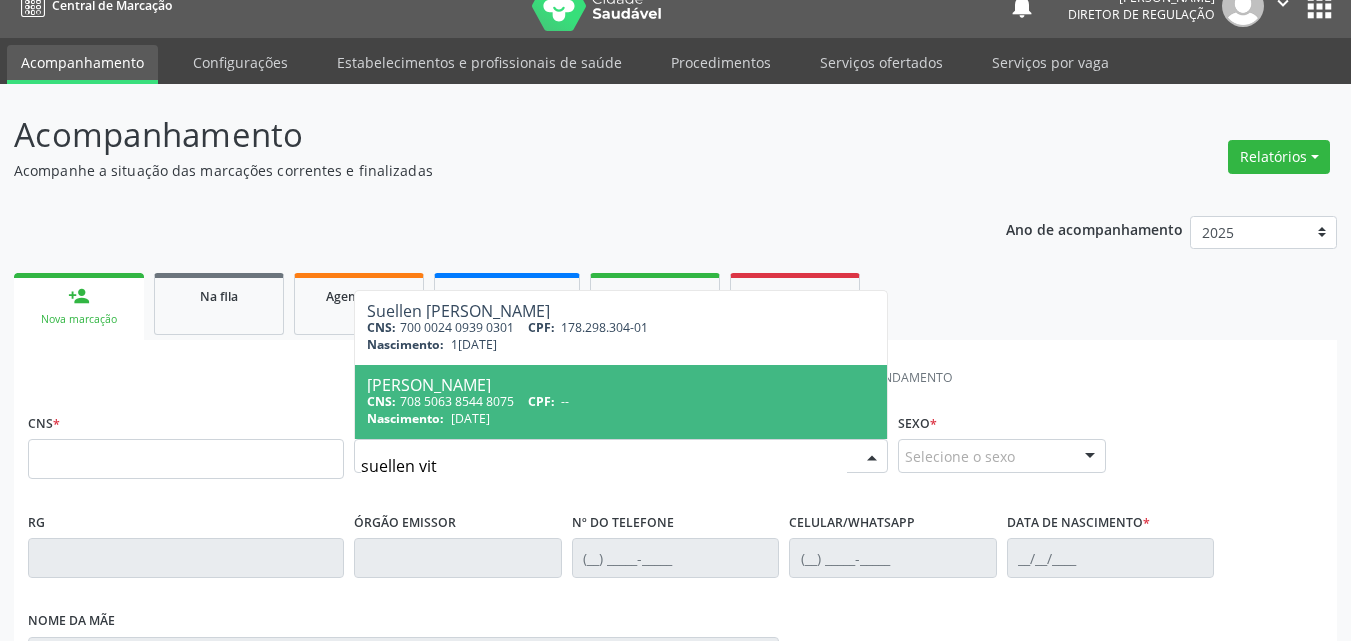 click on "11/11/2023" at bounding box center (470, 418) 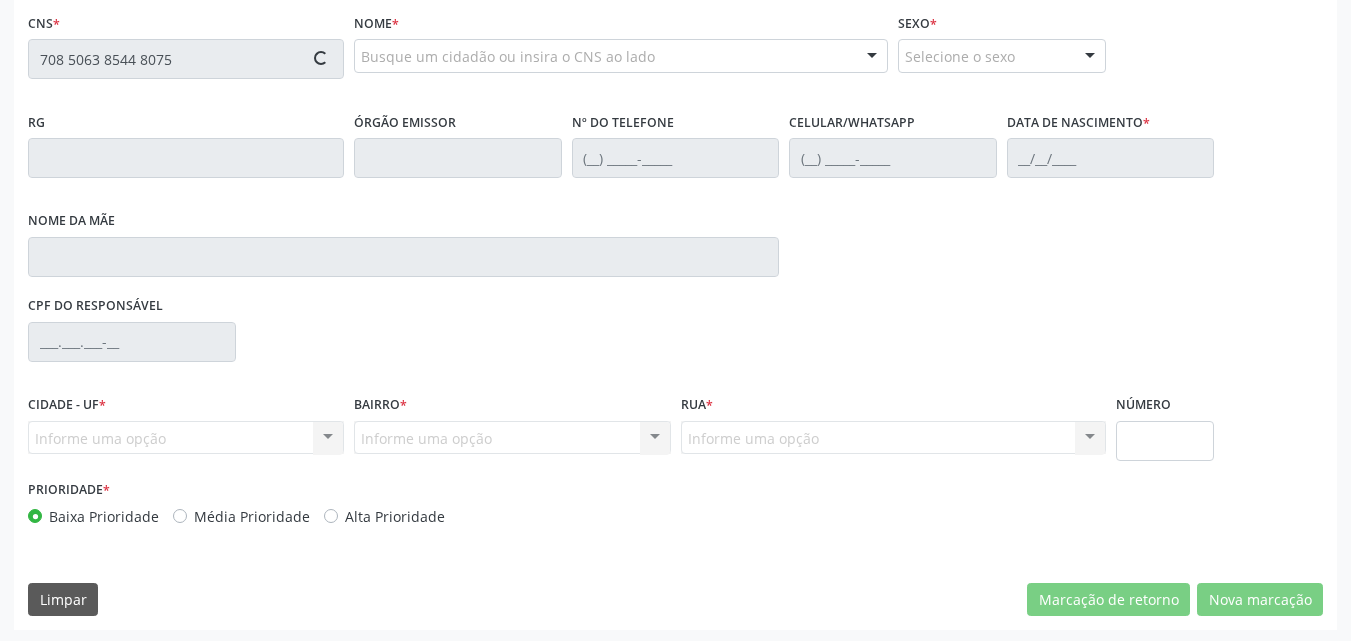 scroll, scrollTop: 429, scrollLeft: 0, axis: vertical 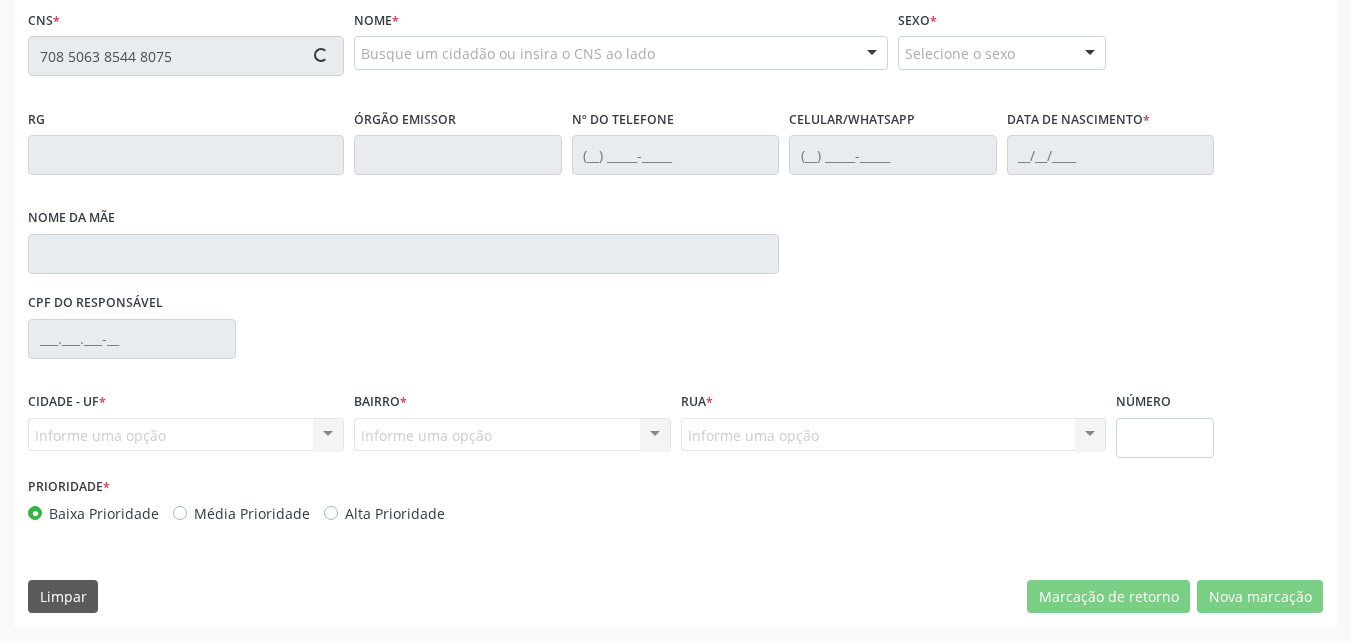type on "708 5063 8544 8075" 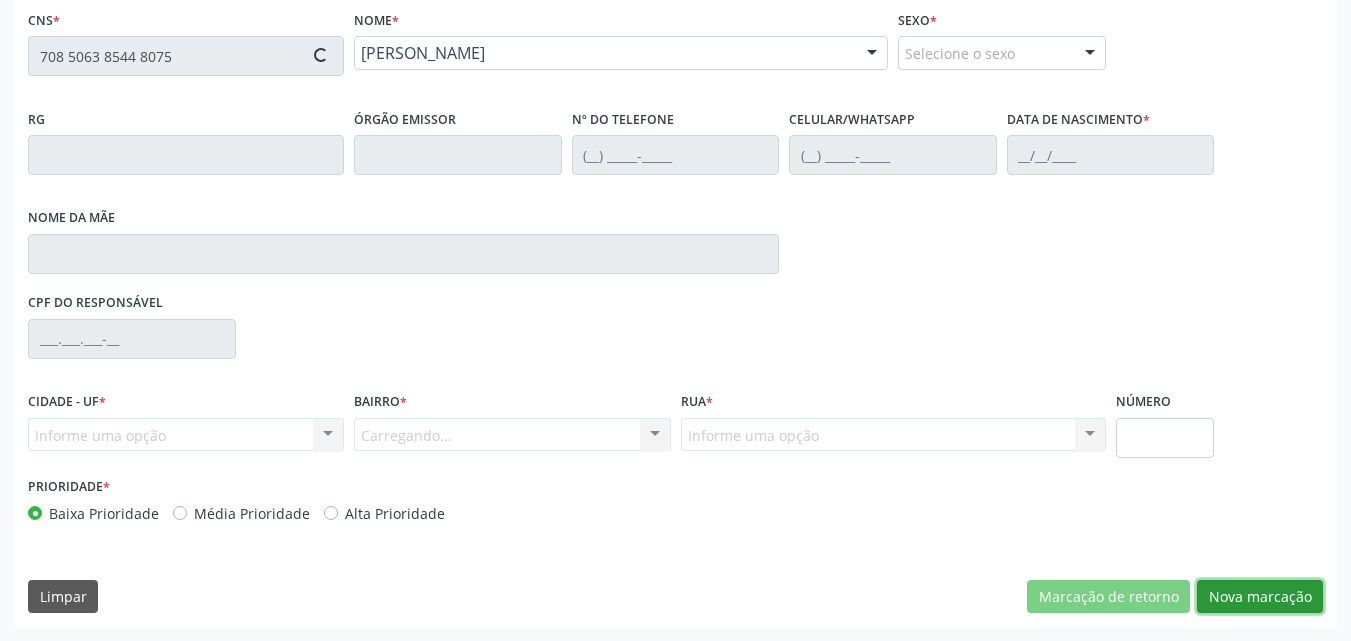click on "Nova marcação" at bounding box center (1260, 597) 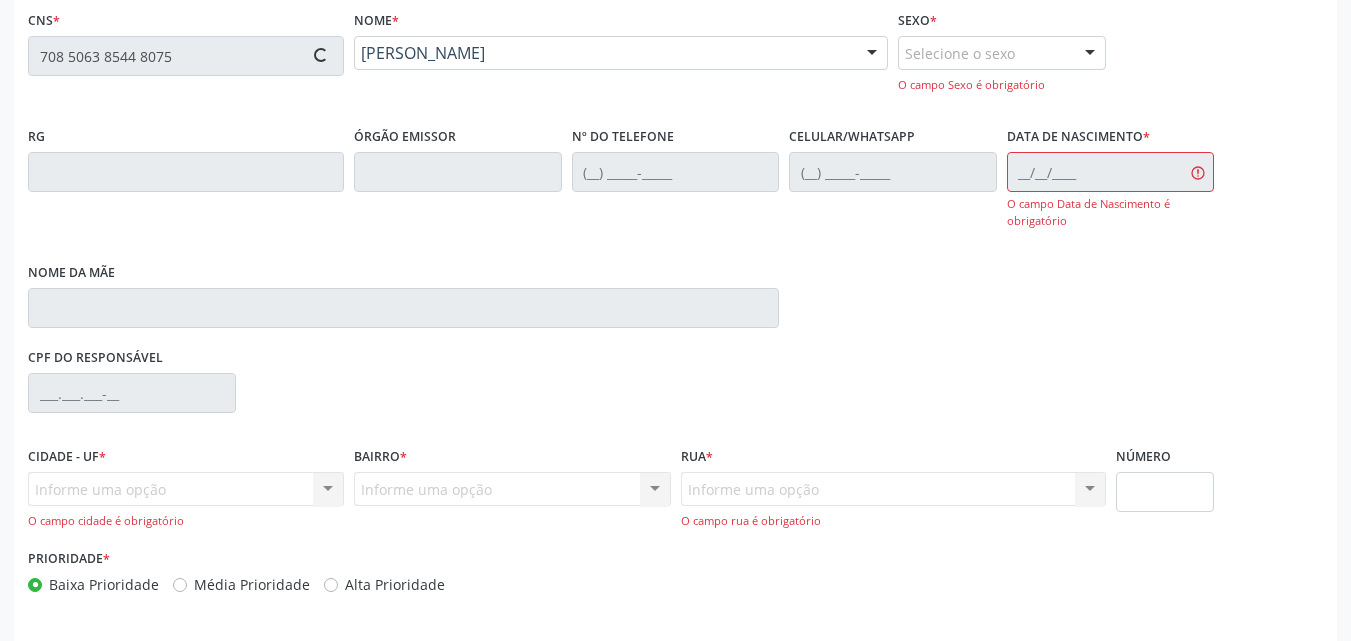 click on "Selecione o sexo" at bounding box center (1002, 53) 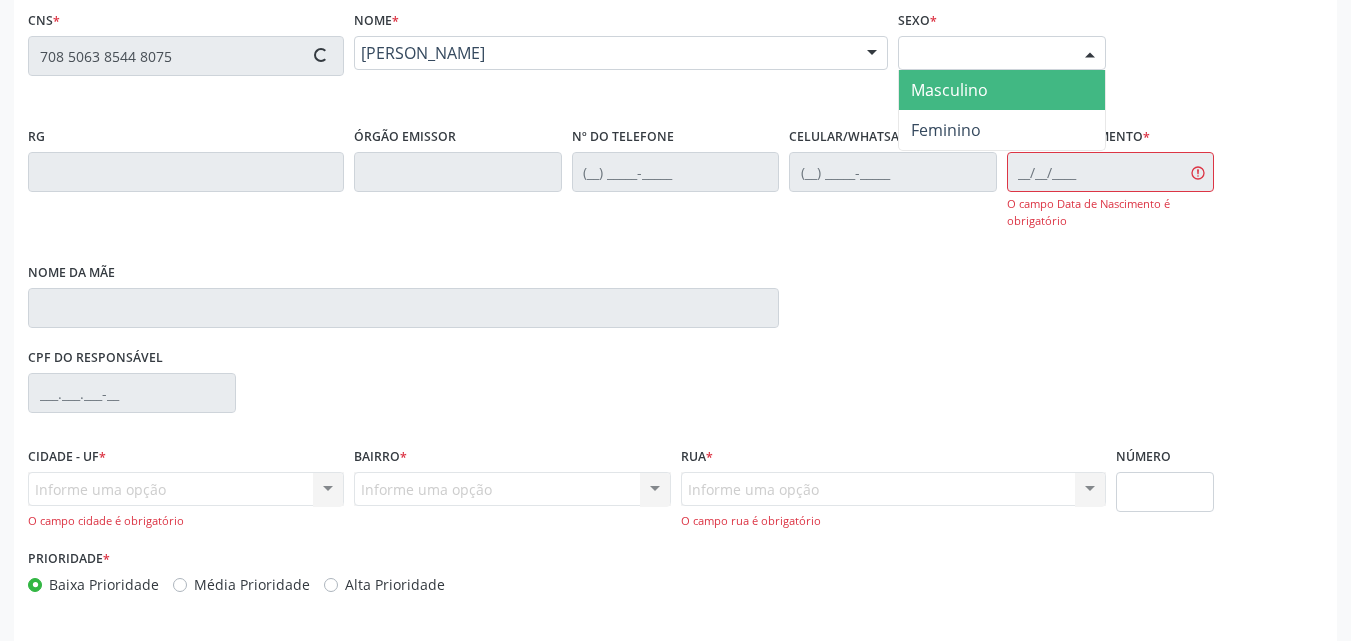 type on "(87) 98865-6604" 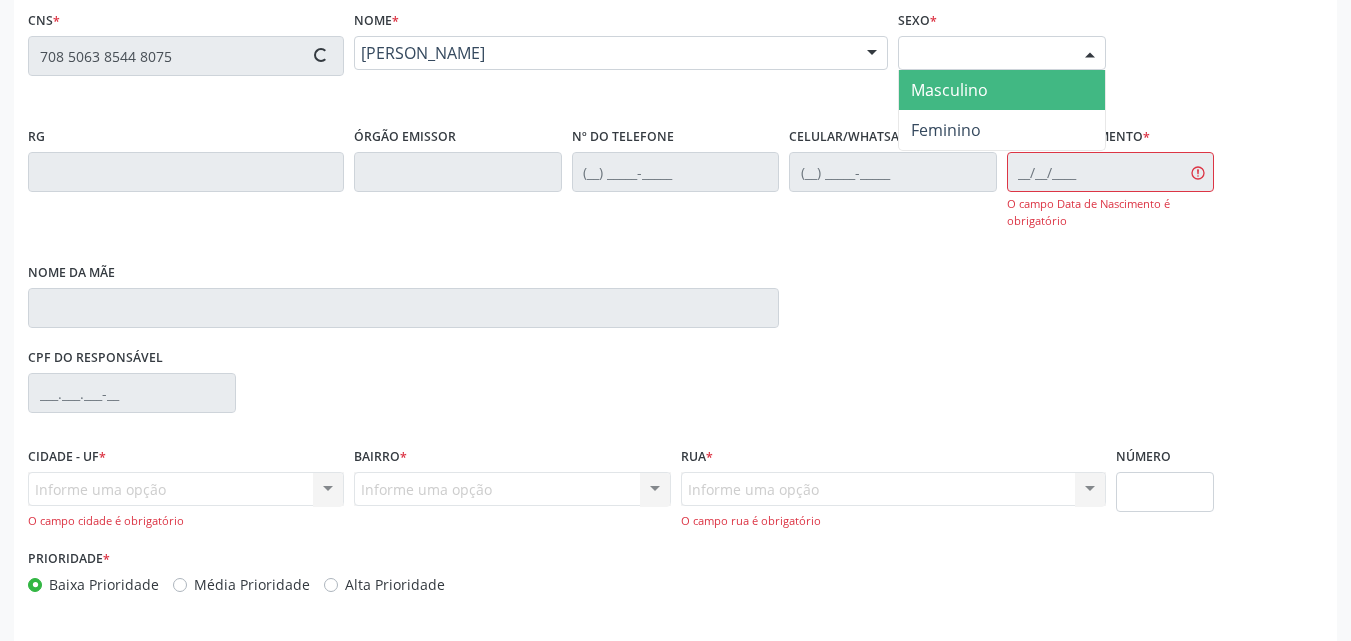 type on "15" 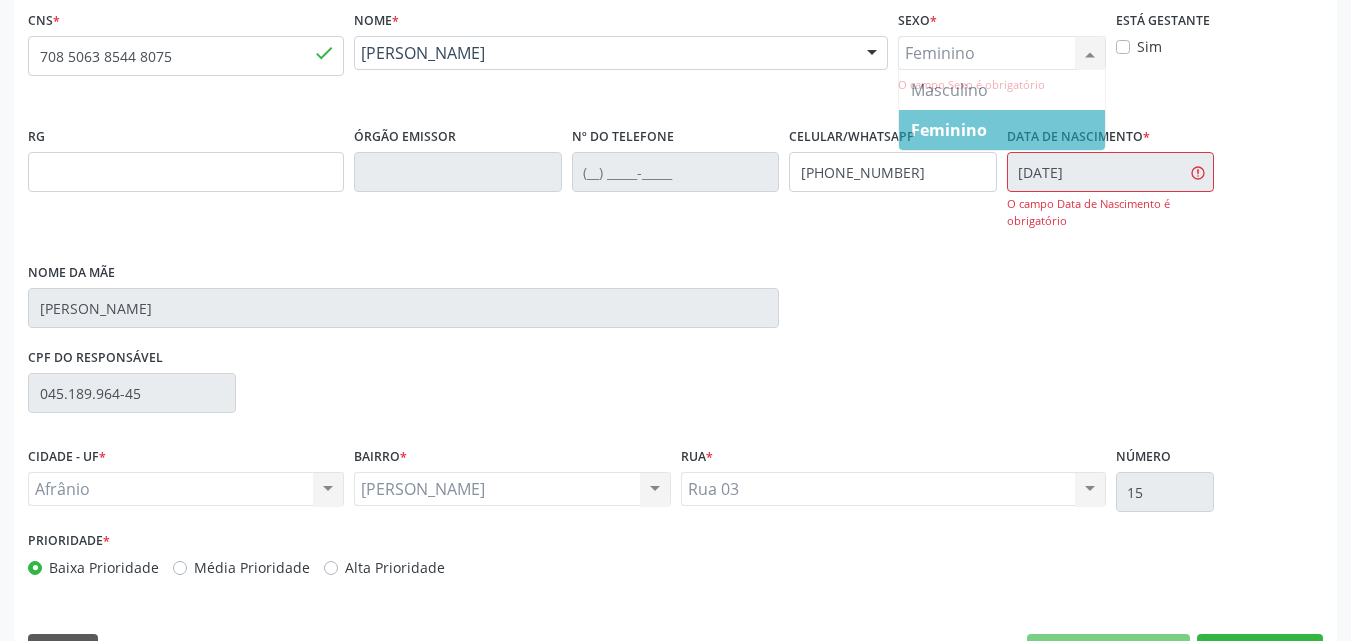 click on "Celular/WhatsApp
(87) 98865-6604" at bounding box center [893, 157] 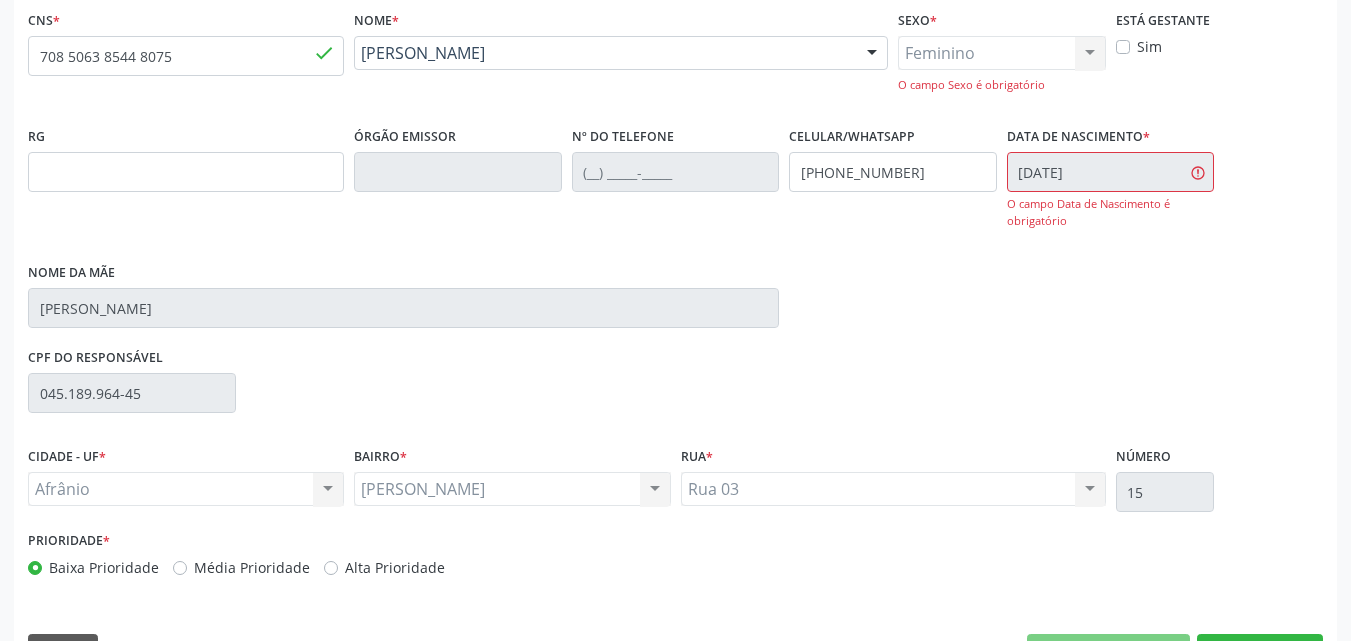 scroll, scrollTop: 484, scrollLeft: 0, axis: vertical 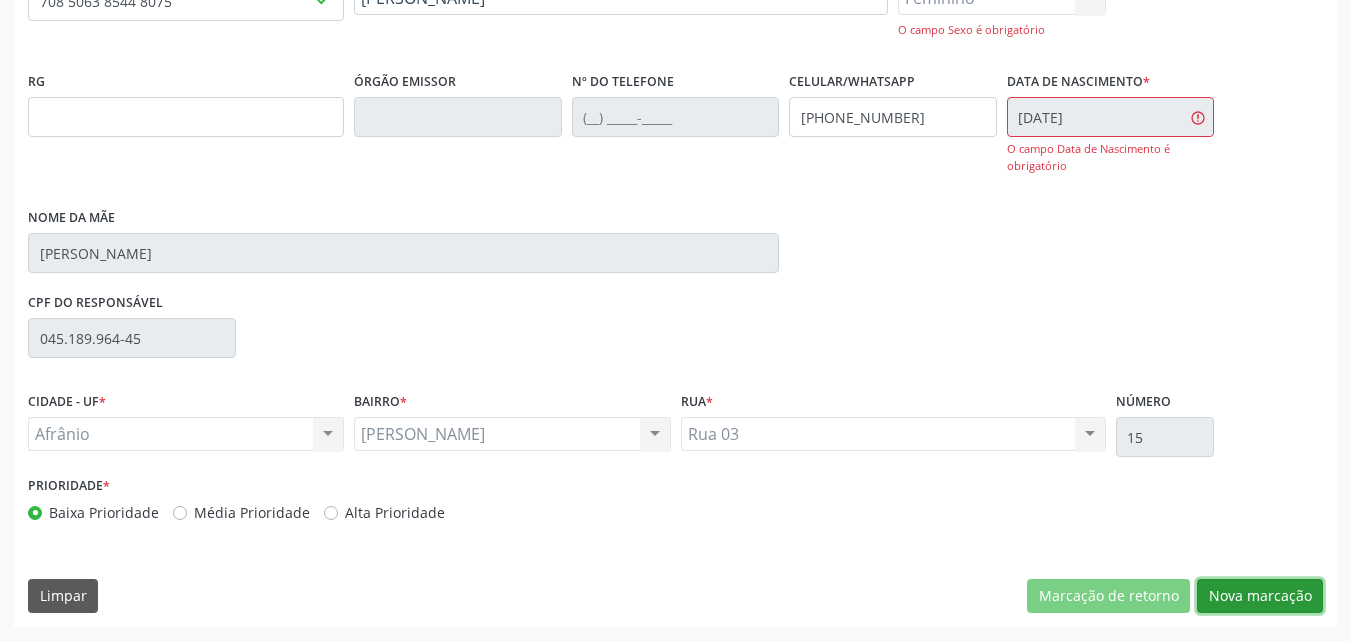 click on "Nova marcação" at bounding box center [1260, 596] 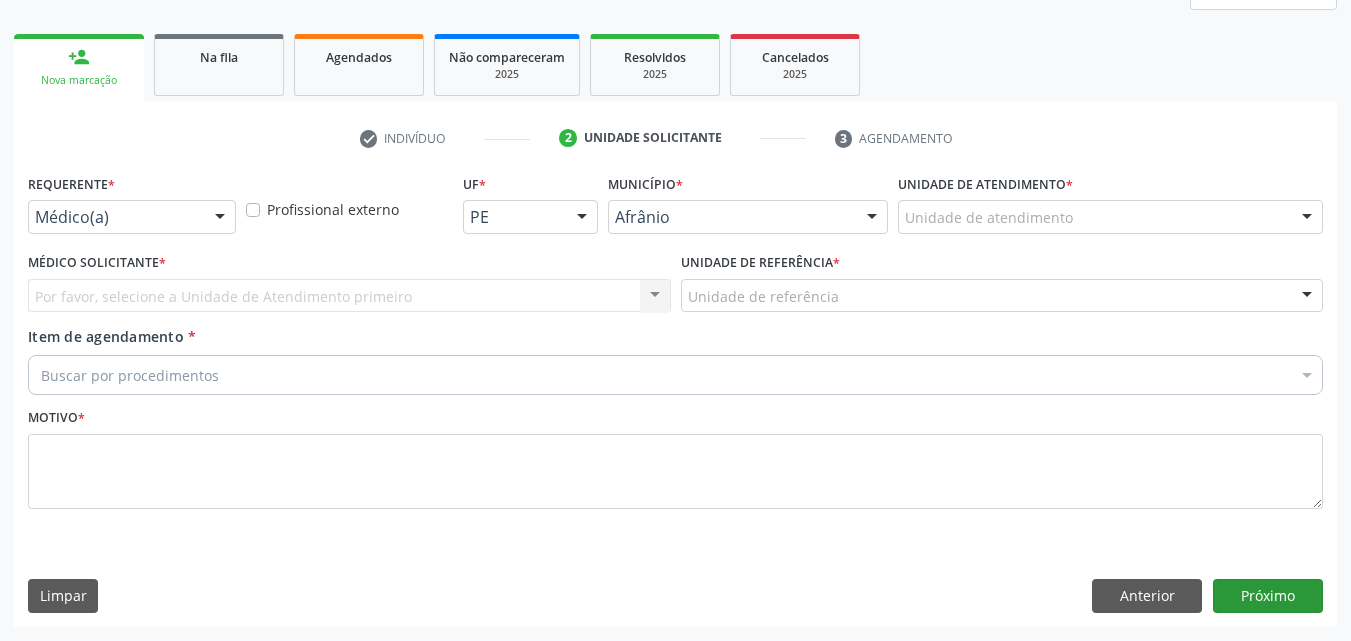 scroll, scrollTop: 265, scrollLeft: 0, axis: vertical 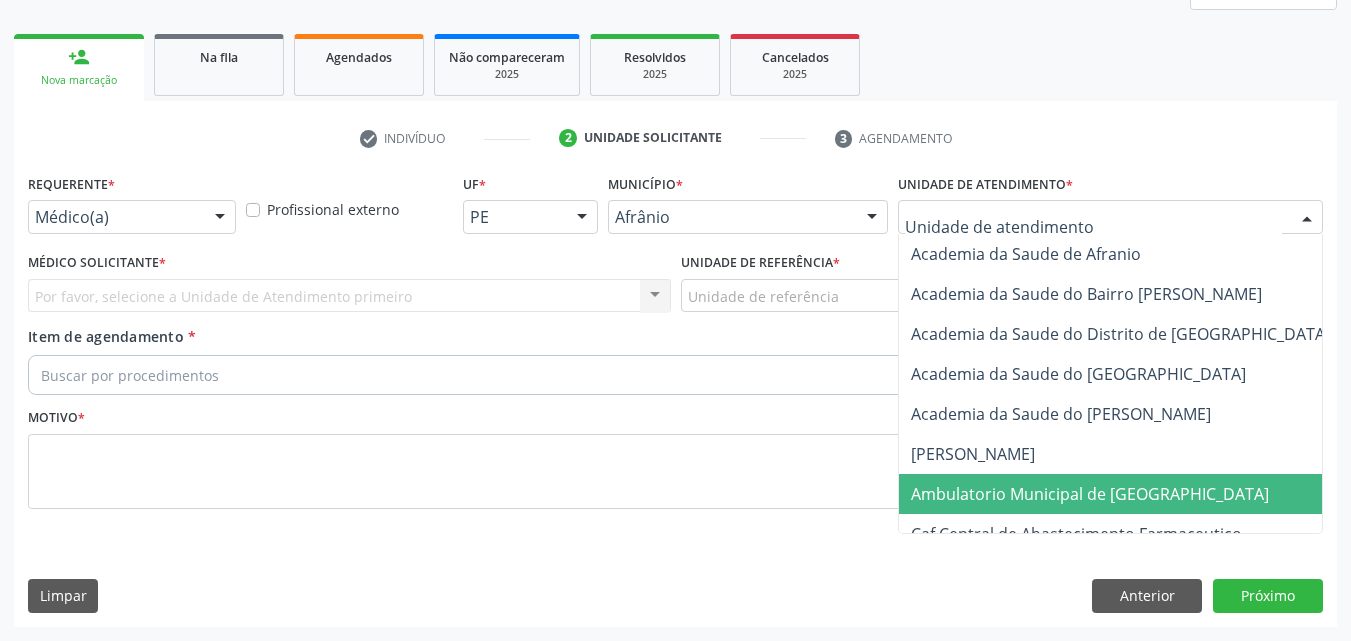 click on "Ambulatorio Municipal de [GEOGRAPHIC_DATA]" at bounding box center [1090, 494] 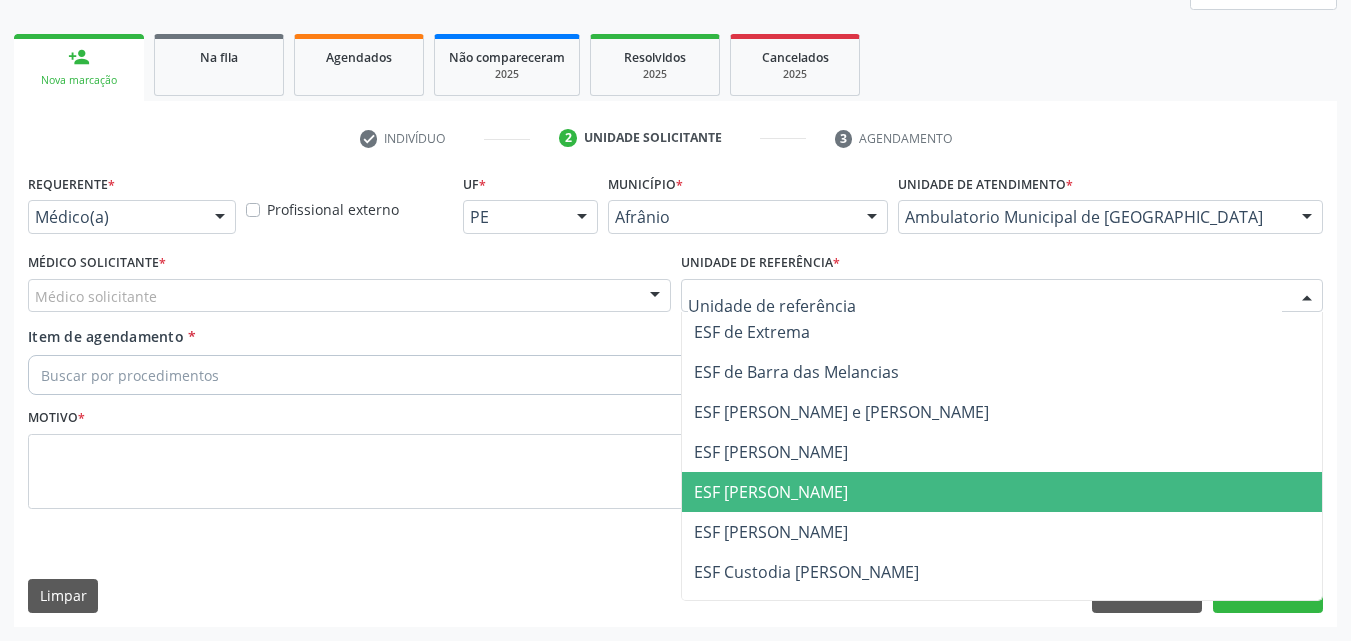 click on "ESF [PERSON_NAME]" at bounding box center (771, 492) 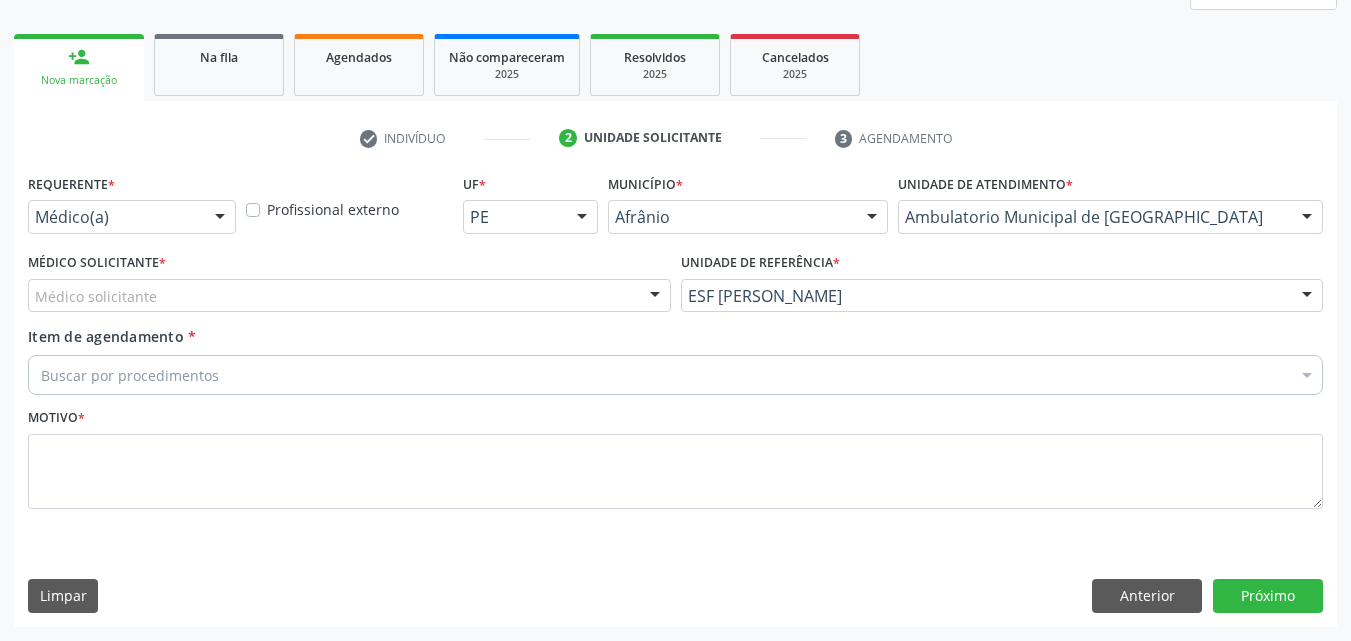 click on "Médico solicitante" at bounding box center [349, 296] 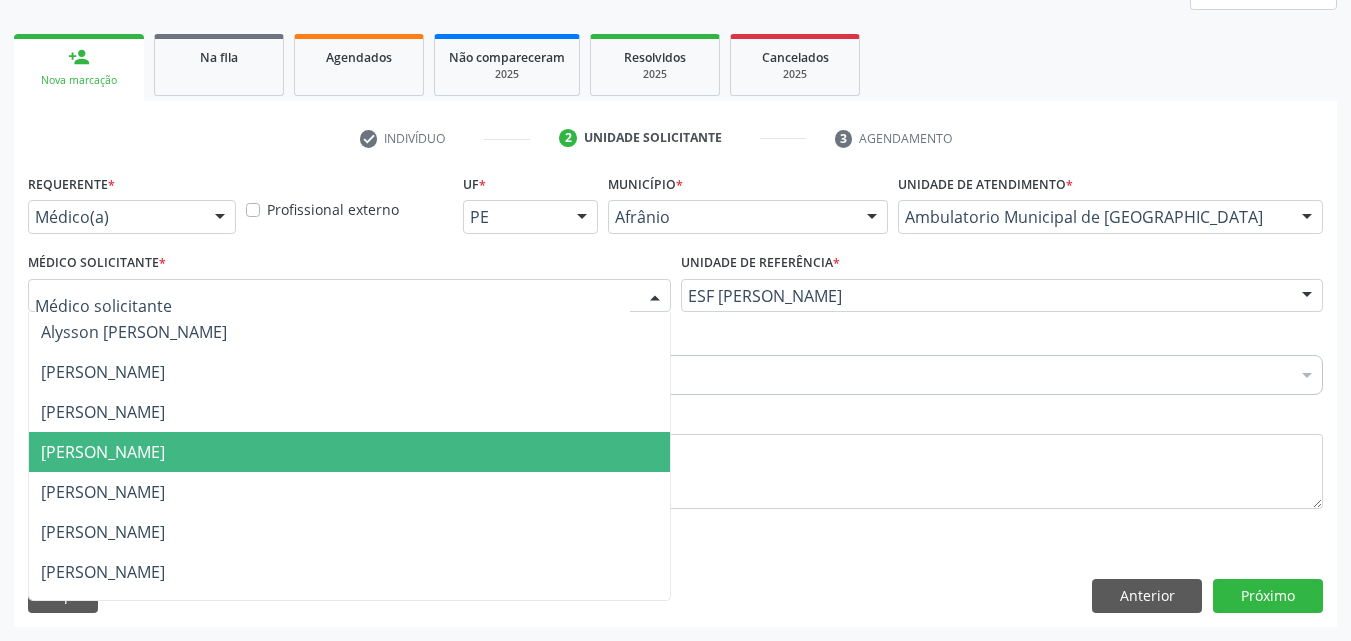 click on "[PERSON_NAME]" at bounding box center [349, 452] 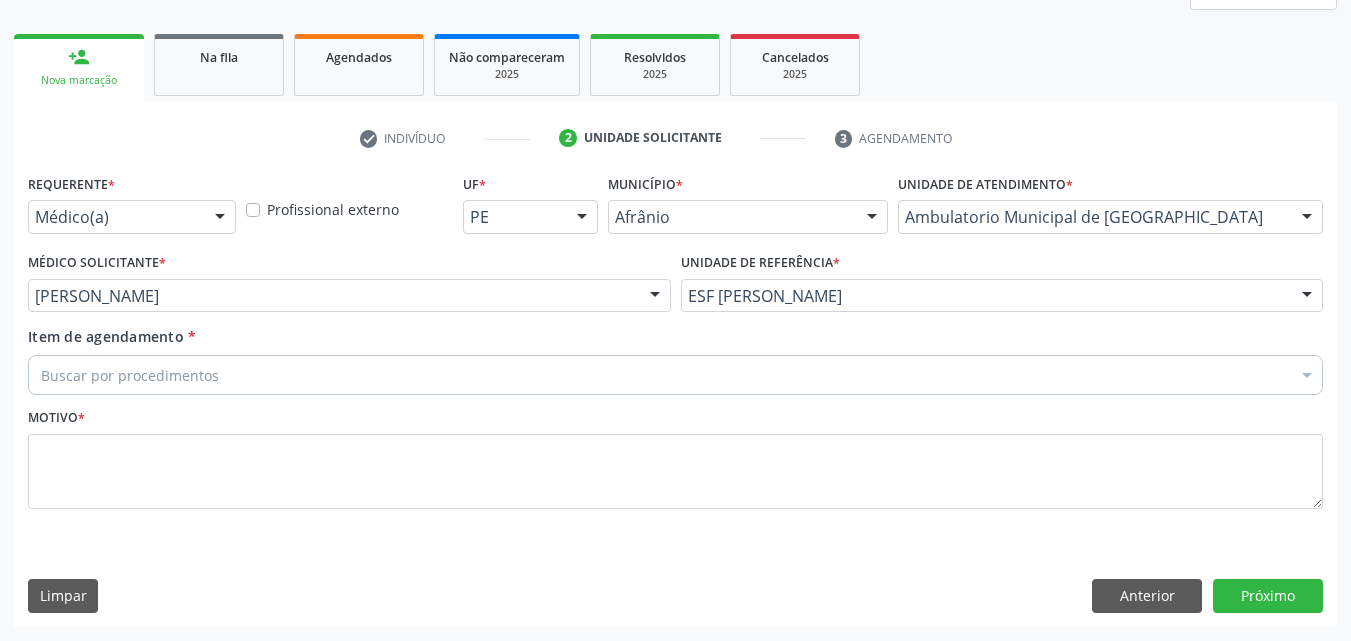 click on "Buscar por procedimentos" at bounding box center (675, 375) 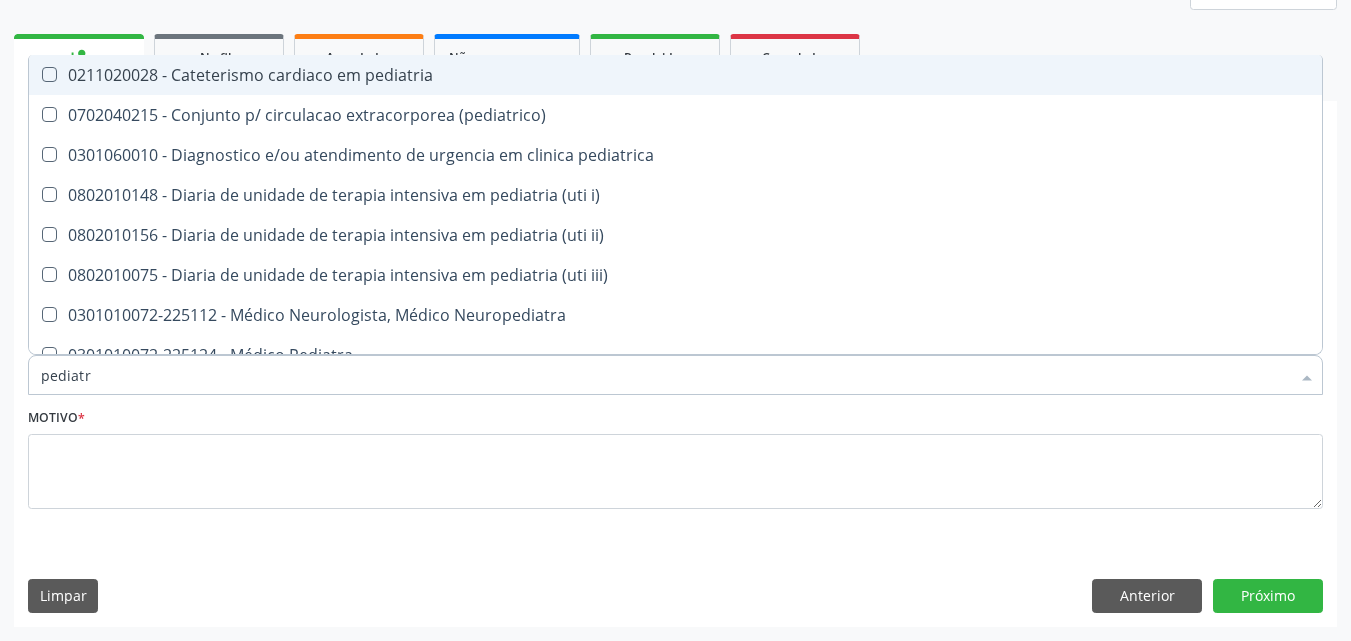 type on "pediatra" 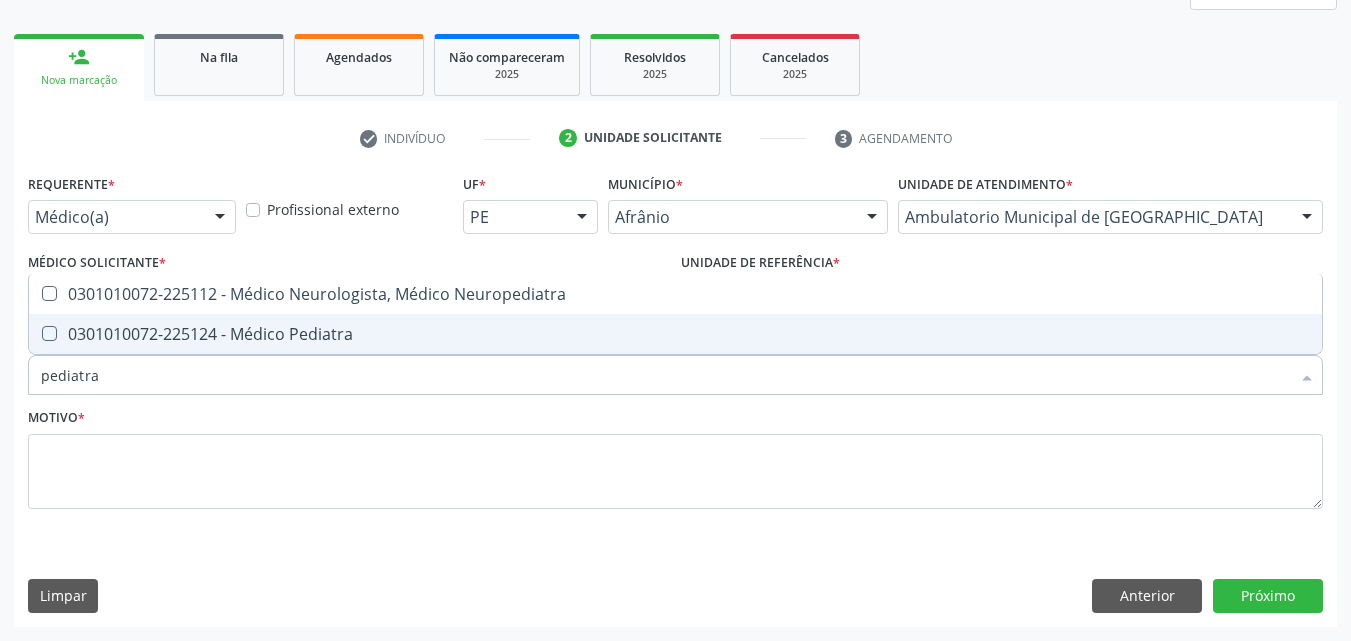 click on "0301010072-225124 - Médico Pediatra" at bounding box center [675, 334] 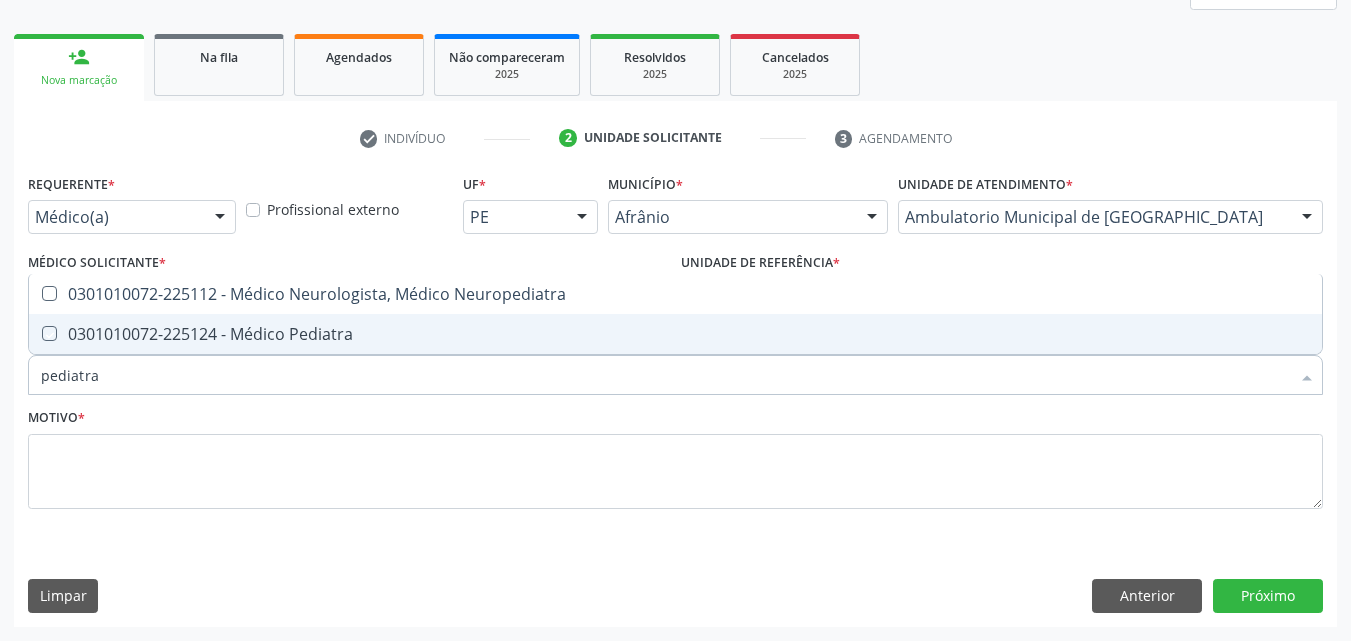 checkbox on "true" 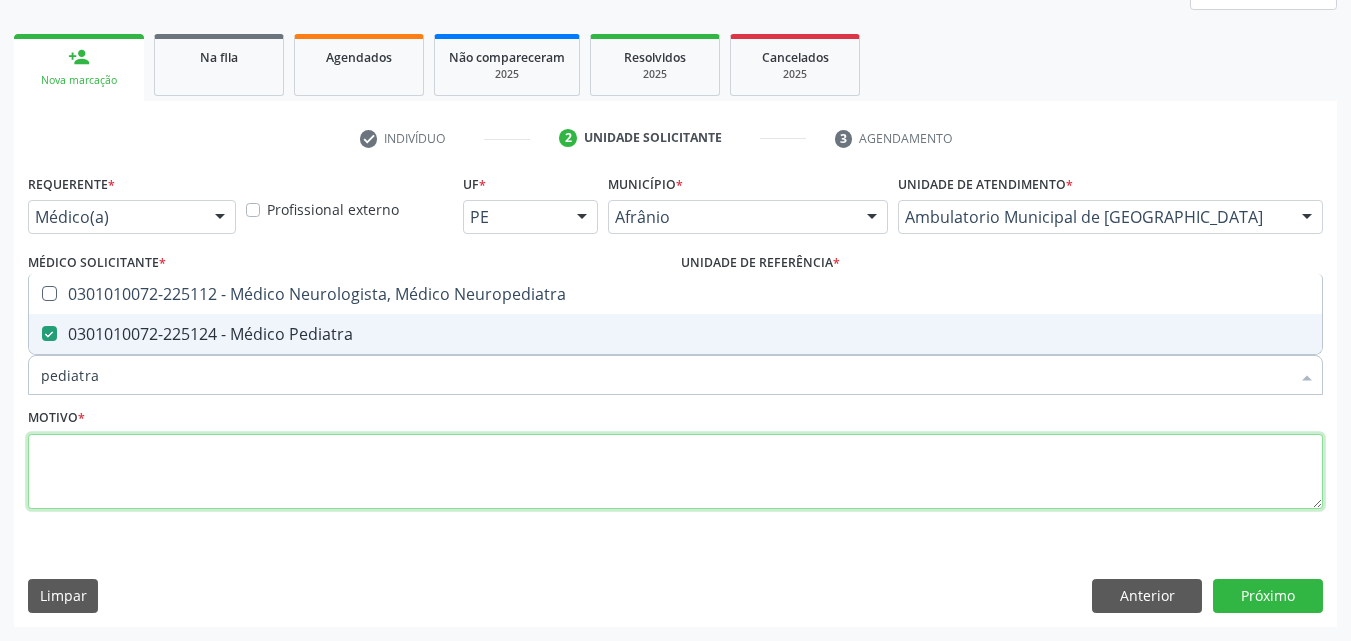 click at bounding box center (675, 472) 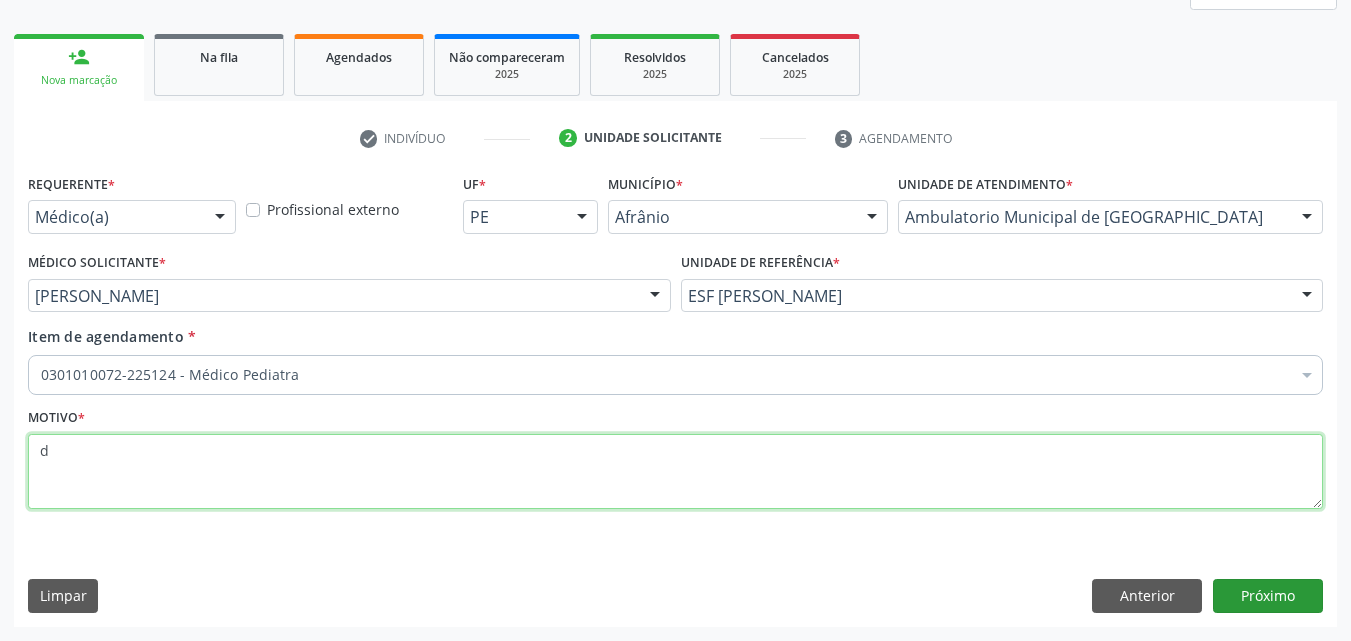type on "d" 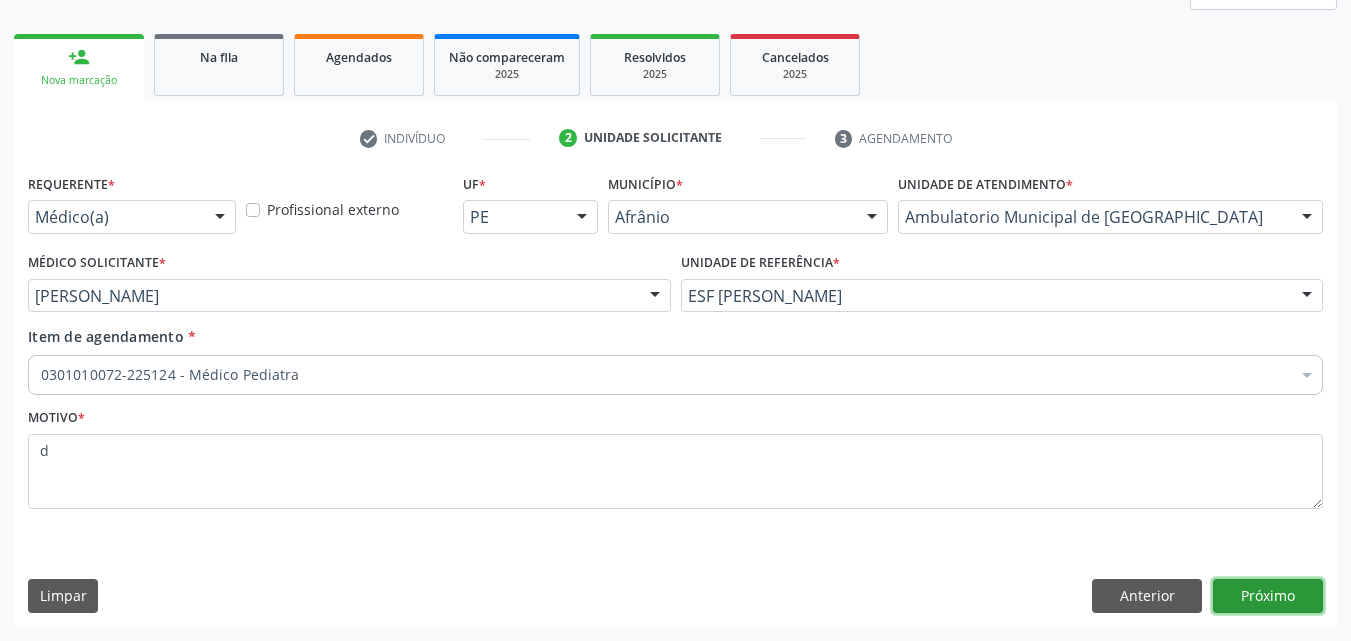 click on "Próximo" at bounding box center [1268, 596] 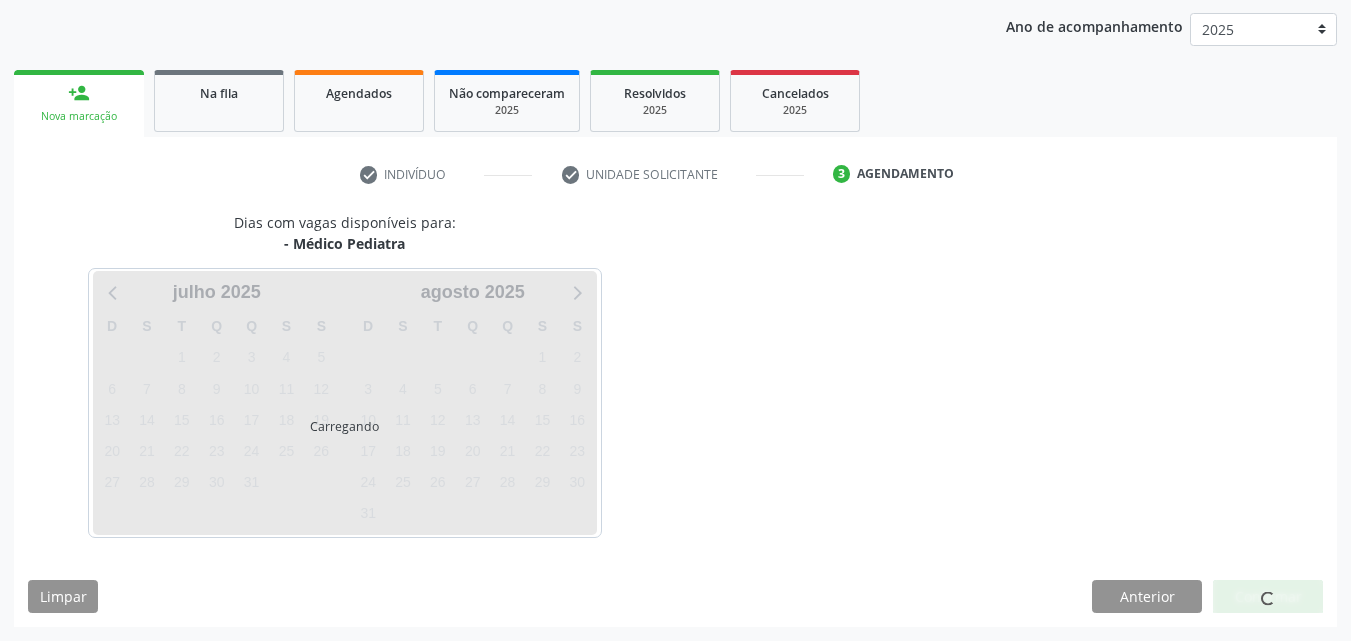 scroll, scrollTop: 229, scrollLeft: 0, axis: vertical 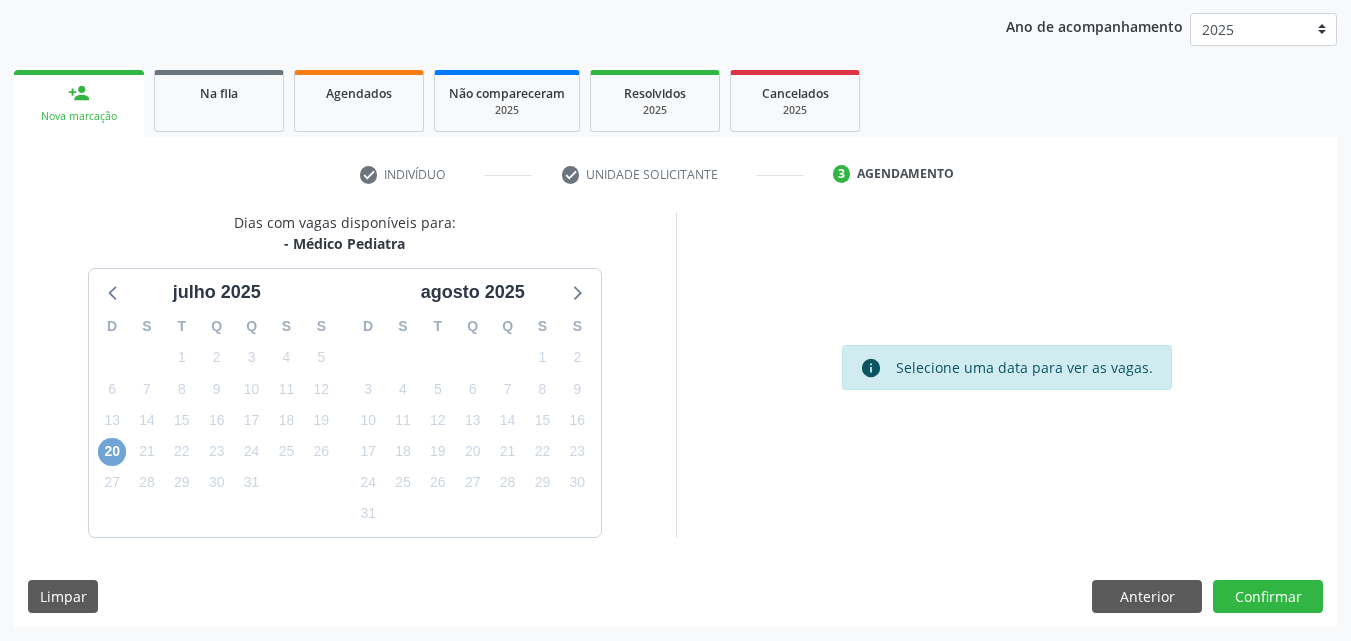 click on "20" at bounding box center [112, 452] 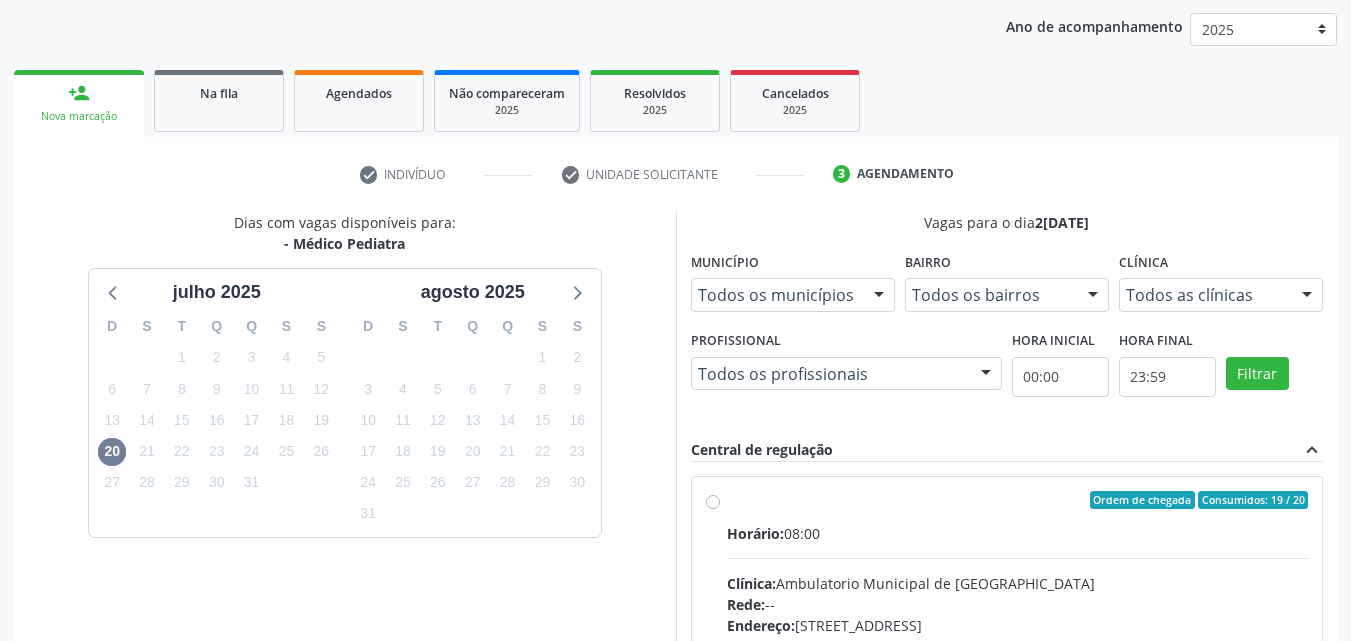 click on "Ordem de chegada
Consumidos: 19 / 20
Horário:   08:00
Clínica:  Ambulatorio Municipal de Saude
Rede:
--
Endereço:   A, nº 78, Centro, Afrânio - PE
Telefone:   --
Profissional:
--
Informações adicionais sobre o atendimento
Idade de atendimento:
Sem restrição
Gênero(s) atendido(s):
Sem restrição
Informações adicionais:
--" at bounding box center [1018, 644] 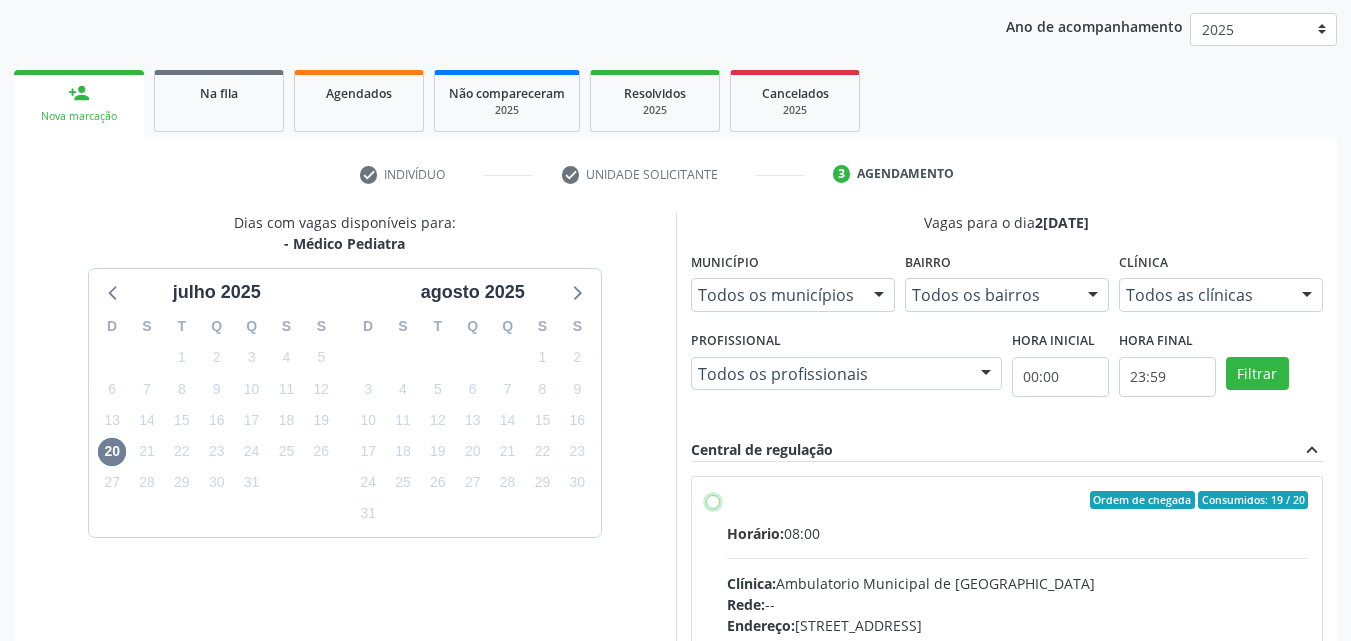 click on "Ordem de chegada
Consumidos: 19 / 20
Horário:   08:00
Clínica:  Ambulatorio Municipal de Saude
Rede:
--
Endereço:   A, nº 78, Centro, Afrânio - PE
Telefone:   --
Profissional:
--
Informações adicionais sobre o atendimento
Idade de atendimento:
Sem restrição
Gênero(s) atendido(s):
Sem restrição
Informações adicionais:
--" at bounding box center [713, 500] 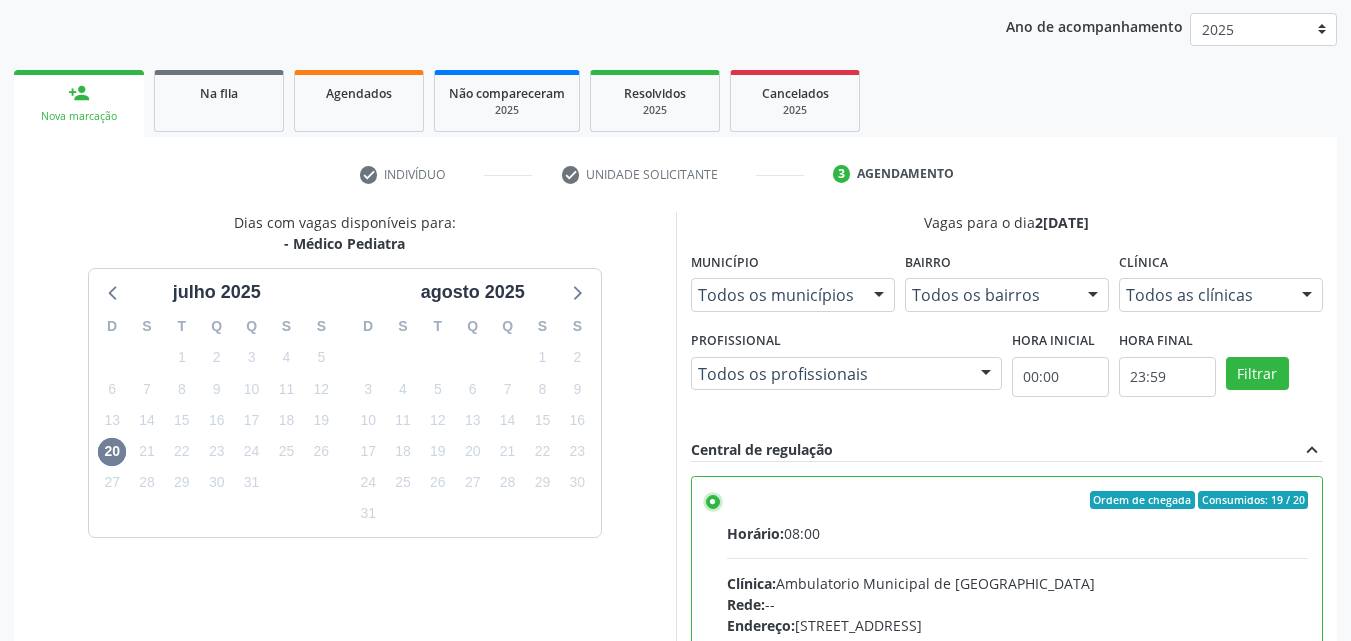 scroll, scrollTop: 99, scrollLeft: 0, axis: vertical 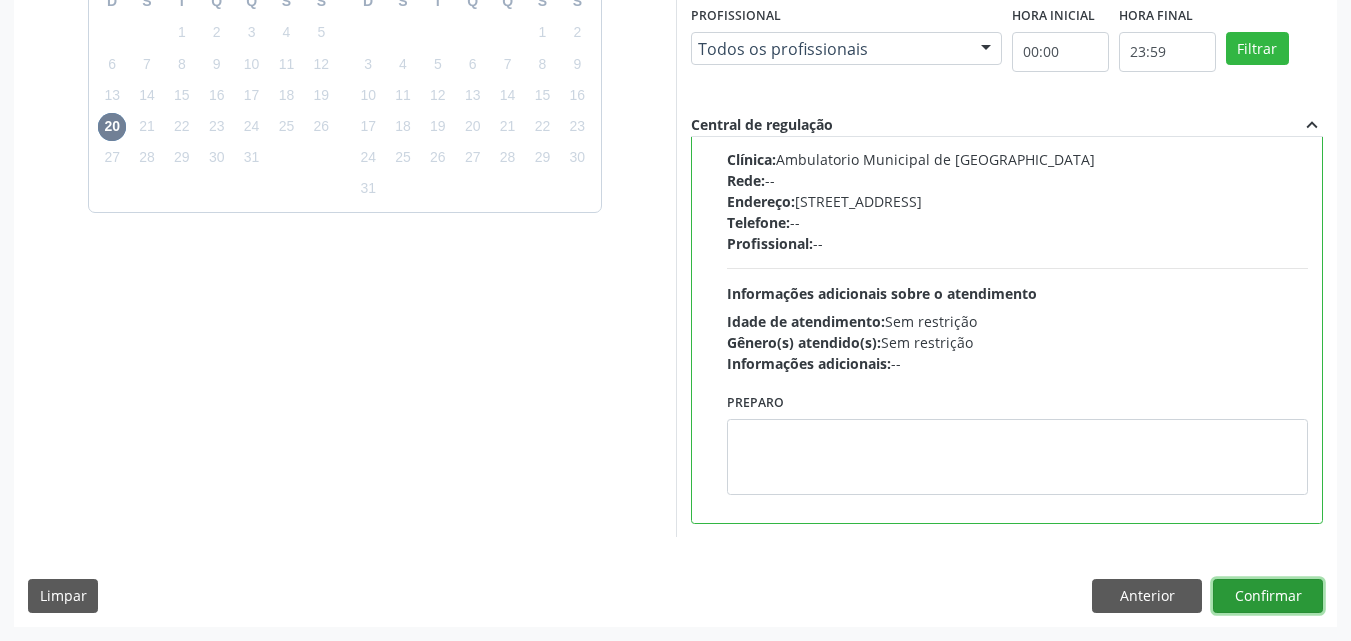 click on "Confirmar" at bounding box center (1268, 596) 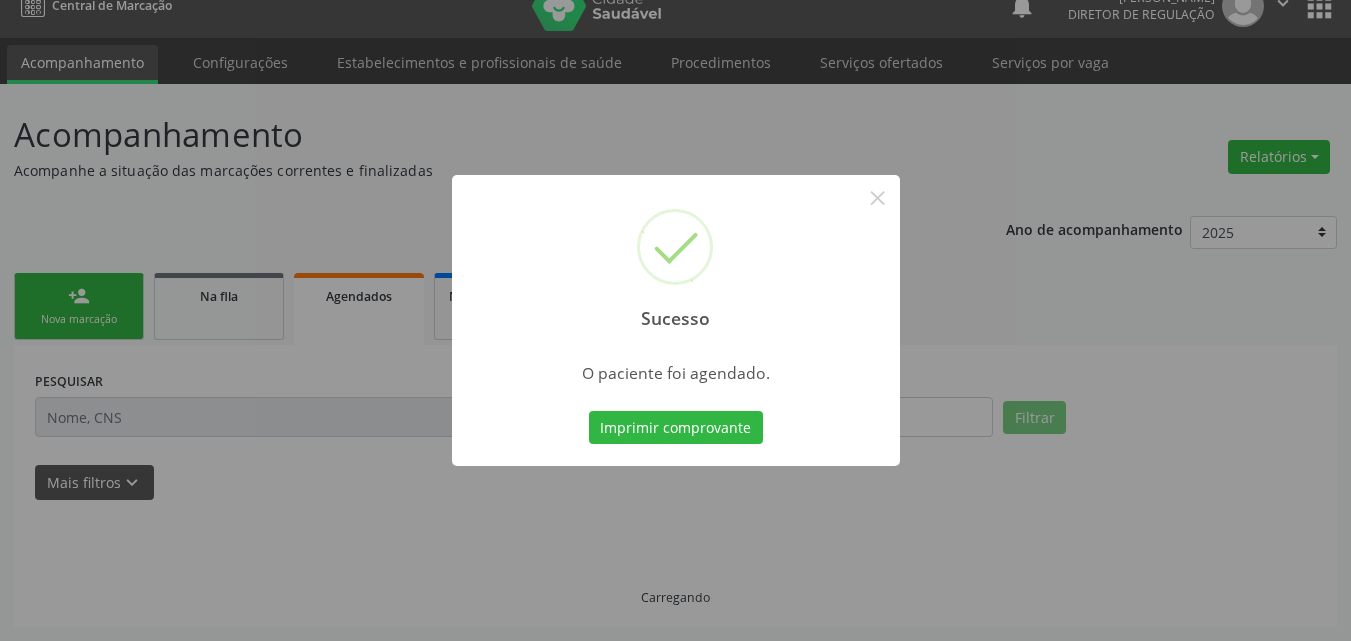 scroll, scrollTop: 26, scrollLeft: 0, axis: vertical 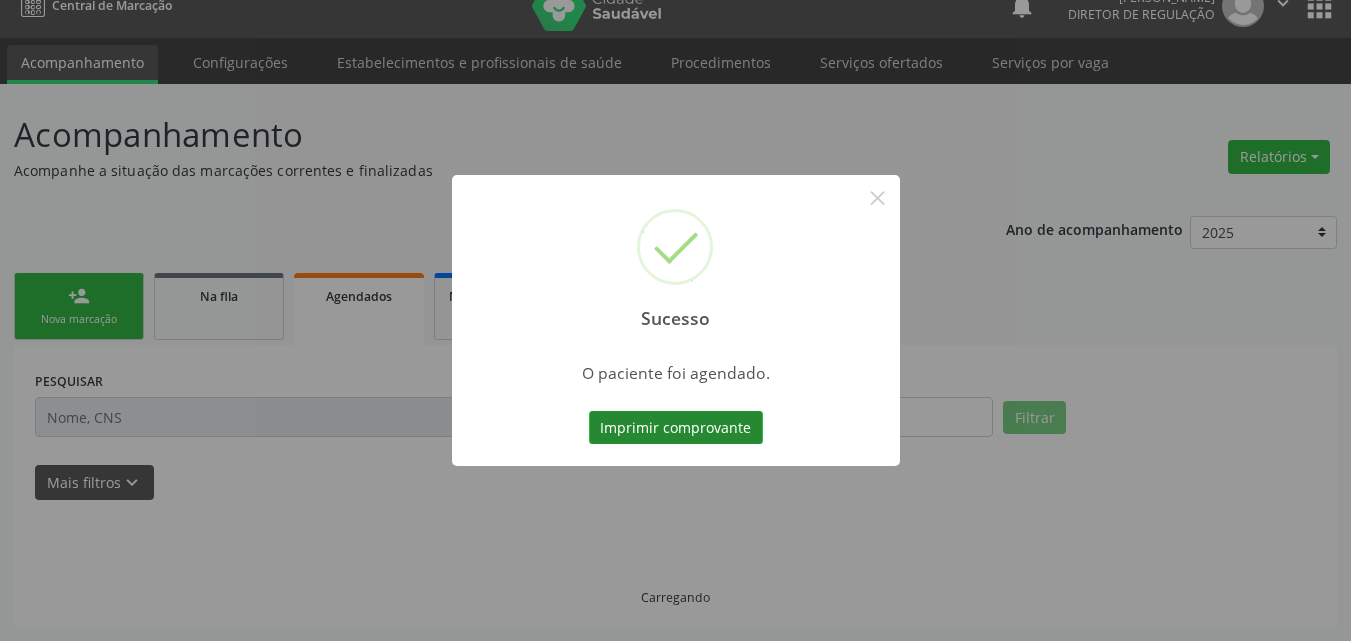 click on "Imprimir comprovante" at bounding box center [676, 428] 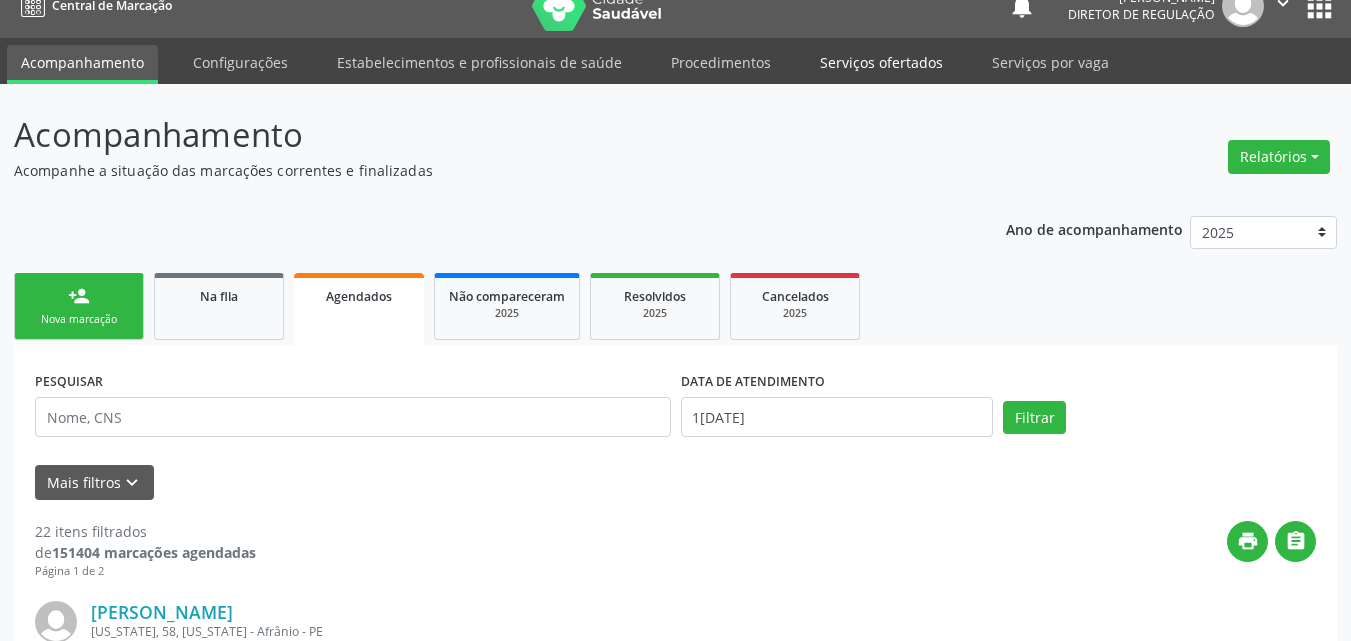 click on "Serviços ofertados" at bounding box center [881, 62] 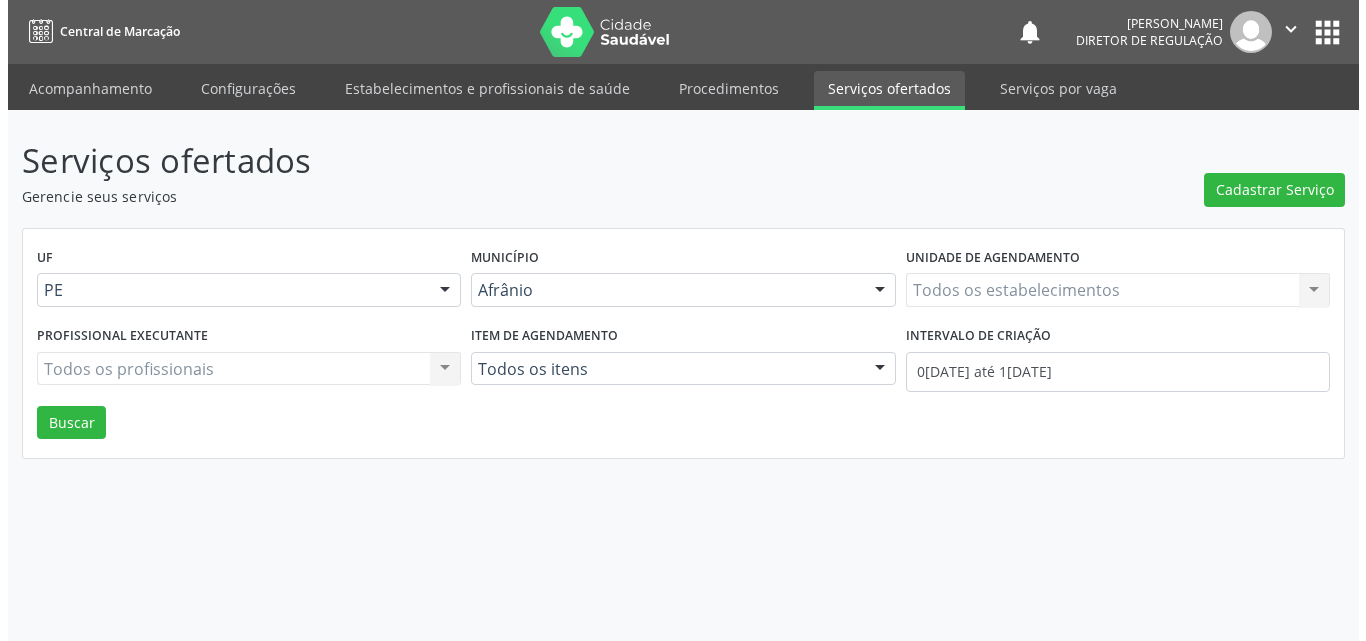 scroll, scrollTop: 0, scrollLeft: 0, axis: both 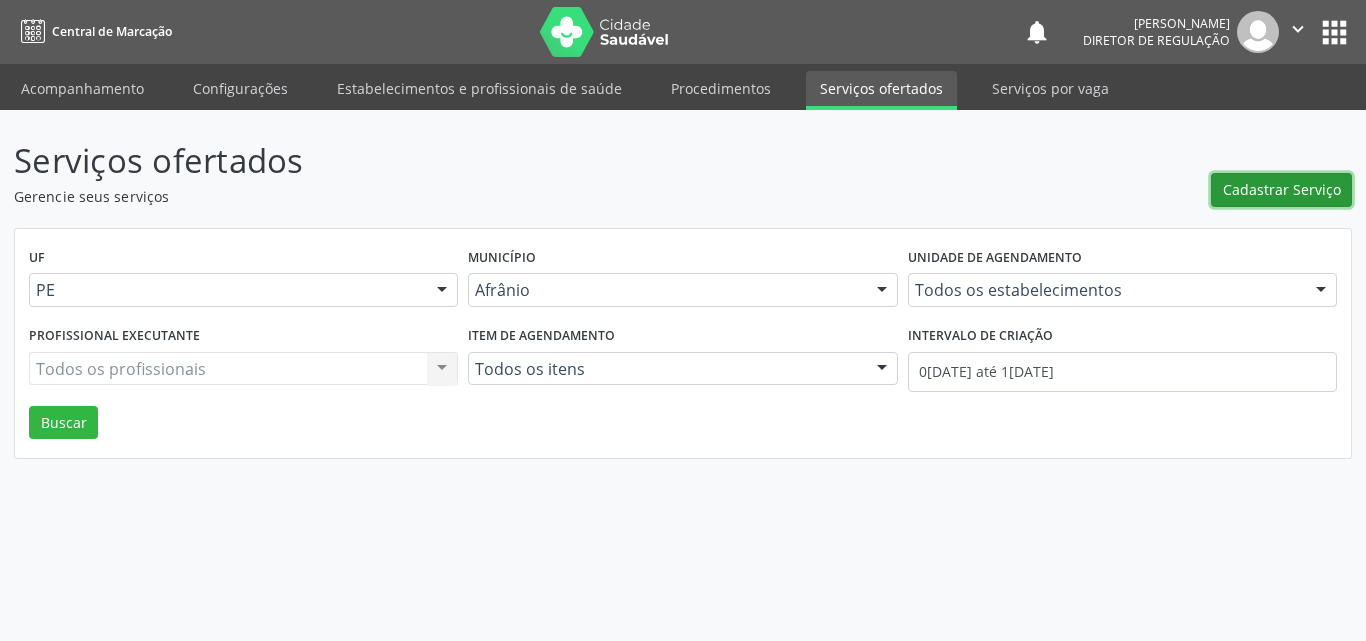 click on "Cadastrar Serviço" at bounding box center [1282, 189] 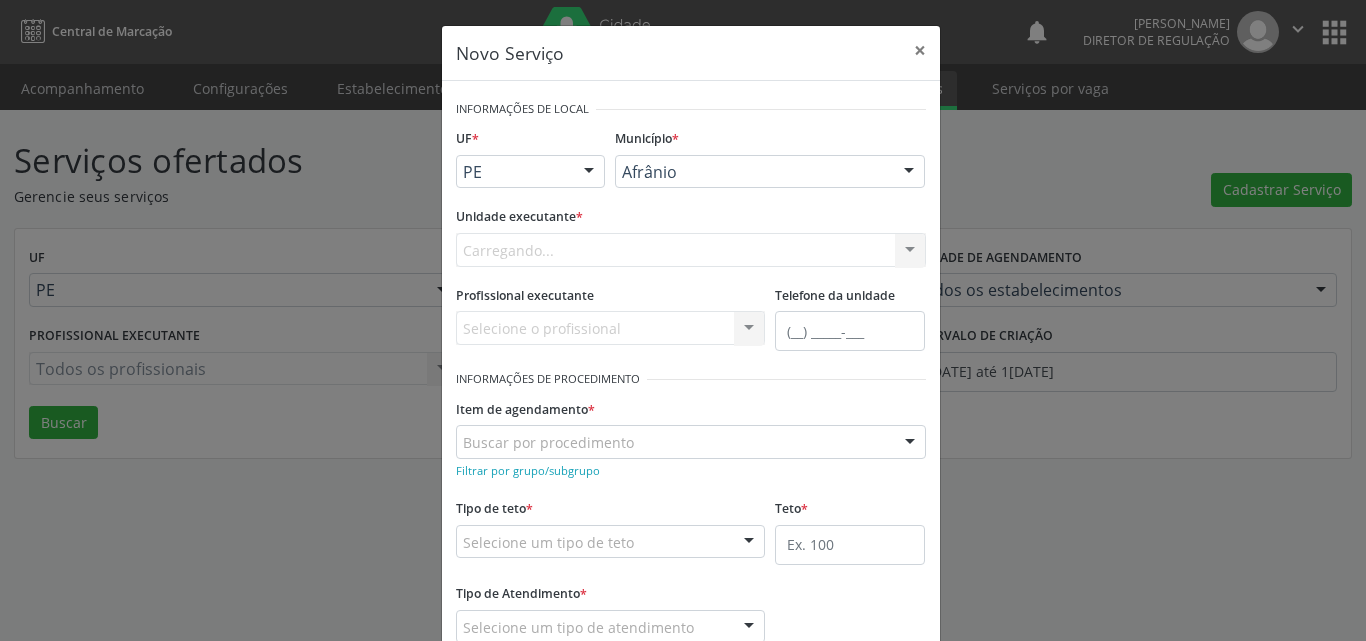 scroll, scrollTop: 0, scrollLeft: 0, axis: both 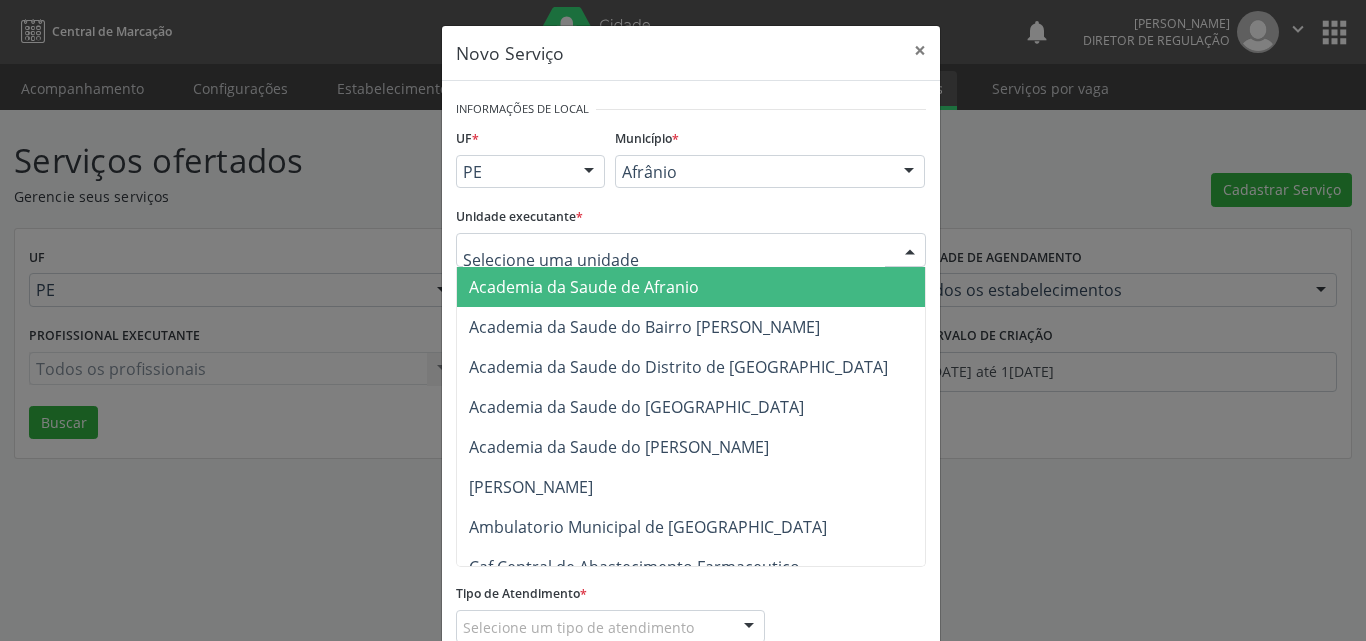 click at bounding box center [691, 250] 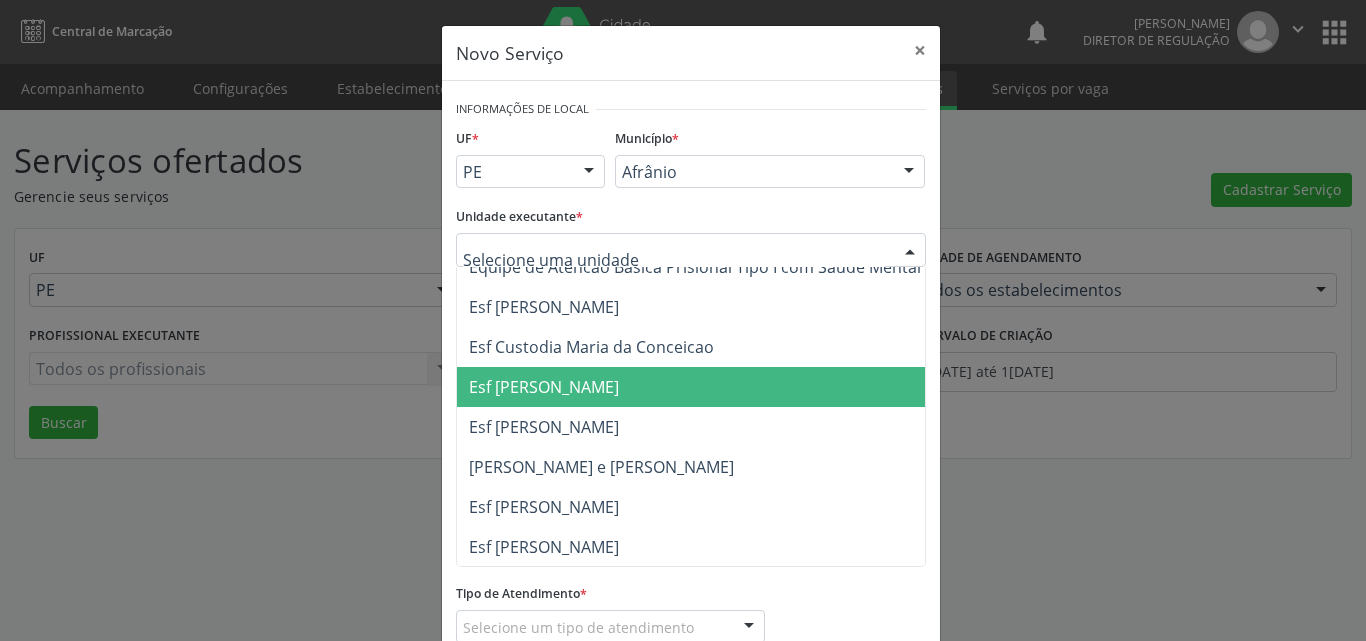 scroll, scrollTop: 700, scrollLeft: 0, axis: vertical 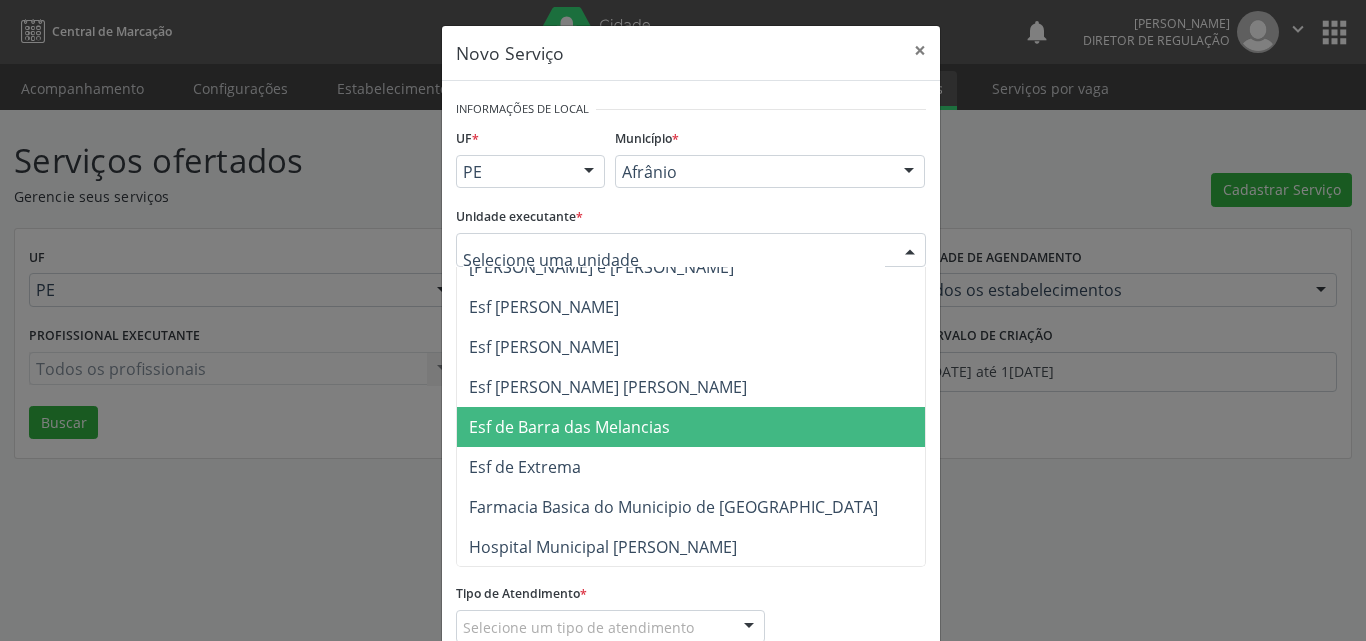 click on "Esf de Barra das Melancias" at bounding box center [569, 427] 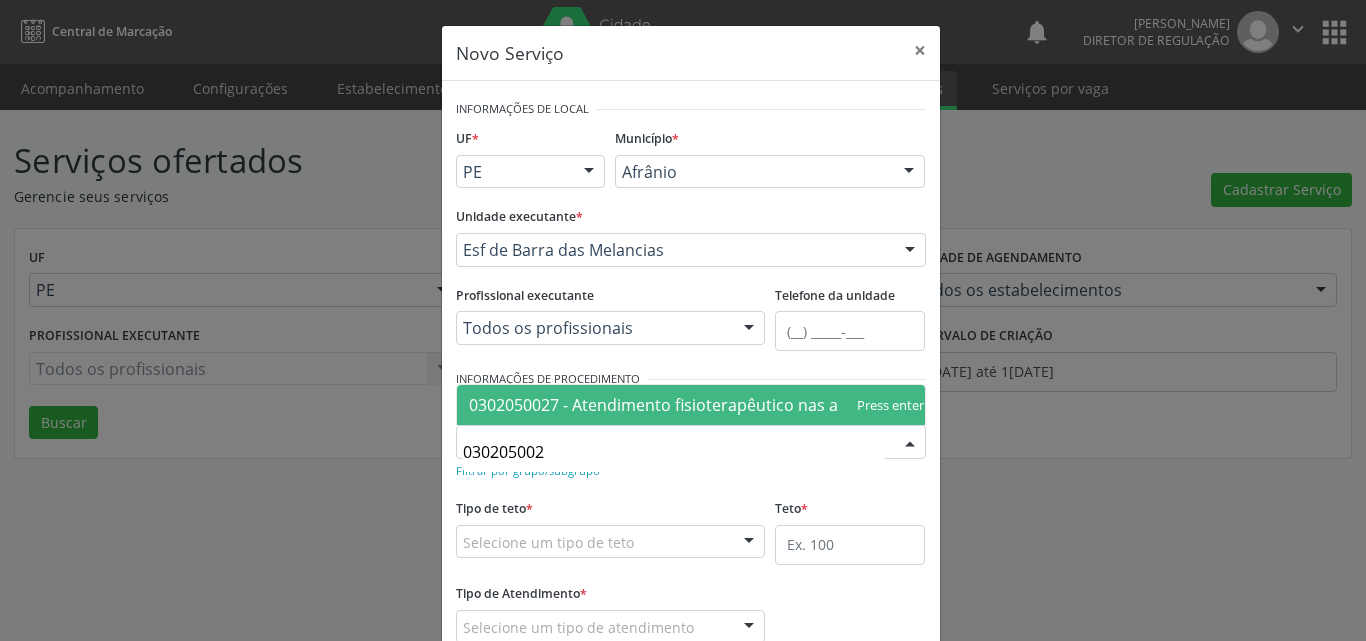 type on "0302050027" 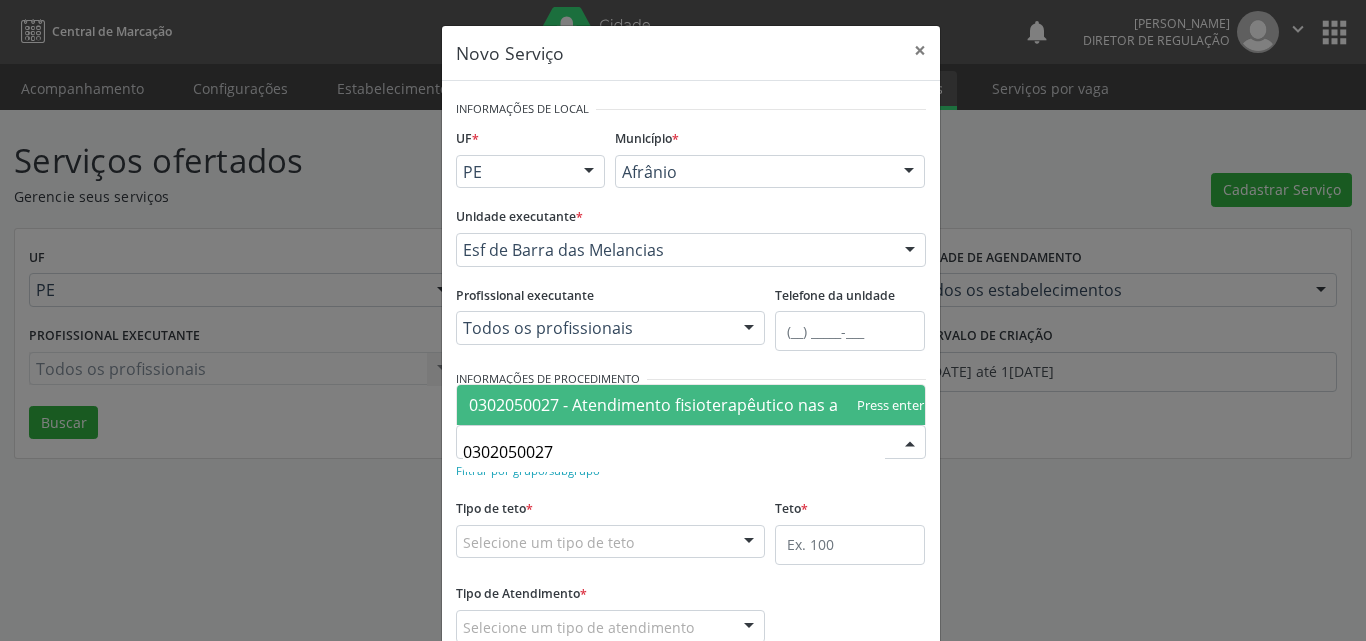 click on "0302050027 - Atendimento fisioterapêutico nas alterações motoras" at bounding box center (723, 405) 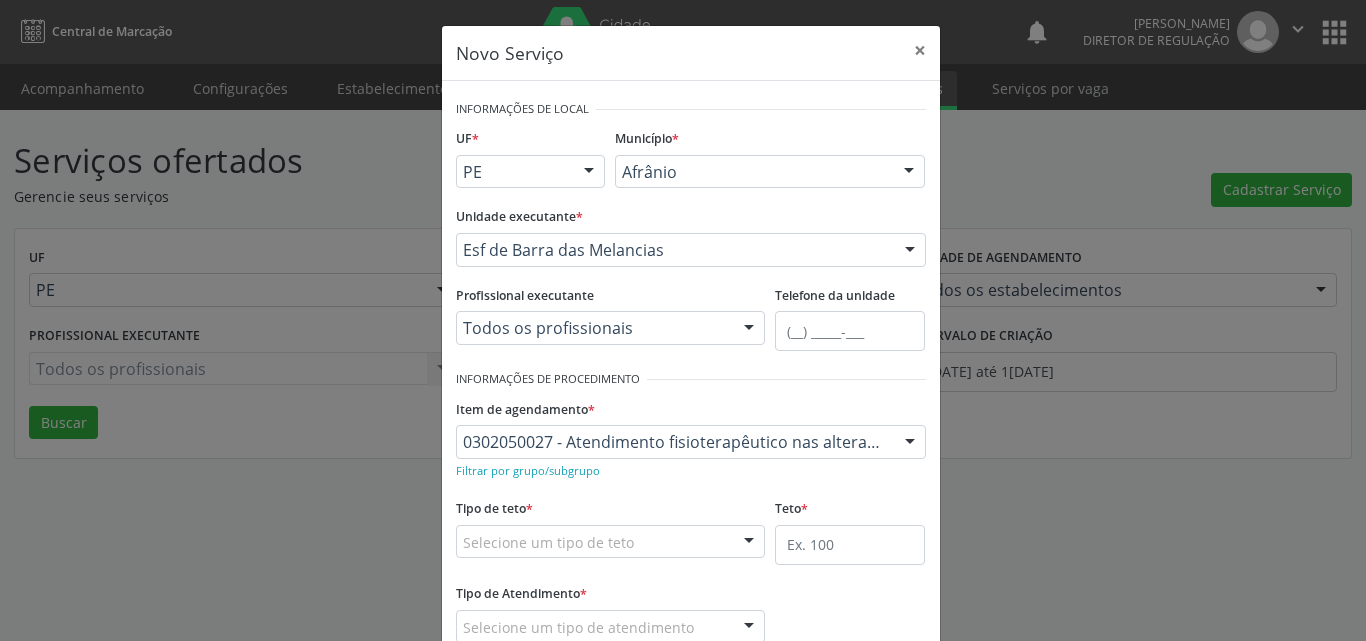 click on "Selecione um tipo de teto" at bounding box center (611, 542) 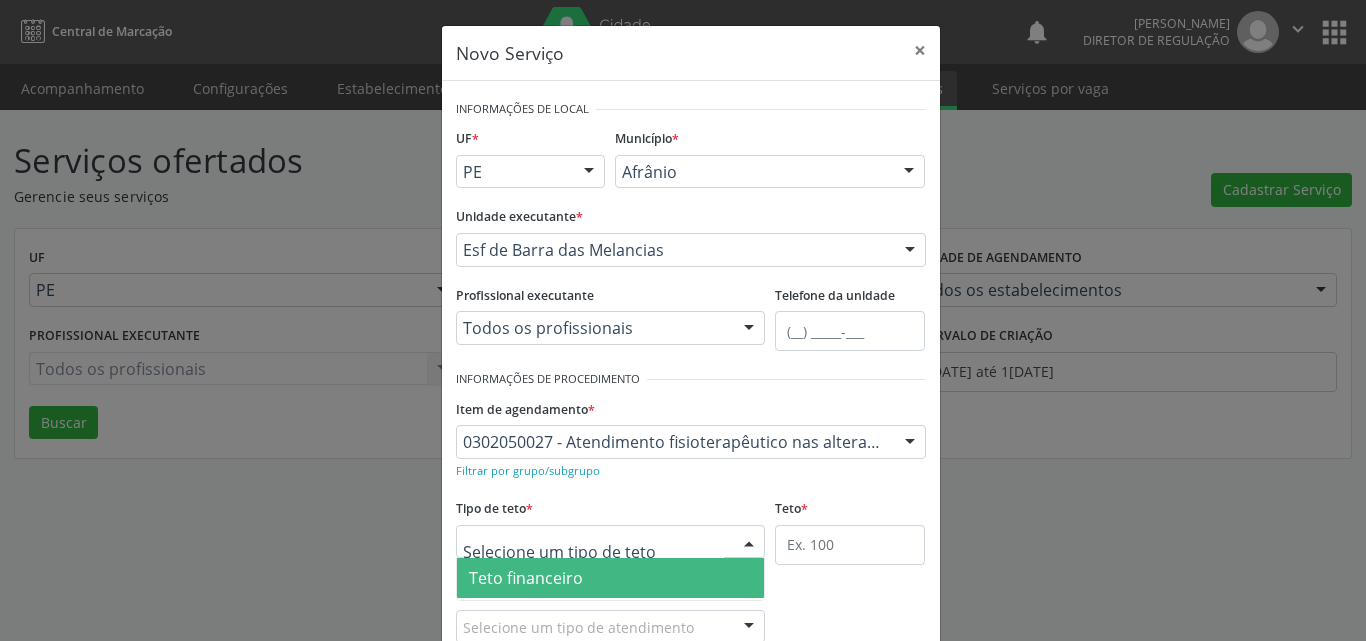 scroll, scrollTop: 100, scrollLeft: 0, axis: vertical 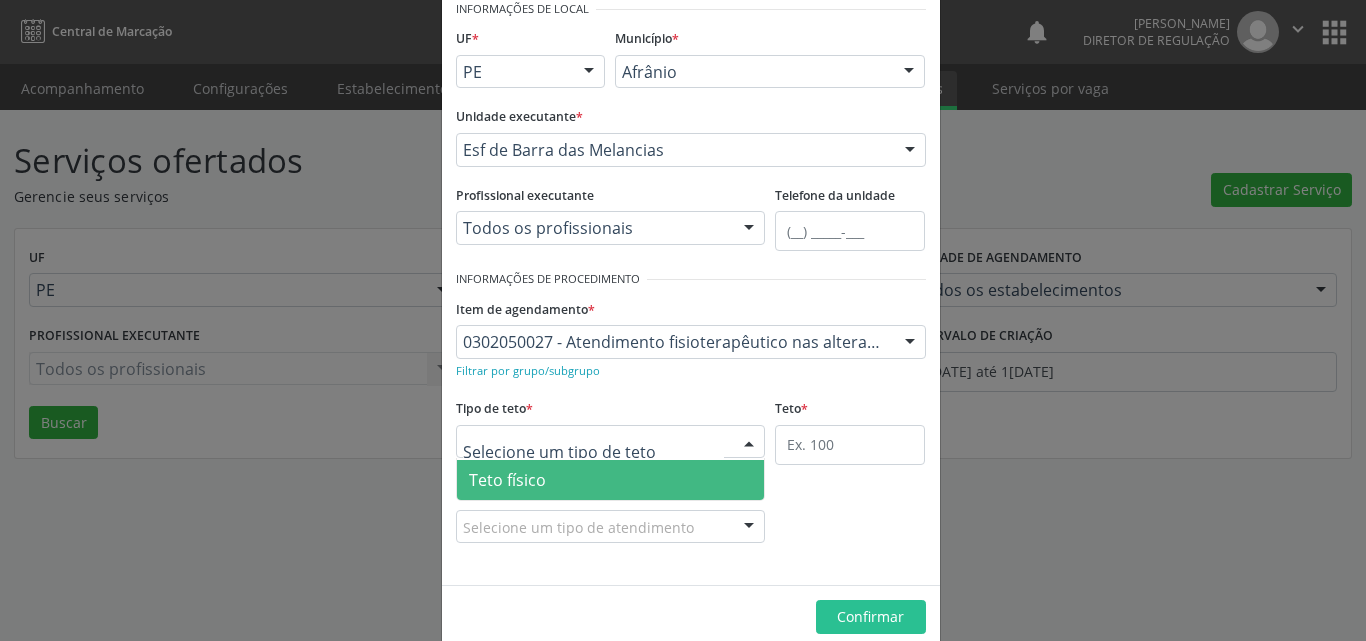 click on "Teto físico" at bounding box center (611, 480) 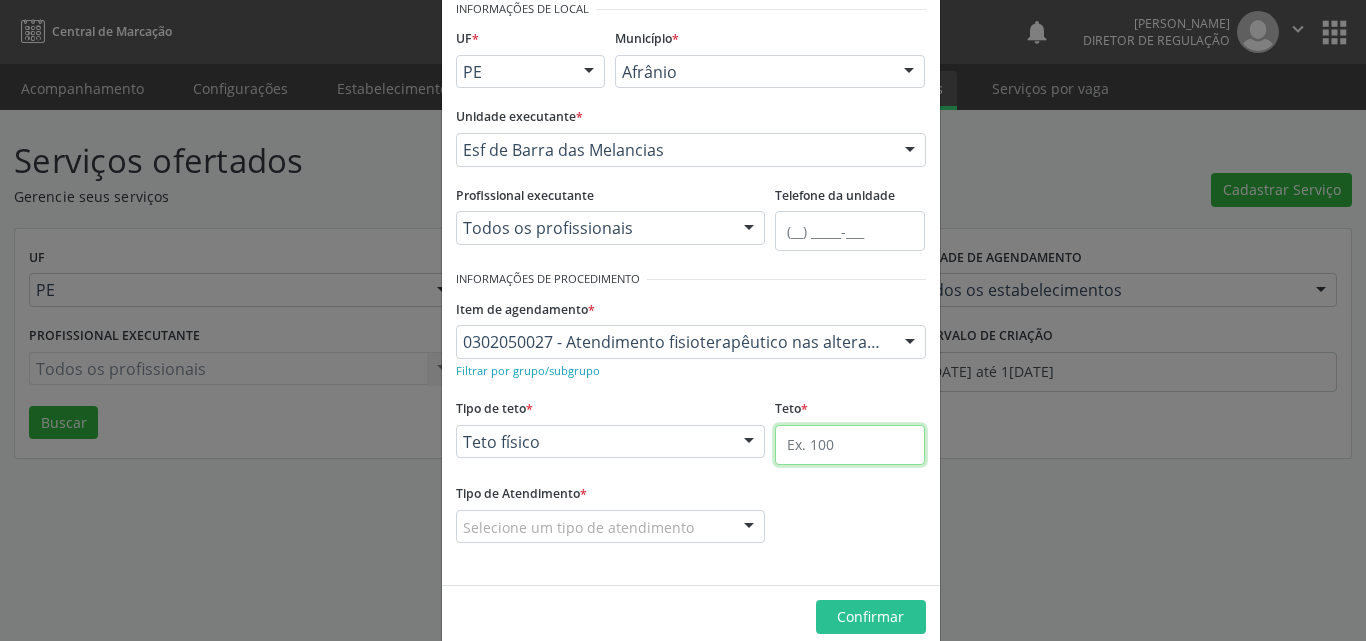 click at bounding box center [850, 445] 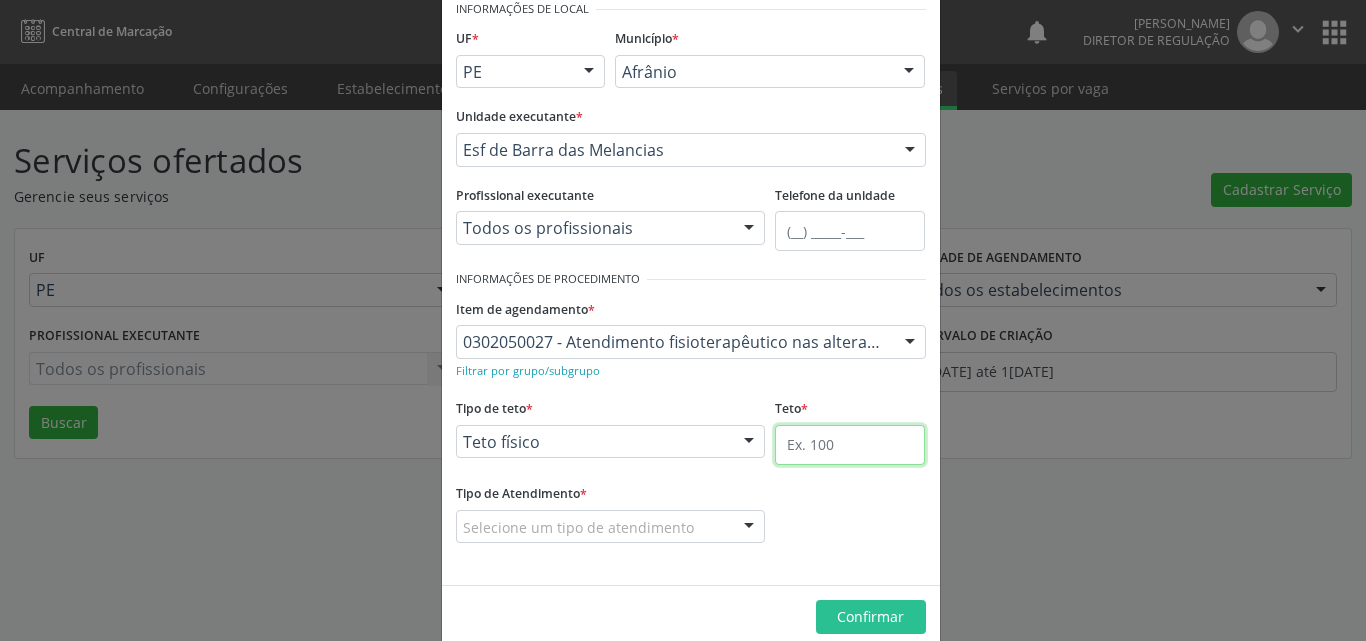 type on "1" 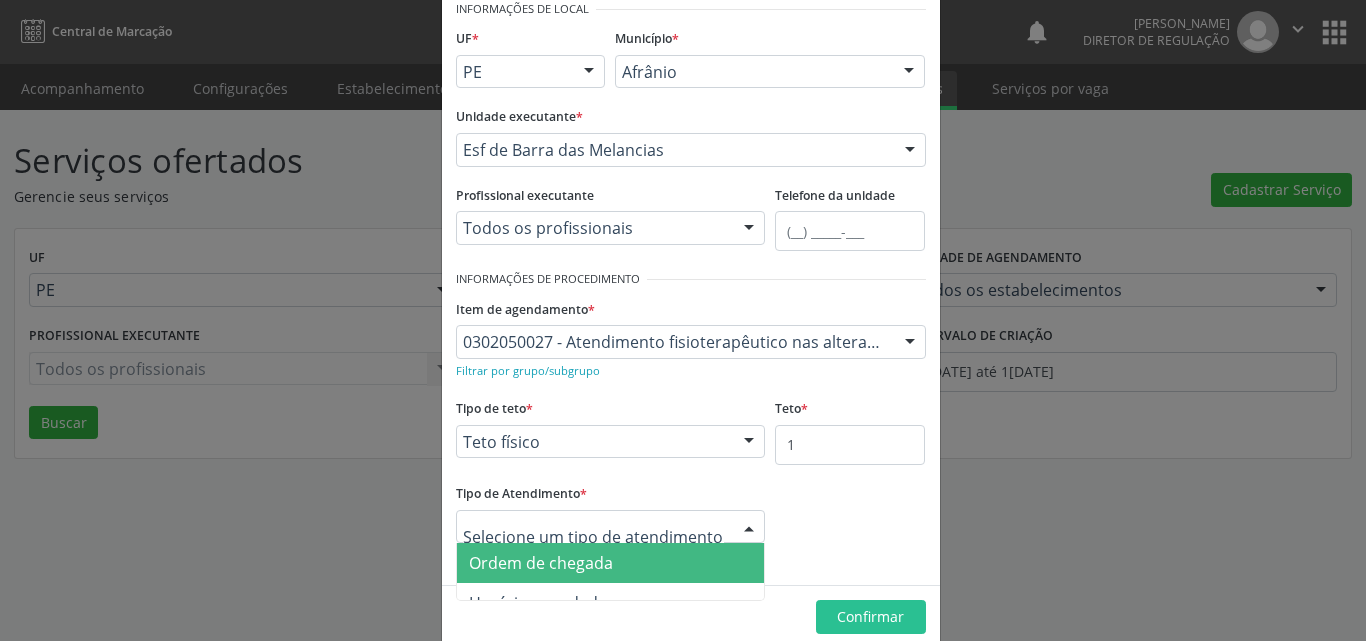 click on "Ordem de chegada" at bounding box center [611, 563] 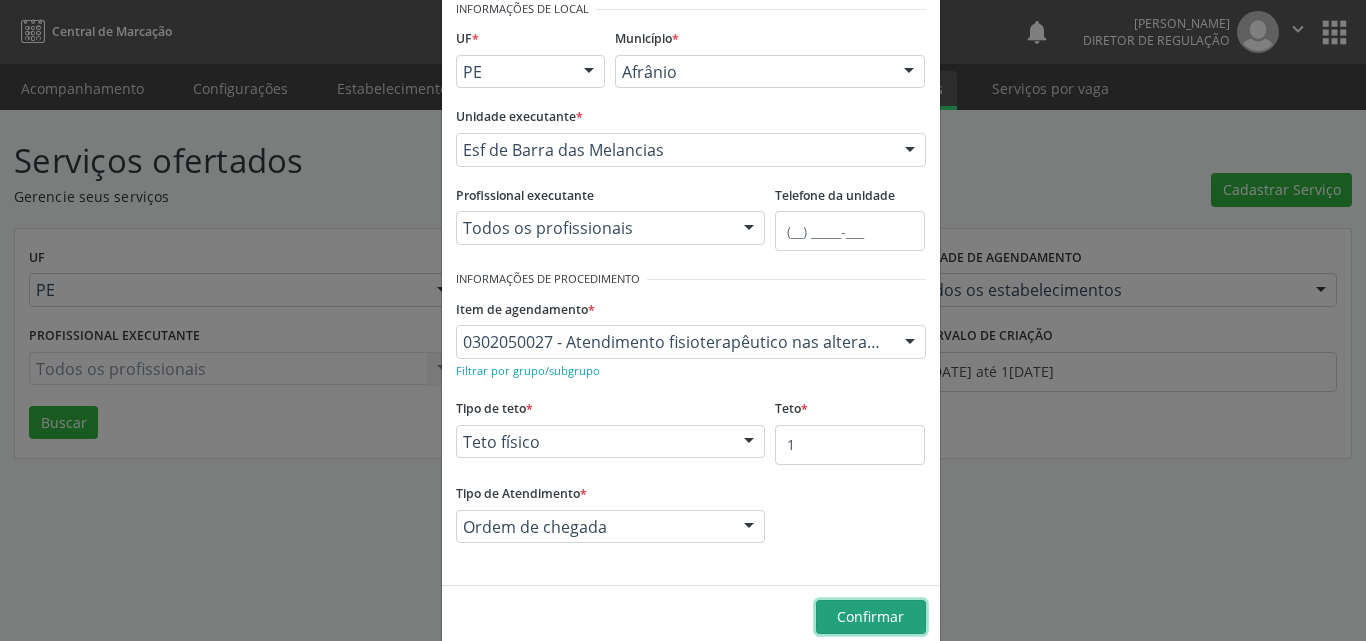 click on "Confirmar" at bounding box center (870, 616) 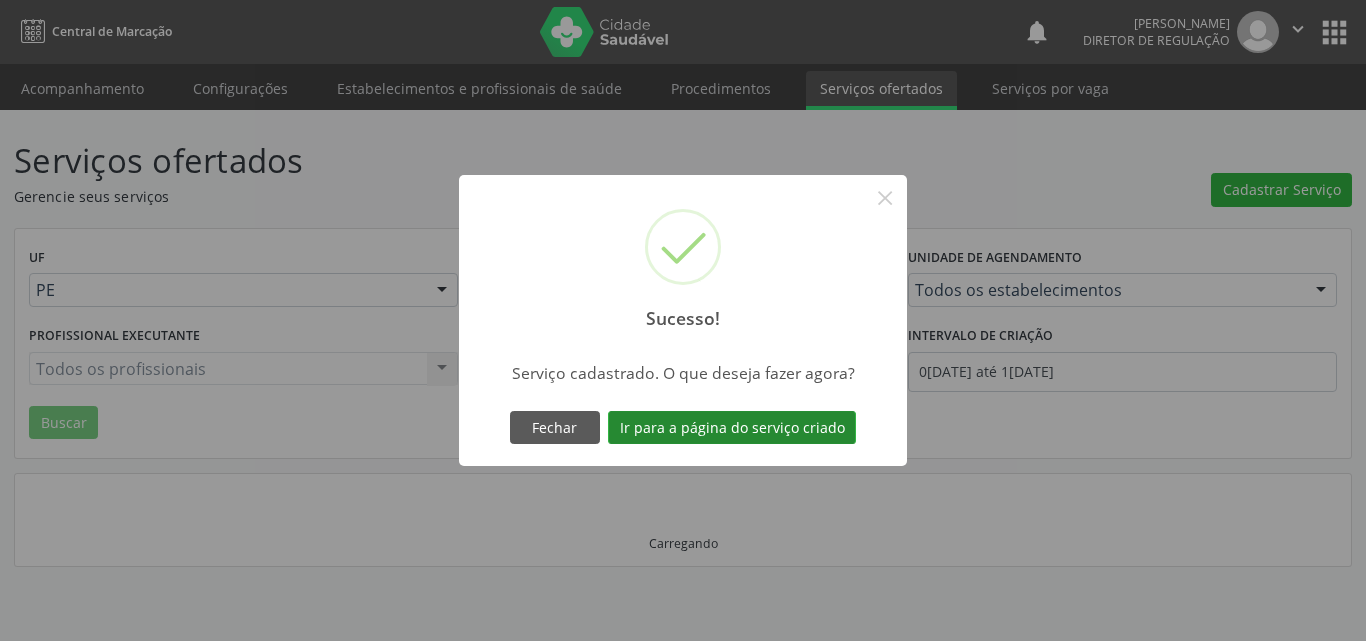 click on "Ir para a página do serviço criado" at bounding box center [732, 428] 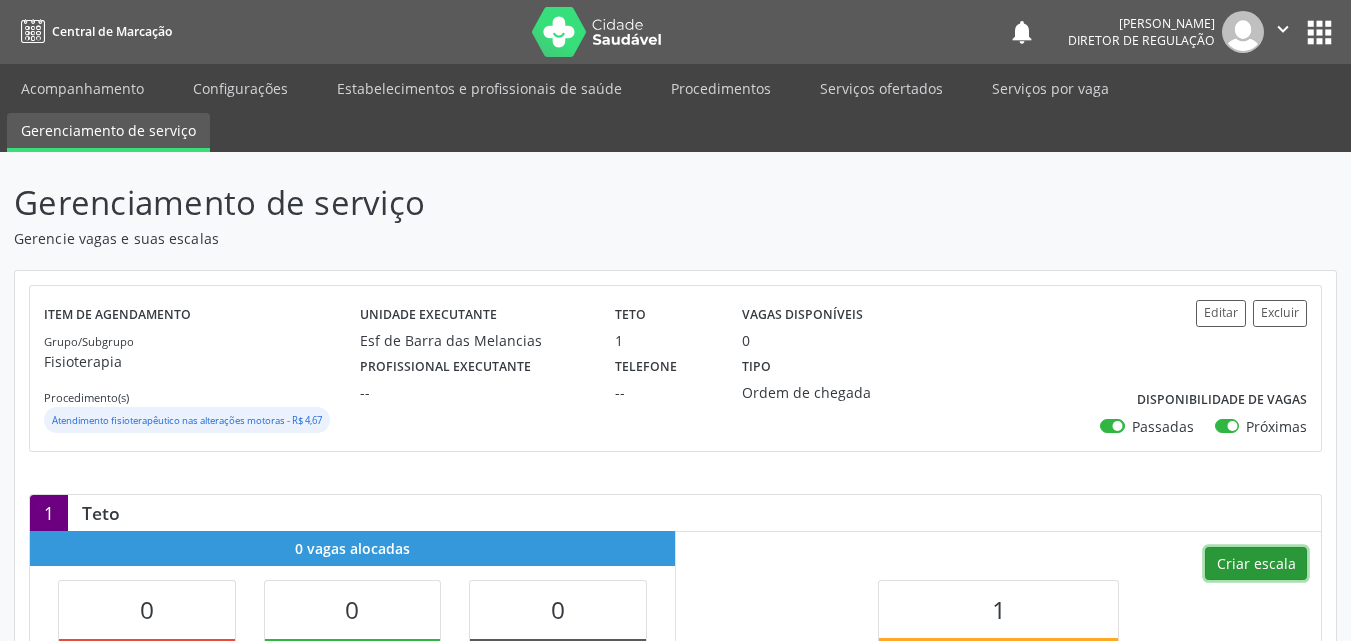 click on "Criar escala" at bounding box center (1256, 564) 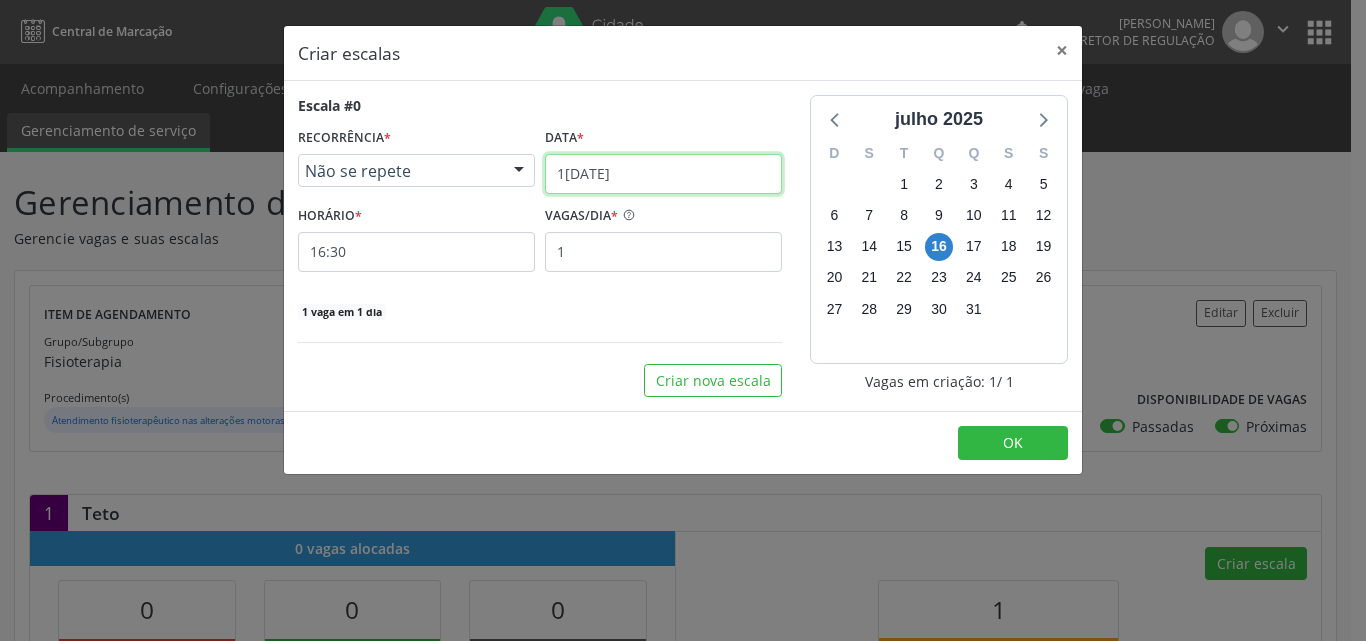 click on "[DATE]" at bounding box center [663, 174] 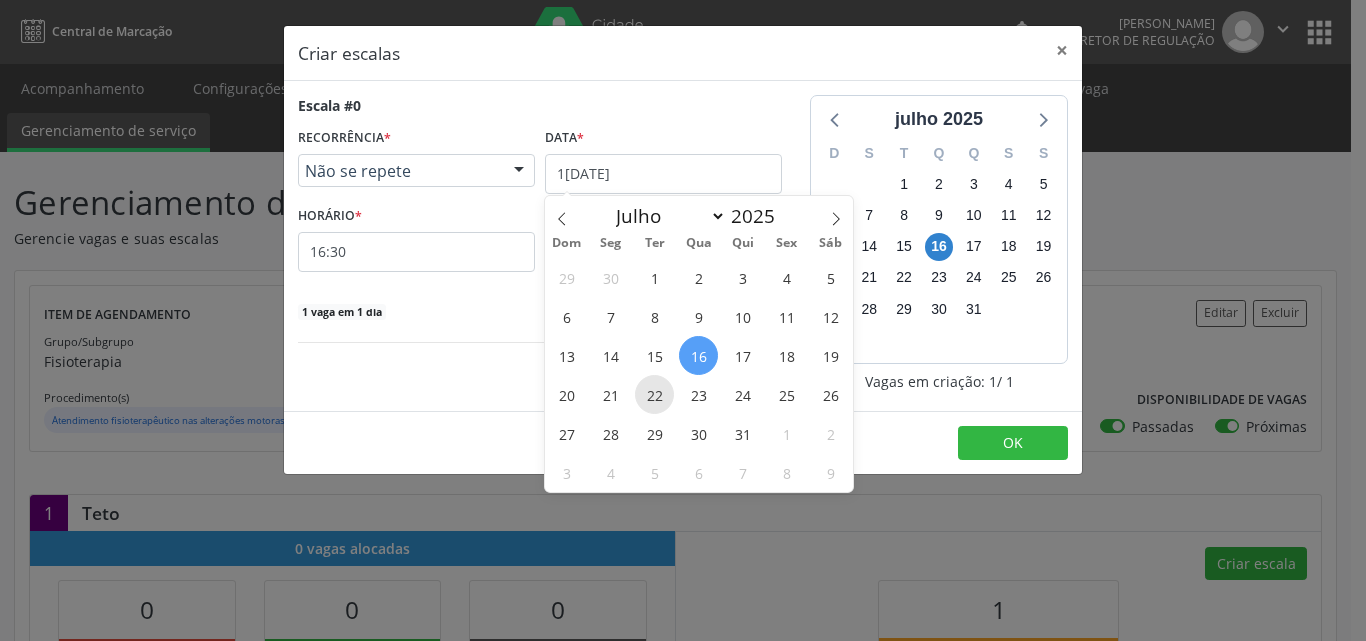 click on "22" at bounding box center [654, 394] 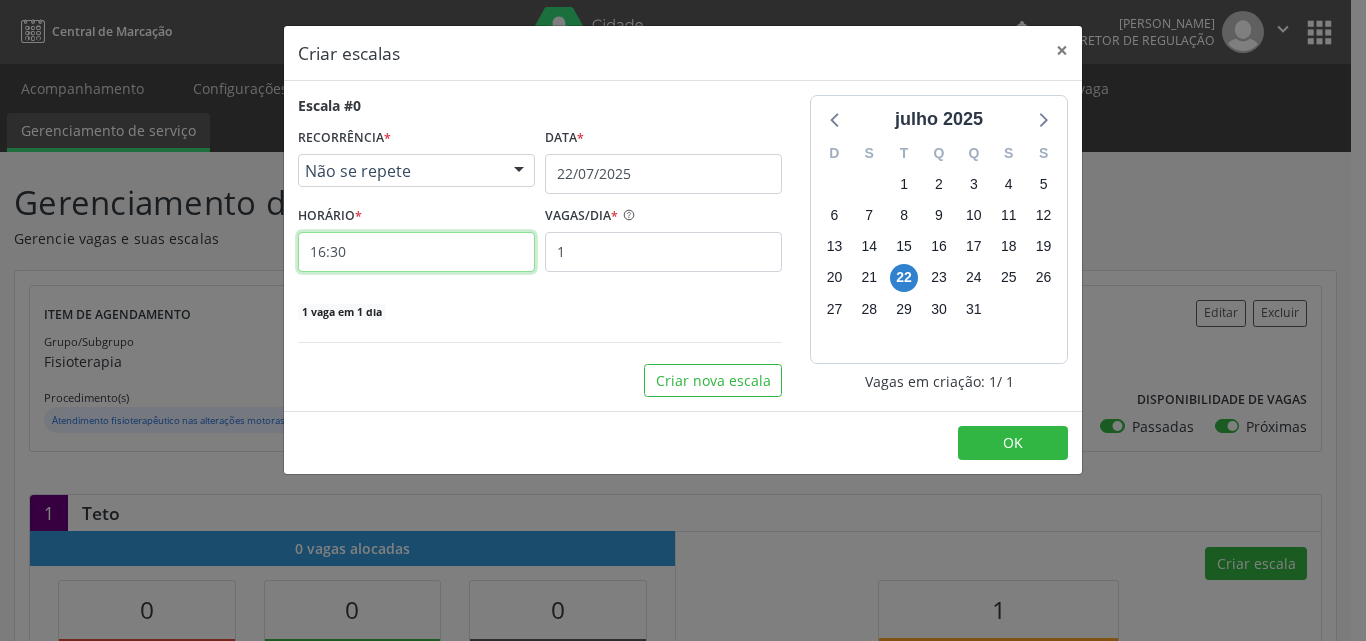 click on "16:30" at bounding box center (416, 252) 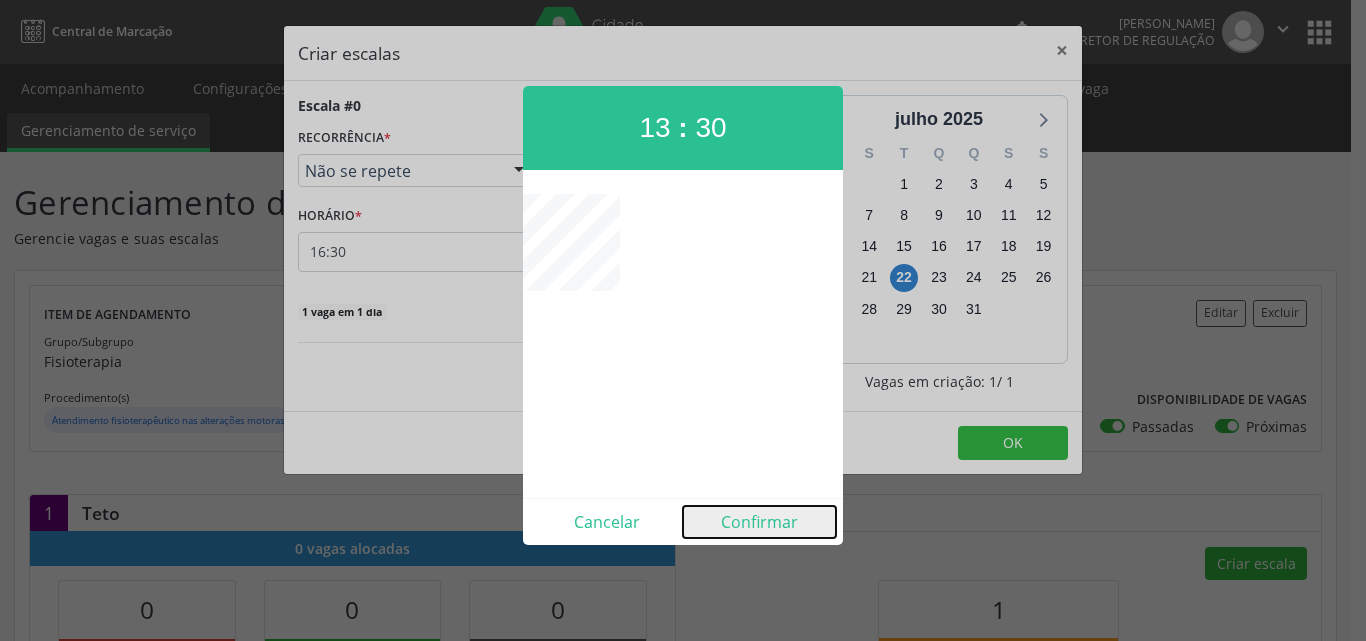 click on "Confirmar" at bounding box center (759, 522) 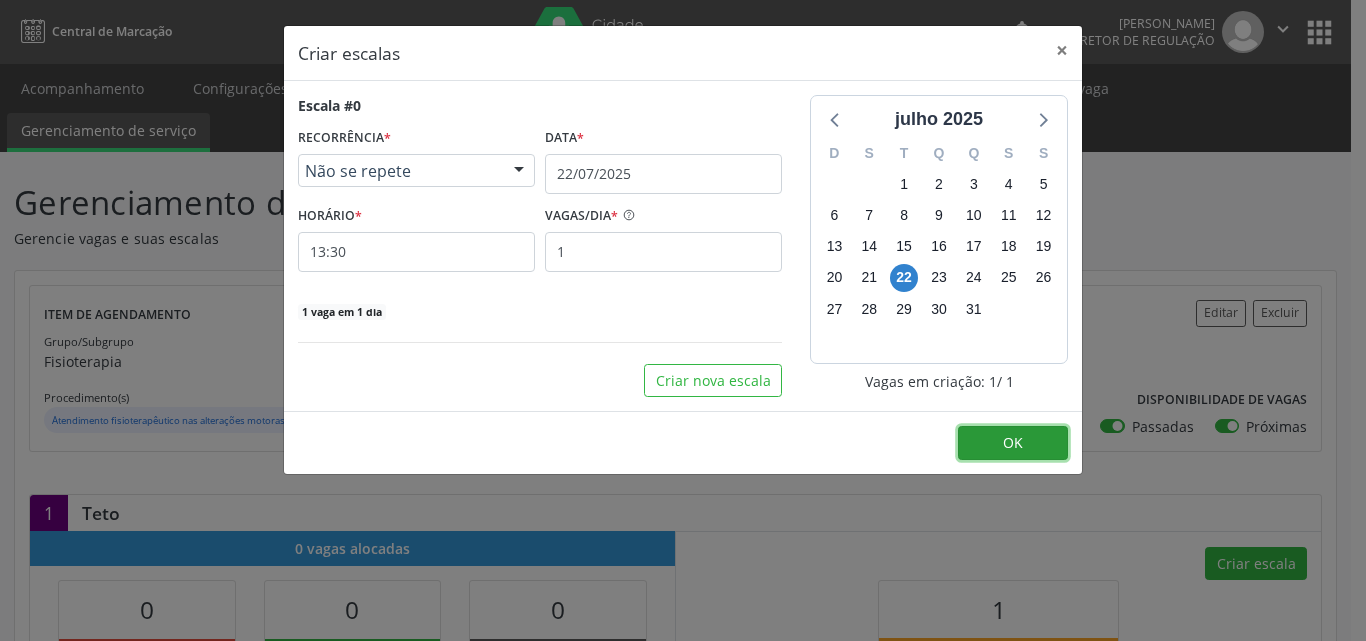 click on "OK" at bounding box center (1013, 442) 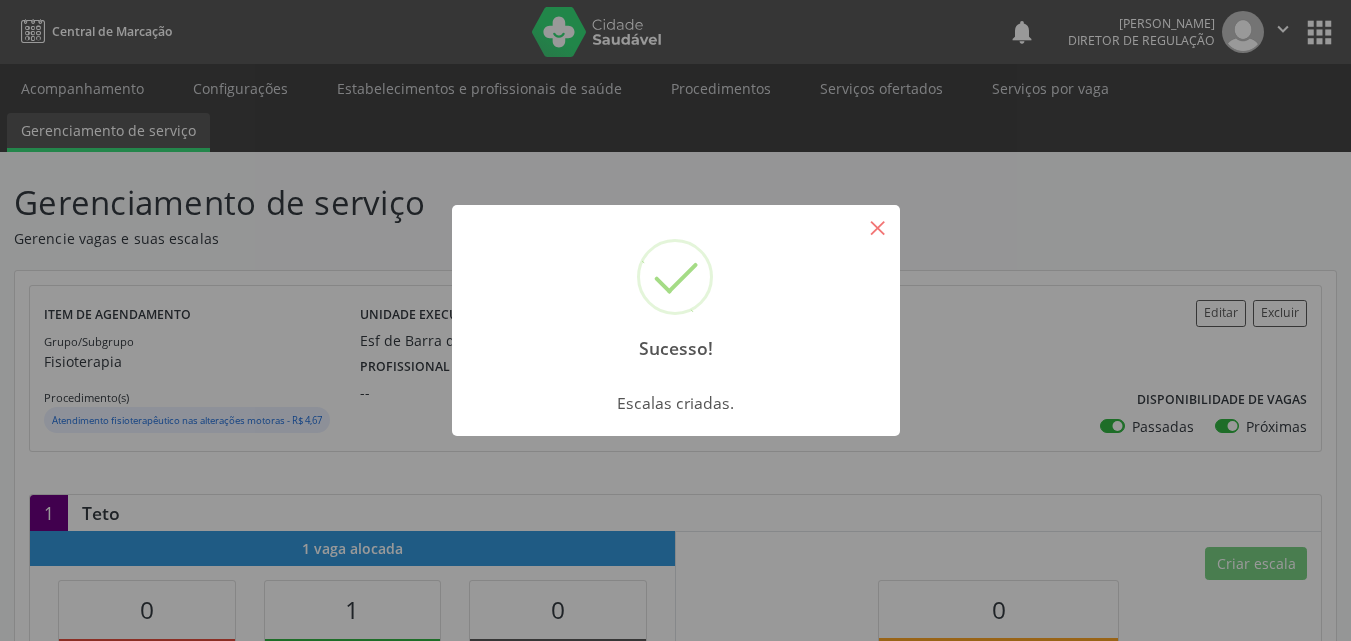 click on "×" at bounding box center (878, 227) 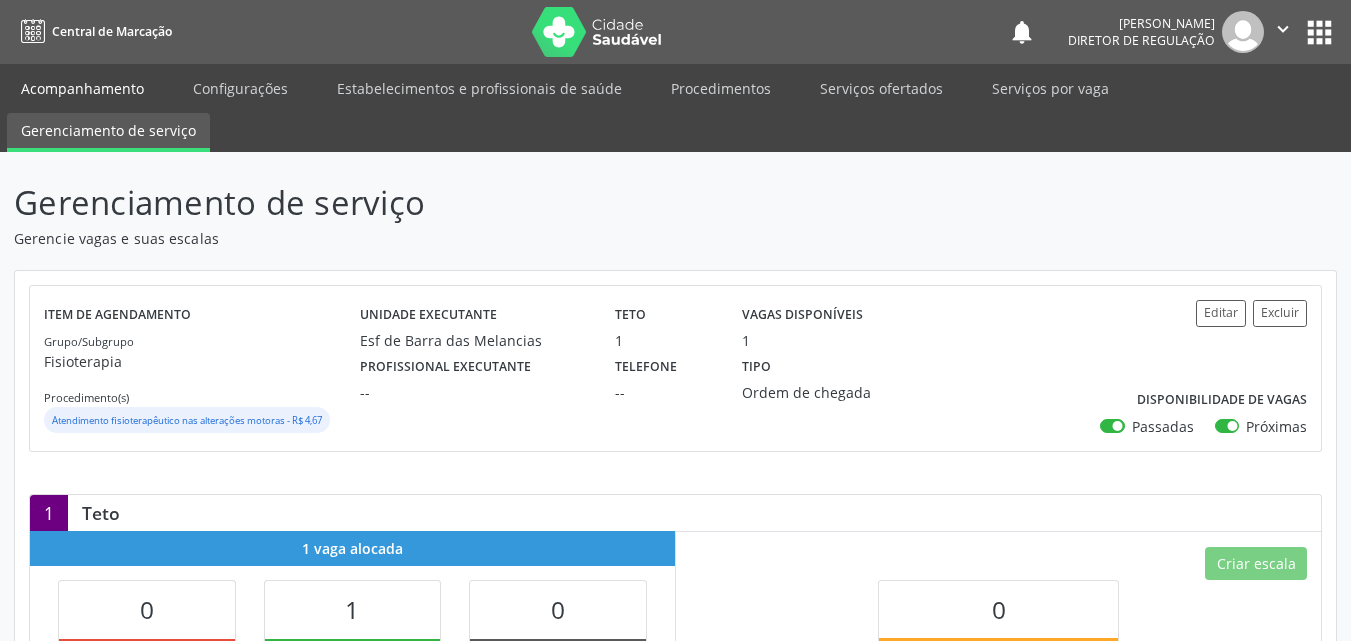 click on "Acompanhamento" at bounding box center (82, 88) 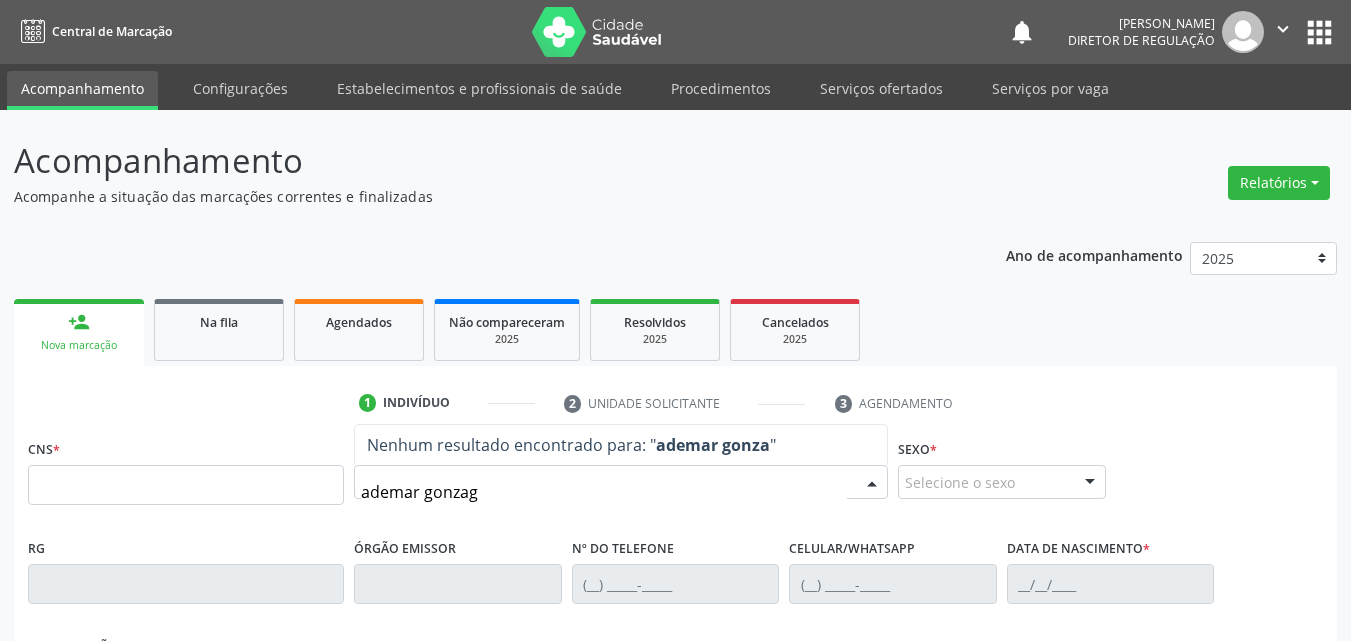 type on "ademar gonzaga" 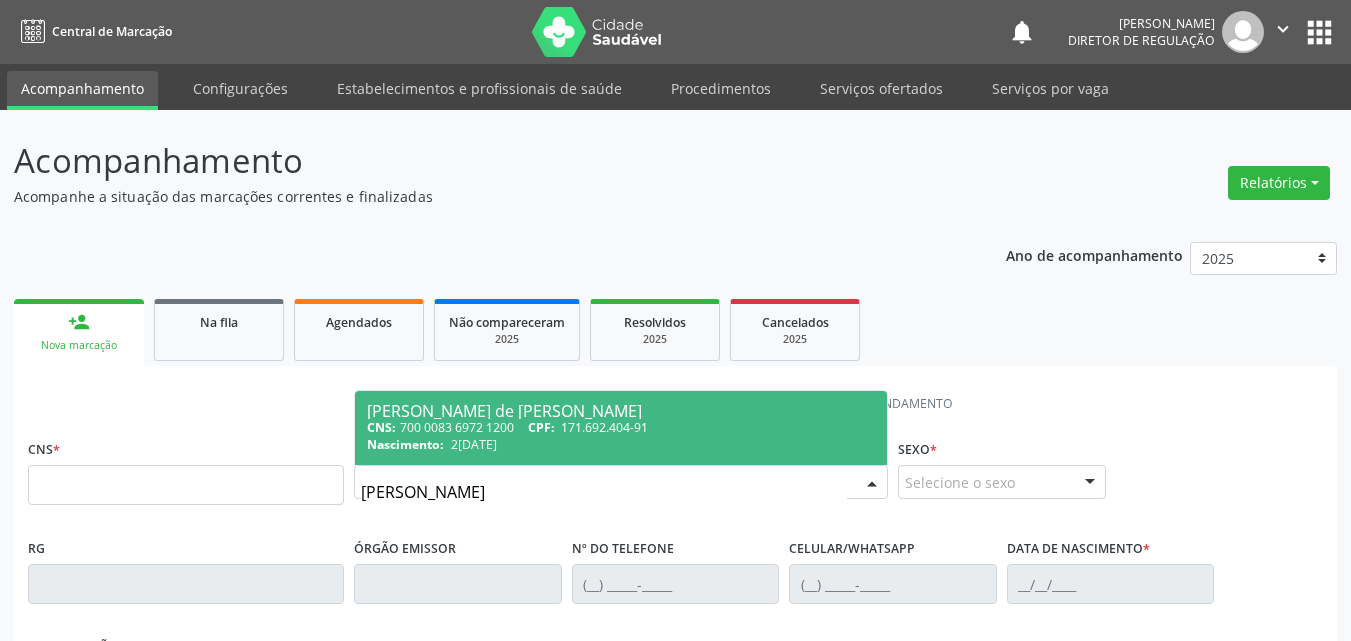 click on "Ademar Gonzaga de Santana" at bounding box center [621, 411] 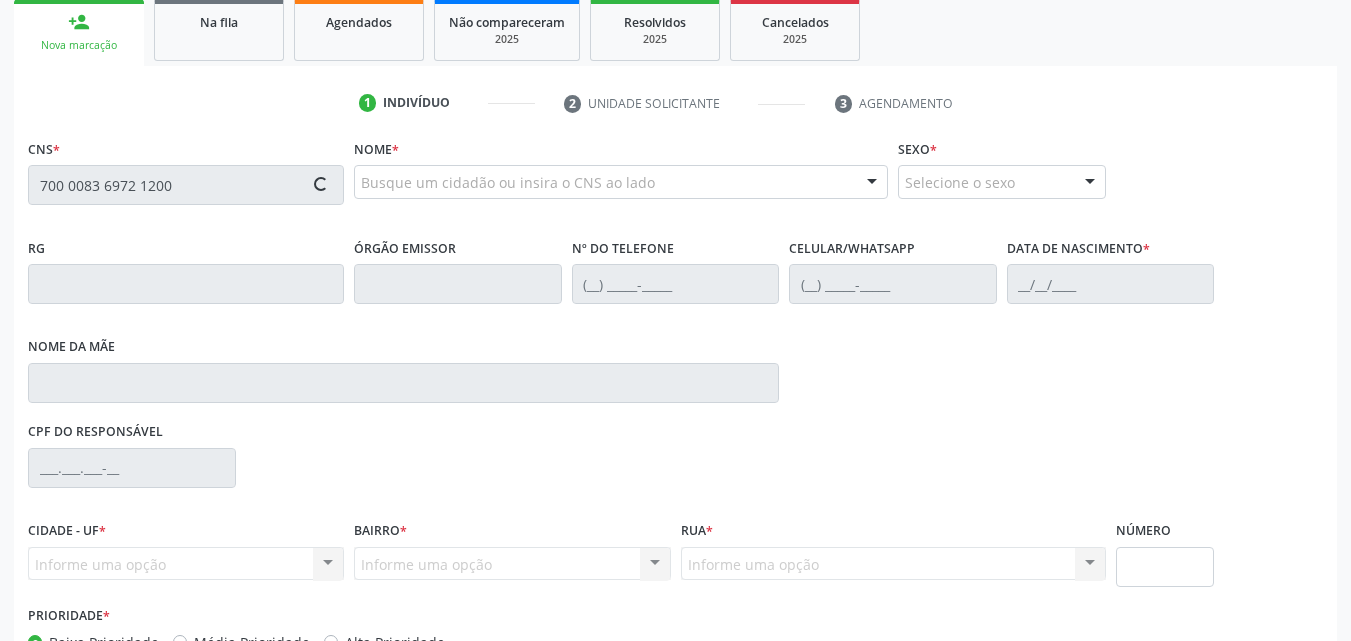 scroll, scrollTop: 429, scrollLeft: 0, axis: vertical 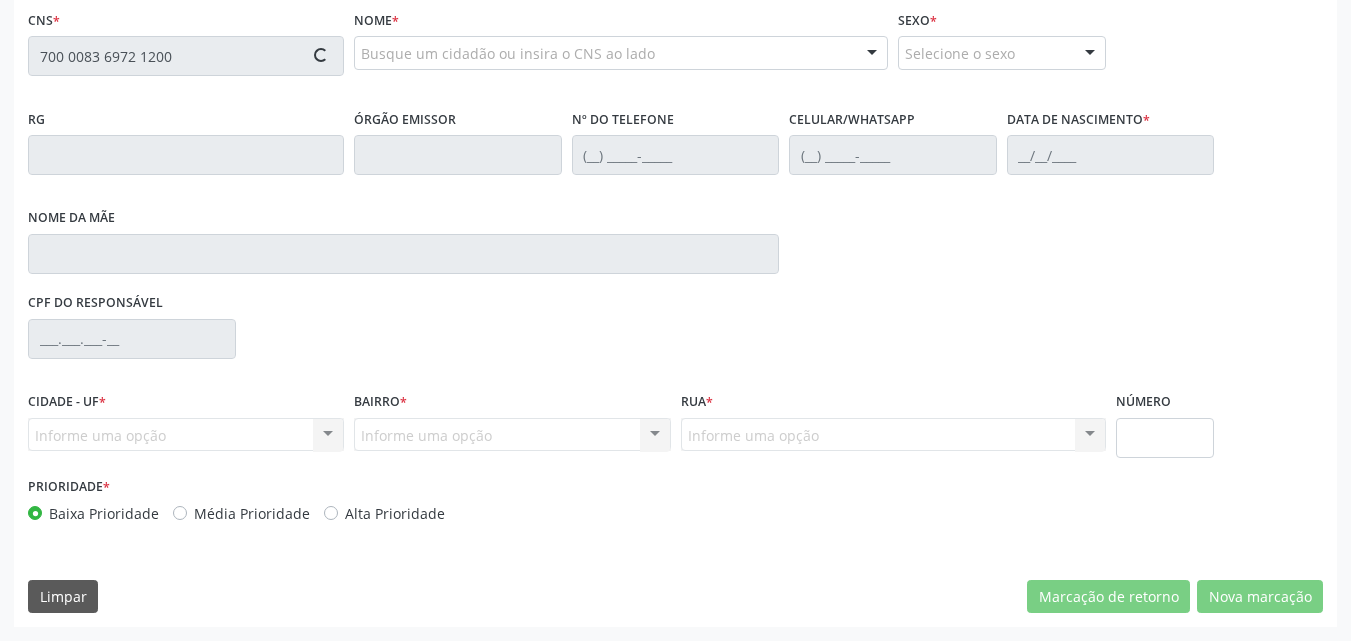 type on "700 0083 6972 1200" 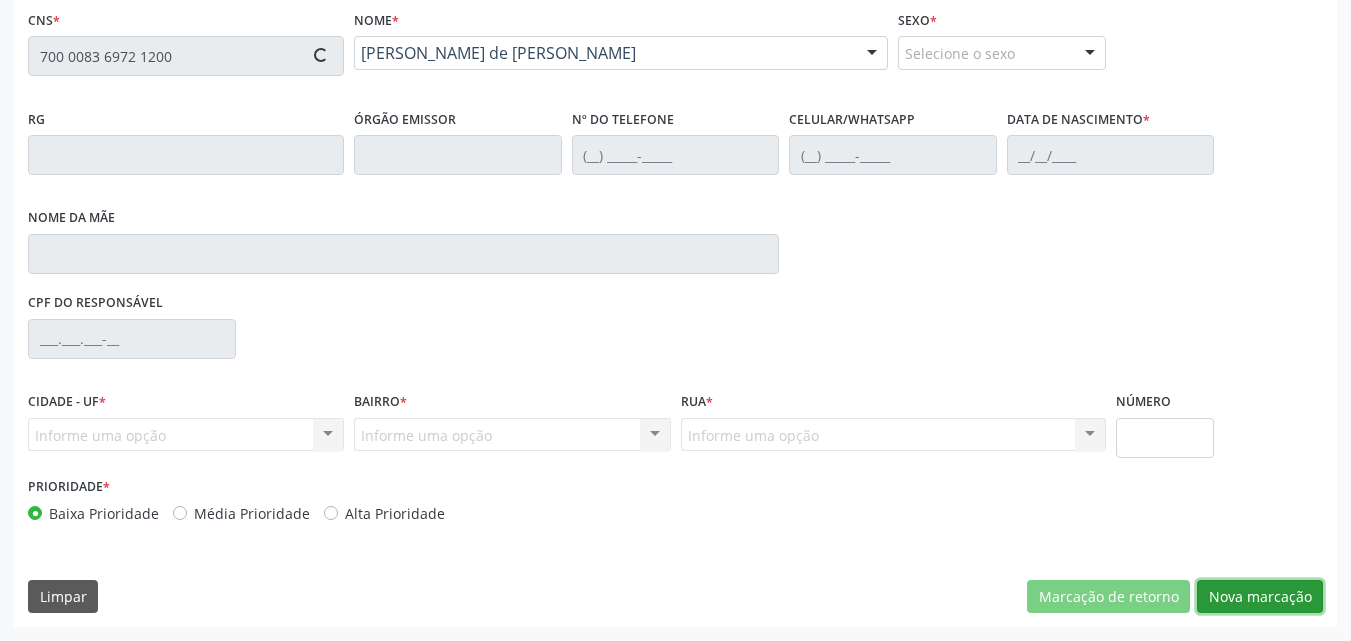 click on "Nova marcação" at bounding box center (1260, 597) 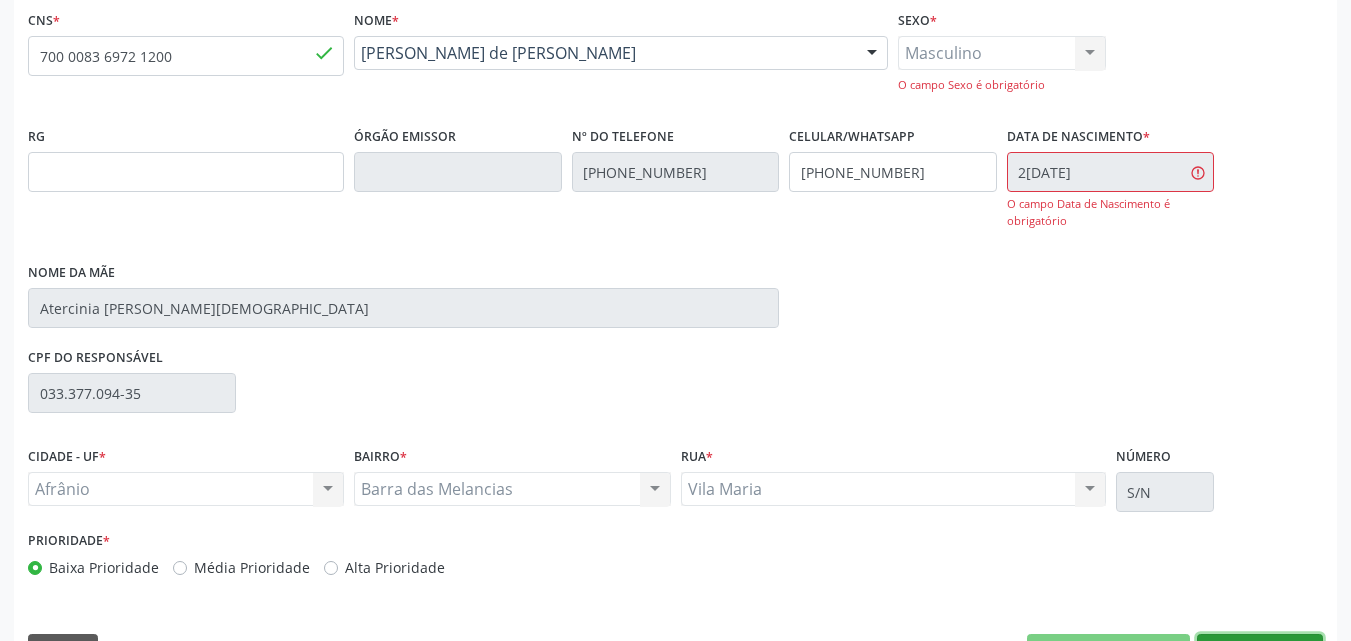 scroll, scrollTop: 484, scrollLeft: 0, axis: vertical 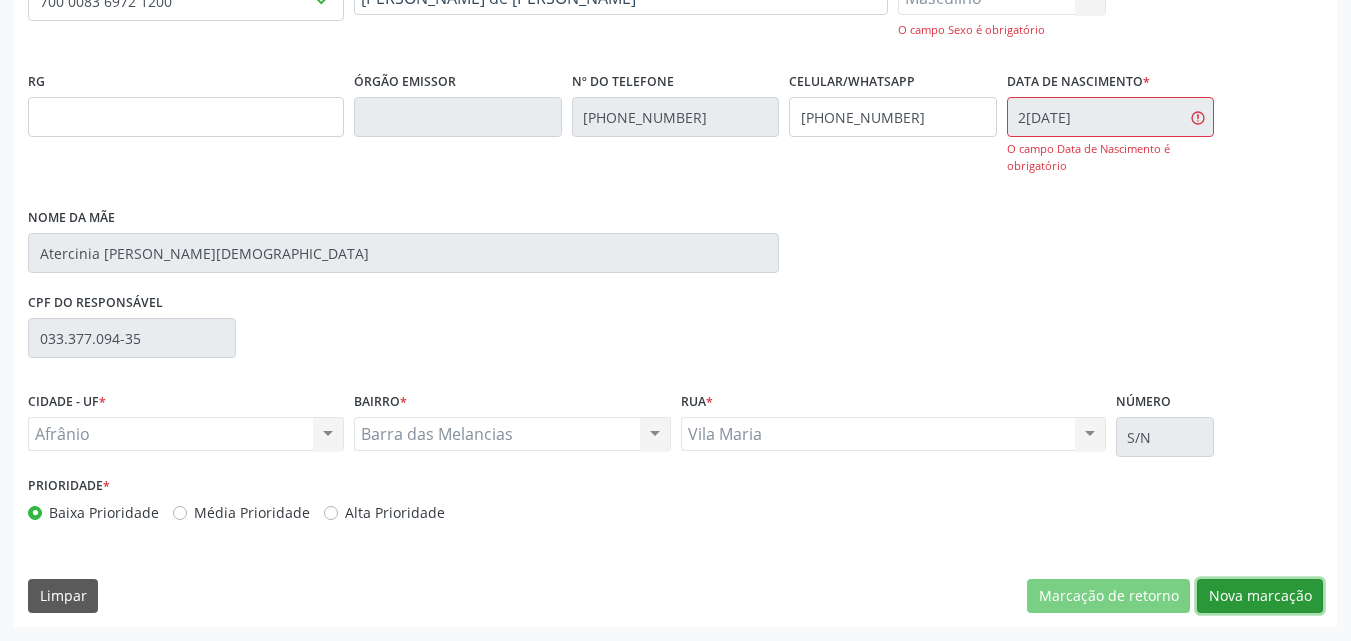 click on "Nova marcação" at bounding box center [1260, 596] 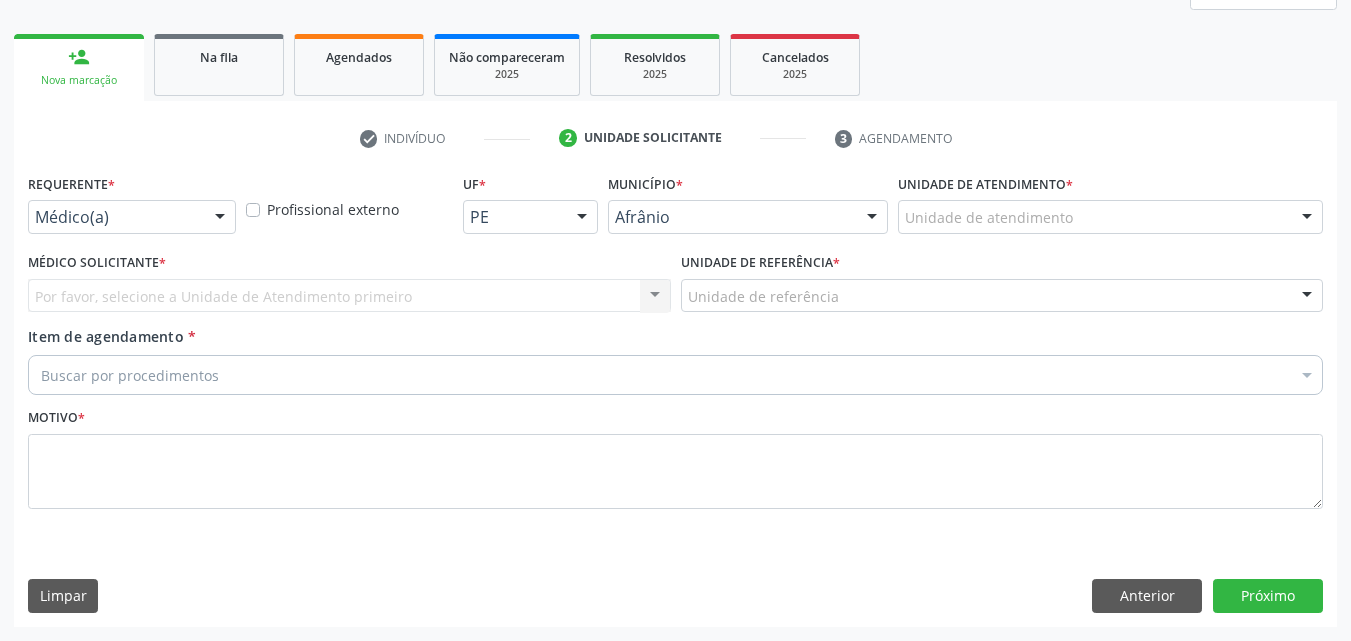 scroll, scrollTop: 265, scrollLeft: 0, axis: vertical 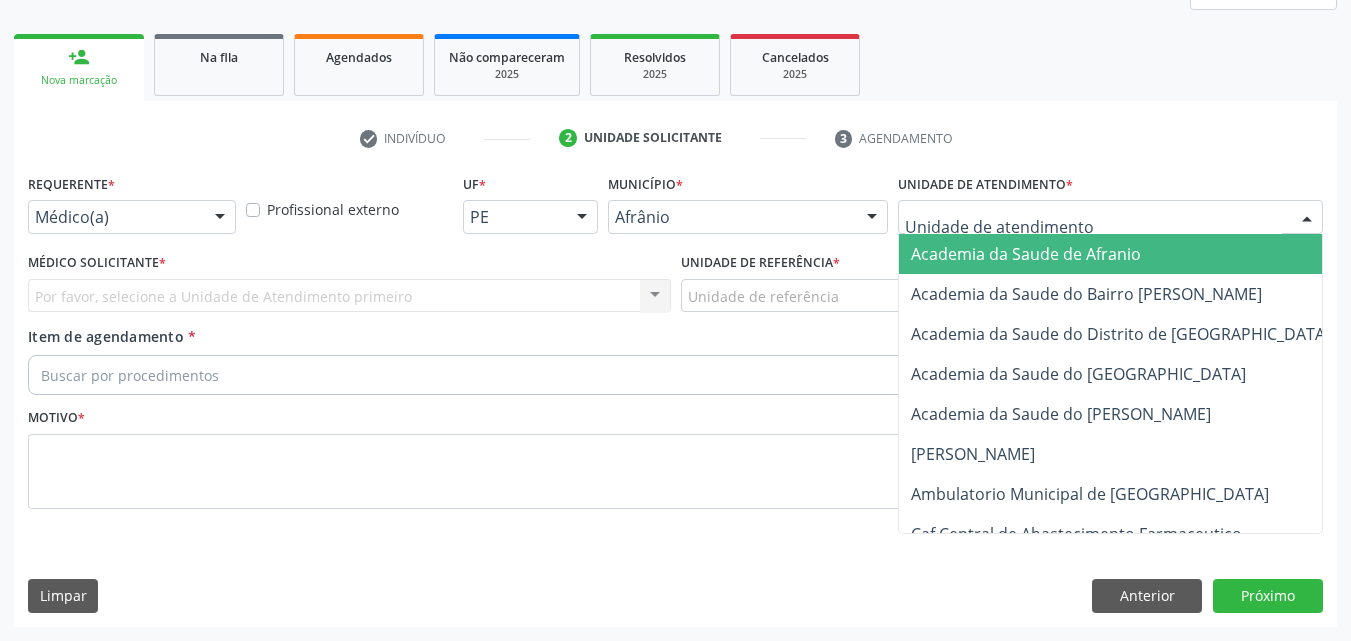 click at bounding box center [1110, 217] 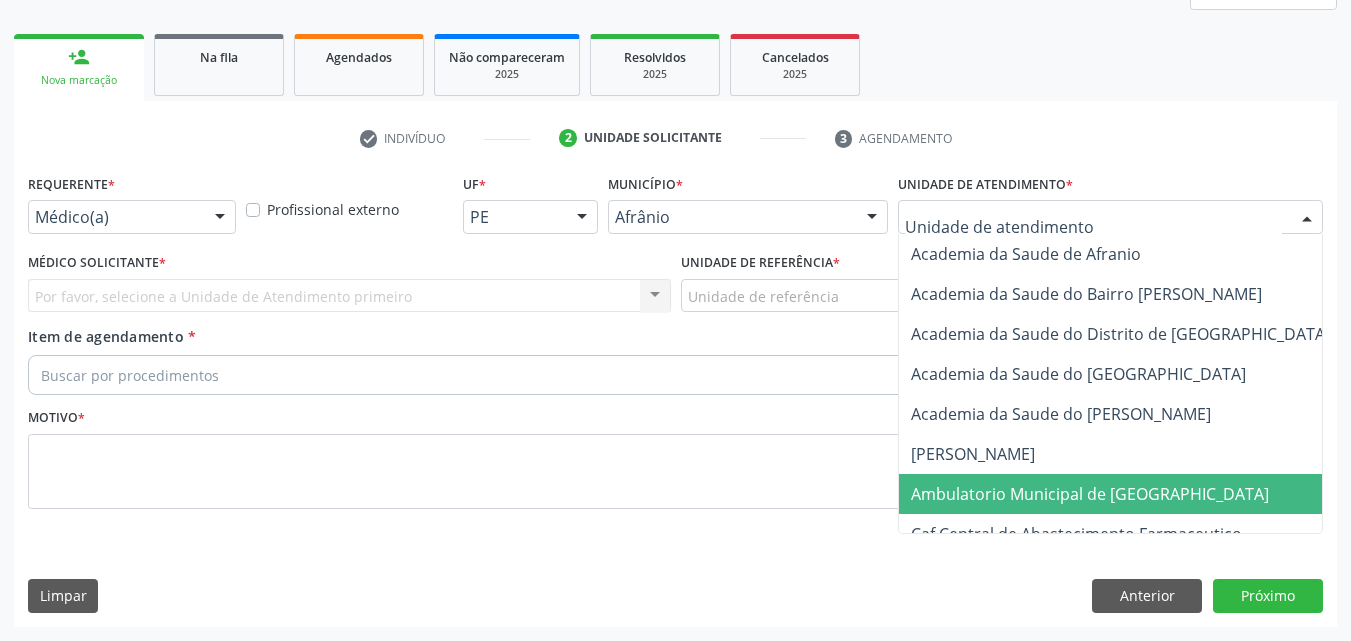 click on "Ambulatorio Municipal de [GEOGRAPHIC_DATA]" at bounding box center [1143, 494] 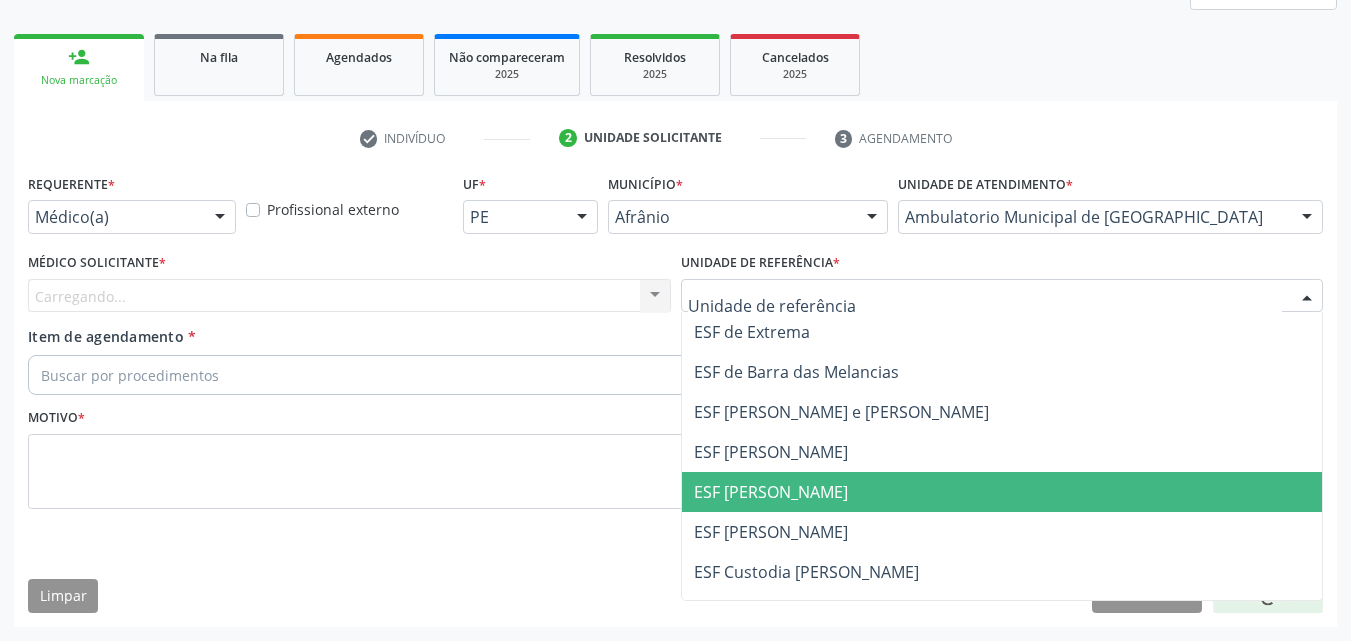 drag, startPoint x: 827, startPoint y: 503, endPoint x: 787, endPoint y: 482, distance: 45.17743 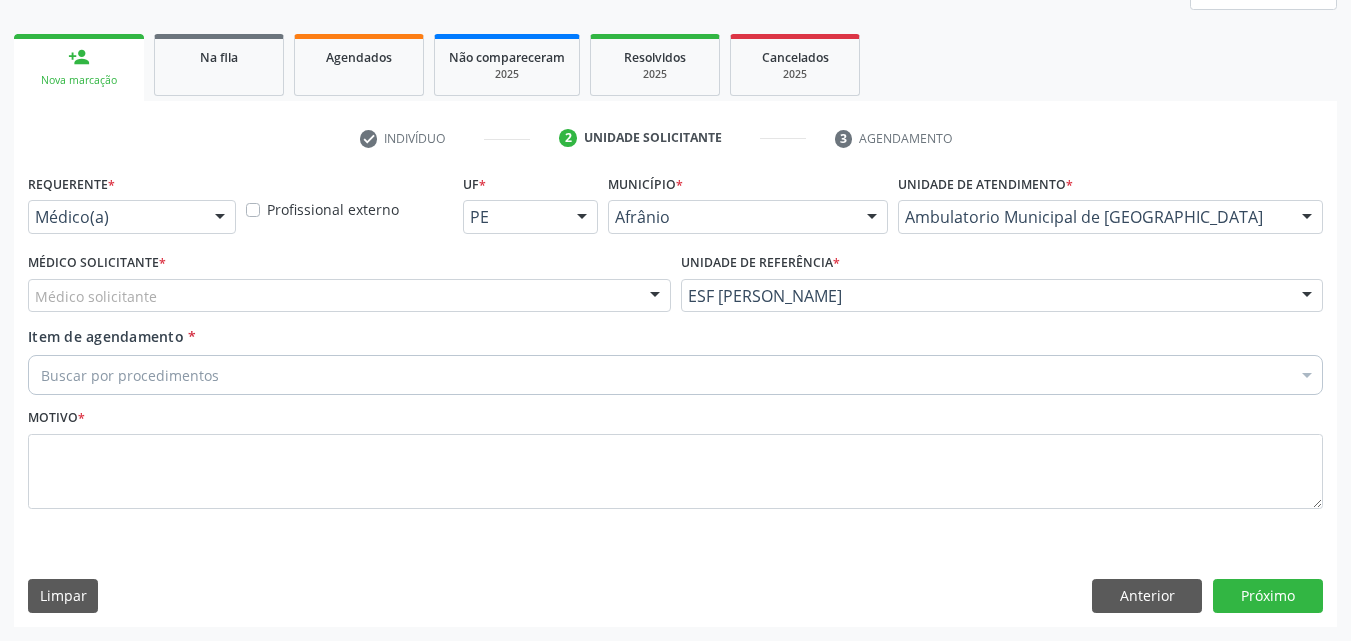 click on "Médico solicitante" at bounding box center (349, 296) 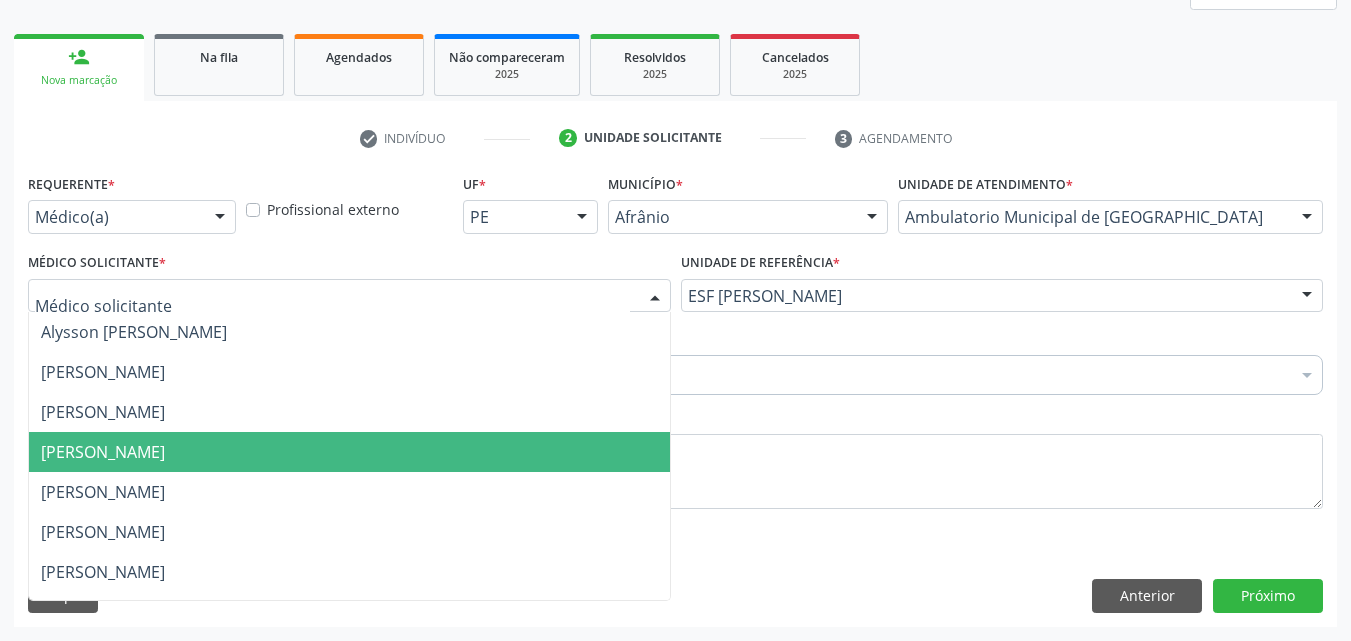 drag, startPoint x: 542, startPoint y: 443, endPoint x: 530, endPoint y: 428, distance: 19.209373 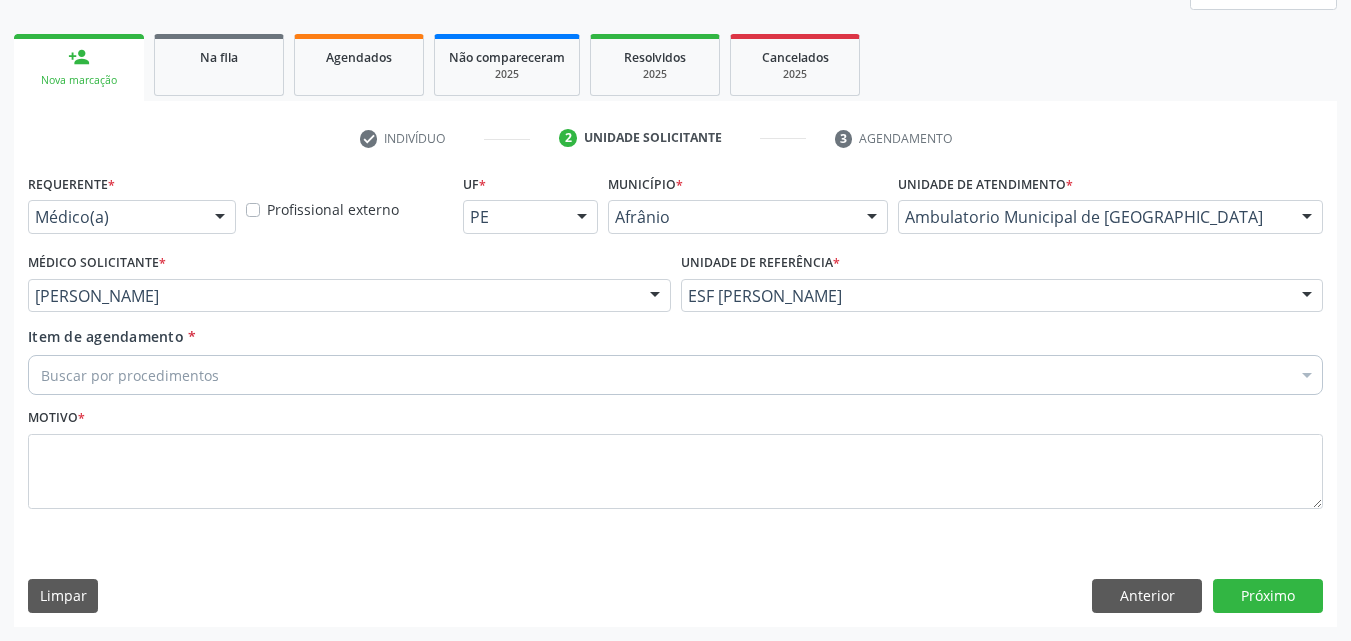 click on "Buscar por procedimentos" at bounding box center (675, 375) 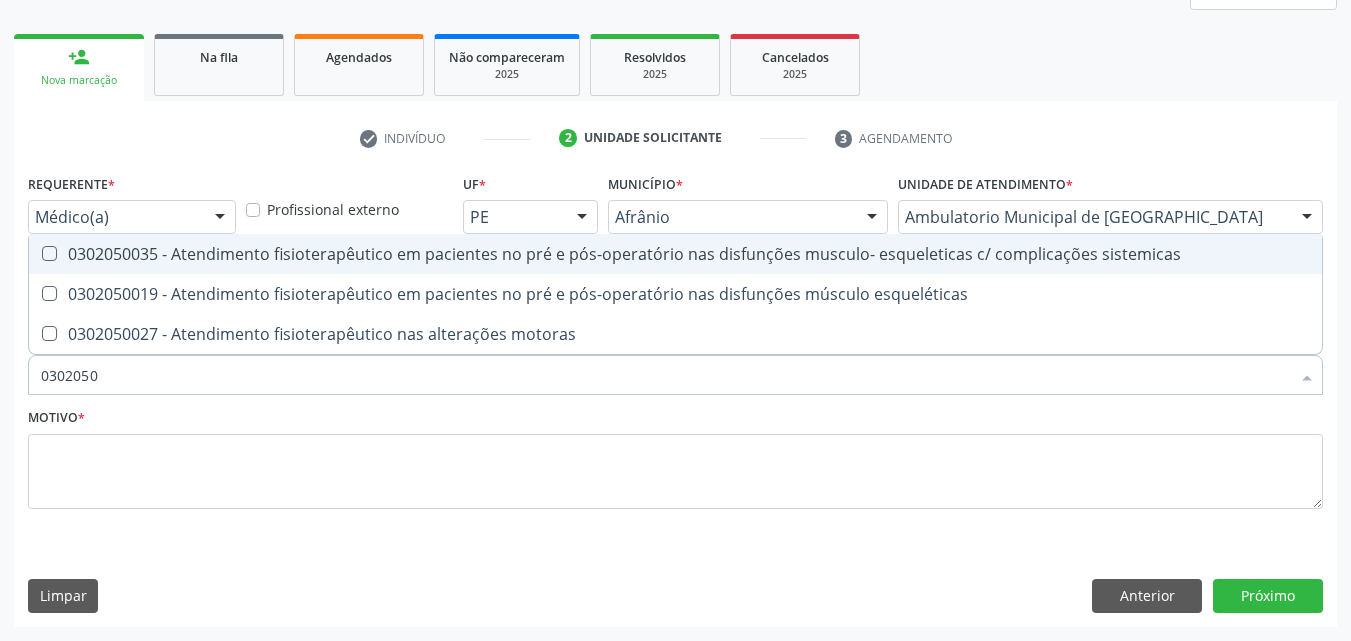 type on "03020500" 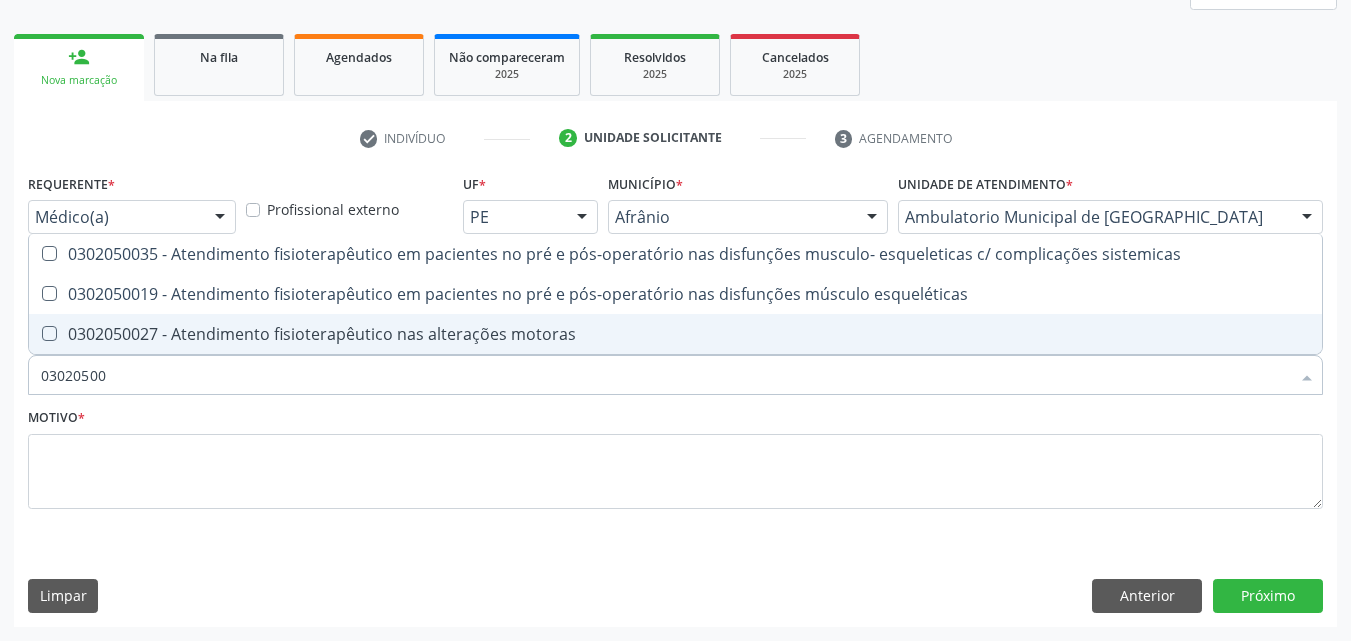 click on "0302050027 - Atendimento fisioterapêutico nas alterações motoras" at bounding box center (675, 334) 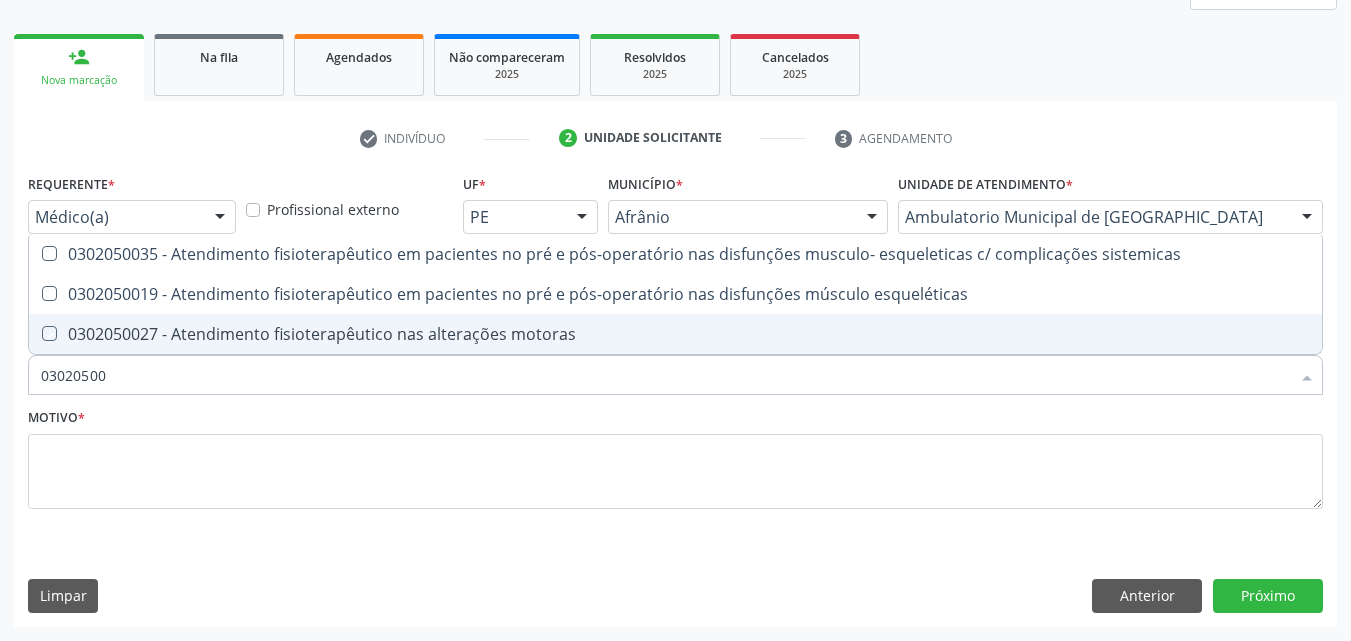 checkbox on "true" 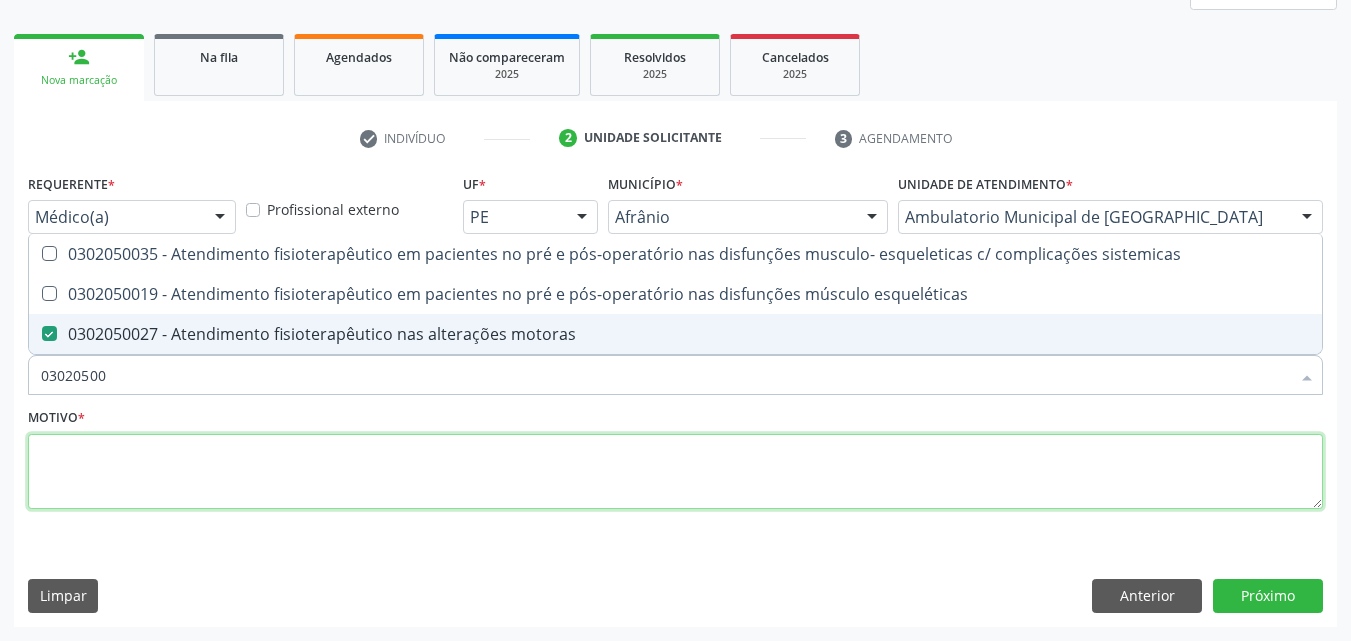 click at bounding box center [675, 472] 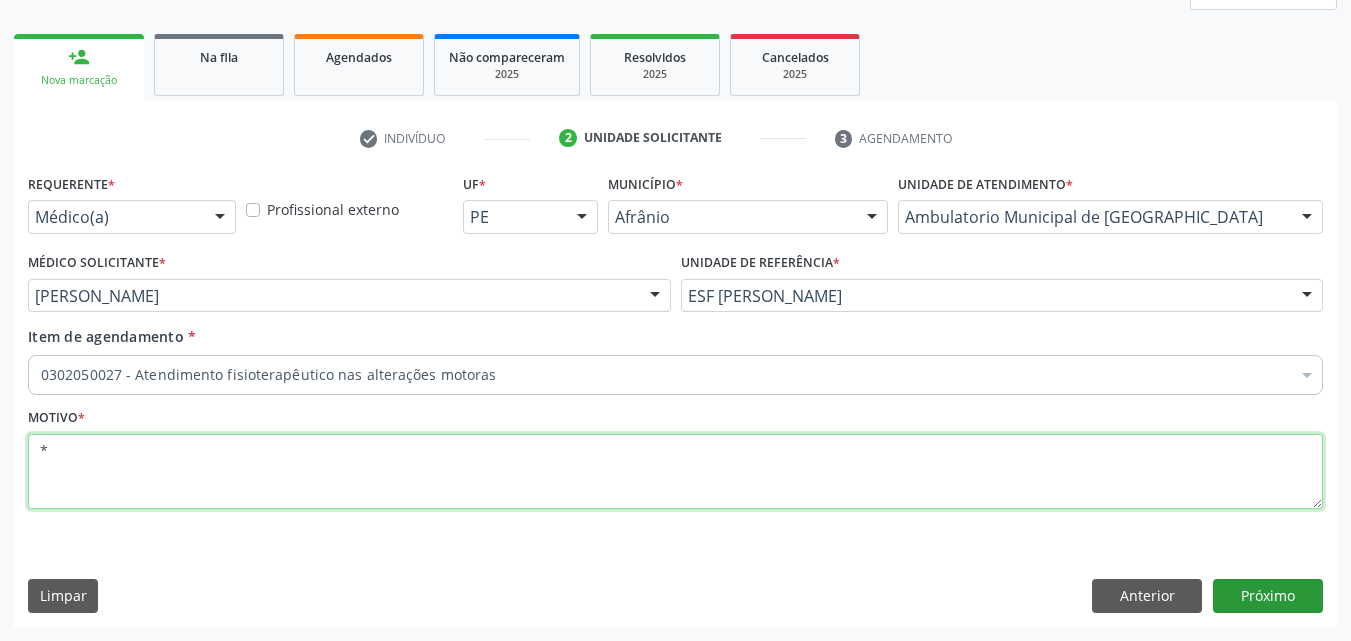 type on "*" 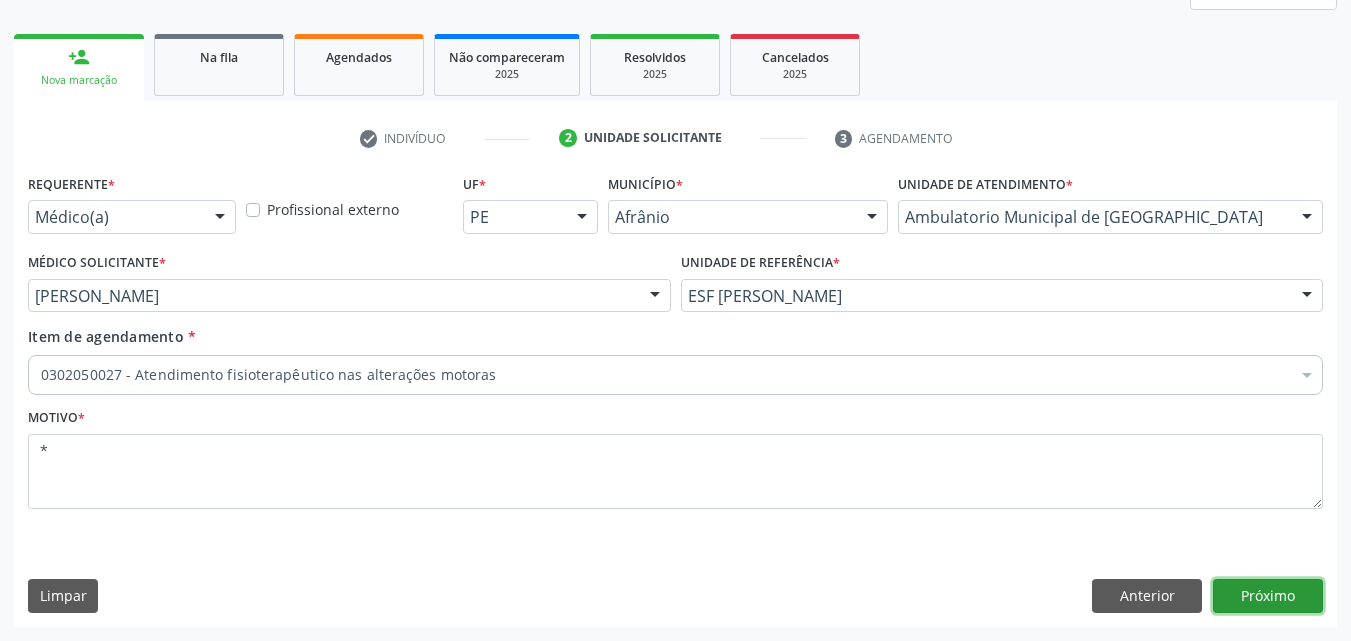 click on "Próximo" at bounding box center [1268, 596] 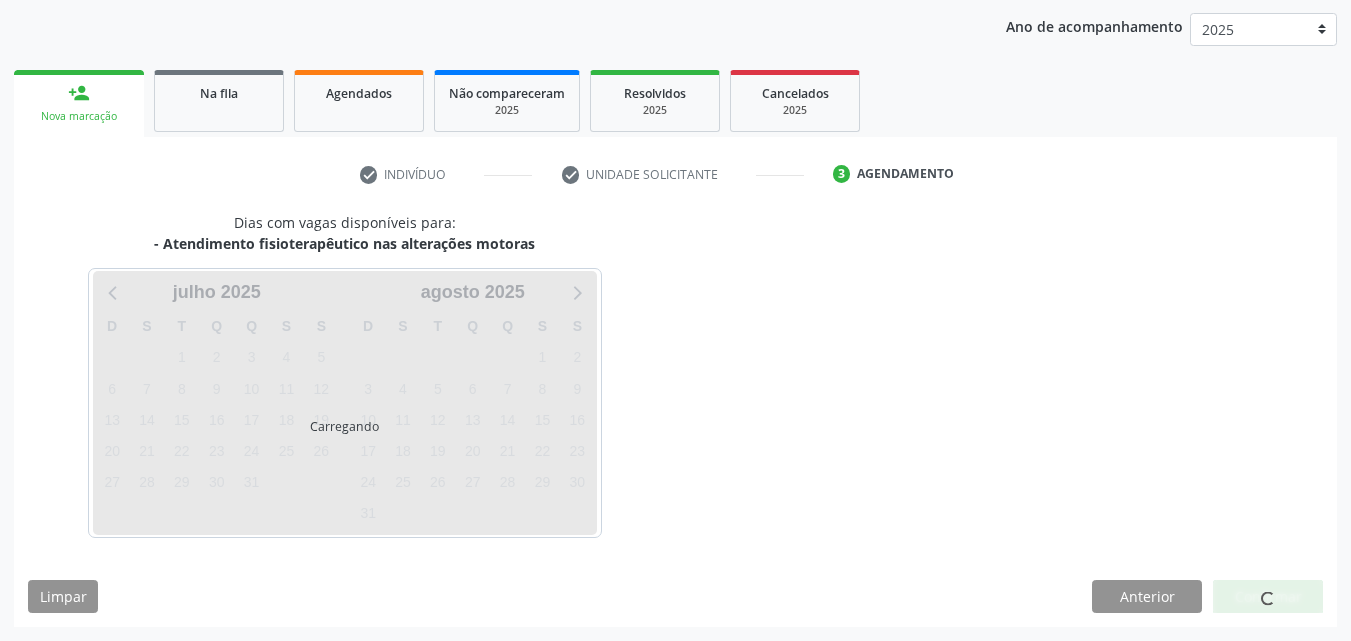scroll, scrollTop: 229, scrollLeft: 0, axis: vertical 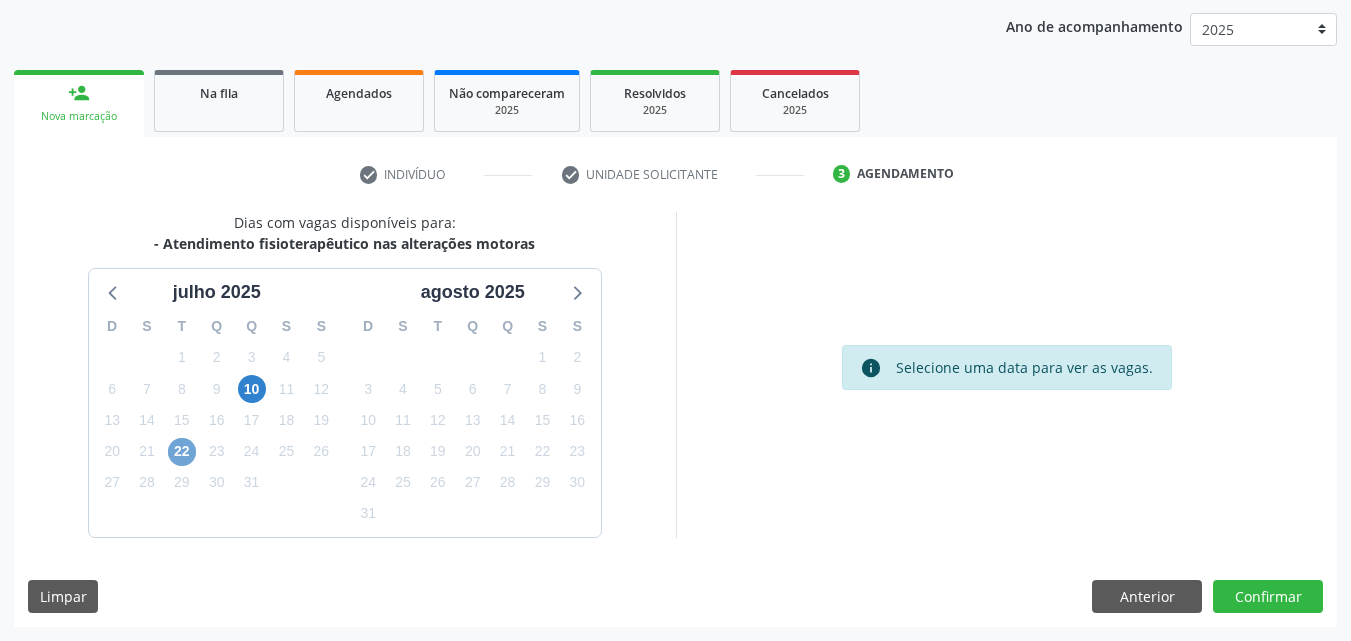 click on "22" at bounding box center (182, 452) 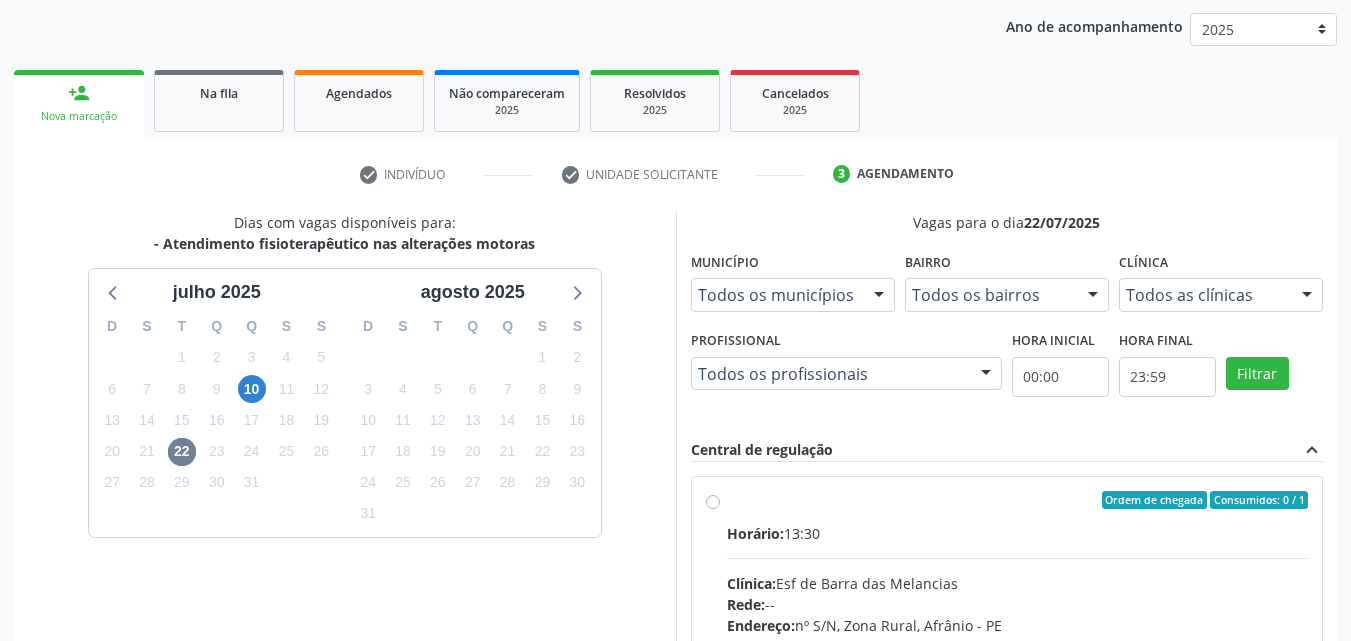 click on "Ordem de chegada
Consumidos: 0 / 1
Horário:   13:30
Clínica:  Esf de Barra das Melancias
Rede:
--
Endereço:   nº S/N, Zona Rural, Afrânio - PE
Telefone:   --
Profissional:
--
Informações adicionais sobre o atendimento
Idade de atendimento:
Sem restrição
Gênero(s) atendido(s):
Sem restrição
Informações adicionais:
--" at bounding box center [1018, 644] 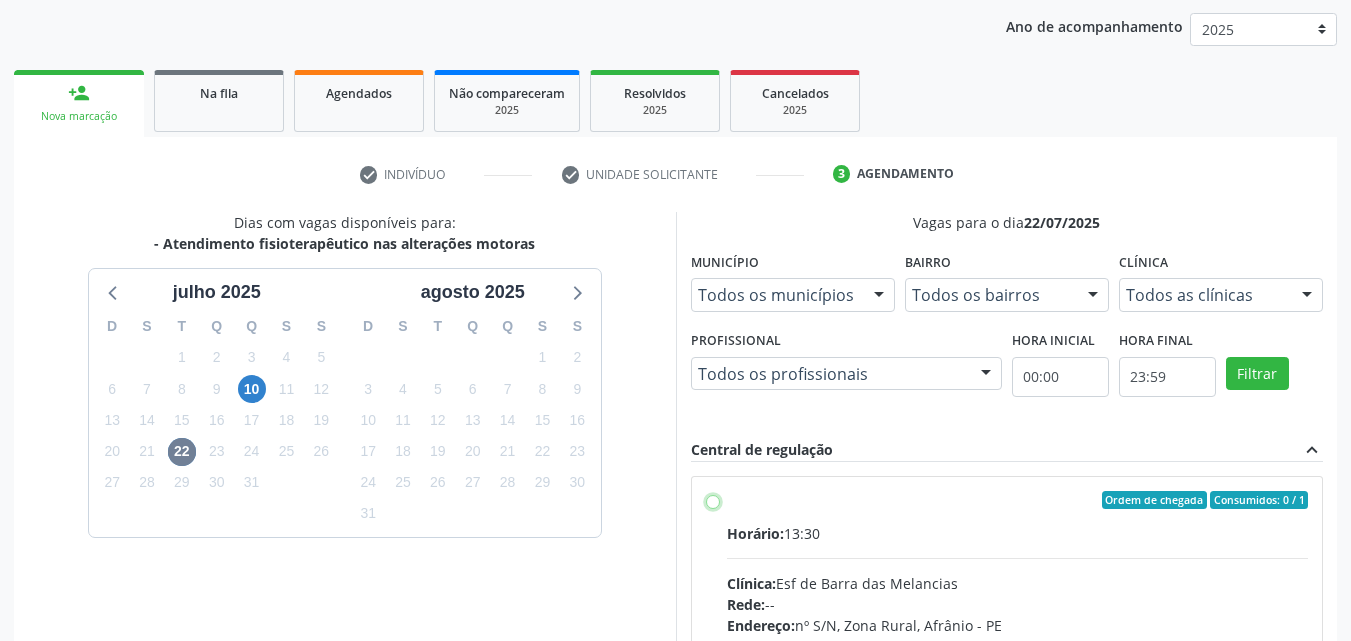 click on "Ordem de chegada
Consumidos: 0 / 1
Horário:   13:30
Clínica:  Esf de Barra das Melancias
Rede:
--
Endereço:   nº S/N, Zona Rural, Afrânio - PE
Telefone:   --
Profissional:
--
Informações adicionais sobre o atendimento
Idade de atendimento:
Sem restrição
Gênero(s) atendido(s):
Sem restrição
Informações adicionais:
--" at bounding box center [713, 500] 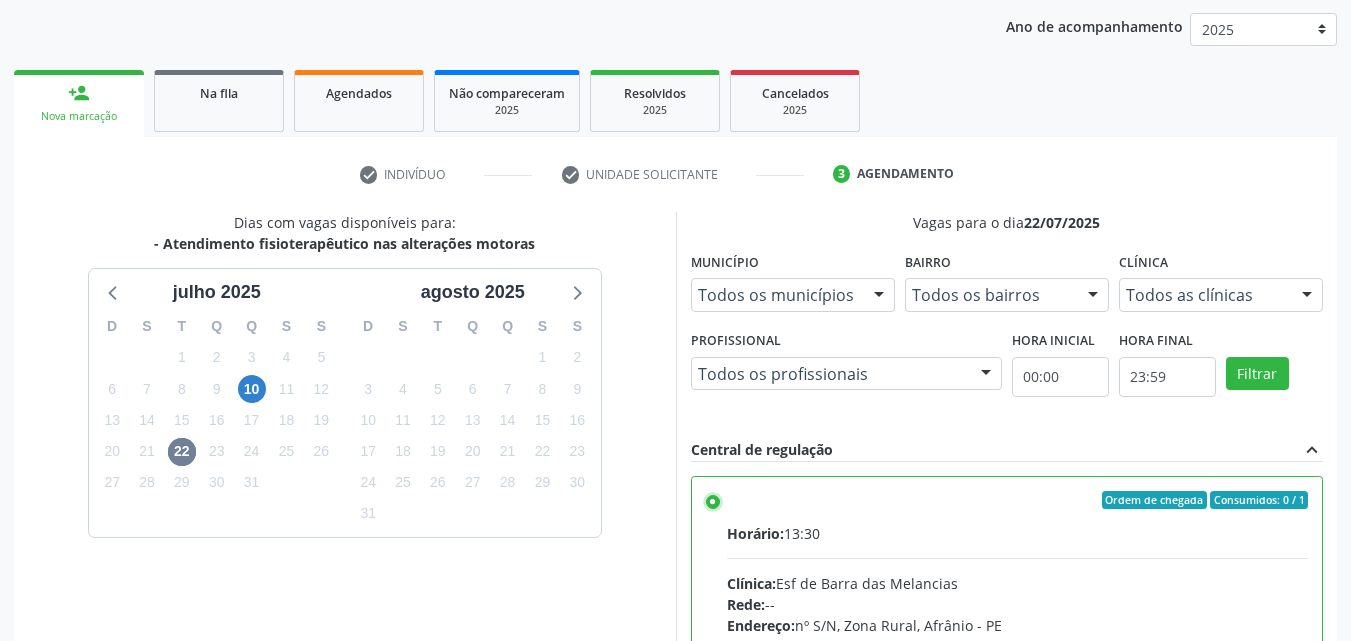 scroll, scrollTop: 329, scrollLeft: 0, axis: vertical 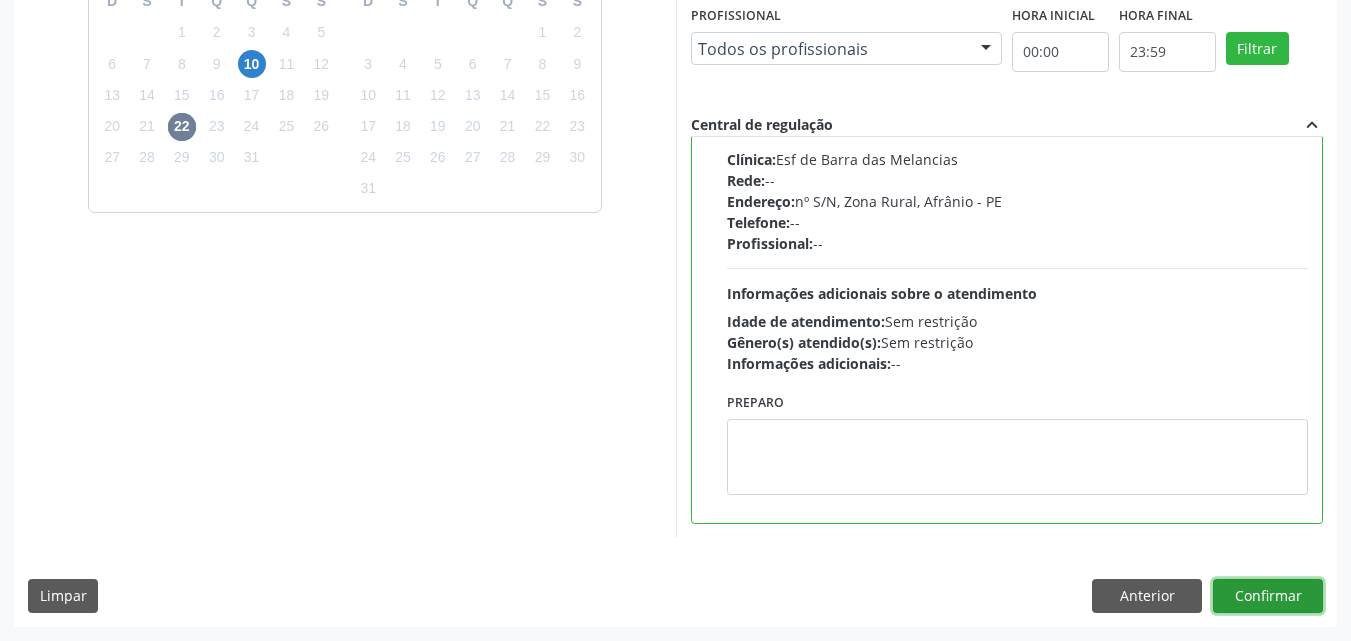 click on "Confirmar" at bounding box center [1268, 596] 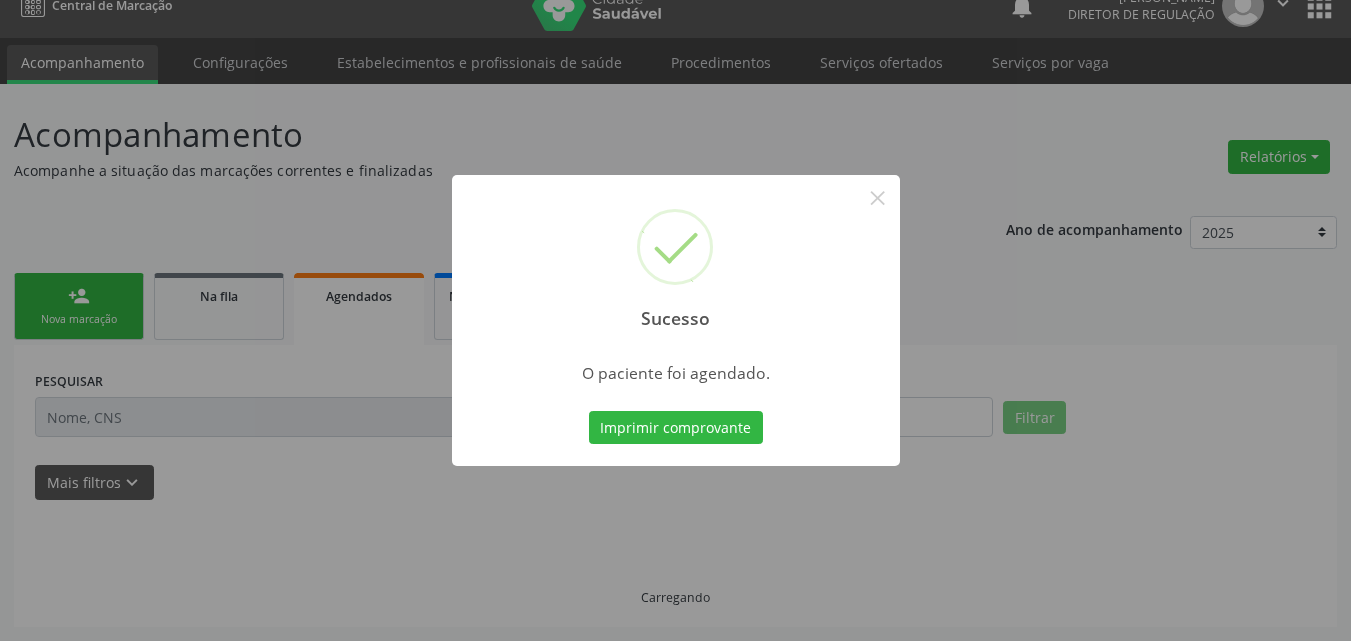 scroll, scrollTop: 26, scrollLeft: 0, axis: vertical 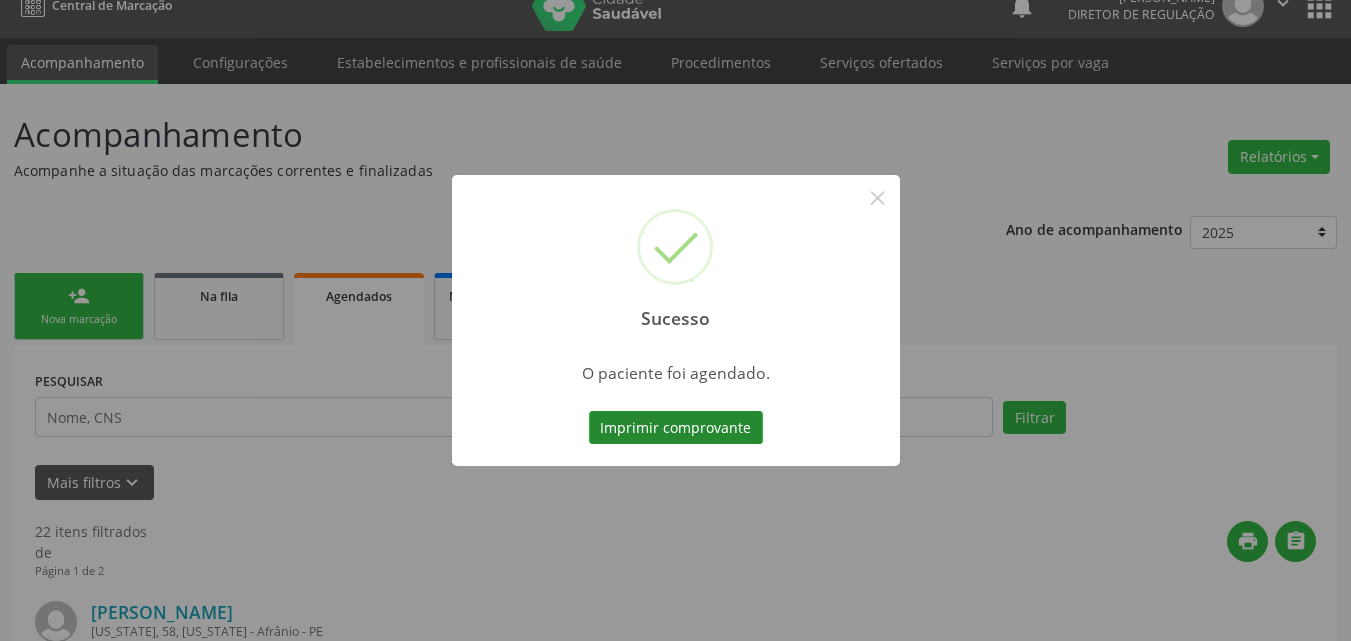 click on "Imprimir comprovante" at bounding box center [676, 428] 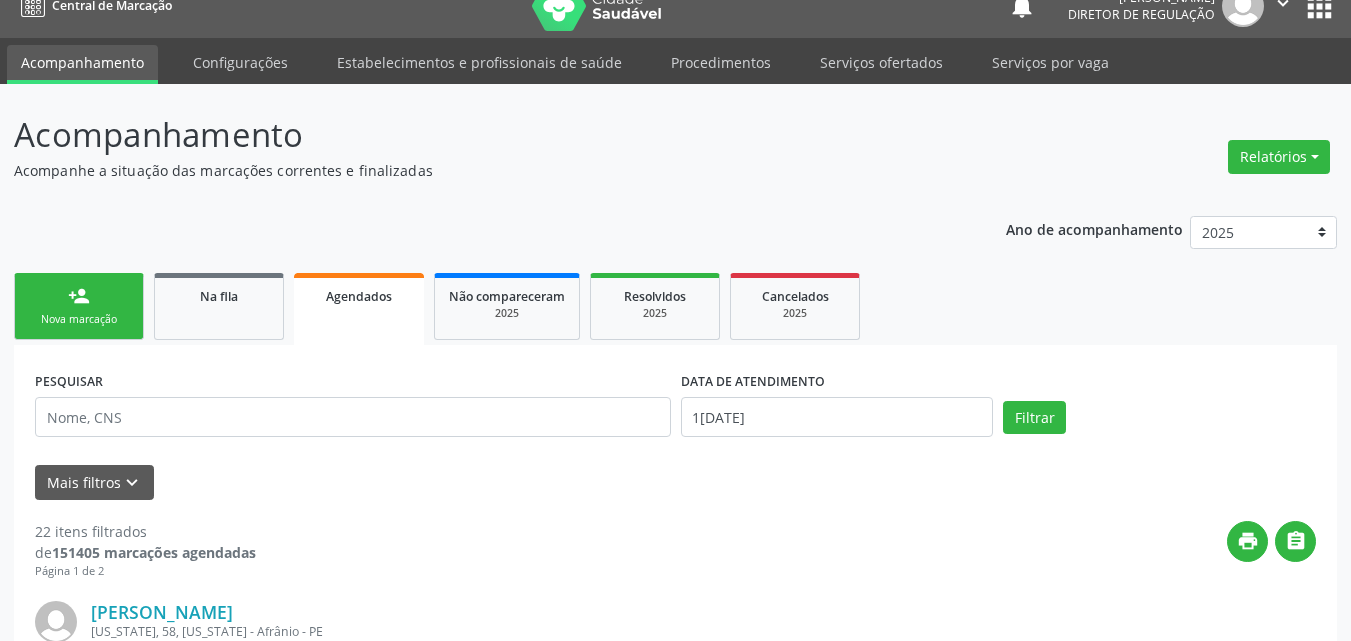click on "Nova marcação" at bounding box center (79, 319) 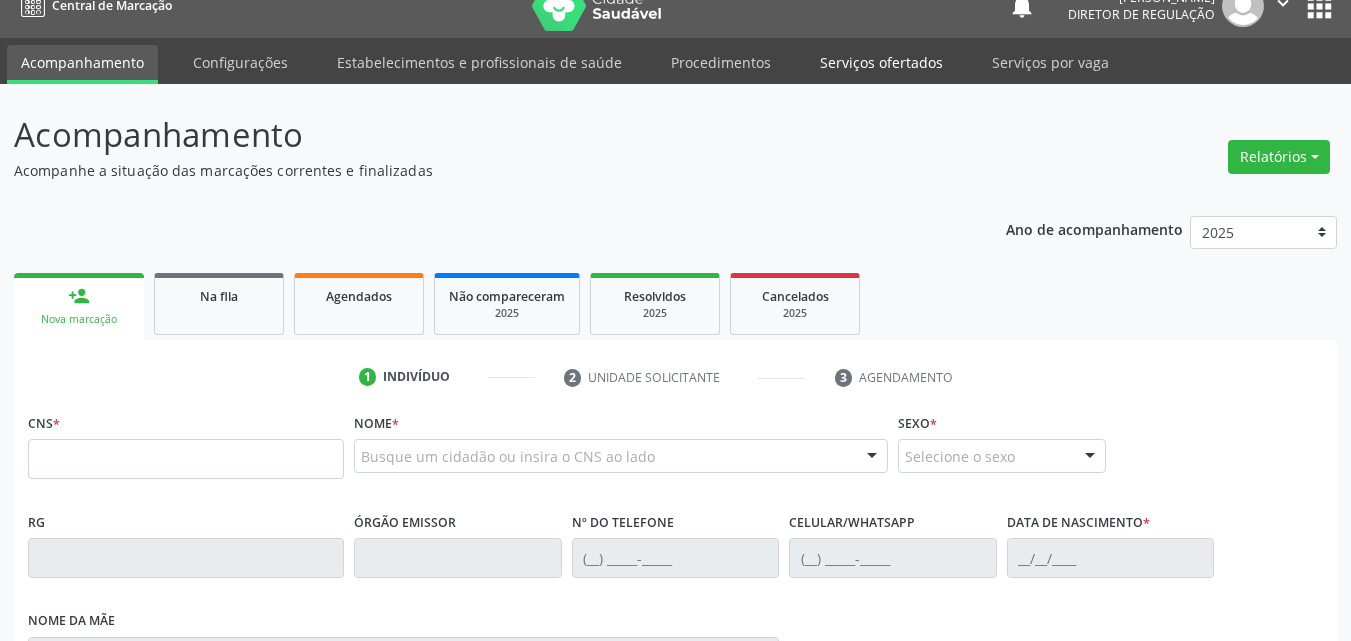 click on "Serviços ofertados" at bounding box center [881, 62] 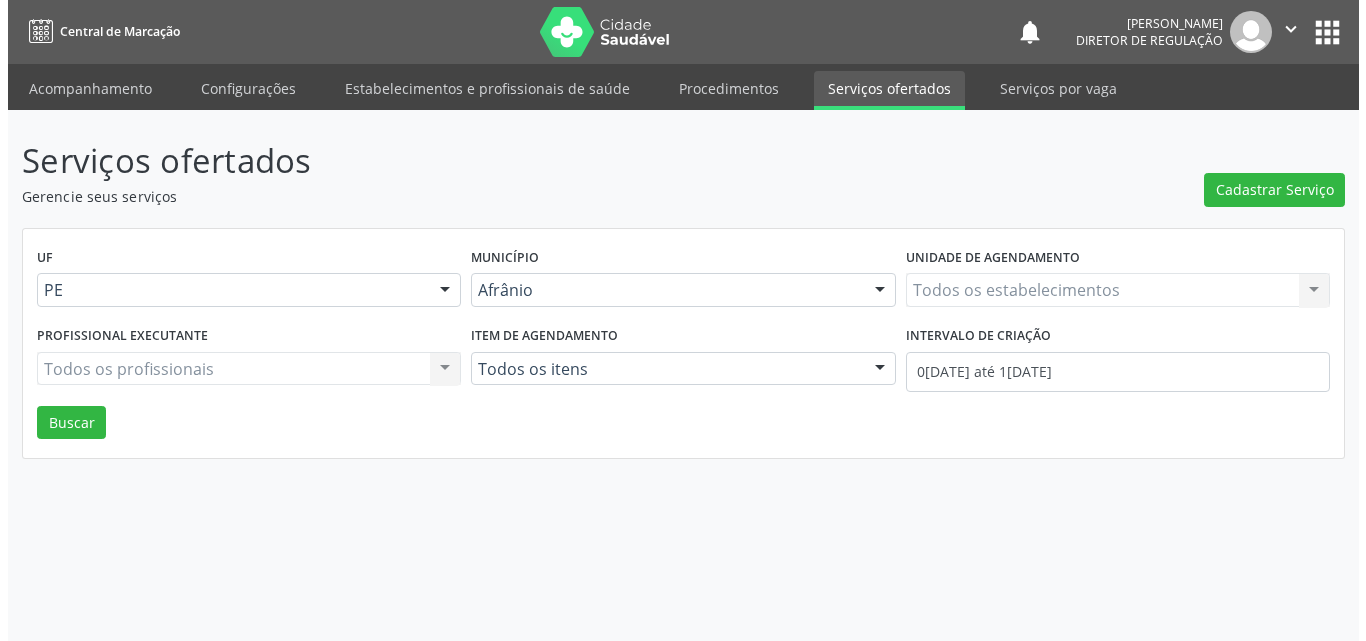 scroll, scrollTop: 0, scrollLeft: 0, axis: both 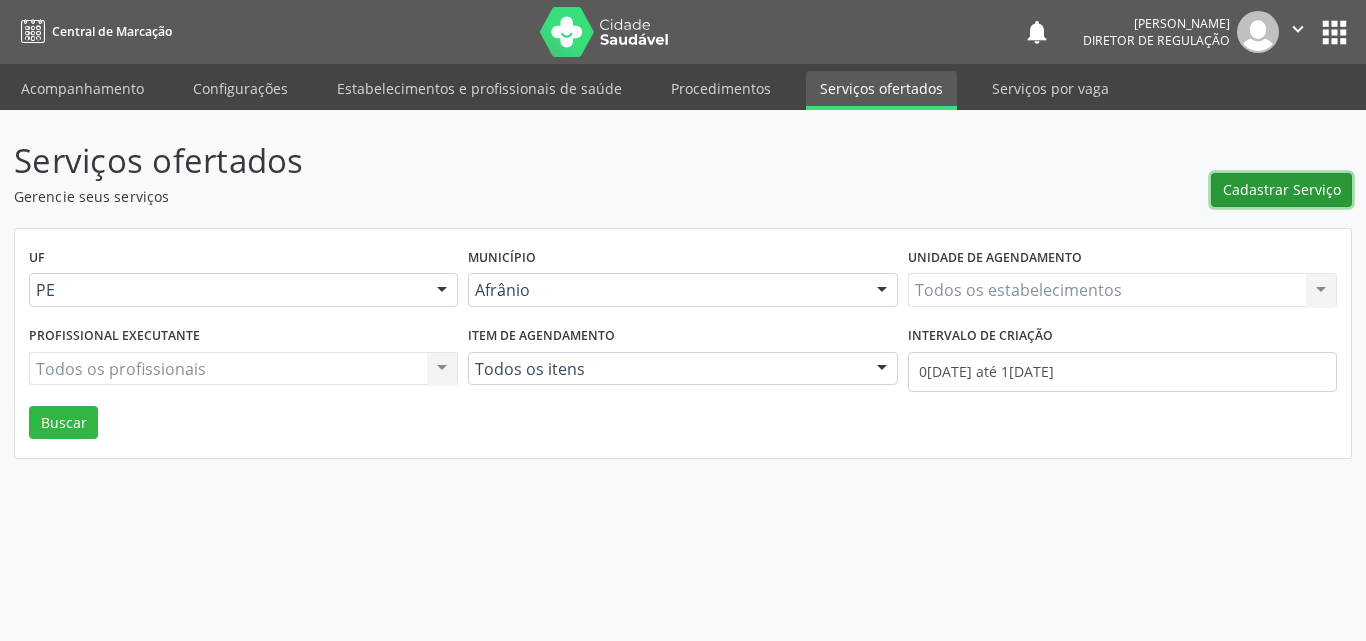 click on "Cadastrar Serviço" at bounding box center (1282, 189) 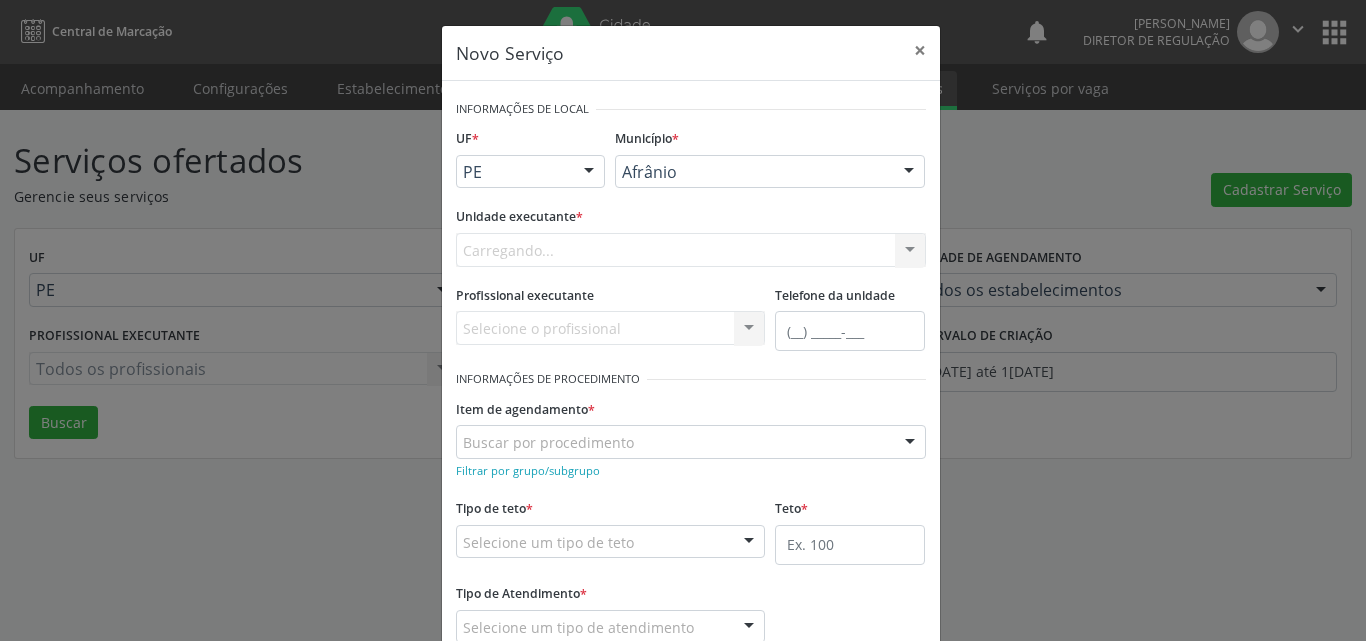 scroll, scrollTop: 0, scrollLeft: 0, axis: both 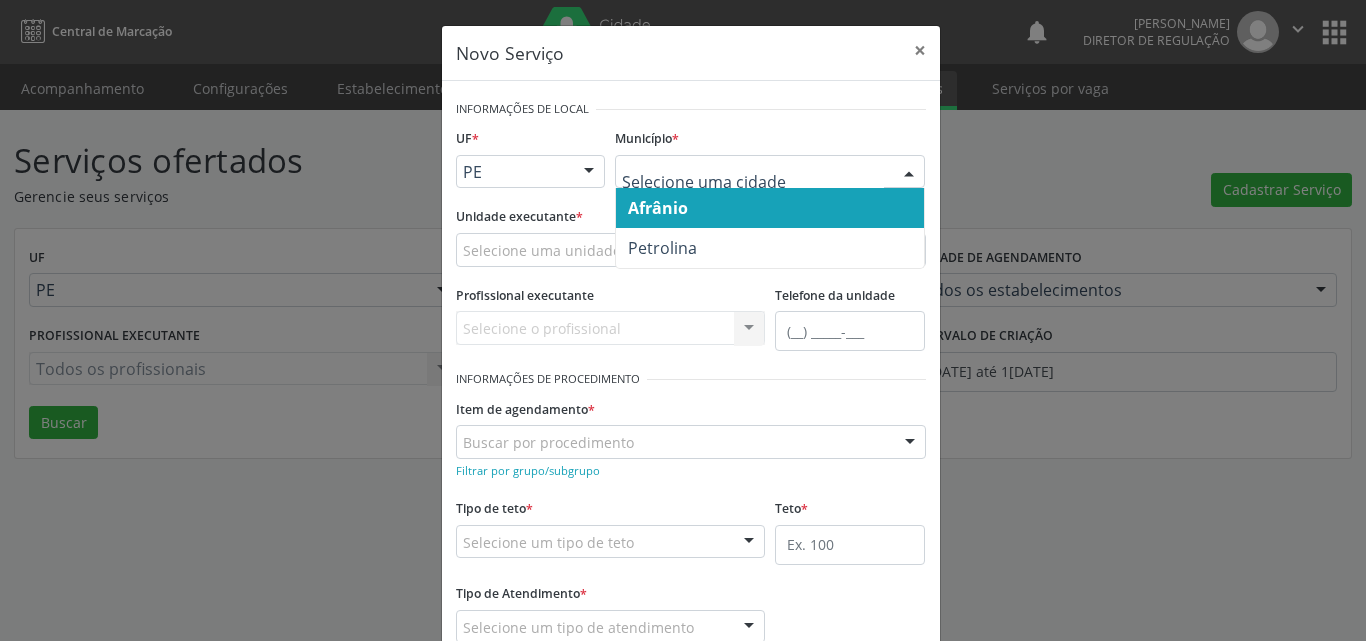 click at bounding box center [770, 172] 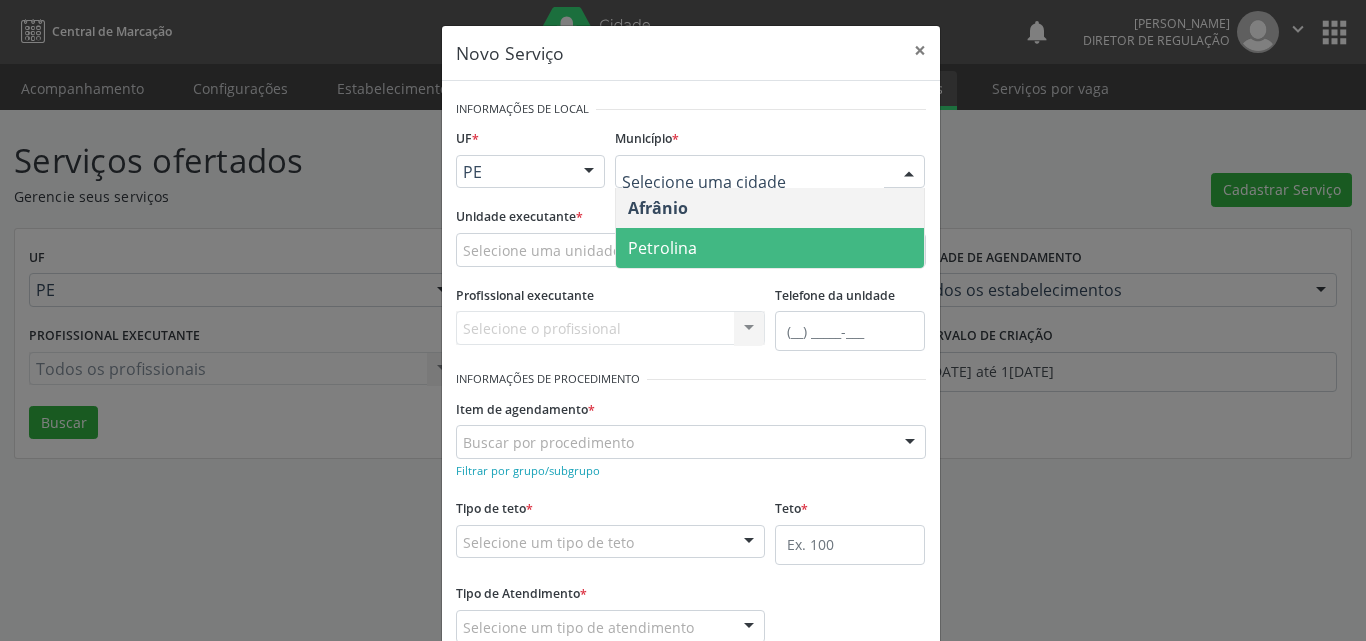 click on "Petrolina" at bounding box center (662, 248) 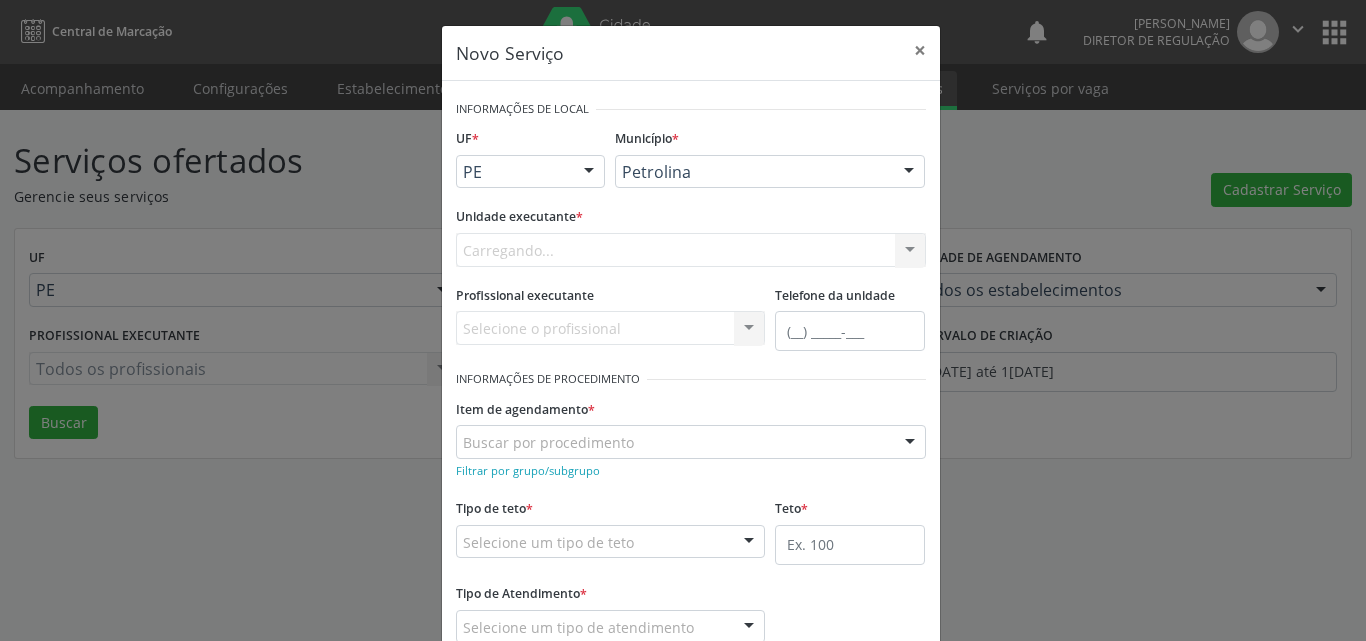 click on "Carregando...
Academia da Saude de Afranio   Academia da Saude do Bairro [PERSON_NAME]   Academia da Saude do Distrito de [GEOGRAPHIC_DATA] do Distrito de Extrema   [GEOGRAPHIC_DATA] do [PERSON_NAME]   Ambulatorio Municipal de Saude   Caf Central de Abastecimento Farmaceutico   Centro de Atencao Psicossocial de Afranio Pe   Centro de Especialidades   Cime   Cuidar   Equipe de Atencao Basica Prisional Tipo I com Saude Mental   Esf [PERSON_NAME] Nonato   Esf Custodia Maria da Conceicao   Esf [PERSON_NAME] e [PERSON_NAME]   Esf [PERSON_NAME]   Esf de Barra das Melancias   Esf de Extrema   Farmacia Basica do Municipio de [GEOGRAPHIC_DATA][PERSON_NAME] [MEDICAL_DATA] Ambulatorio Municipal   Laboratorio de Protese Dentario   Lid Laboratorio de Investigacoes e Diagnosticos               Selac" at bounding box center (691, 250) 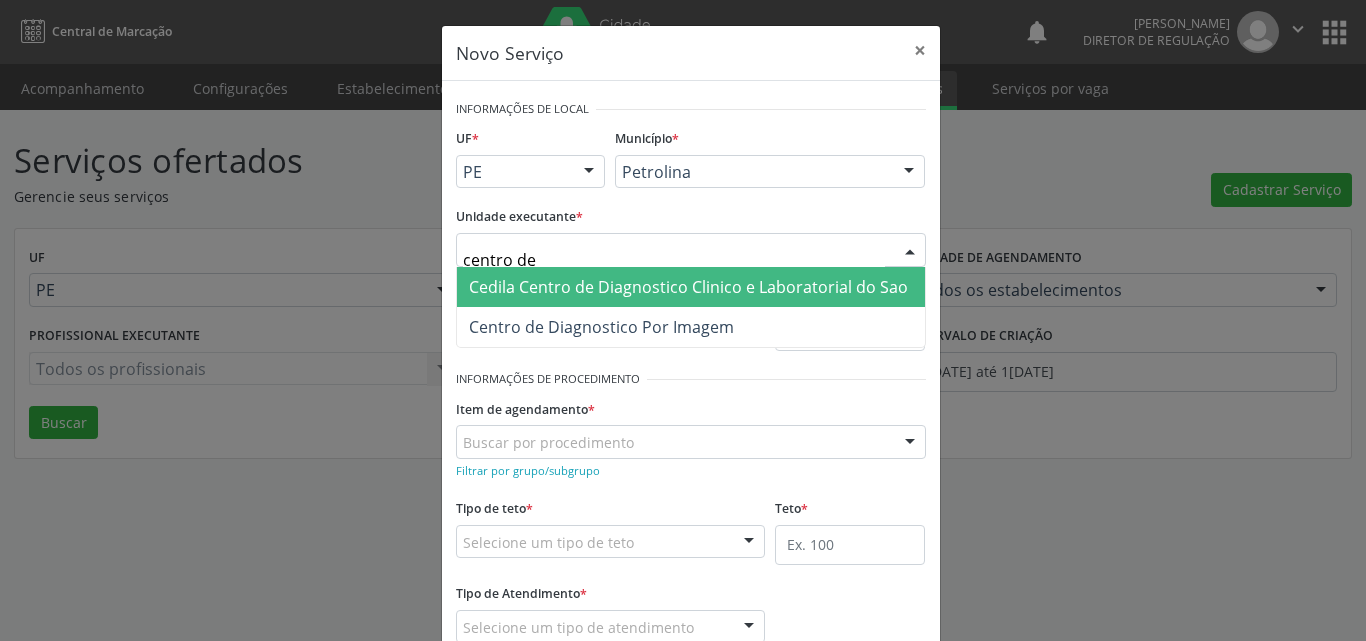 type on "centro de d" 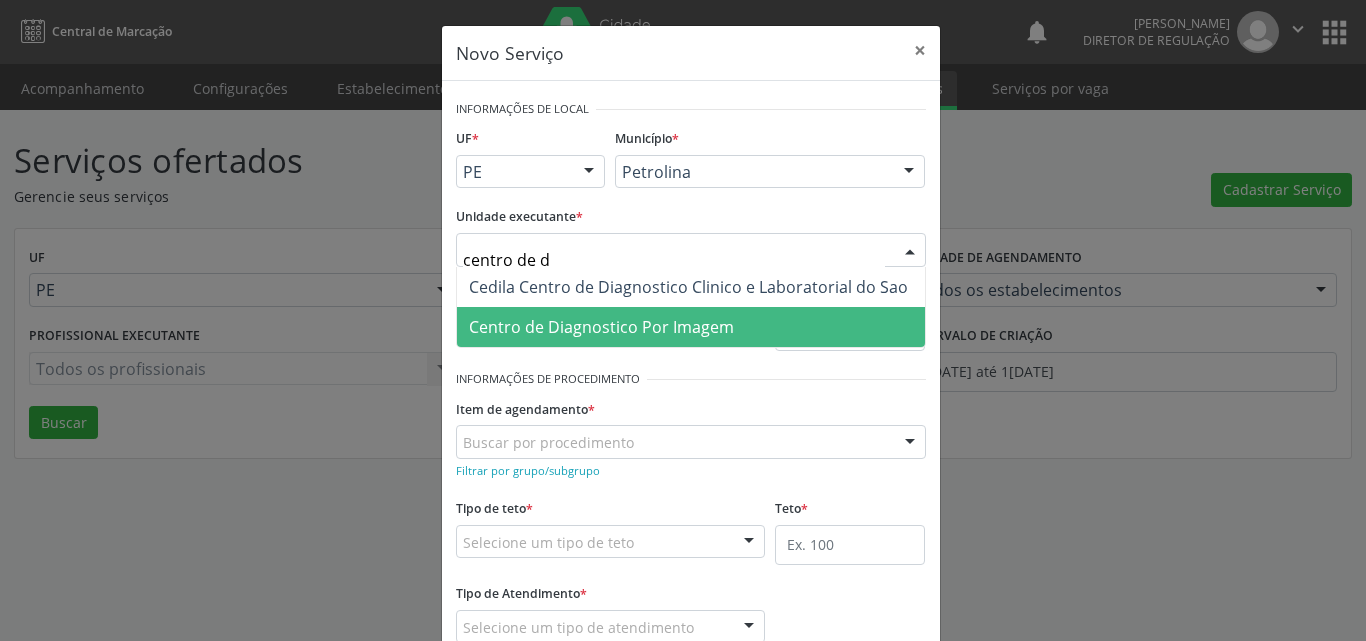click on "Centro de Diagnostico Por Imagem" at bounding box center [601, 327] 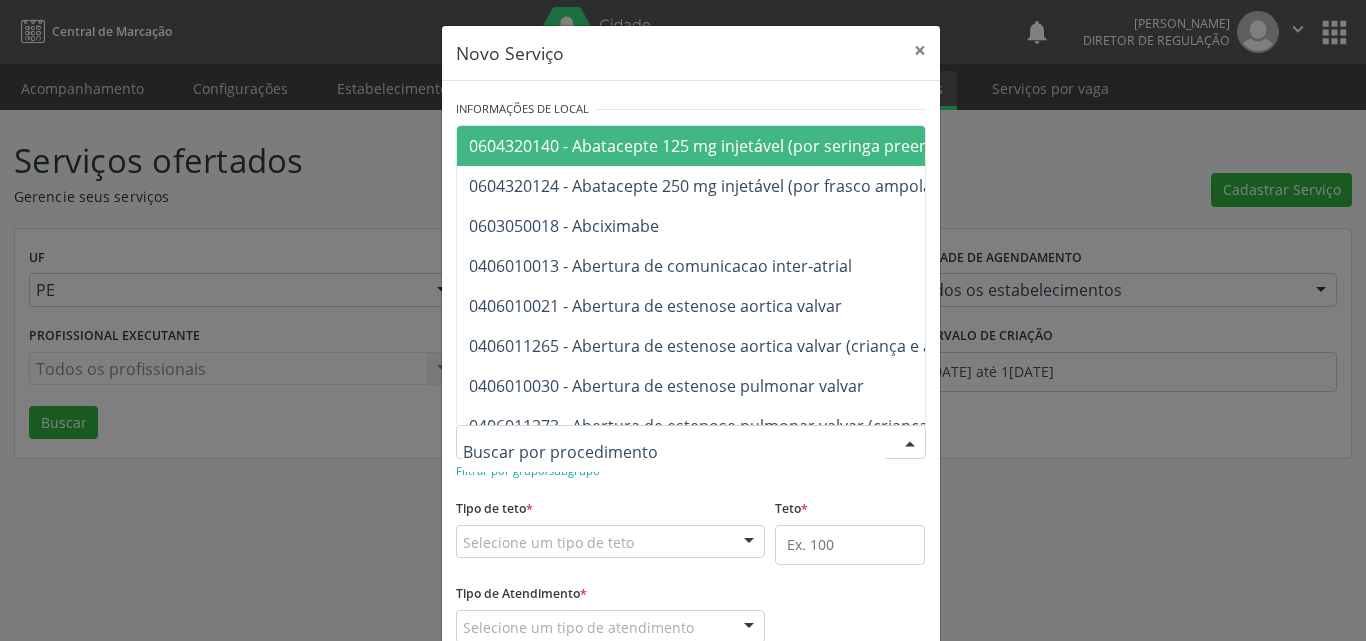 click at bounding box center (691, 442) 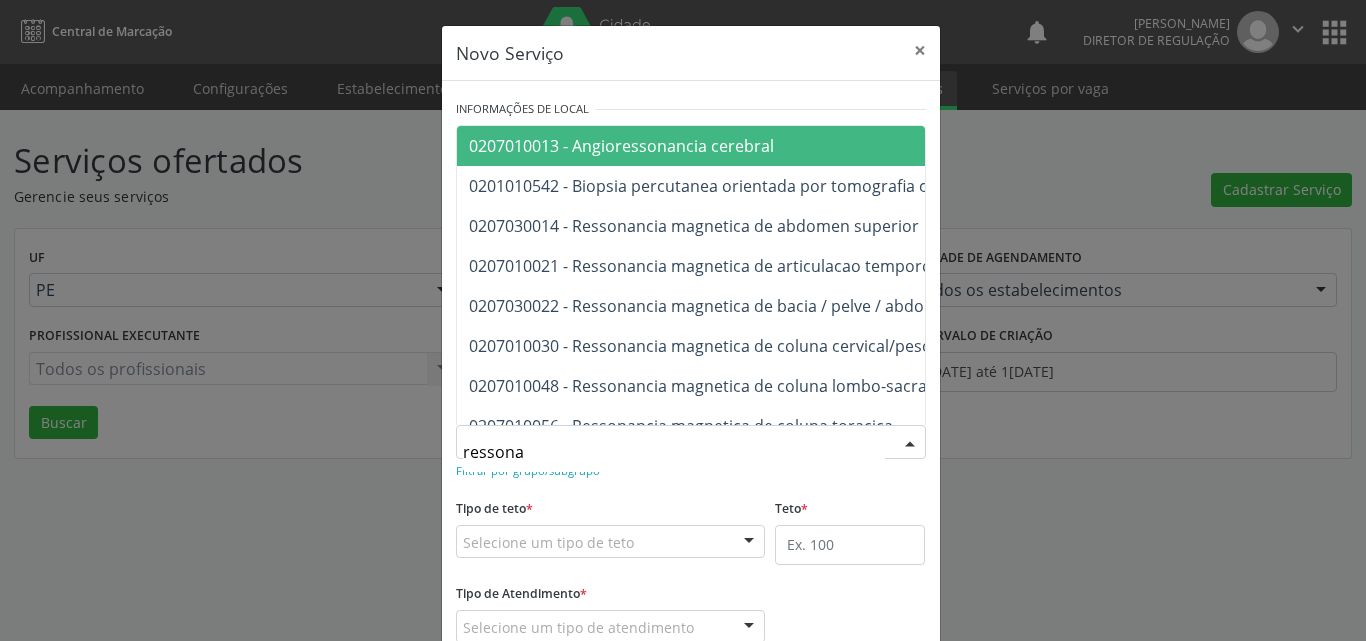 type on "ressonan" 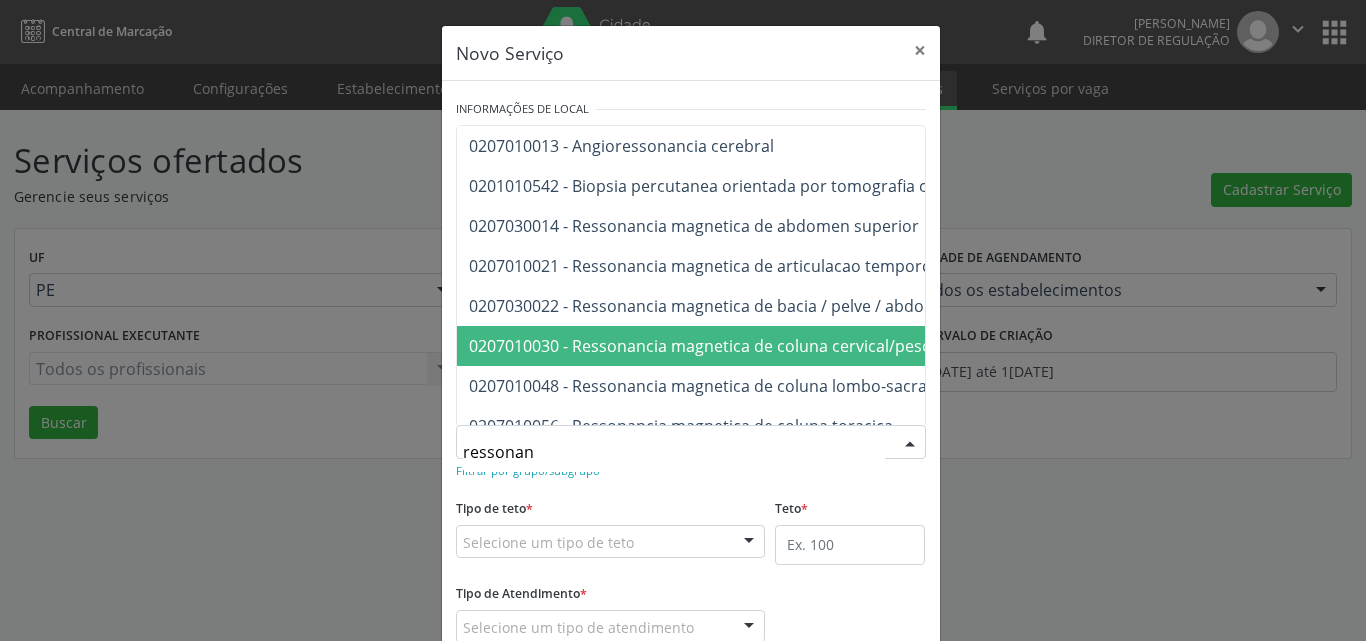 click on "0207010030 - Ressonancia magnetica de coluna cervical/pescoço" at bounding box center (713, 346) 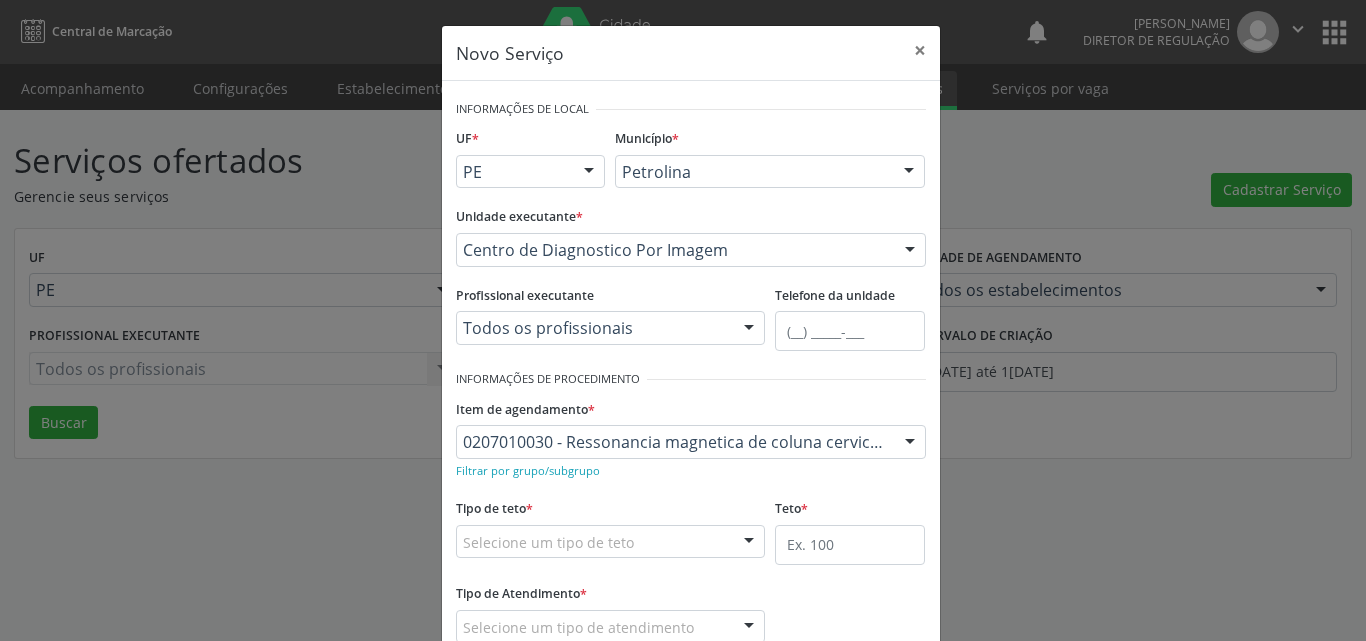 click on "Selecione um tipo de teto" at bounding box center (611, 542) 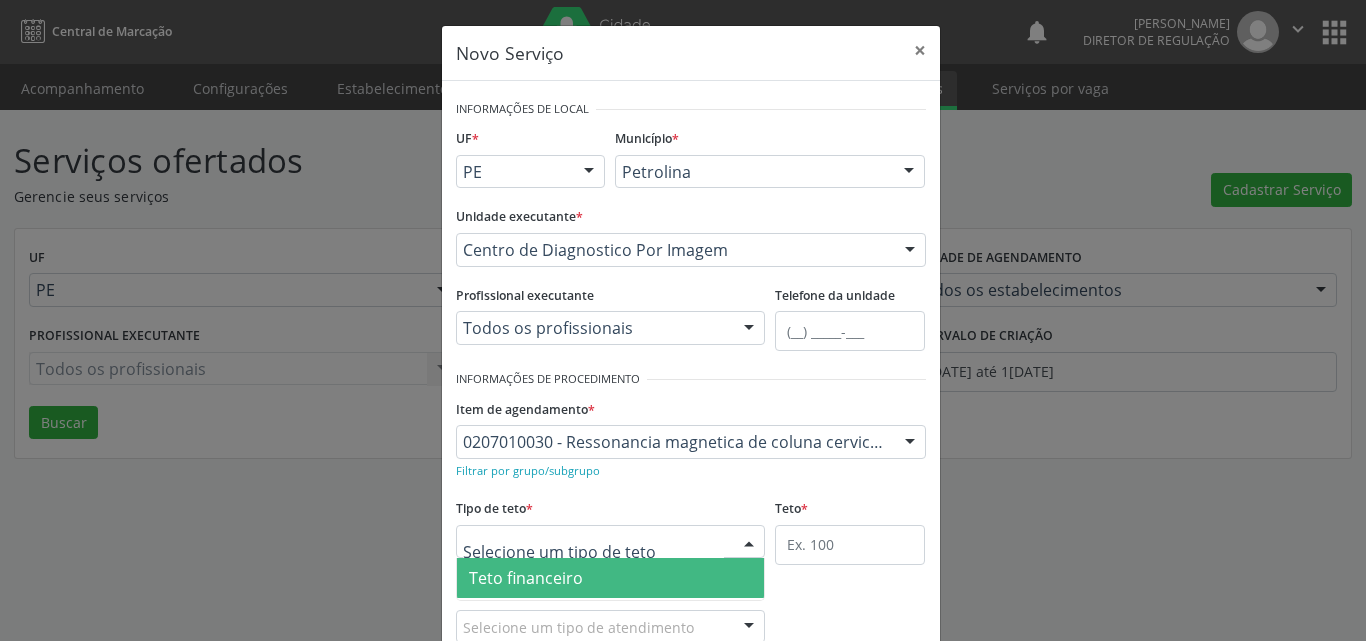 scroll, scrollTop: 100, scrollLeft: 0, axis: vertical 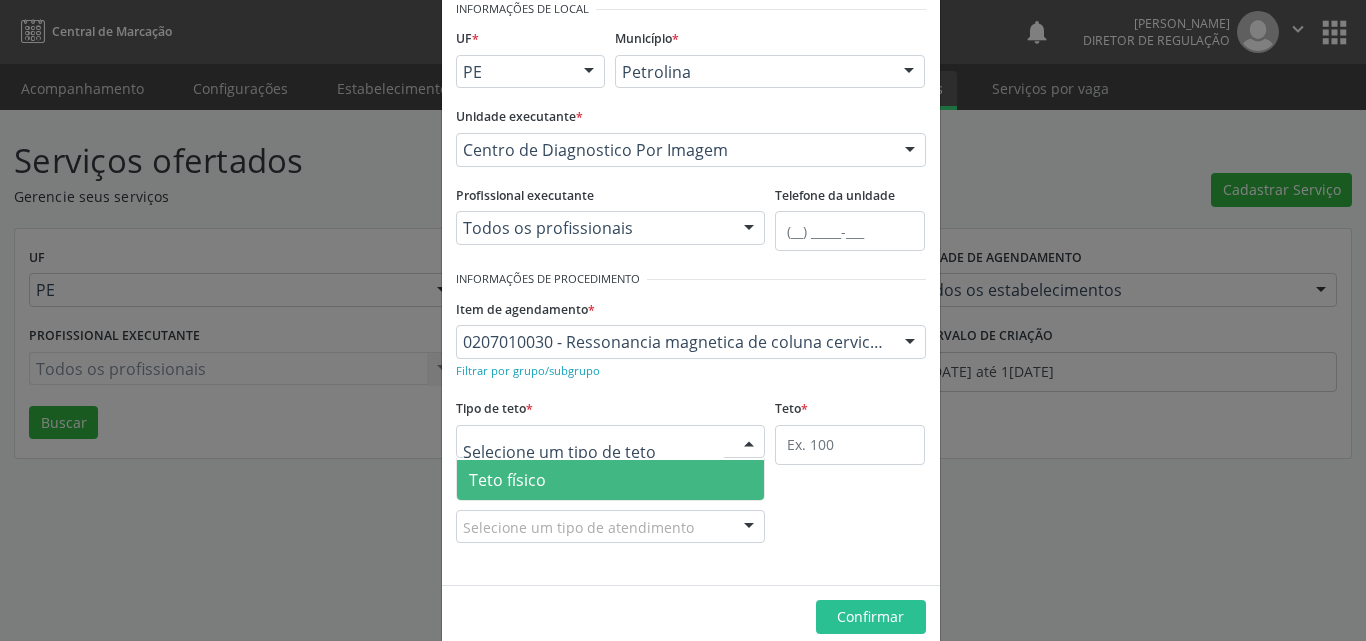 click on "Teto físico" at bounding box center [611, 480] 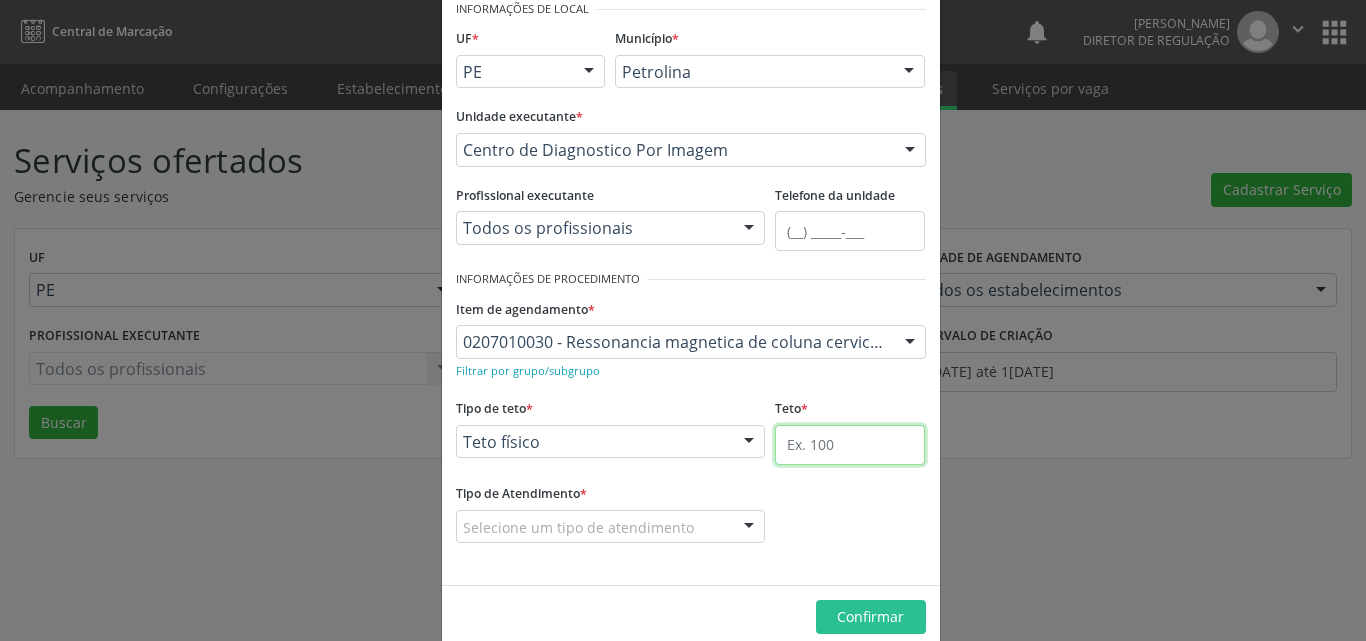 click at bounding box center (850, 445) 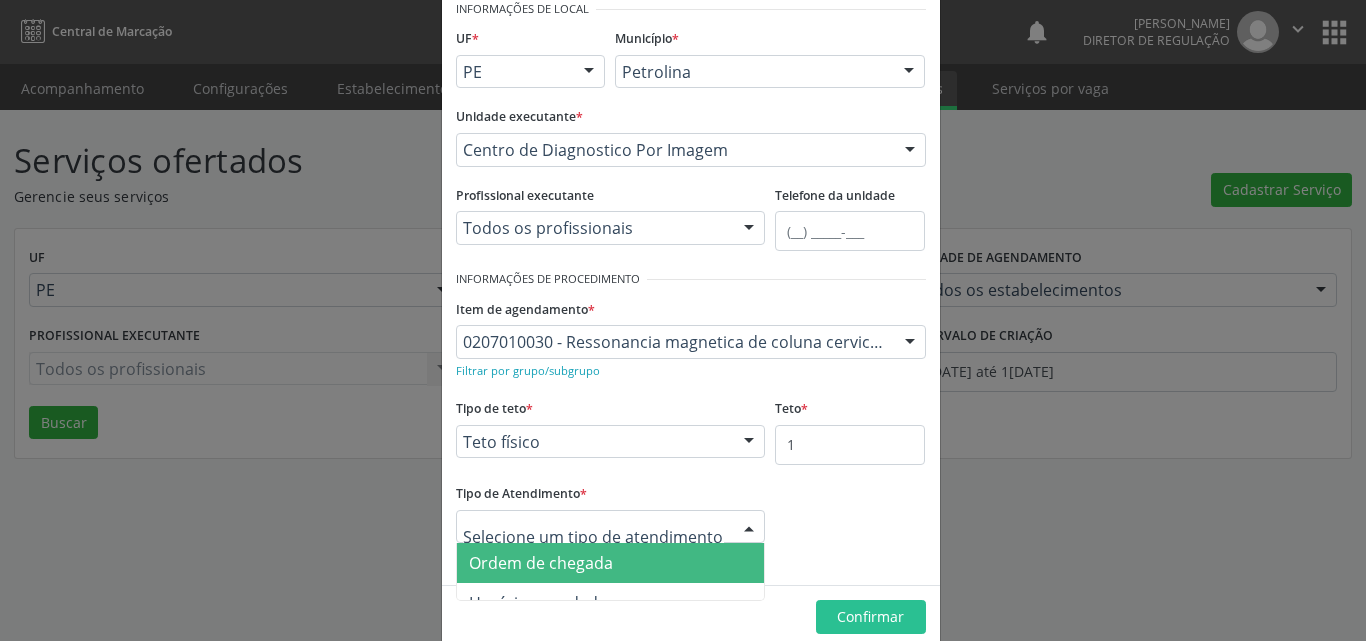 click at bounding box center (611, 527) 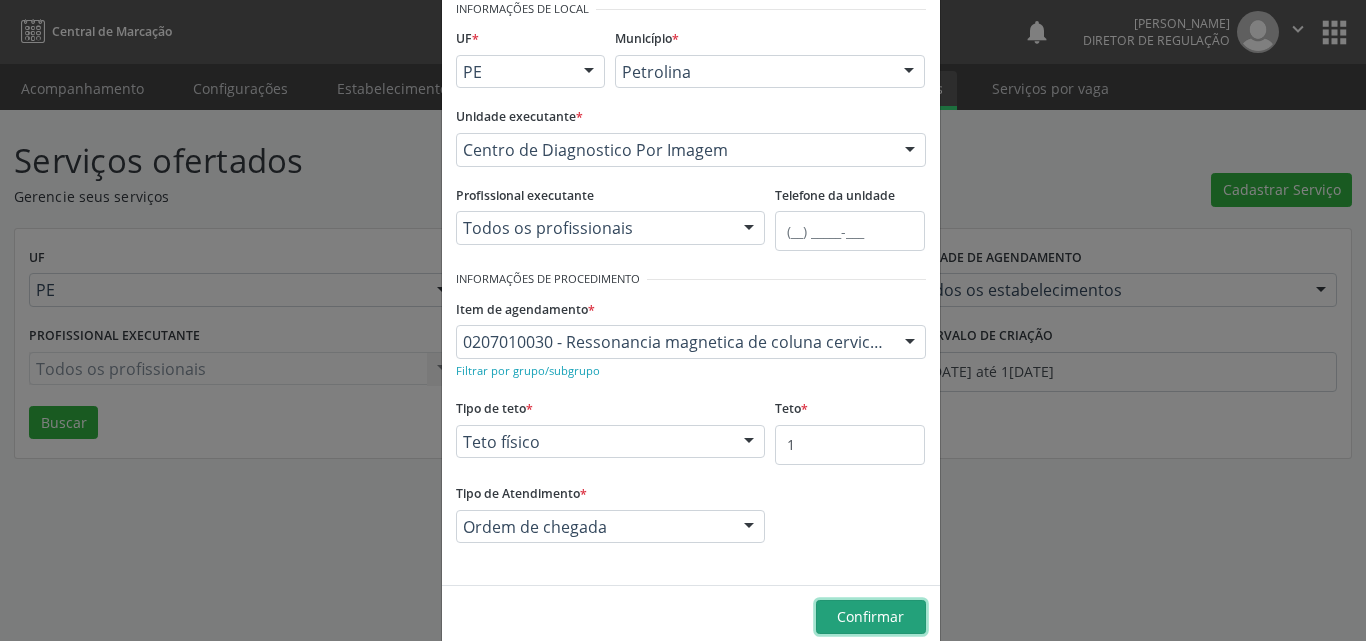 click on "Confirmar" at bounding box center (870, 616) 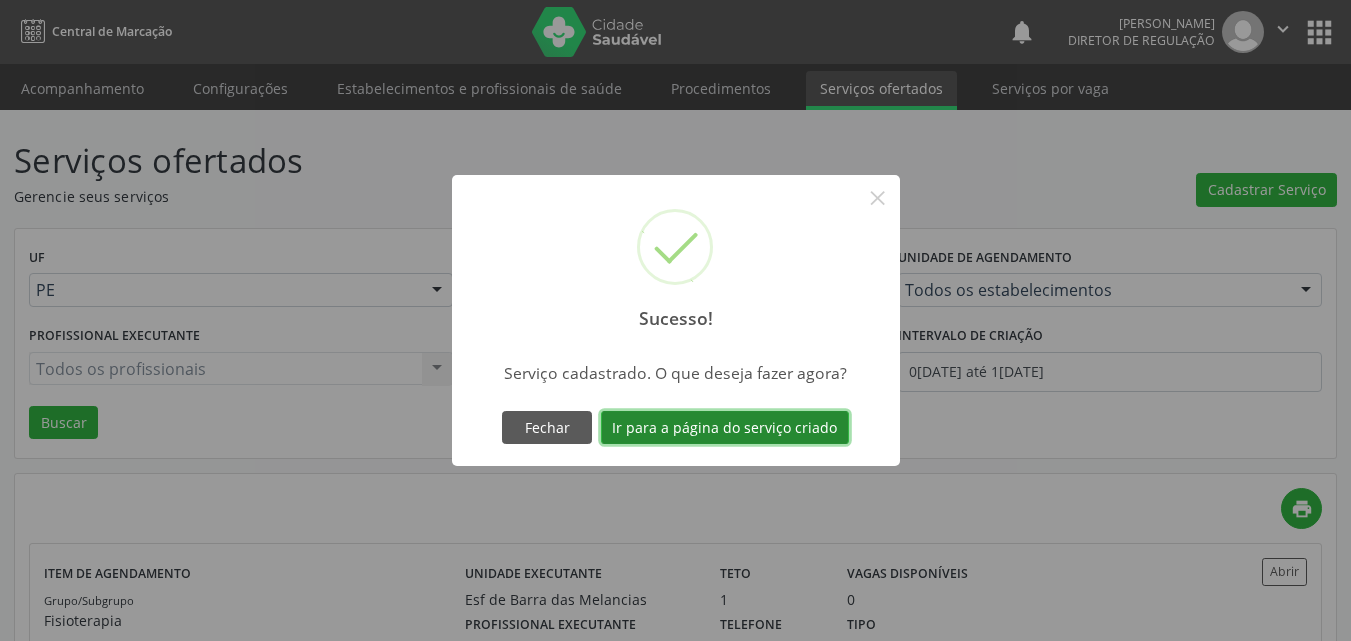 click on "Ir para a página do serviço criado" at bounding box center [725, 428] 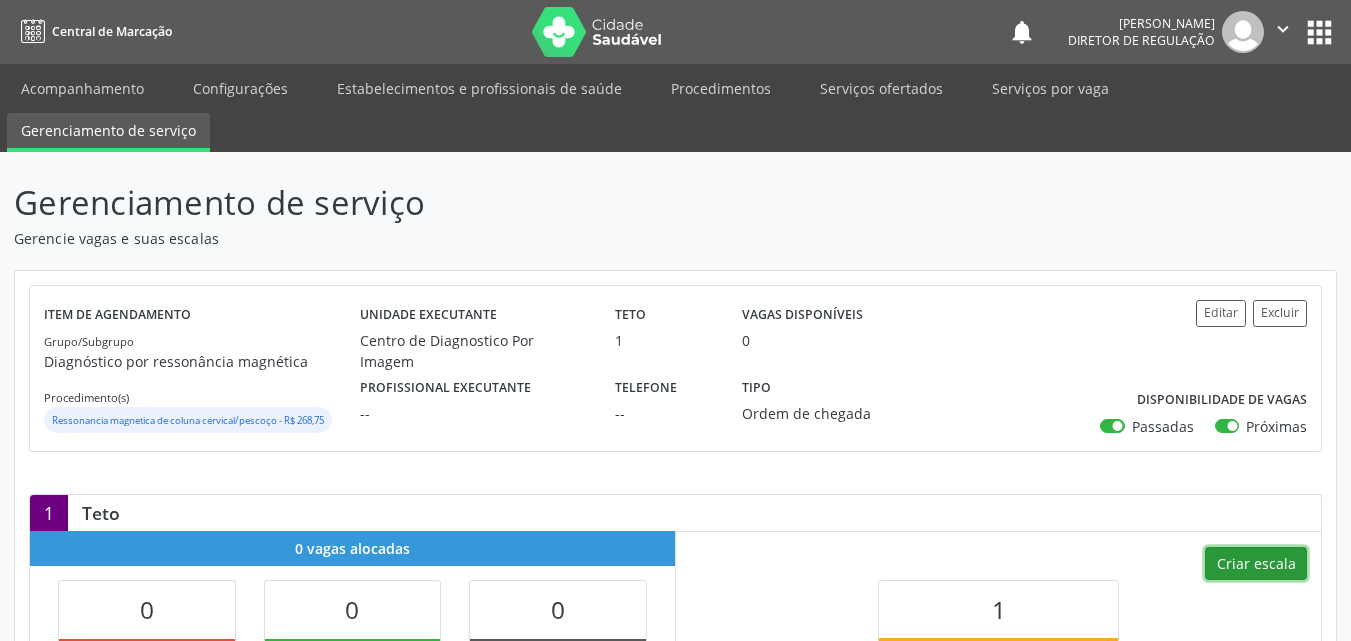 click on "Criar escala" at bounding box center (1256, 564) 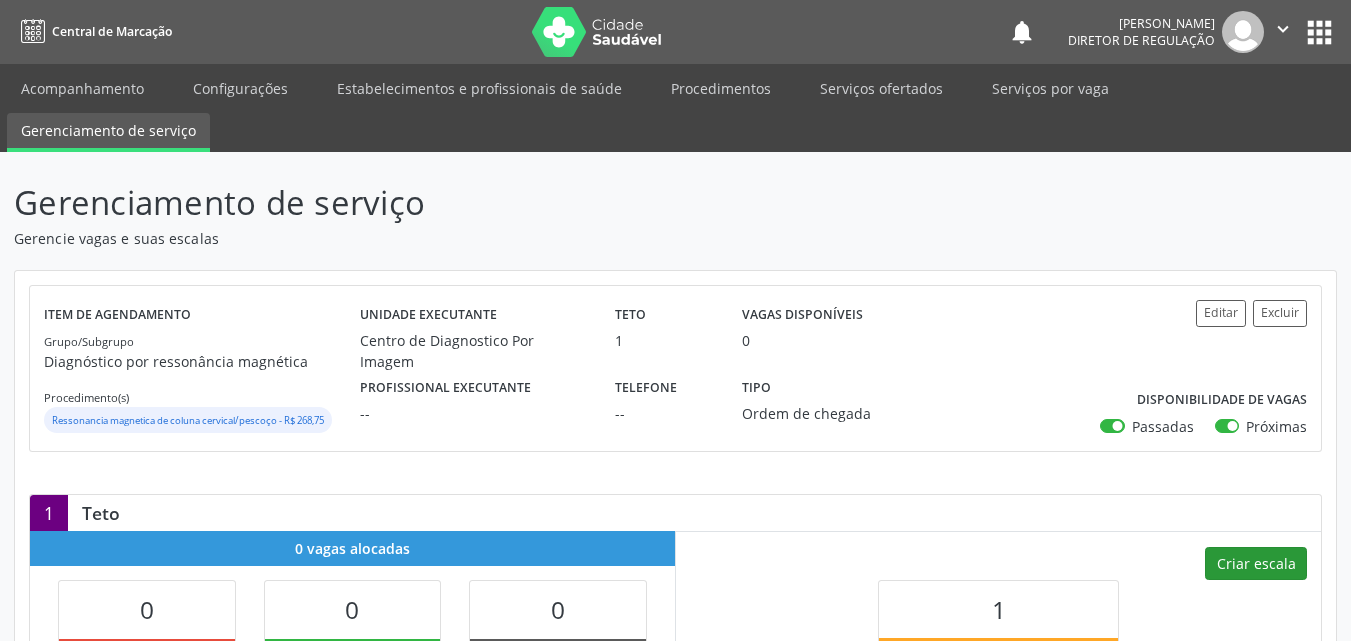 select on "6" 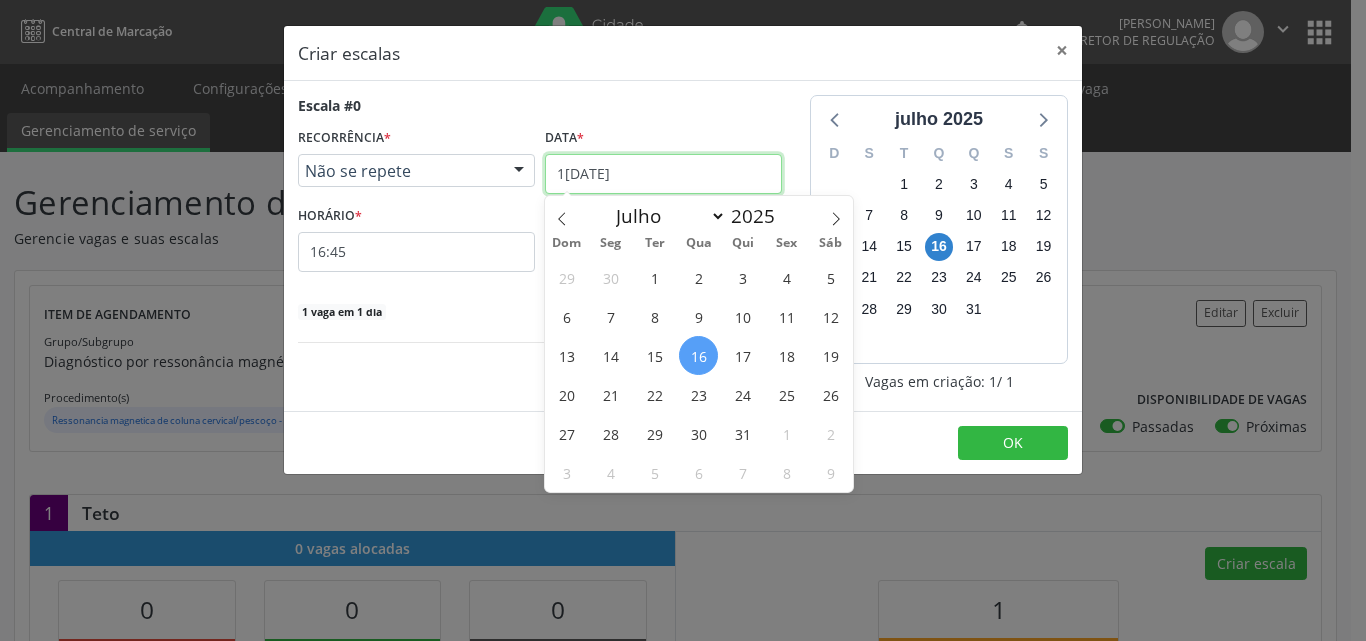 click on "[DATE]" at bounding box center [663, 174] 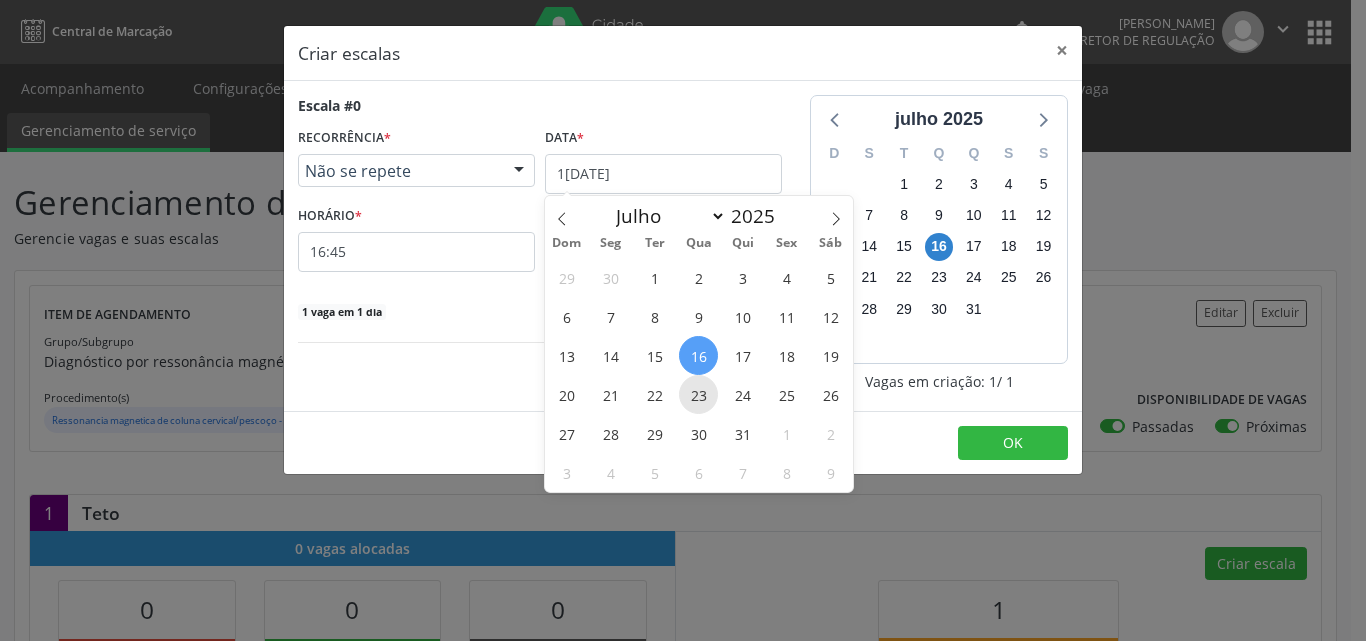 click on "23" at bounding box center (698, 394) 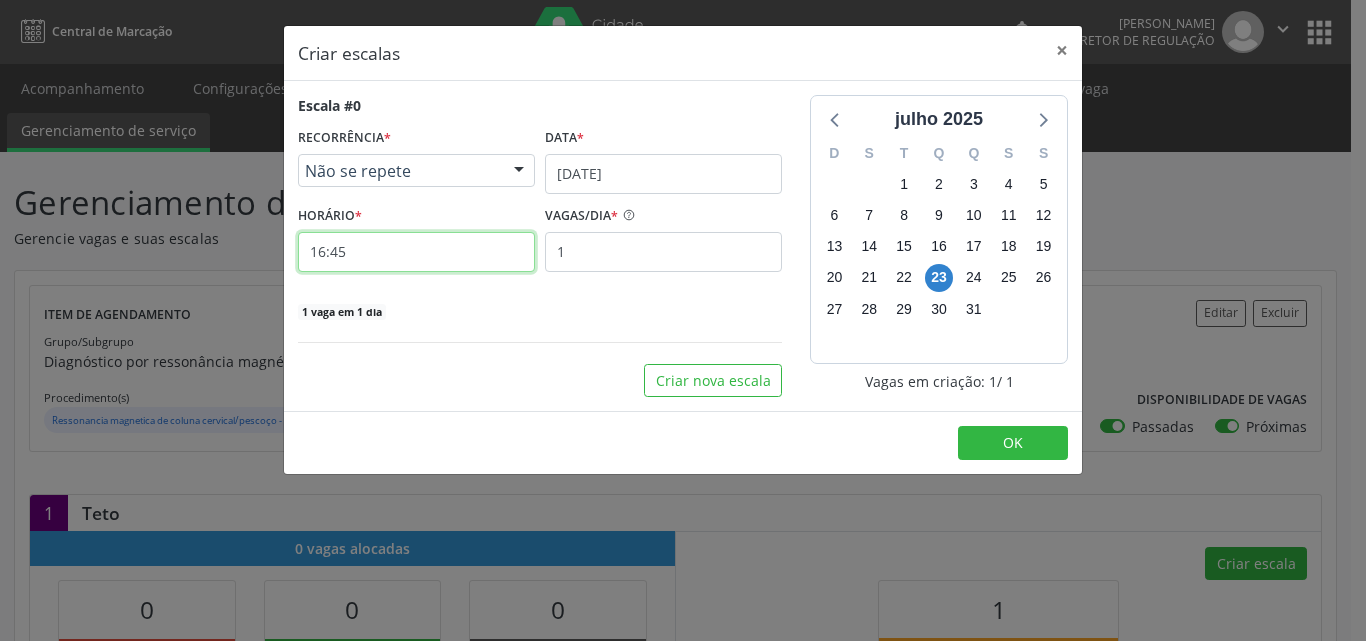click on "16:45" at bounding box center (416, 252) 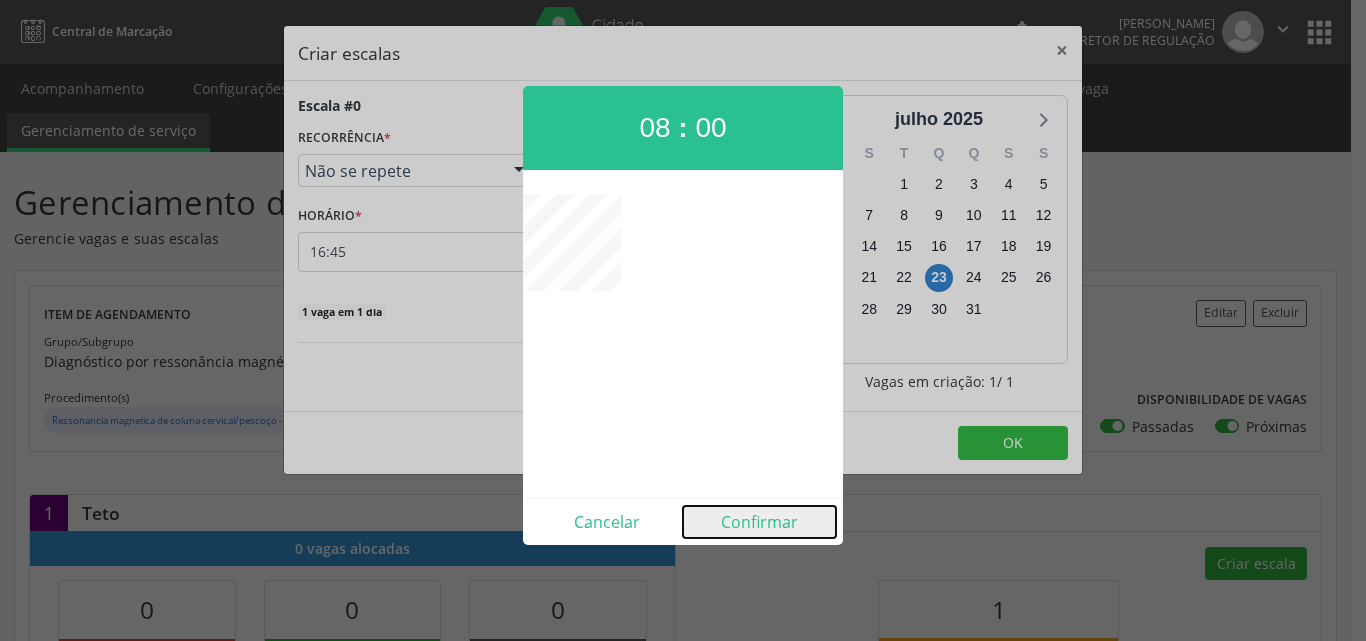 click on "Confirmar" at bounding box center [759, 522] 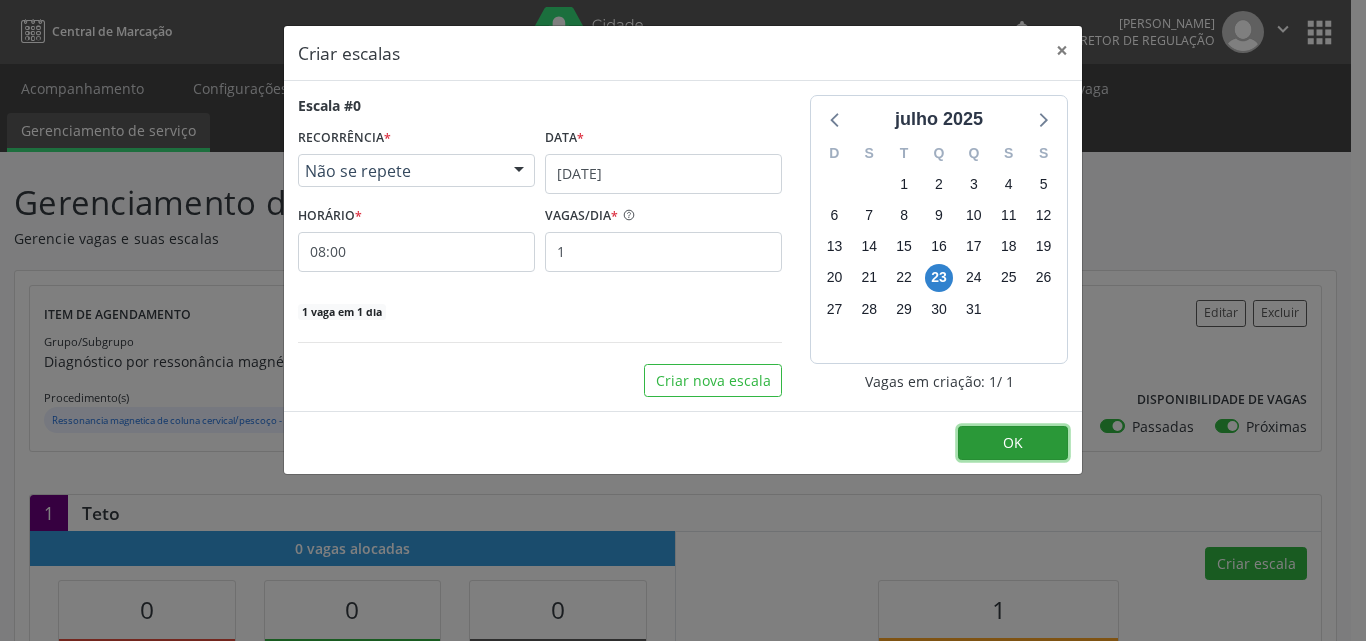 click on "OK" at bounding box center (1013, 443) 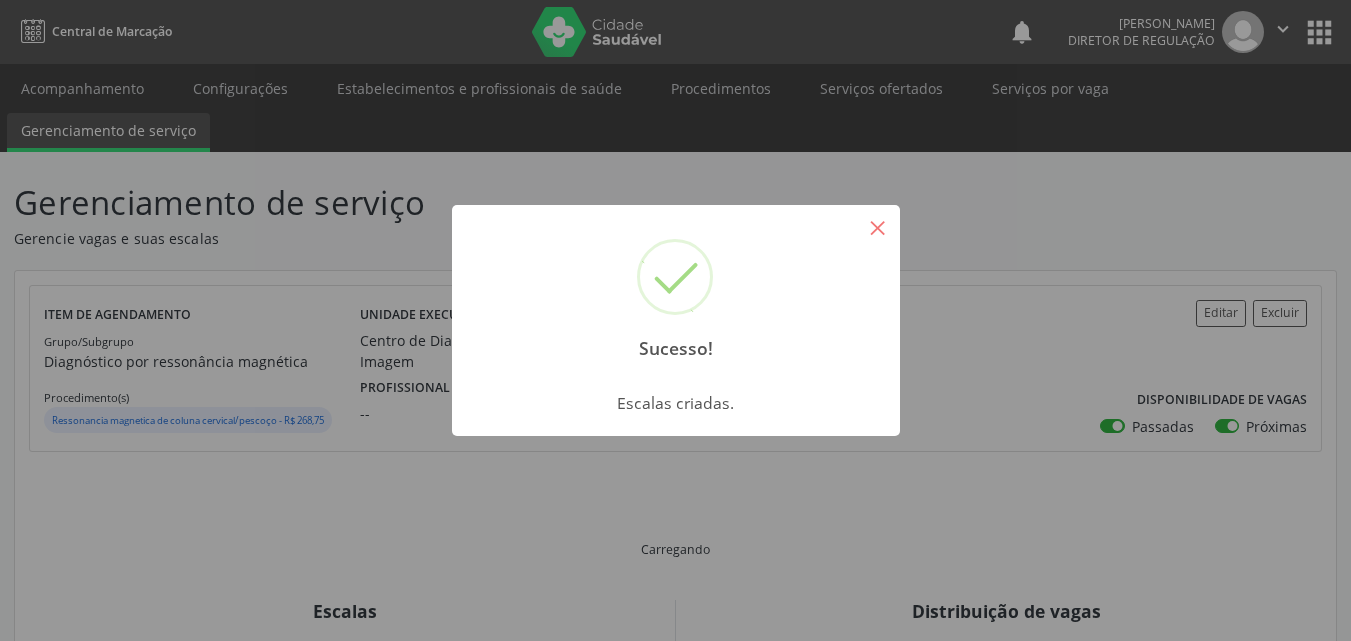 click on "×" at bounding box center (878, 227) 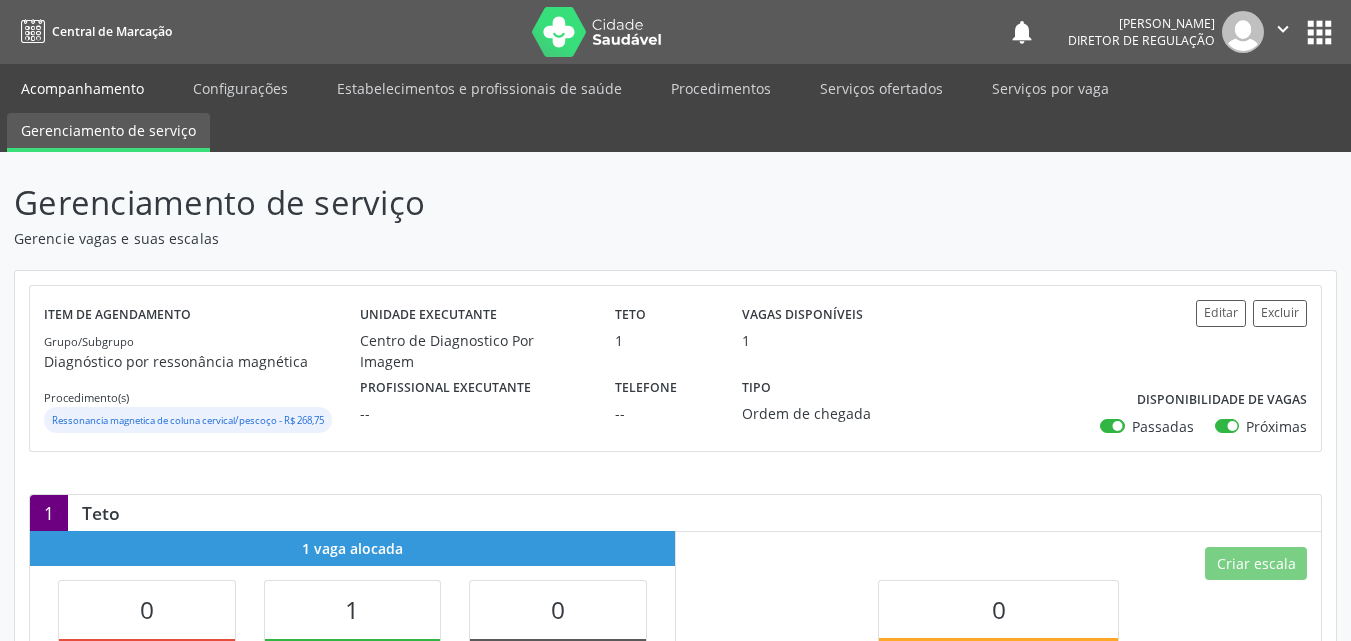 click on "Acompanhamento" at bounding box center (82, 88) 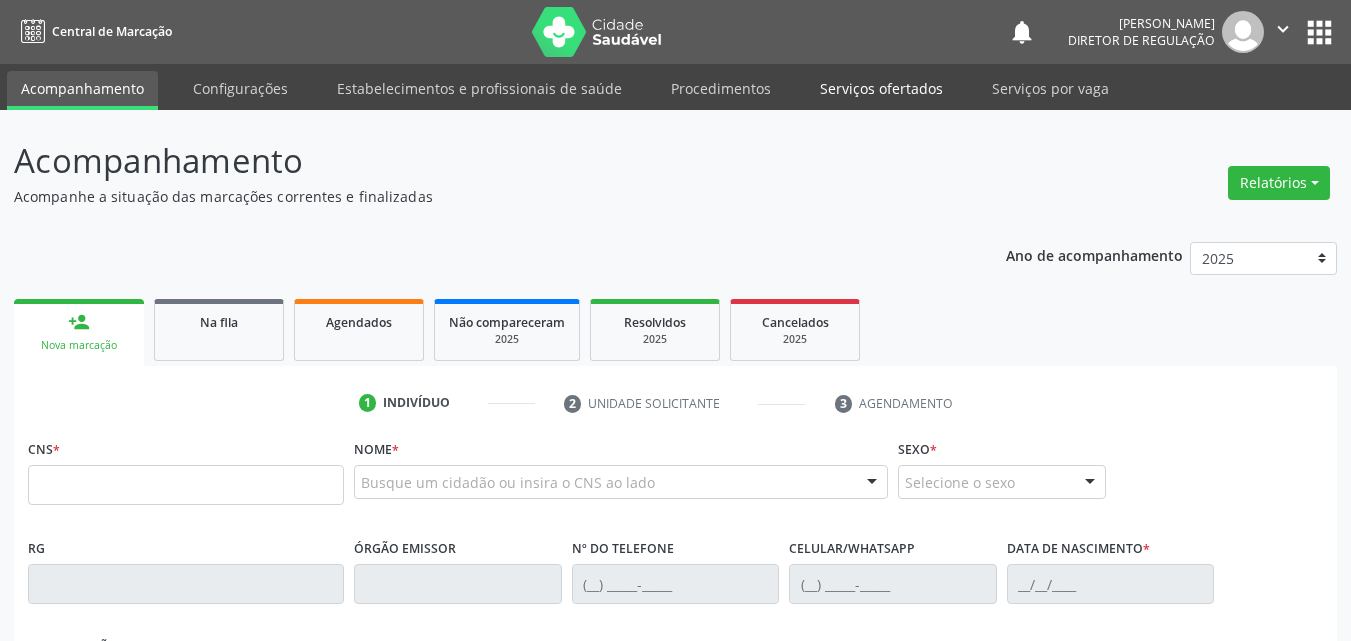 click on "Serviços ofertados" at bounding box center (881, 88) 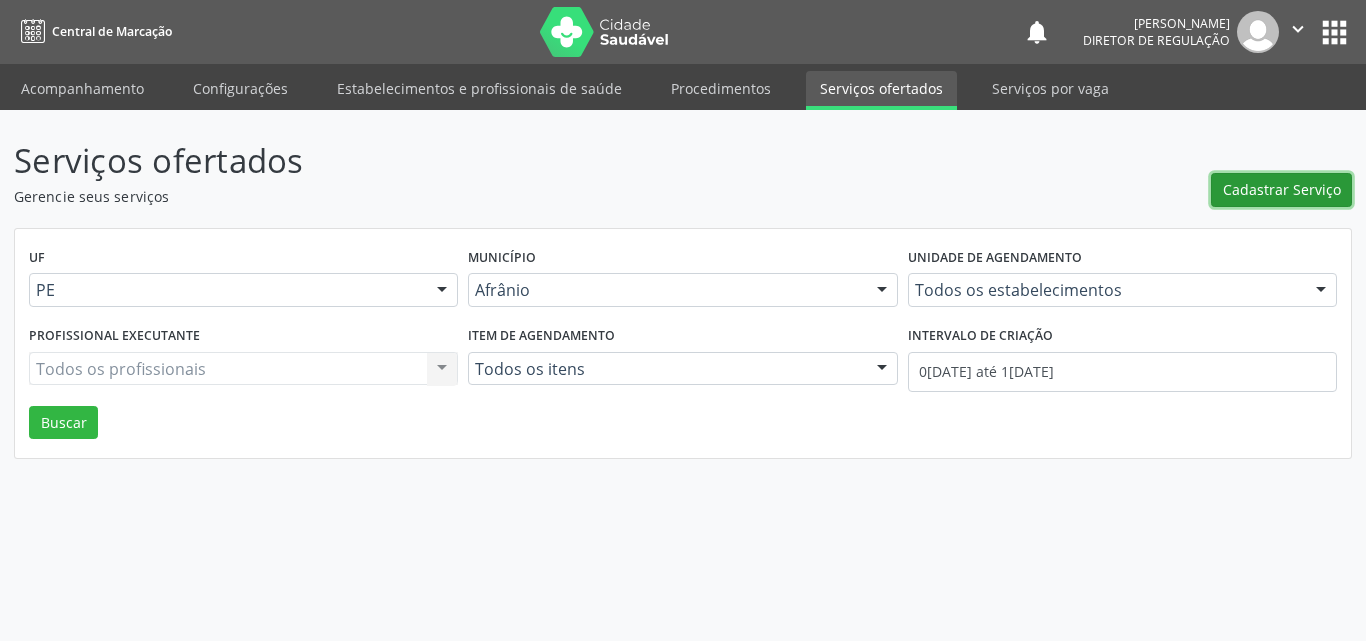 click on "Cadastrar Serviço" at bounding box center [1282, 189] 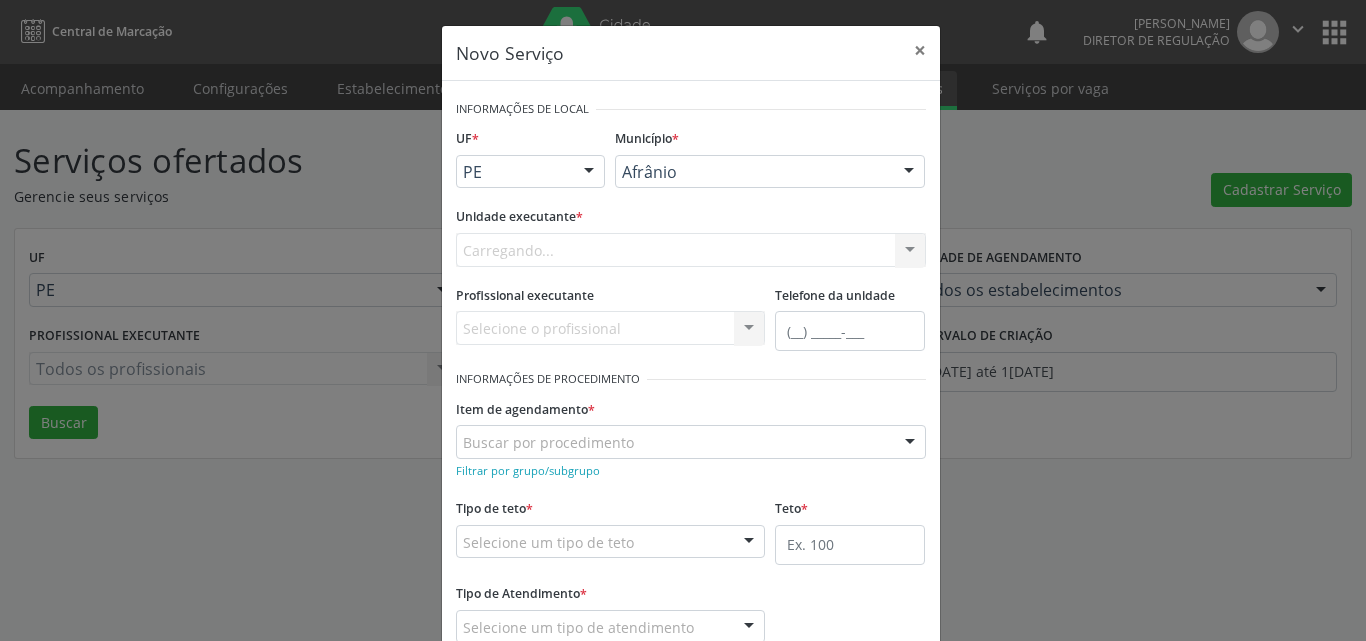 scroll, scrollTop: 0, scrollLeft: 0, axis: both 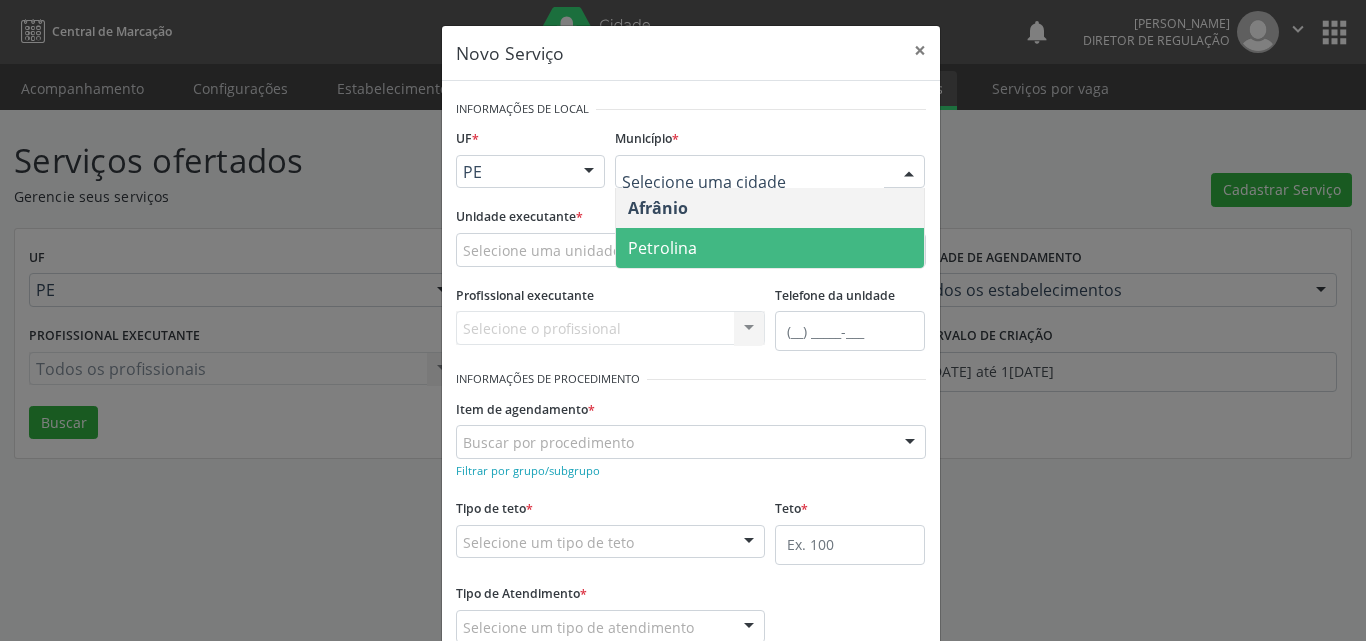 click on "Petrolina" at bounding box center (770, 248) 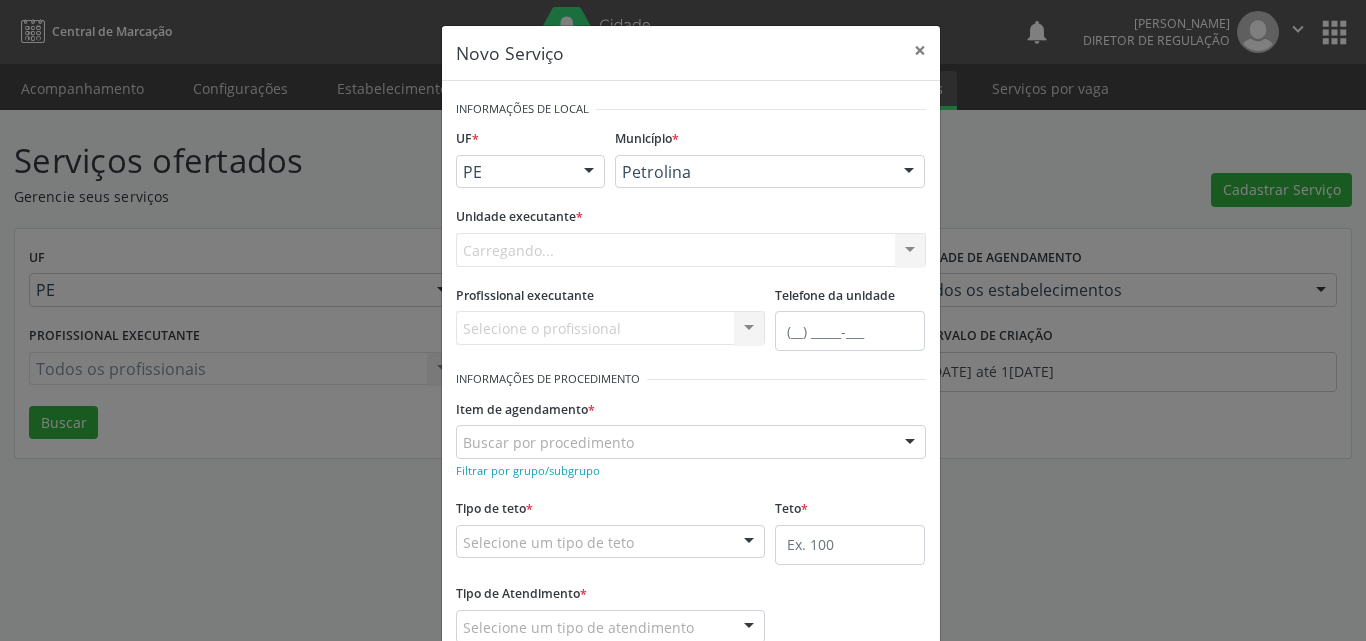 click on "Carregando...
Academia da Saude de Afranio   Academia da Saude do Bairro [PERSON_NAME]   Academia da Saude do Distrito de [GEOGRAPHIC_DATA] do Distrito de Extrema   [GEOGRAPHIC_DATA] do [PERSON_NAME]   Ambulatorio Municipal de Saude   Caf Central de Abastecimento Farmaceutico   Centro de Atencao Psicossocial de Afranio Pe   Centro de Especialidades   Cime   Cuidar   Equipe de Atencao Basica Prisional Tipo I com Saude Mental   Esf [PERSON_NAME] Nonato   Esf Custodia Maria da Conceicao   Esf [PERSON_NAME] e [PERSON_NAME]   Esf [PERSON_NAME]   Esf de Barra das Melancias   Esf de Extrema   Farmacia Basica do Municipio de [GEOGRAPHIC_DATA][PERSON_NAME] [MEDICAL_DATA] Ambulatorio Municipal   Laboratorio de Protese Dentario   Lid Laboratorio de Investigacoes e Diagnosticos               Selac" at bounding box center [691, 250] 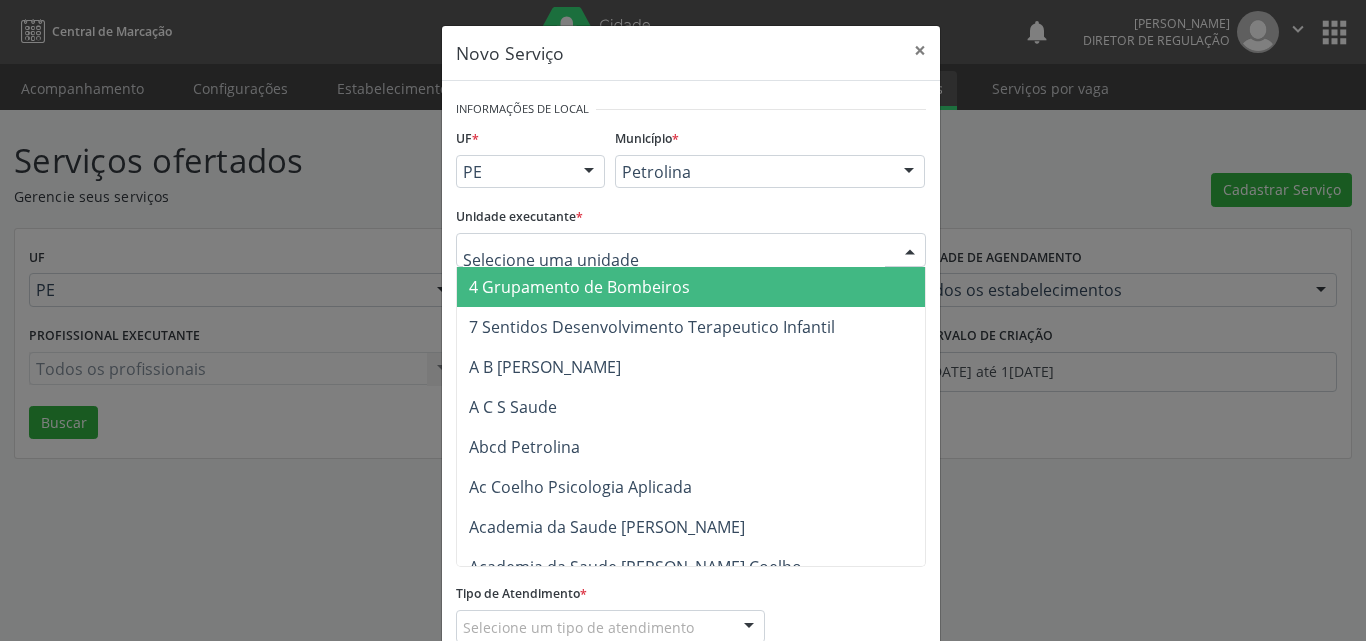click at bounding box center (691, 250) 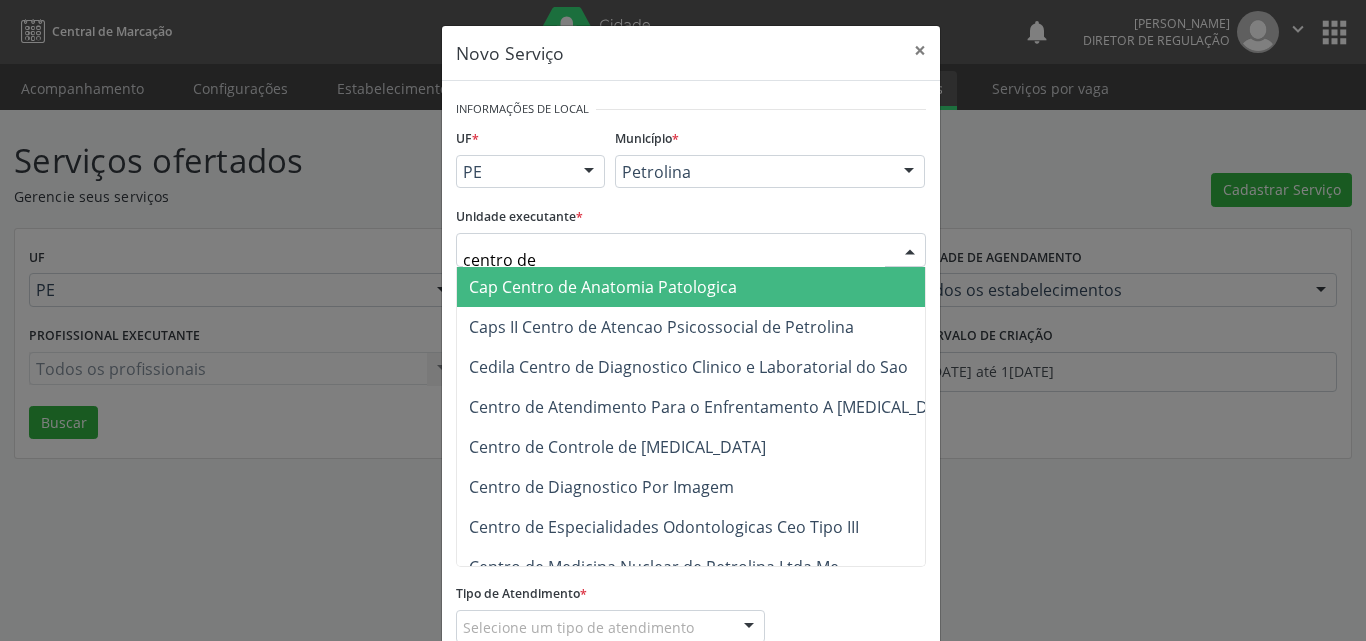 type on "centro de d" 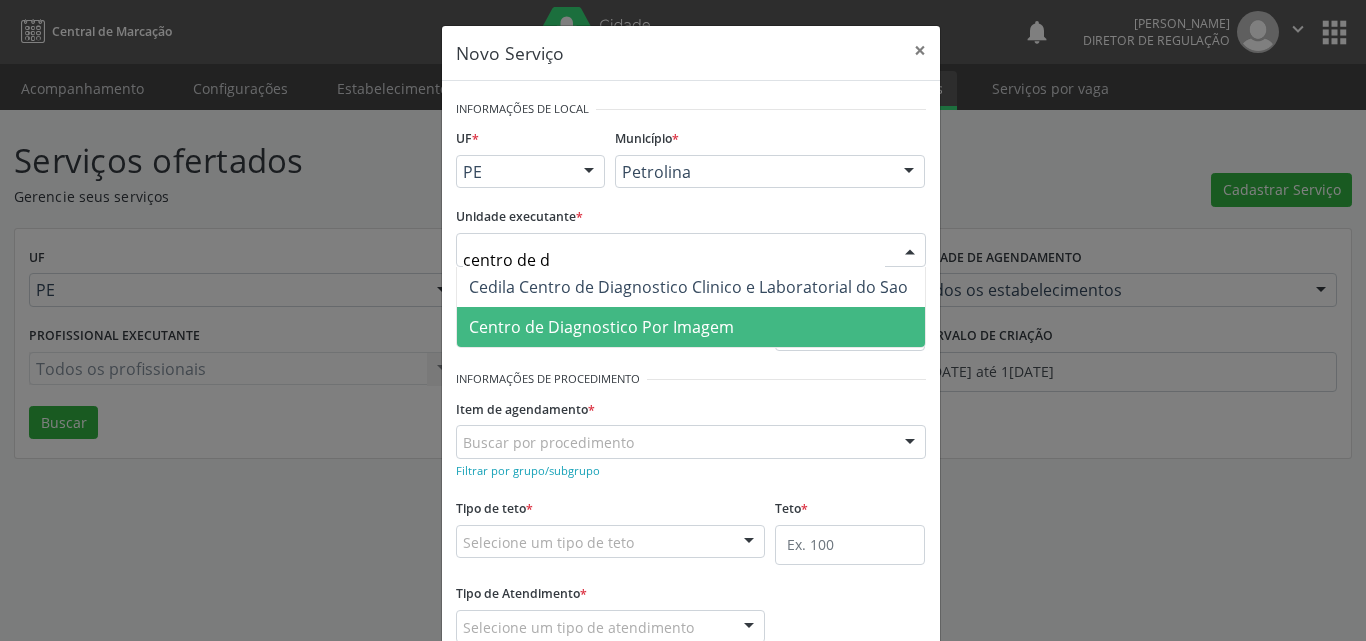 click on "Centro de Diagnostico Por Imagem" at bounding box center (601, 327) 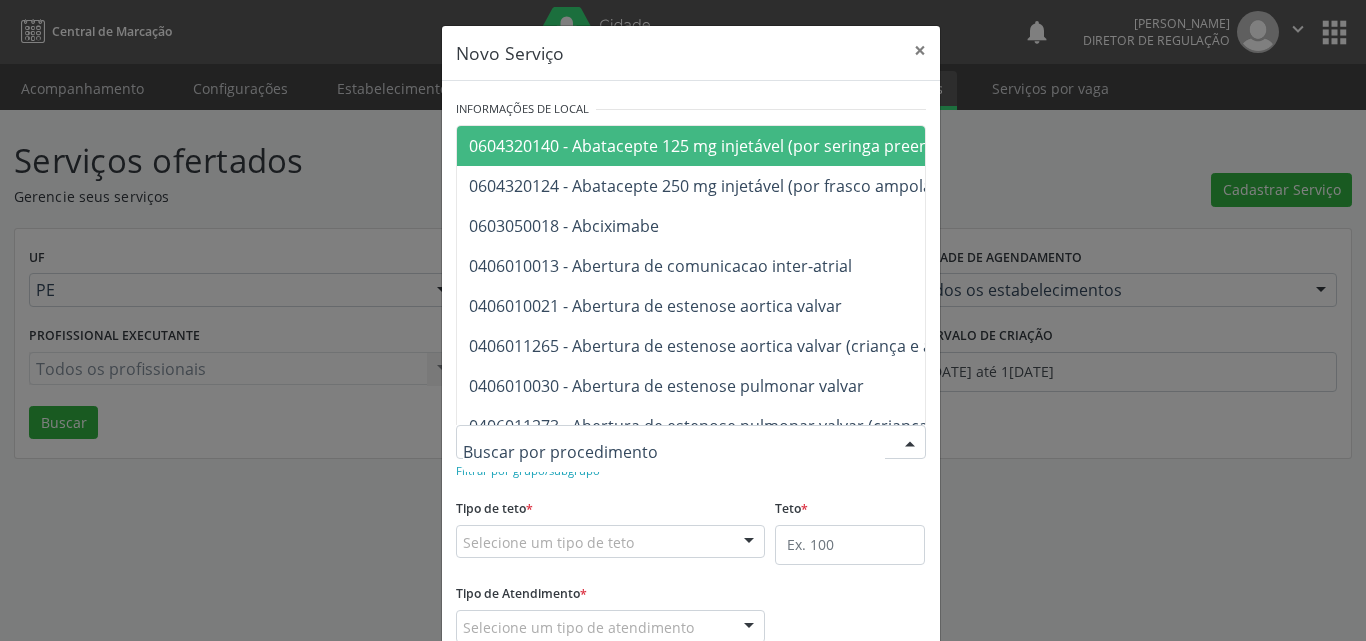 click at bounding box center [691, 442] 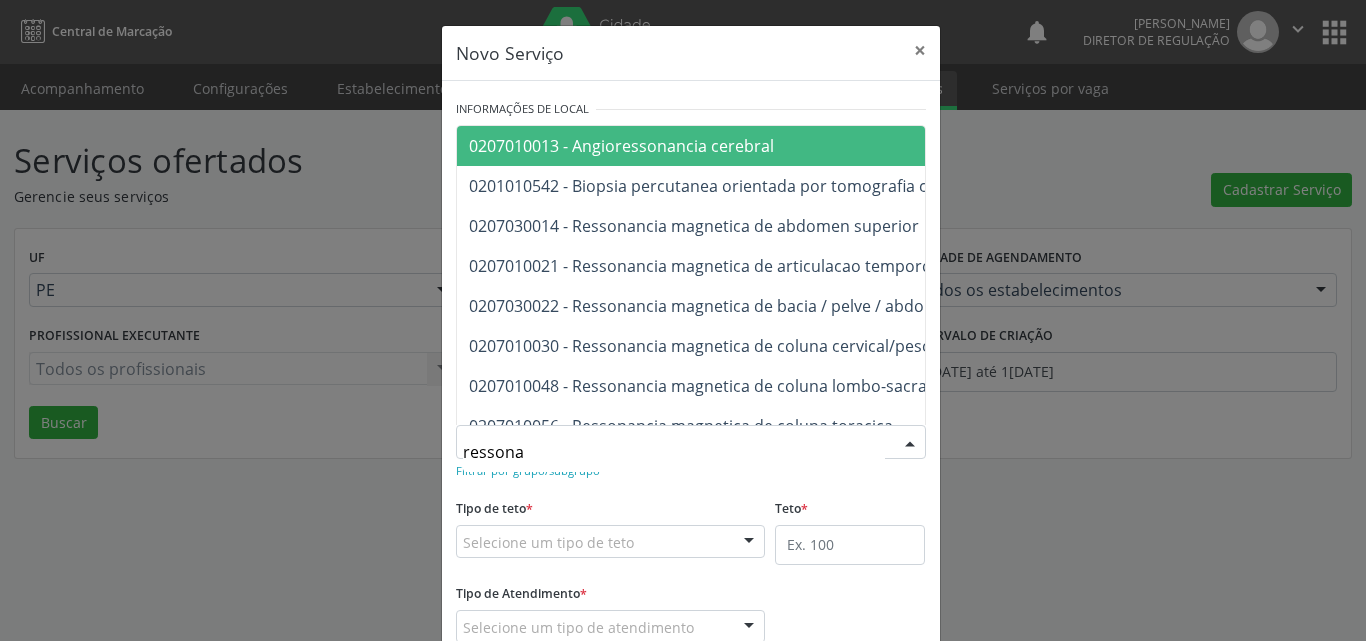 type on "ressonan" 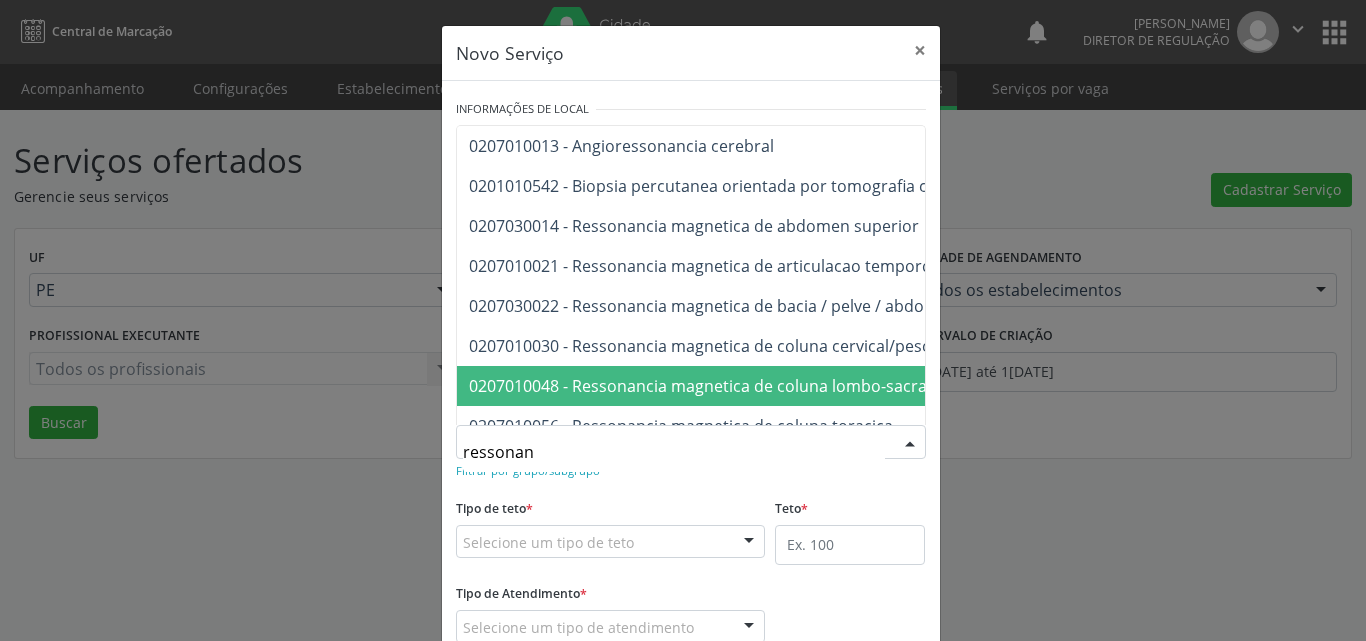 click on "0207010048 - Ressonancia magnetica de coluna lombo-sacra" at bounding box center [698, 386] 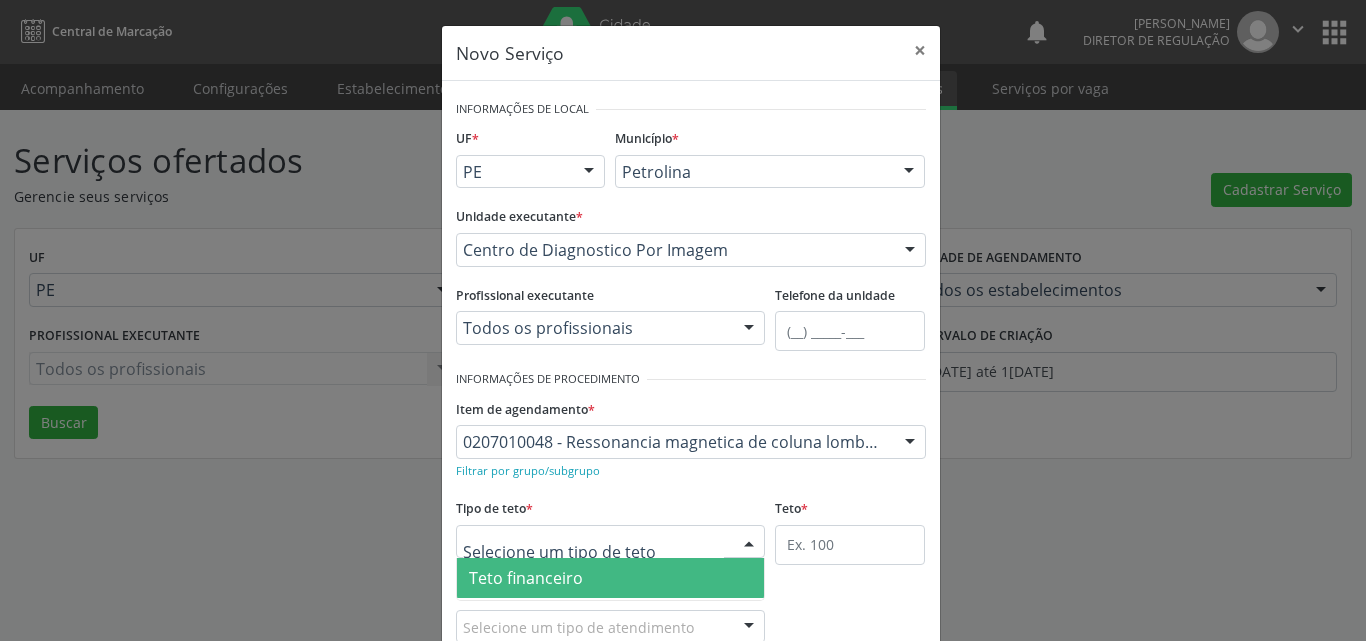 click at bounding box center (611, 542) 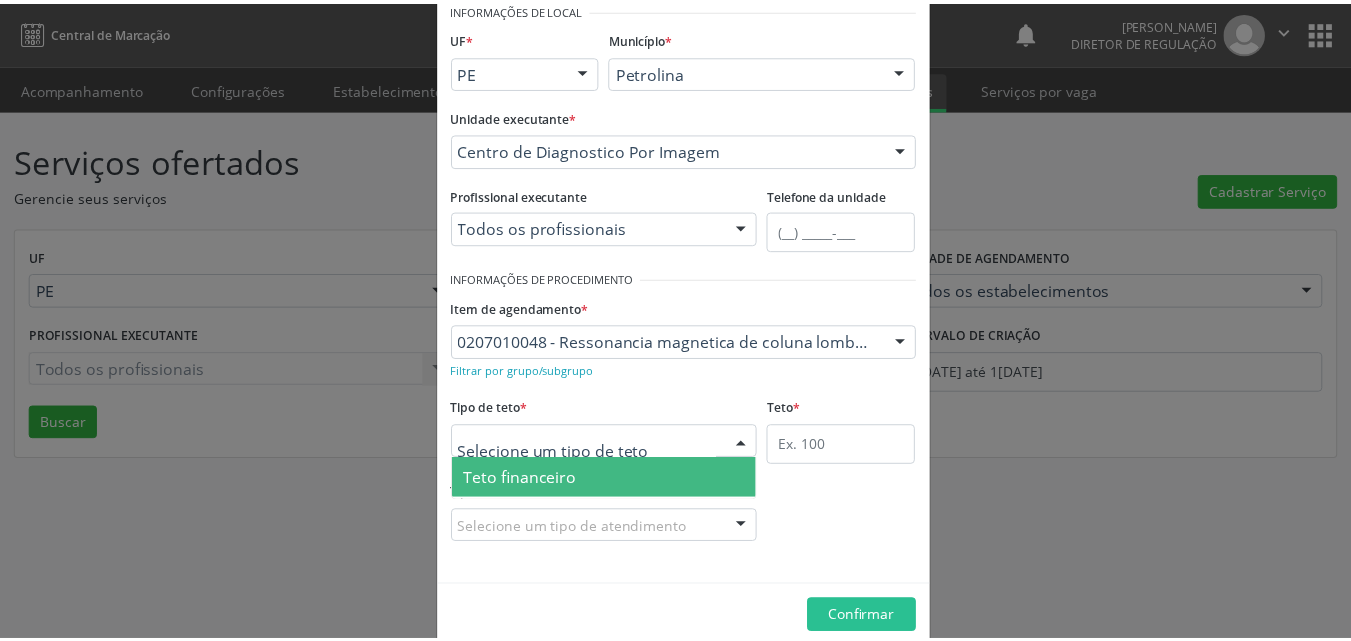 scroll, scrollTop: 38, scrollLeft: 0, axis: vertical 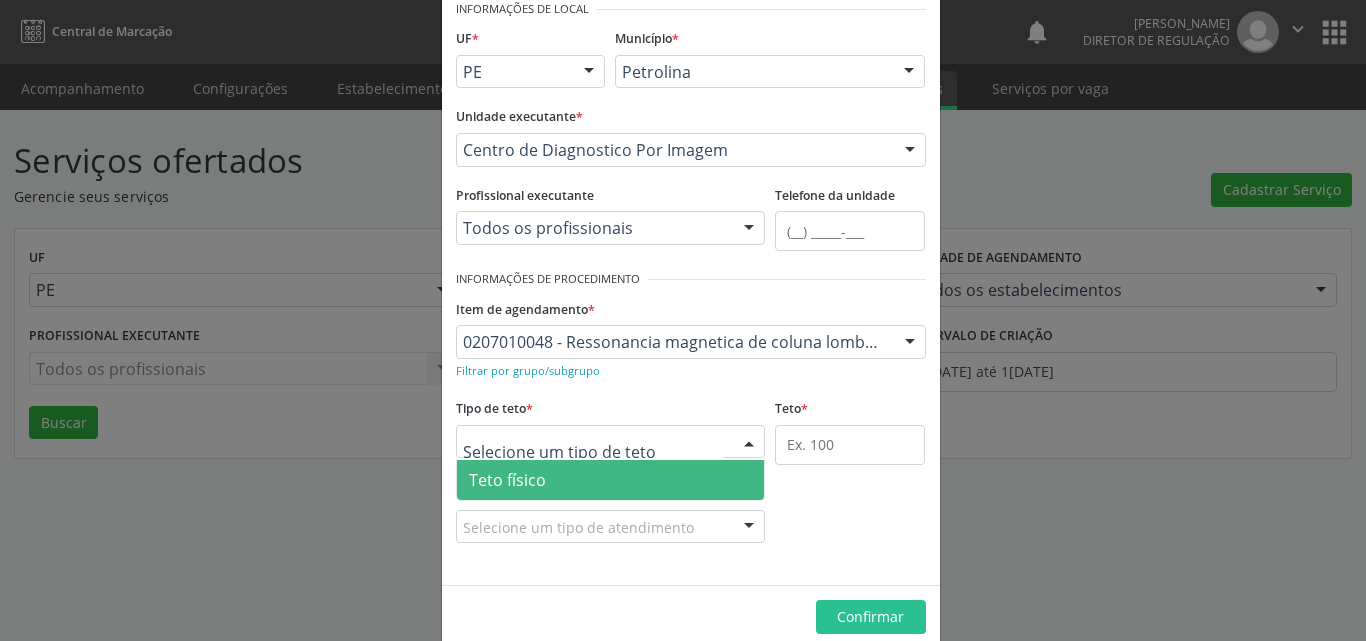 click on "Teto físico" at bounding box center [611, 480] 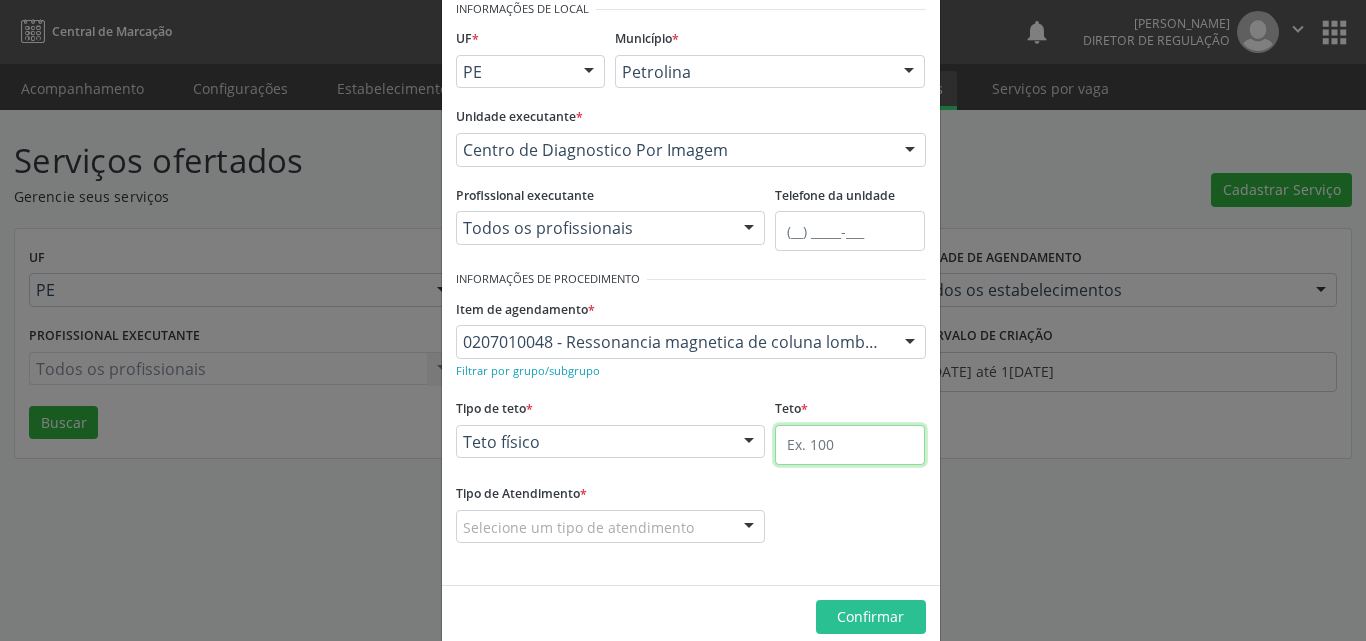 click at bounding box center (850, 445) 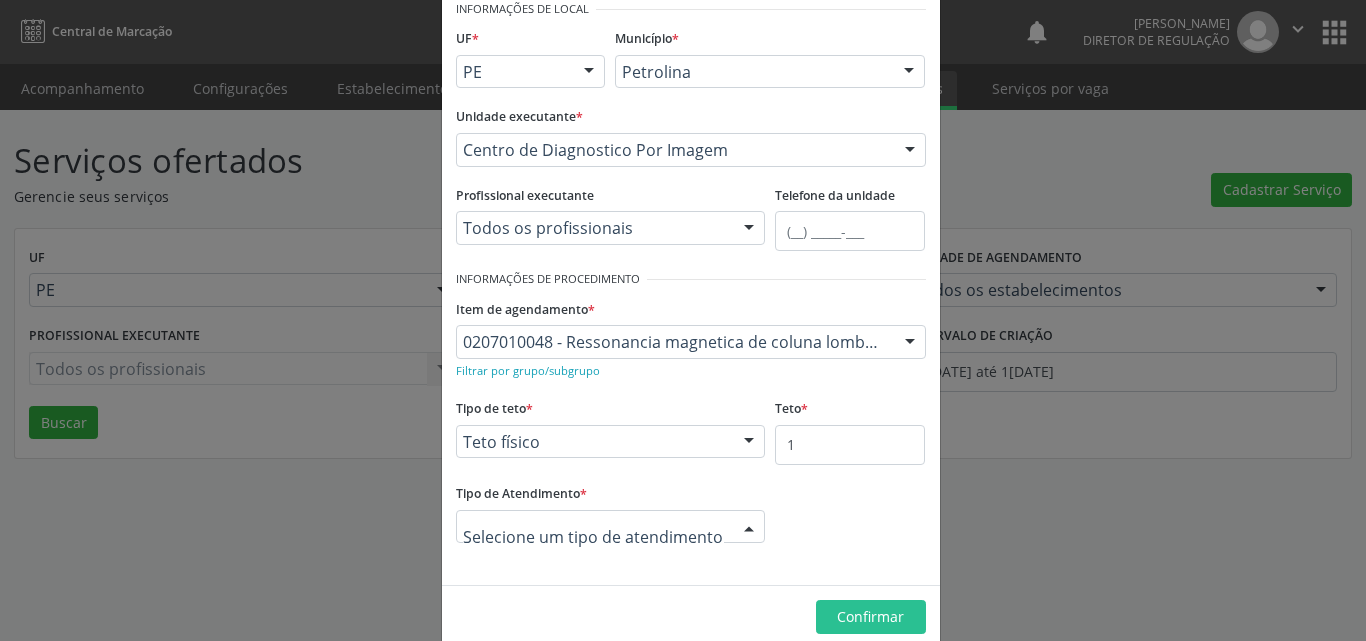 click at bounding box center (611, 527) 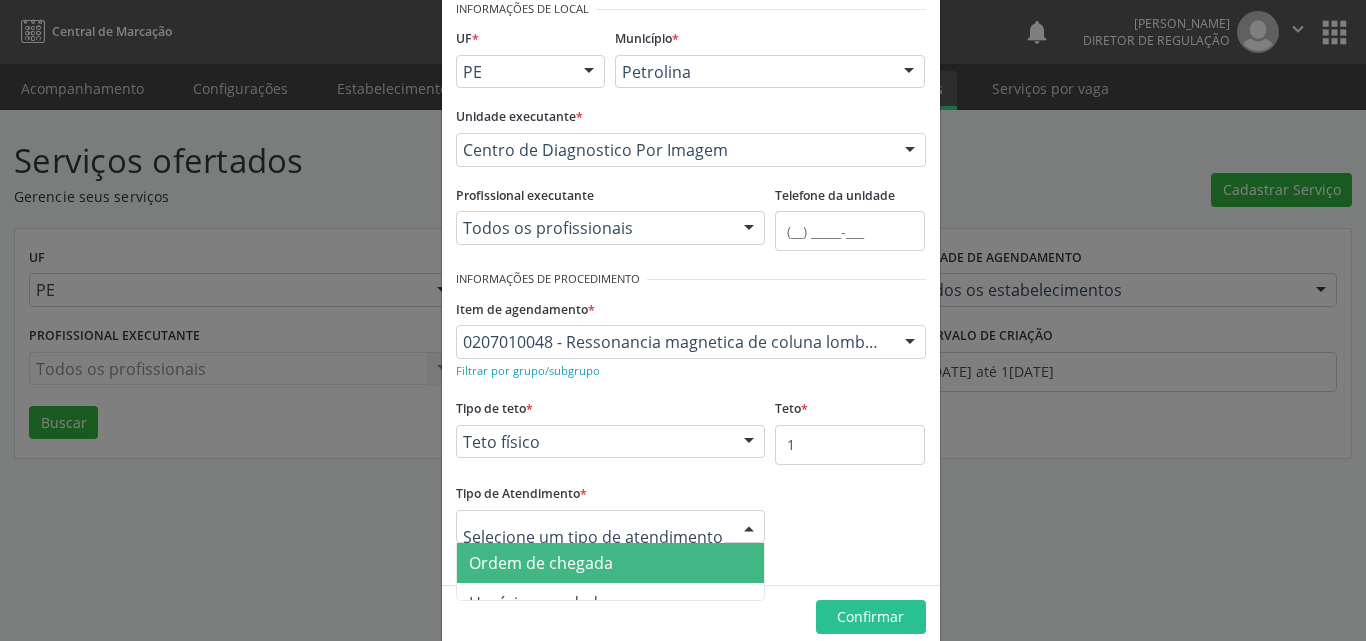 click on "Ordem de chegada" at bounding box center (611, 563) 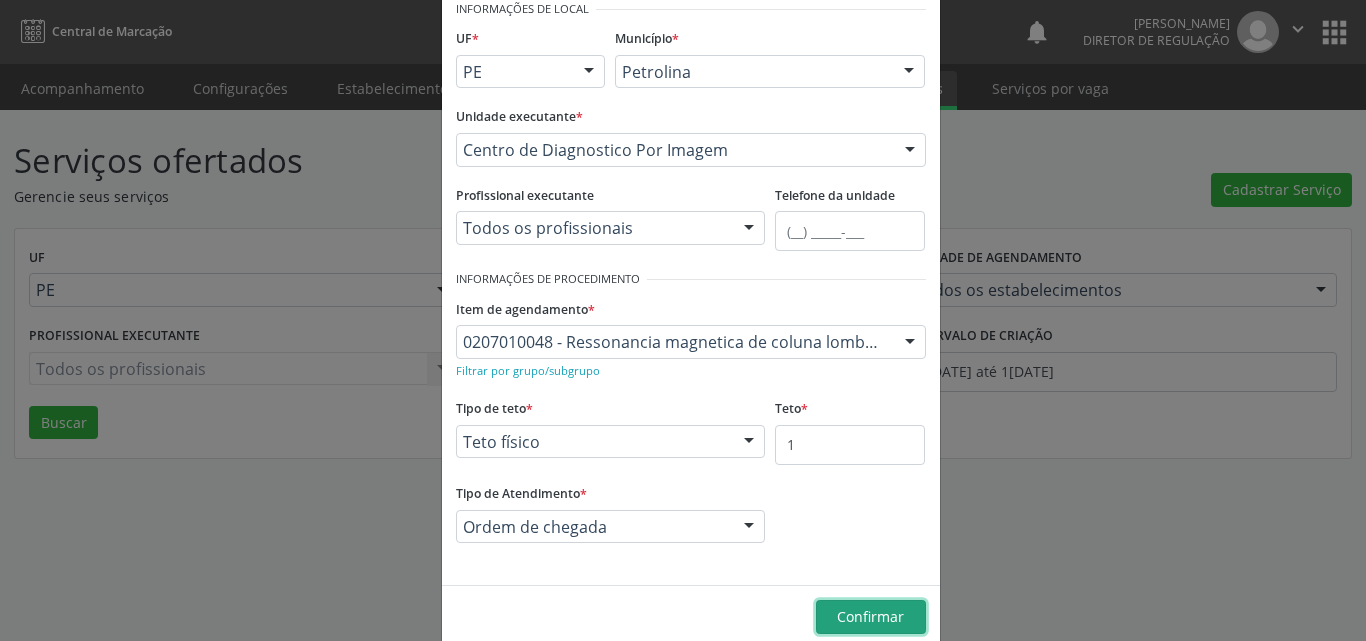click on "Confirmar" at bounding box center [870, 616] 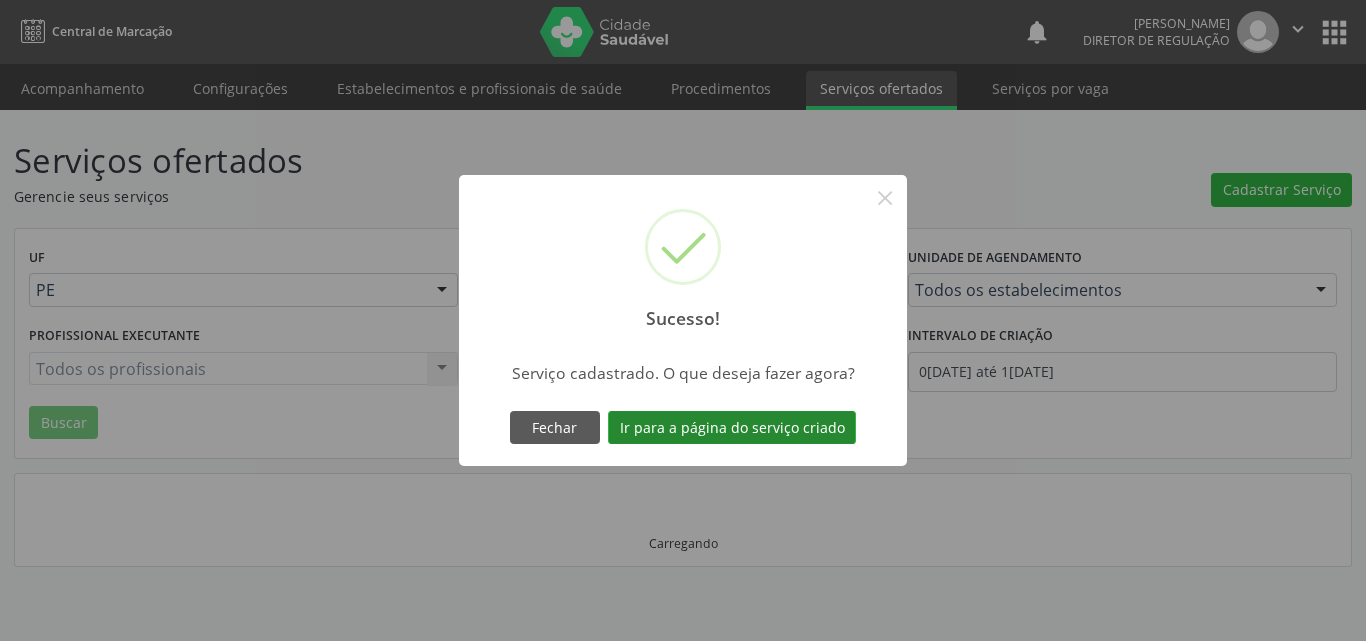 click on "Ir para a página do serviço criado" at bounding box center [732, 428] 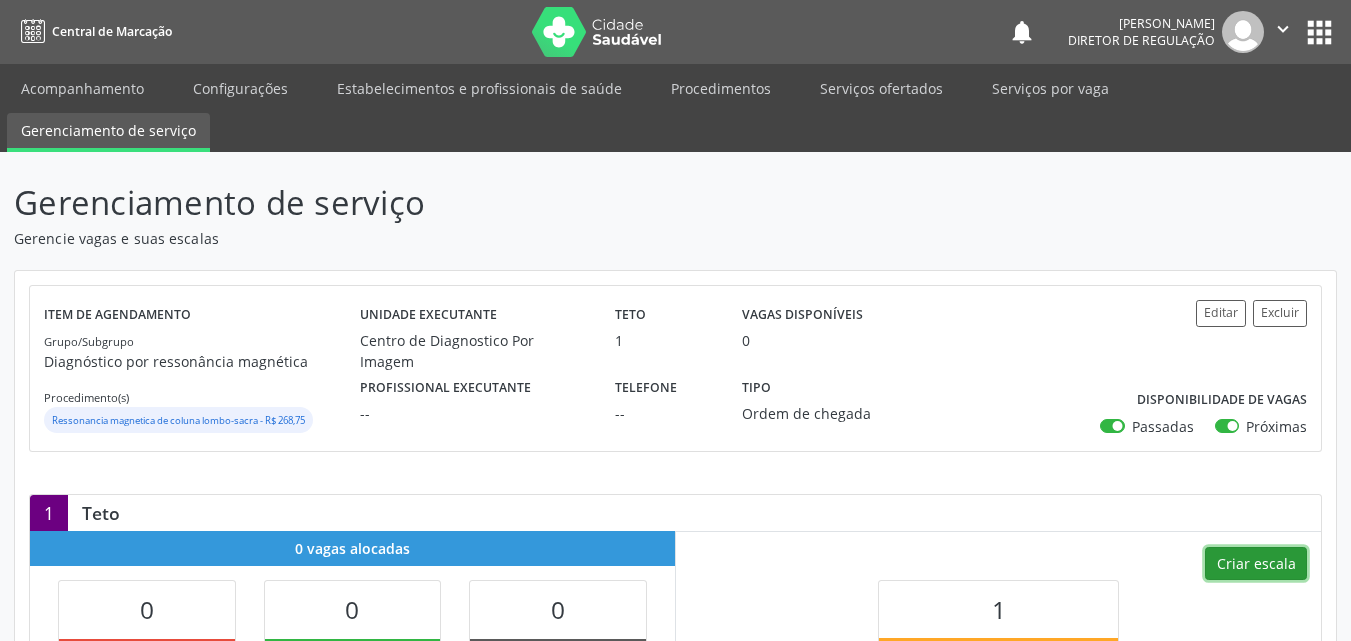click on "Criar escala" at bounding box center (1256, 564) 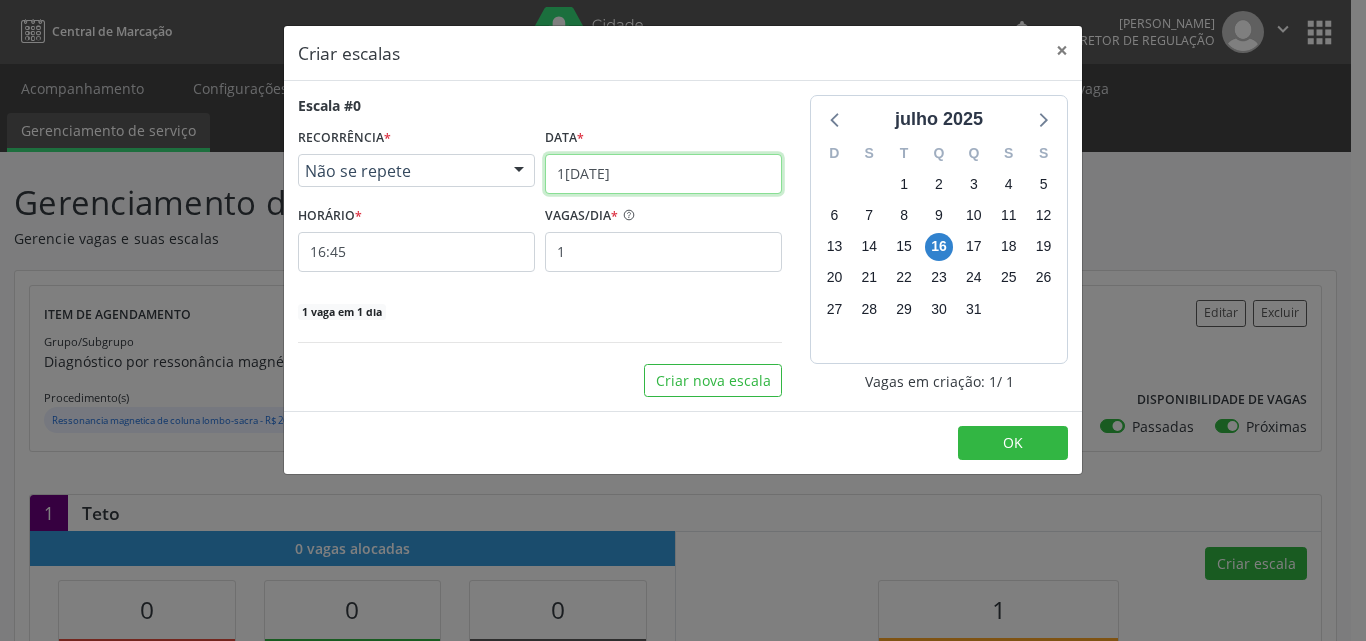 click on "[DATE]" at bounding box center (663, 174) 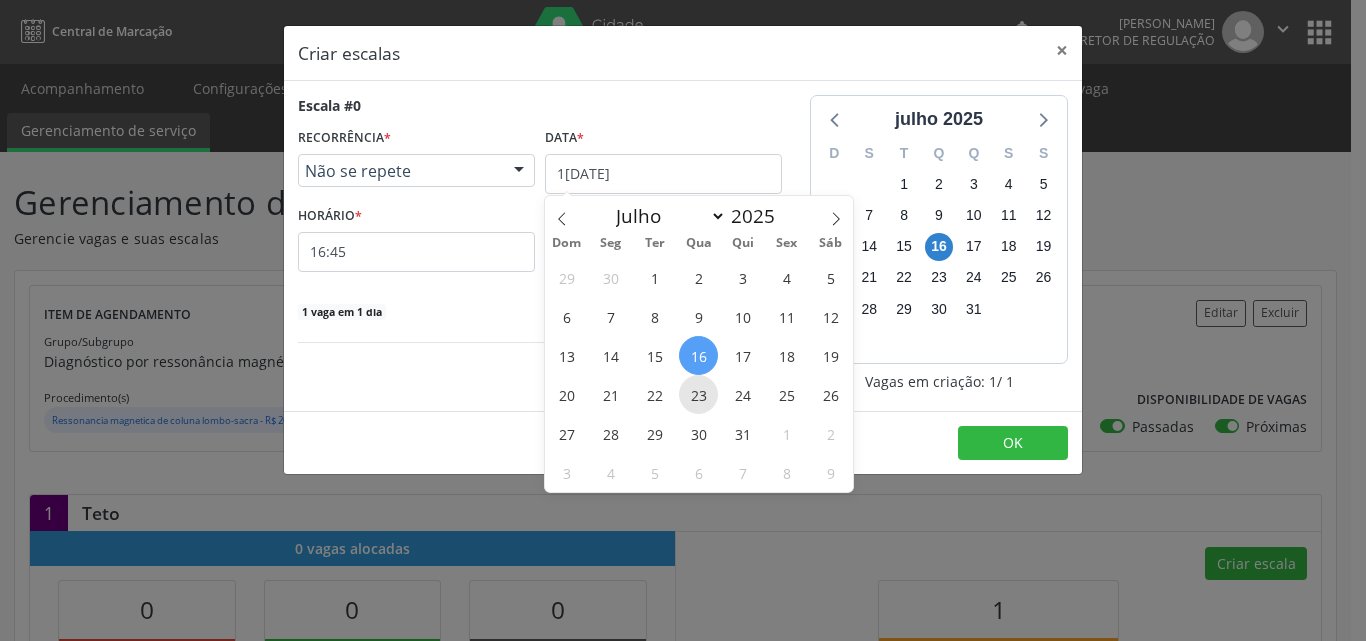 click on "23" at bounding box center (698, 394) 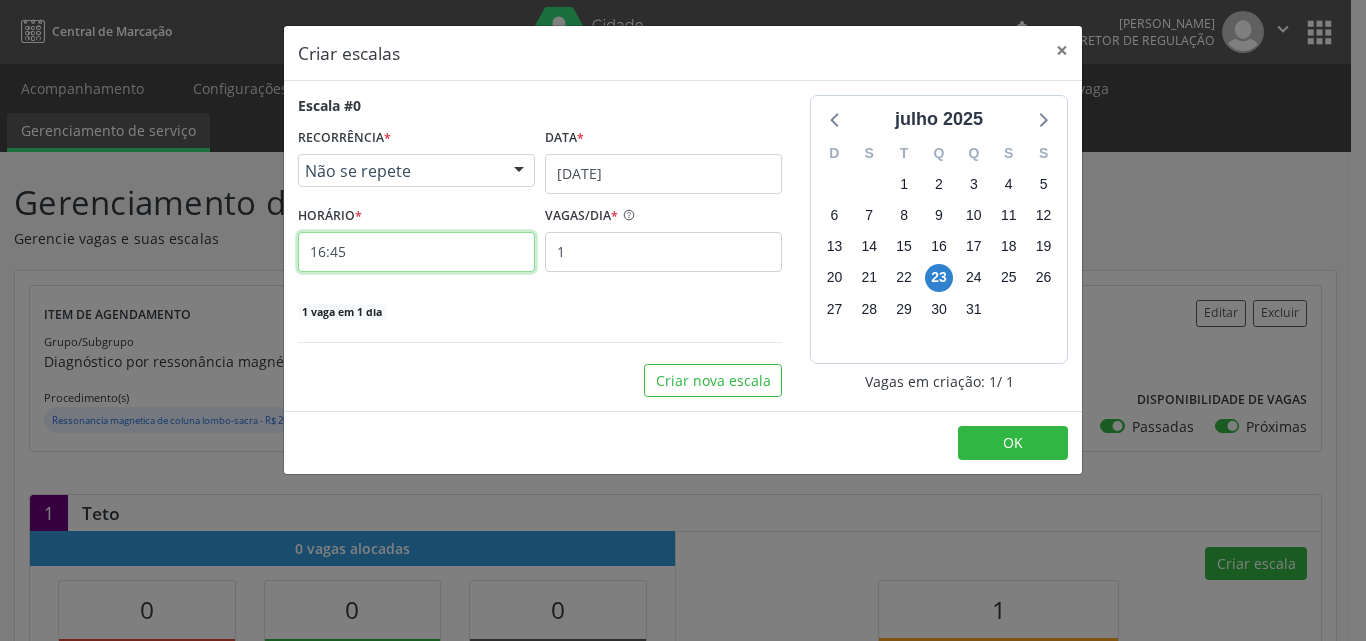 click on "16:45" at bounding box center [416, 252] 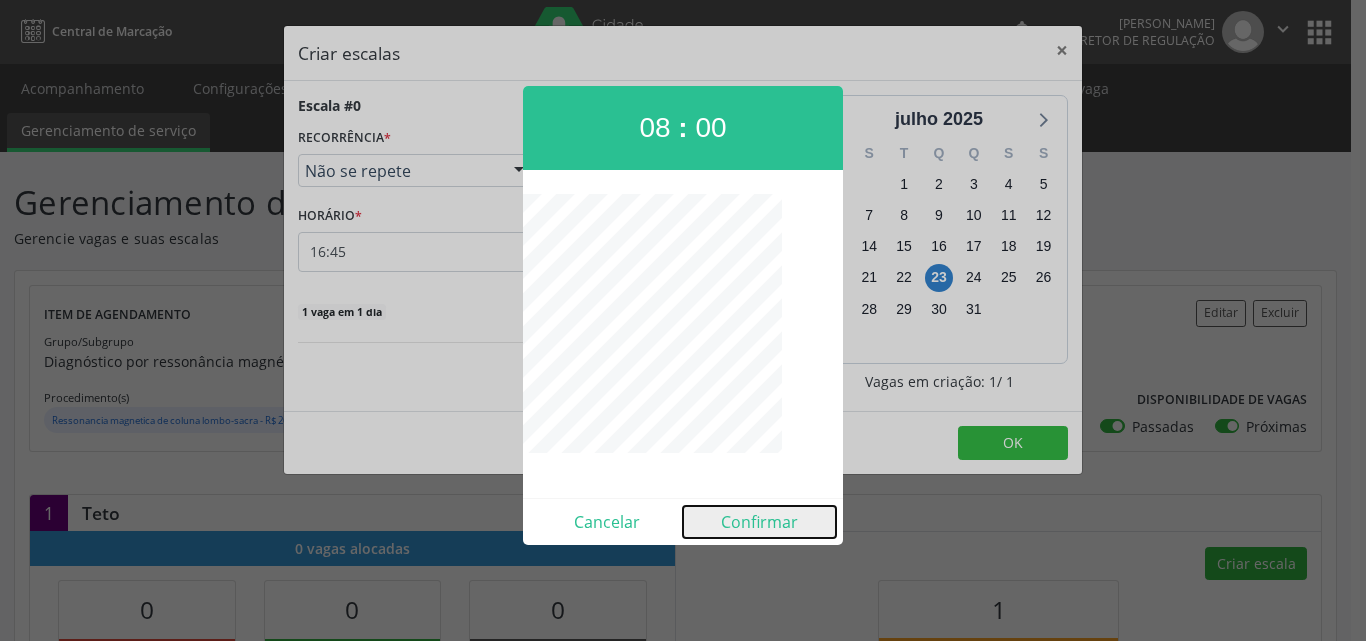 click on "Confirmar" at bounding box center (759, 522) 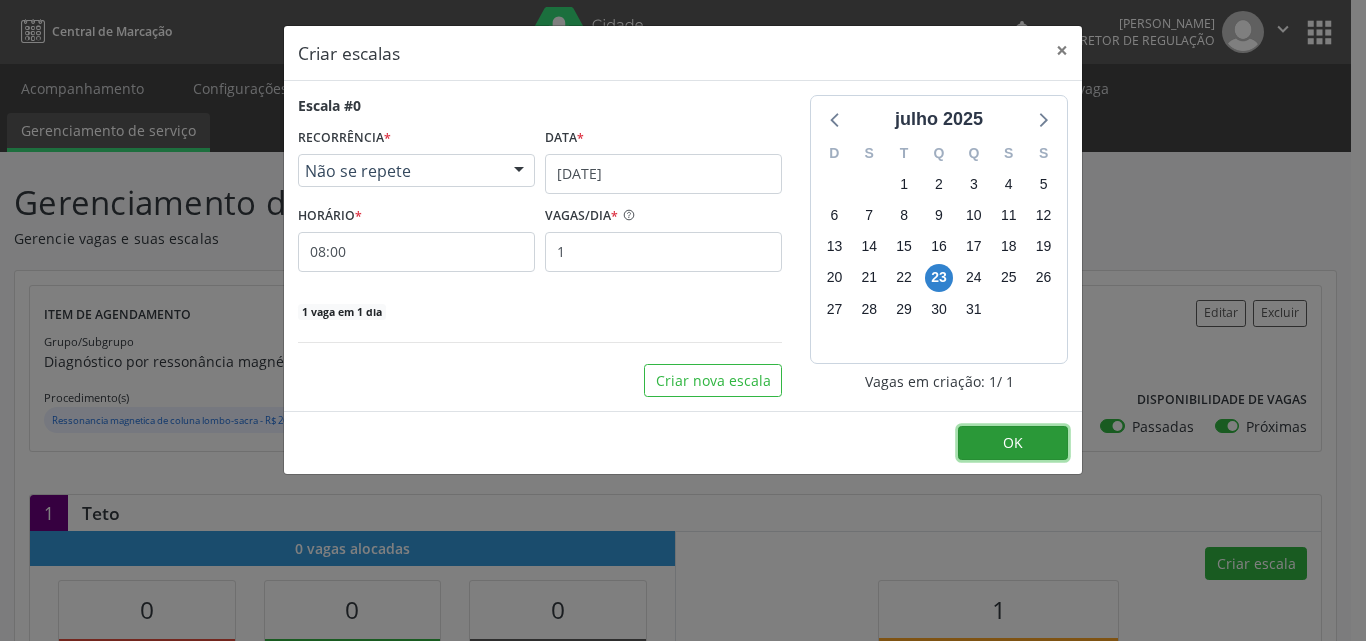 click on "OK" at bounding box center [1013, 443] 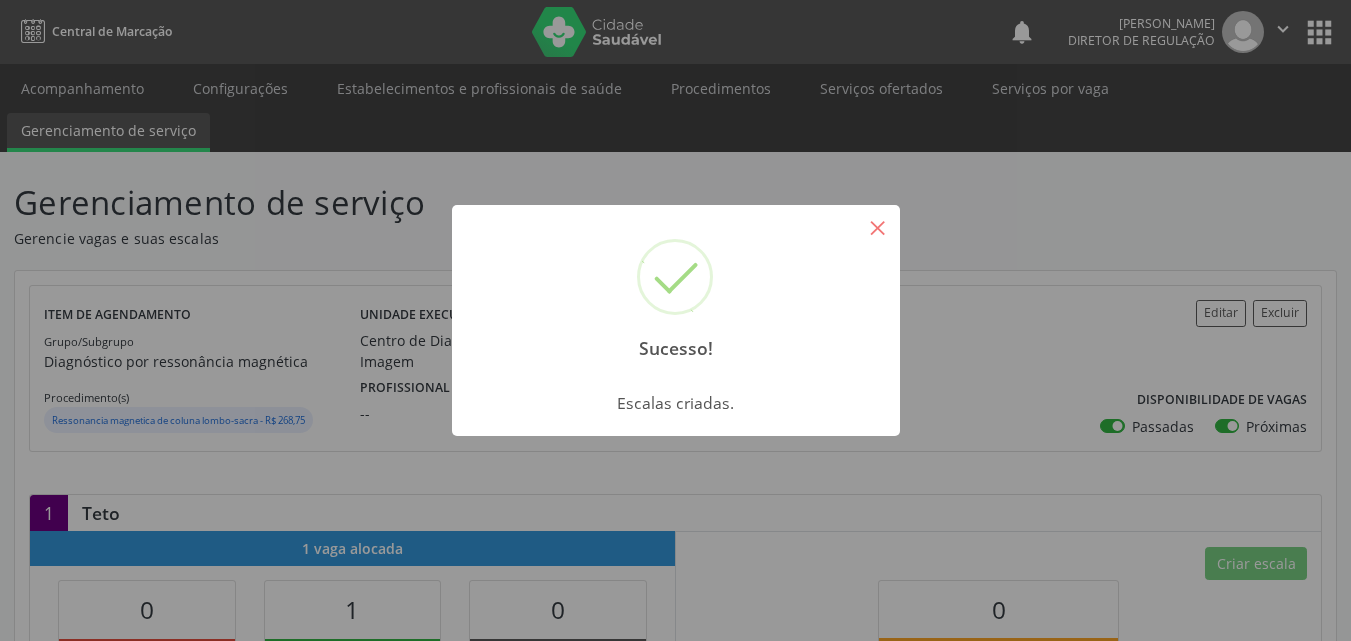 click on "×" at bounding box center (878, 227) 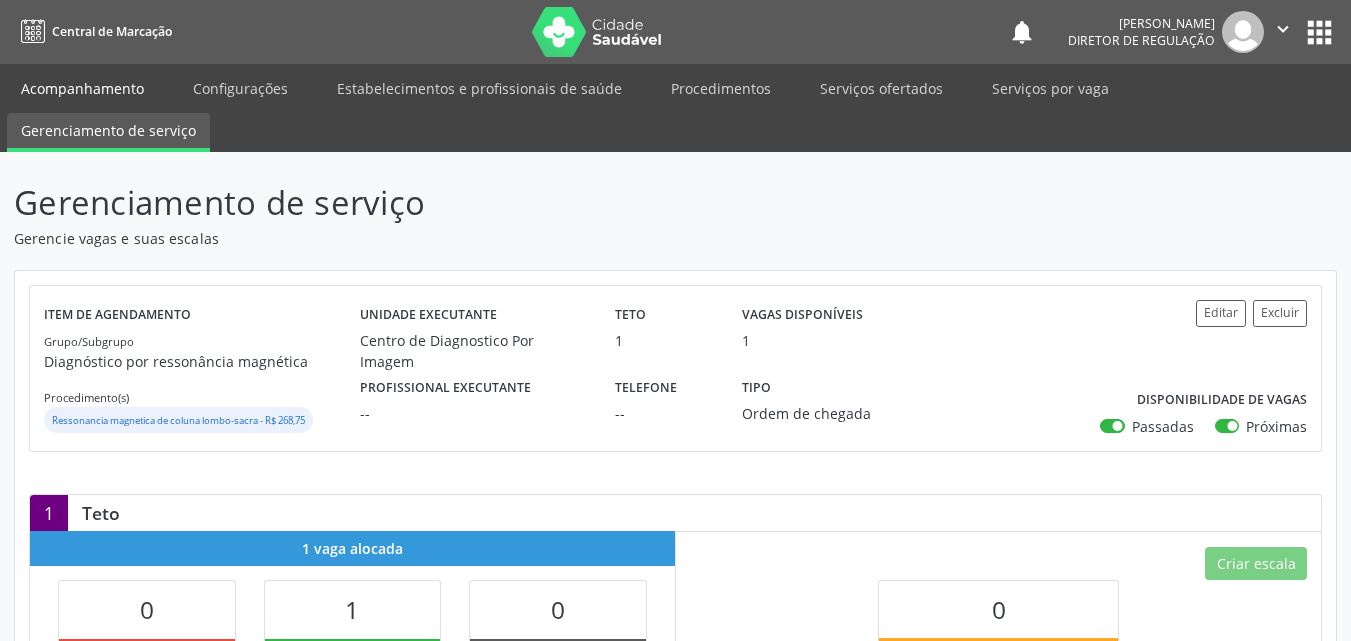 click on "Acompanhamento" at bounding box center (82, 88) 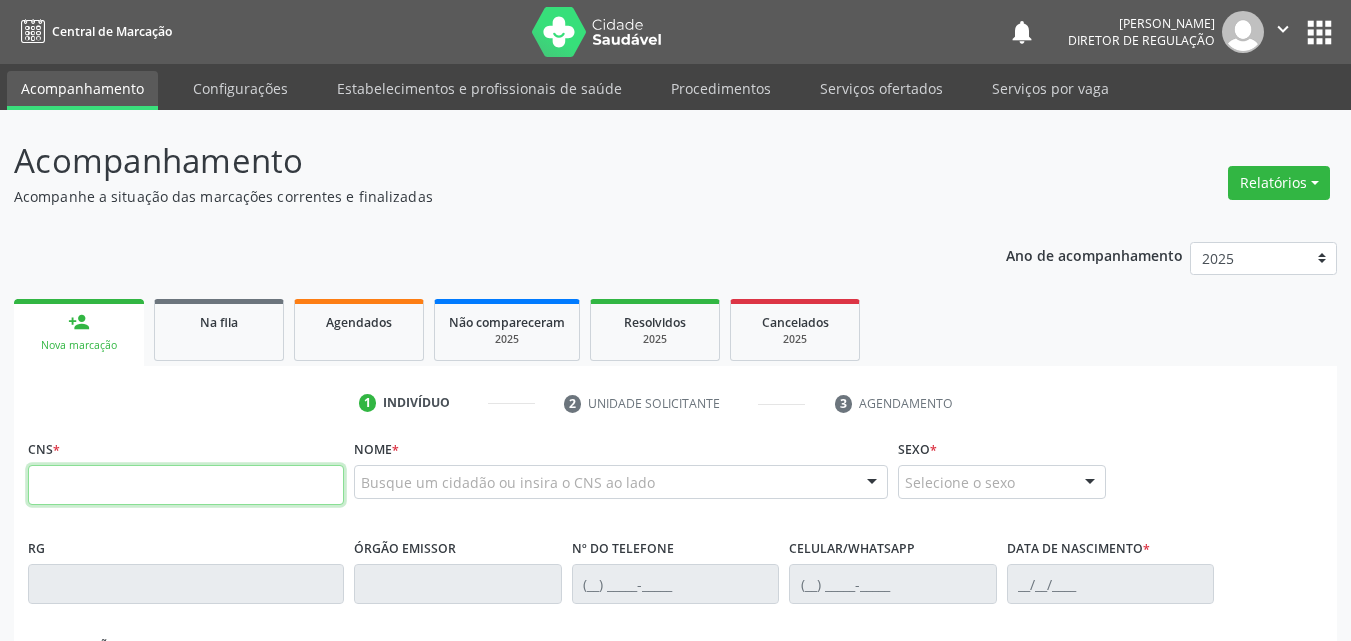 click at bounding box center [186, 485] 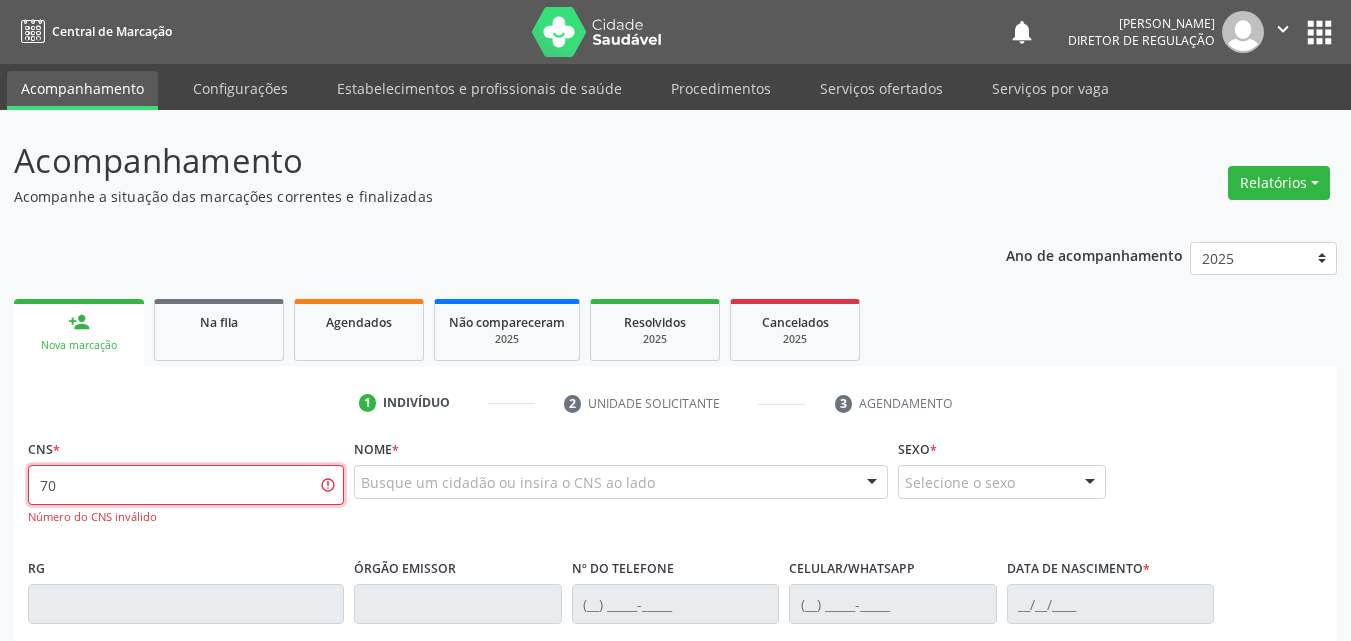 type on "7" 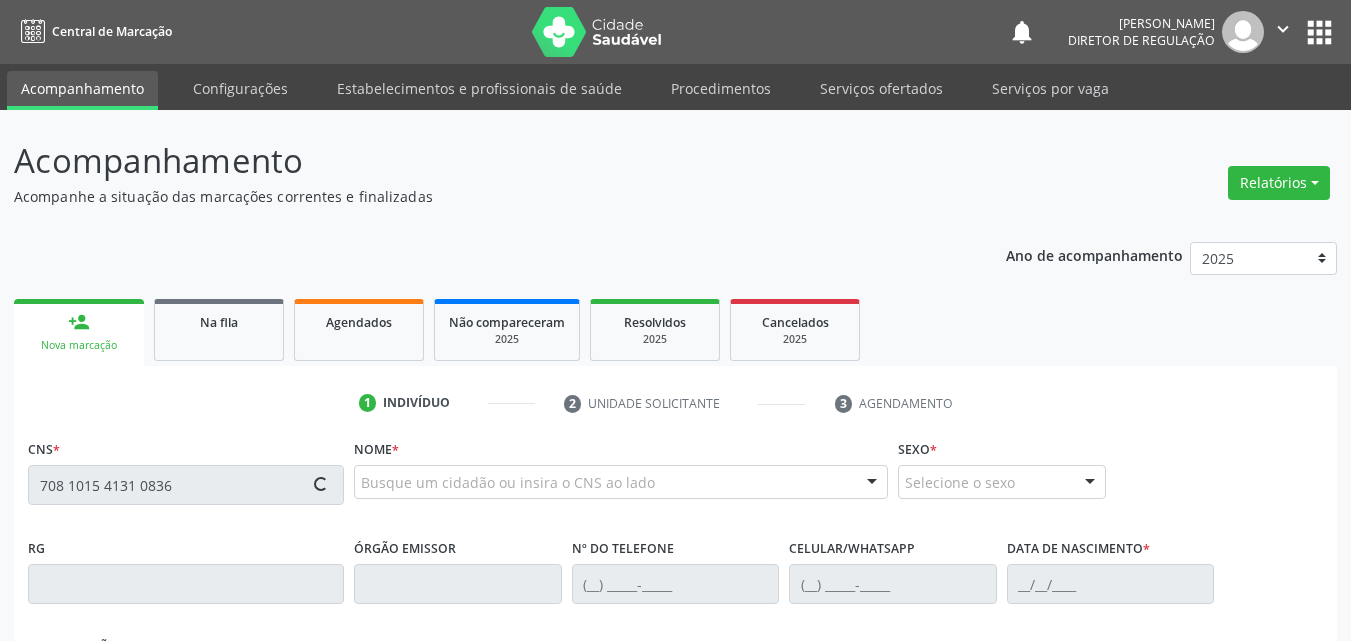 type on "708 1015 4131 0836" 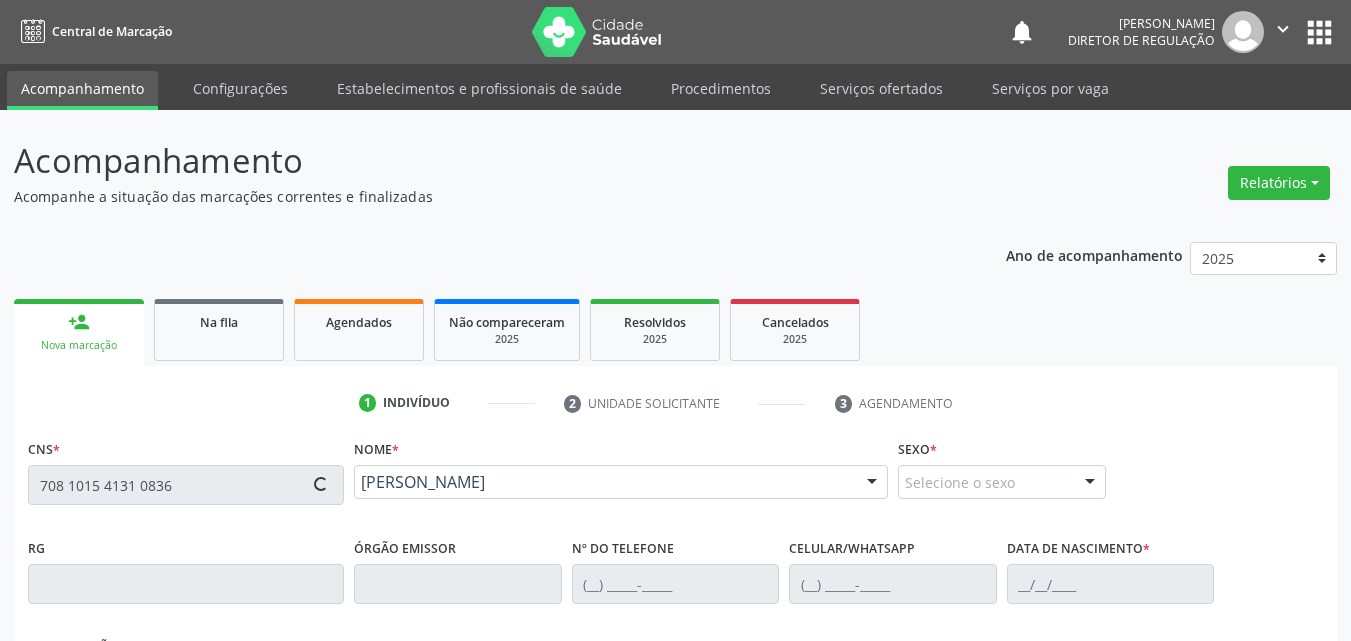 type on "[DATE]" 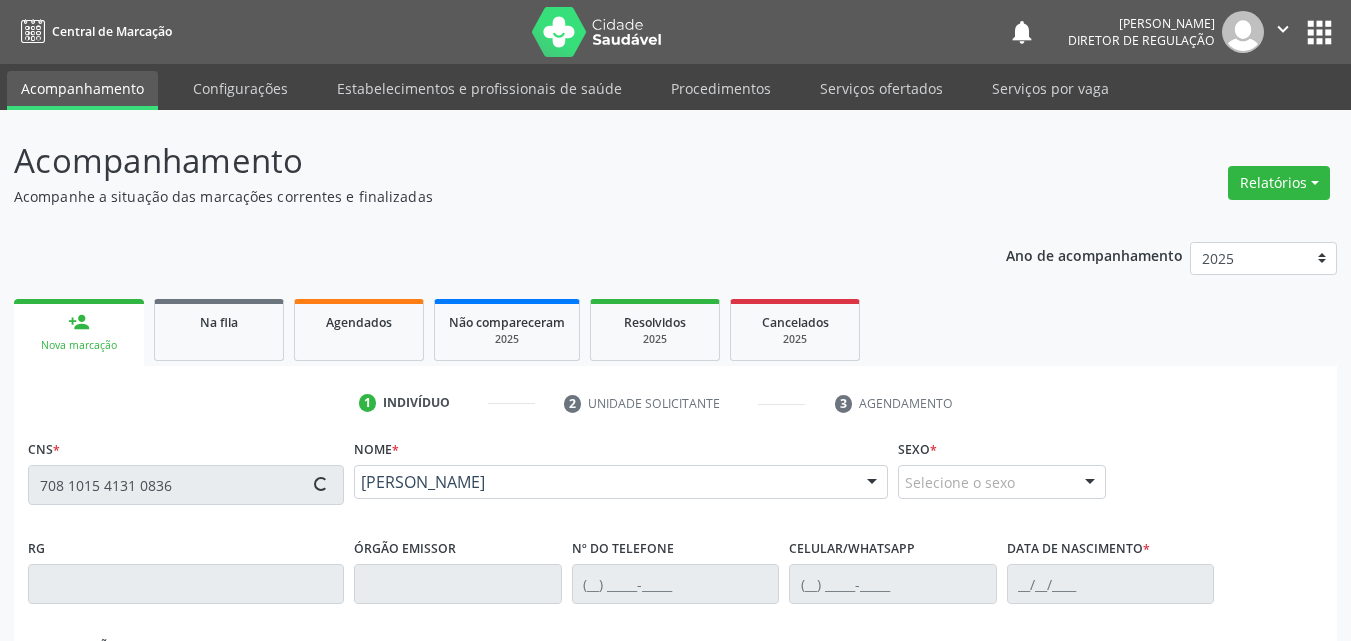type on "[PERSON_NAME]" 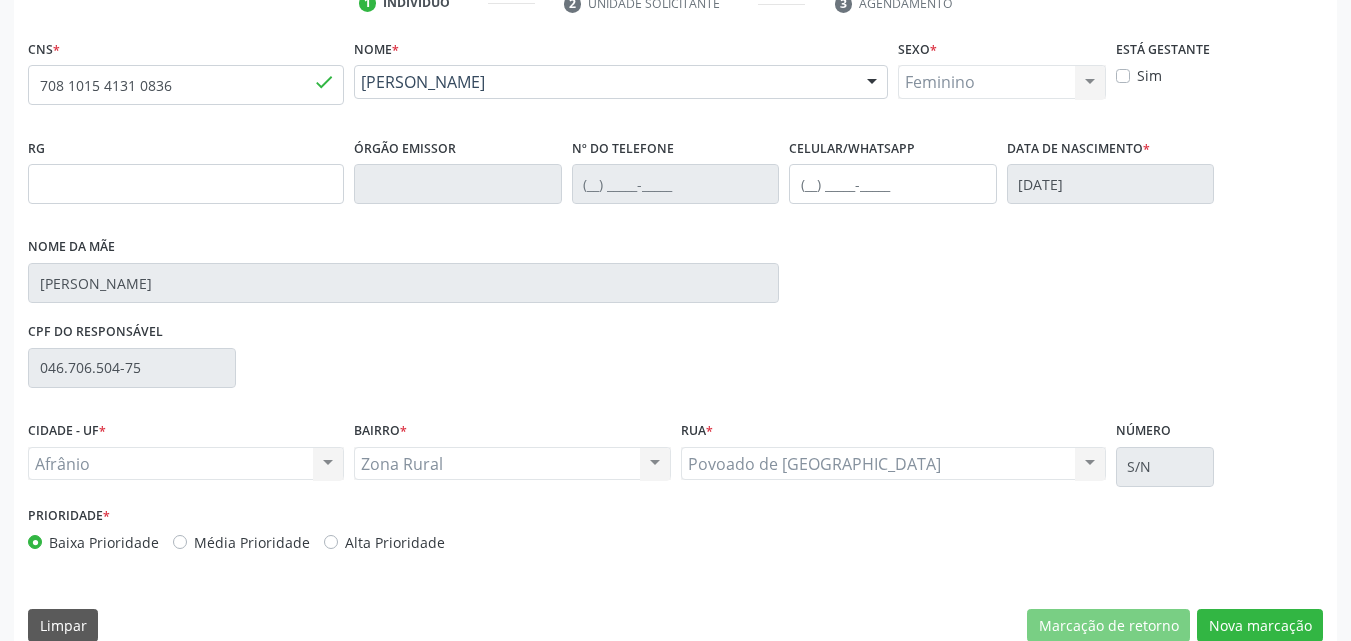 scroll, scrollTop: 429, scrollLeft: 0, axis: vertical 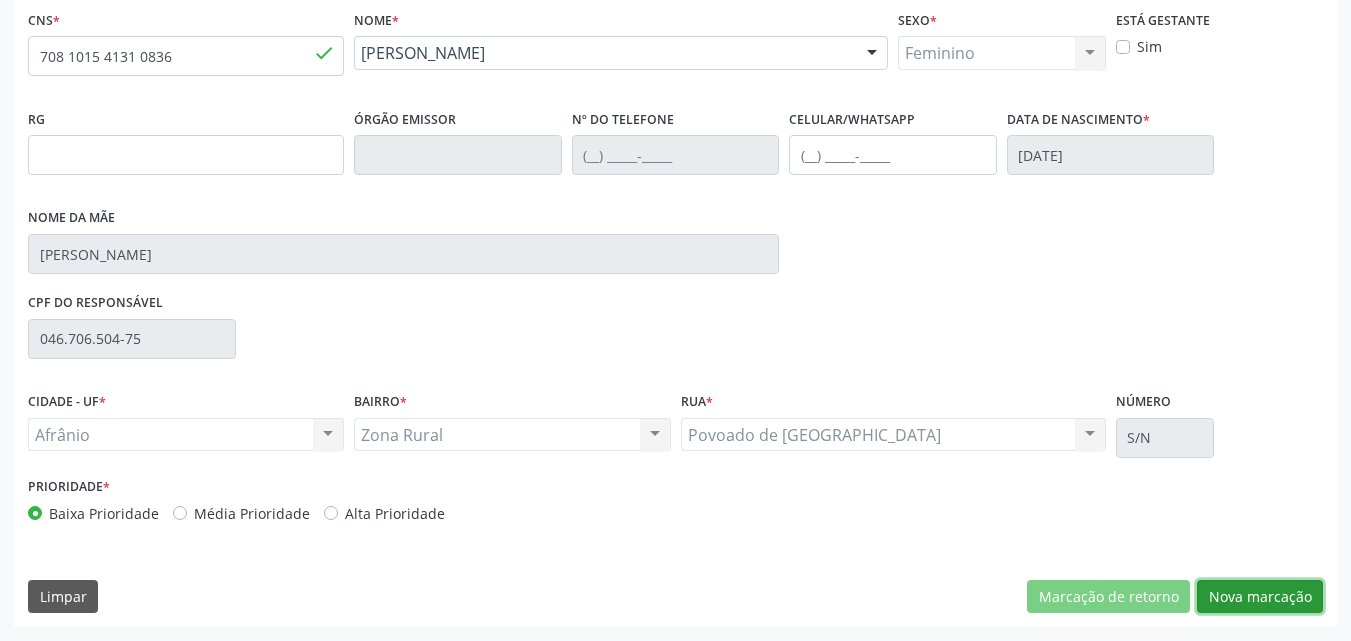 click on "Nova marcação" at bounding box center (1260, 597) 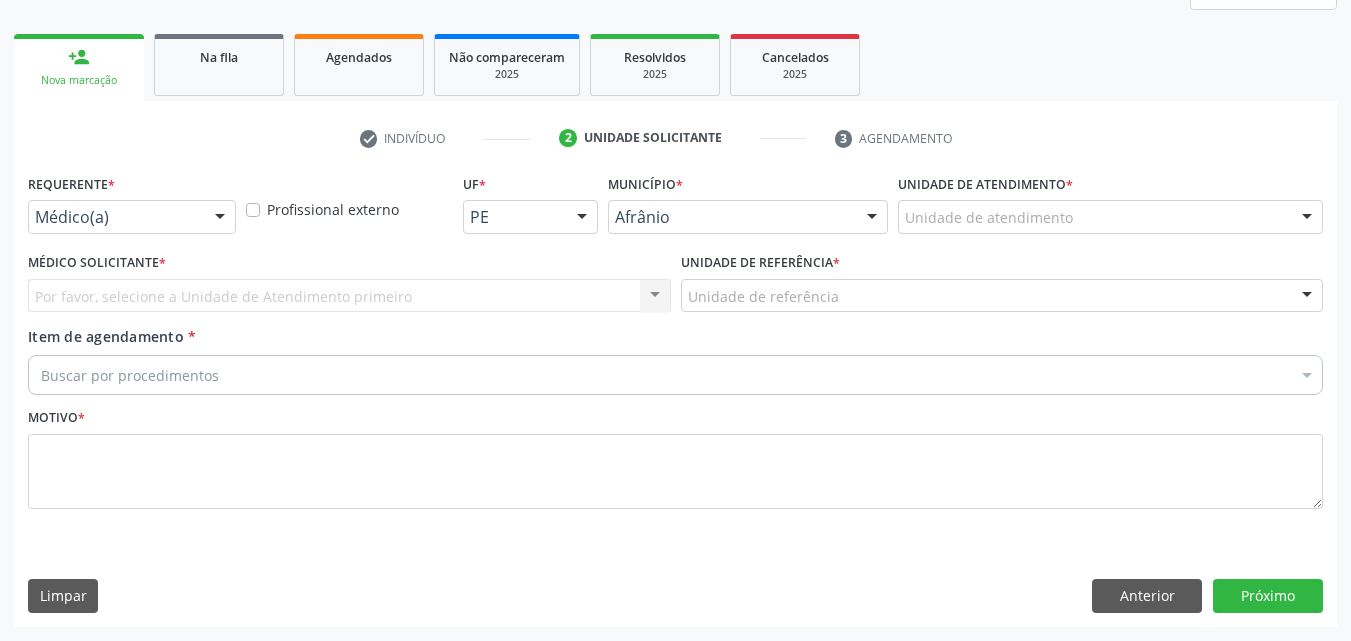 scroll, scrollTop: 265, scrollLeft: 0, axis: vertical 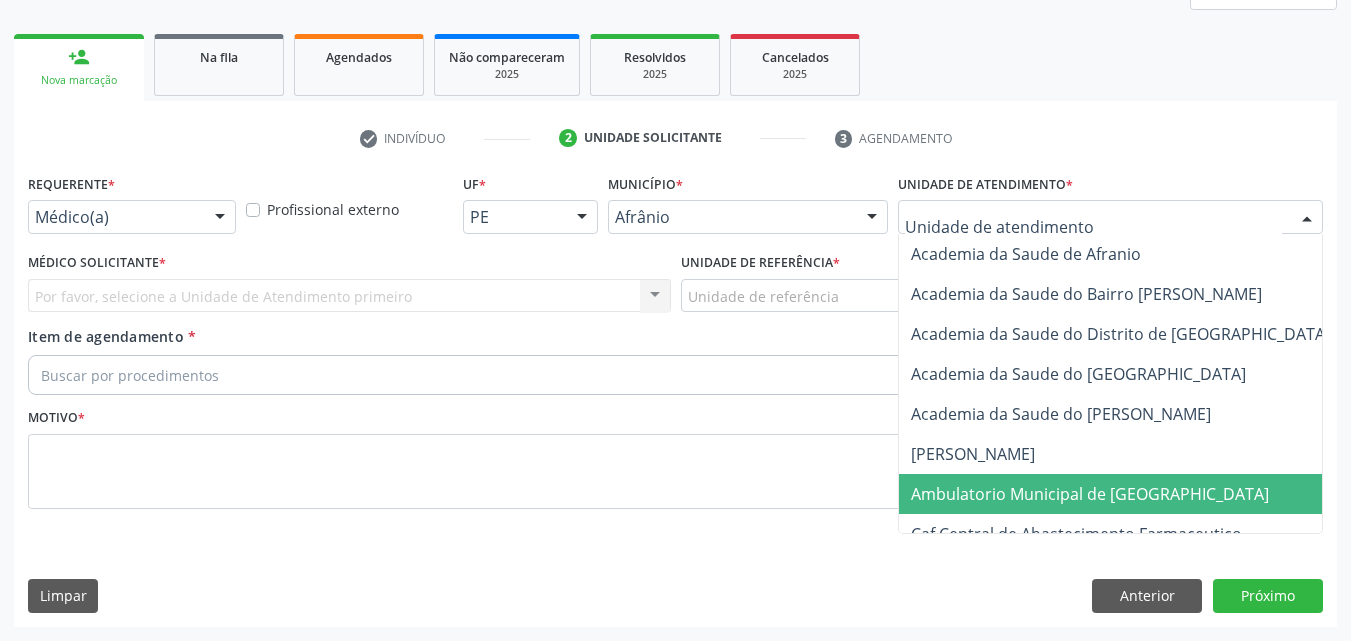 click on "Ambulatorio Municipal de [GEOGRAPHIC_DATA]" at bounding box center (1090, 494) 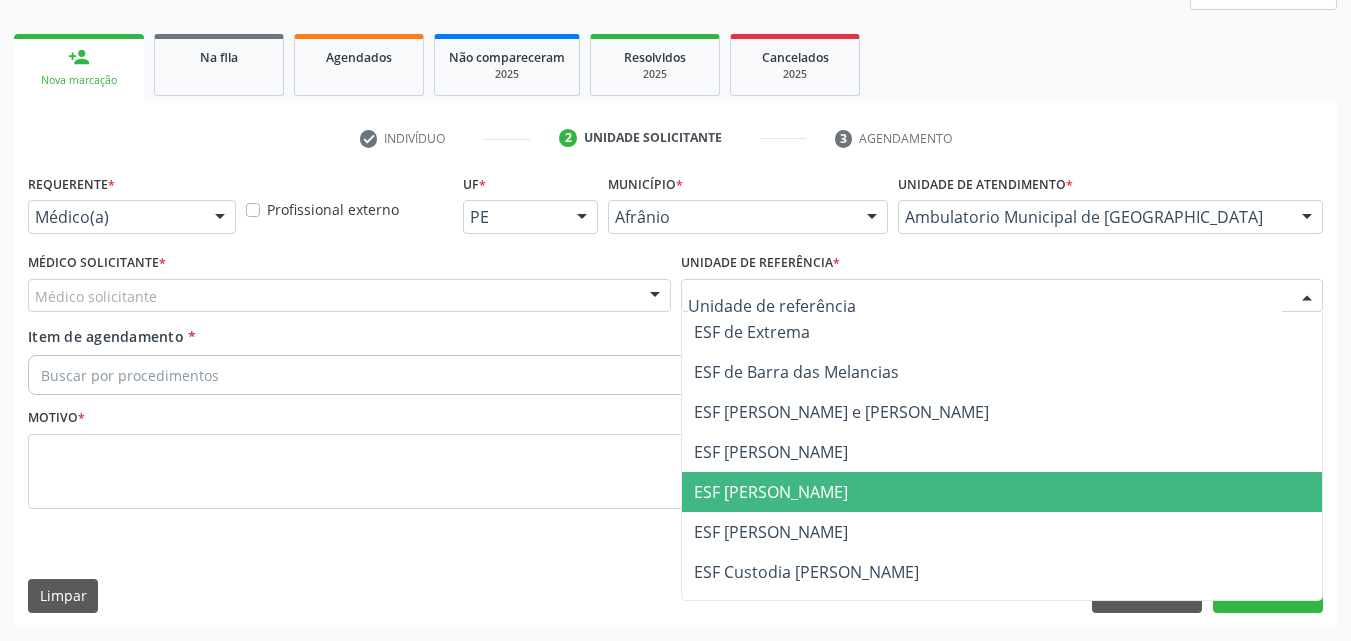 click on "ESF [PERSON_NAME]" at bounding box center (1002, 492) 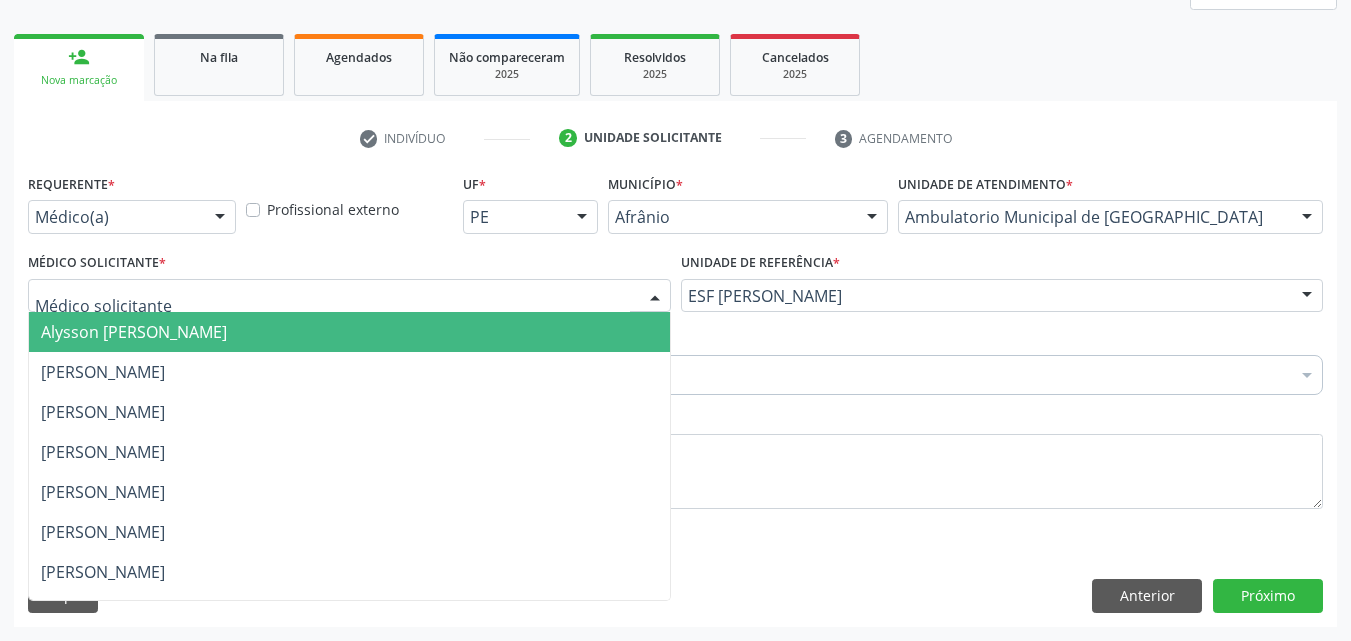 click at bounding box center [349, 296] 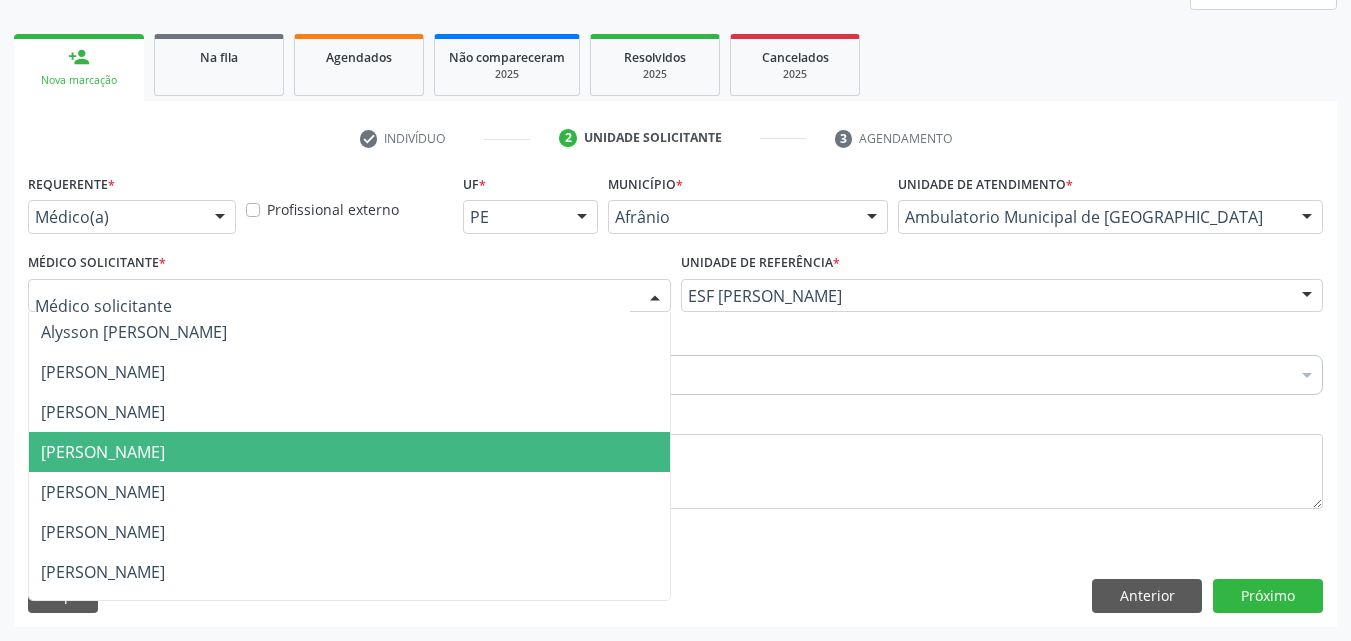 click on "[PERSON_NAME]" at bounding box center [349, 452] 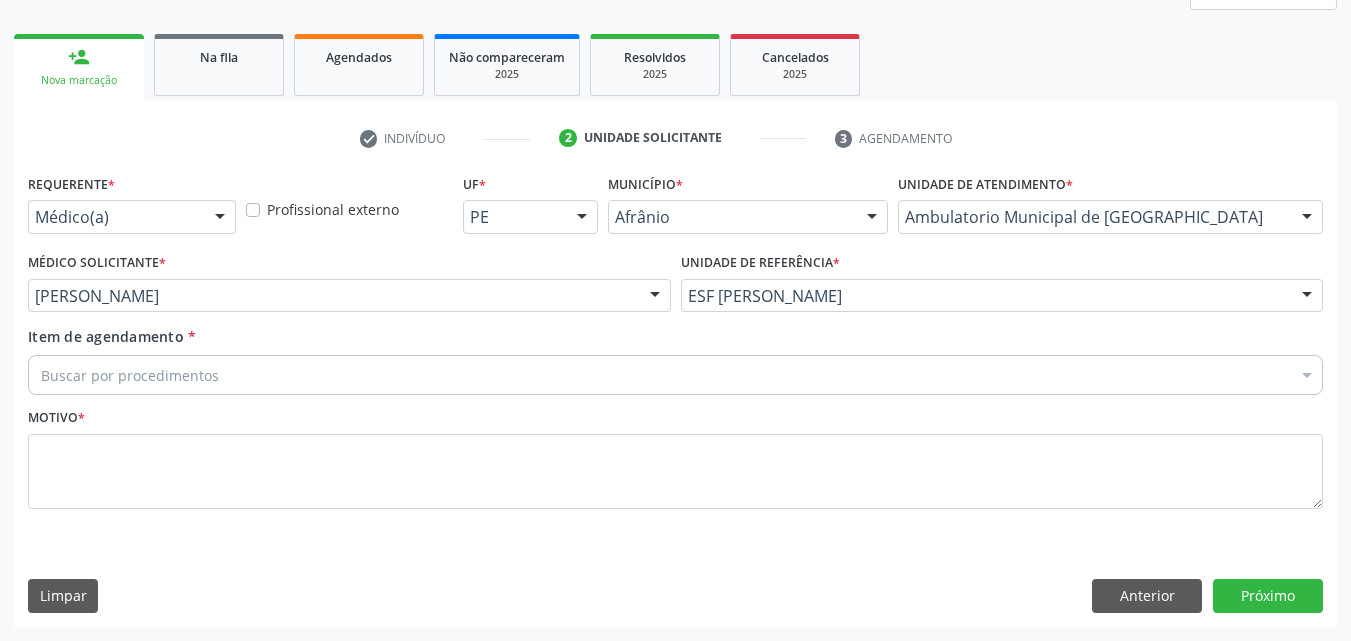 click on "Buscar por procedimentos" at bounding box center [675, 375] 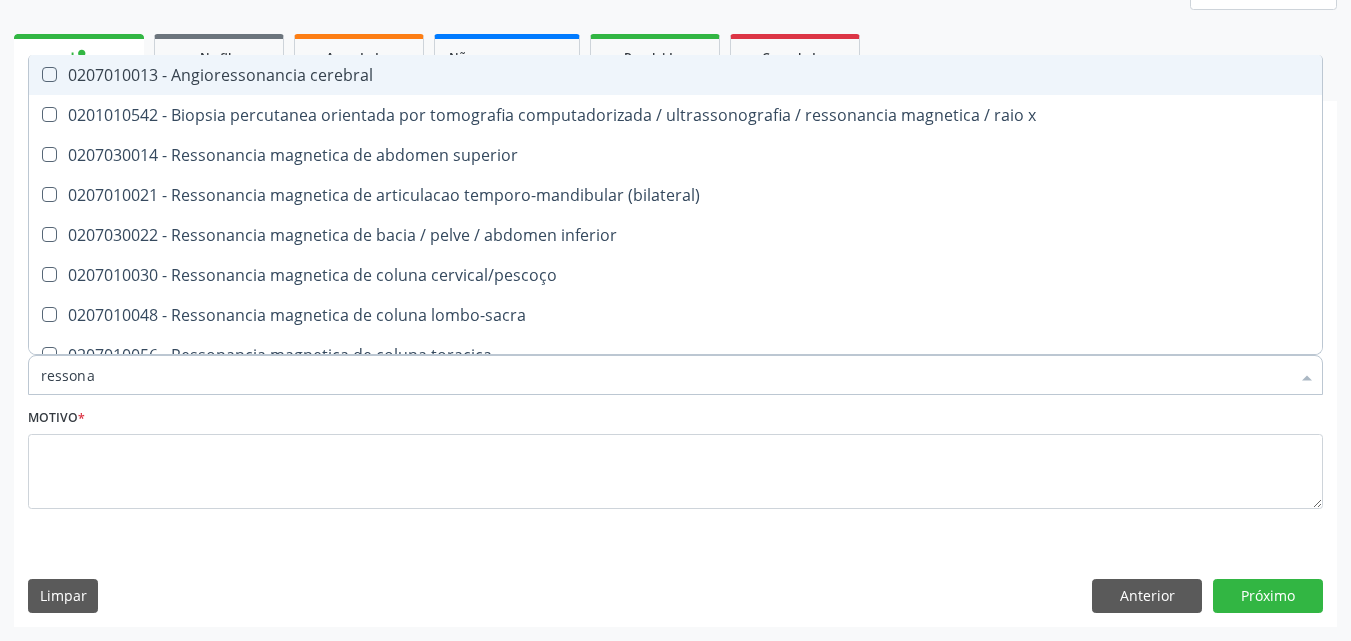type on "ressonan" 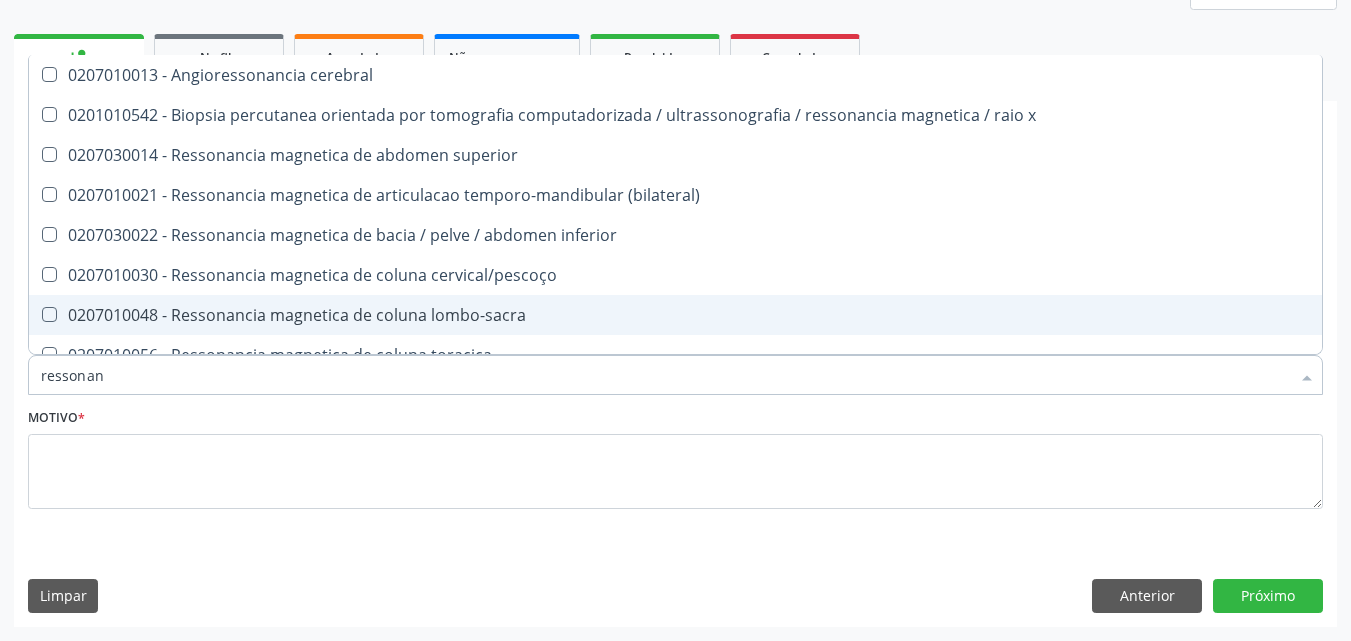 click on "0207010048 - Ressonancia magnetica de coluna lombo-sacra" at bounding box center [675, 315] 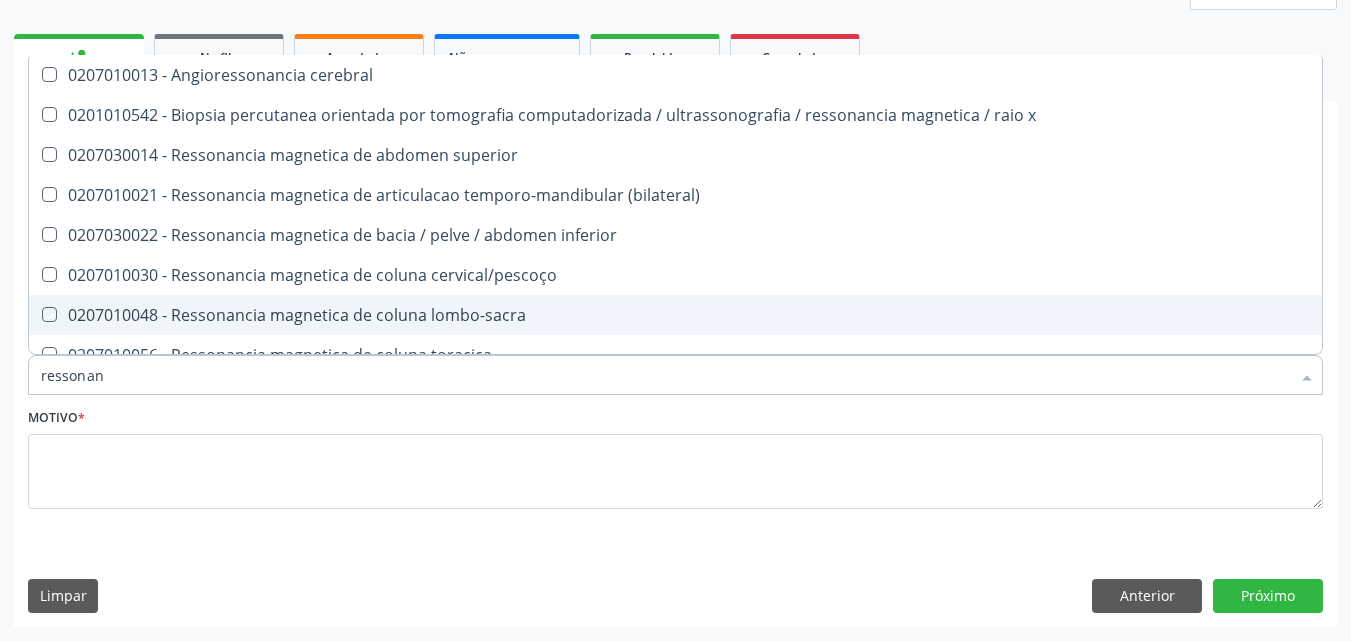 checkbox on "true" 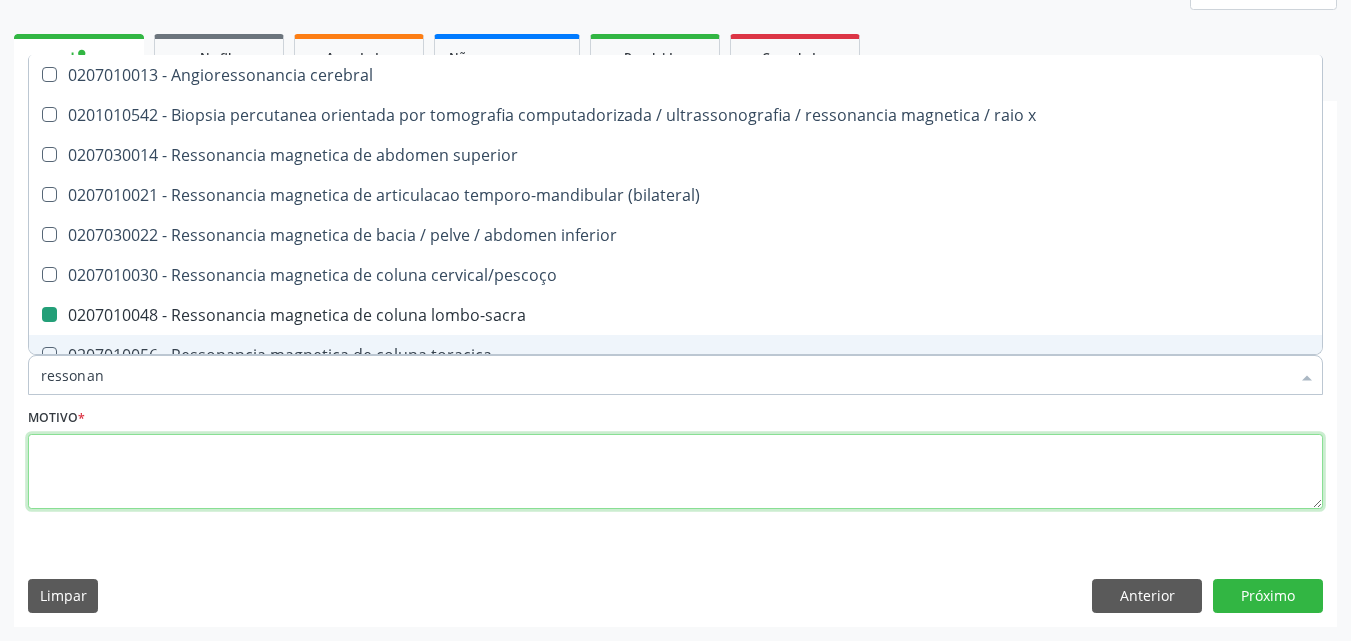 click at bounding box center [675, 472] 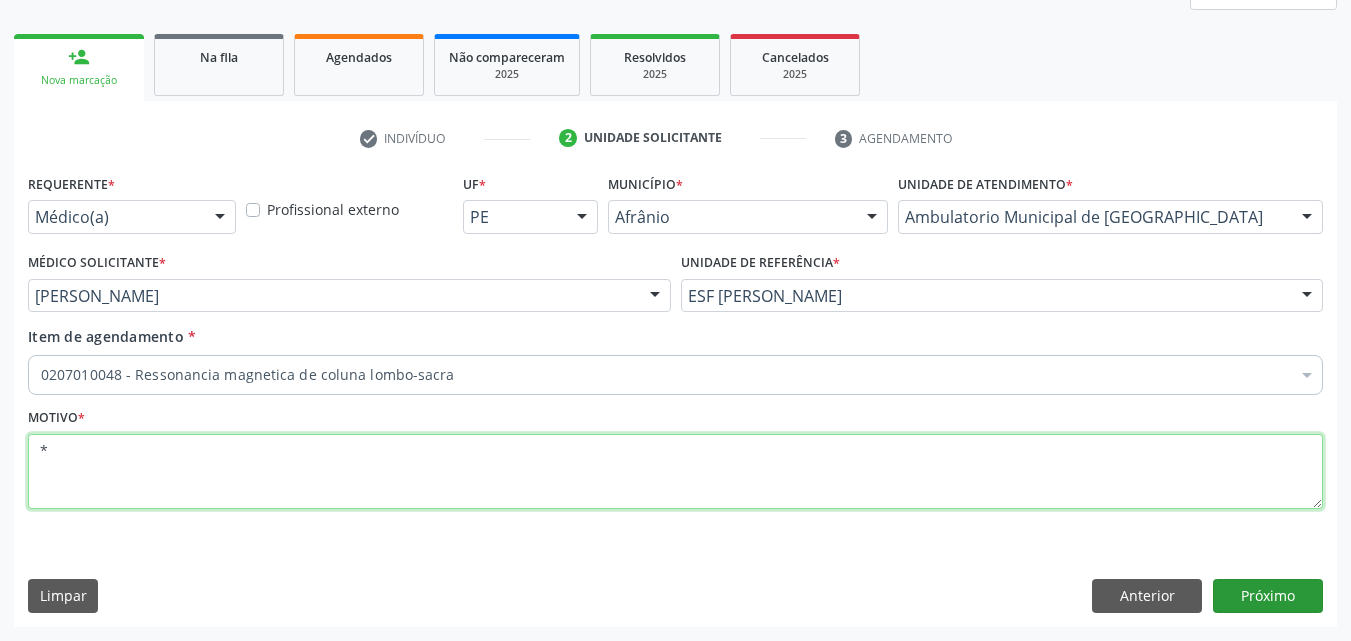 type on "*" 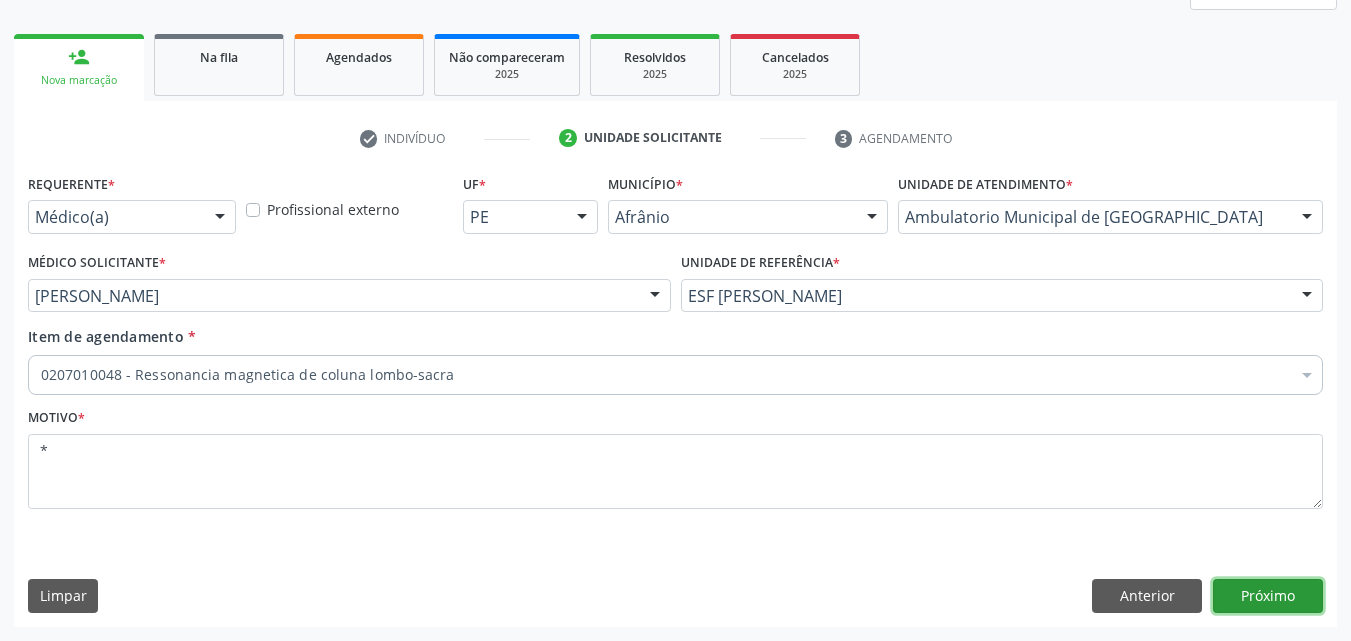 click on "Próximo" at bounding box center (1268, 596) 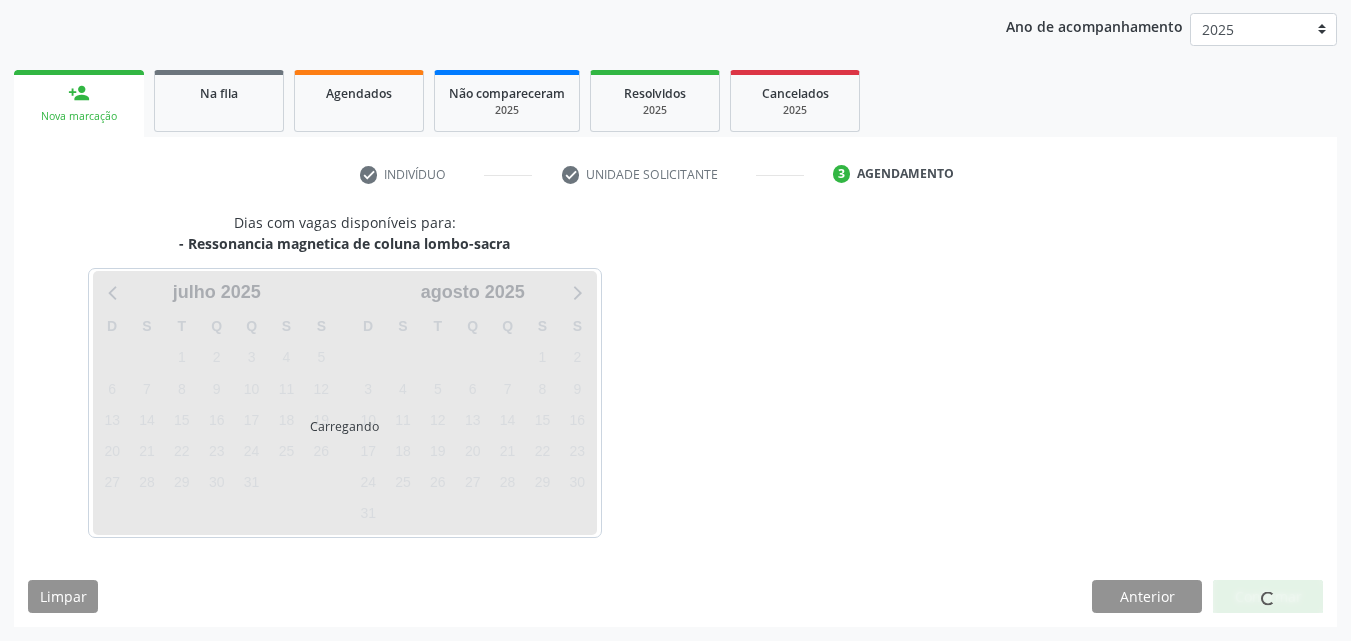 scroll, scrollTop: 229, scrollLeft: 0, axis: vertical 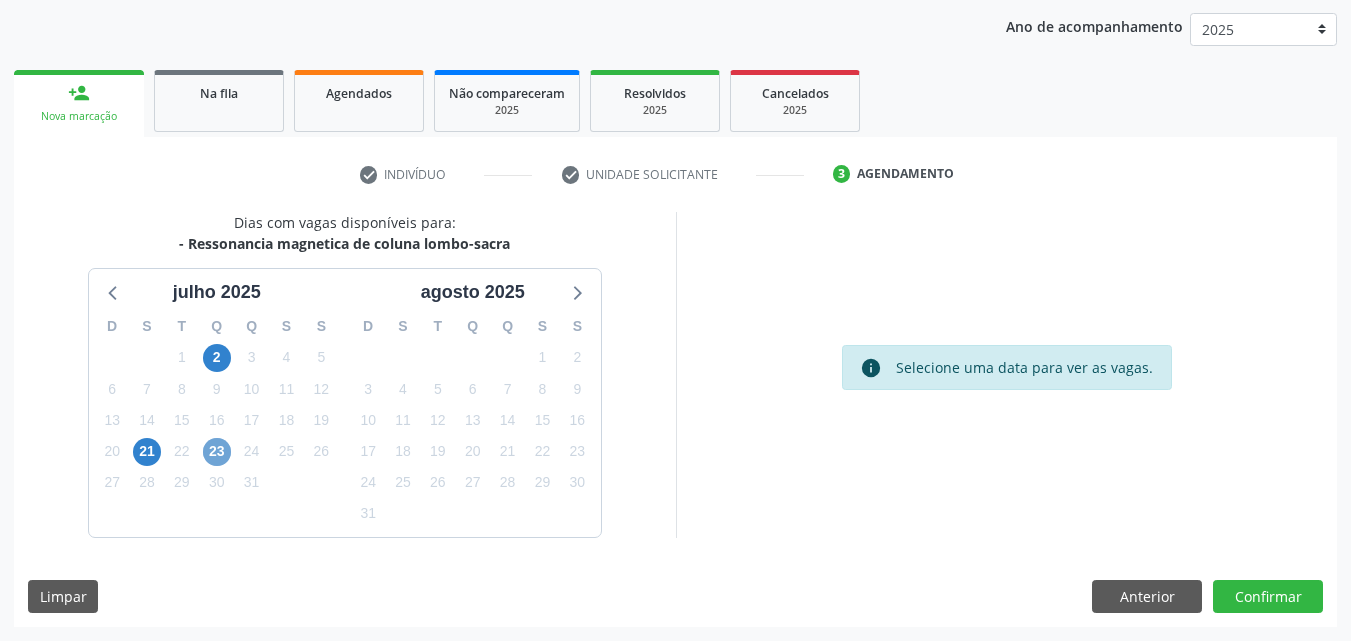 click on "23" at bounding box center (217, 452) 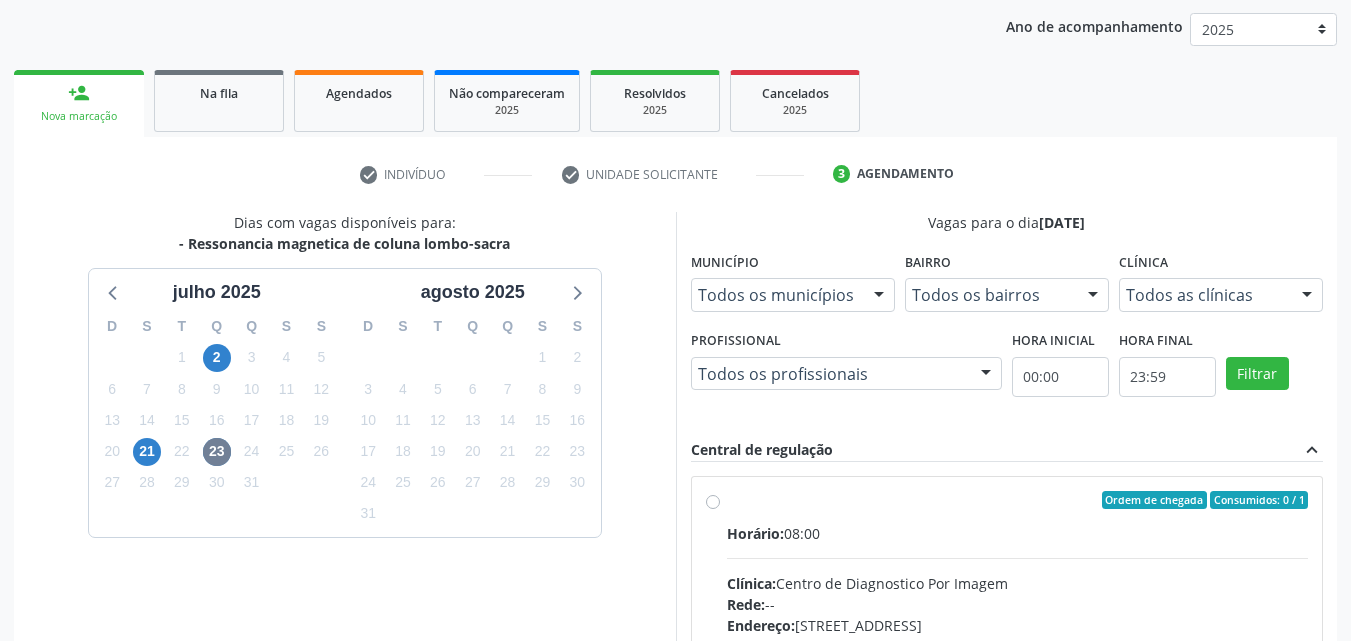 click on "Ordem de chegada
Consumidos: 0 / 1
Horário:   08:00
Clínica:  Centro de Diagnostico Por Imagem
Rede:
--
Endereço:   [STREET_ADDRESS]
Telefone:   --
Profissional:
--
Informações adicionais sobre o atendimento
Idade de atendimento:
Sem restrição
Gênero(s) atendido(s):
Sem restrição
Informações adicionais:
--" at bounding box center (1018, 644) 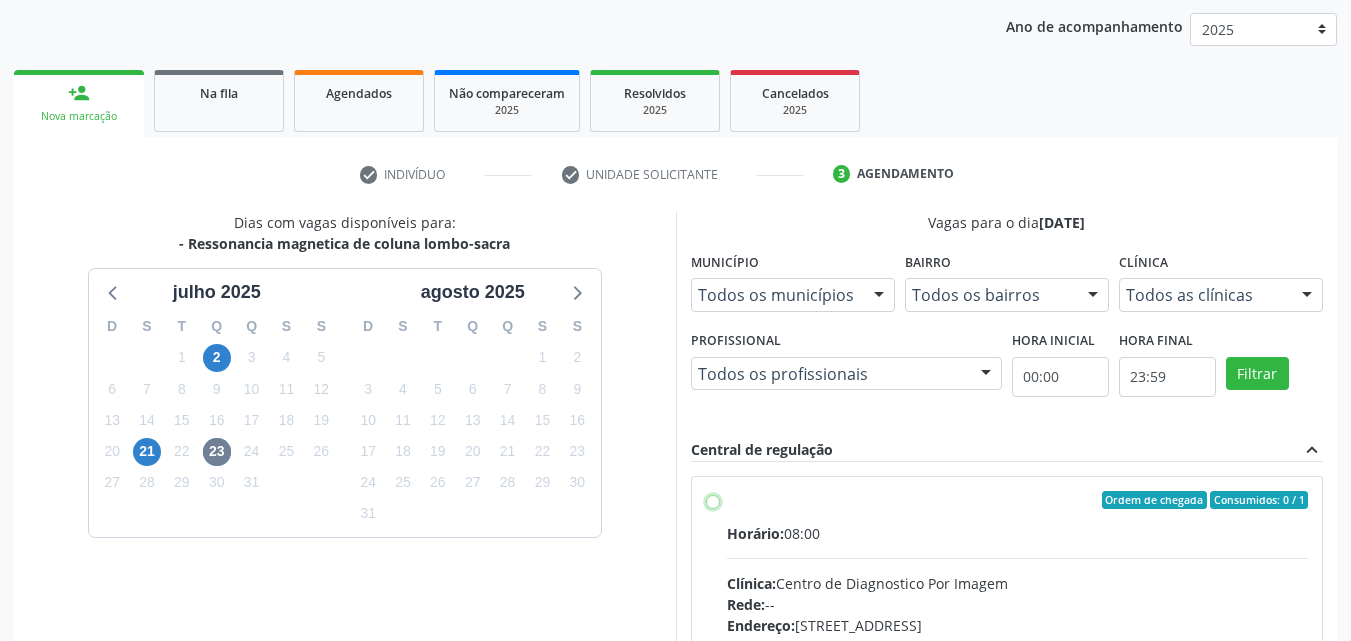 click on "Ordem de chegada
Consumidos: 0 / 1
Horário:   08:00
Clínica:  Centro de Diagnostico Por Imagem
Rede:
--
Endereço:   [STREET_ADDRESS]
Telefone:   --
Profissional:
--
Informações adicionais sobre o atendimento
Idade de atendimento:
Sem restrição
Gênero(s) atendido(s):
Sem restrição
Informações adicionais:
--" at bounding box center (713, 500) 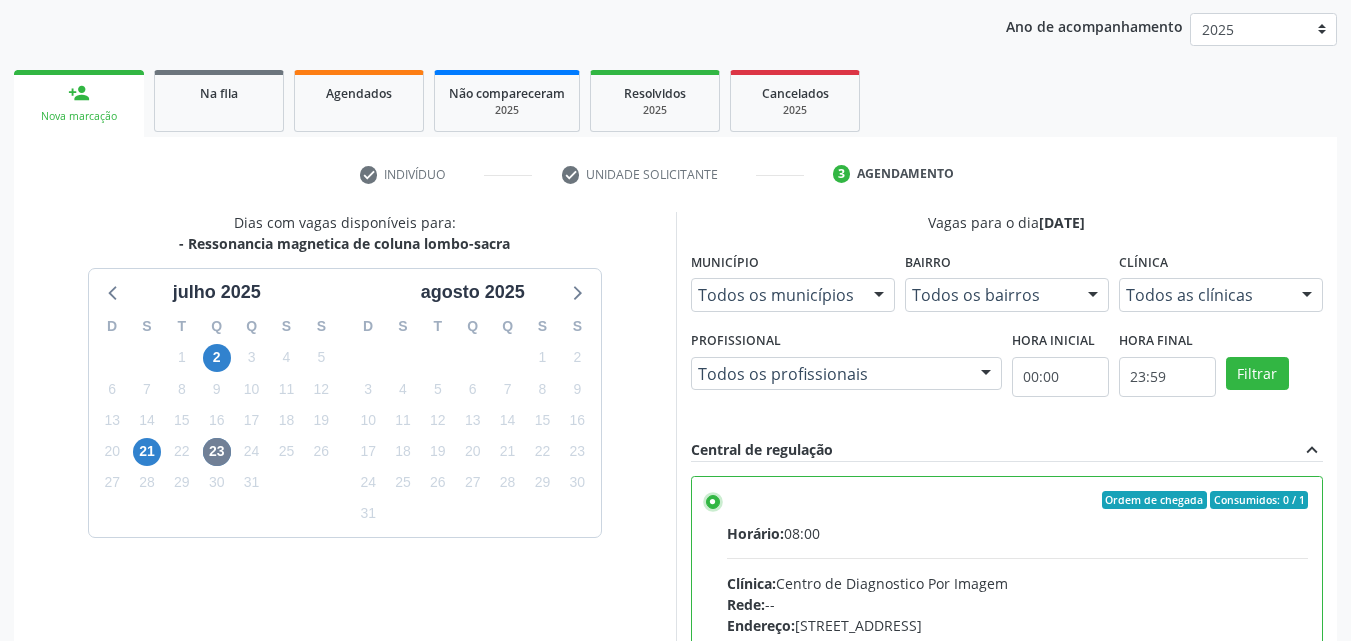 scroll, scrollTop: 99, scrollLeft: 0, axis: vertical 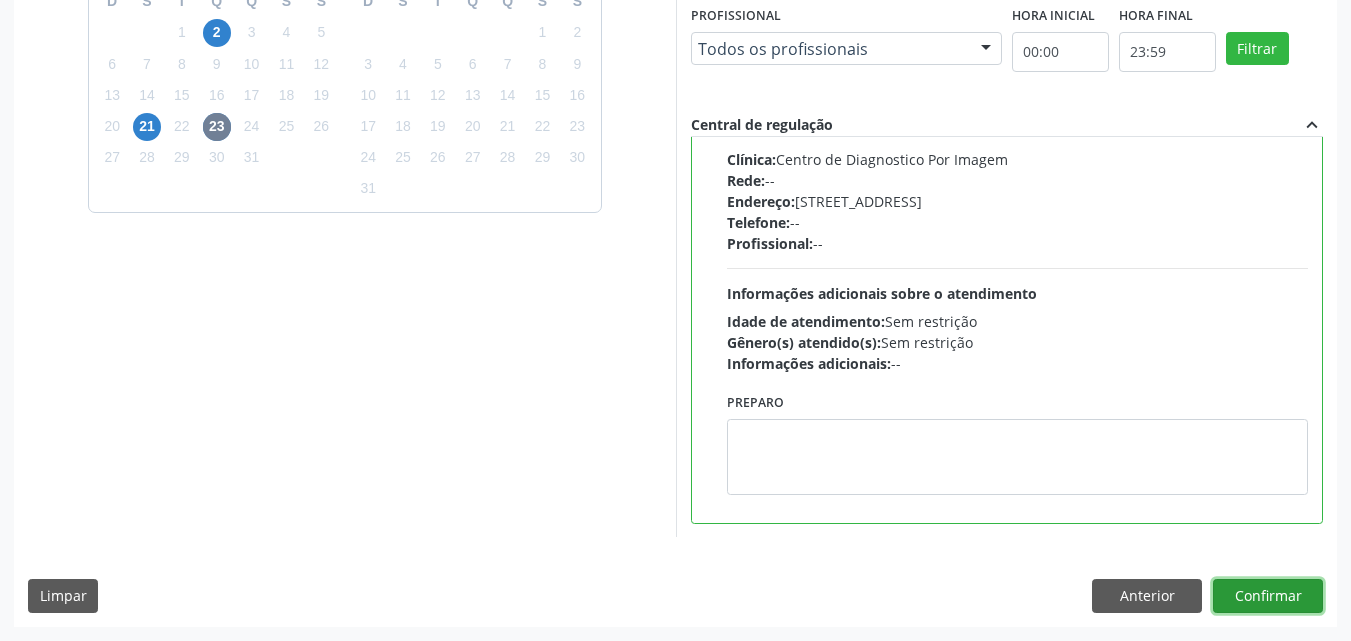 click on "Confirmar" at bounding box center (1268, 596) 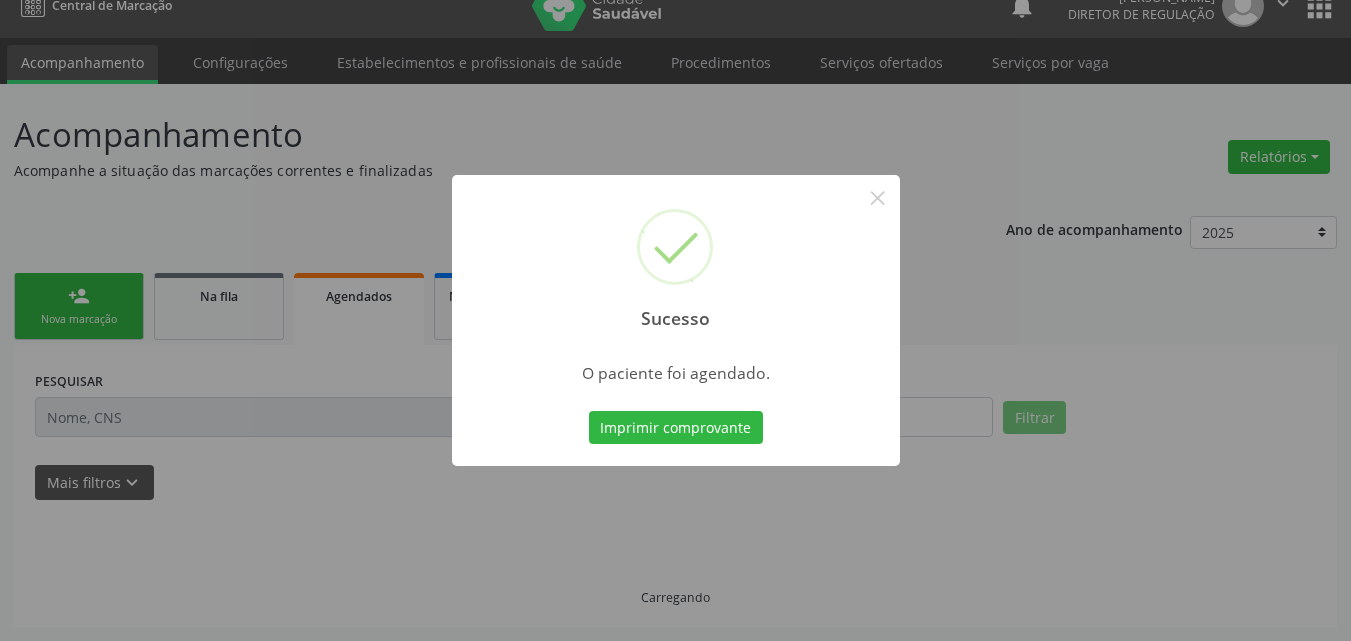 scroll, scrollTop: 26, scrollLeft: 0, axis: vertical 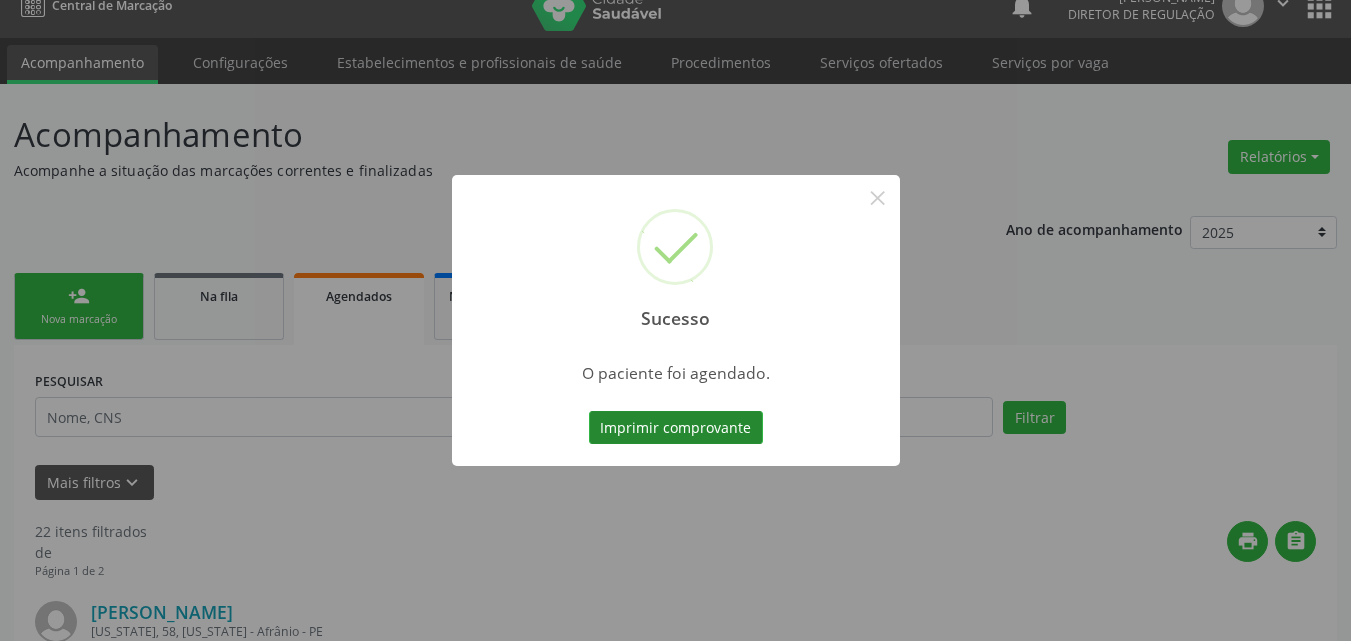 click on "Imprimir comprovante" at bounding box center [676, 428] 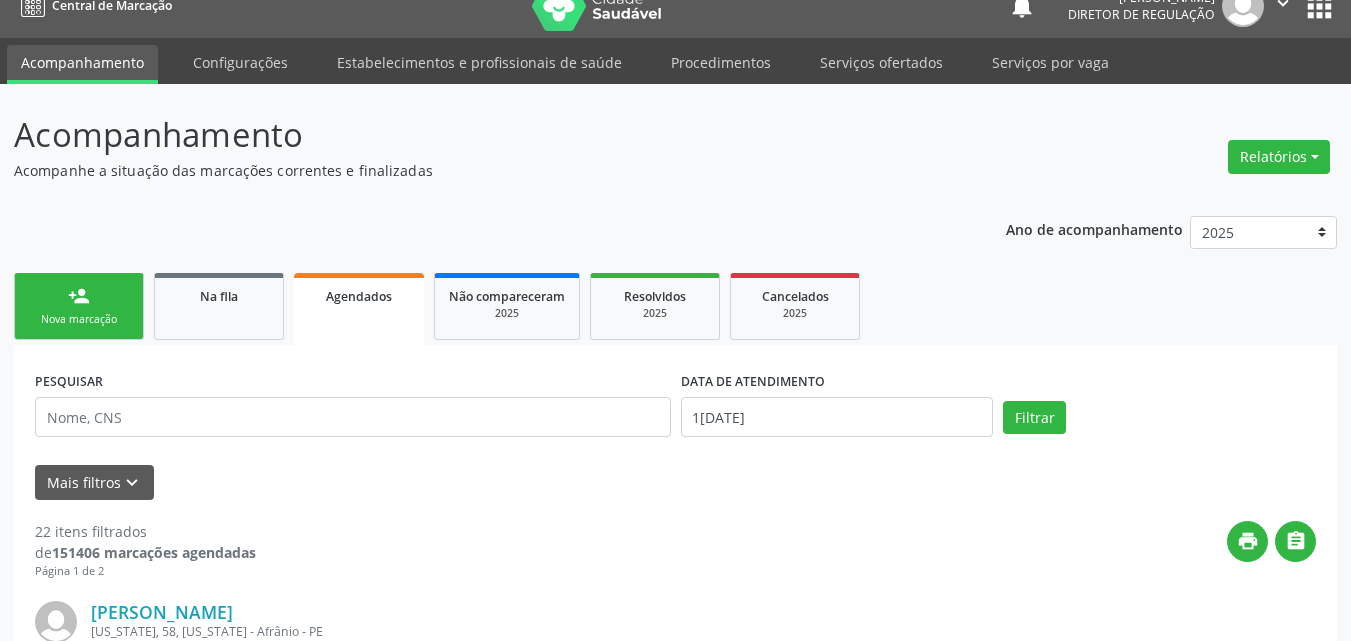 click on "Nova marcação" at bounding box center [79, 319] 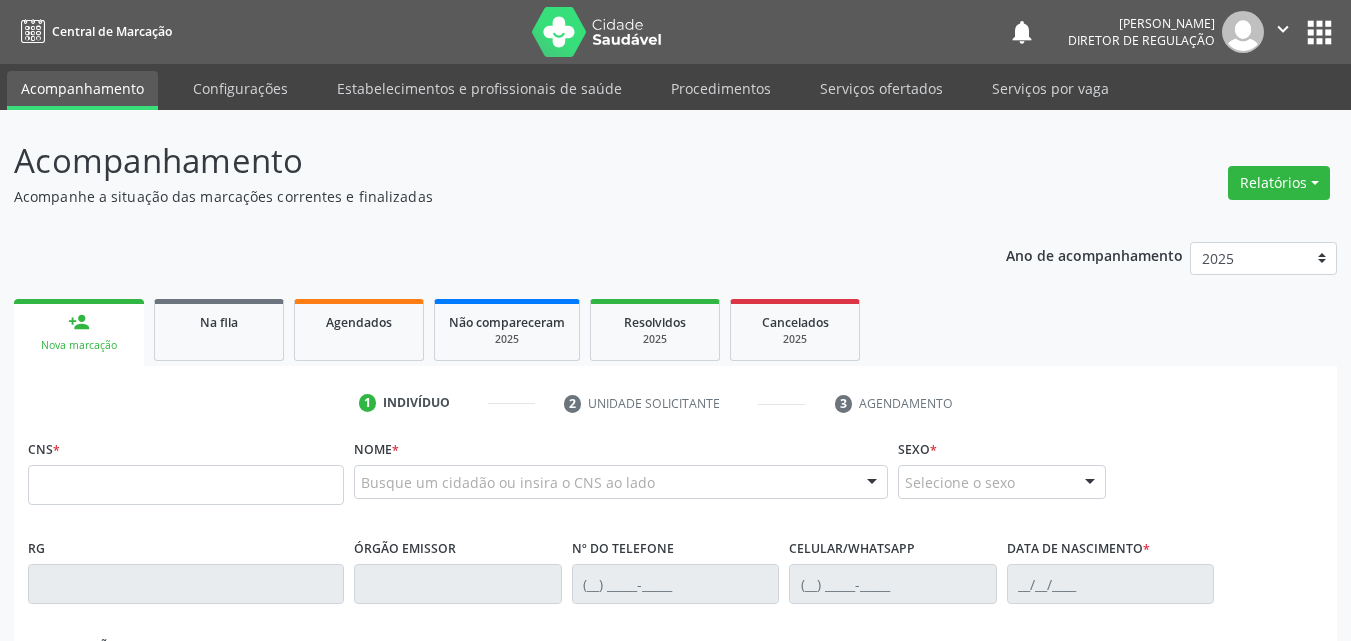 scroll, scrollTop: 26, scrollLeft: 0, axis: vertical 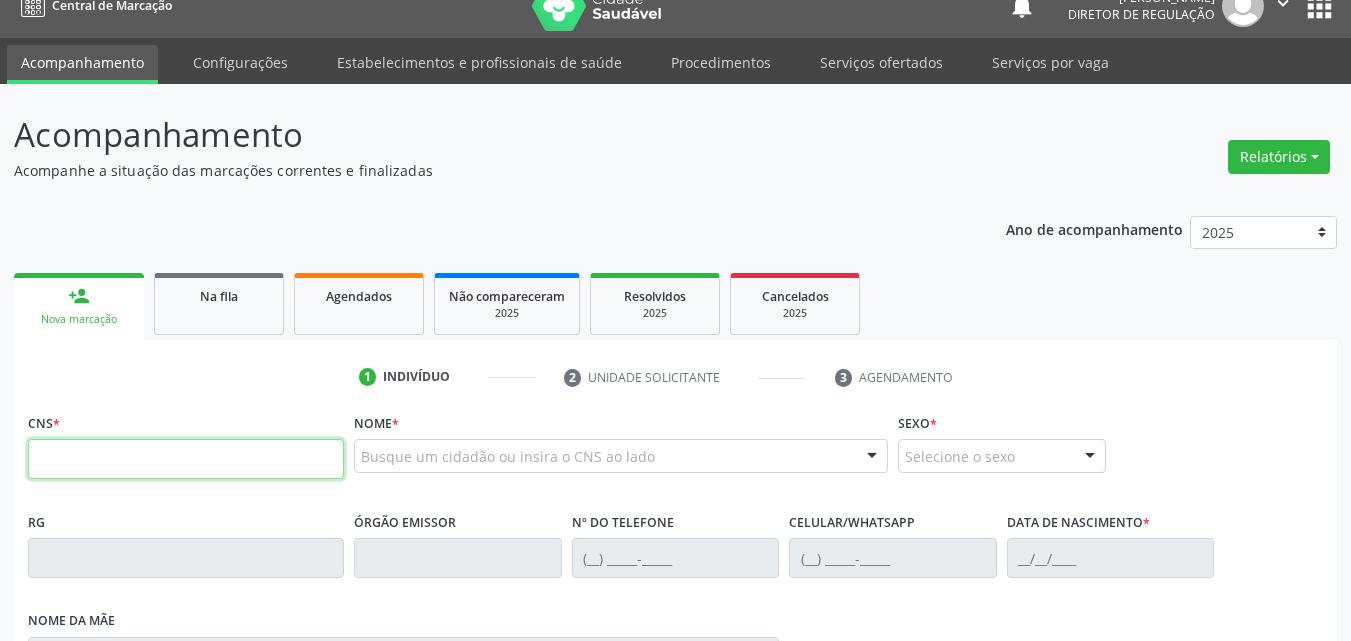click at bounding box center [186, 459] 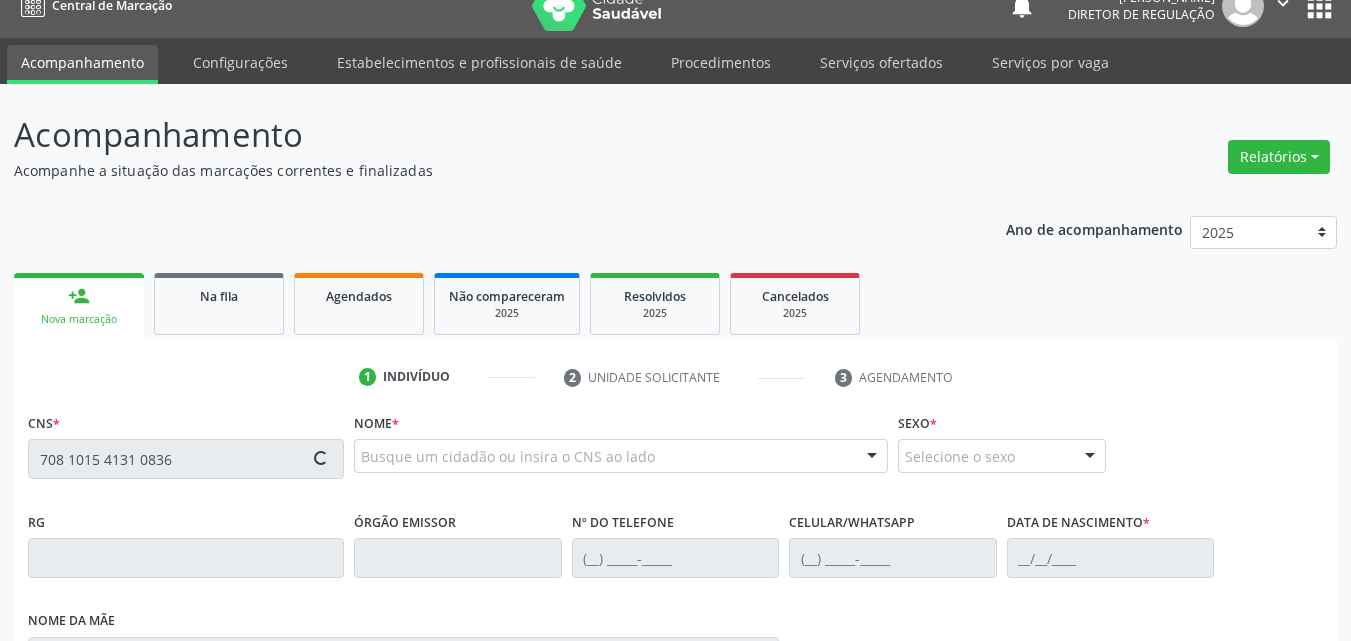 type on "708 1015 4131 0836" 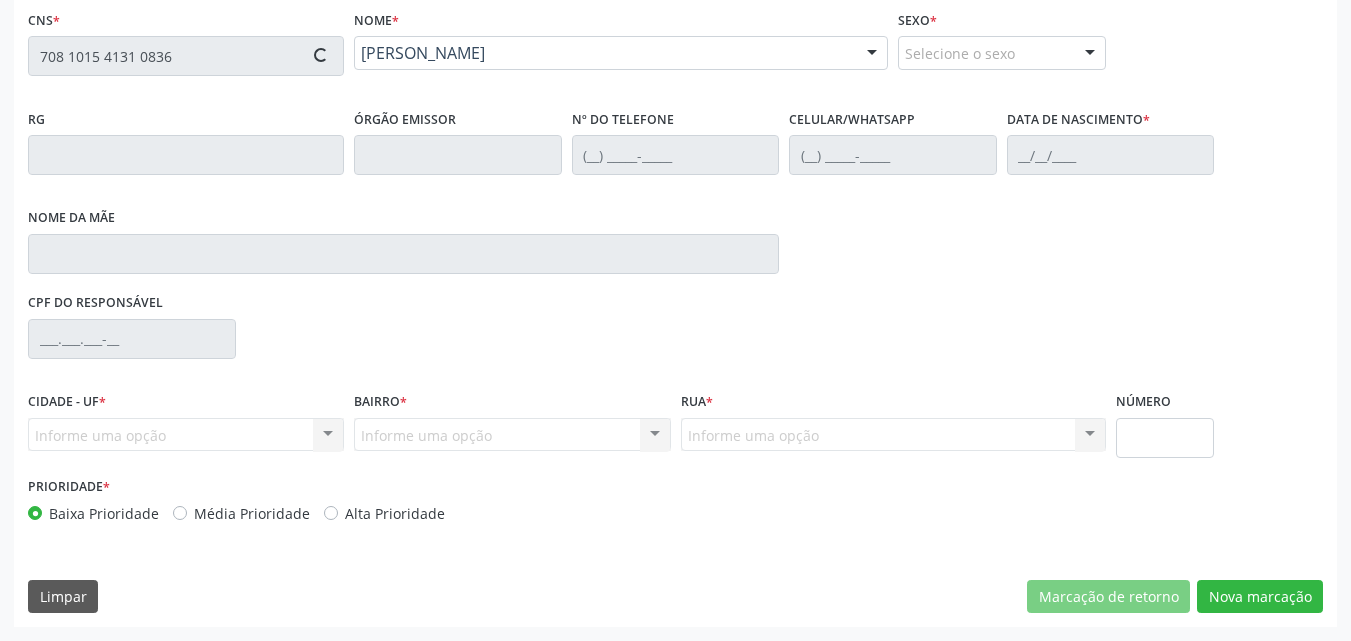 type on "[DATE]" 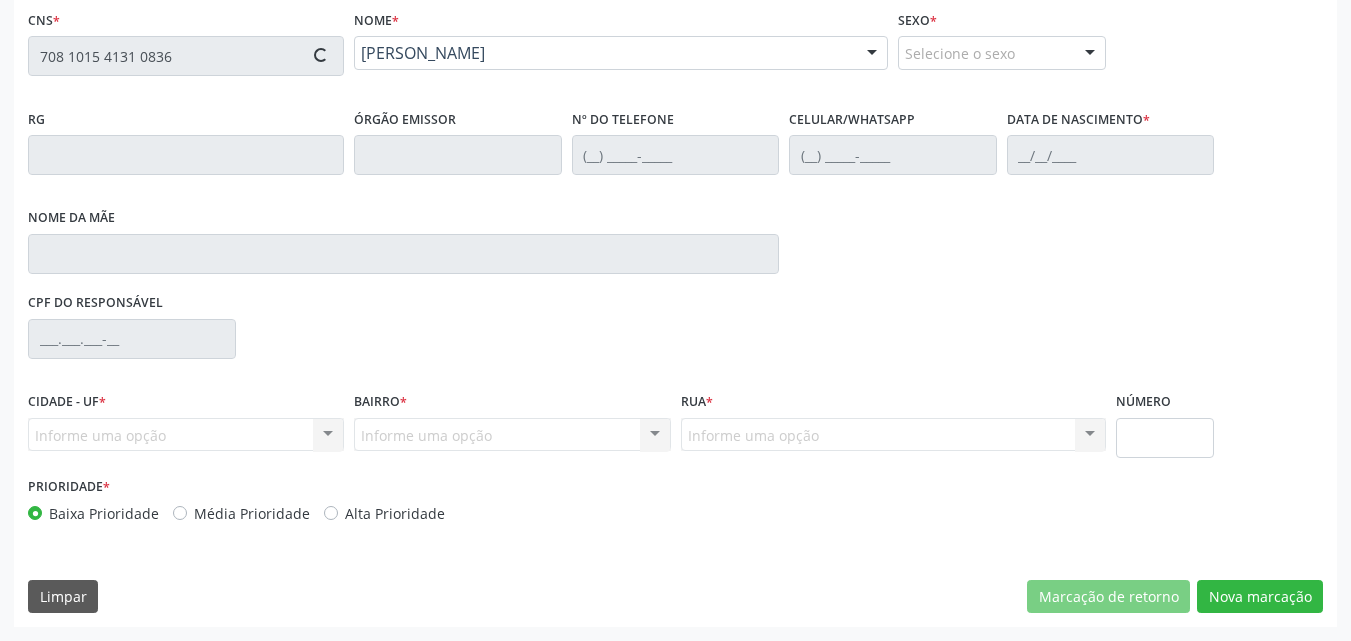 type on "[PERSON_NAME]" 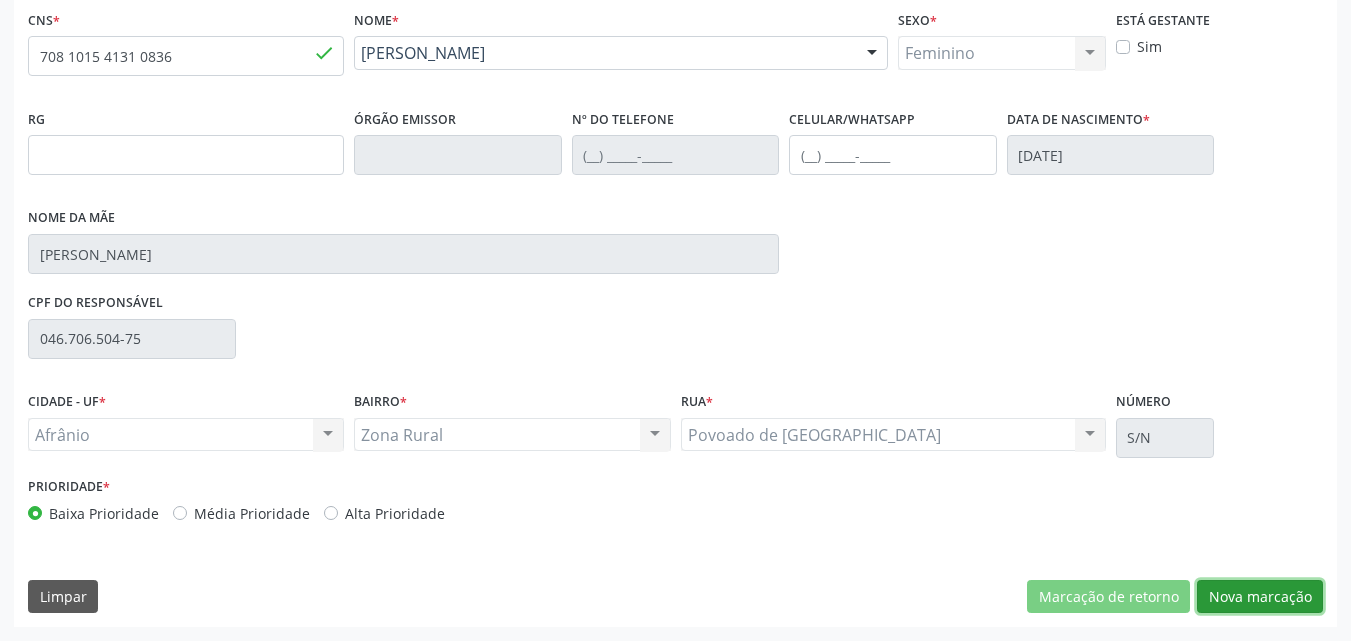 click on "Nova marcação" at bounding box center (1260, 597) 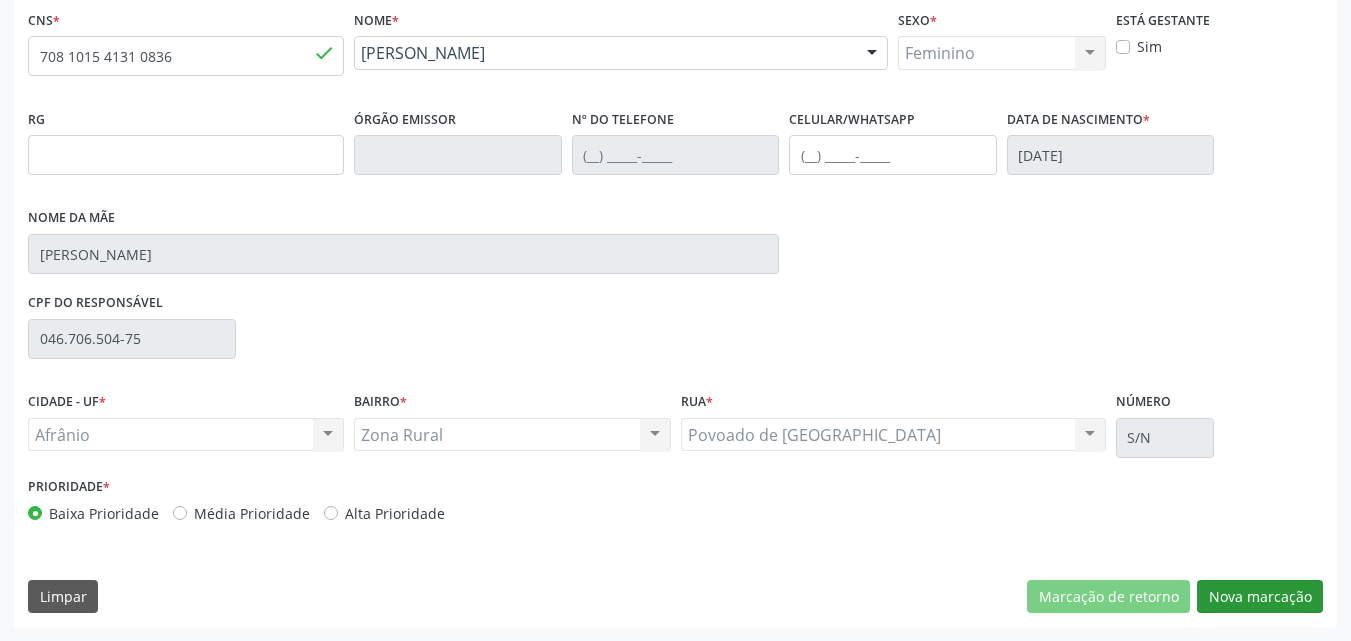 scroll, scrollTop: 265, scrollLeft: 0, axis: vertical 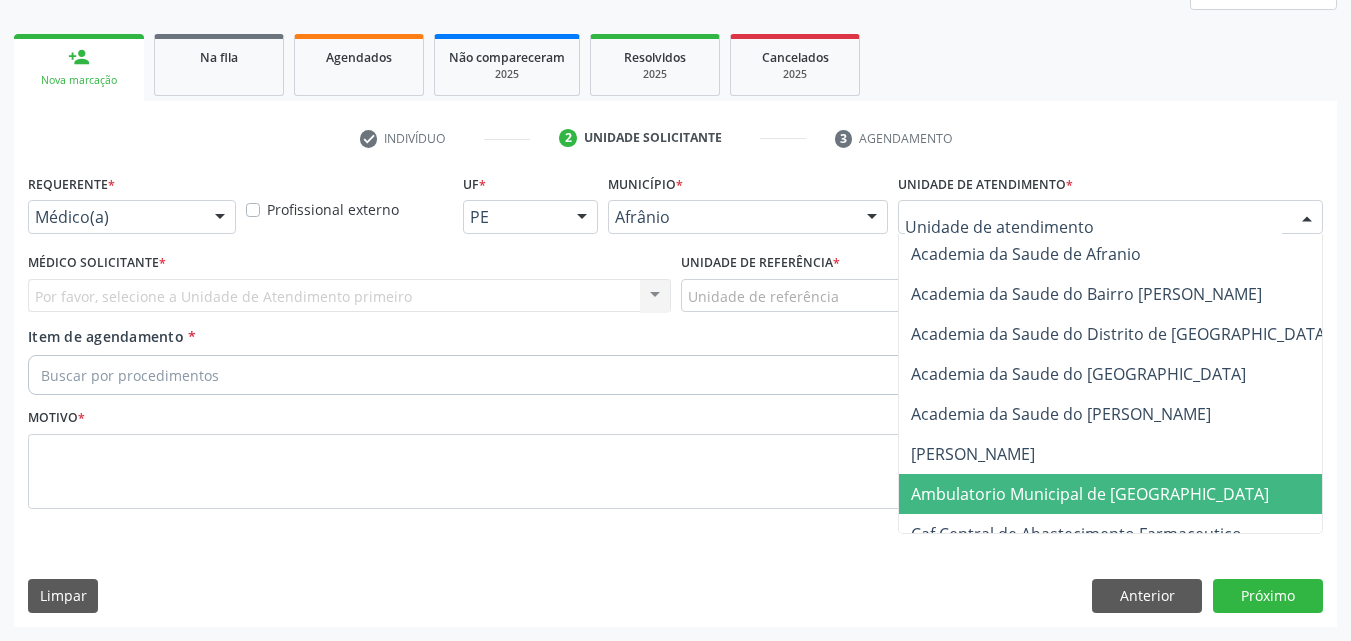 click on "Ambulatorio Municipal de [GEOGRAPHIC_DATA]" at bounding box center [1090, 494] 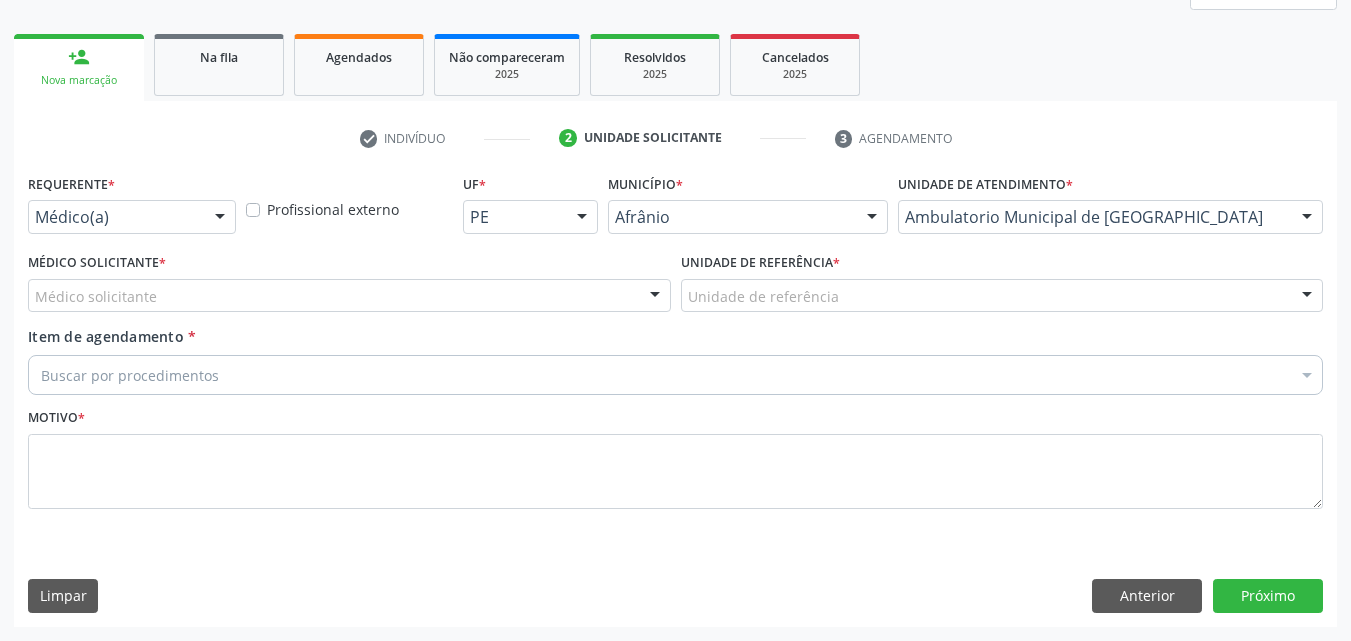 click on "Unidade de referência" at bounding box center (1002, 296) 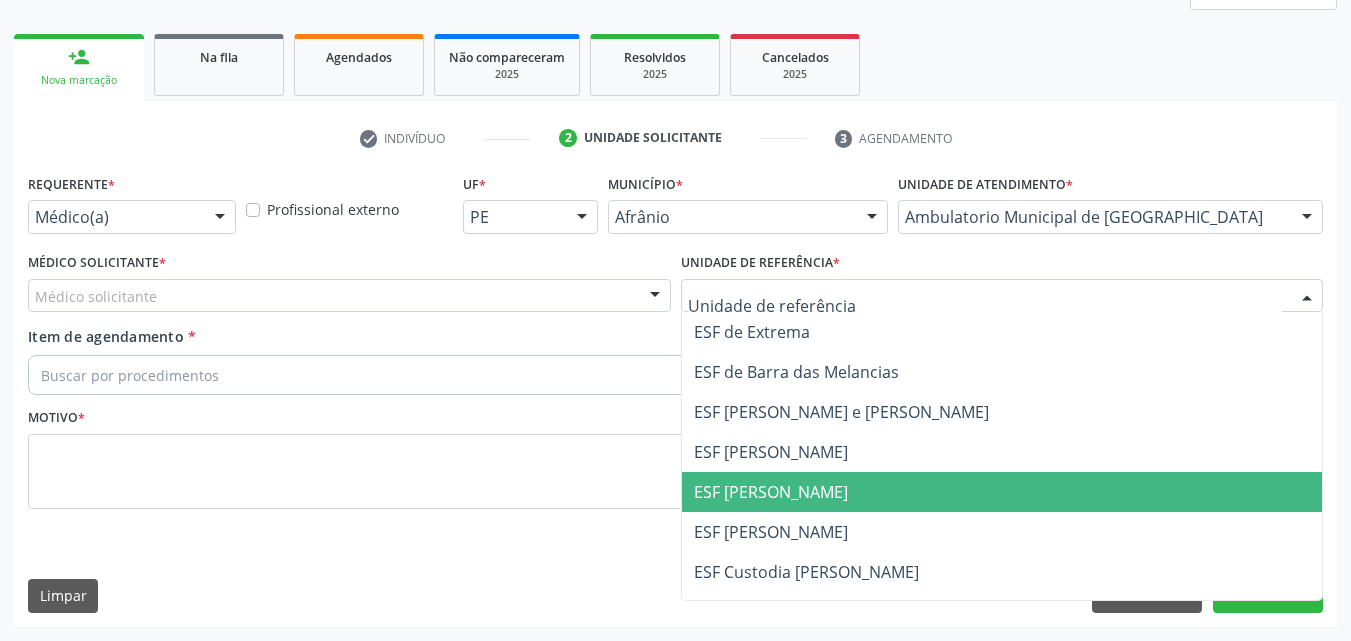click on "ESF [PERSON_NAME]" at bounding box center [771, 492] 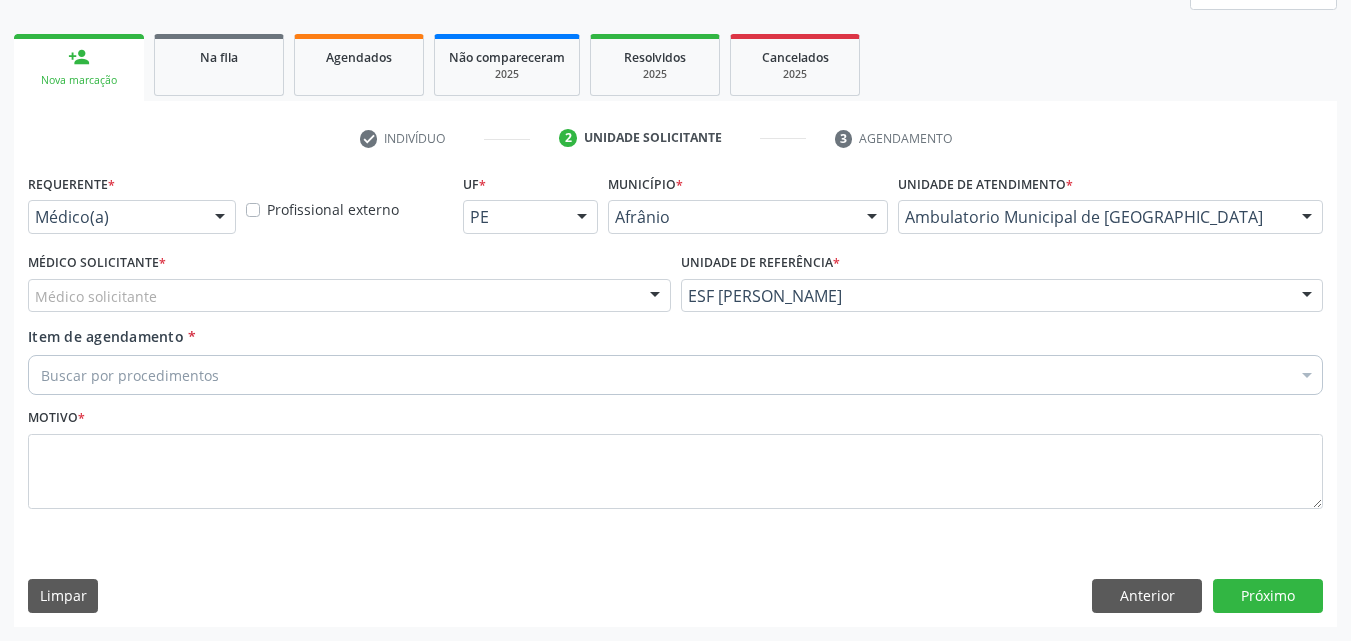 click on "Médico solicitante" at bounding box center [349, 296] 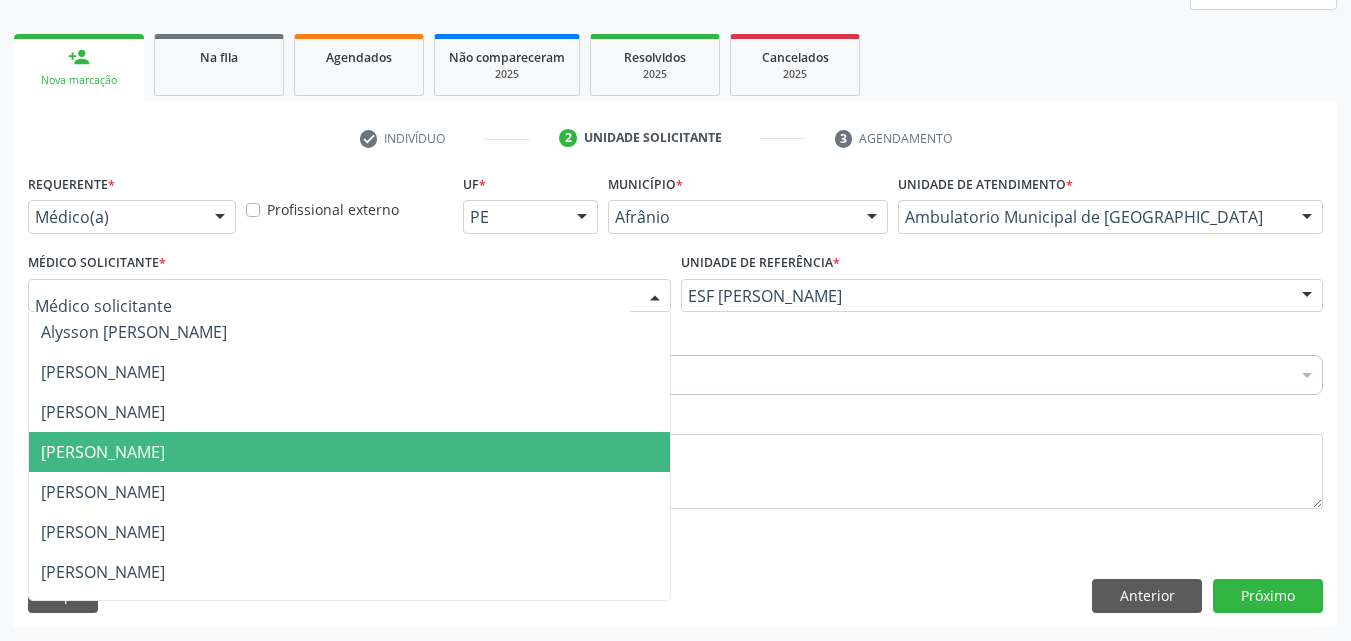 click on "[PERSON_NAME]" at bounding box center (349, 452) 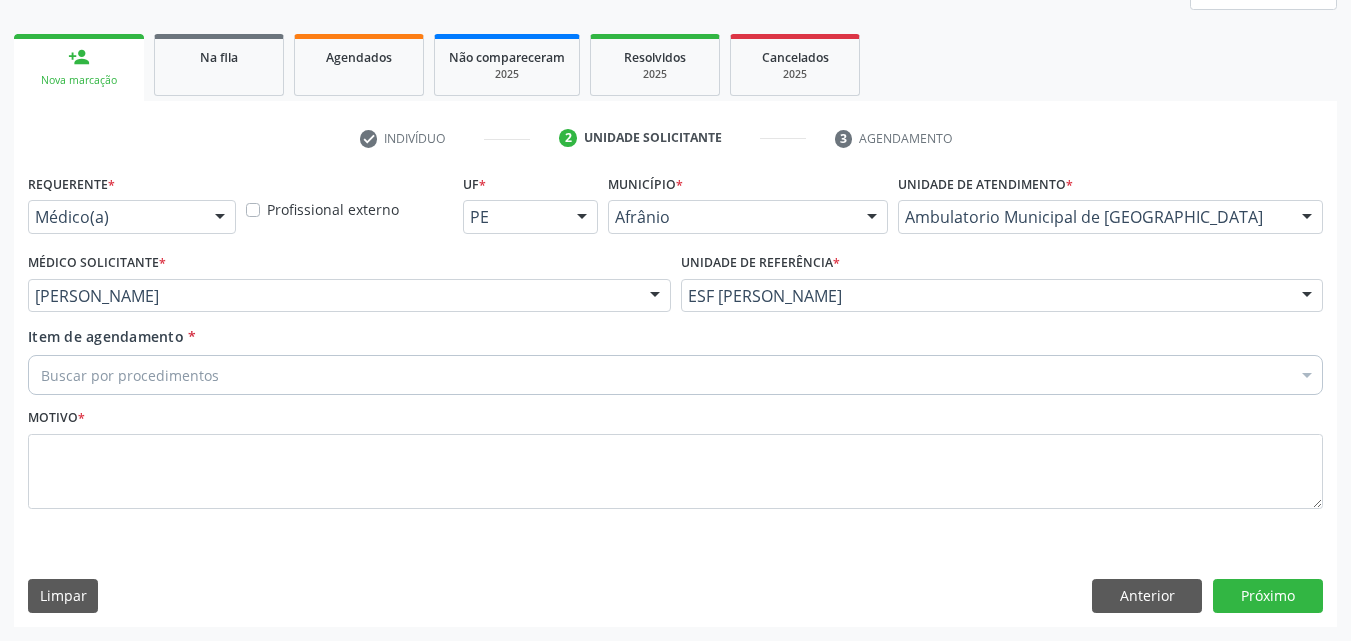 click on "Buscar por procedimentos" at bounding box center [675, 375] 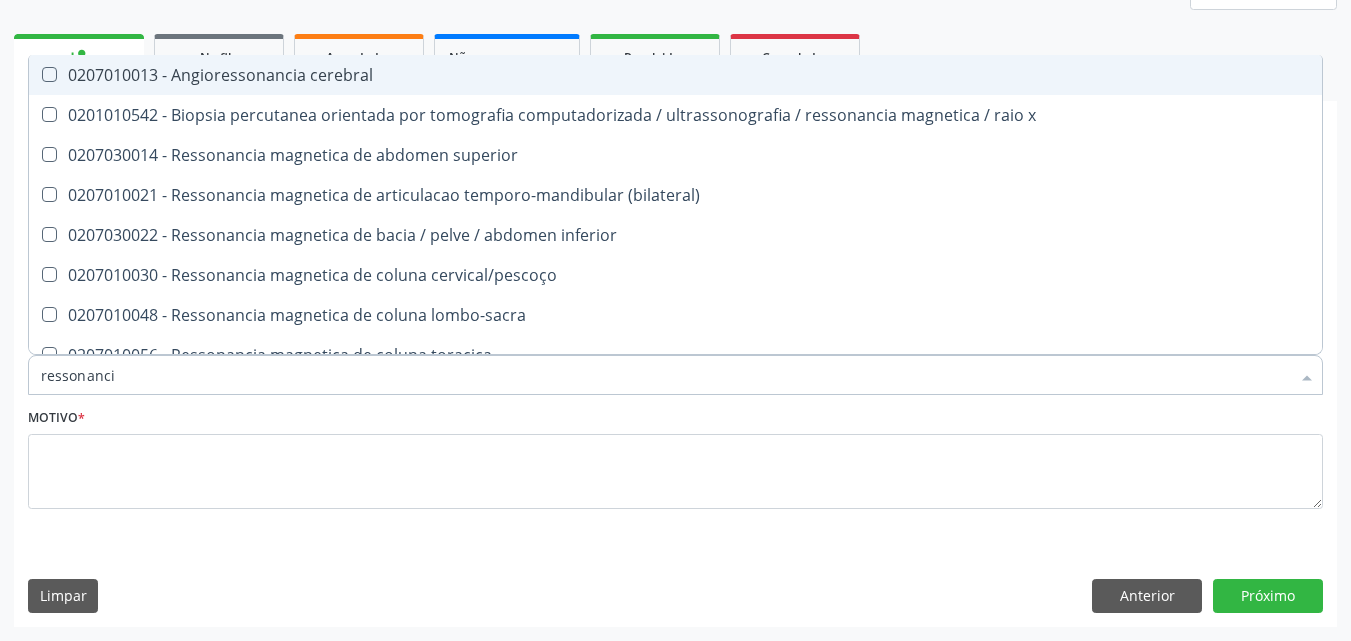 type on "ressonancia" 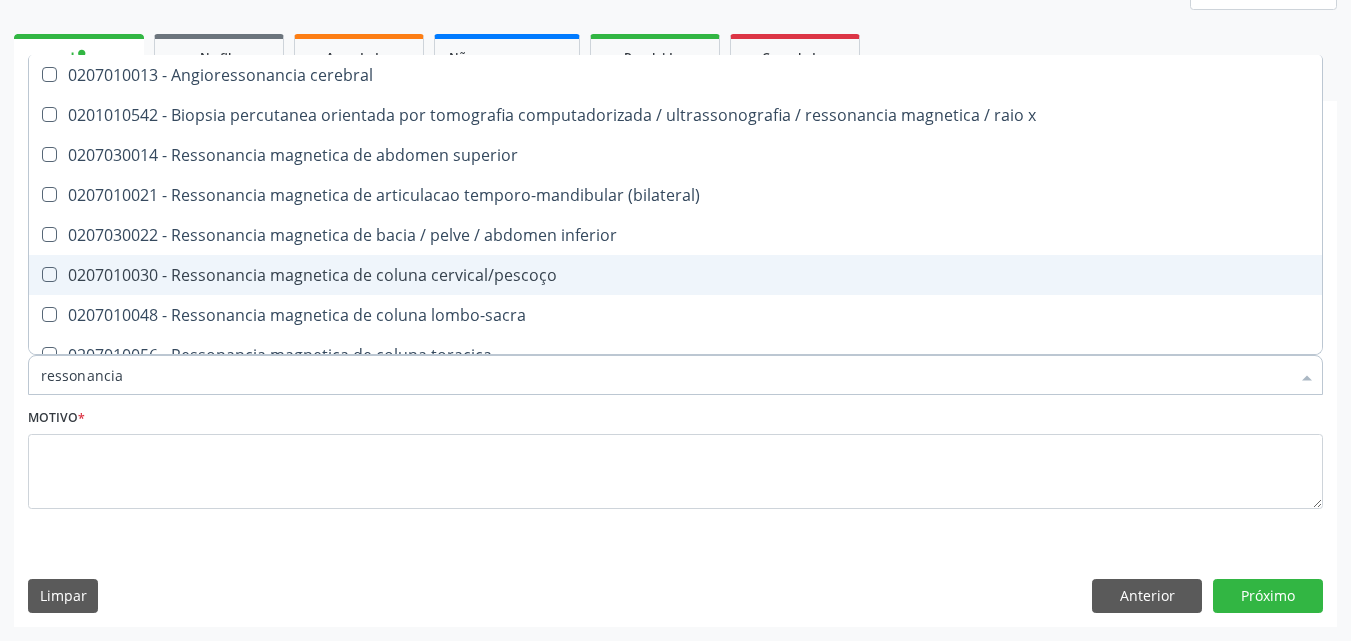 click on "0207010030 - Ressonancia magnetica de coluna cervical/pescoço" at bounding box center [675, 275] 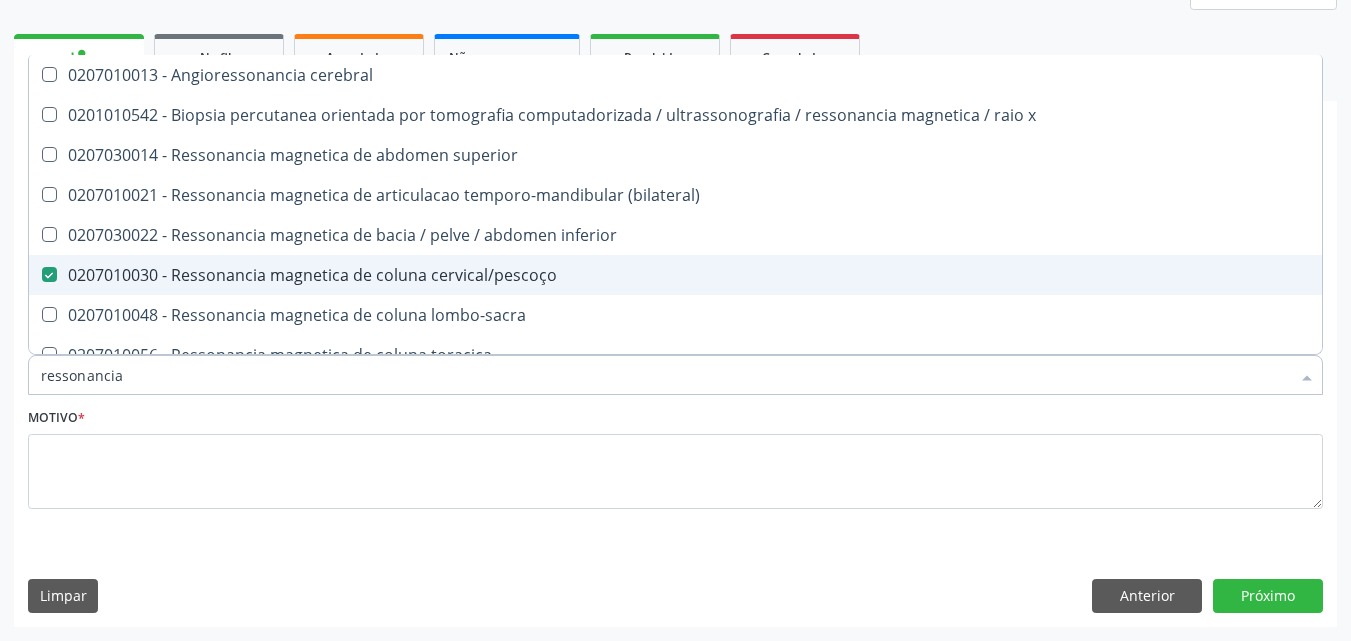 checkbox on "true" 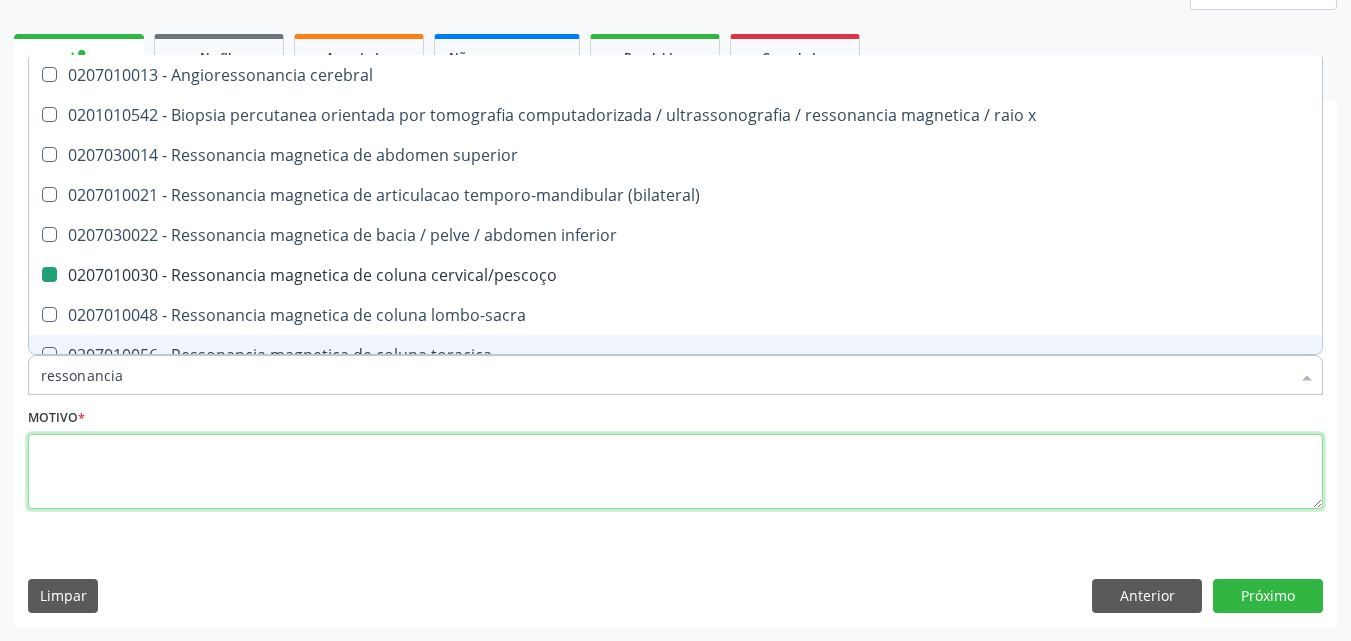 click at bounding box center [675, 472] 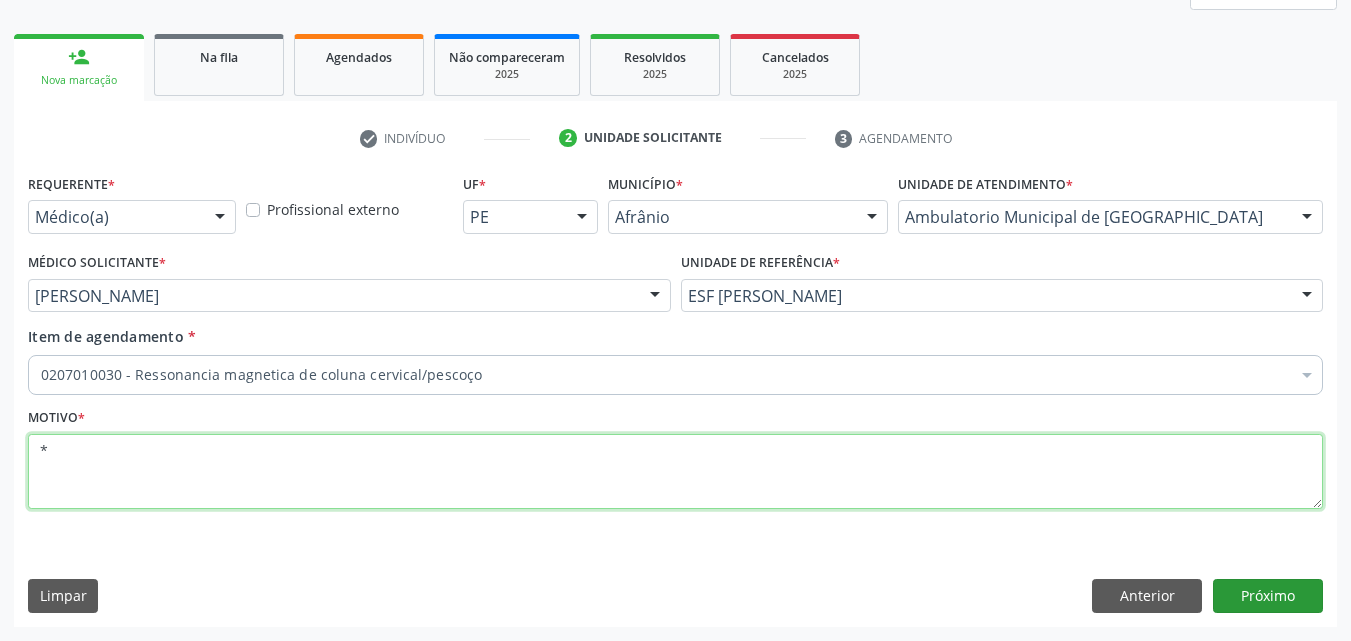 type on "*" 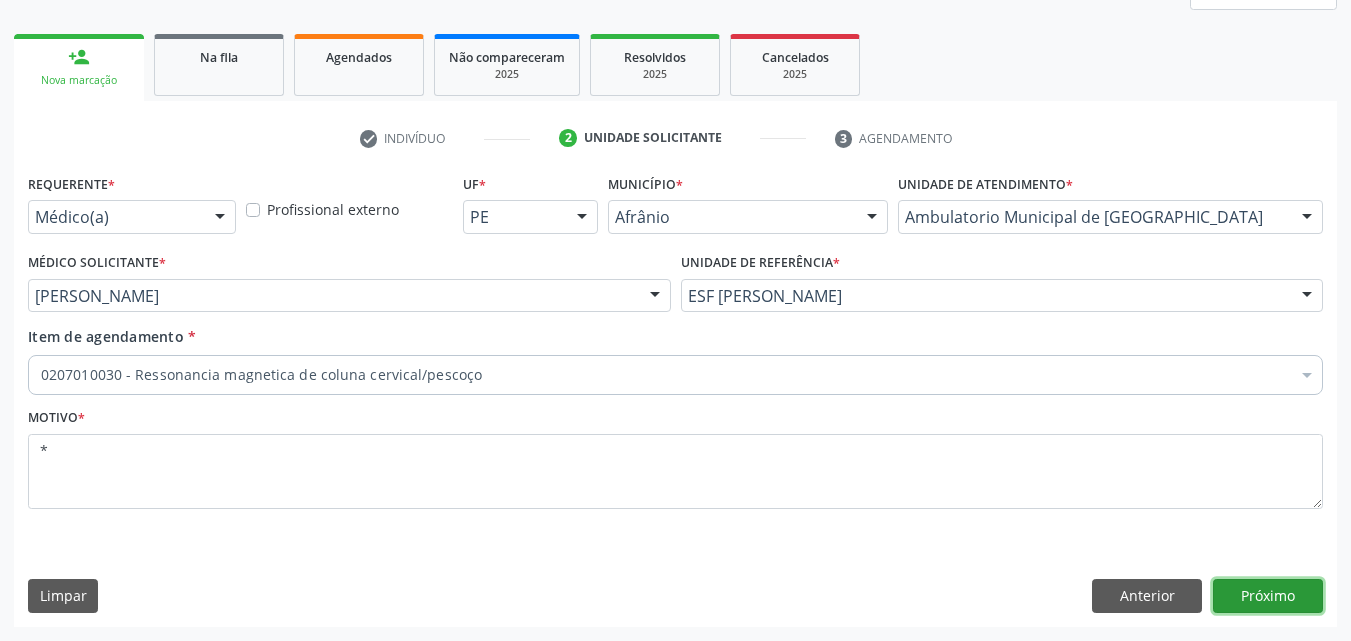 click on "Próximo" at bounding box center (1268, 596) 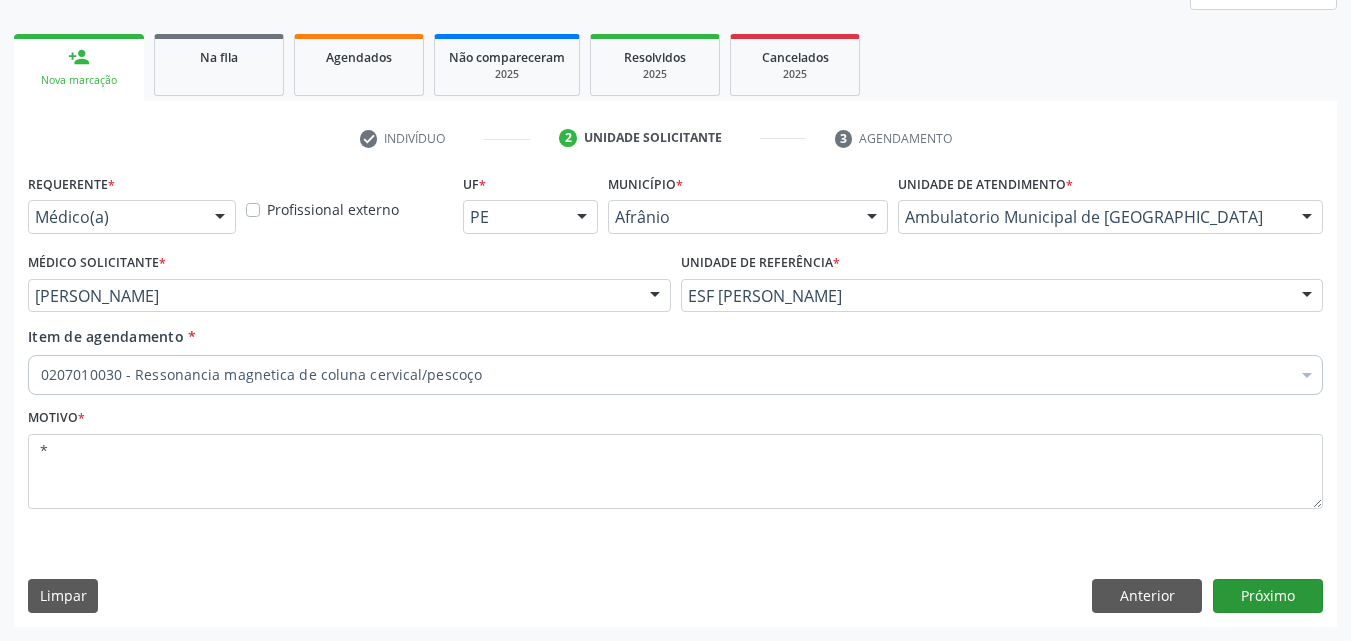 scroll, scrollTop: 229, scrollLeft: 0, axis: vertical 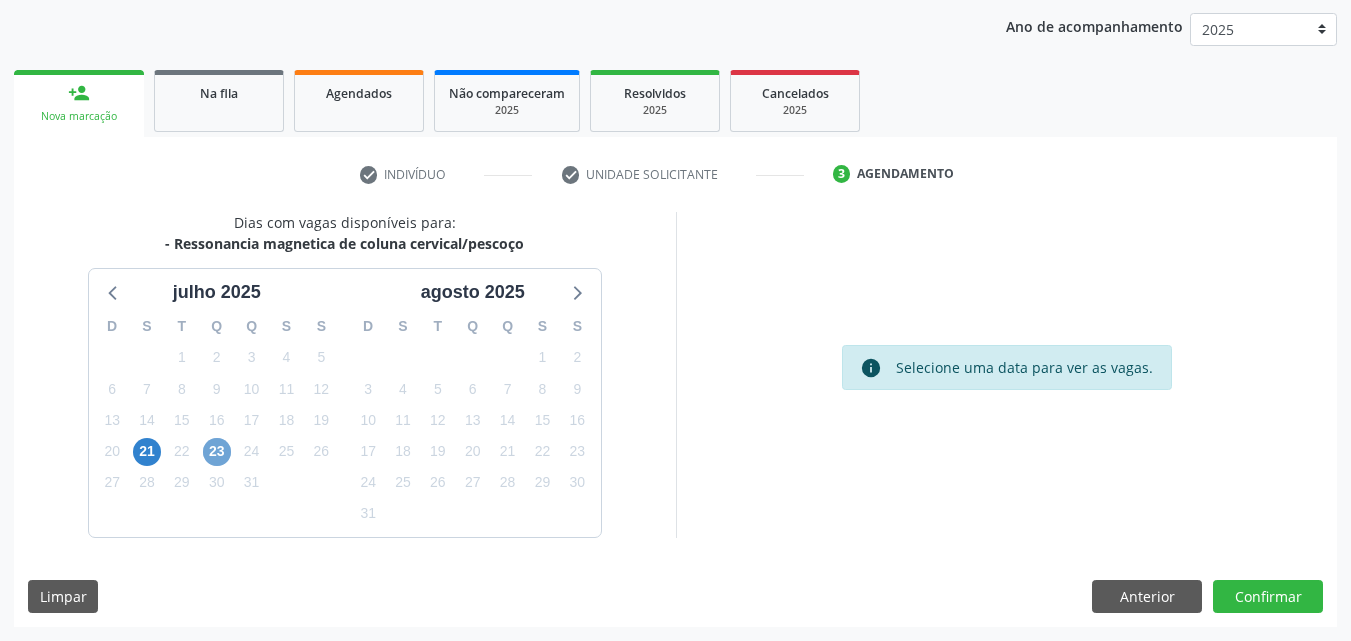 click on "23" at bounding box center (217, 452) 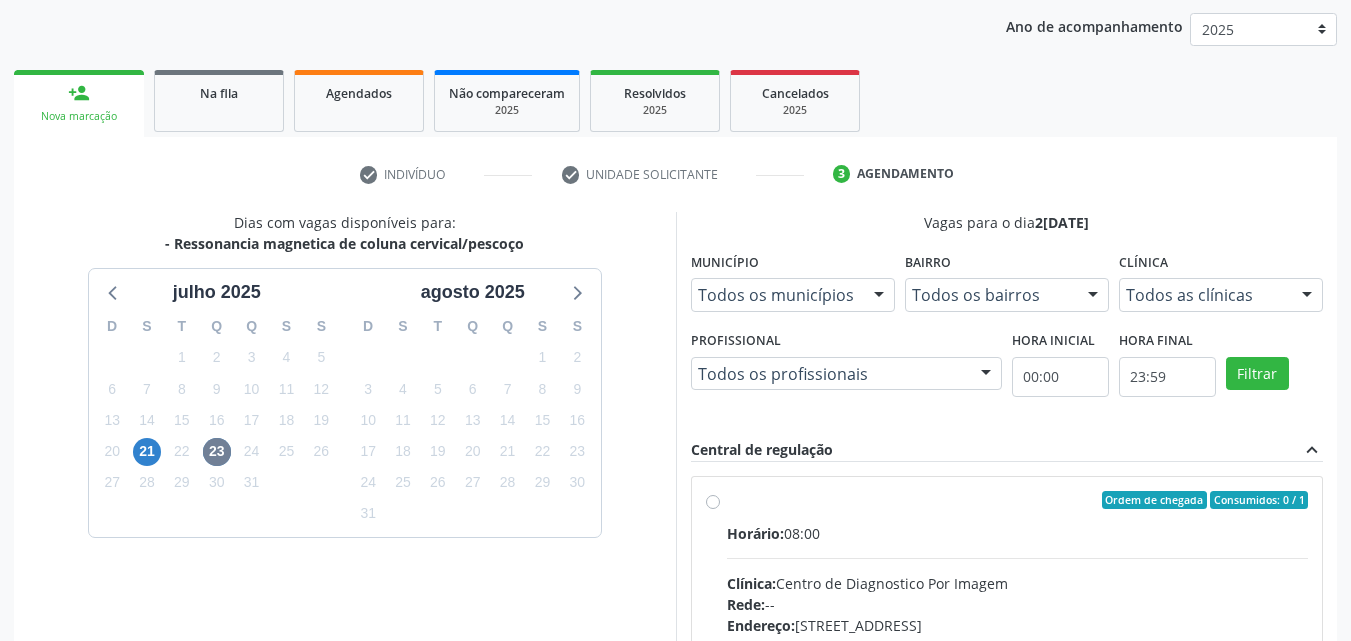 click on "Ordem de chegada
Consumidos: 0 / 1" at bounding box center (1018, 500) 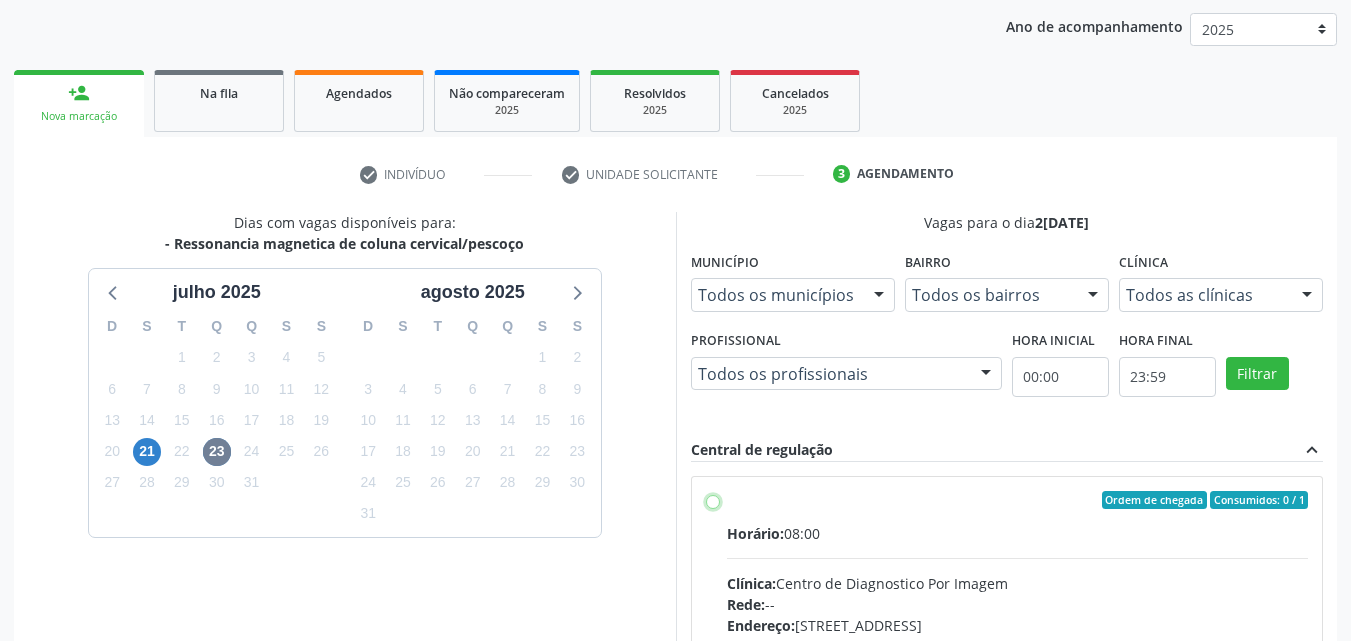 click on "Ordem de chegada
Consumidos: 0 / 1
Horário:   08:00
Clínica:  Centro de Diagnostico Por Imagem
Rede:
--
Endereço:   [STREET_ADDRESS]
Telefone:   --
Profissional:
--
Informações adicionais sobre o atendimento
Idade de atendimento:
Sem restrição
Gênero(s) atendido(s):
Sem restrição
Informações adicionais:
--" at bounding box center [713, 500] 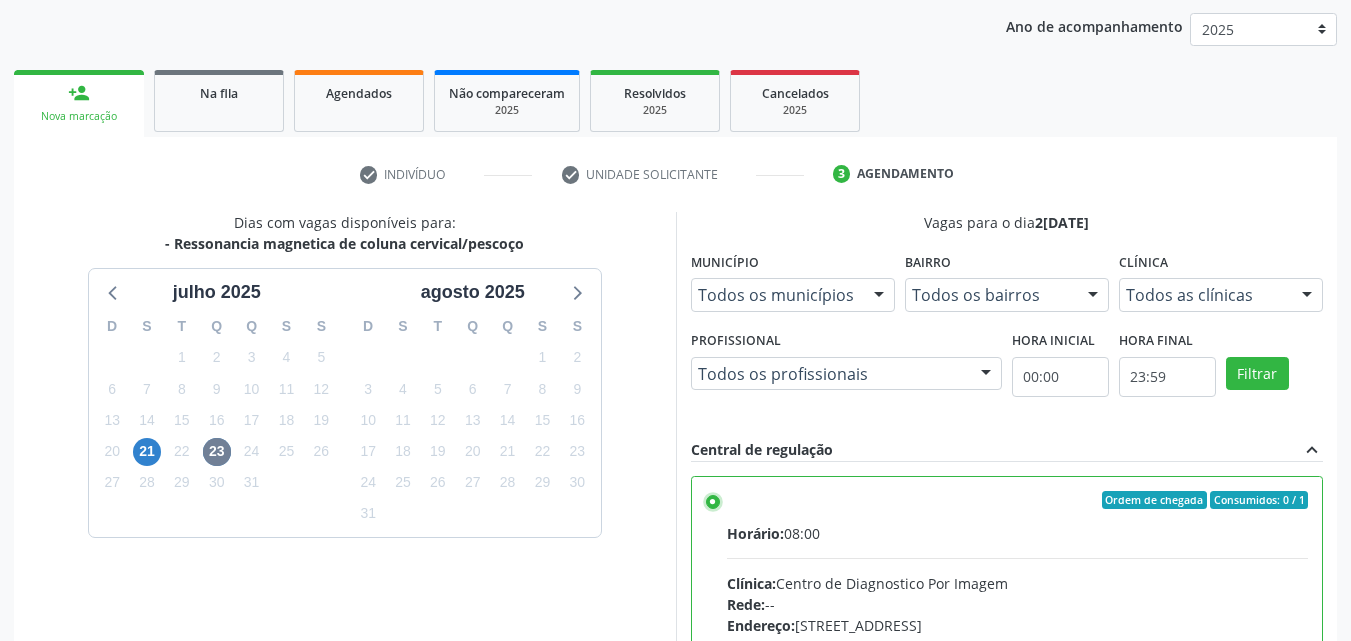 scroll, scrollTop: 99, scrollLeft: 0, axis: vertical 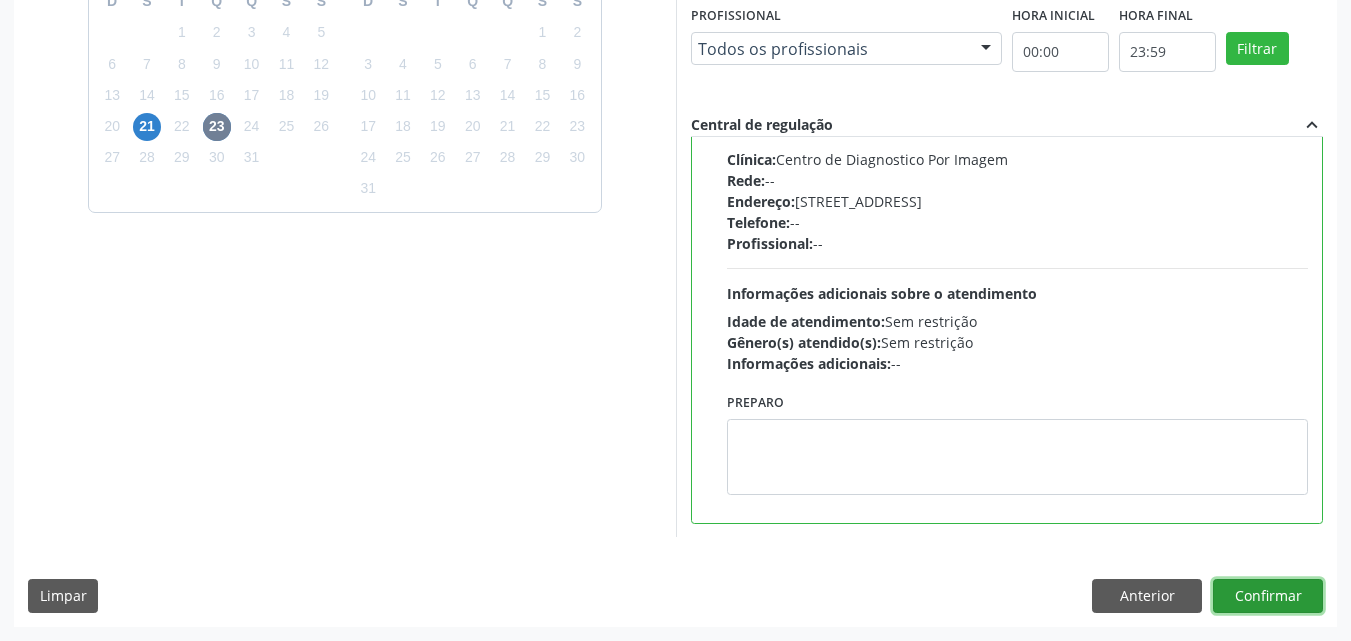 click on "Confirmar" at bounding box center [1268, 596] 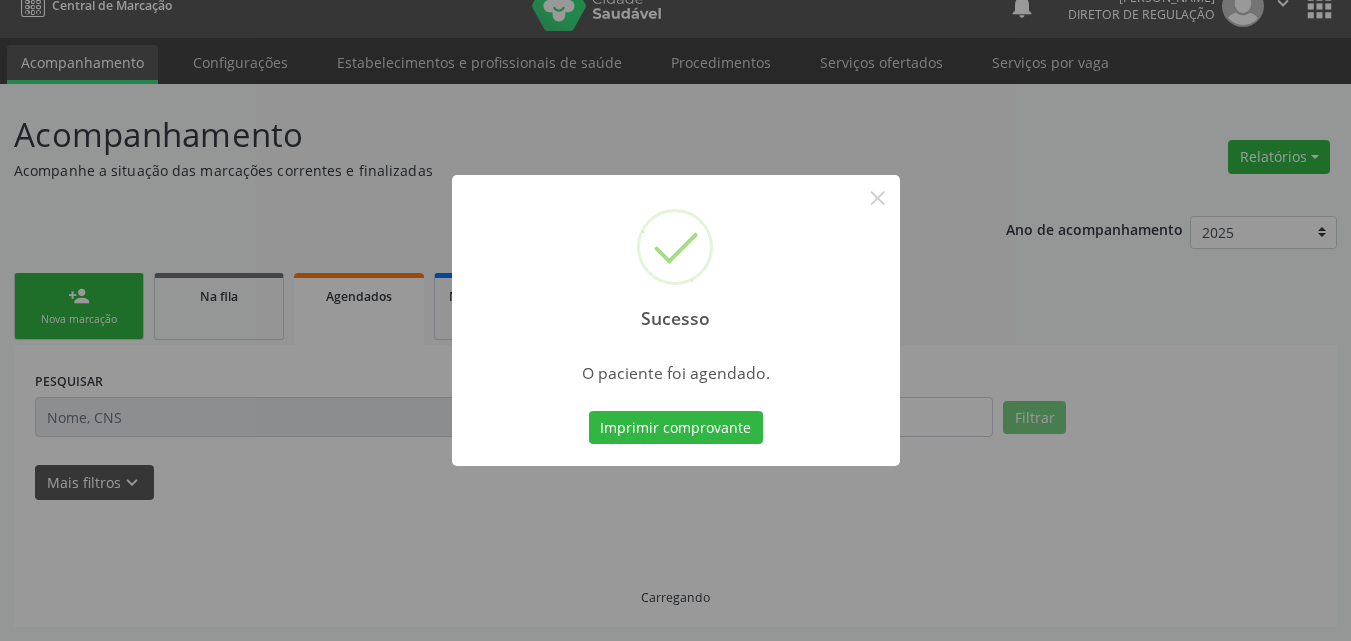 scroll, scrollTop: 26, scrollLeft: 0, axis: vertical 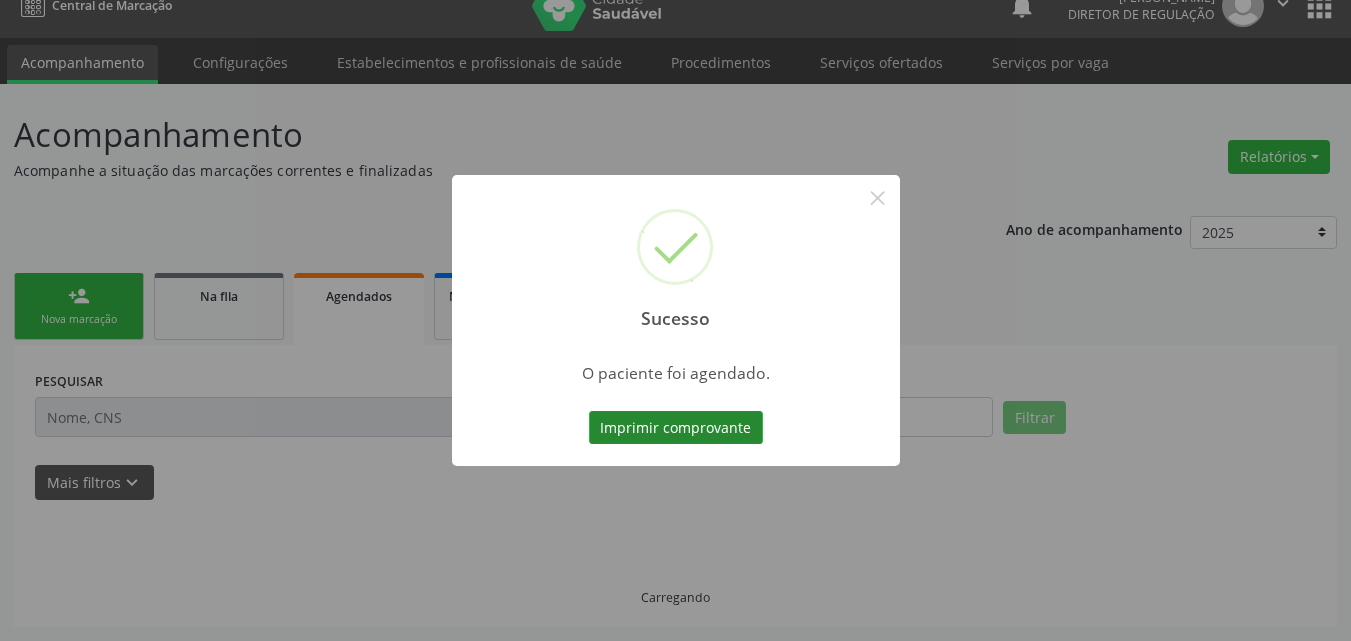 click on "Imprimir comprovante" at bounding box center [676, 428] 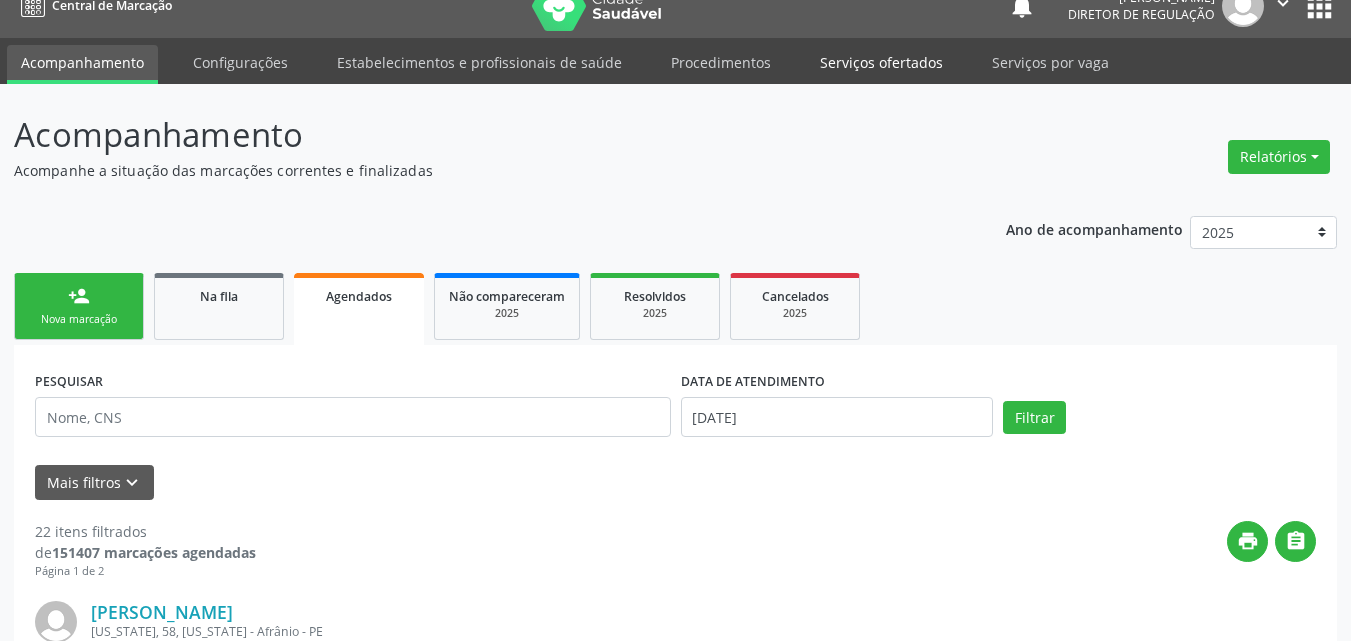 click on "Serviços ofertados" at bounding box center [881, 62] 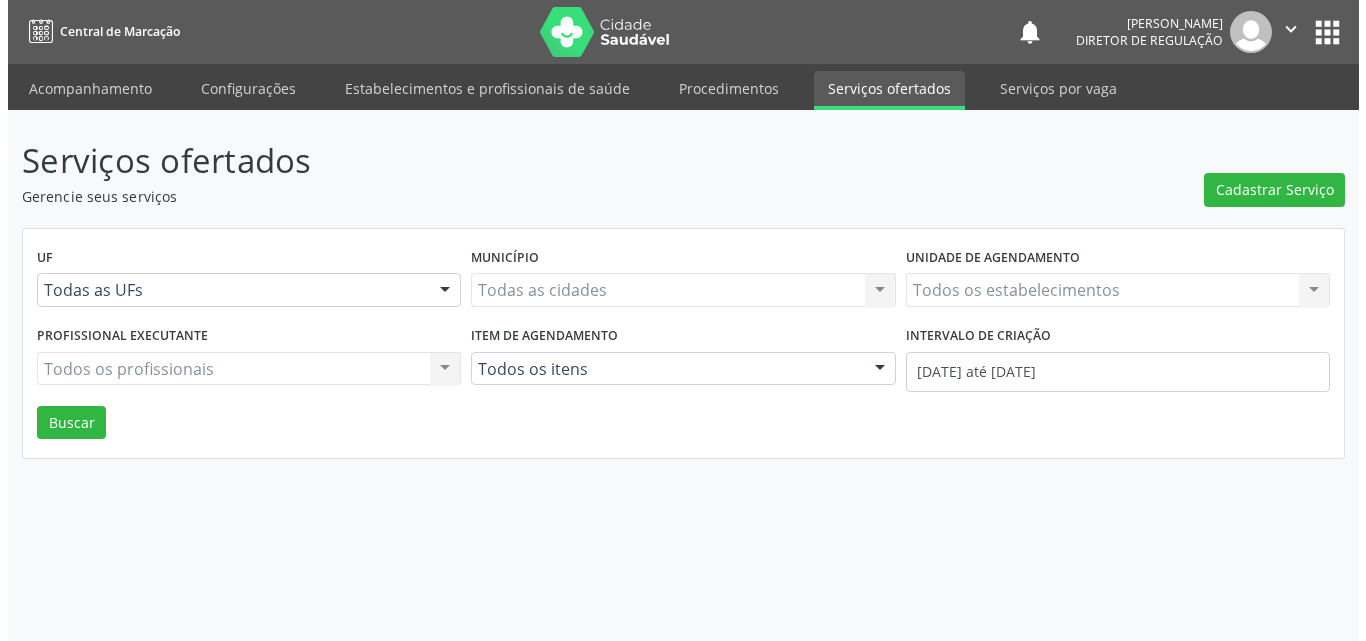 scroll, scrollTop: 0, scrollLeft: 0, axis: both 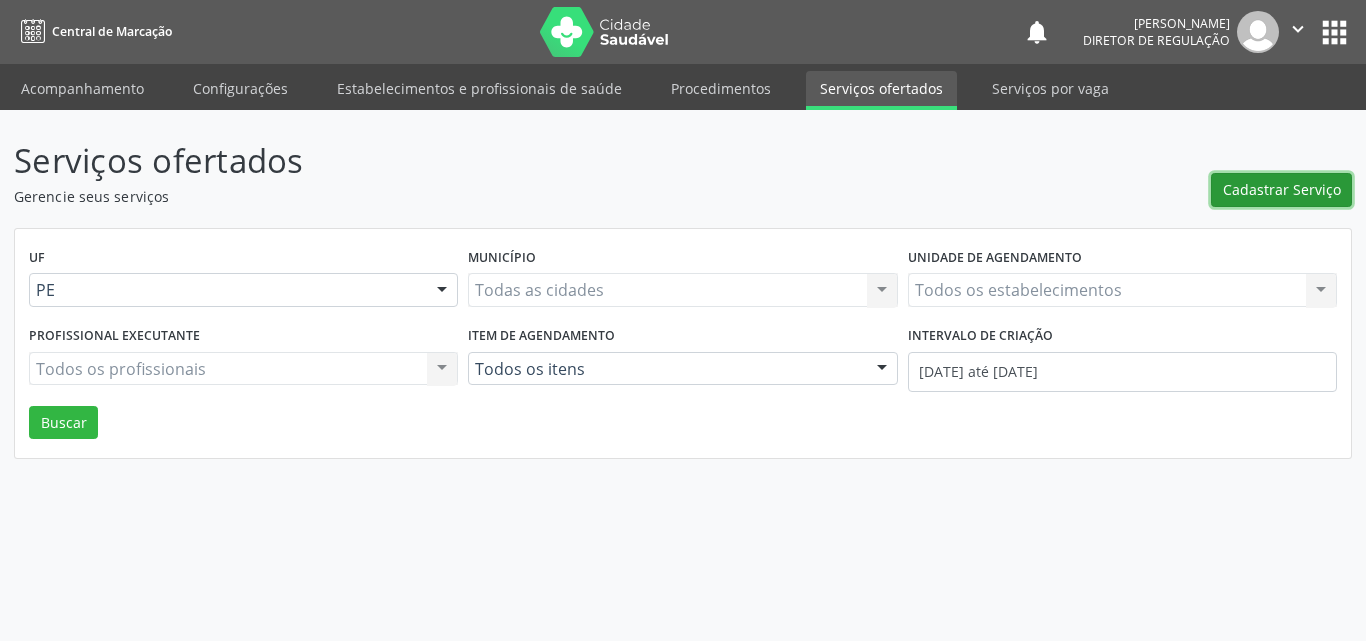 click on "Cadastrar Serviço" at bounding box center [1282, 189] 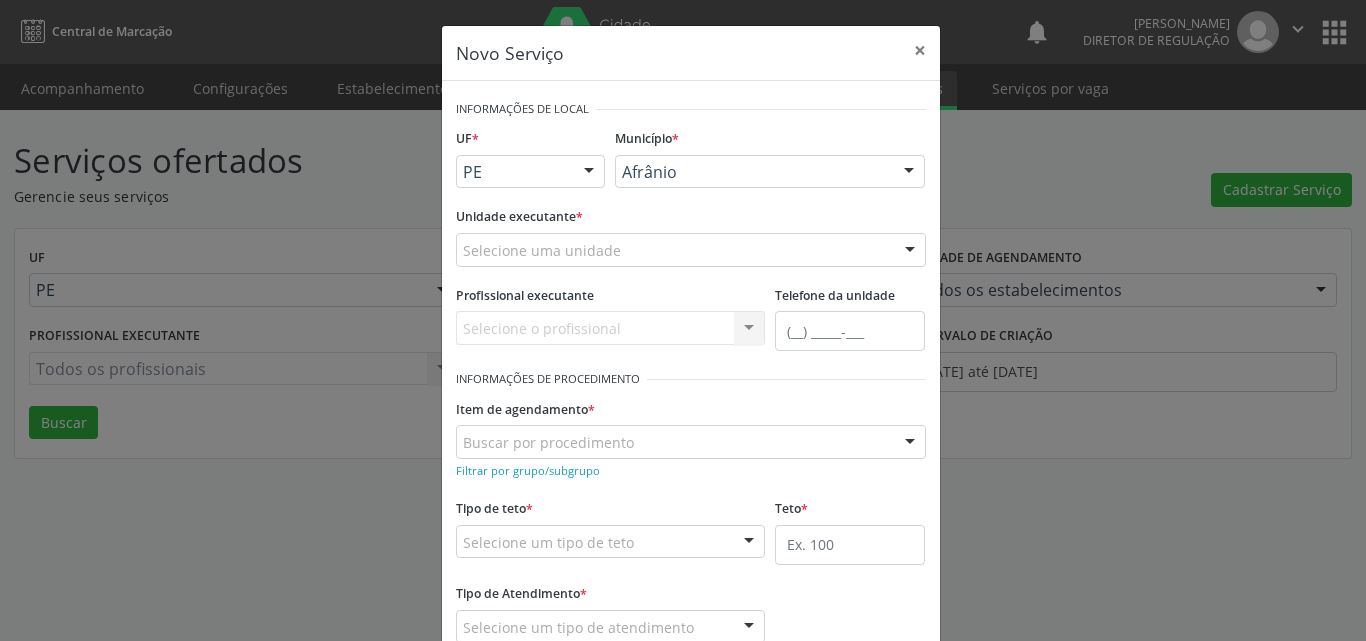 scroll, scrollTop: 0, scrollLeft: 0, axis: both 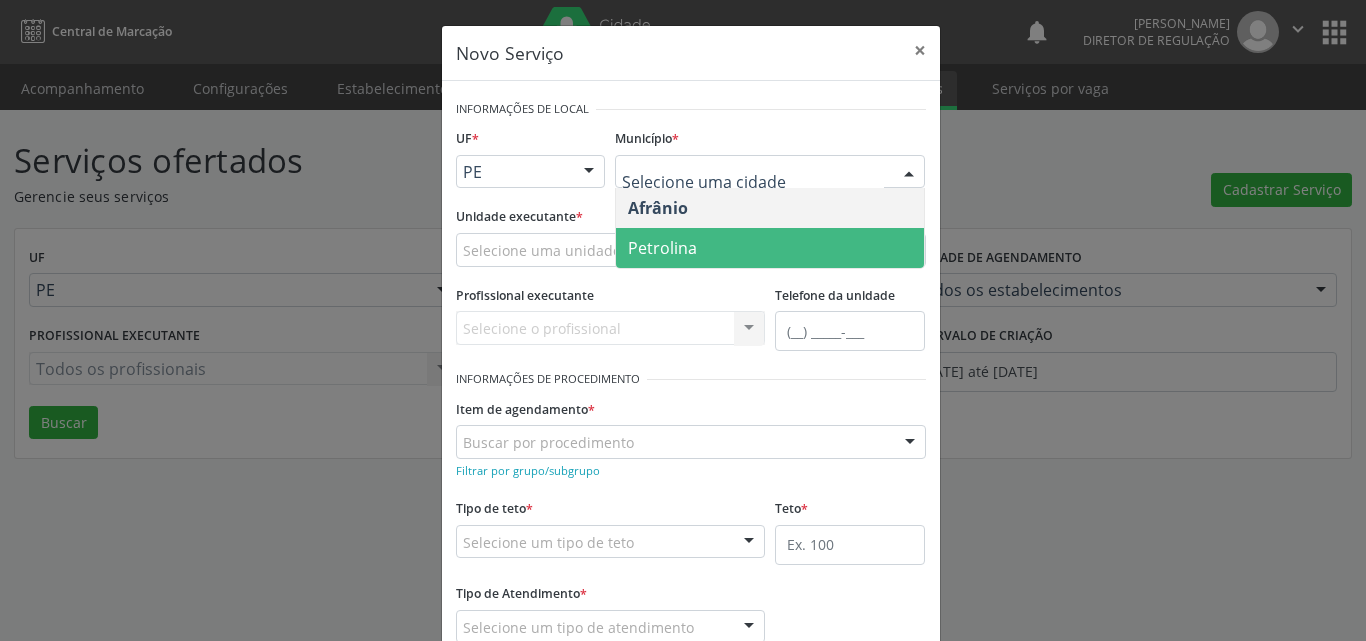 click on "Petrolina" at bounding box center [770, 248] 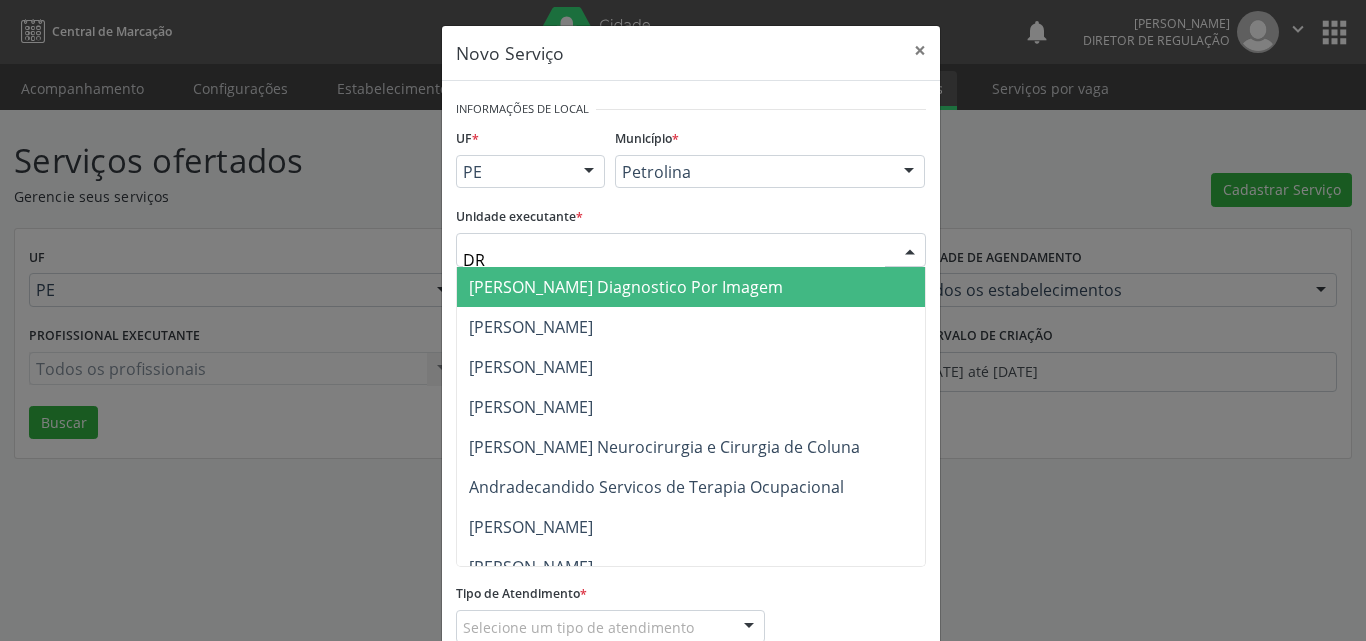 type on "DR D" 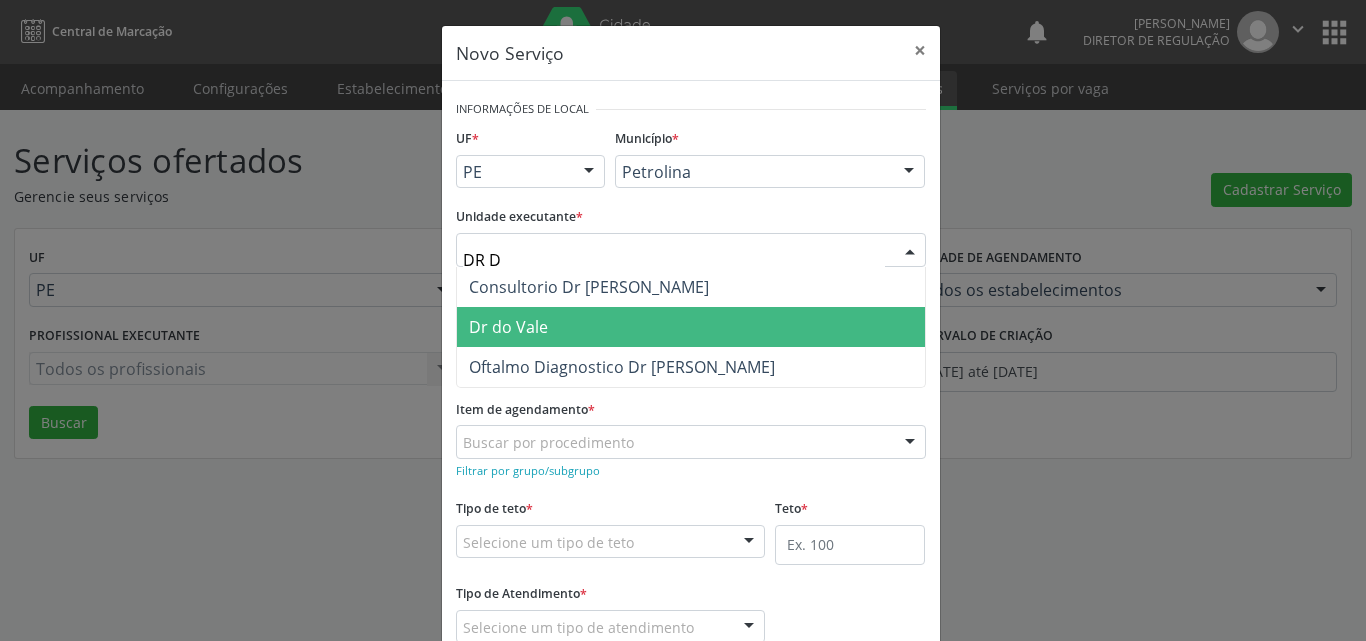 click on "Dr do Vale" at bounding box center [691, 327] 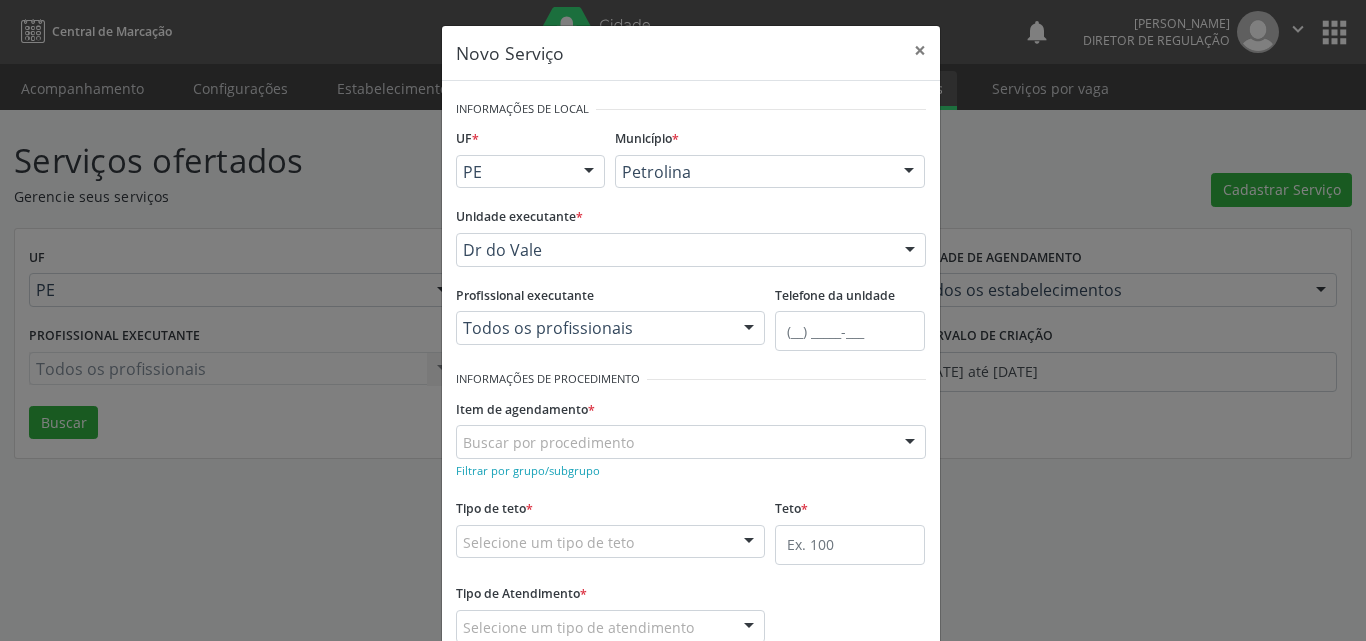 click on "Buscar por procedimento" at bounding box center (691, 442) 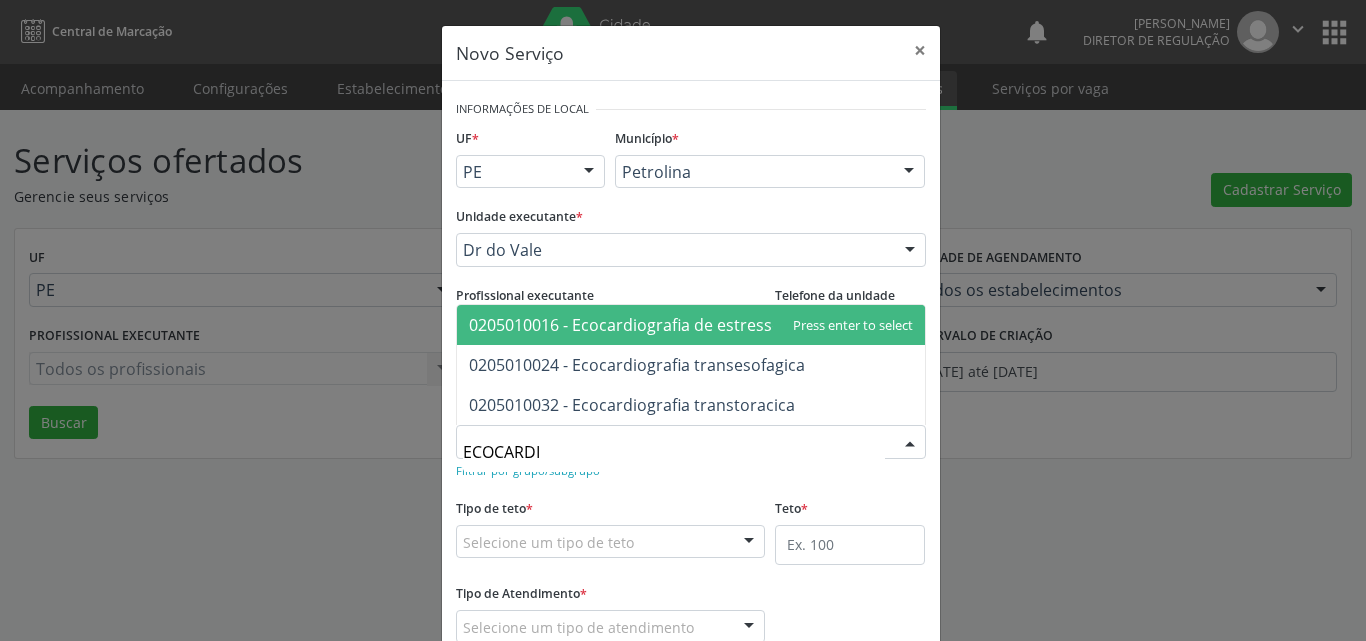 type on "ECOCARDIO" 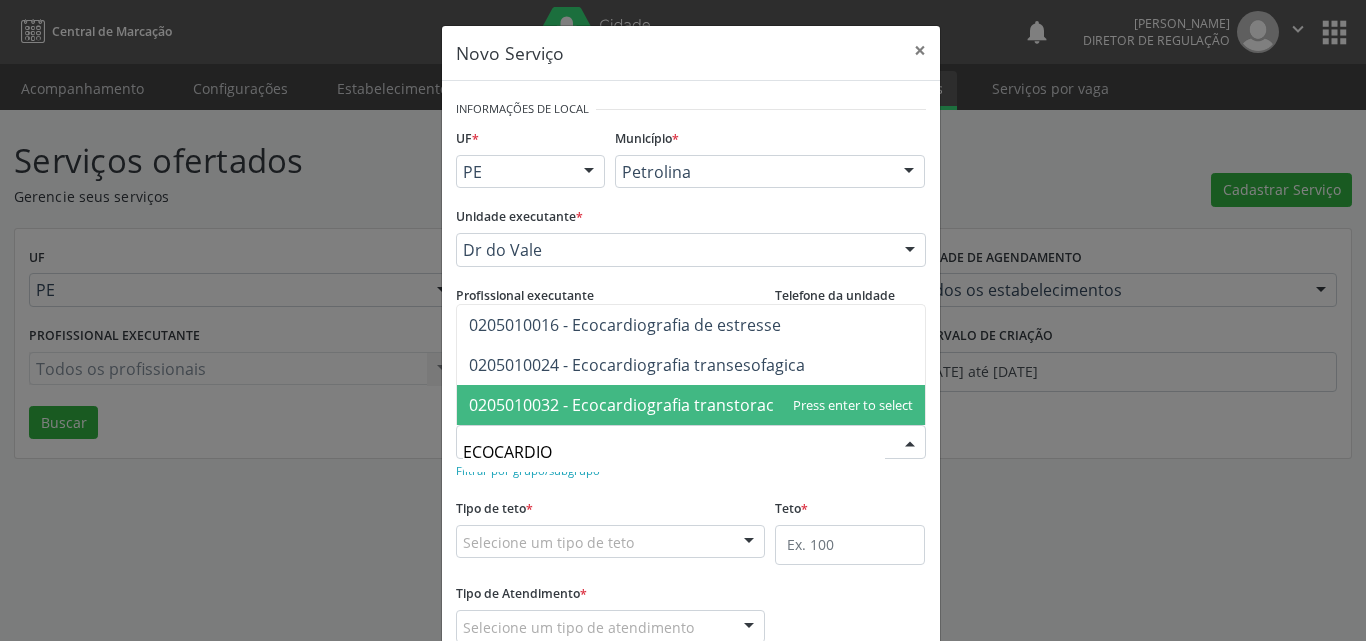 click on "0205010032 - Ecocardiografia transtoracica" at bounding box center [632, 405] 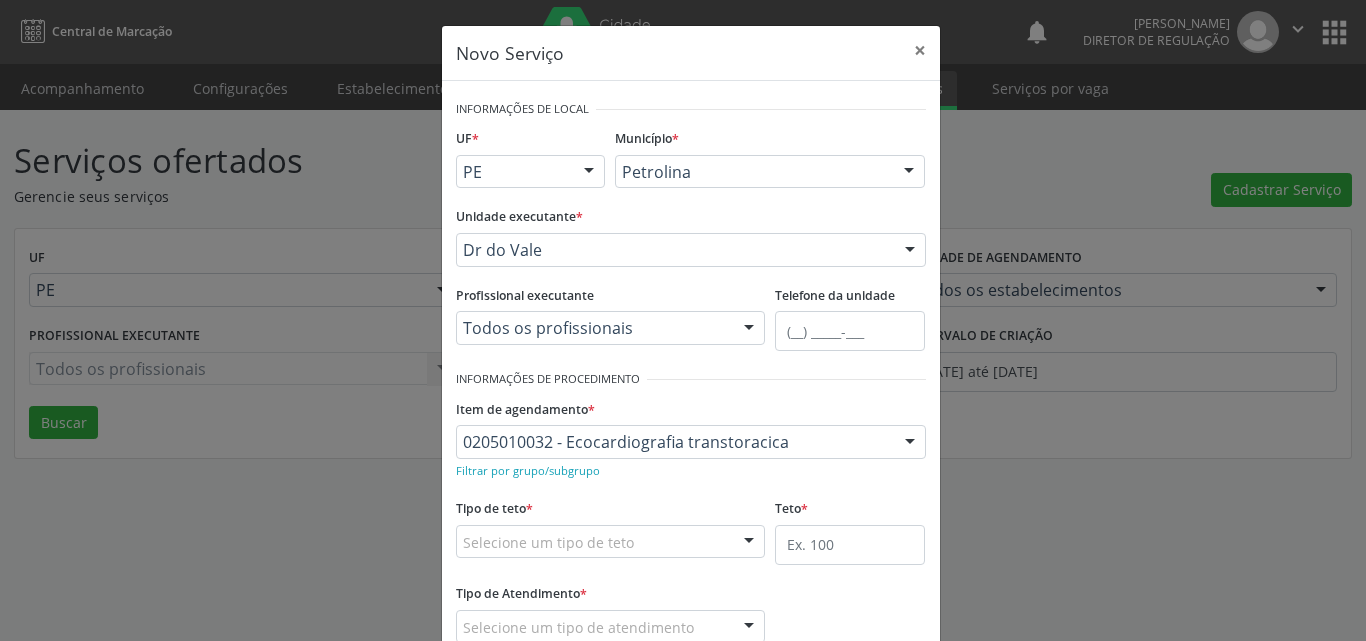 scroll, scrollTop: 132, scrollLeft: 0, axis: vertical 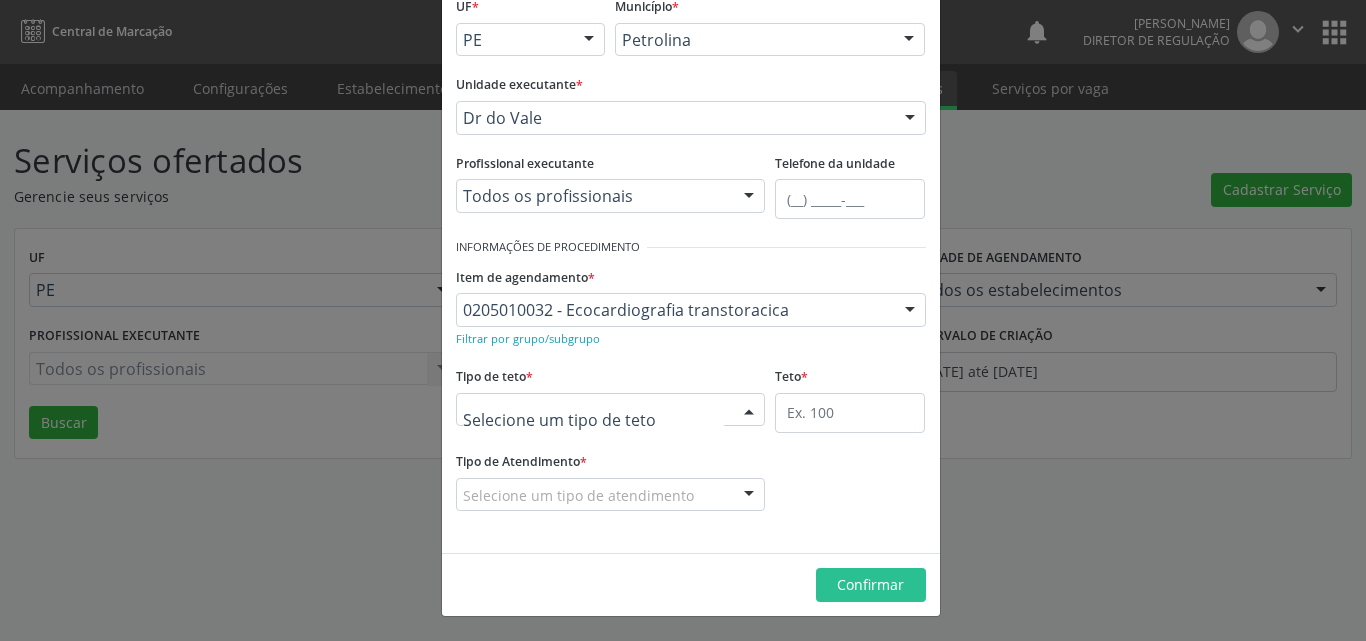 drag, startPoint x: 621, startPoint y: 405, endPoint x: 642, endPoint y: 390, distance: 25.806976 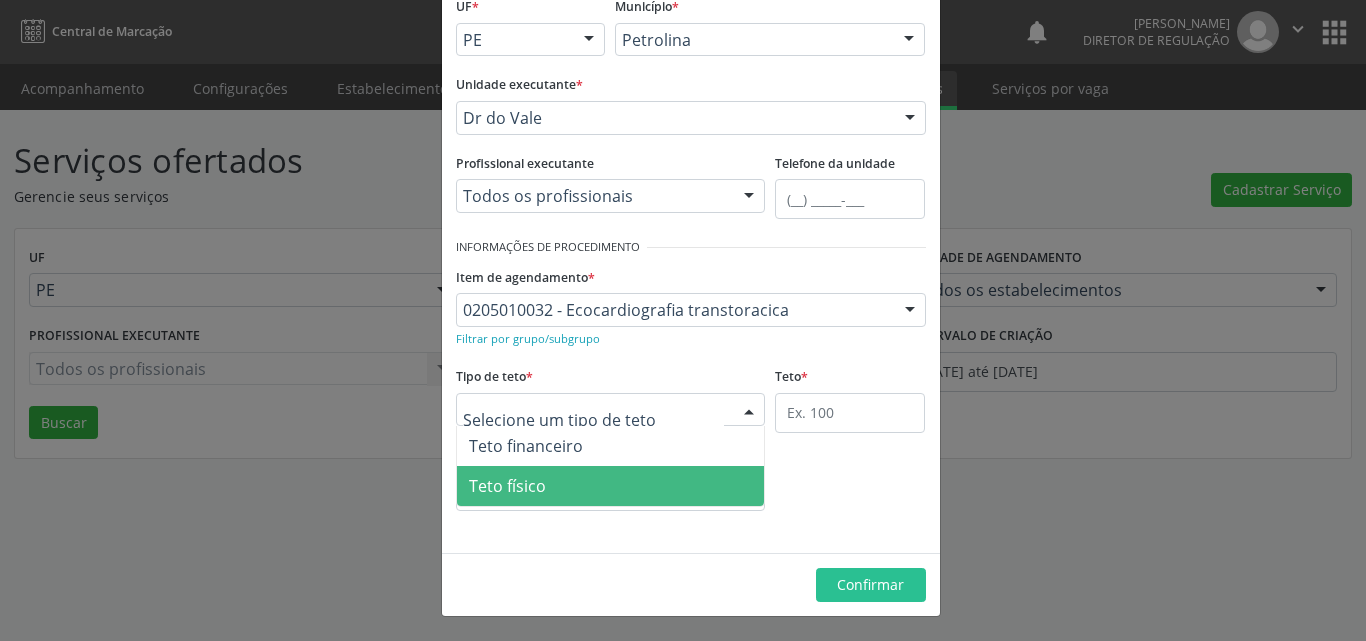 click on "Teto físico" at bounding box center (611, 486) 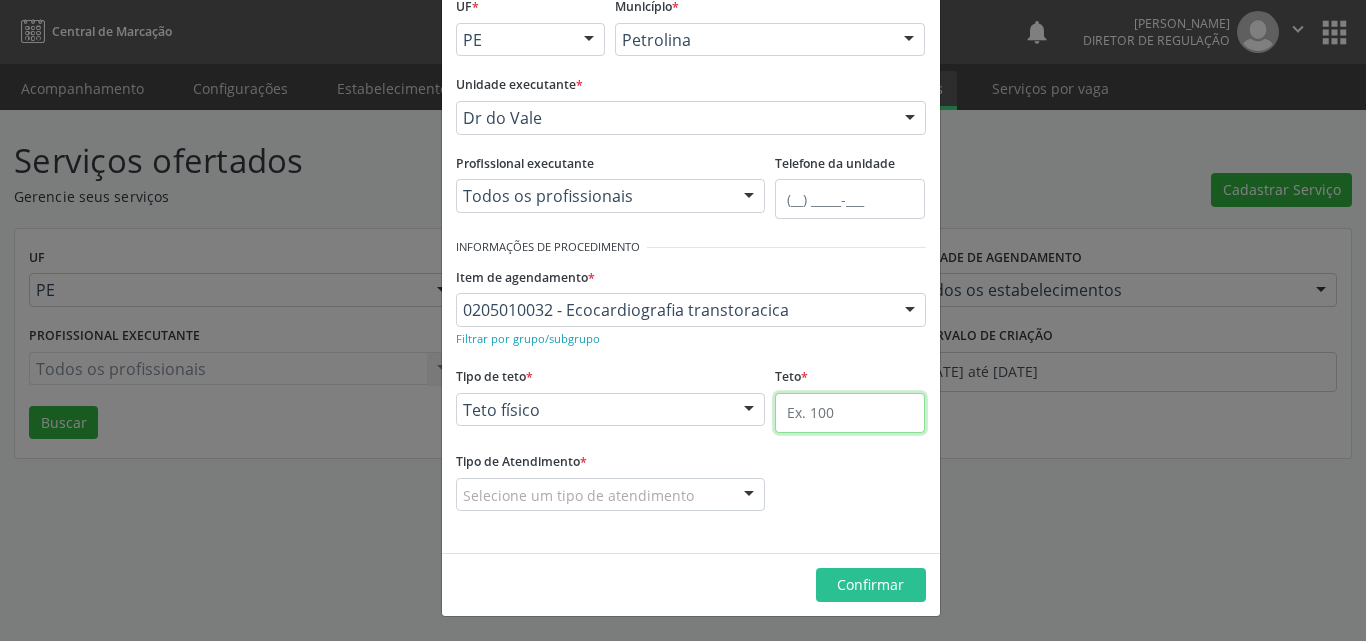 click at bounding box center [850, 413] 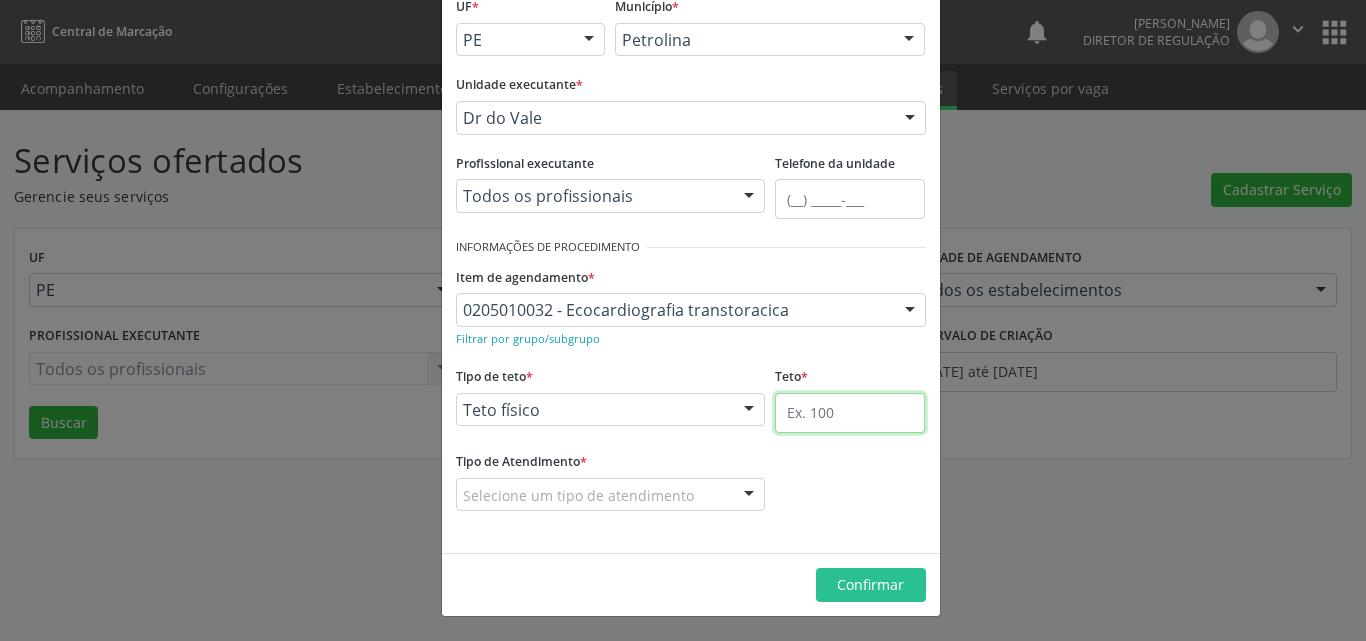 type on "1" 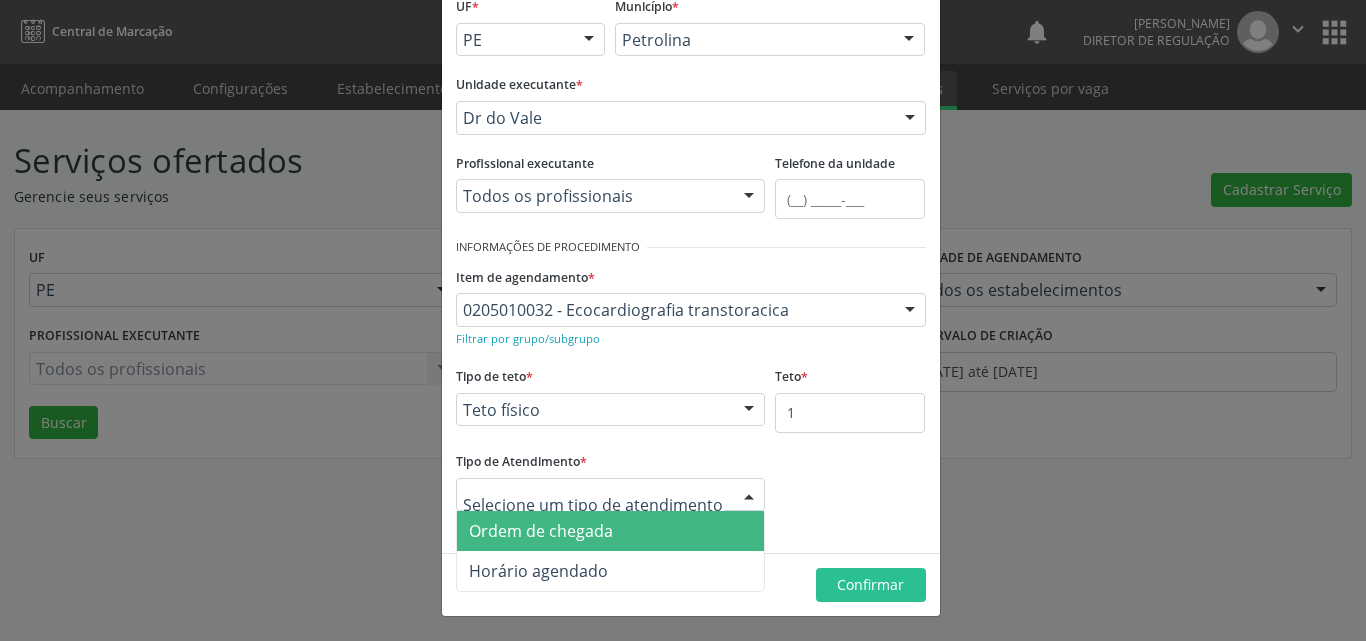 click at bounding box center [611, 495] 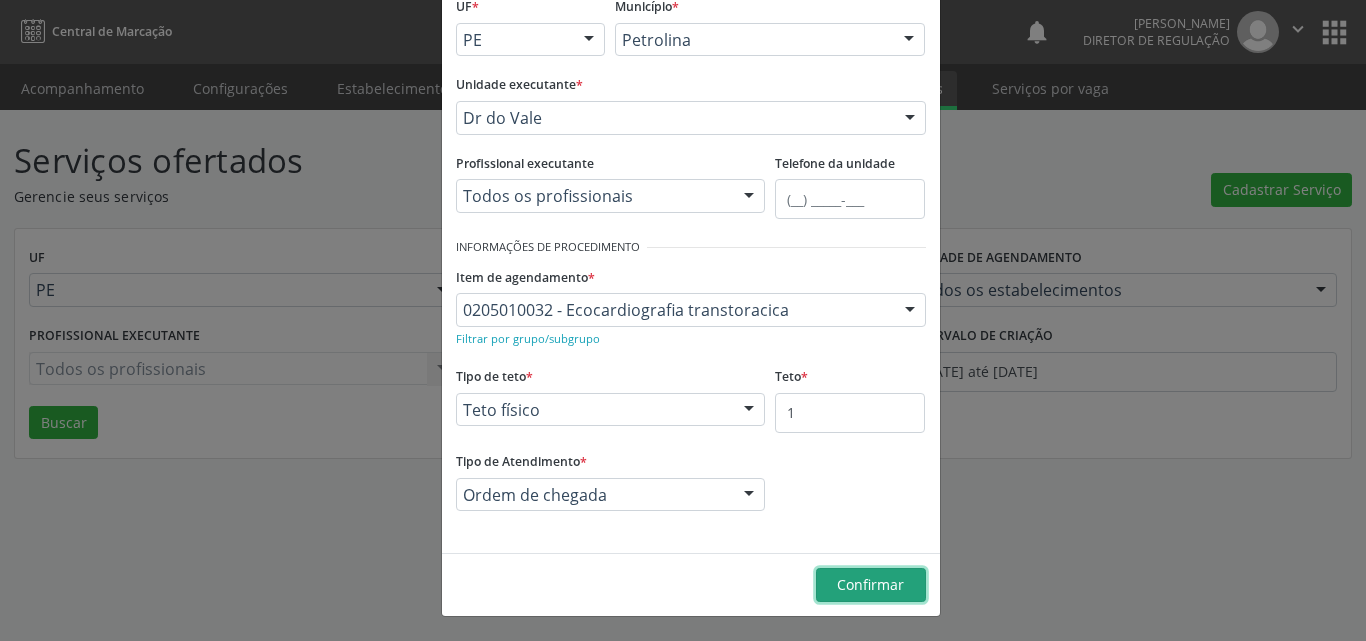click on "Confirmar" at bounding box center (870, 584) 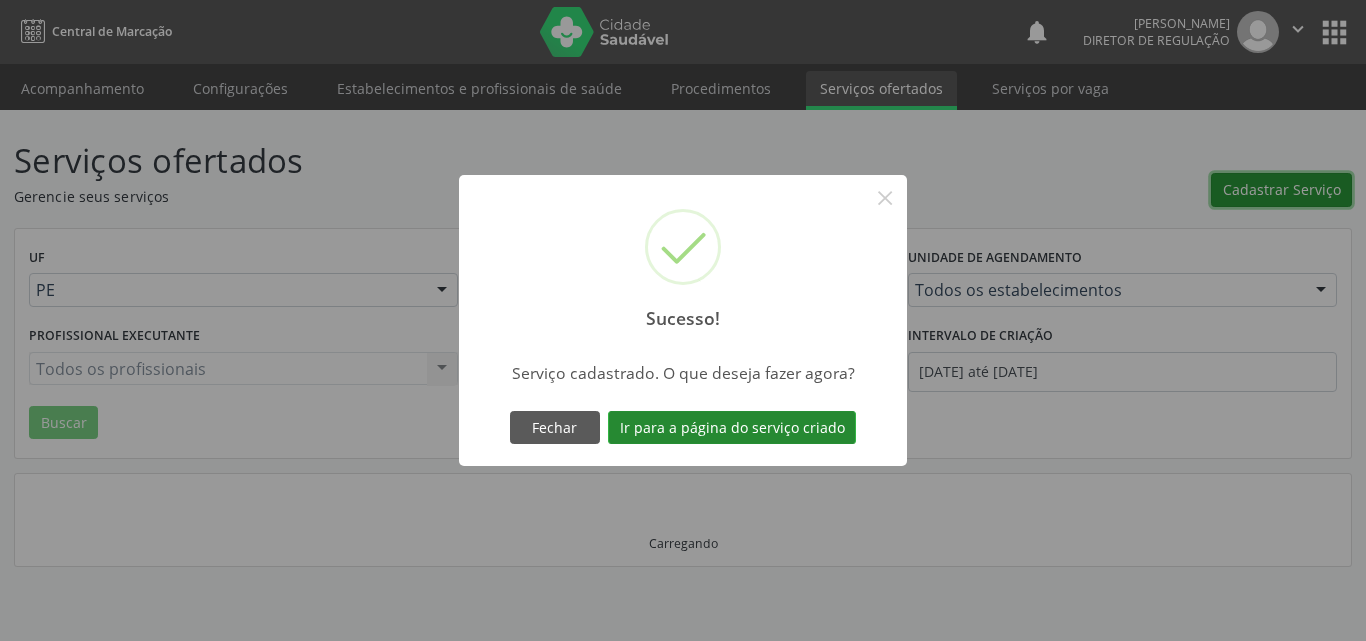click on "Ir para a página do serviço criado" at bounding box center (732, 428) 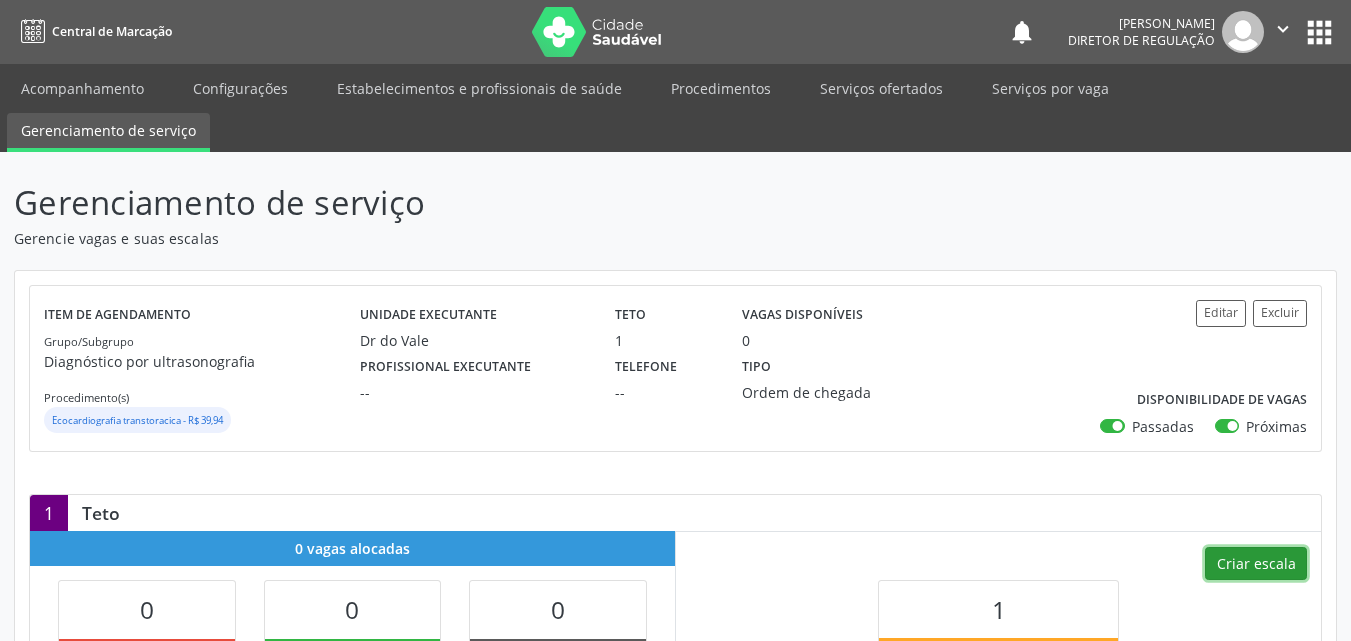 click on "Criar escala" at bounding box center (1256, 564) 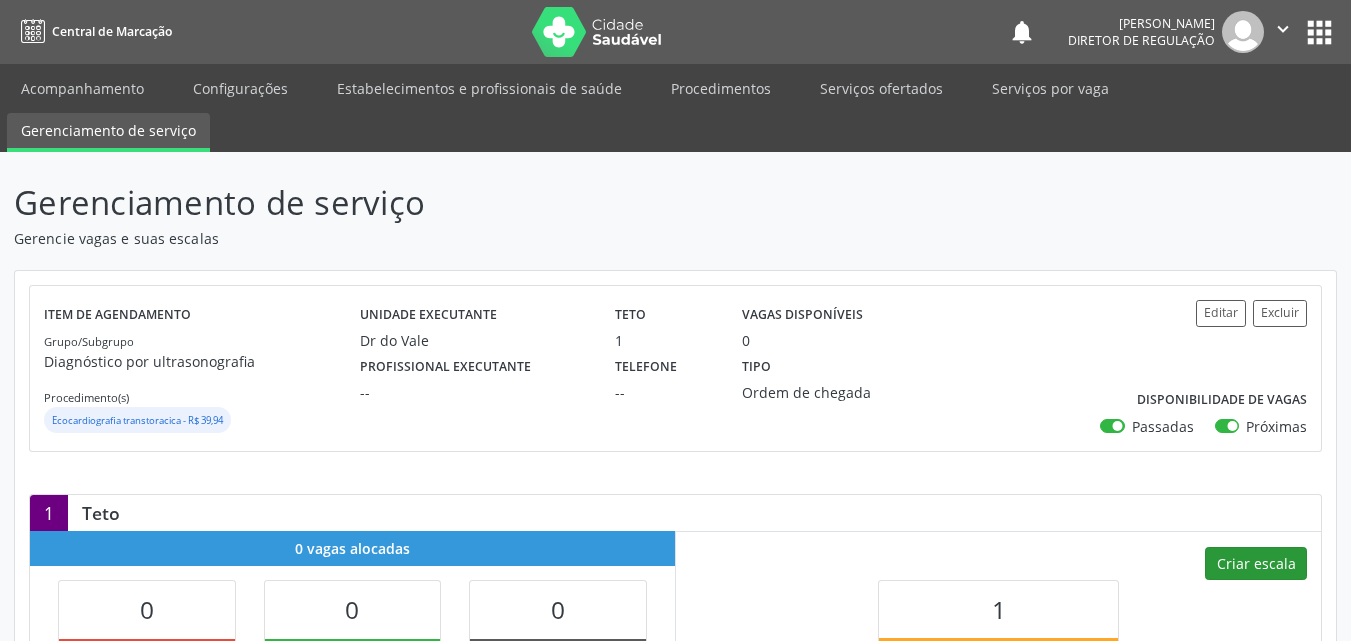 select on "6" 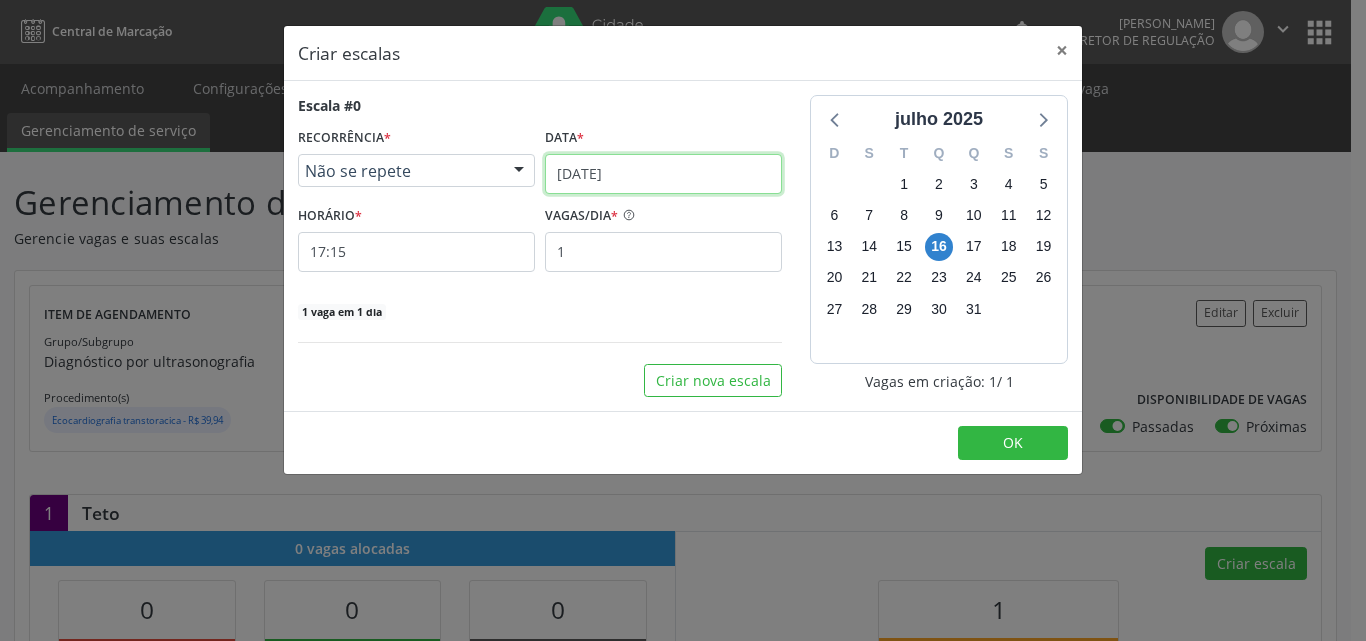click on "[DATE]" at bounding box center [663, 174] 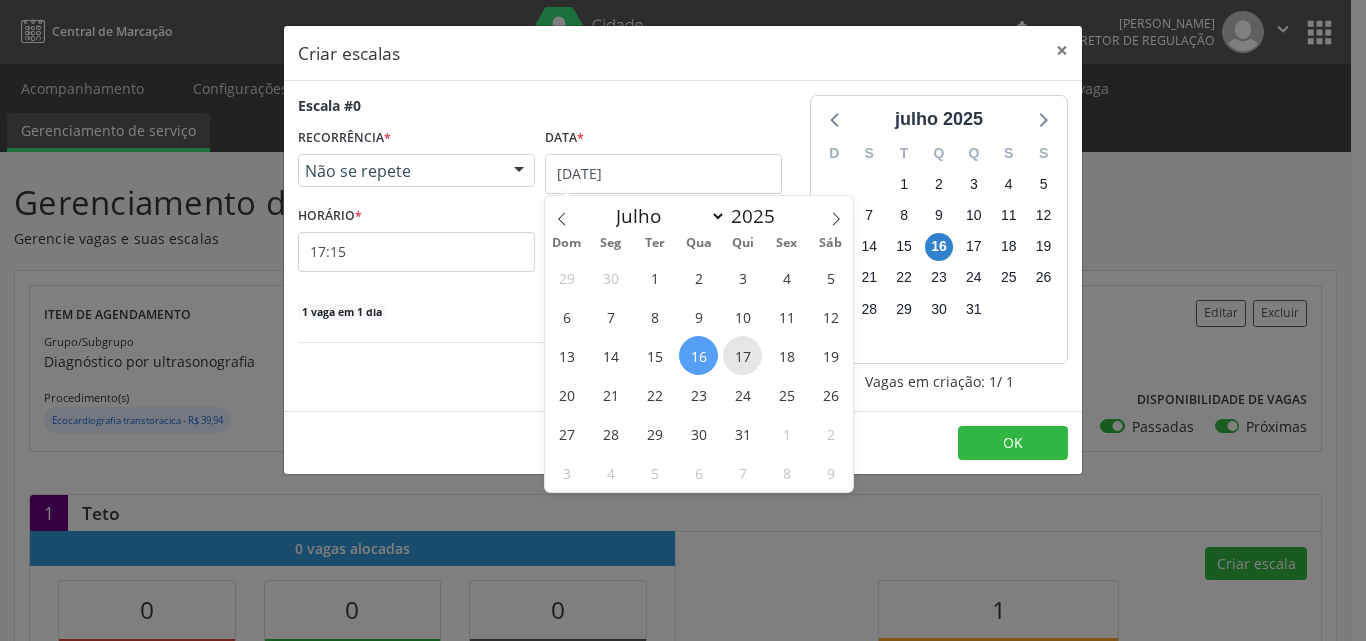 click on "17" at bounding box center (742, 355) 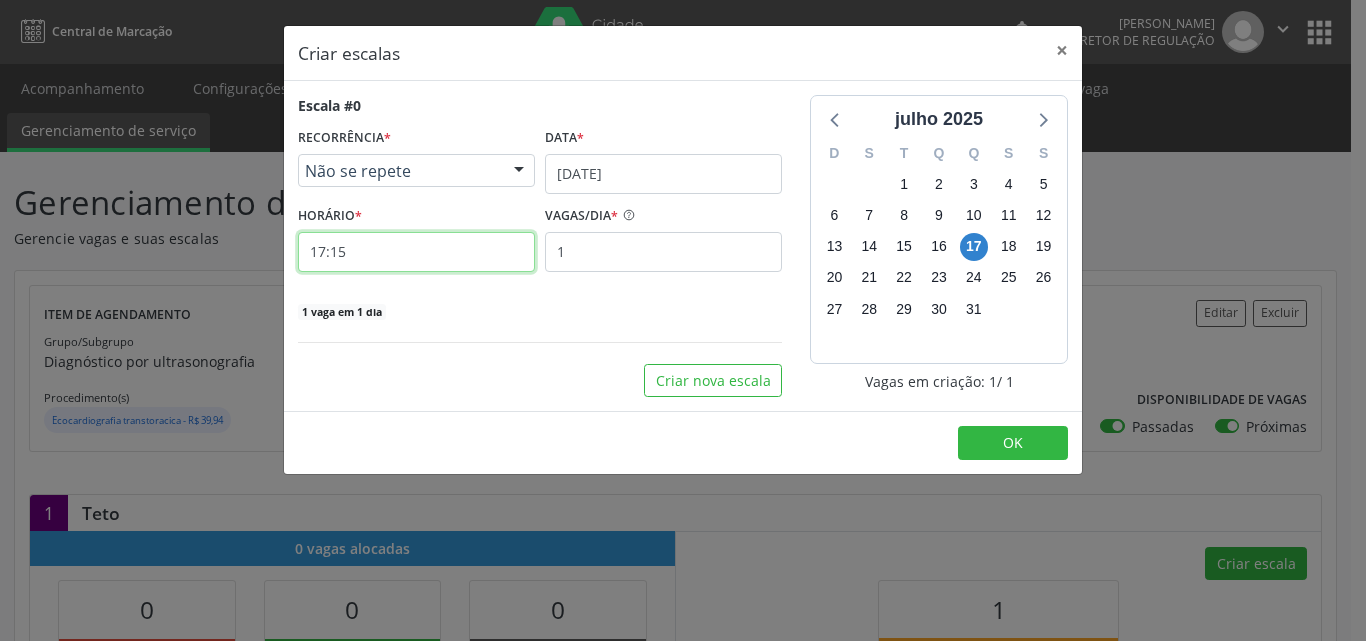 click on "17:15" at bounding box center [416, 252] 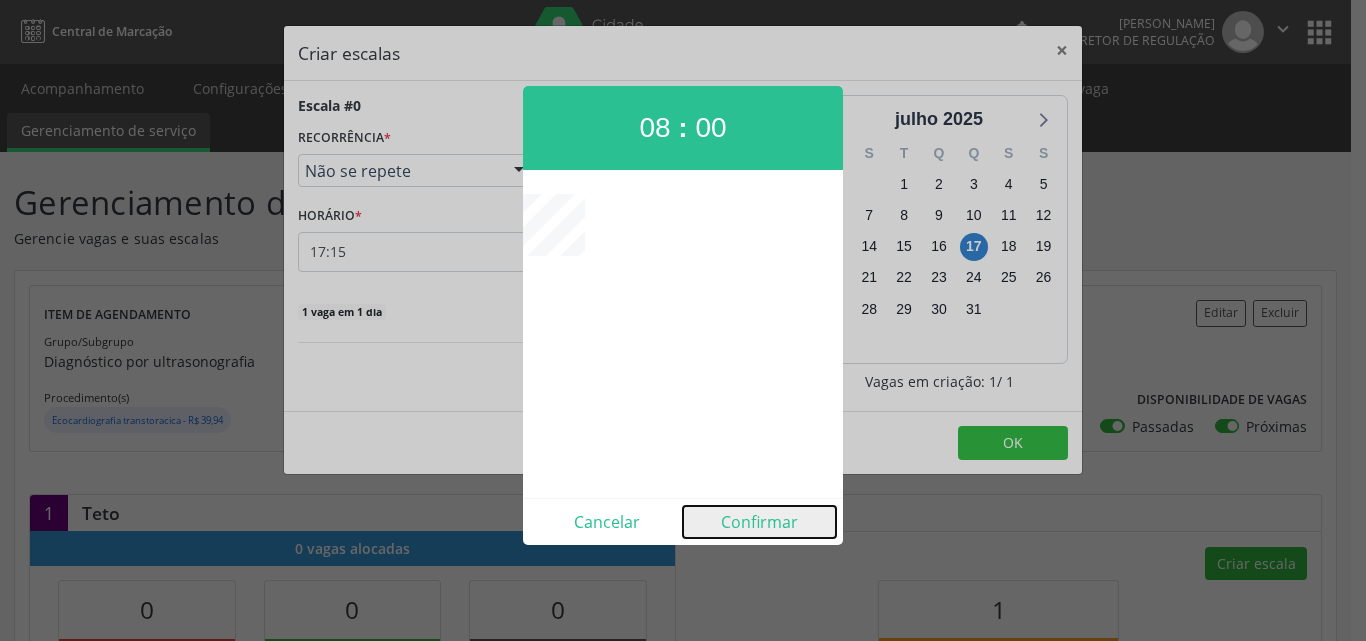 click on "Confirmar" at bounding box center (759, 522) 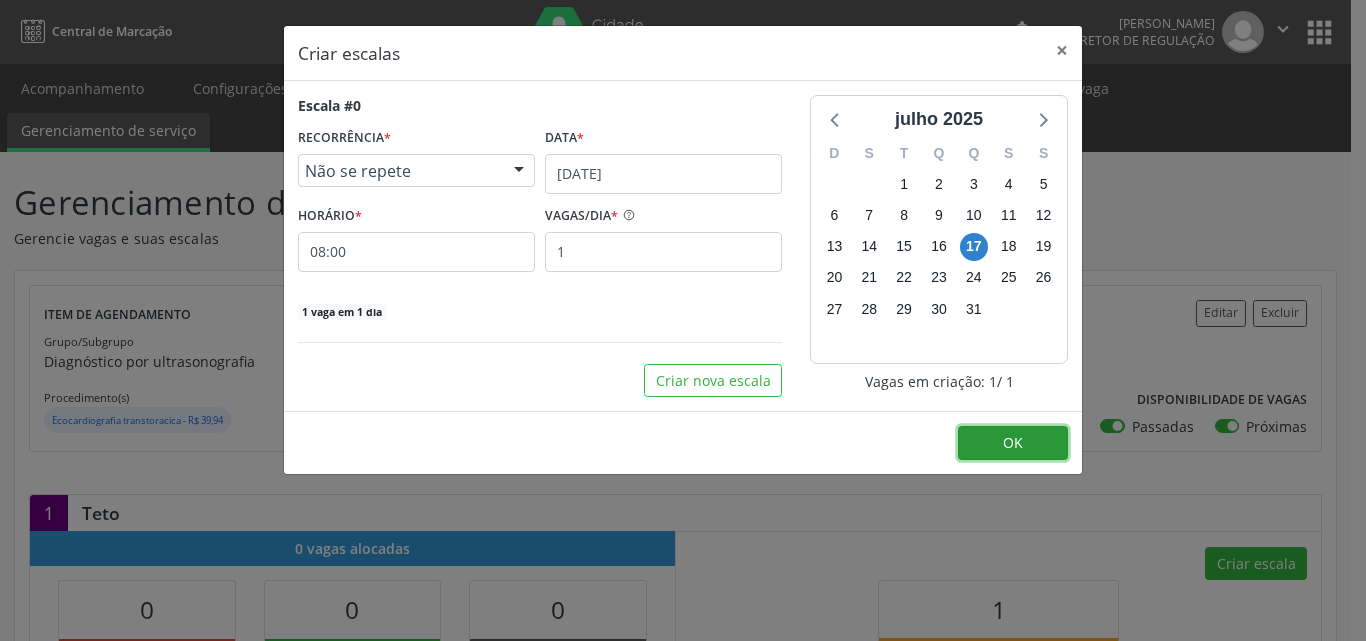 click on "OK" at bounding box center (1013, 443) 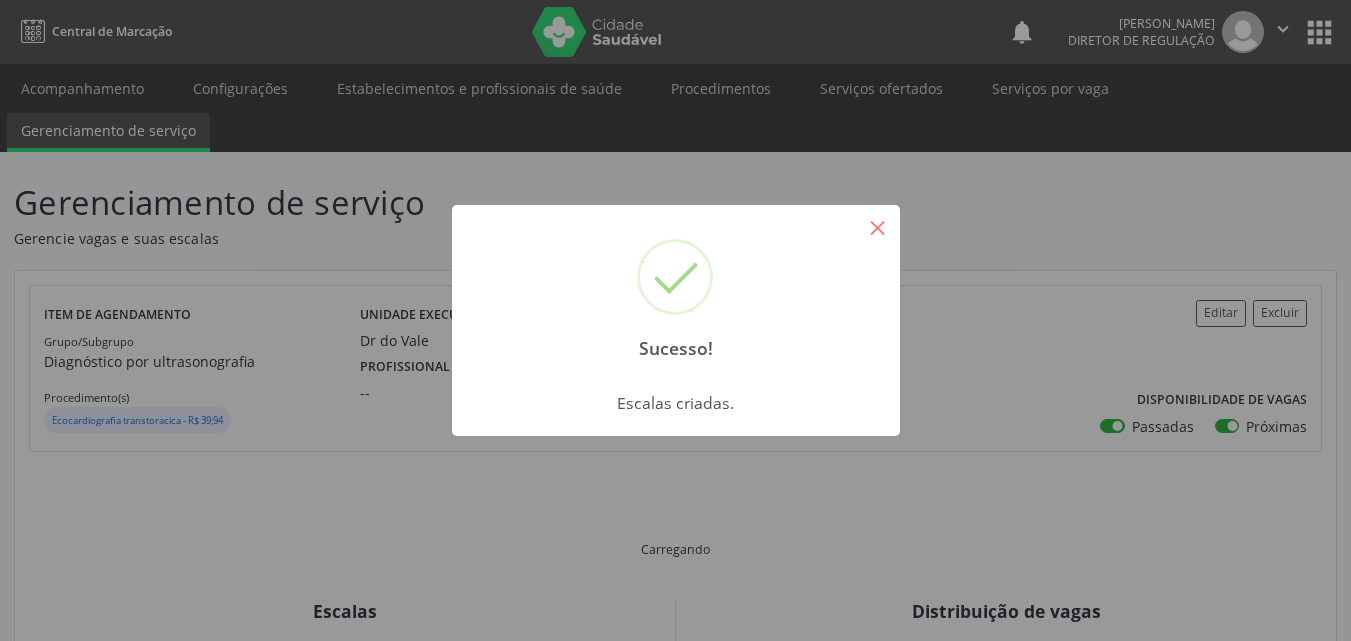 click on "×" at bounding box center (878, 227) 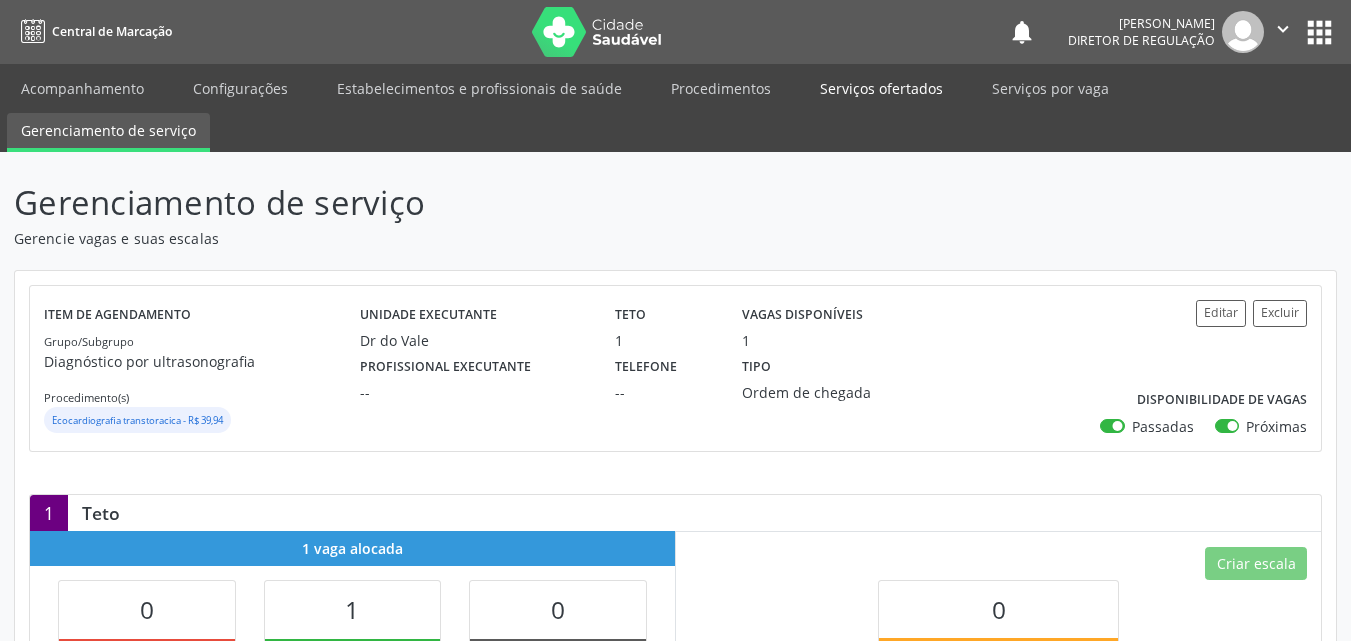 click on "Serviços ofertados" at bounding box center (881, 88) 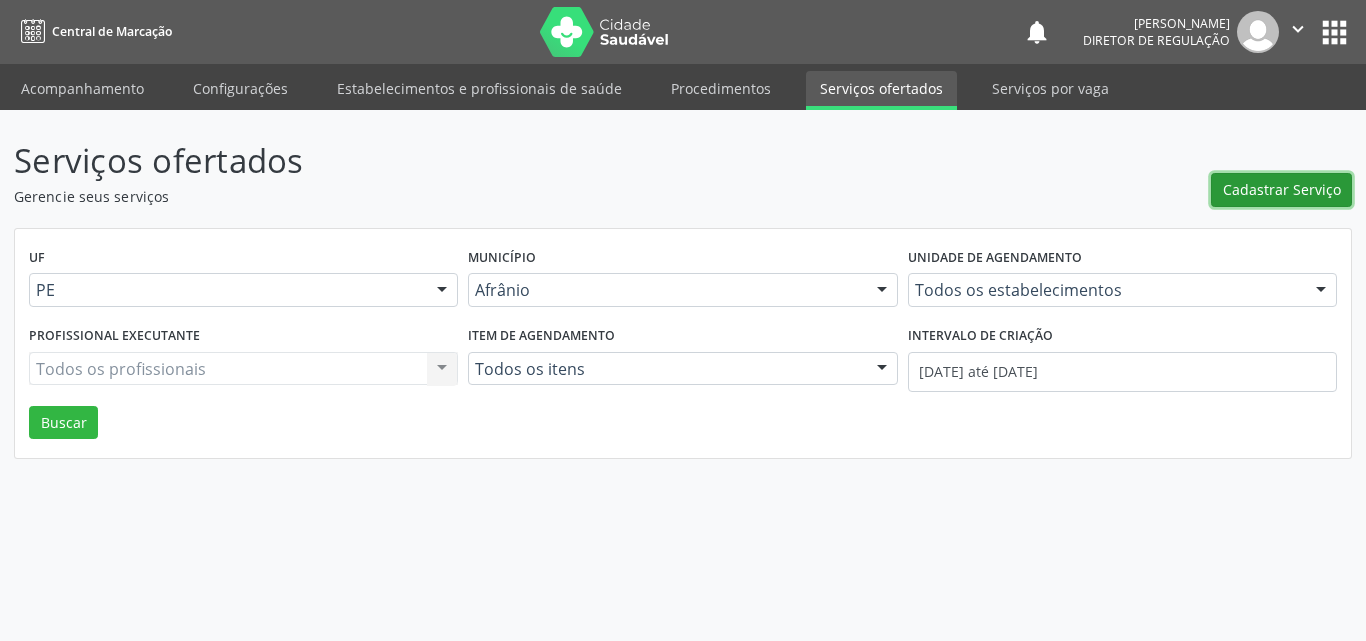 click on "Cadastrar Serviço" at bounding box center [1282, 189] 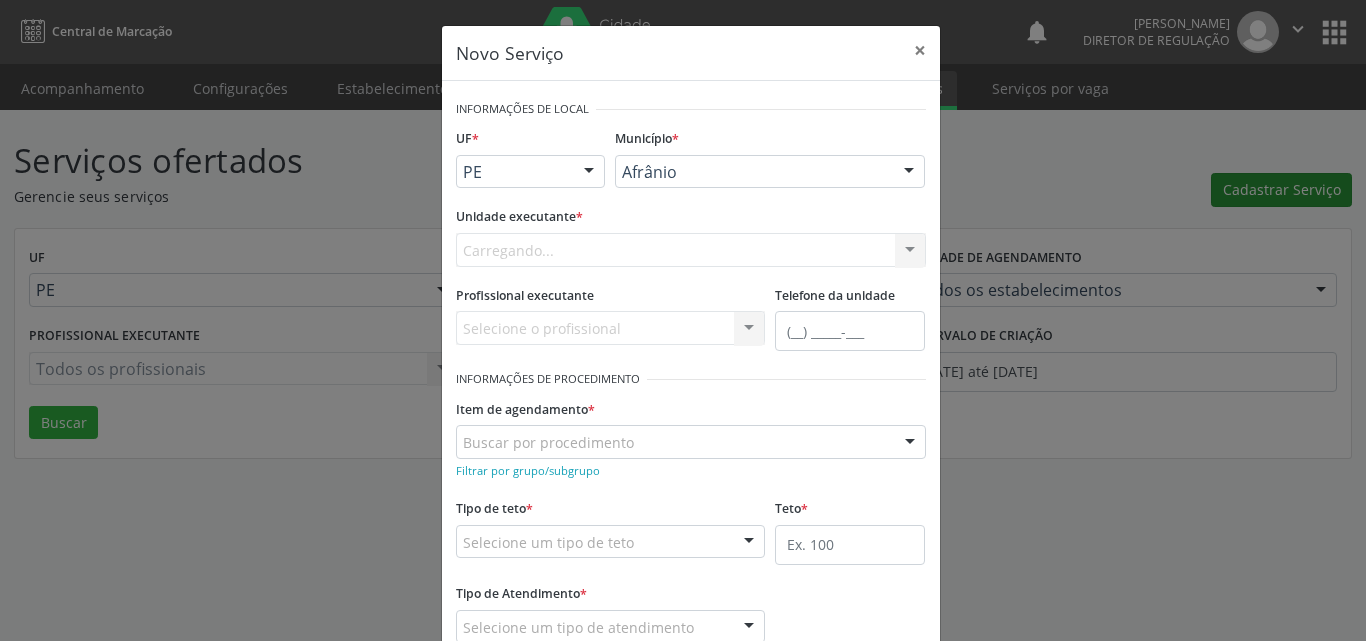 scroll, scrollTop: 0, scrollLeft: 0, axis: both 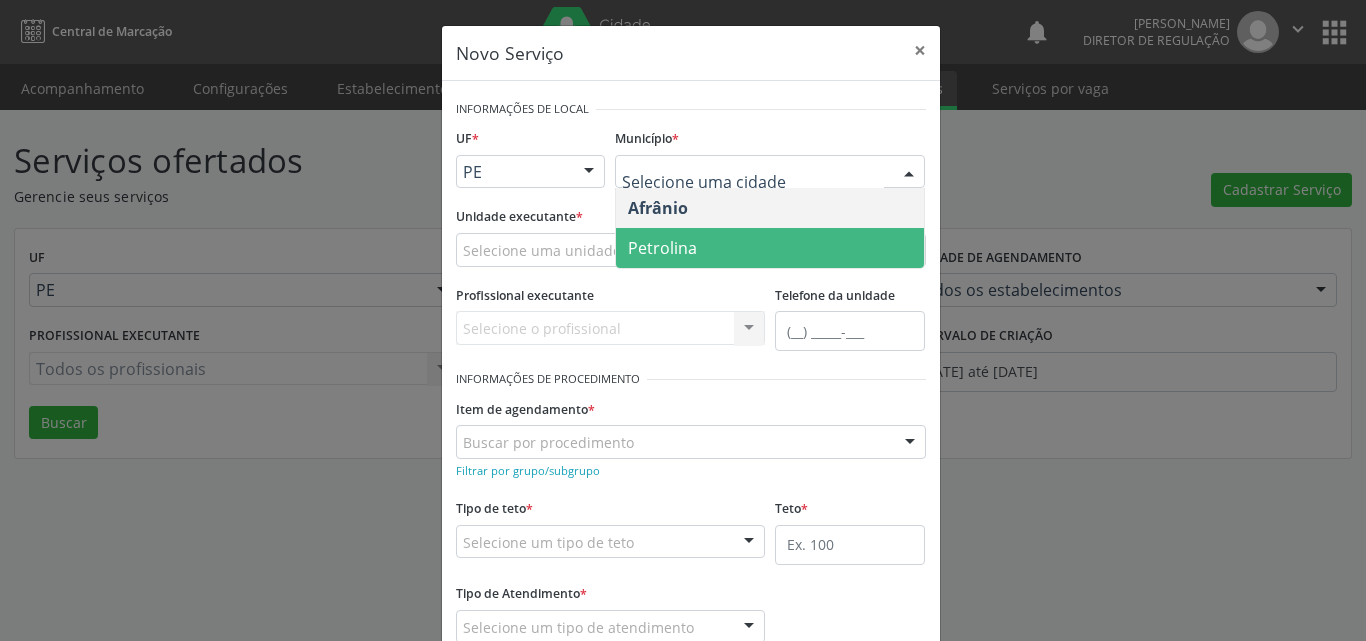click on "Petrolina" at bounding box center (770, 248) 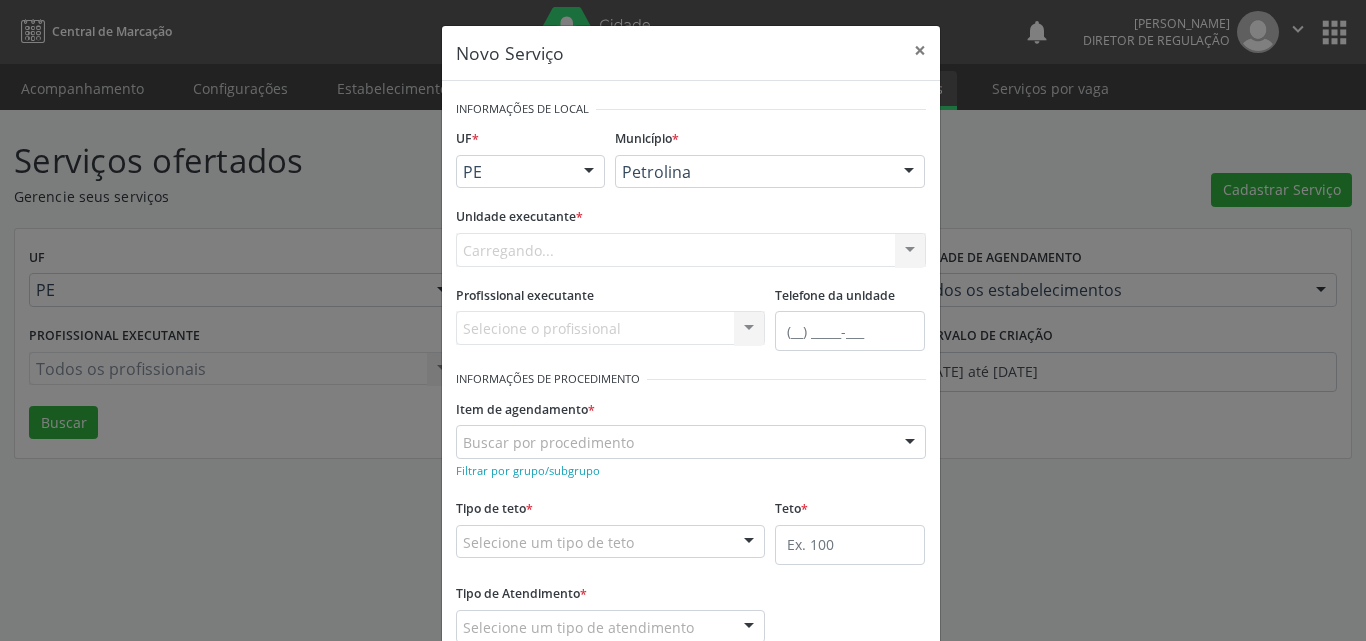 click on "Carregando...
Academia da Saude de Afranio   Academia da Saude do Bairro [PERSON_NAME]   Academia da Saude do Distrito de [GEOGRAPHIC_DATA] do Distrito de Extrema   [GEOGRAPHIC_DATA] do [PERSON_NAME]   Ambulatorio Municipal de Saude   Caf Central de Abastecimento Farmaceutico   Centro de Atencao Psicossocial de Afranio Pe   Centro de Especialidades   Cime   Cuidar   Equipe de Atencao Basica Prisional Tipo I com Saude Mental   Esf [PERSON_NAME] Nonato   Esf Custodia Maria da Conceicao   Esf [PERSON_NAME] e [PERSON_NAME]   Esf [PERSON_NAME]   Esf de Barra das Melancias   Esf de Extrema   Farmacia Basica do Municipio de [GEOGRAPHIC_DATA][PERSON_NAME] [MEDICAL_DATA] Ambulatorio Municipal   Laboratorio de Protese Dentario   Lid Laboratorio de Investigacoes e Diagnosticos               Selac" at bounding box center [691, 250] 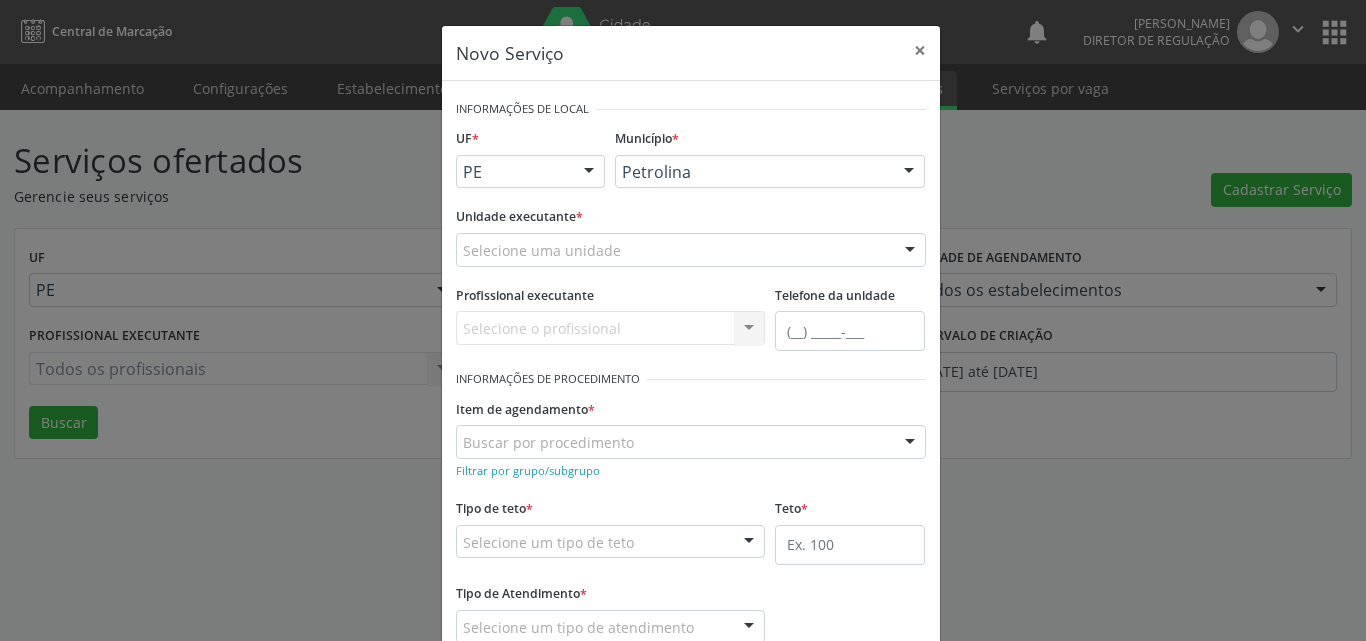 click on "Selecione uma unidade" at bounding box center (691, 250) 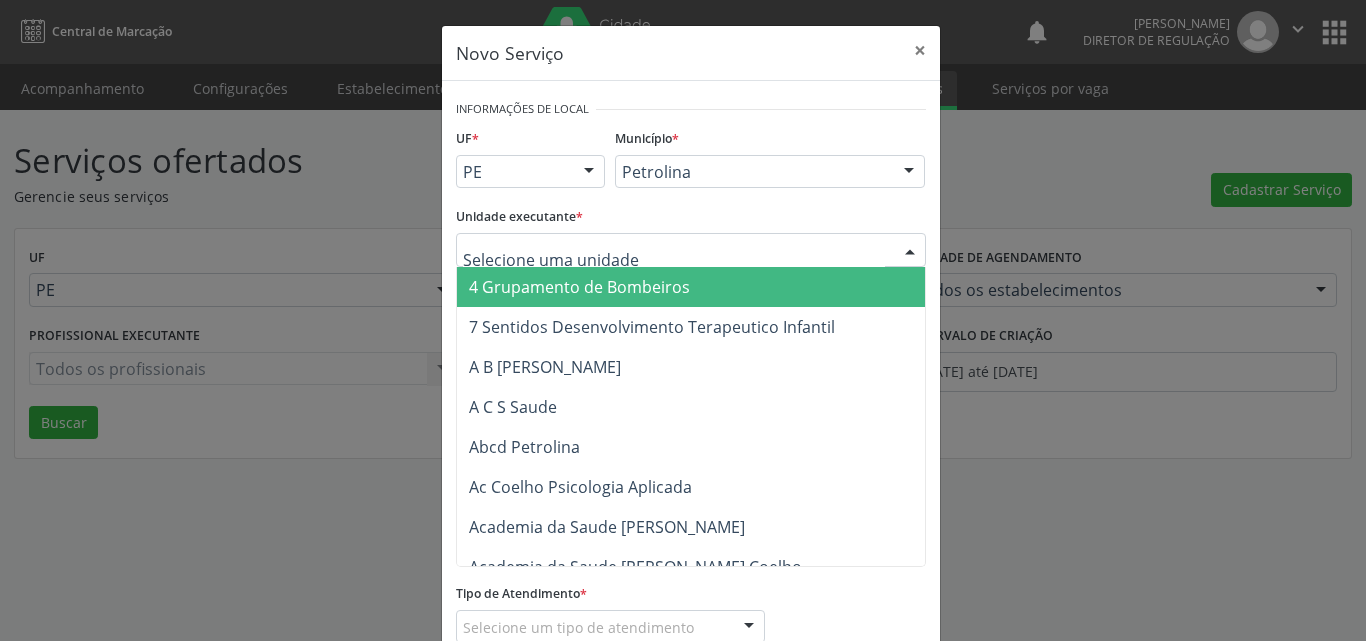 type on "C" 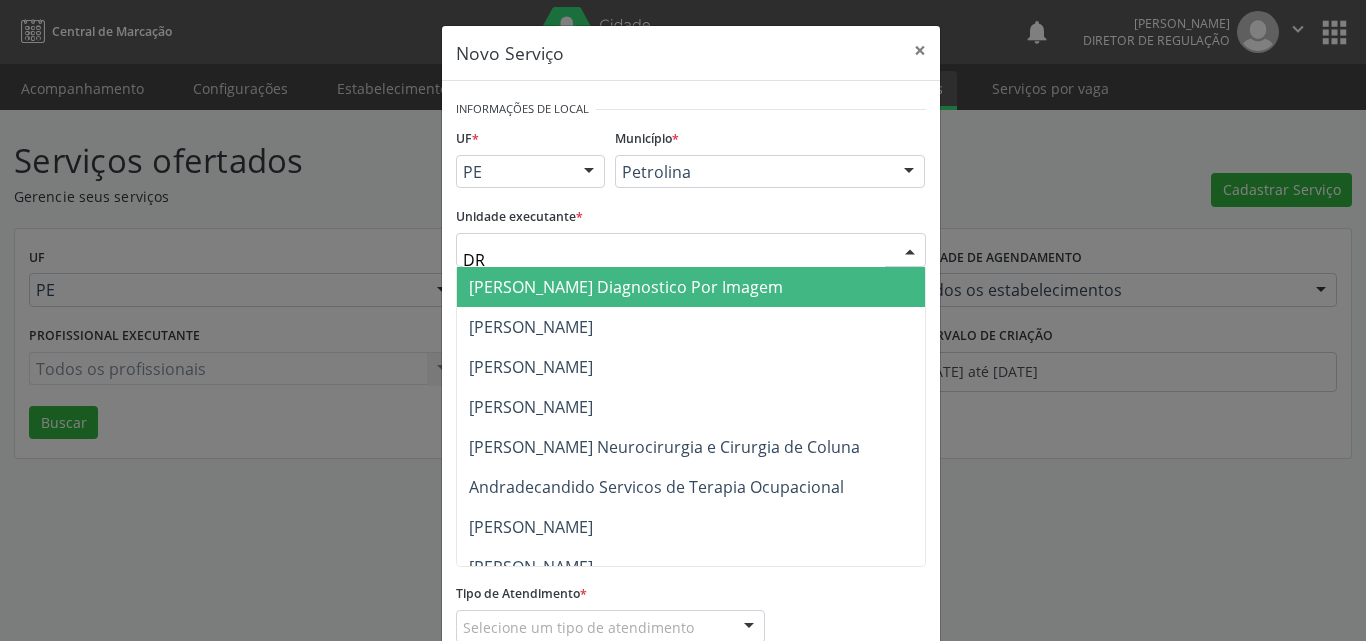 type on "DR D" 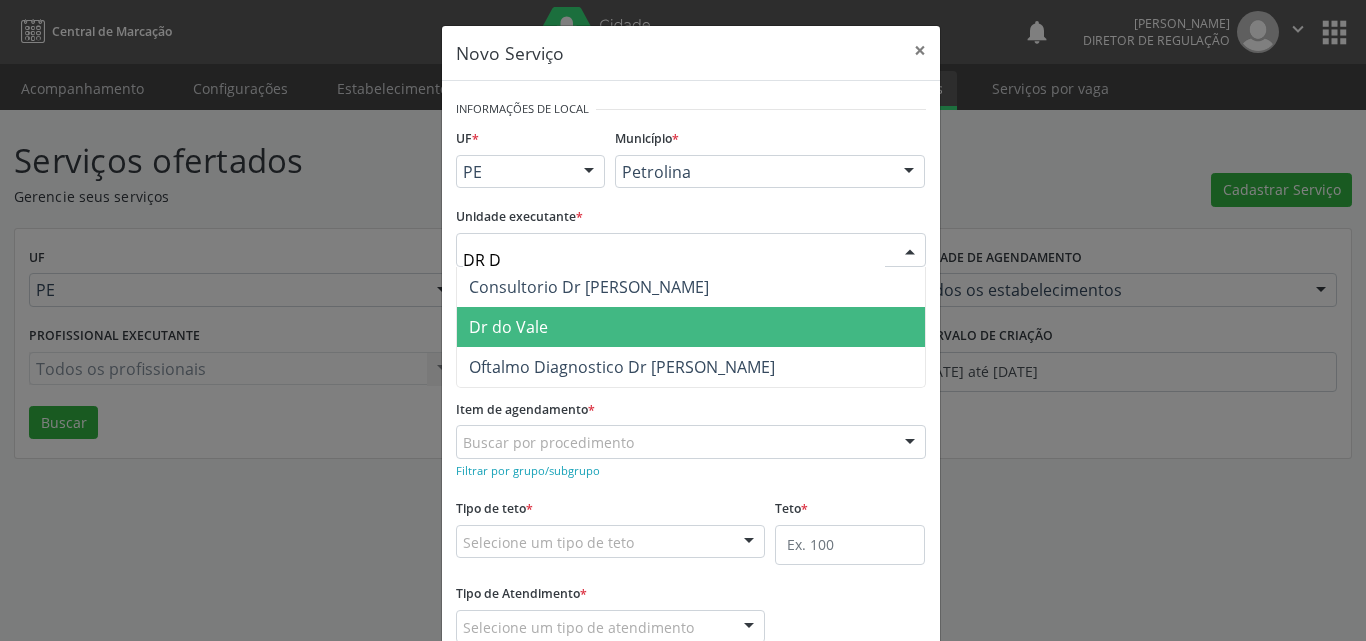 click on "Dr do Vale" at bounding box center [691, 327] 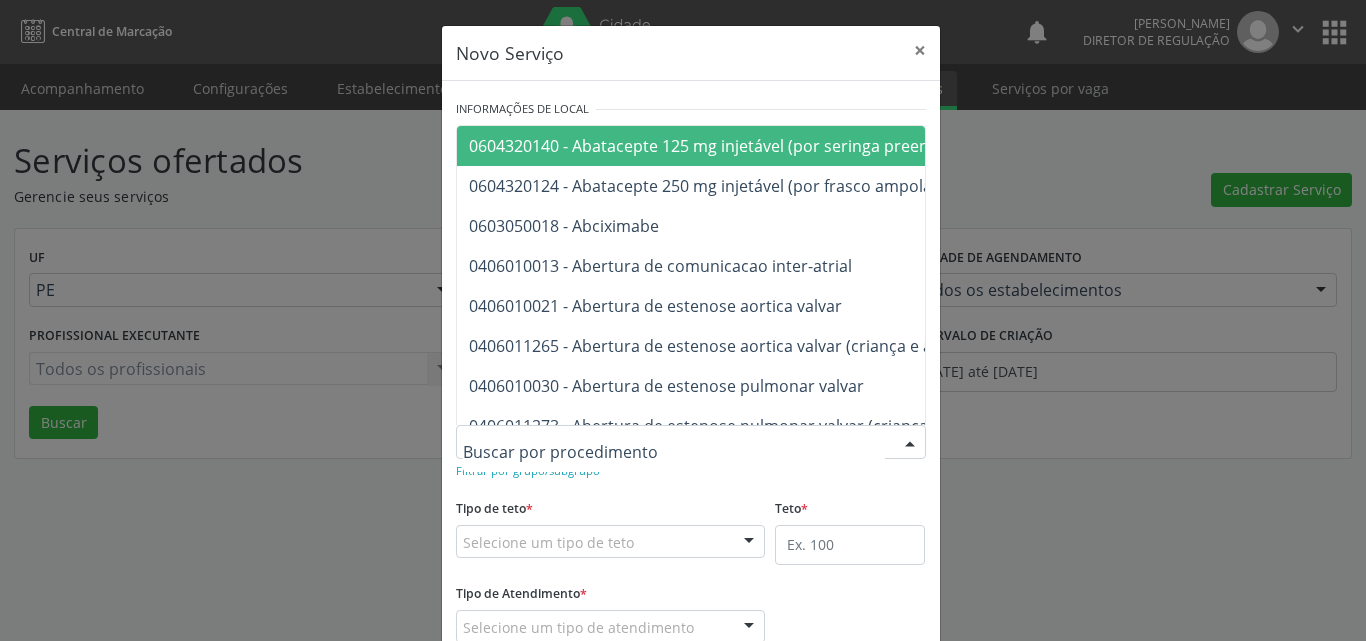 click at bounding box center [691, 442] 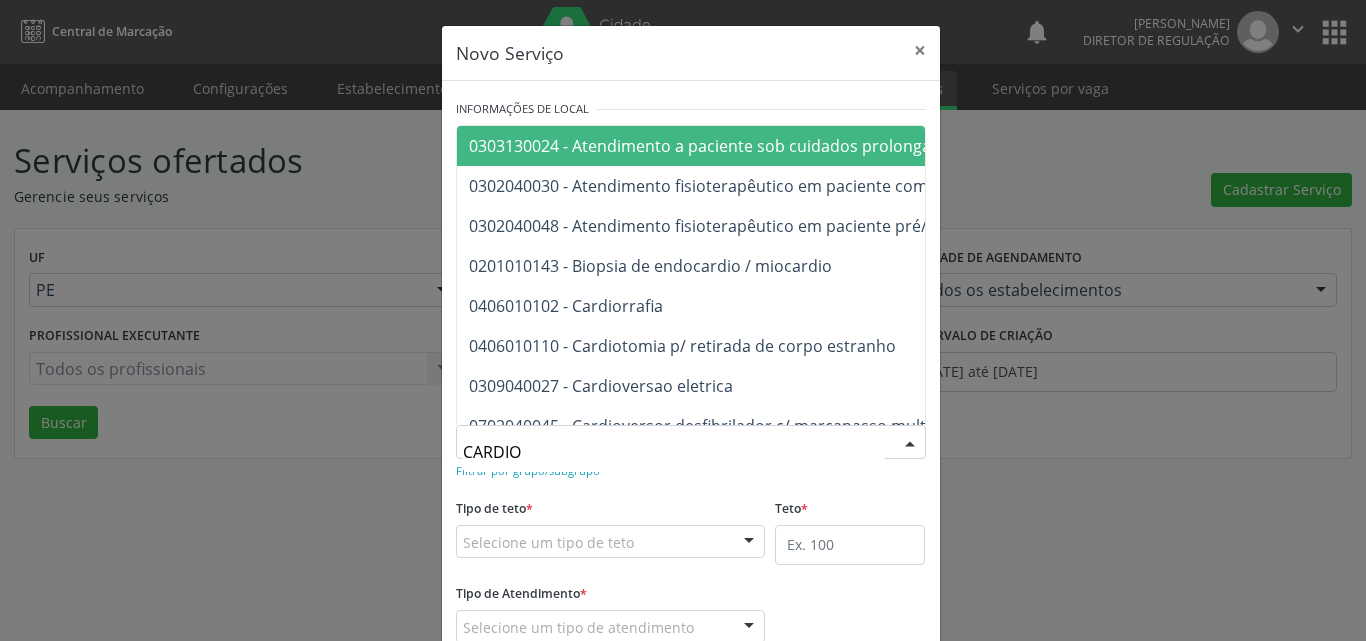 type on "CARDIOL" 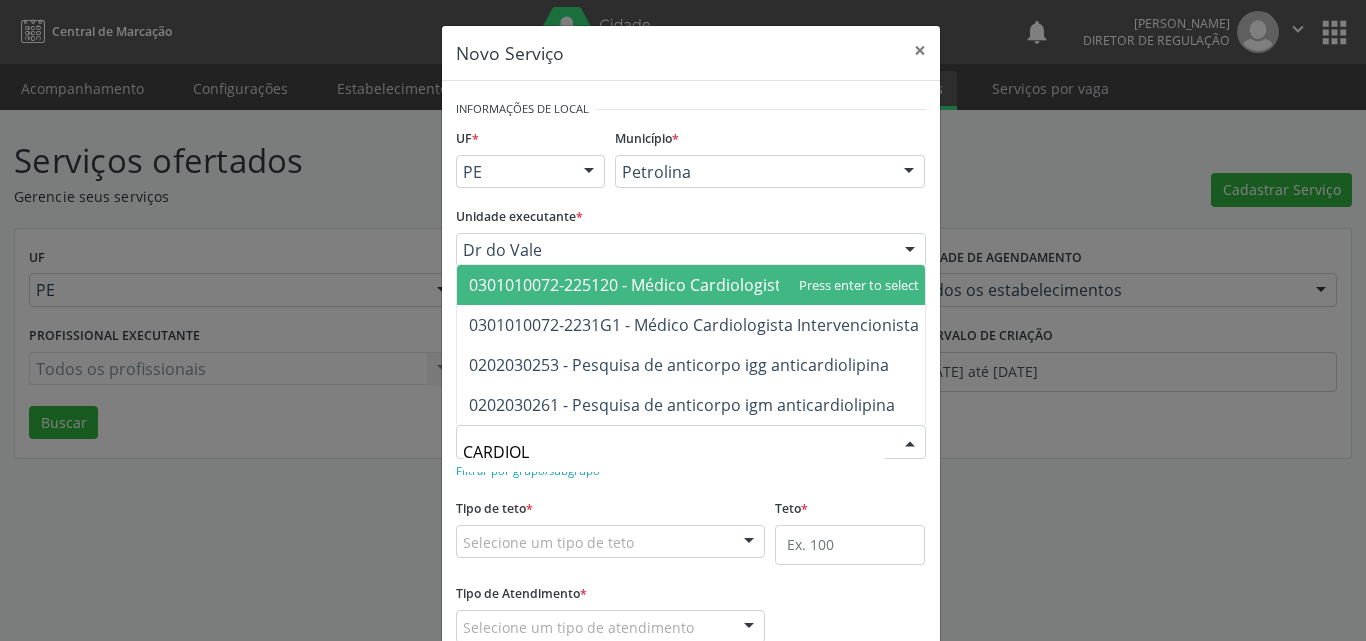 click on "0301010072-225120 - Médico Cardiologista" at bounding box center (629, 285) 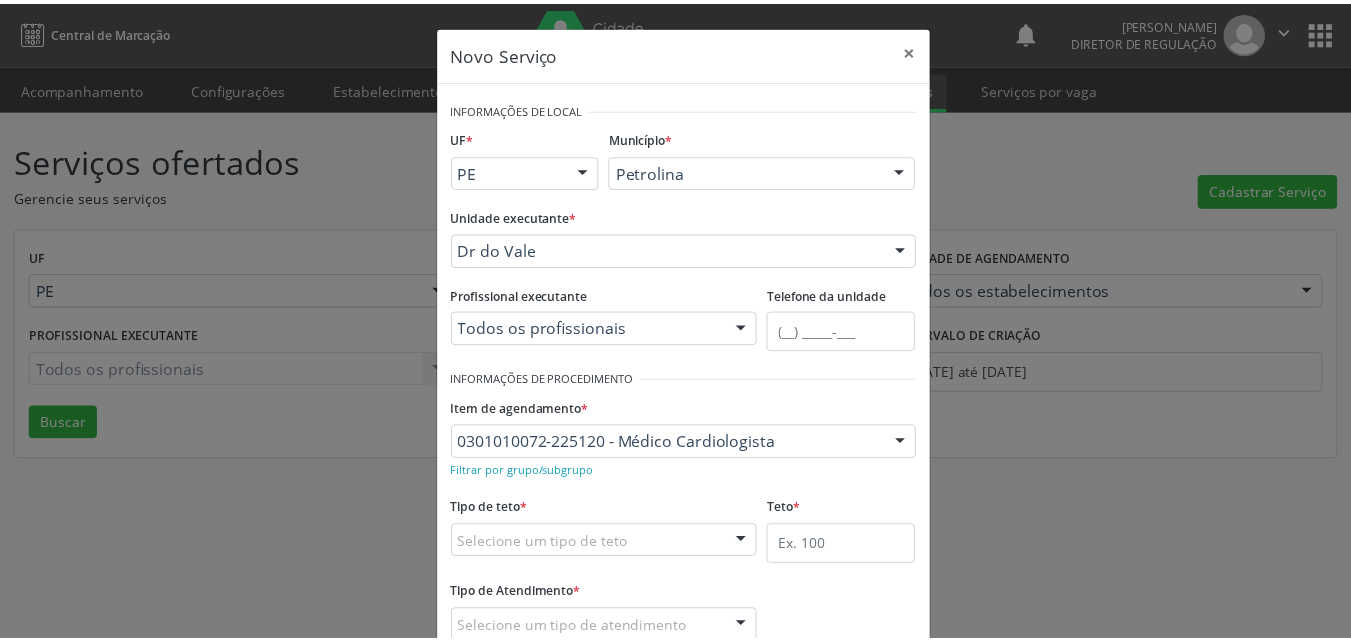scroll, scrollTop: 132, scrollLeft: 0, axis: vertical 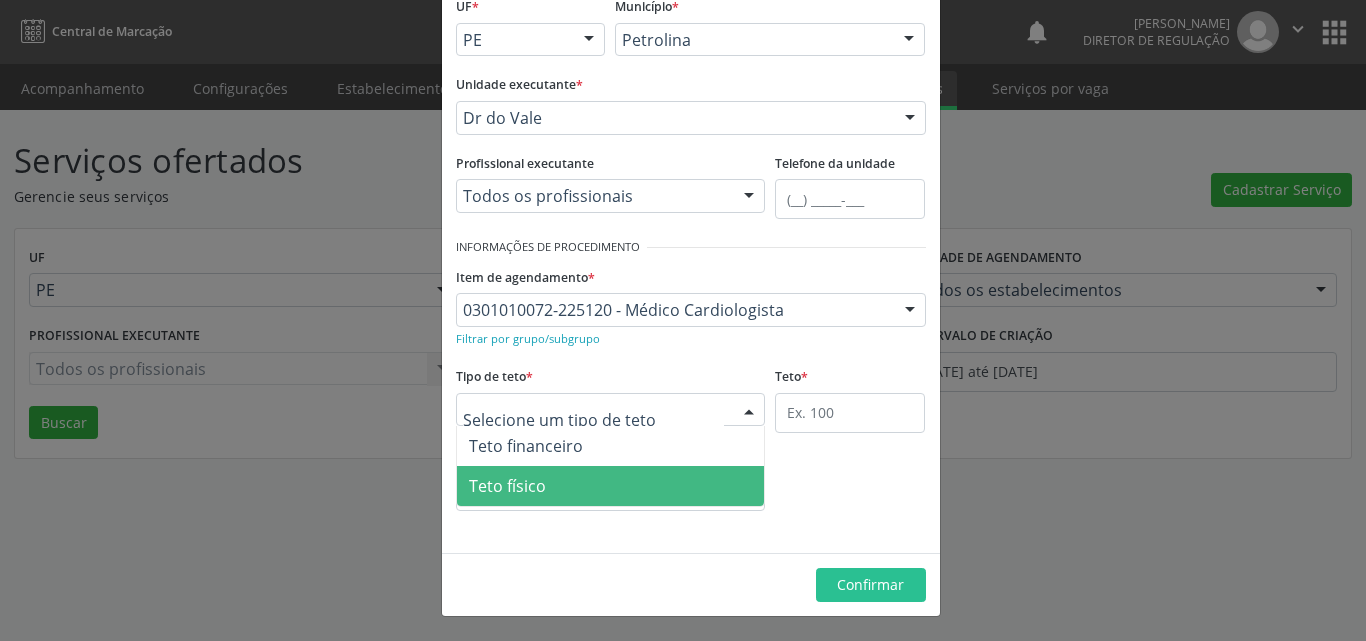 click on "Teto físico" at bounding box center (611, 486) 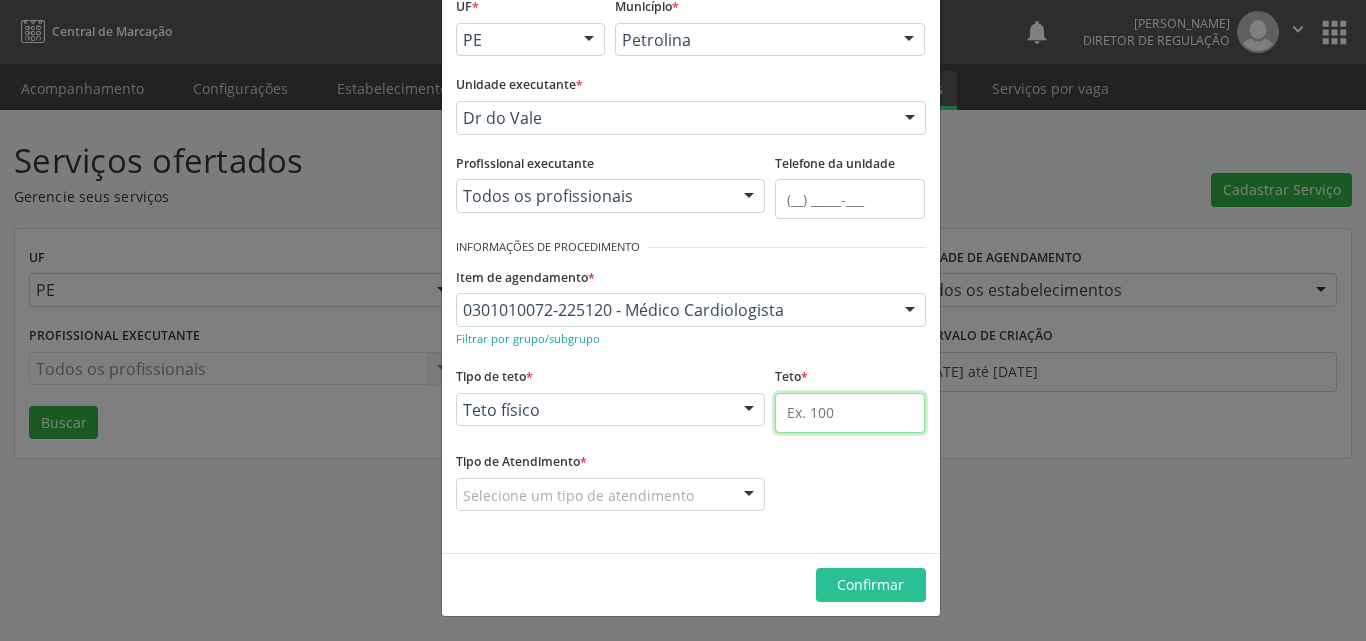 click at bounding box center [850, 413] 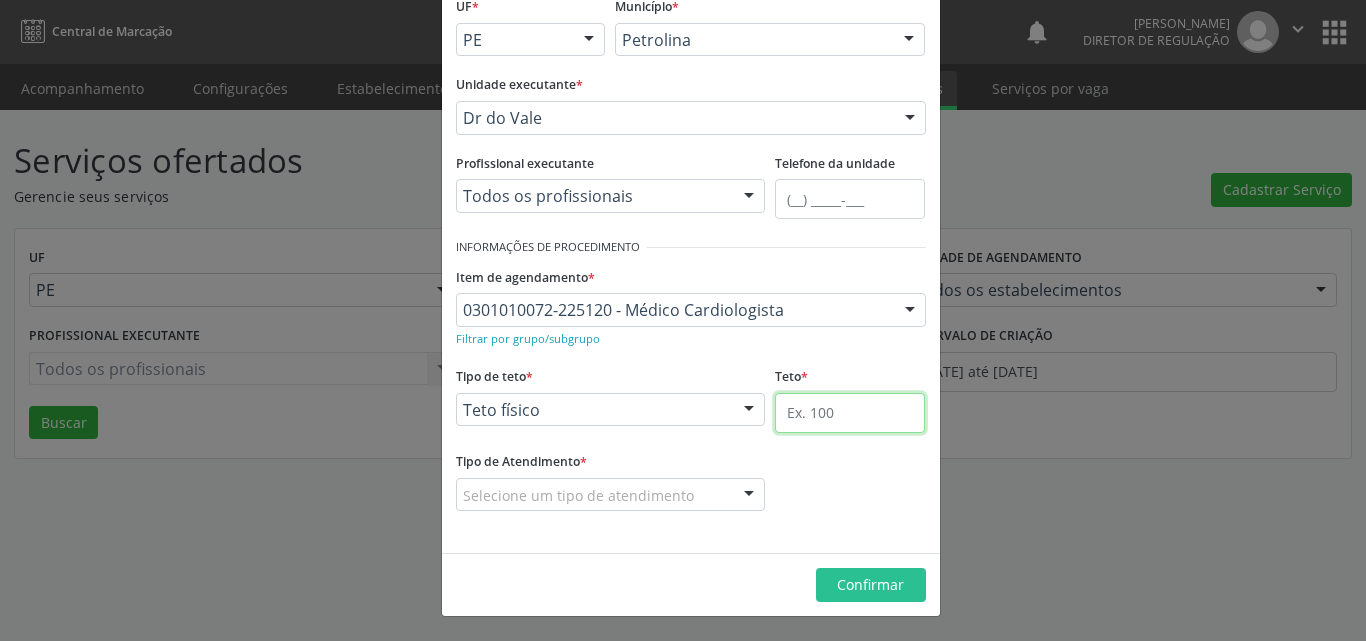 type on "1" 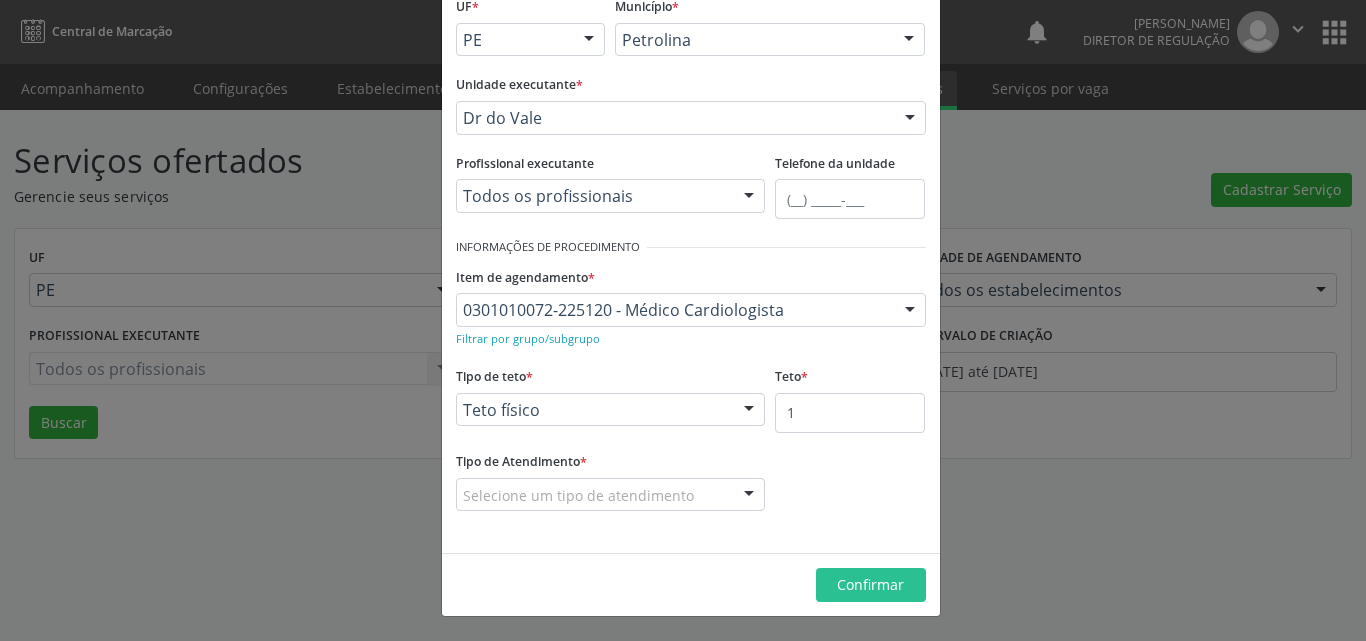 click on "Selecione um tipo de atendimento" at bounding box center (611, 495) 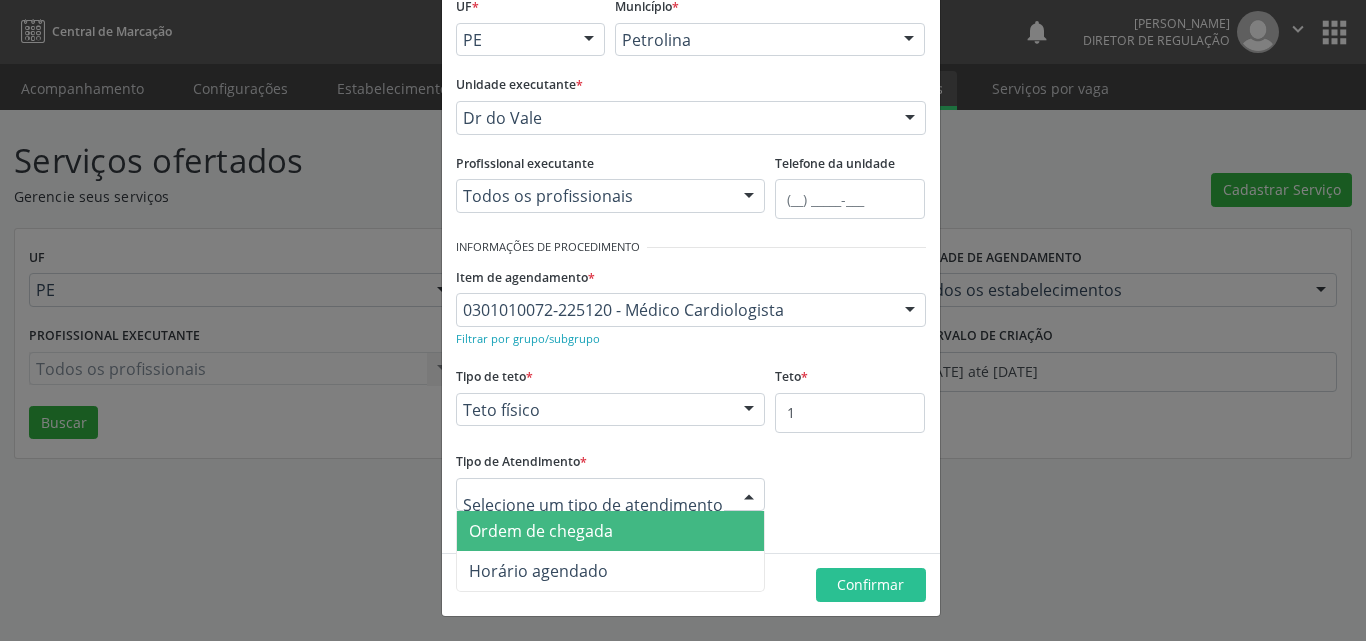 click on "Ordem de chegada" at bounding box center [611, 531] 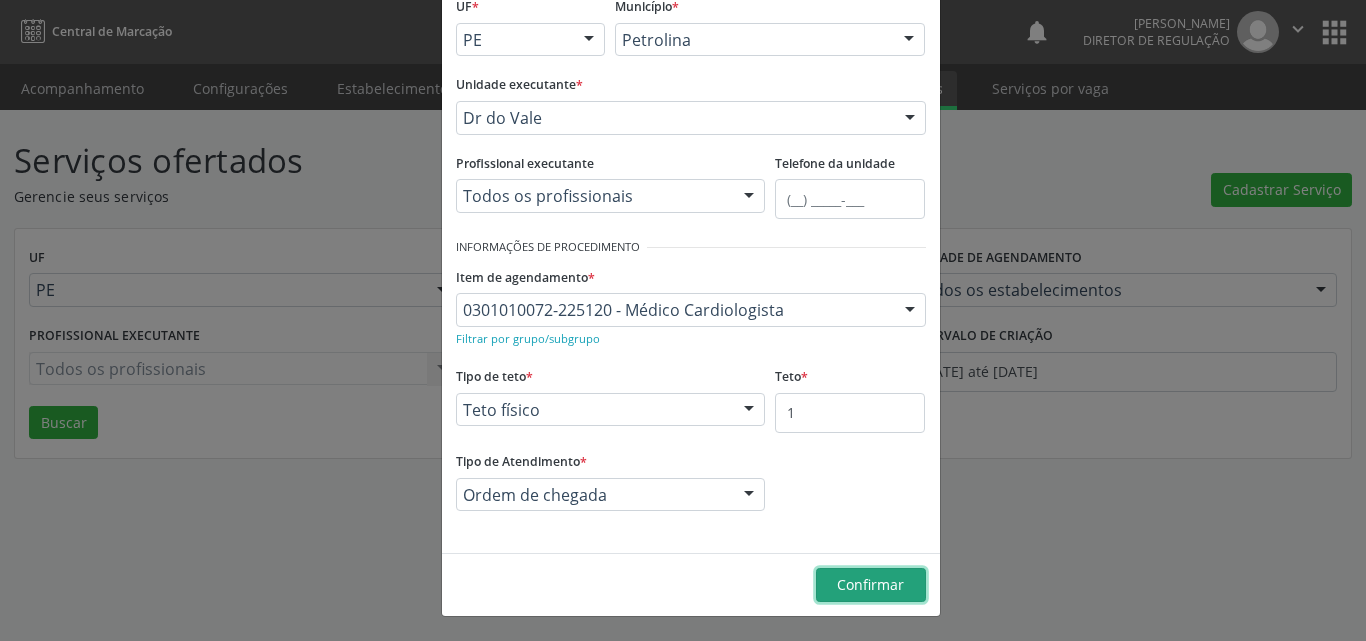 click on "Confirmar" at bounding box center (871, 585) 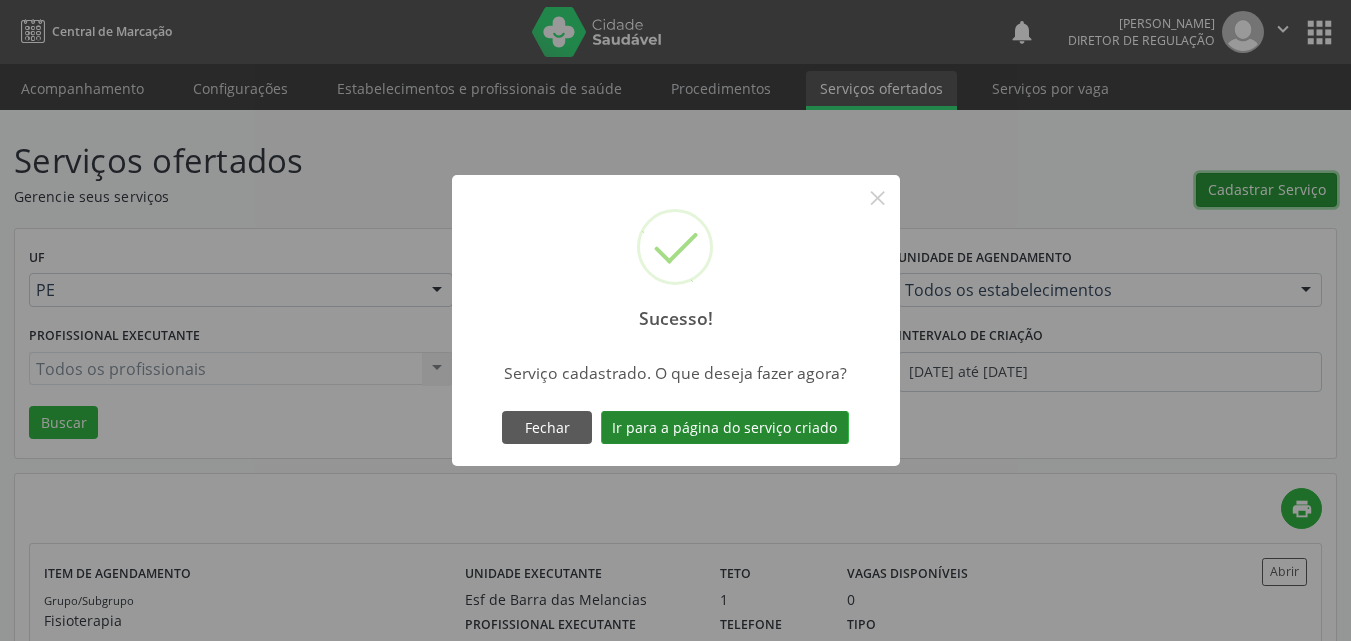 click on "Ir para a página do serviço criado" at bounding box center (725, 428) 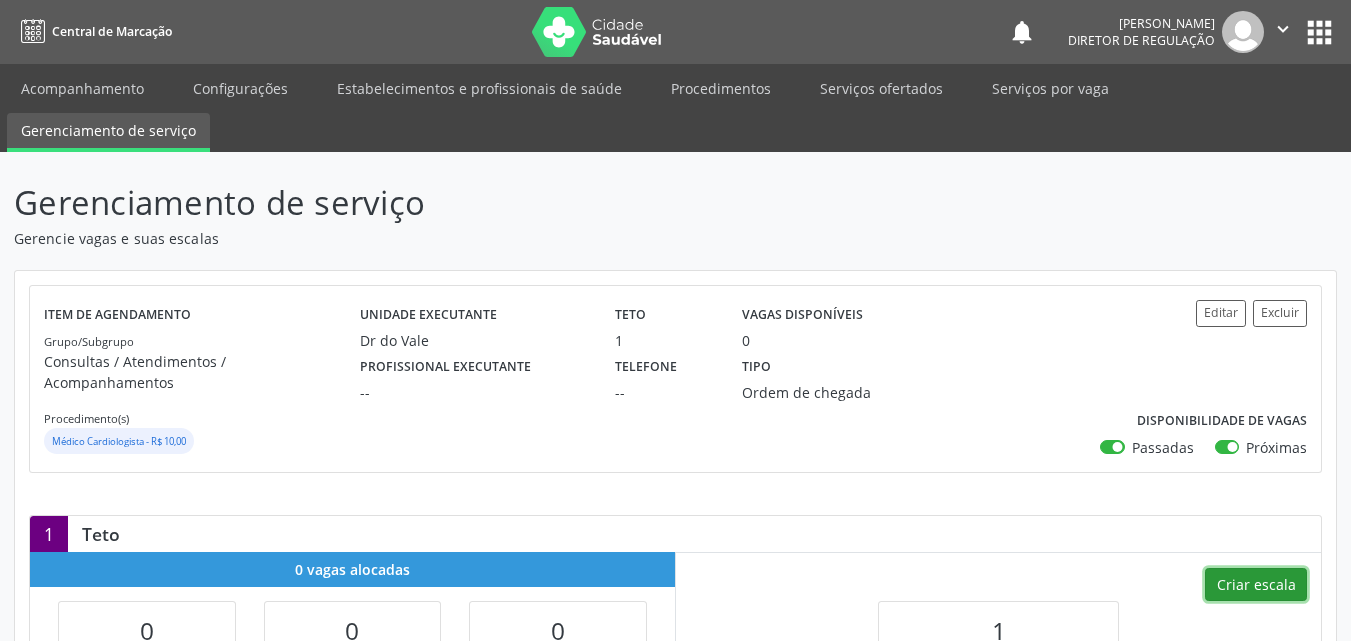 click on "Criar escala" at bounding box center (1256, 585) 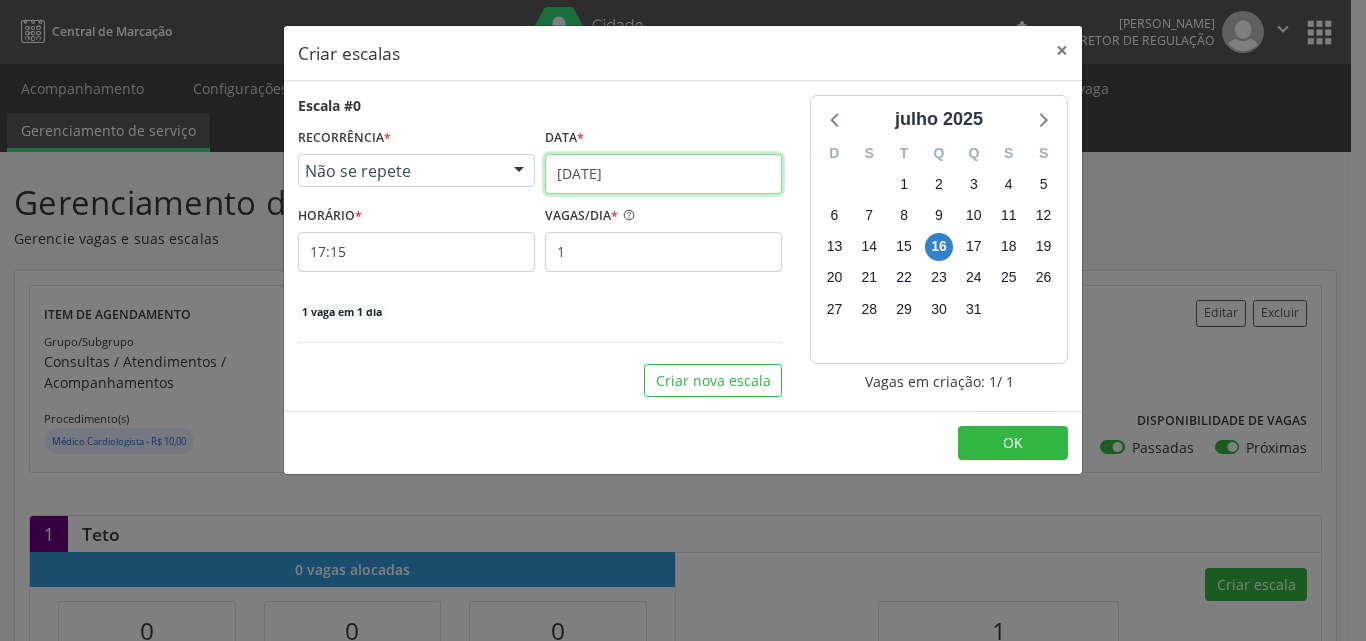 click on "[DATE]" at bounding box center (663, 174) 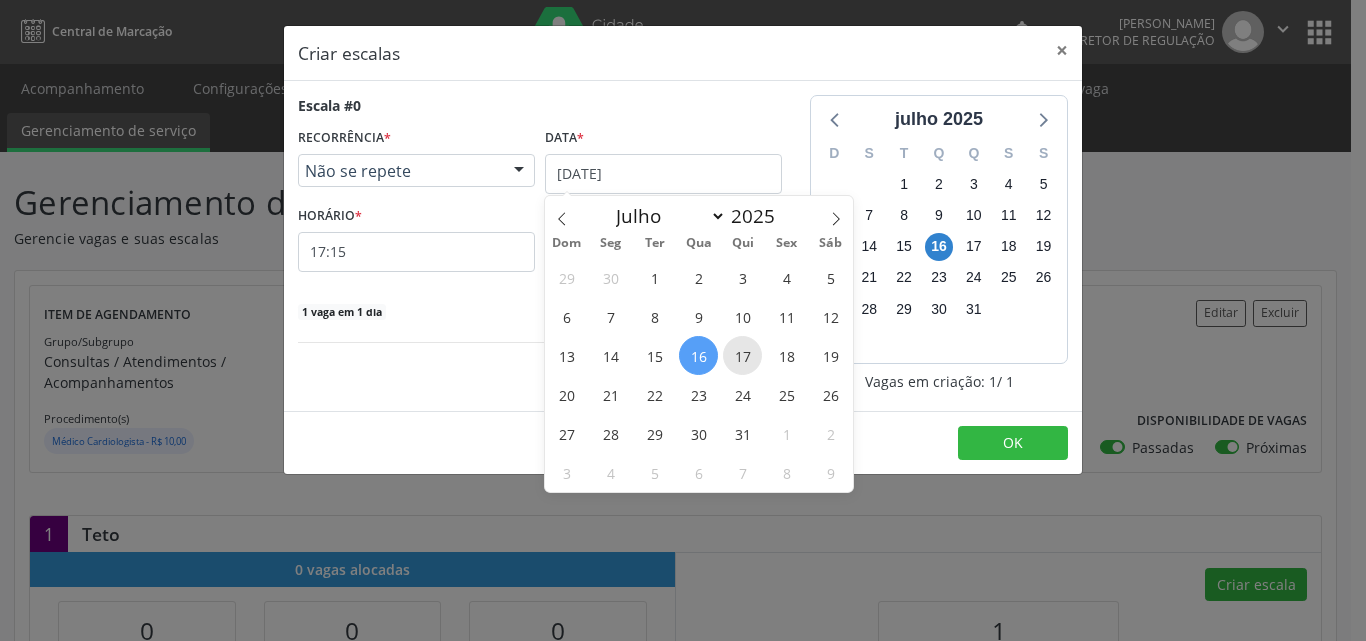 click on "17" at bounding box center (742, 355) 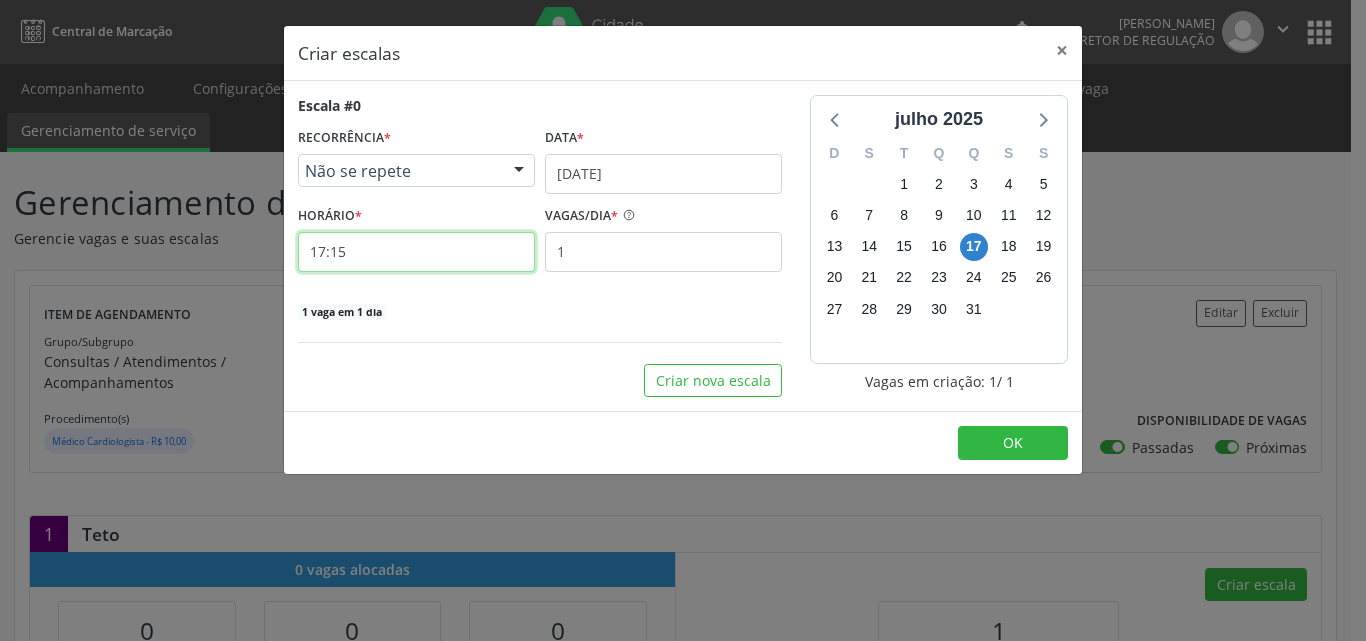 click on "17:15" at bounding box center [416, 252] 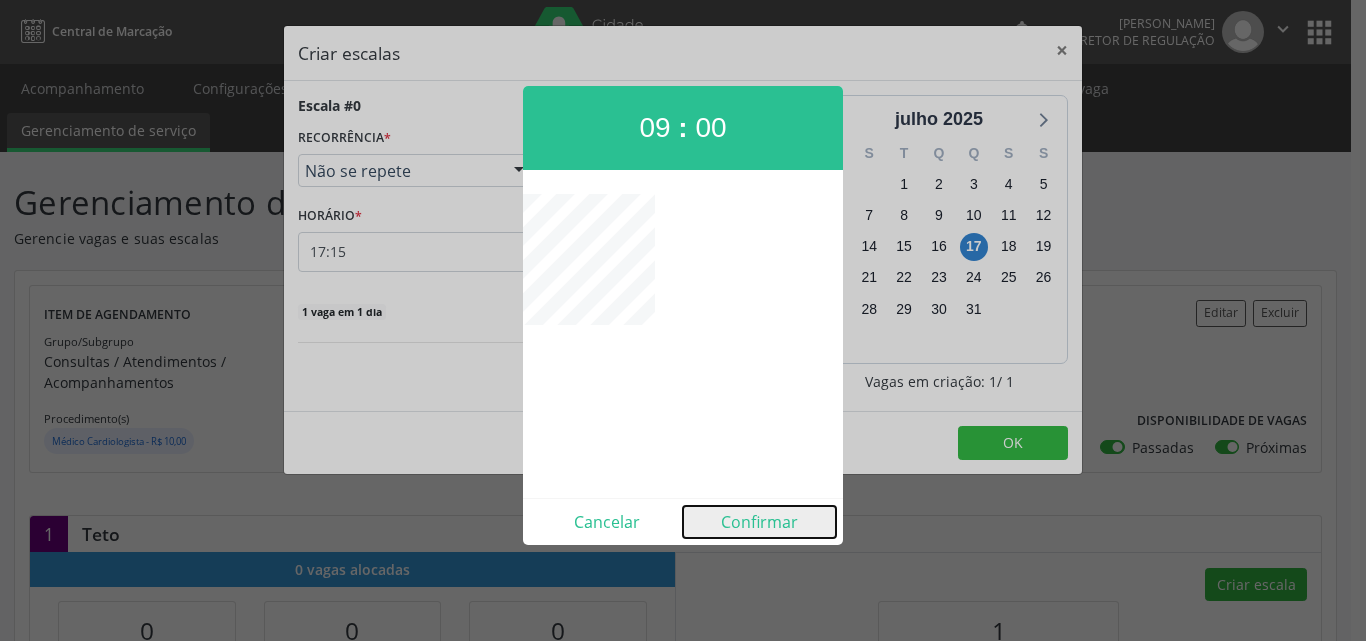 click on "Confirmar" at bounding box center [759, 522] 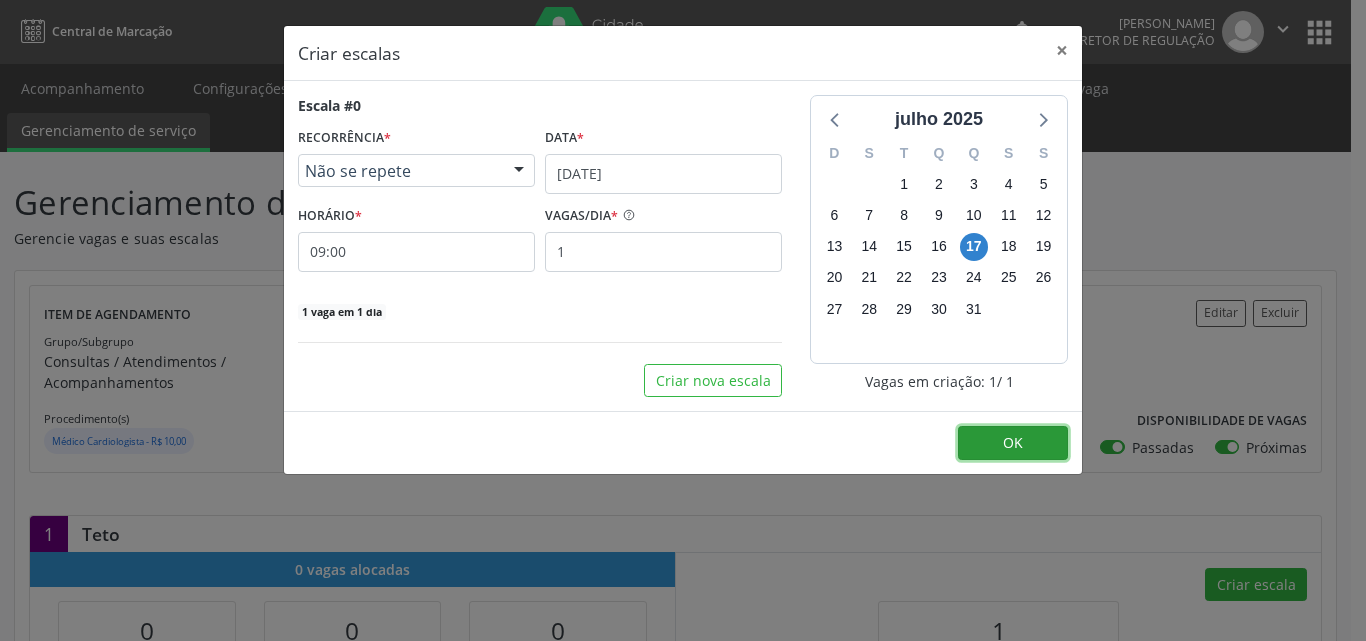 click on "OK" at bounding box center [1013, 442] 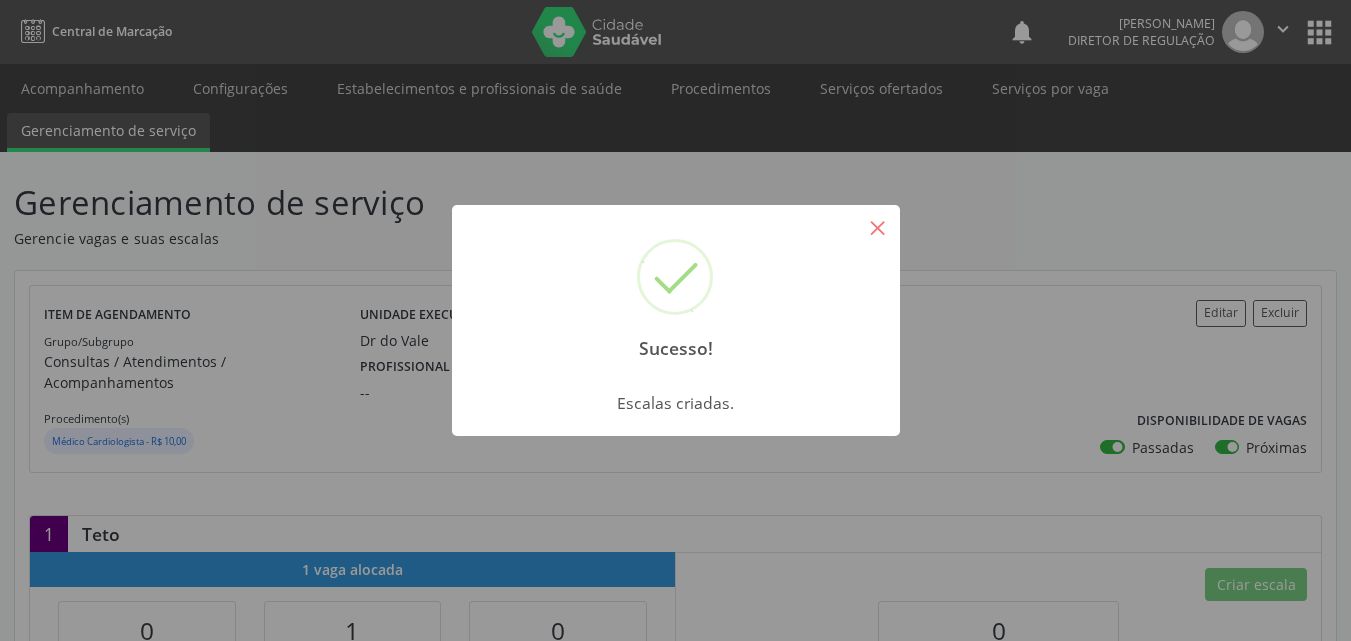click on "×" at bounding box center [878, 227] 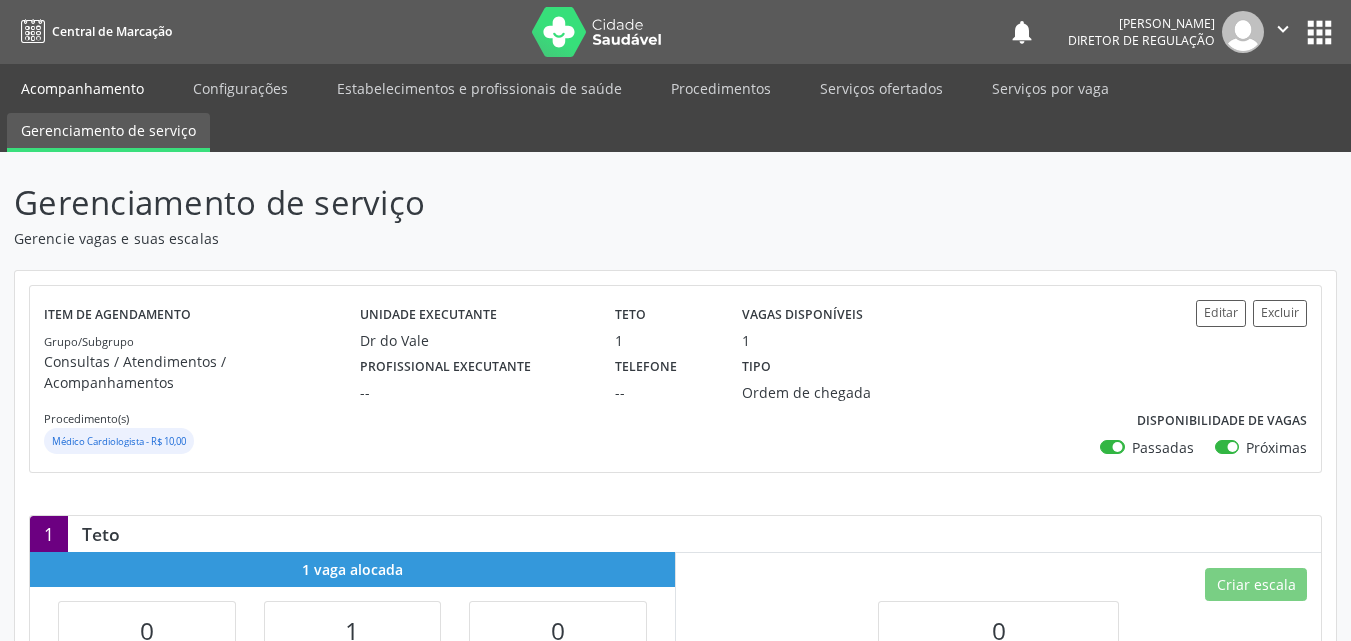 click on "Acompanhamento" at bounding box center (82, 88) 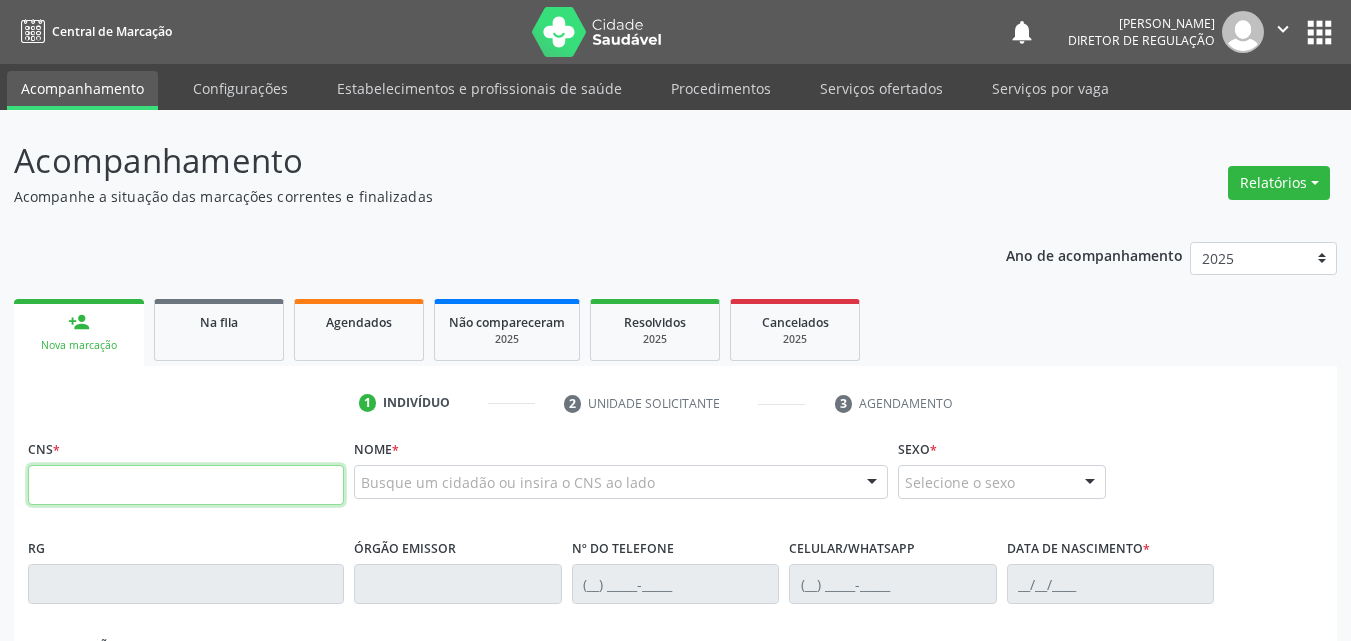 click at bounding box center [186, 485] 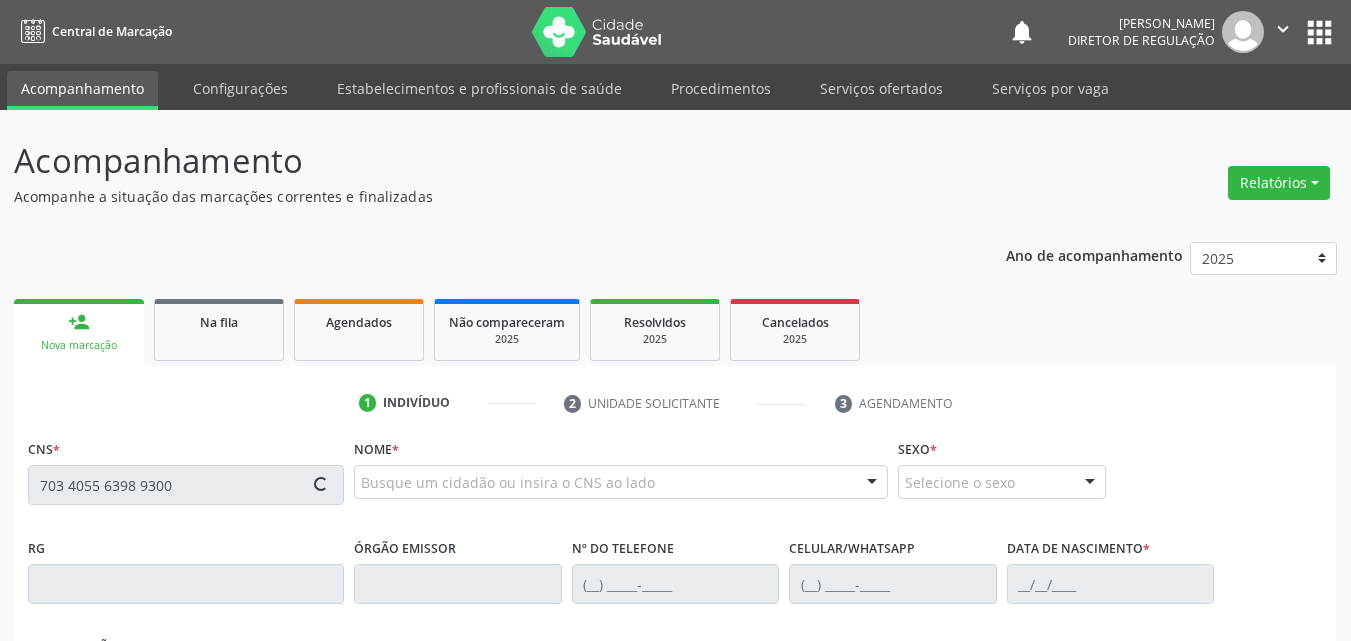 type on "703 4055 6398 9300" 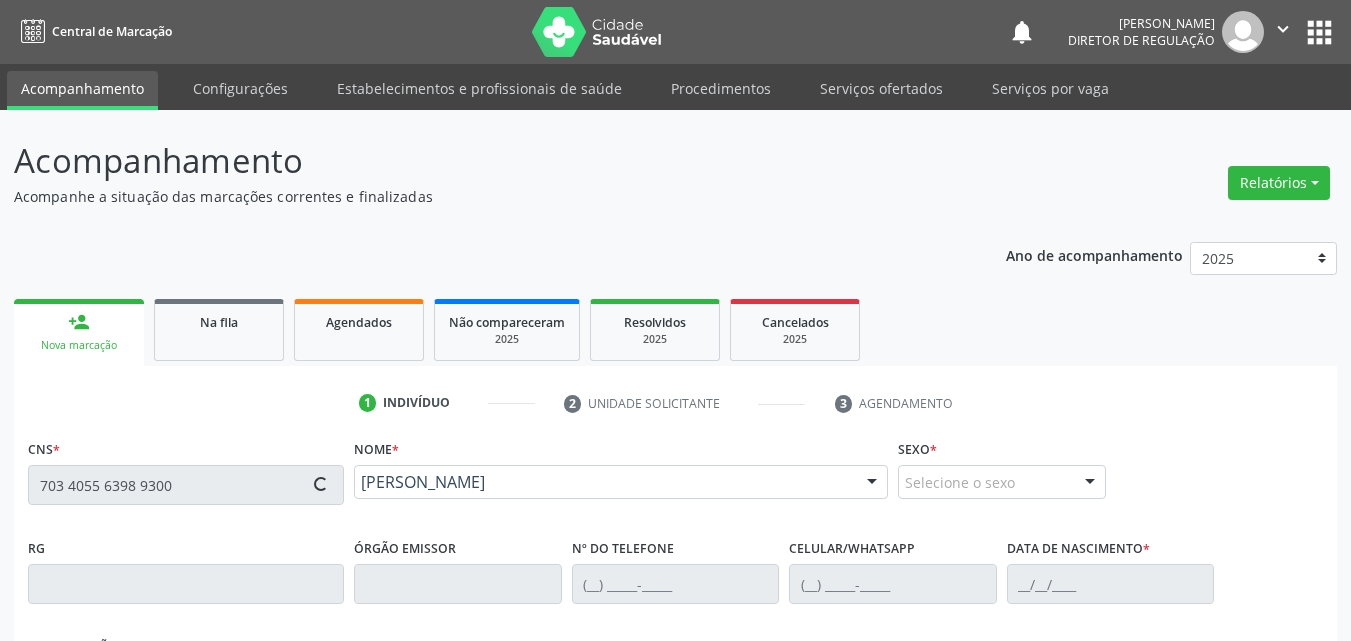 type on "[PHONE_NUMBER]" 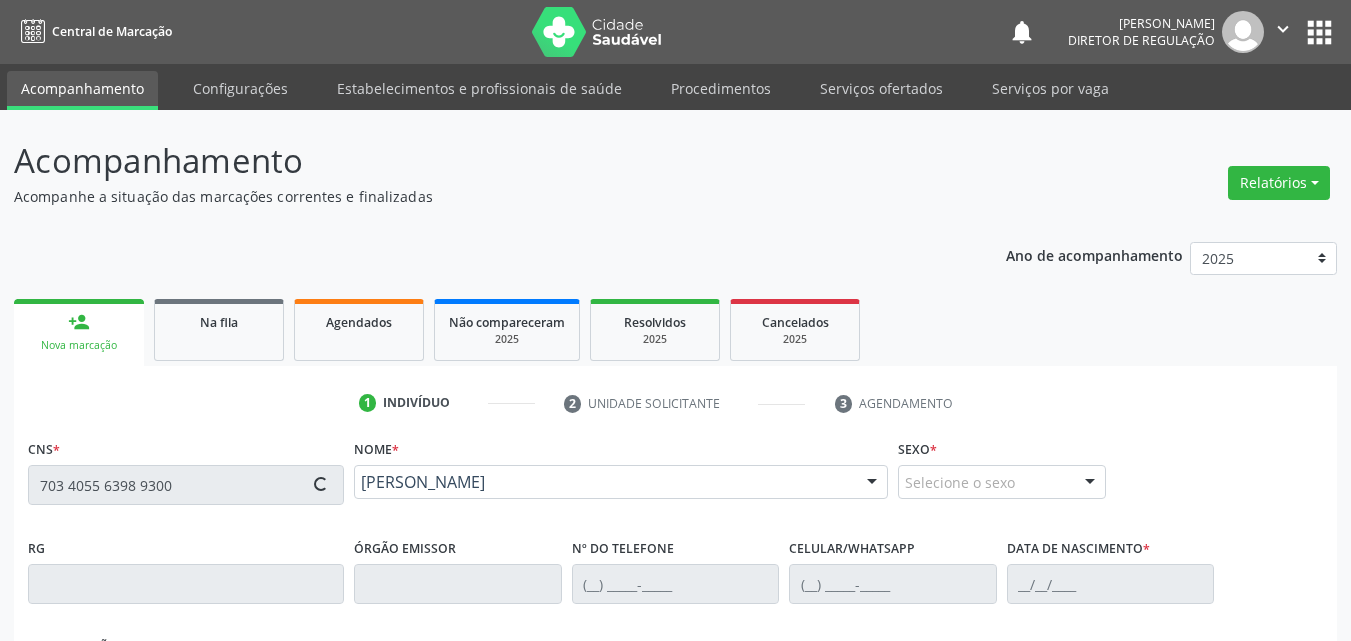 type on "[PHONE_NUMBER]" 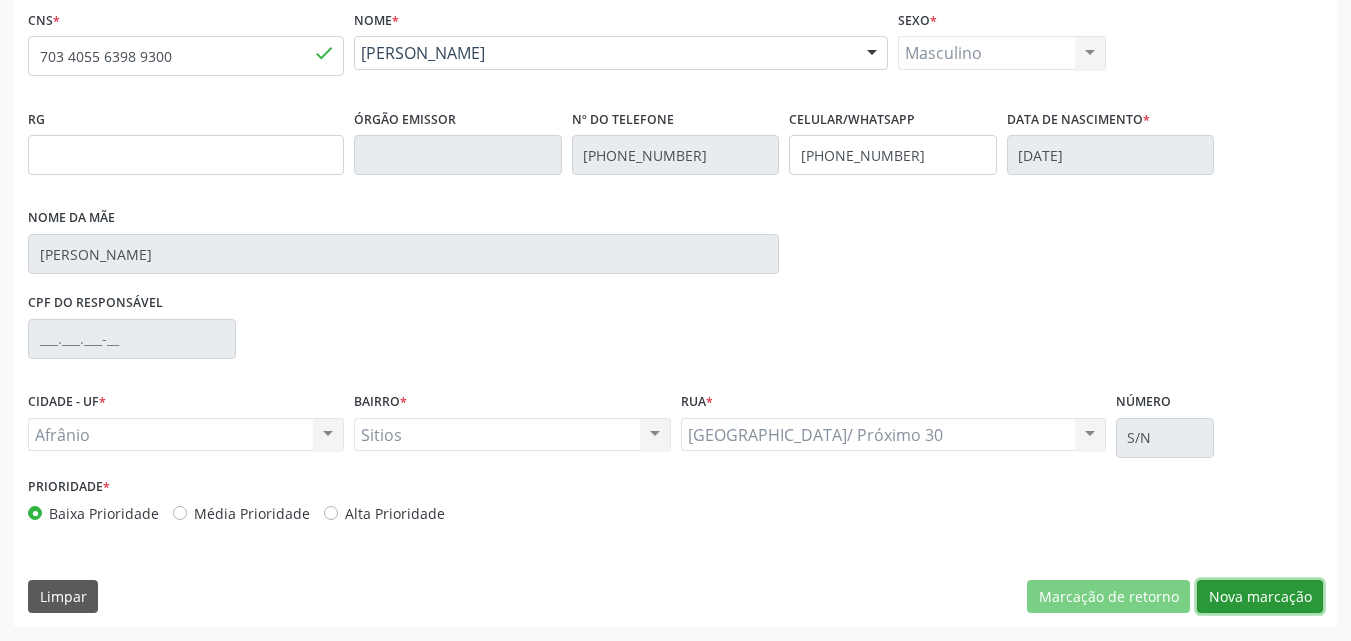 click on "Nova marcação" at bounding box center (1260, 597) 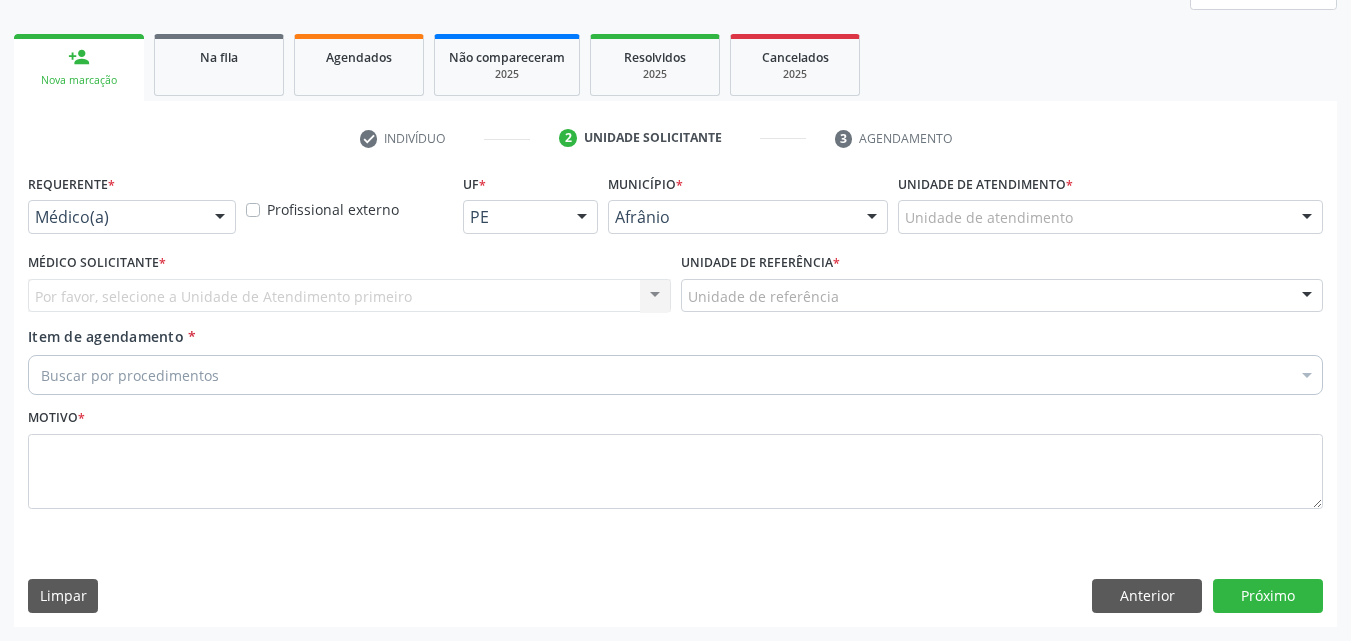 scroll, scrollTop: 265, scrollLeft: 0, axis: vertical 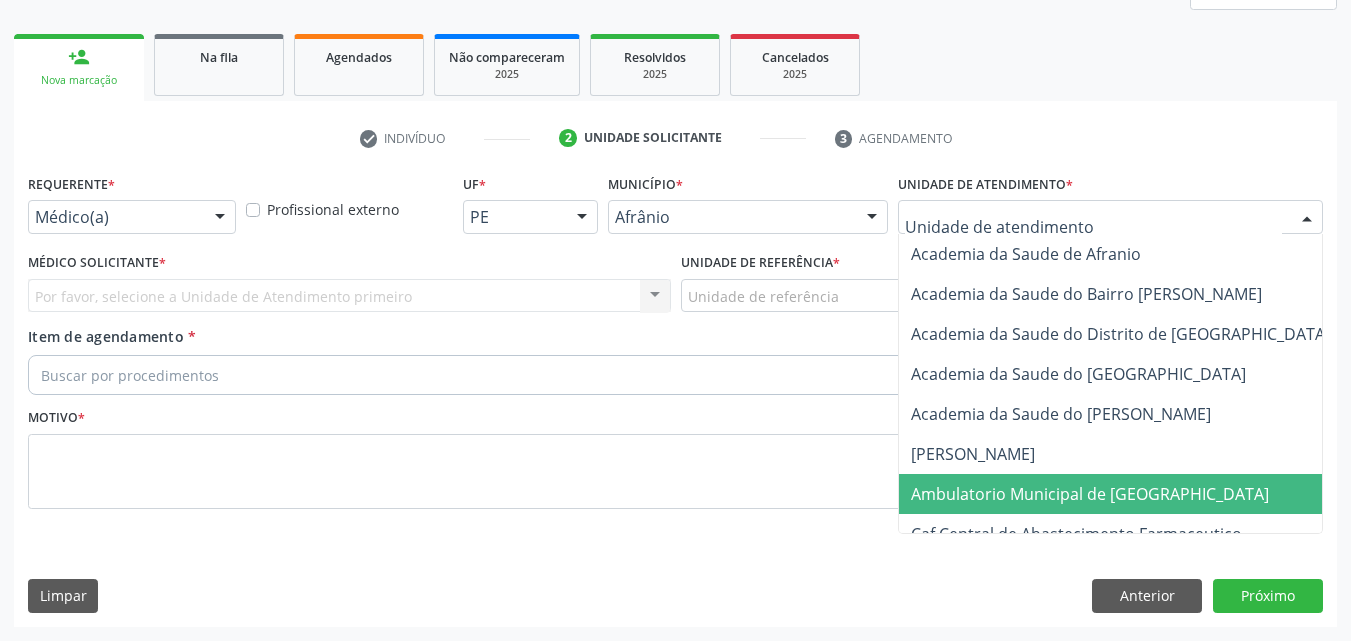 click on "Ambulatorio Municipal de [GEOGRAPHIC_DATA]" at bounding box center [1090, 494] 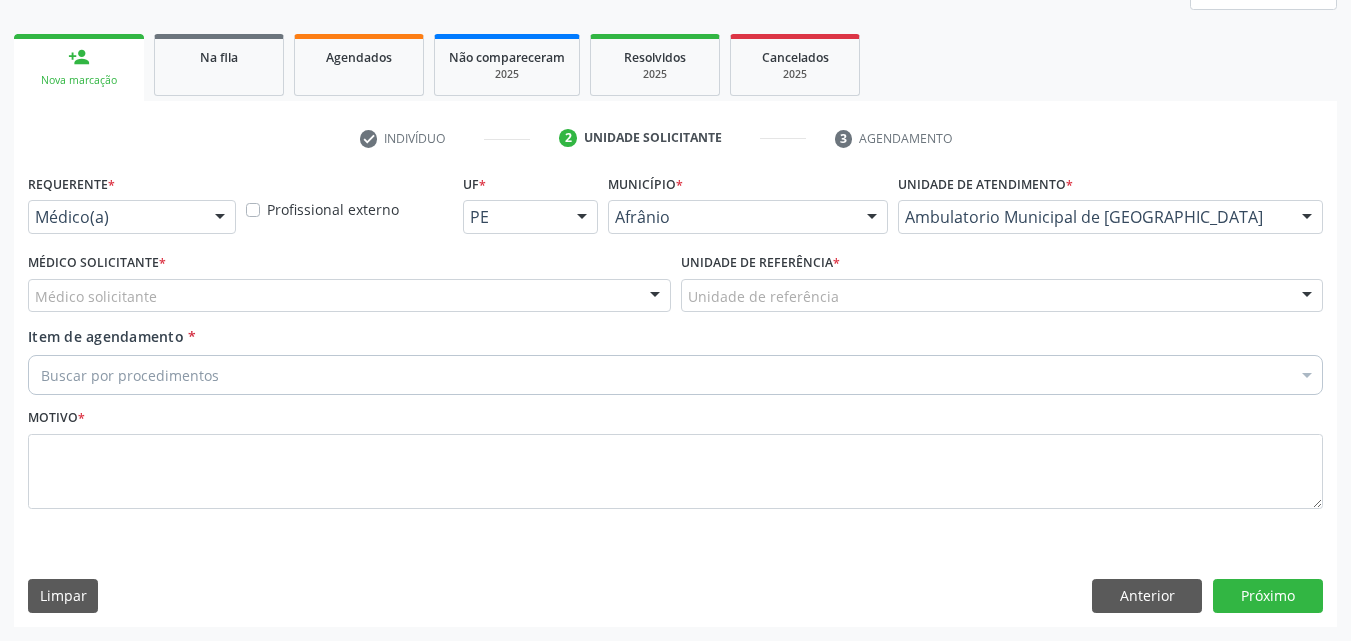 click on "Unidade de referência" at bounding box center (1002, 296) 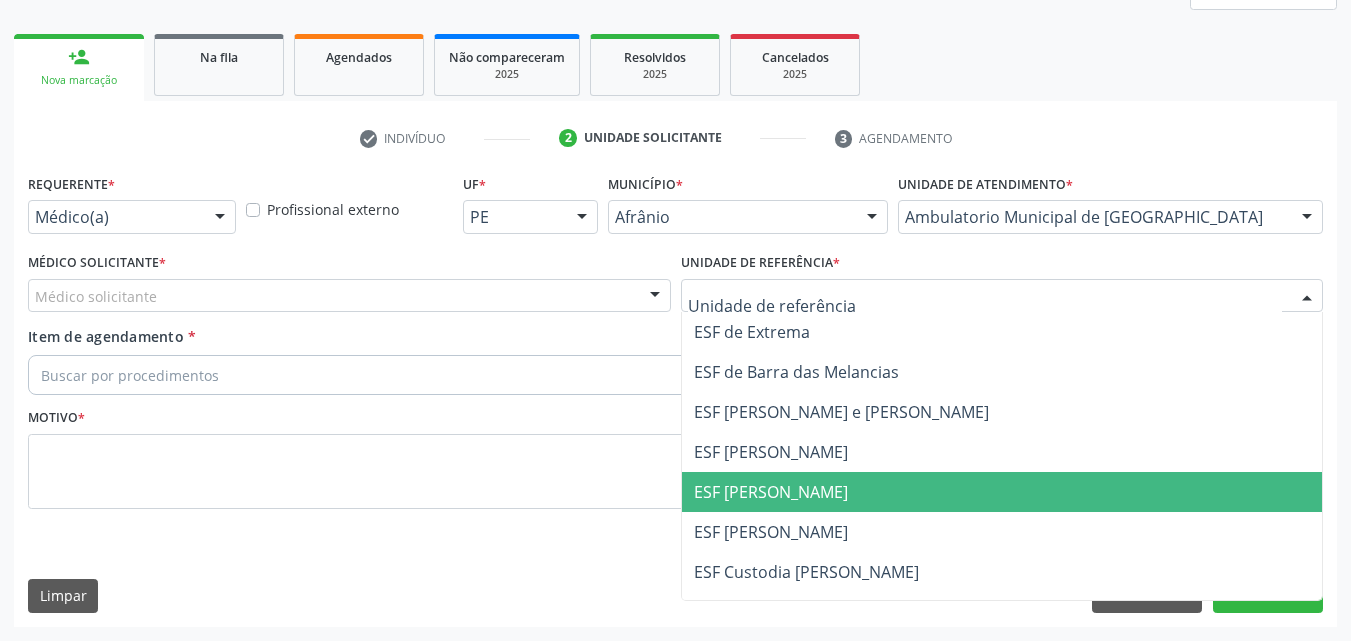 click on "ESF [PERSON_NAME]" at bounding box center [771, 492] 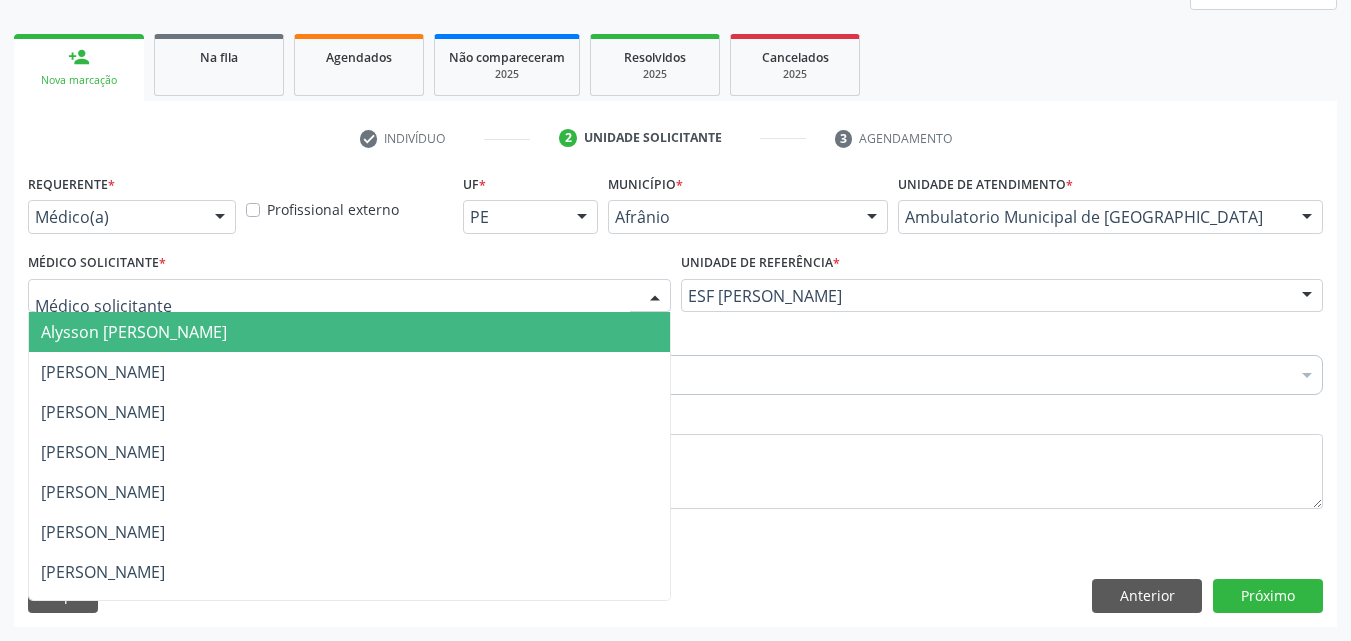 click at bounding box center [349, 296] 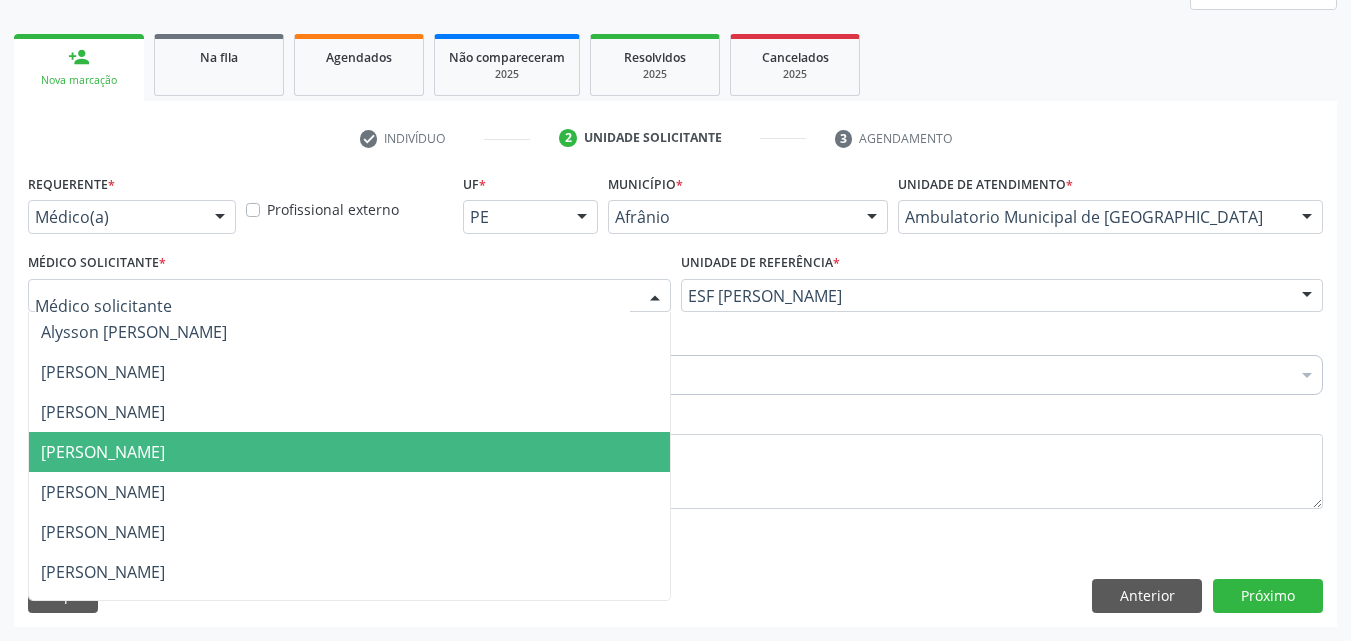 click on "[PERSON_NAME]" at bounding box center (349, 452) 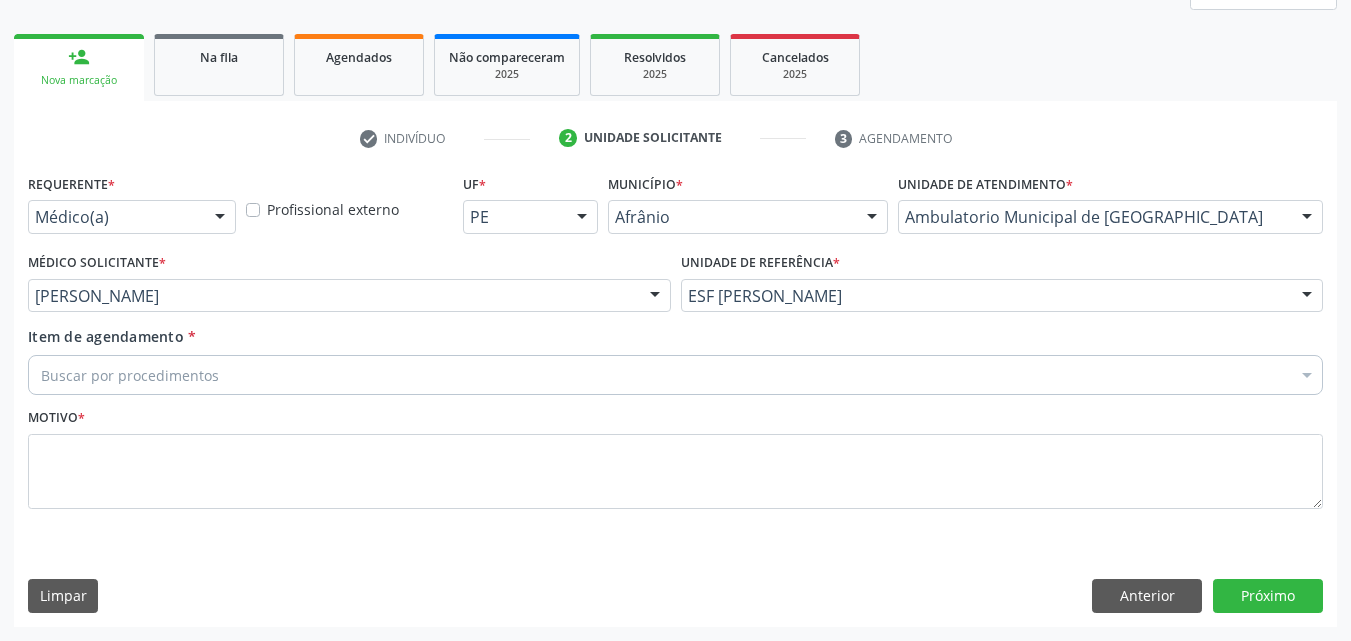 click on "Buscar por procedimentos" at bounding box center (675, 375) 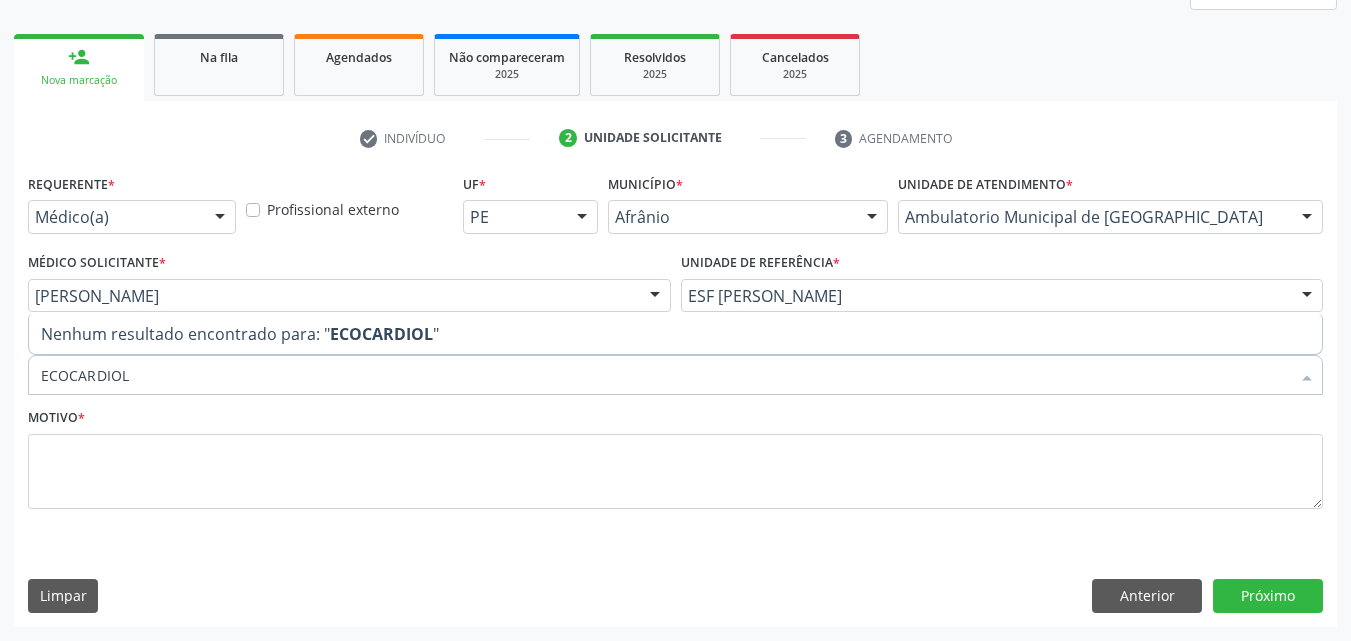 type on "ECOCARDIO" 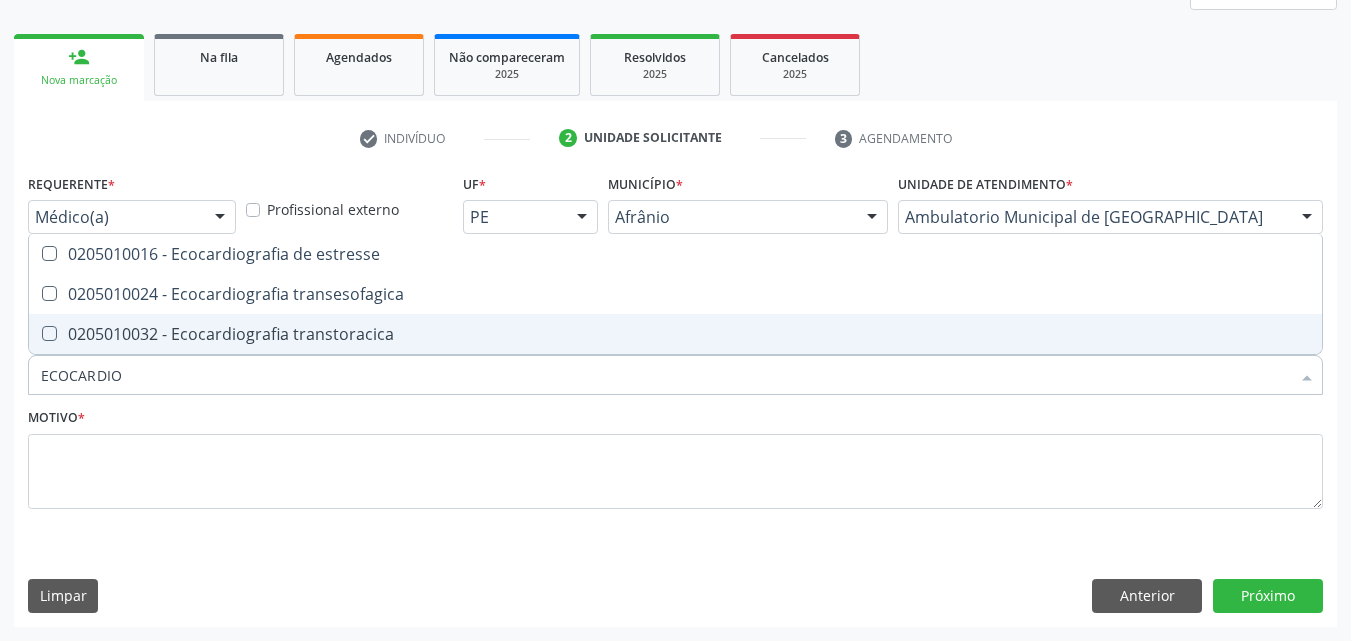 click on "0205010032 - Ecocardiografia transtoracica" at bounding box center [675, 334] 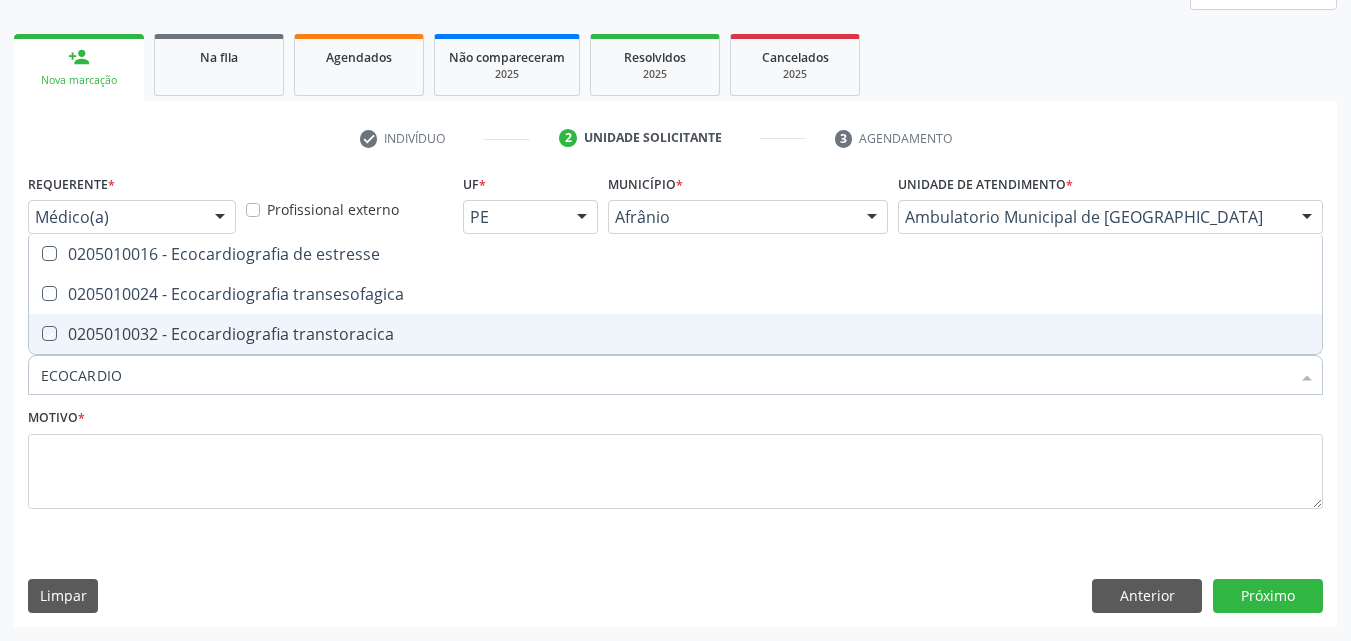 checkbox on "true" 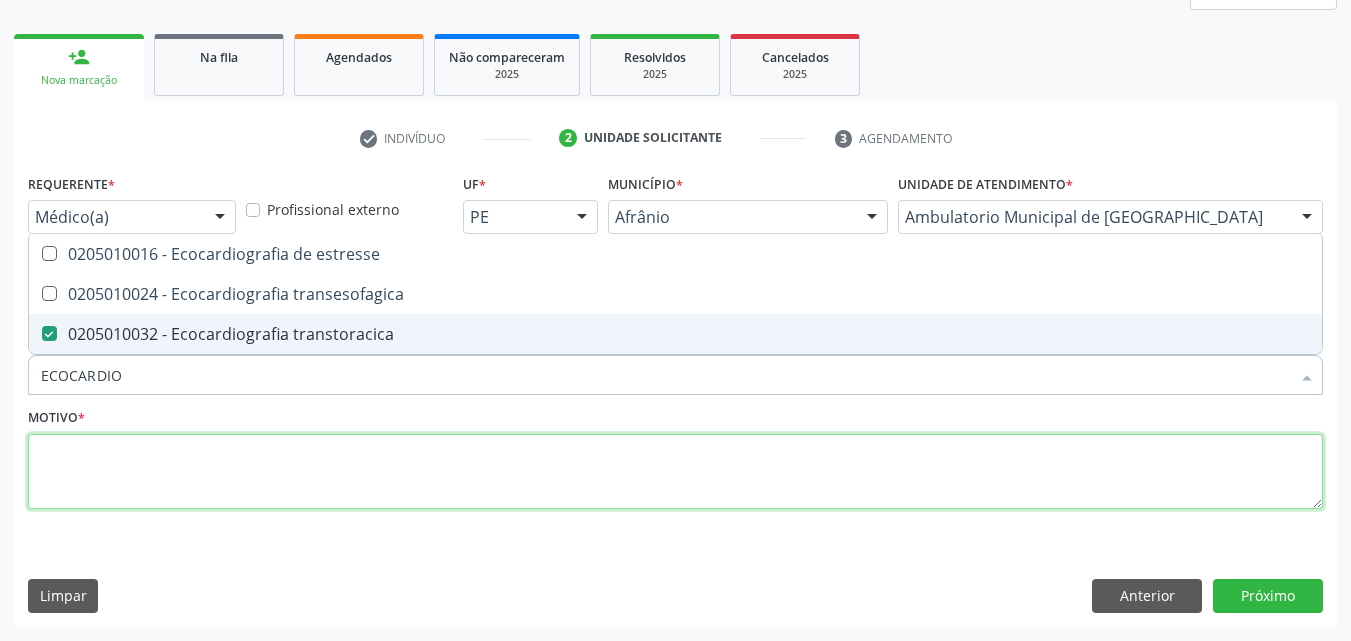 click at bounding box center [675, 472] 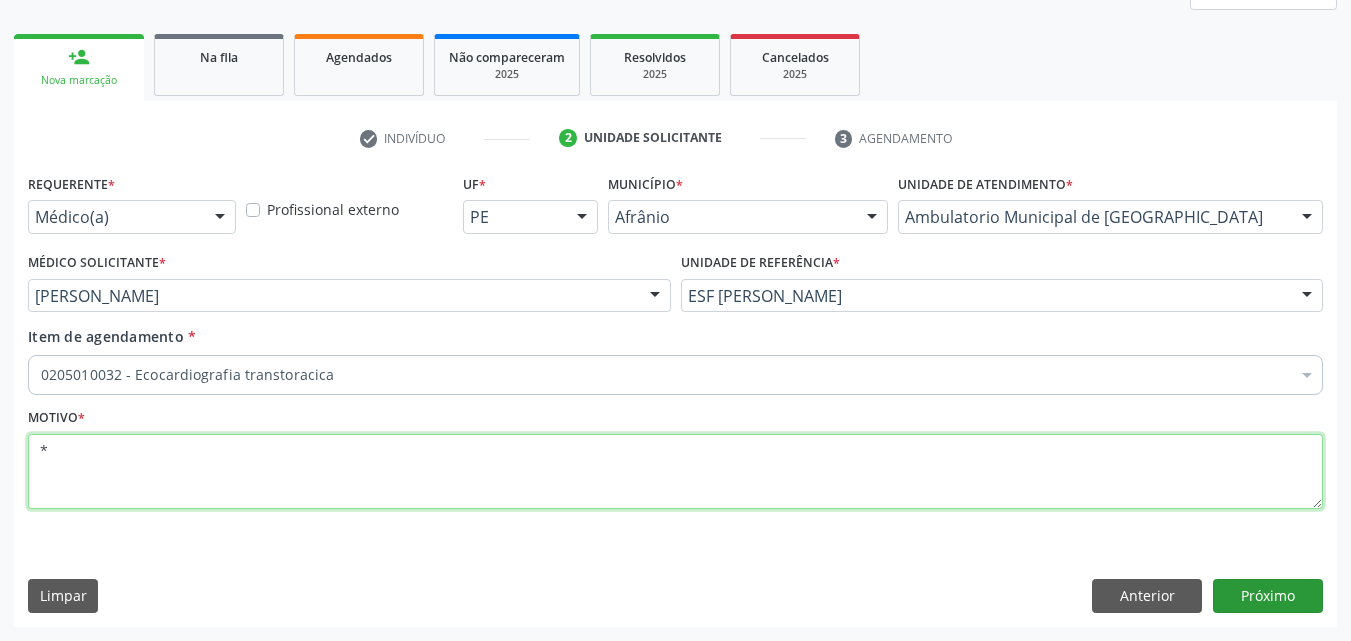 type on "*" 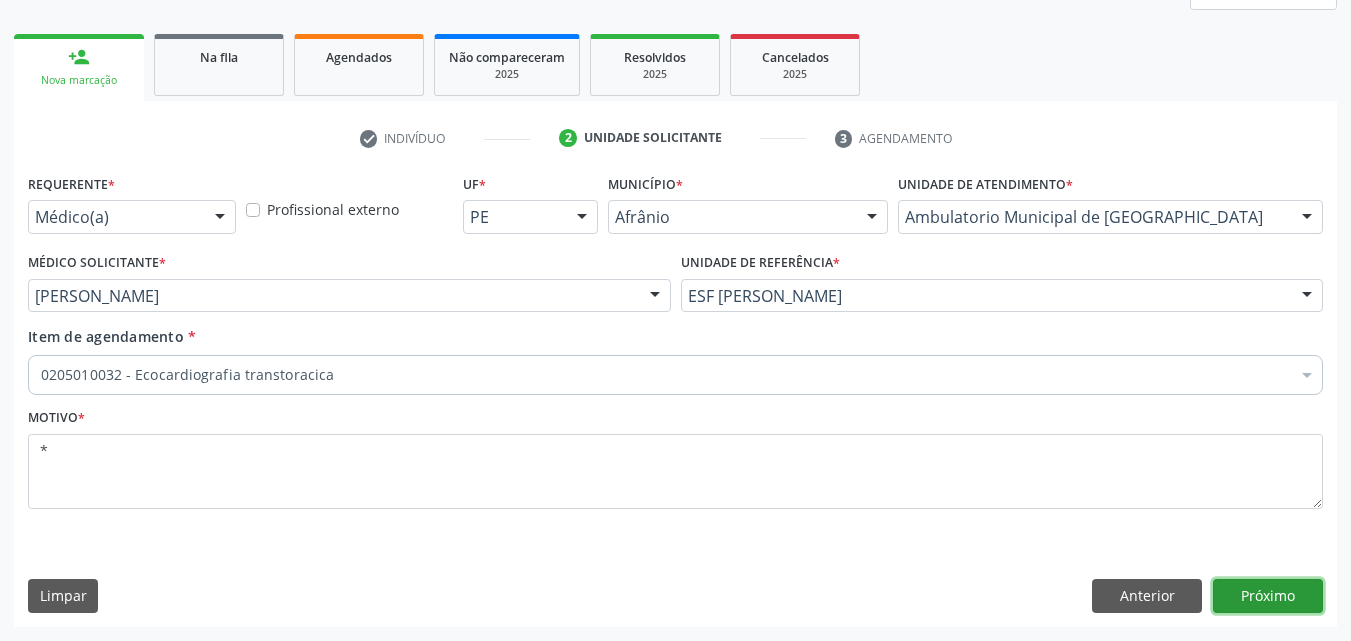 click on "Próximo" at bounding box center (1268, 596) 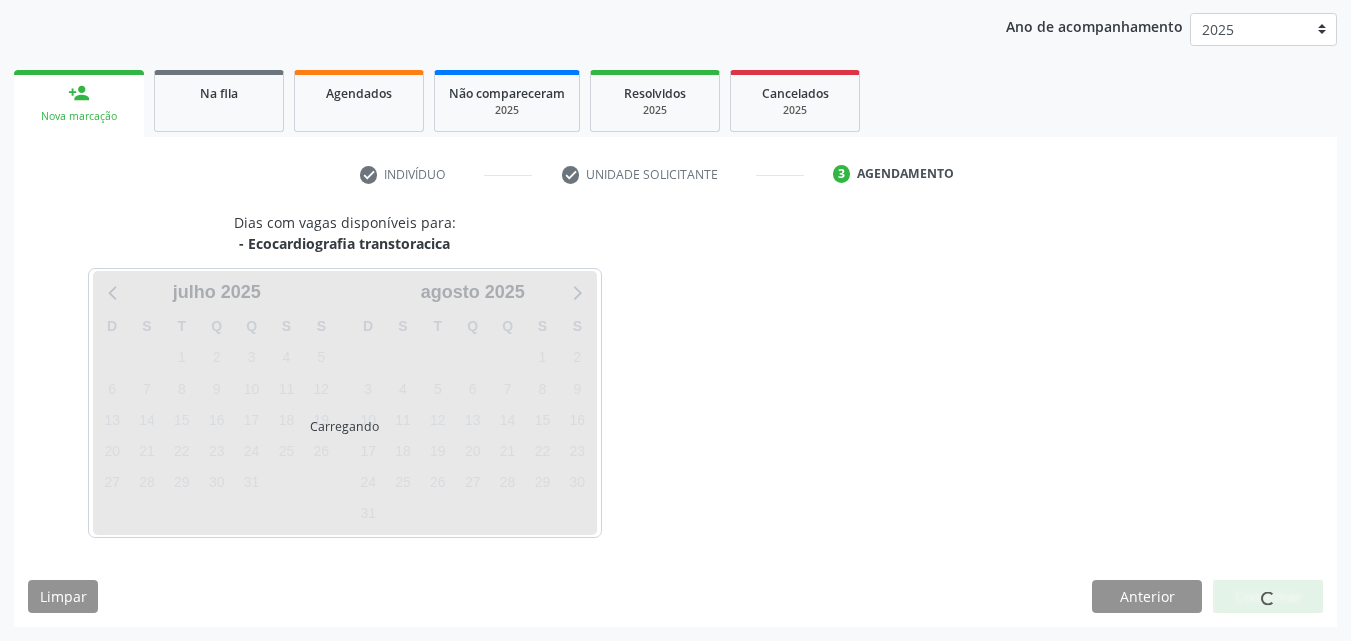 scroll, scrollTop: 229, scrollLeft: 0, axis: vertical 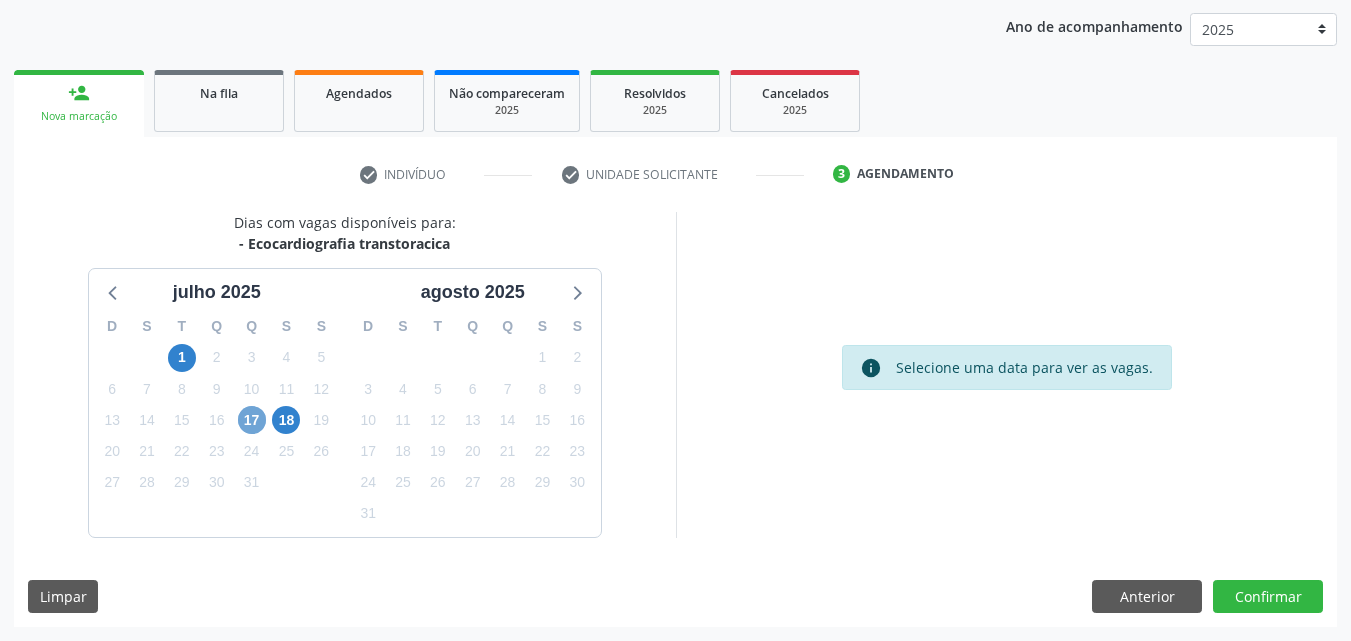 click on "17" at bounding box center [252, 420] 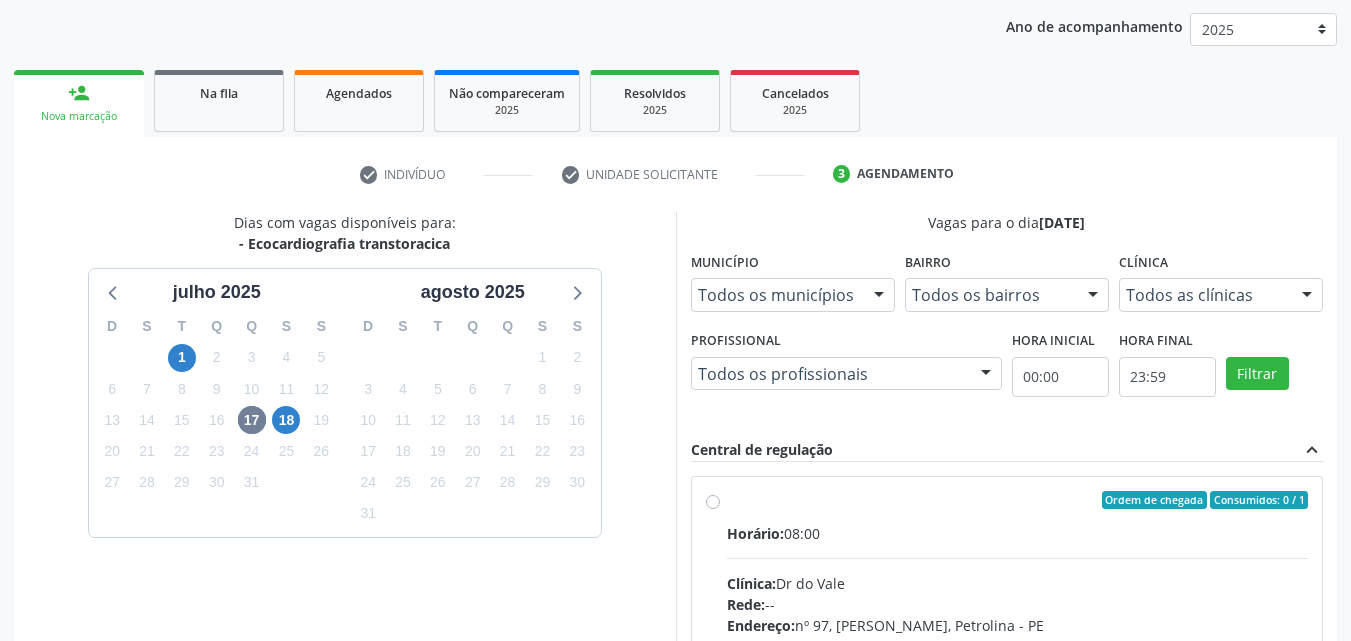 click on "Ordem de chegada
Consumidos: 0 / 1" at bounding box center [1018, 500] 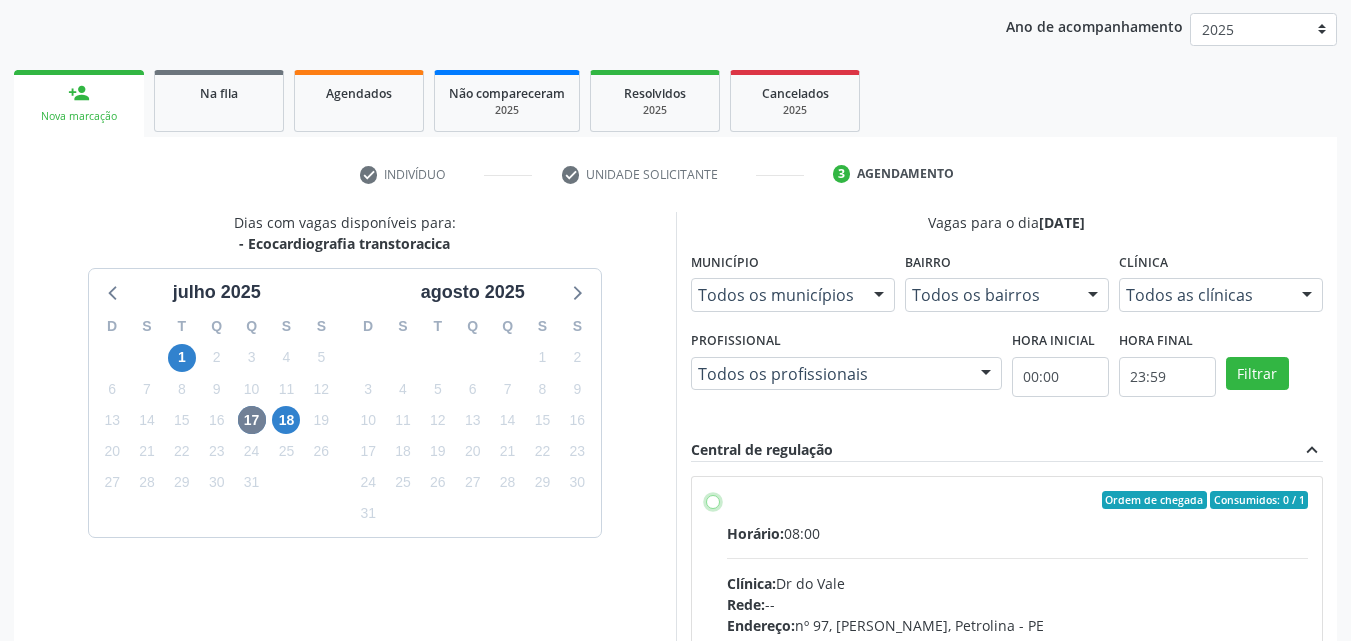 click on "Ordem de chegada
Consumidos: 0 / 1
Horário:   08:00
Clínica:  Dr do Vale
Rede:
--
Endereço:   [STREET_ADDRESS][PERSON_NAME]
Telefone:   [PHONE_NUMBER]
Profissional:
--
Informações adicionais sobre o atendimento
Idade de atendimento:
Sem restrição
Gênero(s) atendido(s):
Sem restrição
Informações adicionais:
--" at bounding box center (713, 500) 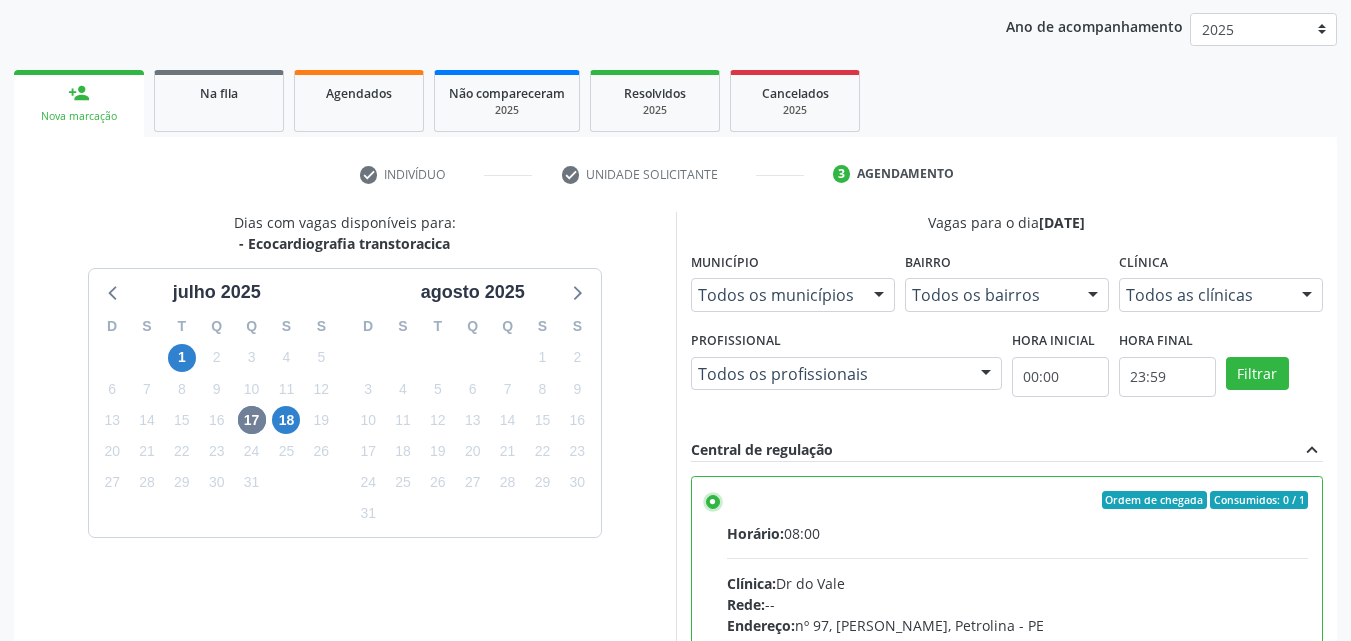 scroll, scrollTop: 99, scrollLeft: 0, axis: vertical 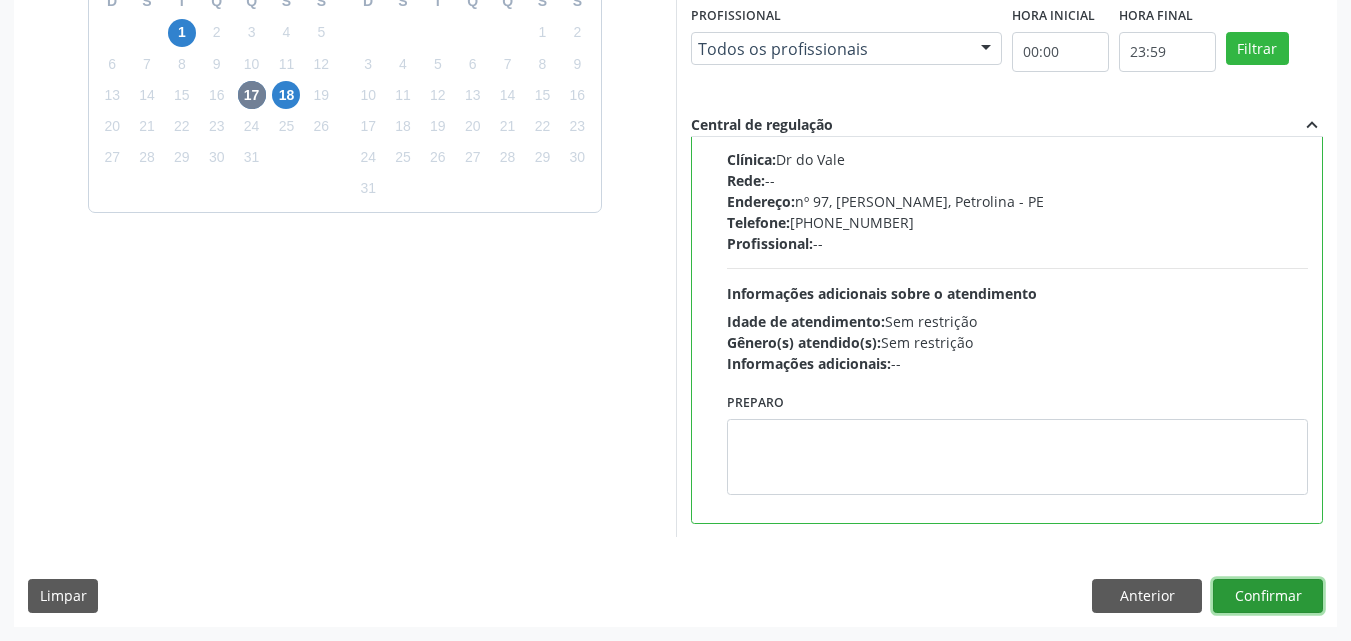 click on "Confirmar" at bounding box center [1268, 596] 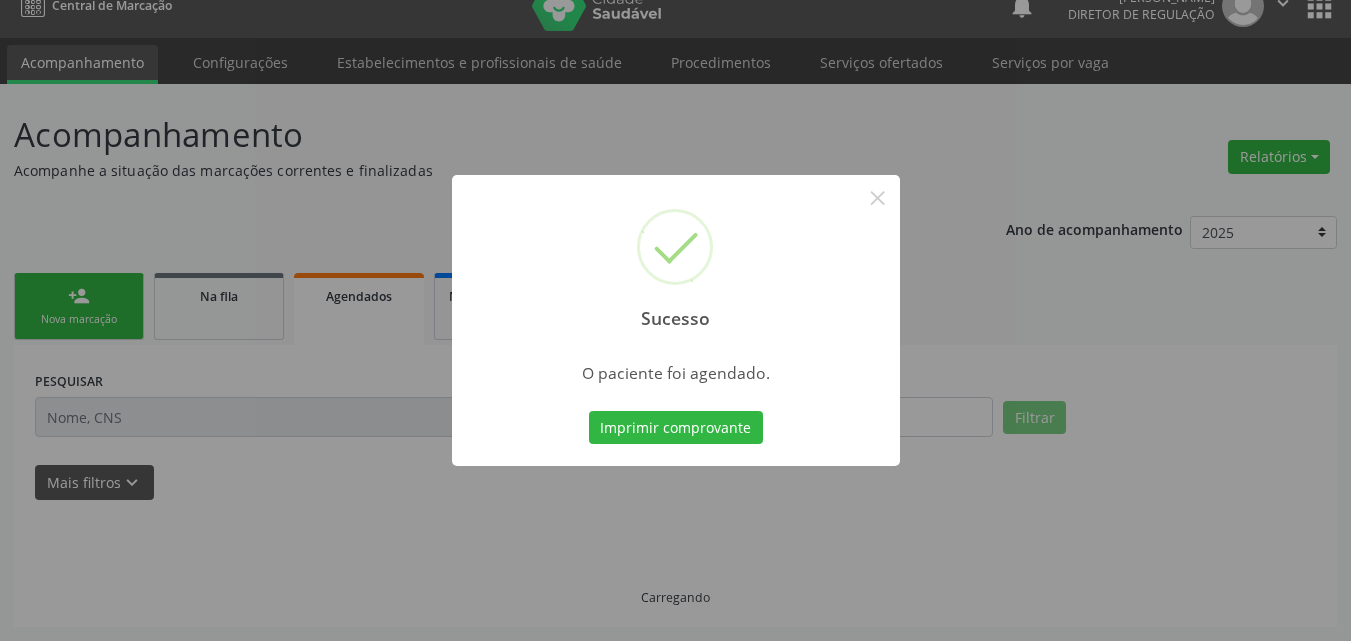 scroll, scrollTop: 26, scrollLeft: 0, axis: vertical 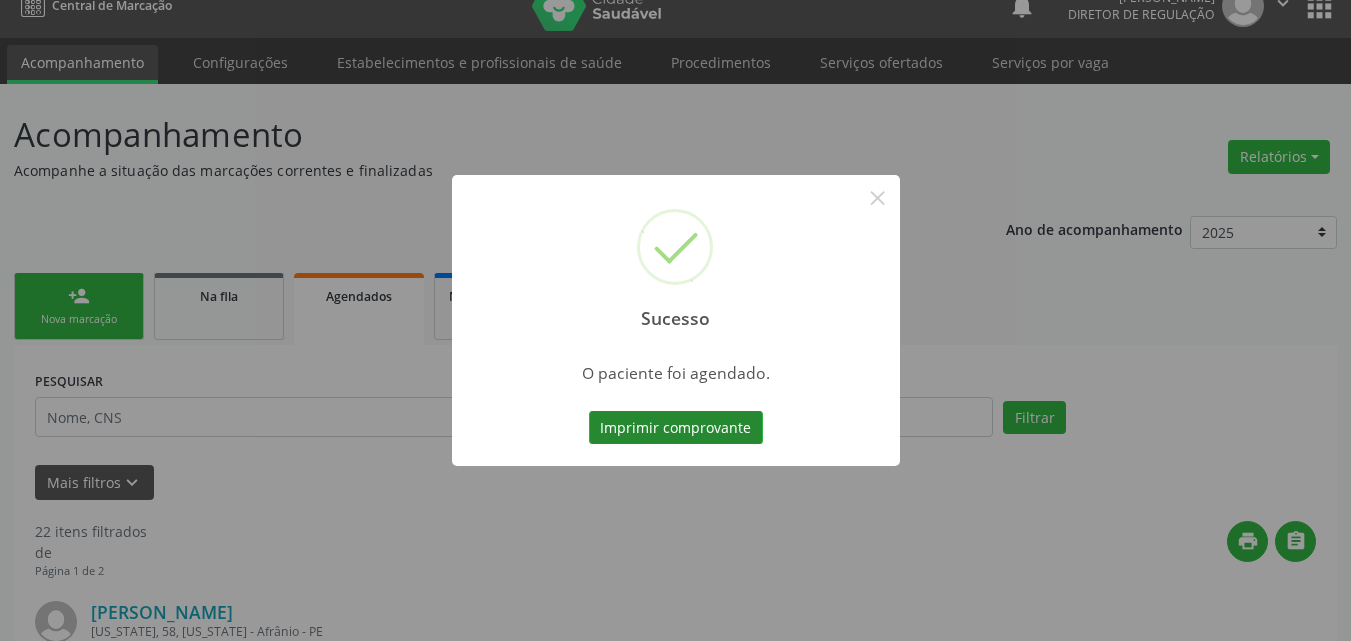 click on "Imprimir comprovante" at bounding box center (676, 428) 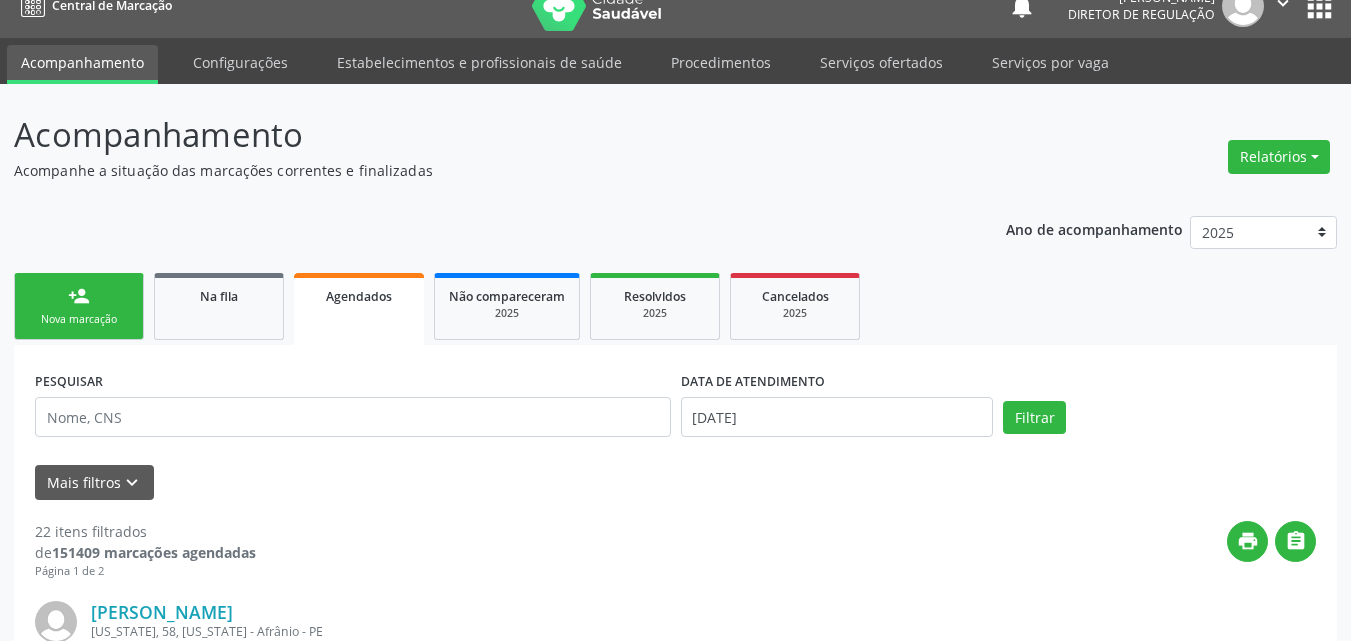 click on "Nova marcação" at bounding box center (79, 319) 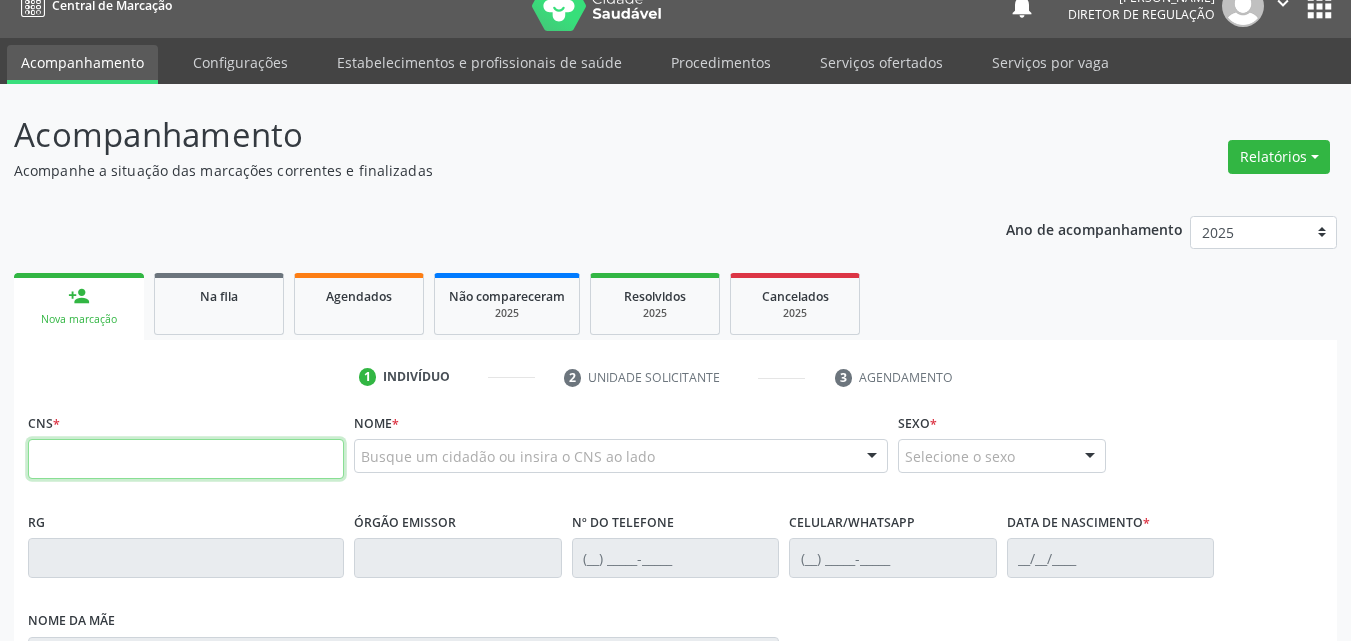 click at bounding box center (186, 459) 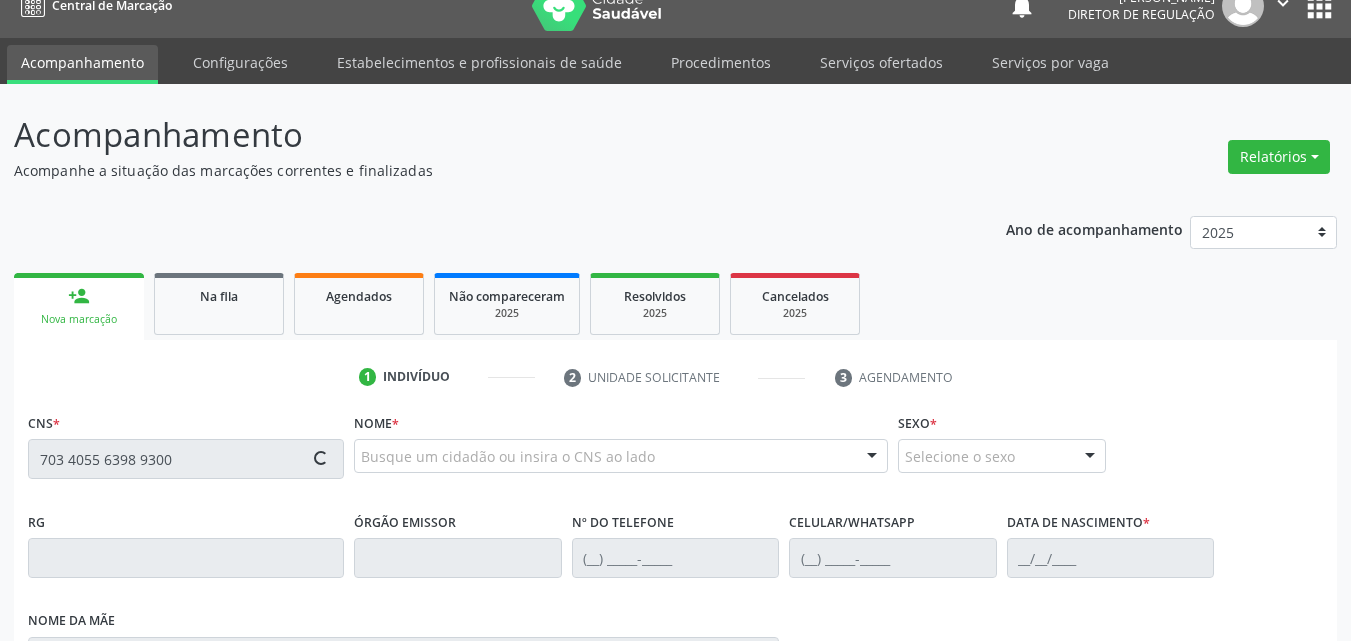 type on "703 4055 6398 9300" 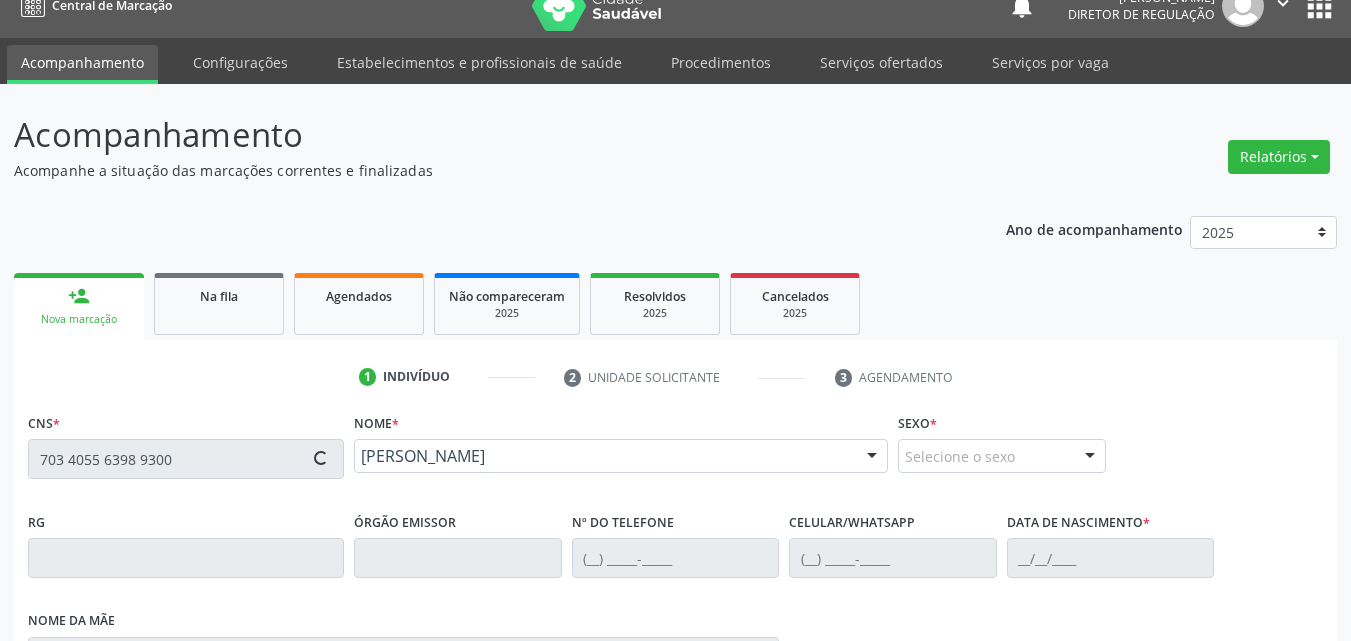type on "[PHONE_NUMBER]" 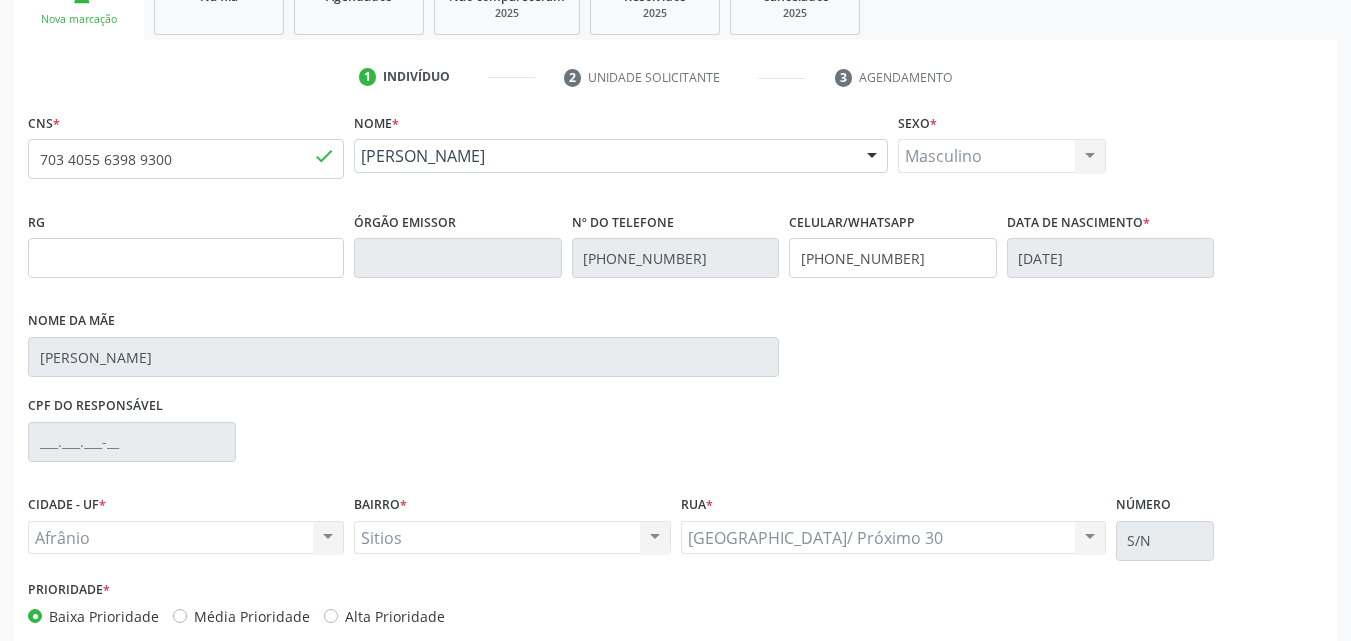 scroll, scrollTop: 429, scrollLeft: 0, axis: vertical 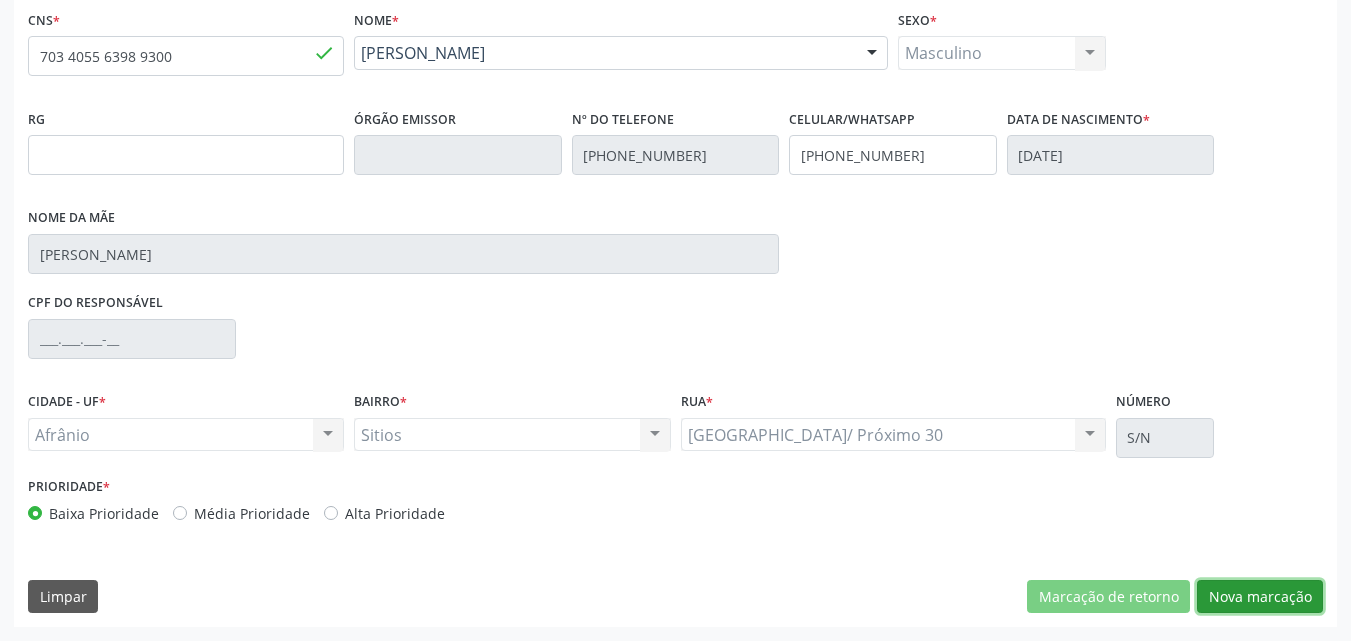 click on "Nova marcação" at bounding box center [1260, 597] 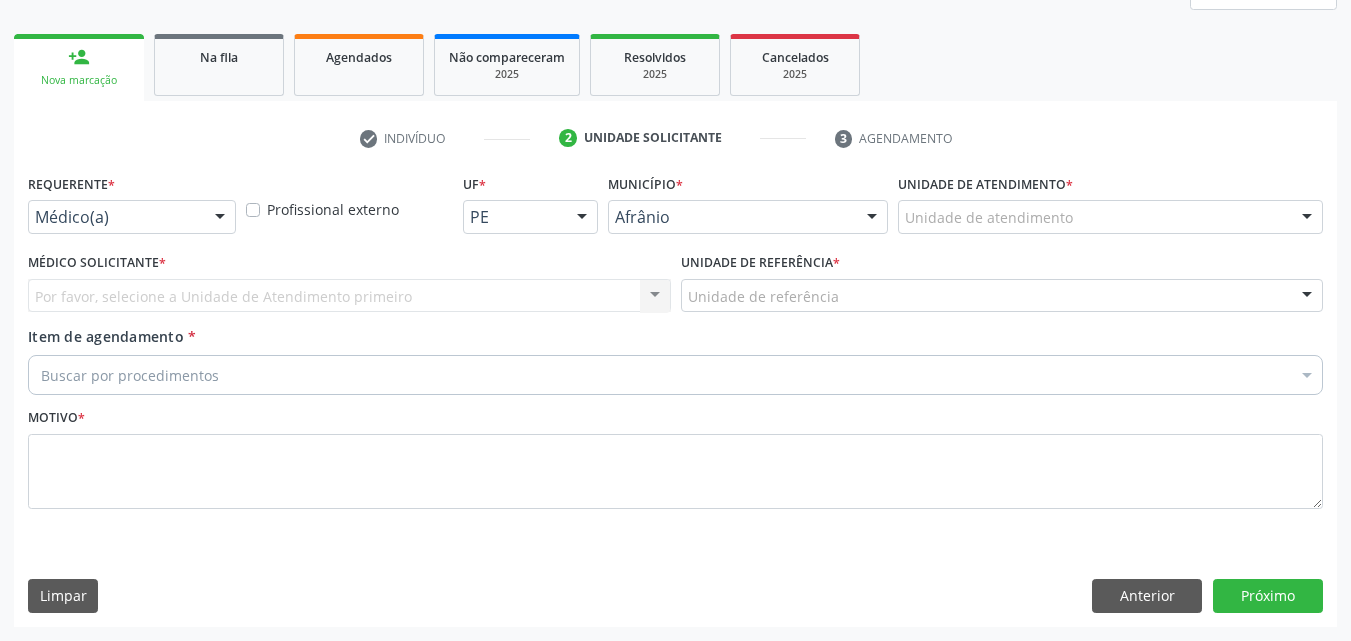 scroll, scrollTop: 265, scrollLeft: 0, axis: vertical 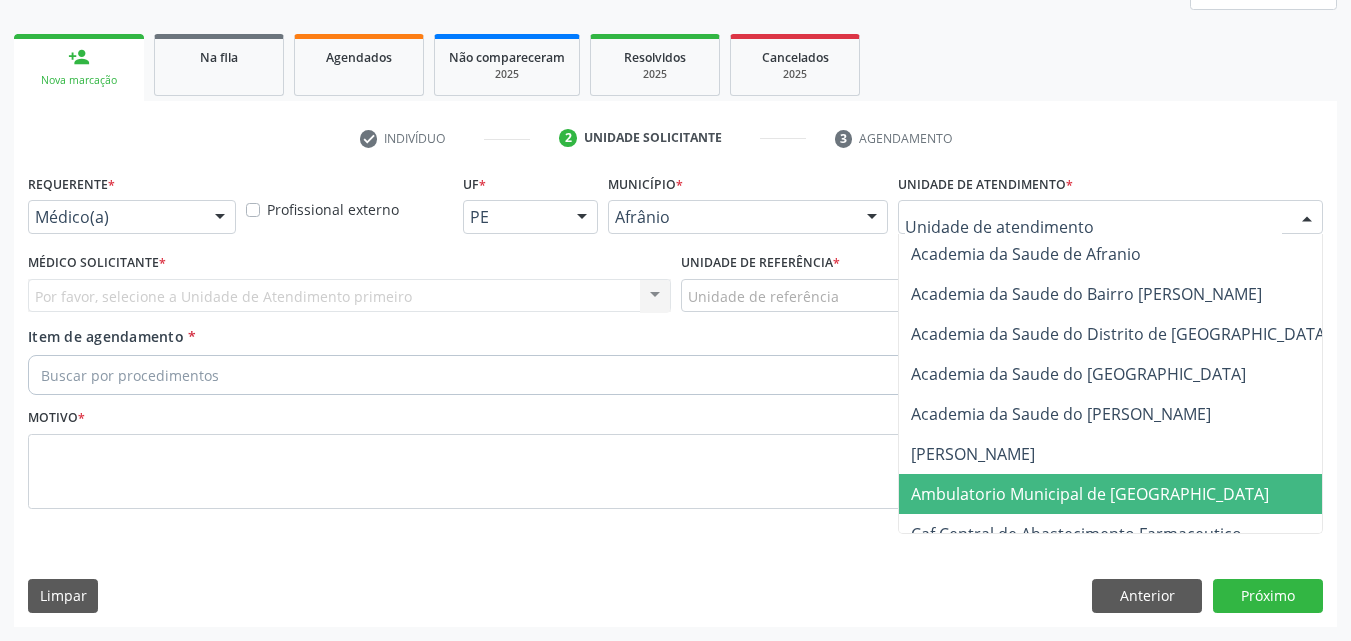 click on "Ambulatorio Municipal de [GEOGRAPHIC_DATA]" at bounding box center (1090, 494) 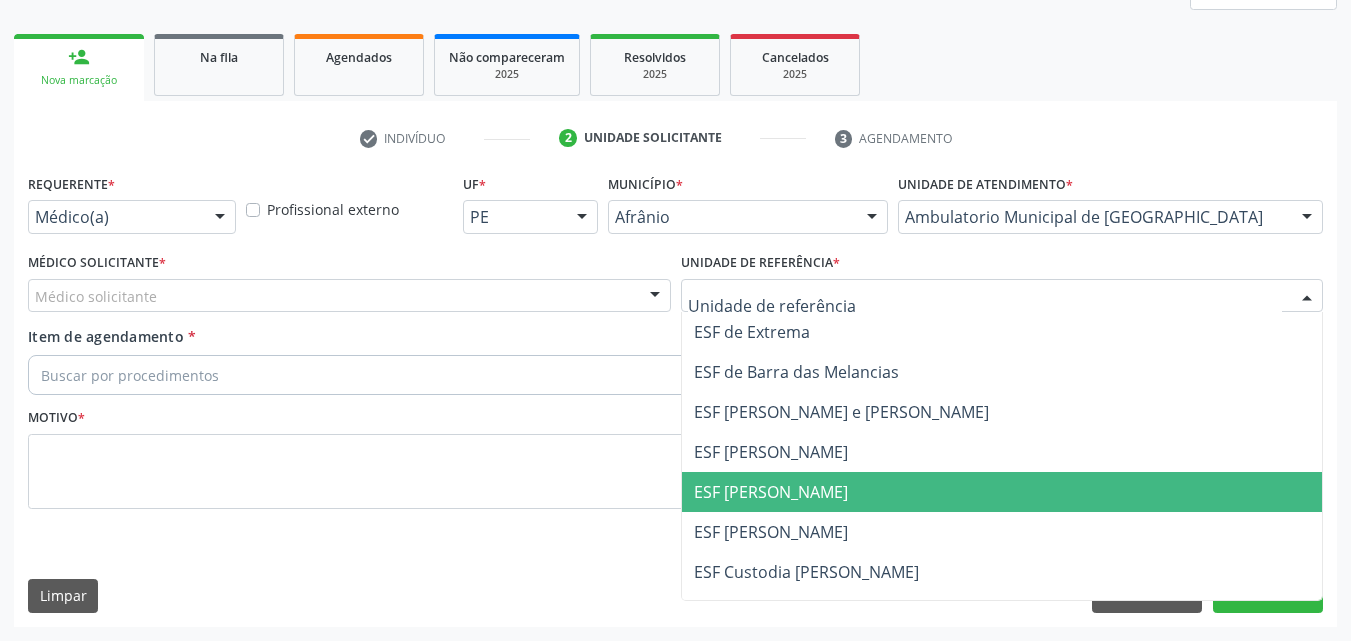 click on "ESF [PERSON_NAME]" at bounding box center [1002, 492] 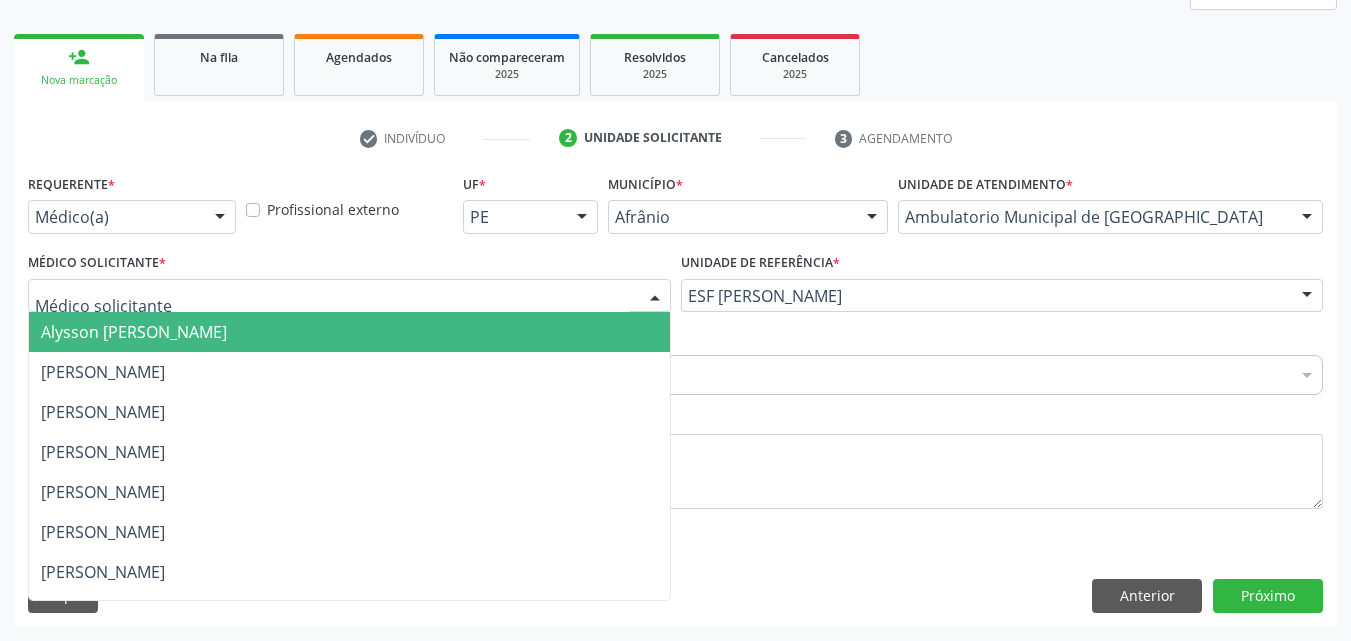 click at bounding box center (349, 296) 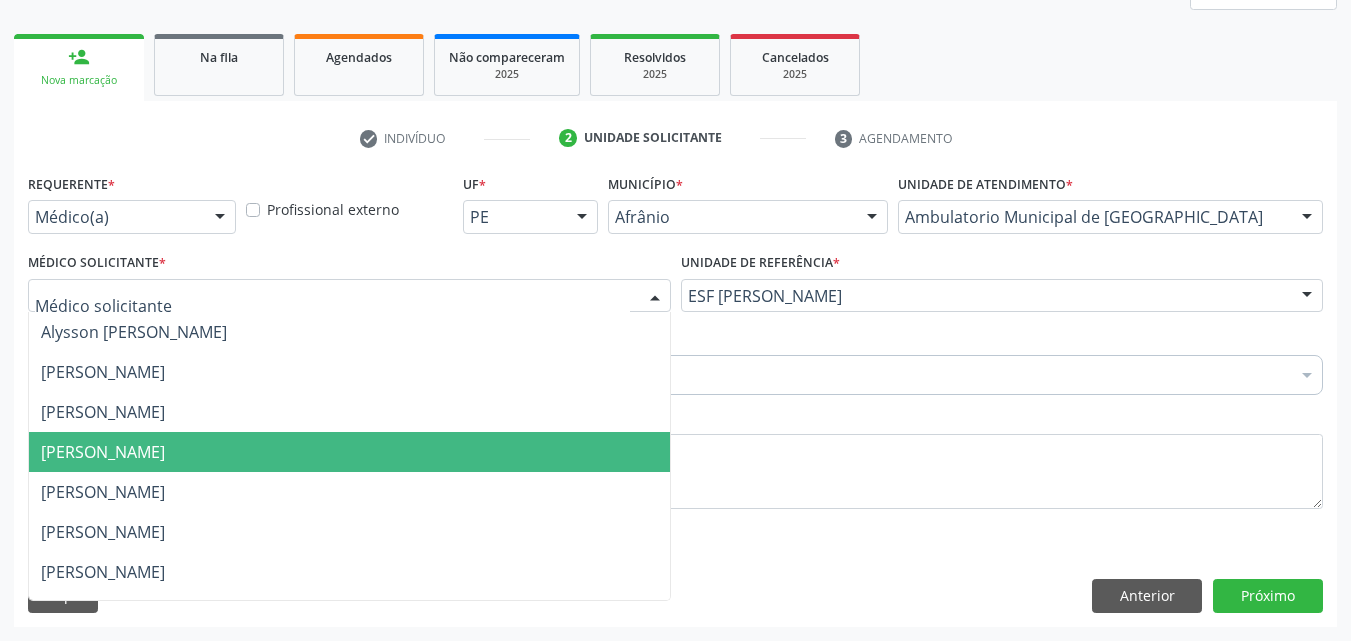 click on "[PERSON_NAME]" at bounding box center [349, 452] 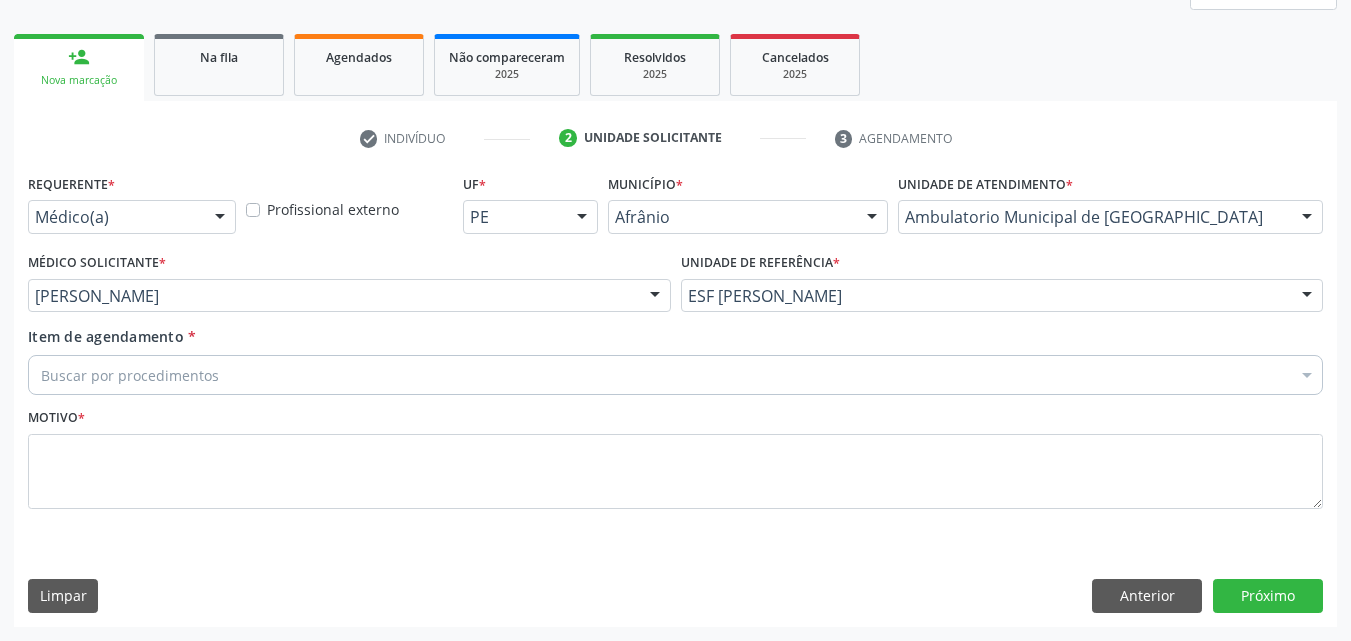 click on "Buscar por procedimentos" at bounding box center [675, 375] 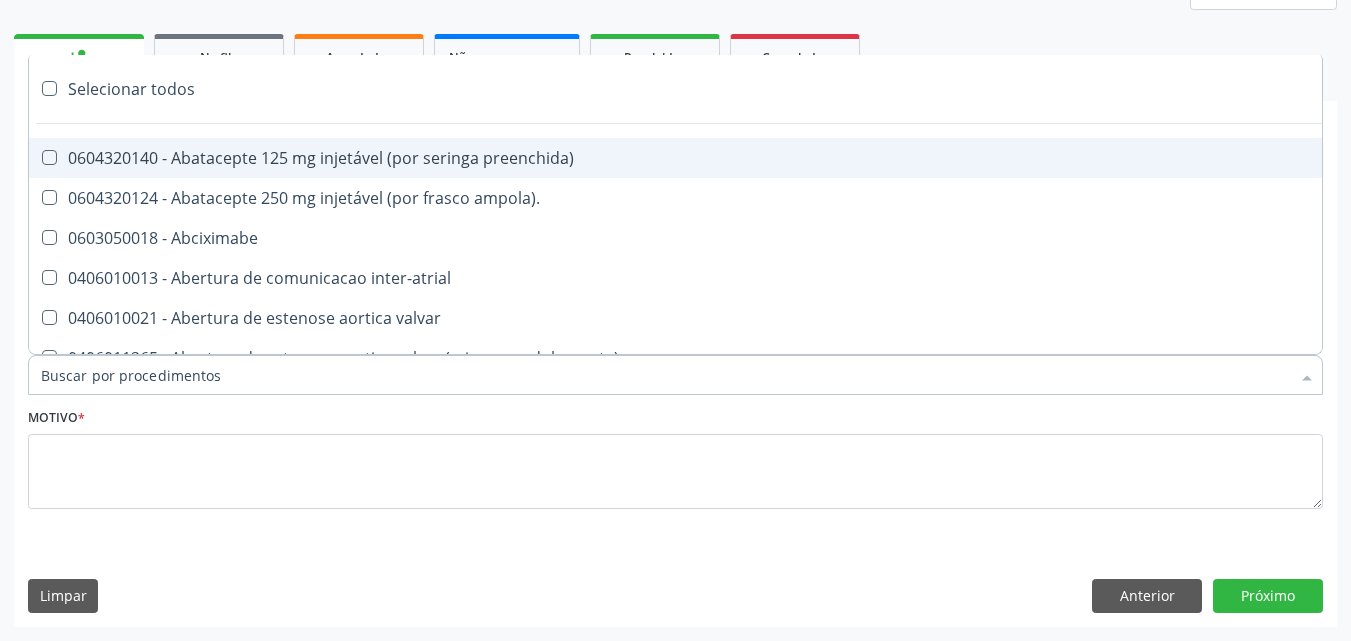 type on "D" 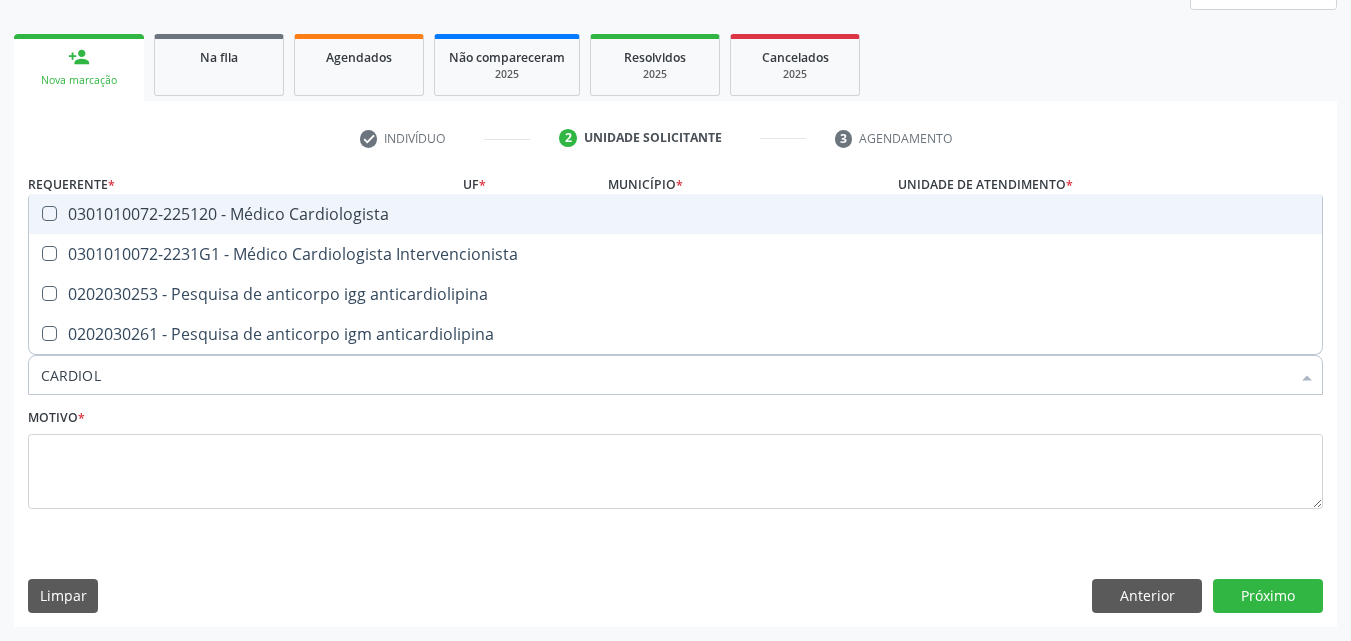 type on "CARDIOLO" 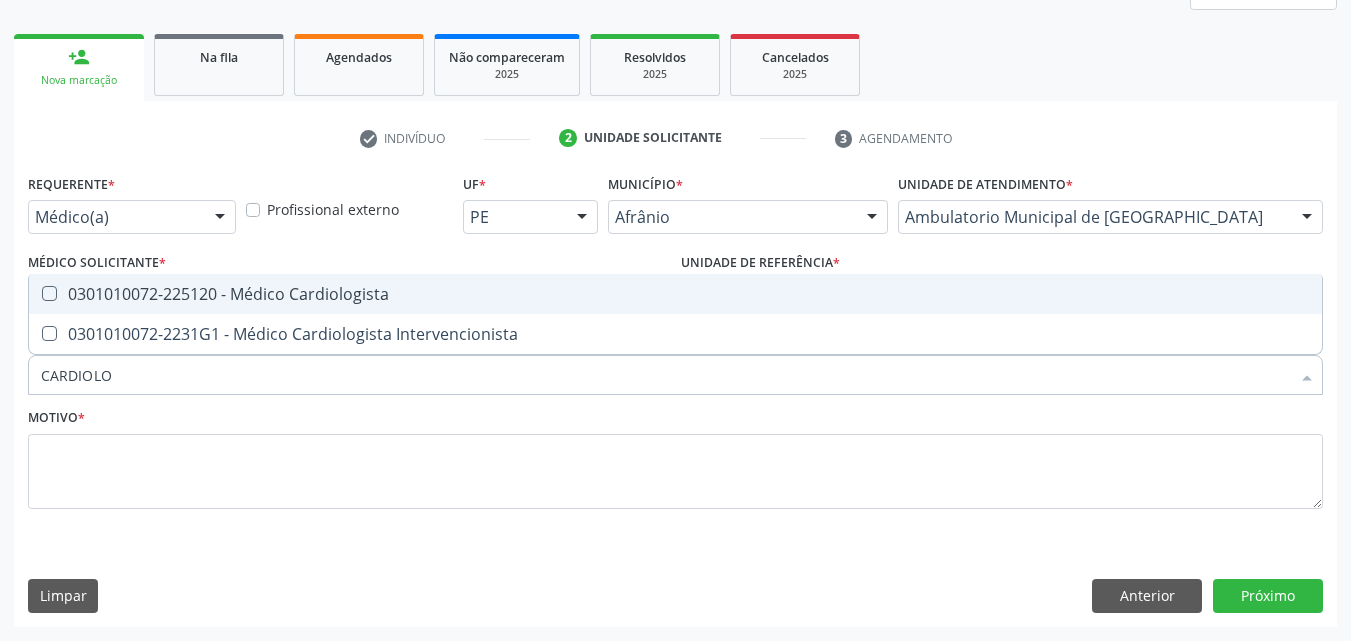 click on "0301010072-225120 - Médico Cardiologista" at bounding box center (675, 294) 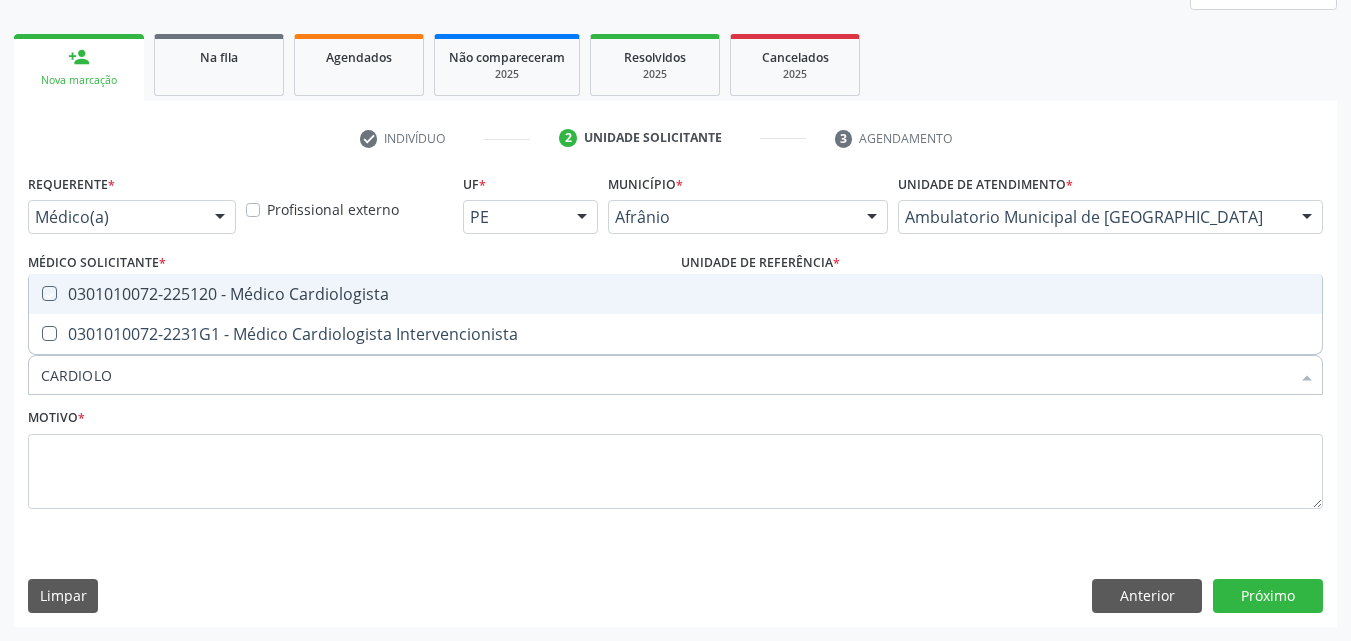 checkbox on "true" 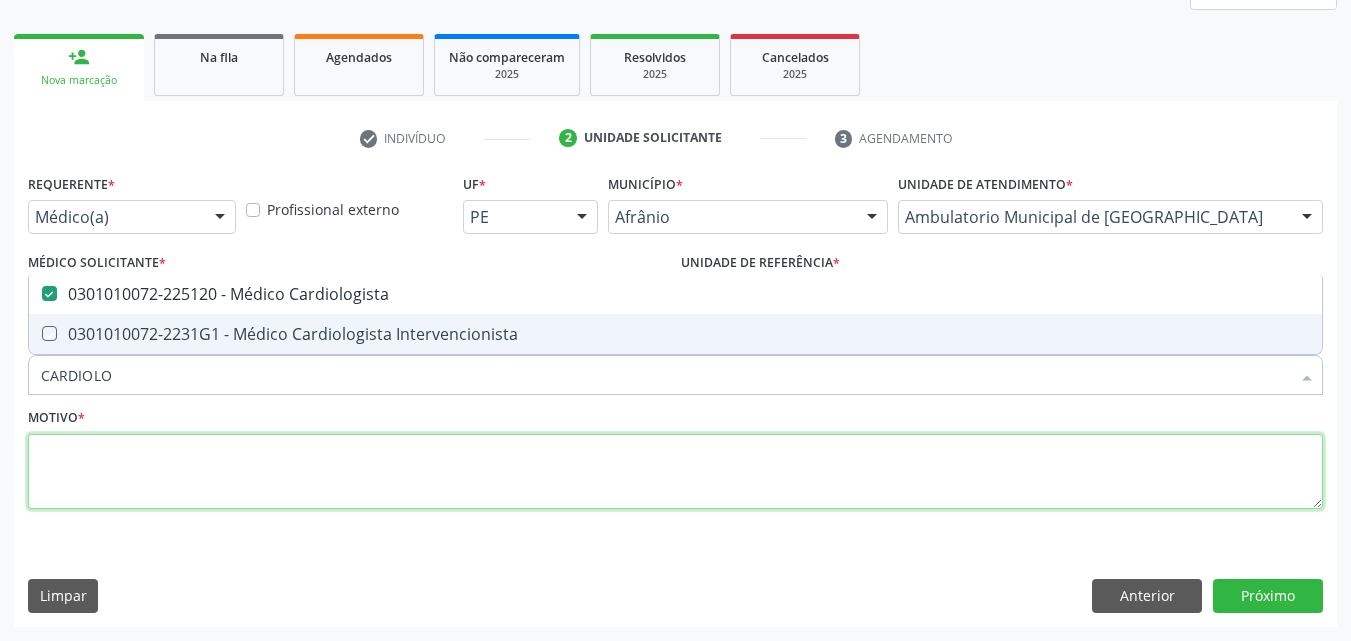 click at bounding box center [675, 472] 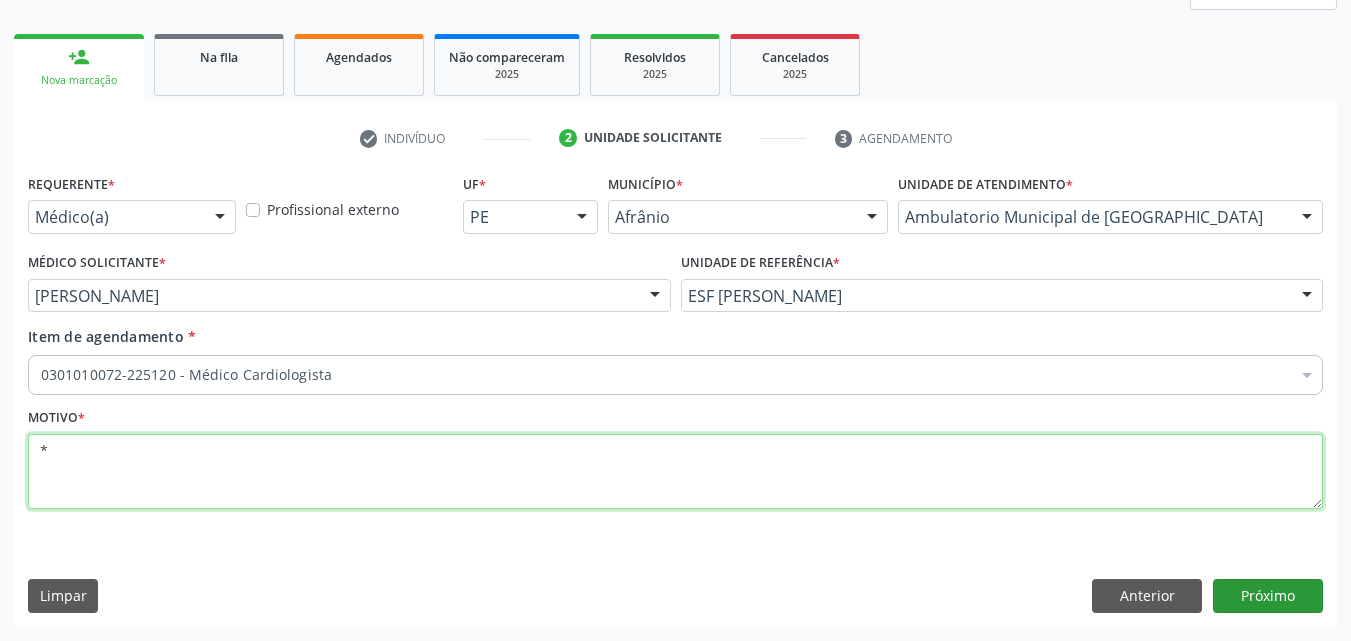 type on "*" 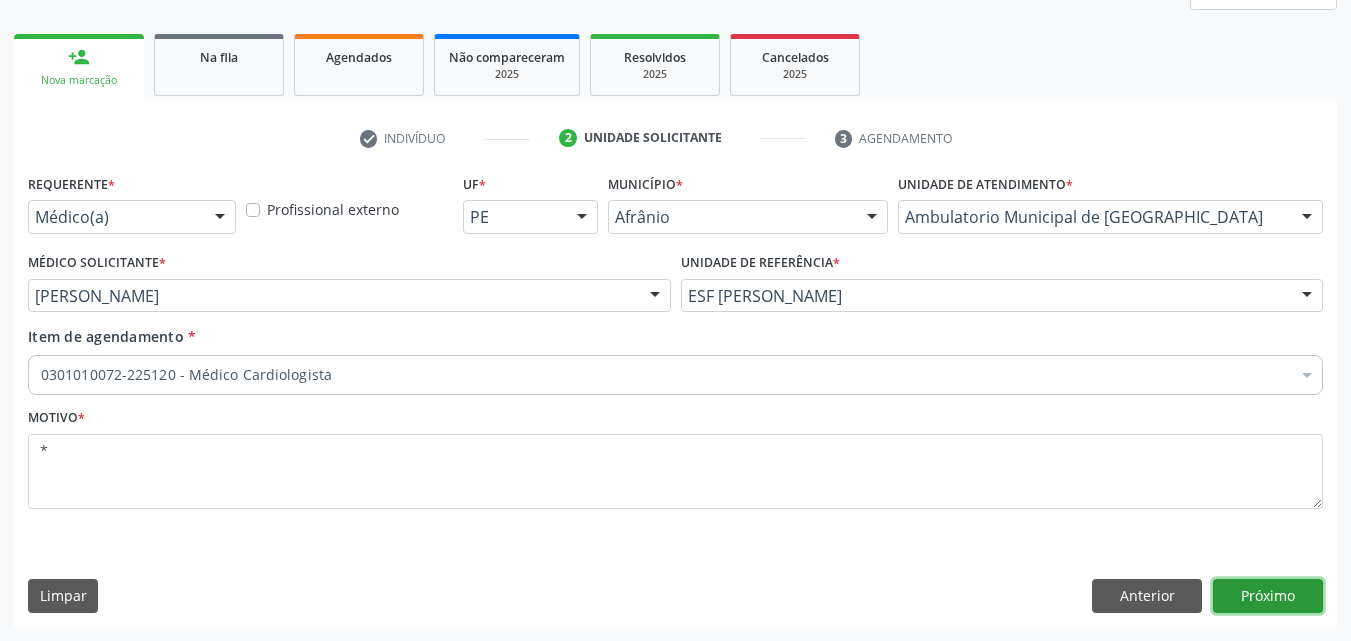 click on "Próximo" at bounding box center [1268, 596] 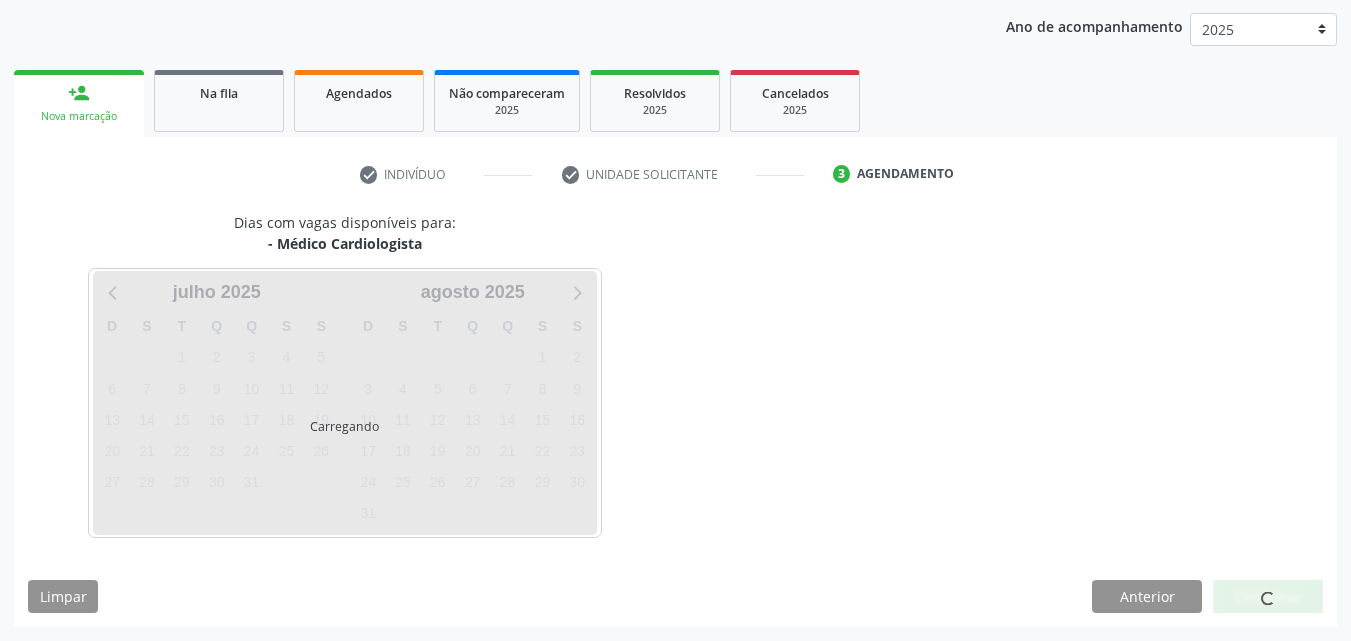 scroll, scrollTop: 229, scrollLeft: 0, axis: vertical 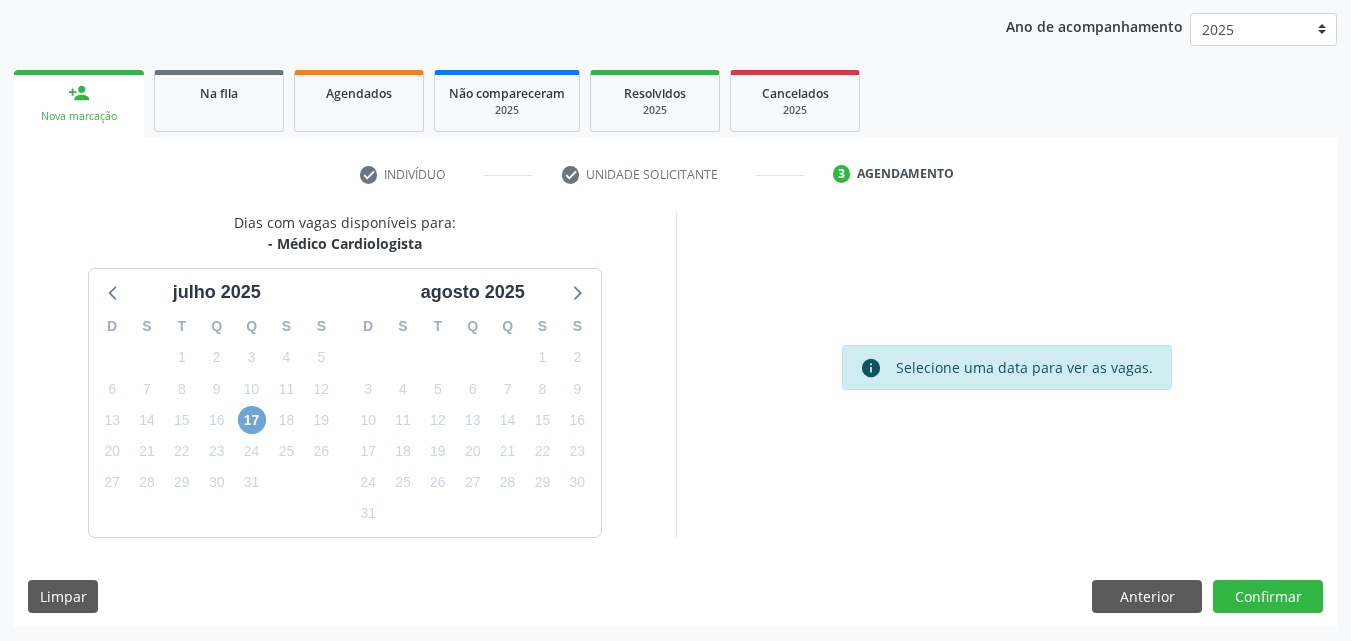 click on "17" at bounding box center (252, 420) 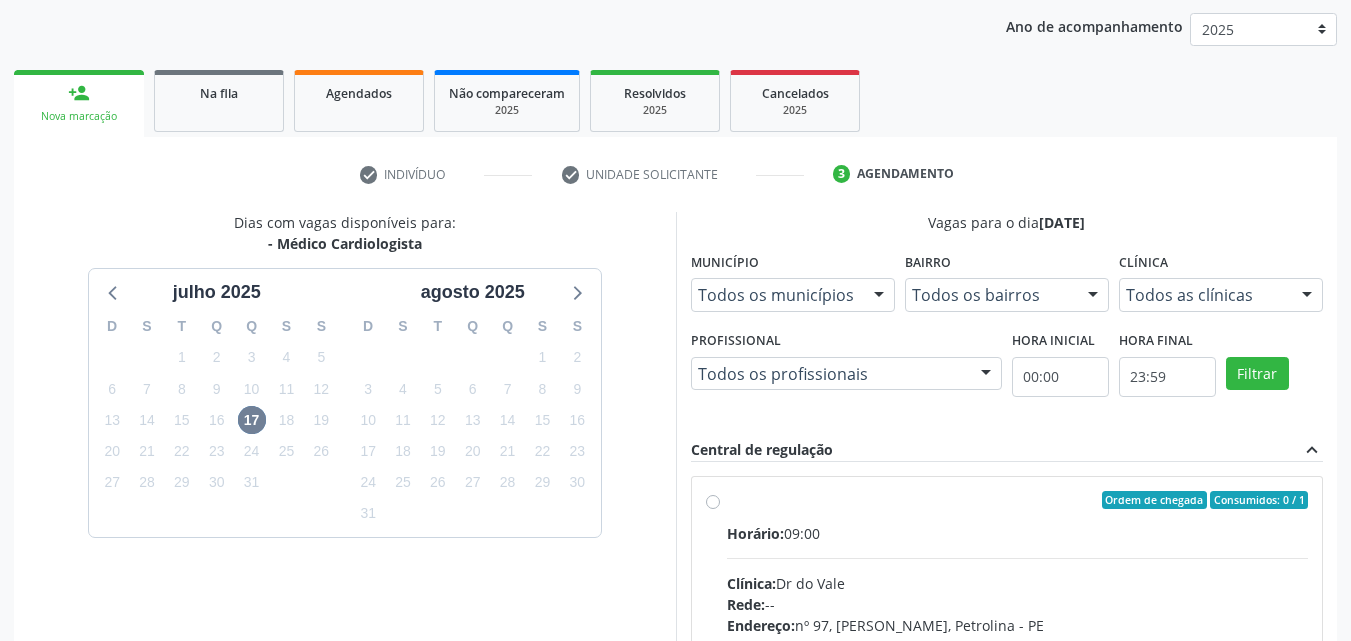 click on "Ordem de chegada
Consumidos: 0 / 1" at bounding box center [1018, 500] 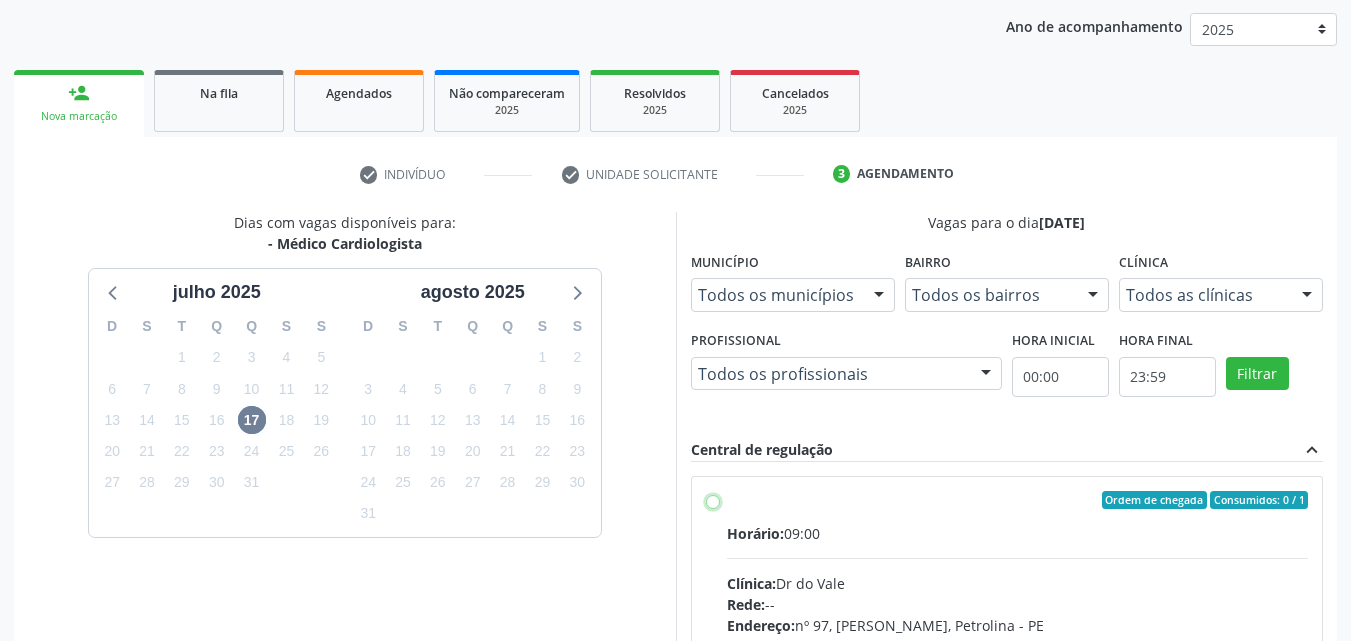 click on "Ordem de chegada
Consumidos: 0 / 1
Horário:   09:00
Clínica:  Dr do Vale
Rede:
--
Endereço:   [STREET_ADDRESS][PERSON_NAME]
Telefone:   [PHONE_NUMBER]
Profissional:
--
Informações adicionais sobre o atendimento
Idade de atendimento:
Sem restrição
Gênero(s) atendido(s):
Sem restrição
Informações adicionais:
--" at bounding box center [713, 500] 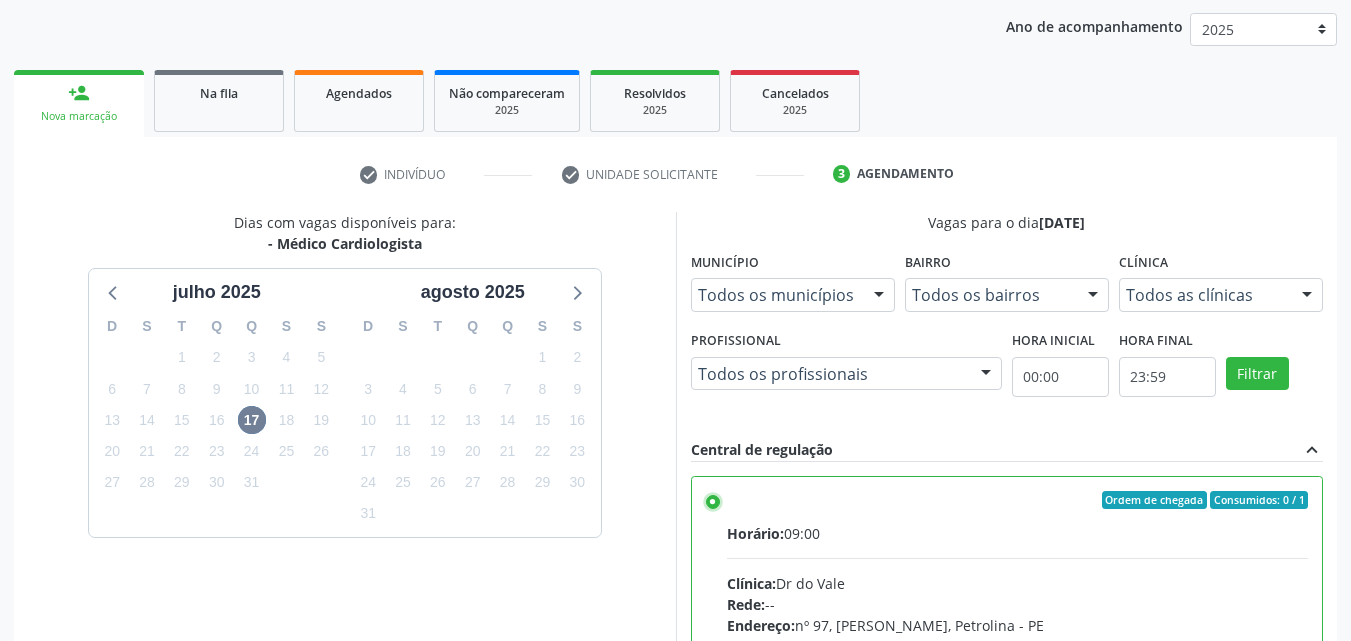 scroll, scrollTop: 99, scrollLeft: 0, axis: vertical 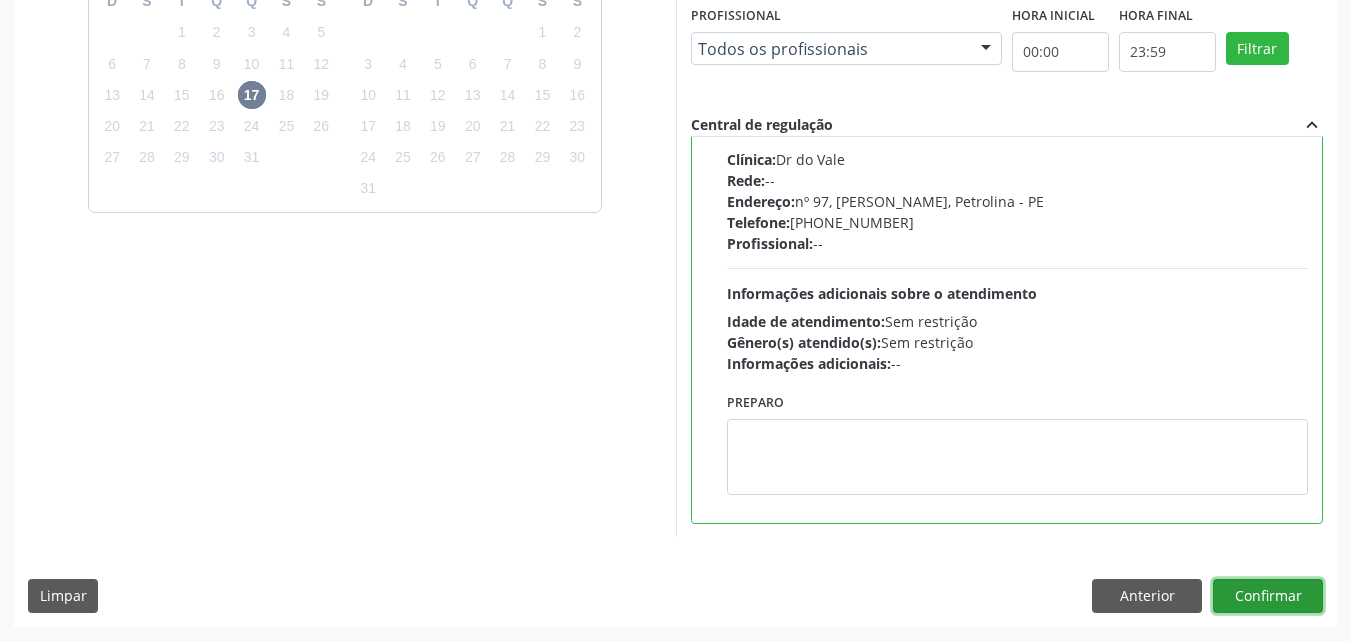 click on "Confirmar" at bounding box center [1268, 596] 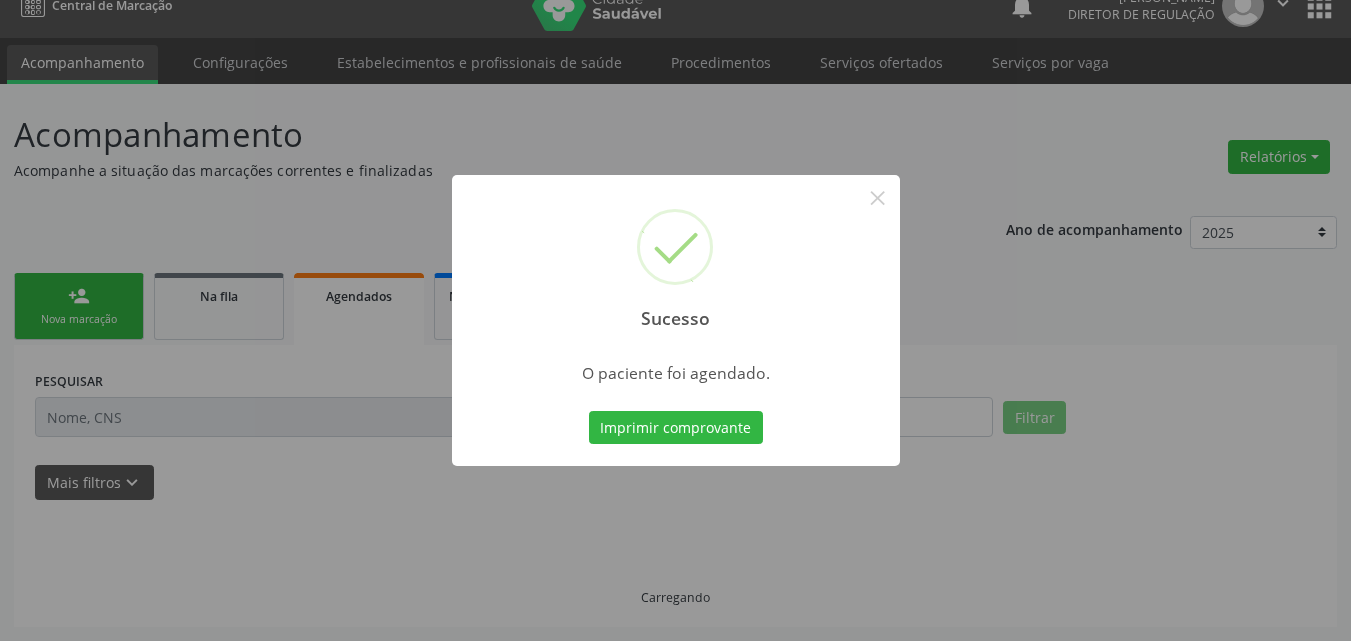 scroll, scrollTop: 26, scrollLeft: 0, axis: vertical 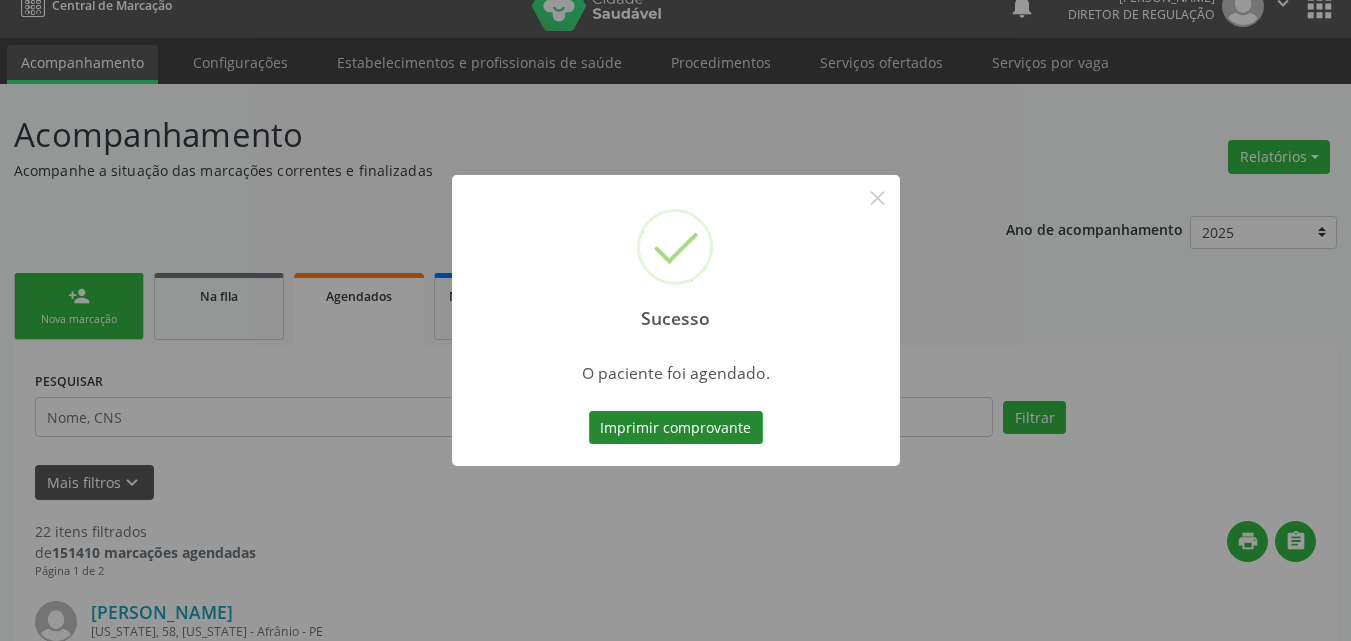 click on "Imprimir comprovante" at bounding box center (676, 428) 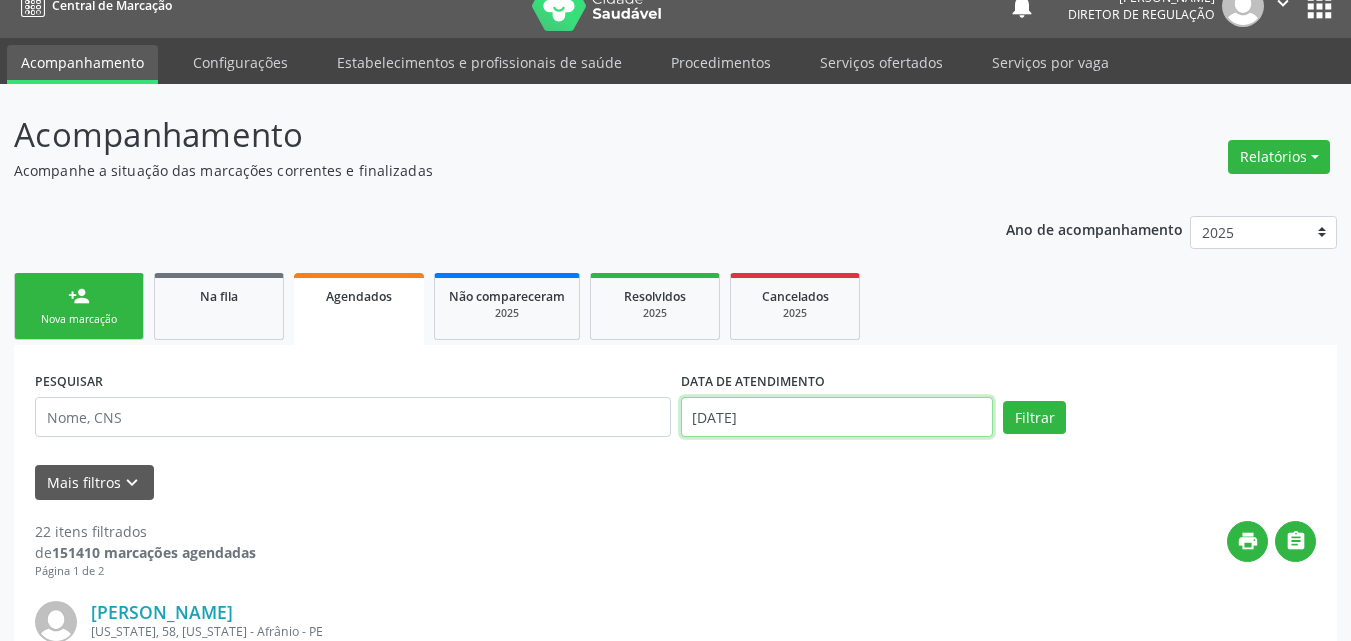 click on "[DATE]" at bounding box center [837, 417] 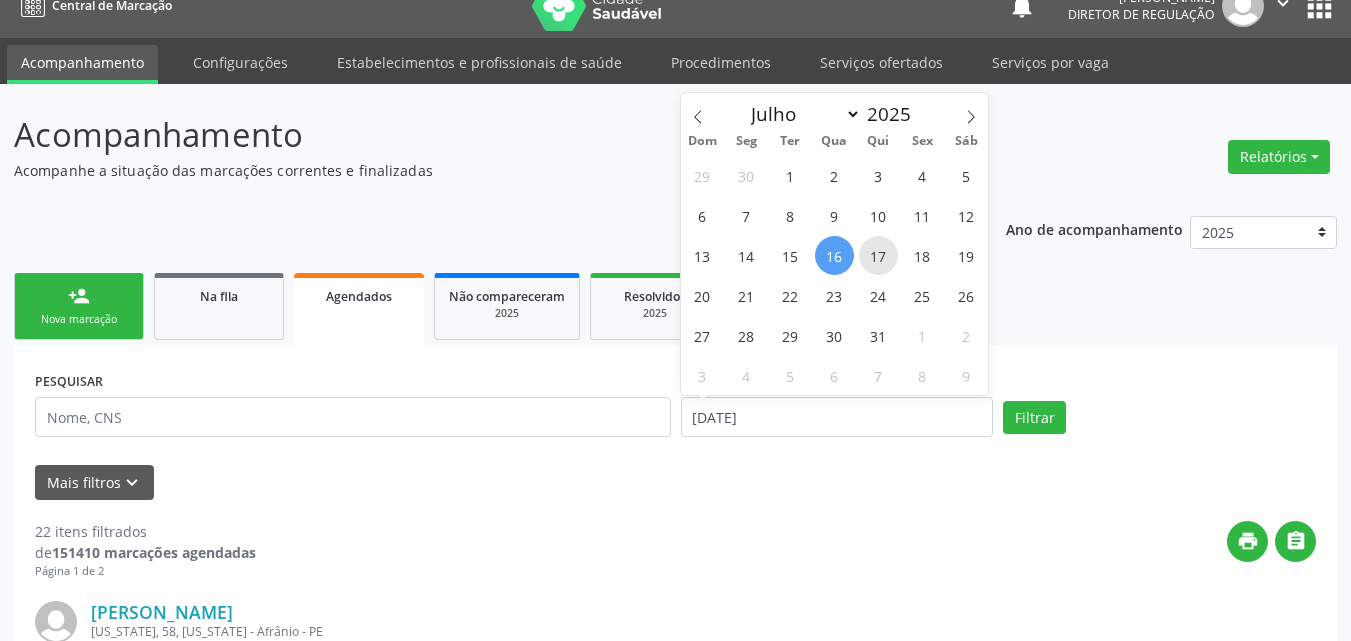 click on "17" at bounding box center (878, 255) 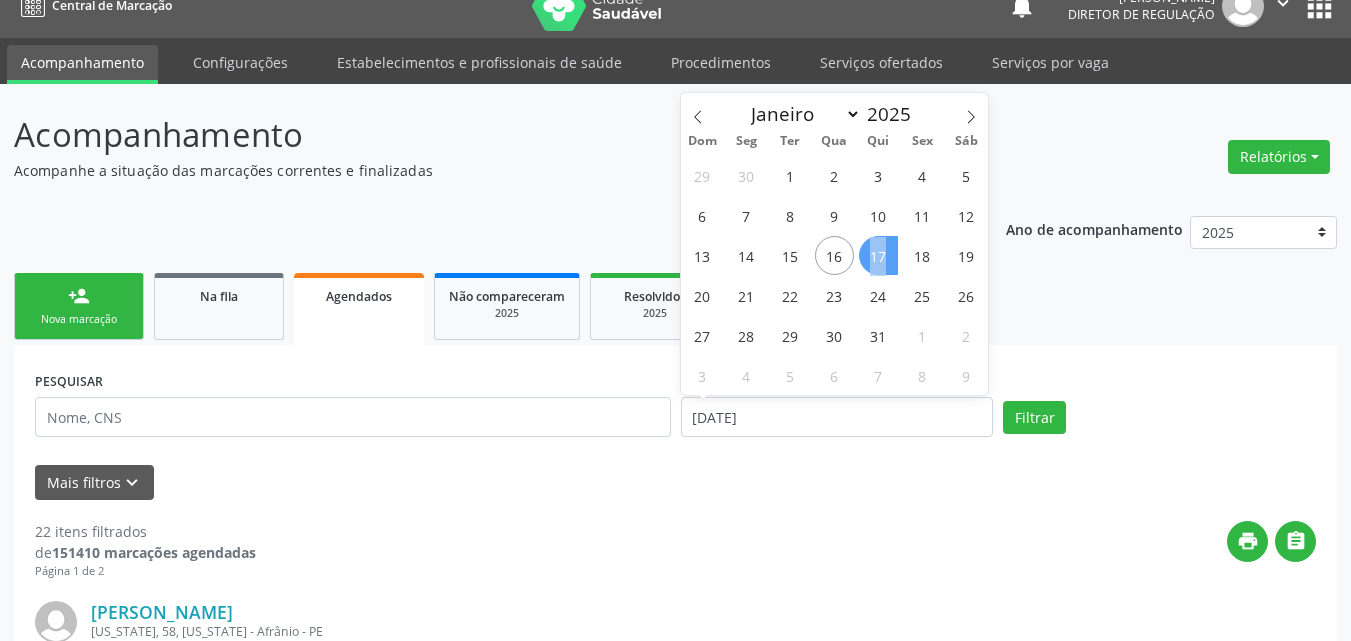 click on "17" at bounding box center (878, 255) 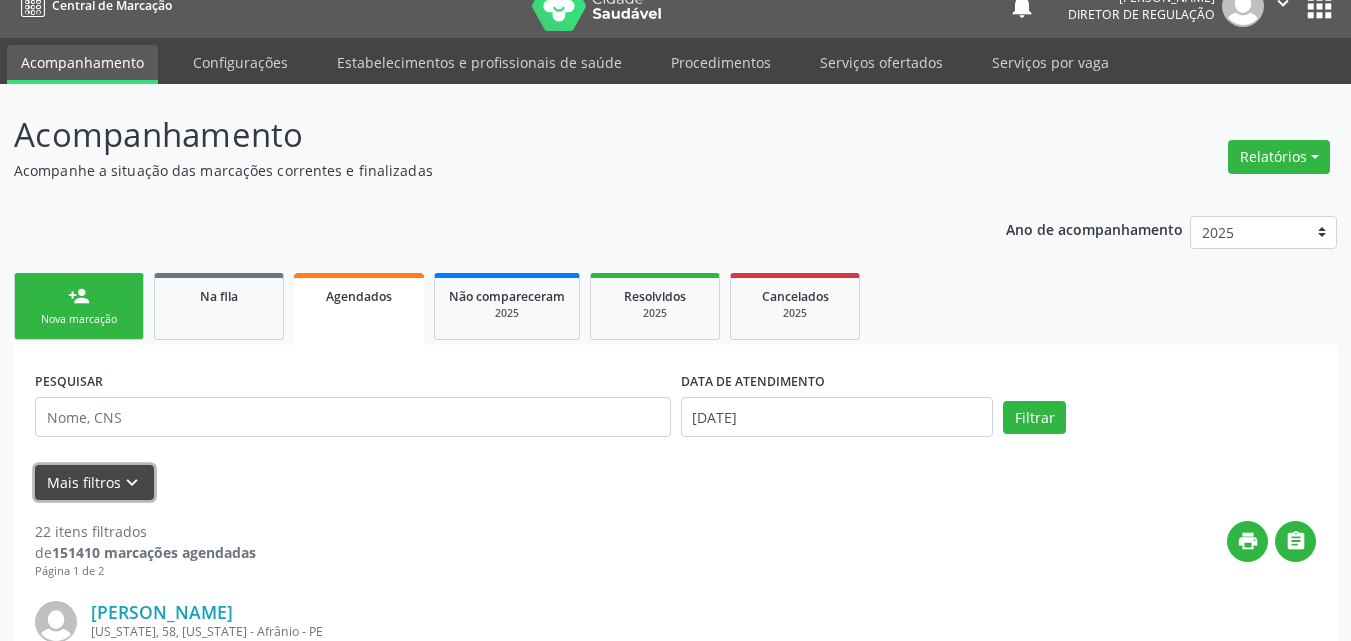 click on "keyboard_arrow_down" at bounding box center [132, 483] 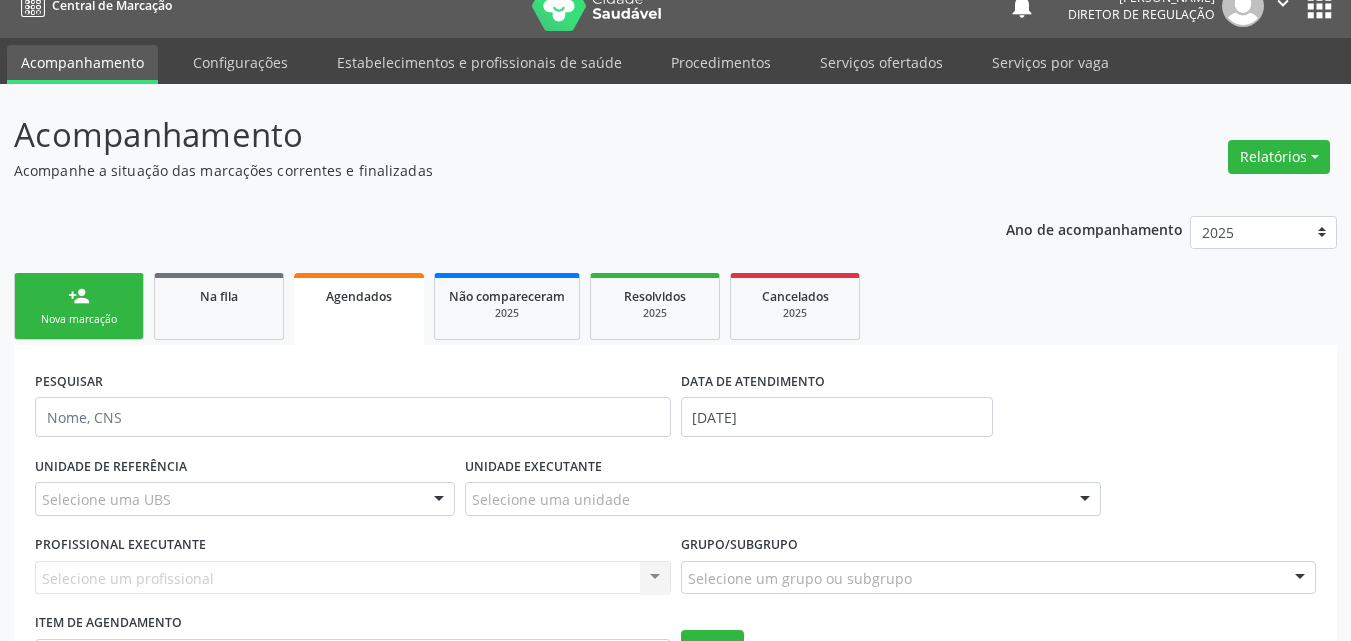 click on "Selecione um profissional
Nenhum resultado encontrado para: "   "
Não há nenhuma opção para ser exibida." at bounding box center (353, 578) 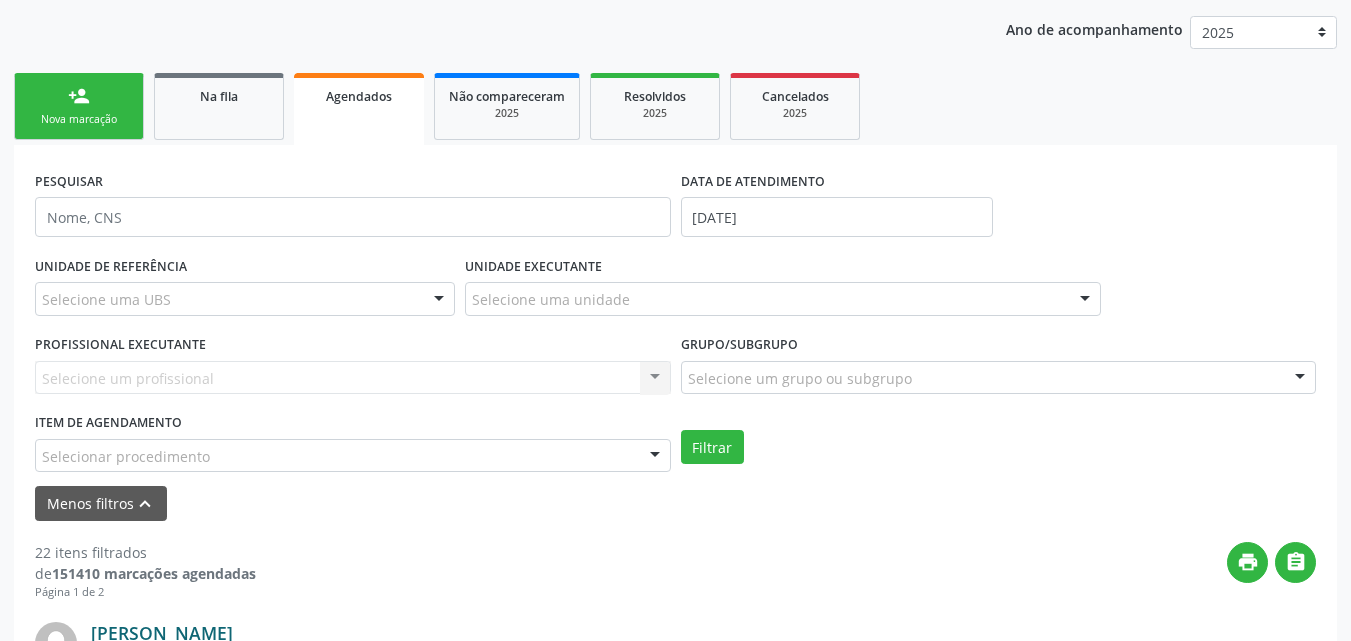 scroll, scrollTop: 326, scrollLeft: 0, axis: vertical 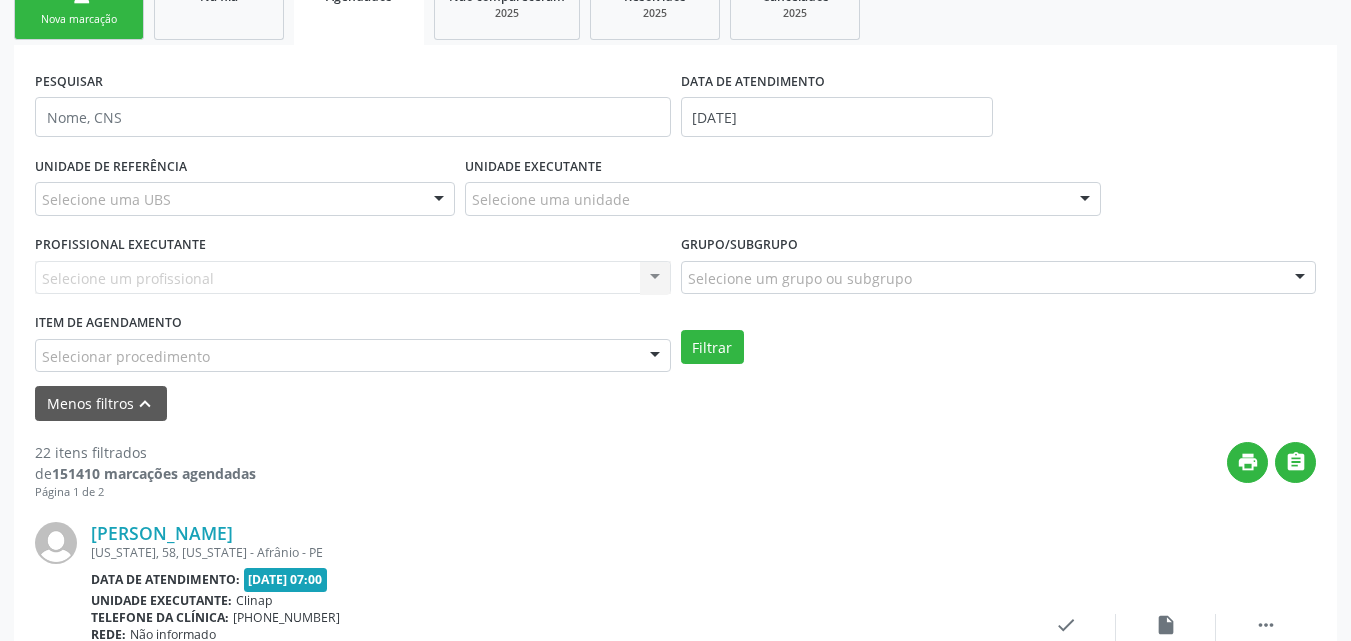 drag, startPoint x: 200, startPoint y: 370, endPoint x: 201, endPoint y: 357, distance: 13.038404 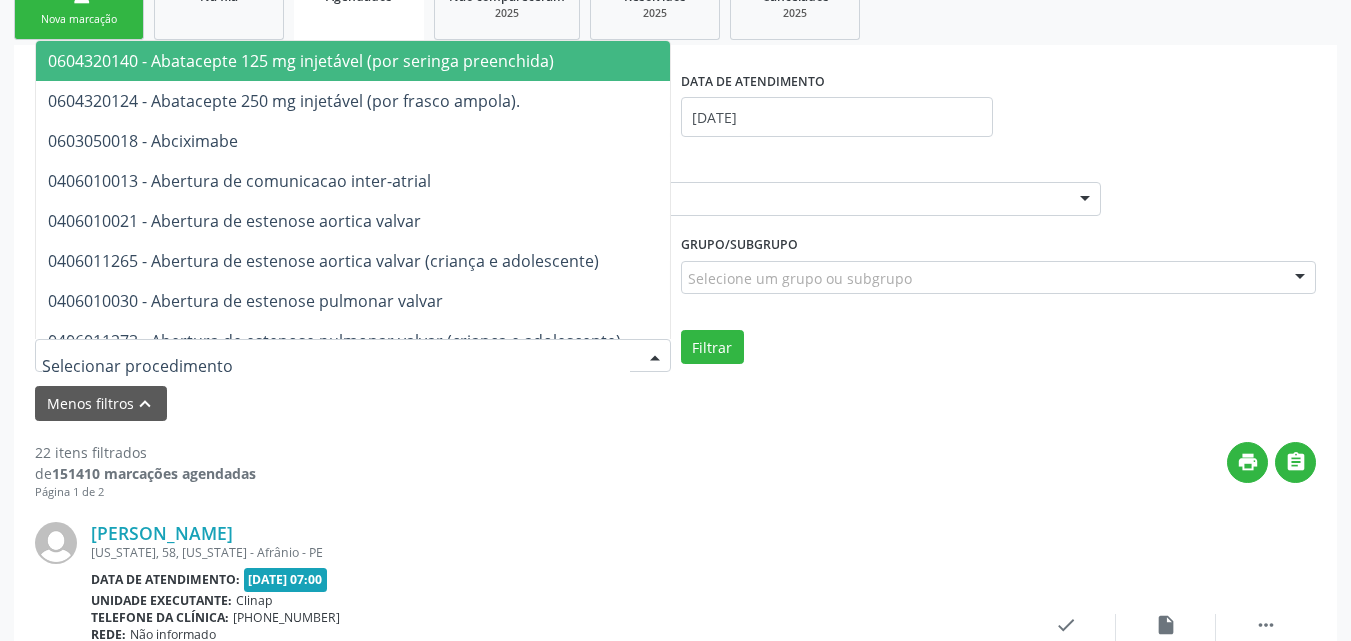 click at bounding box center [336, 366] 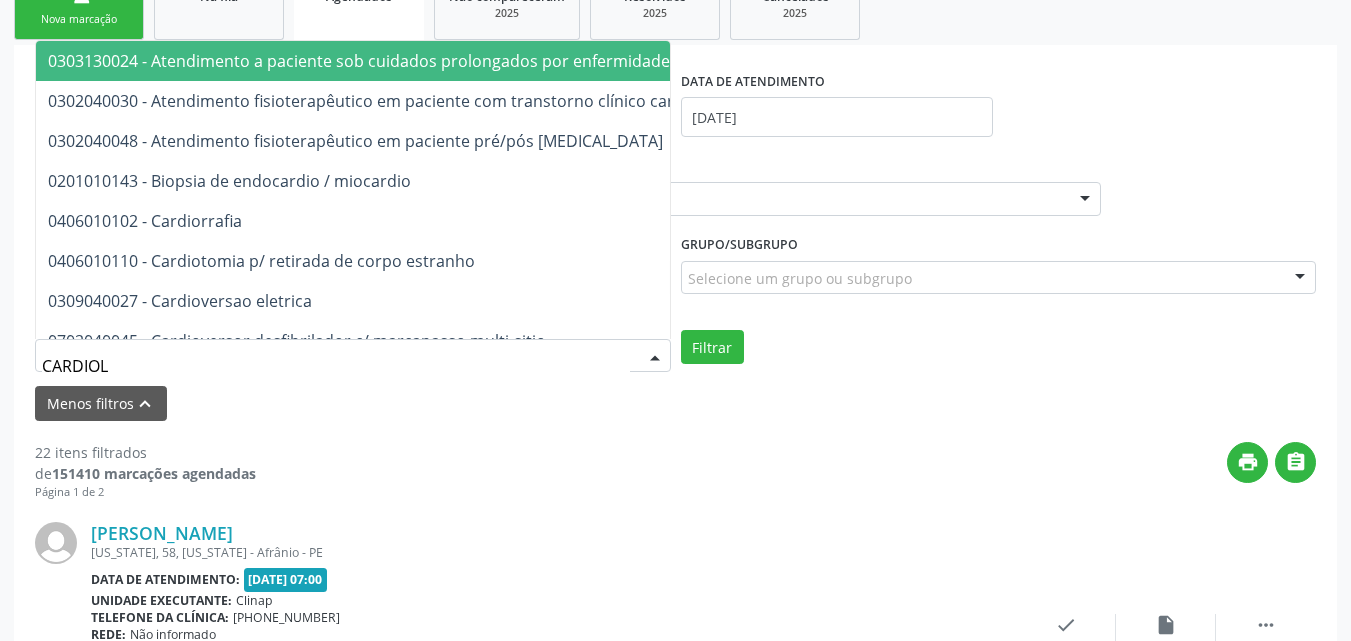 type on "CARDIOLO" 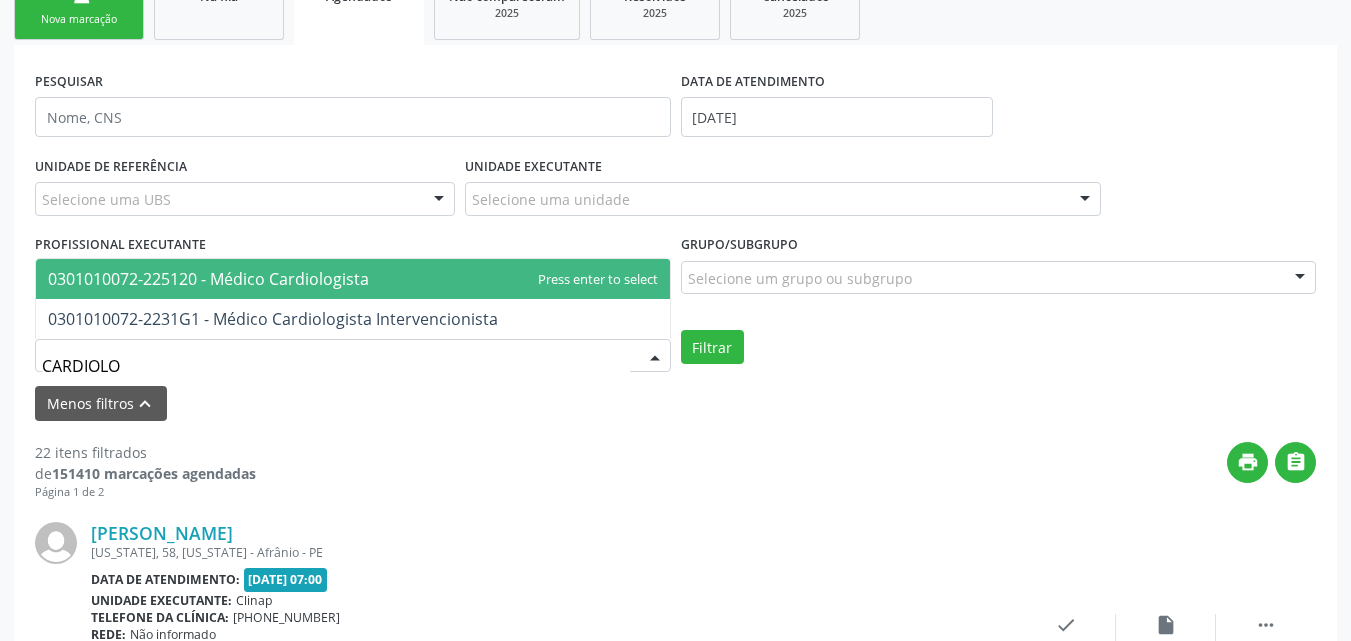 click on "0301010072-225120 - Médico Cardiologista" at bounding box center (208, 279) 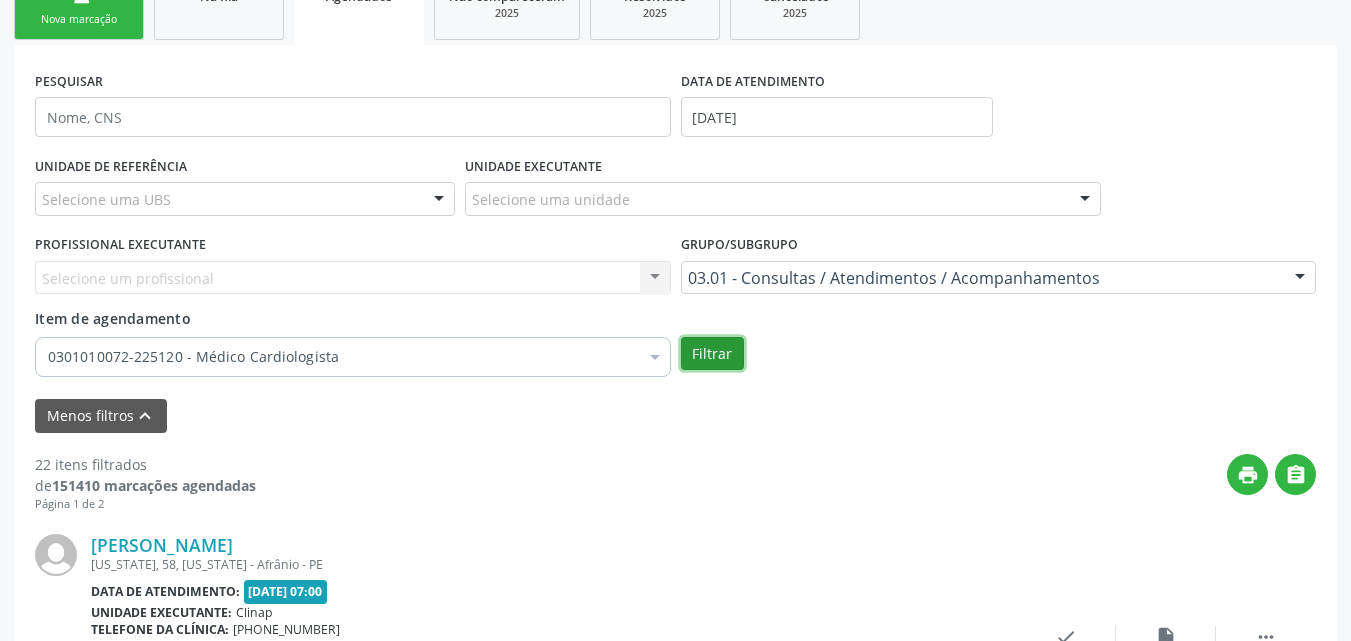 click on "Filtrar" at bounding box center (712, 354) 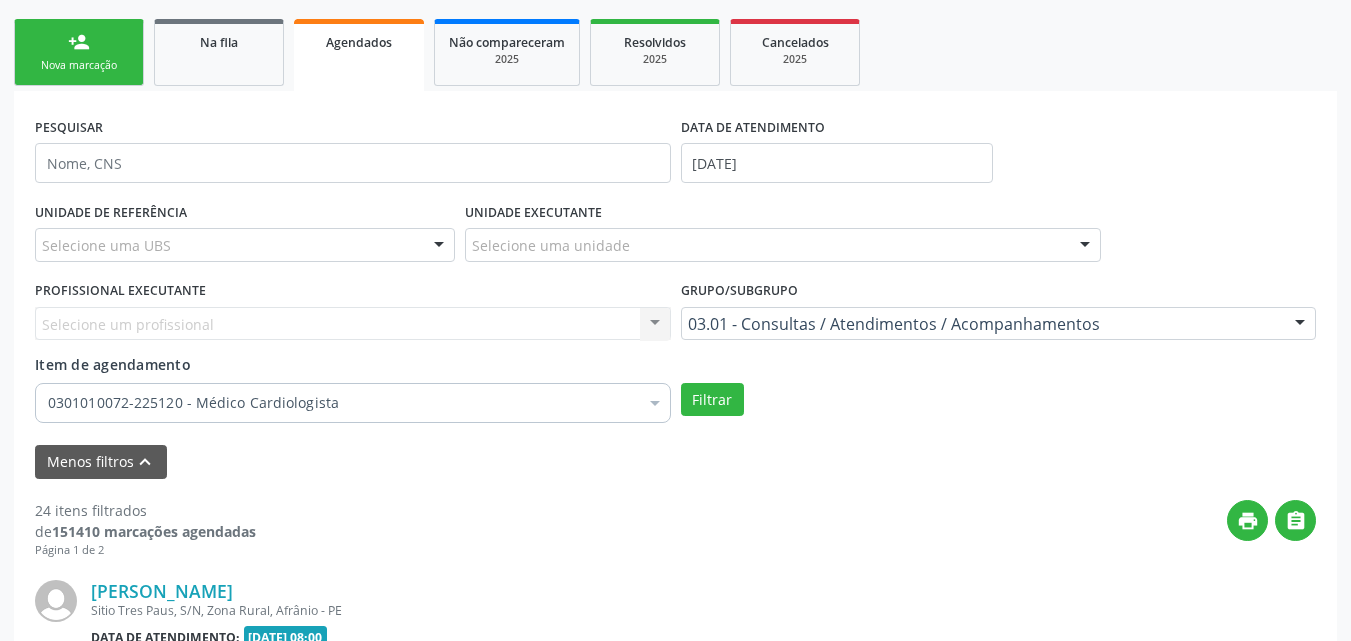 scroll, scrollTop: 326, scrollLeft: 0, axis: vertical 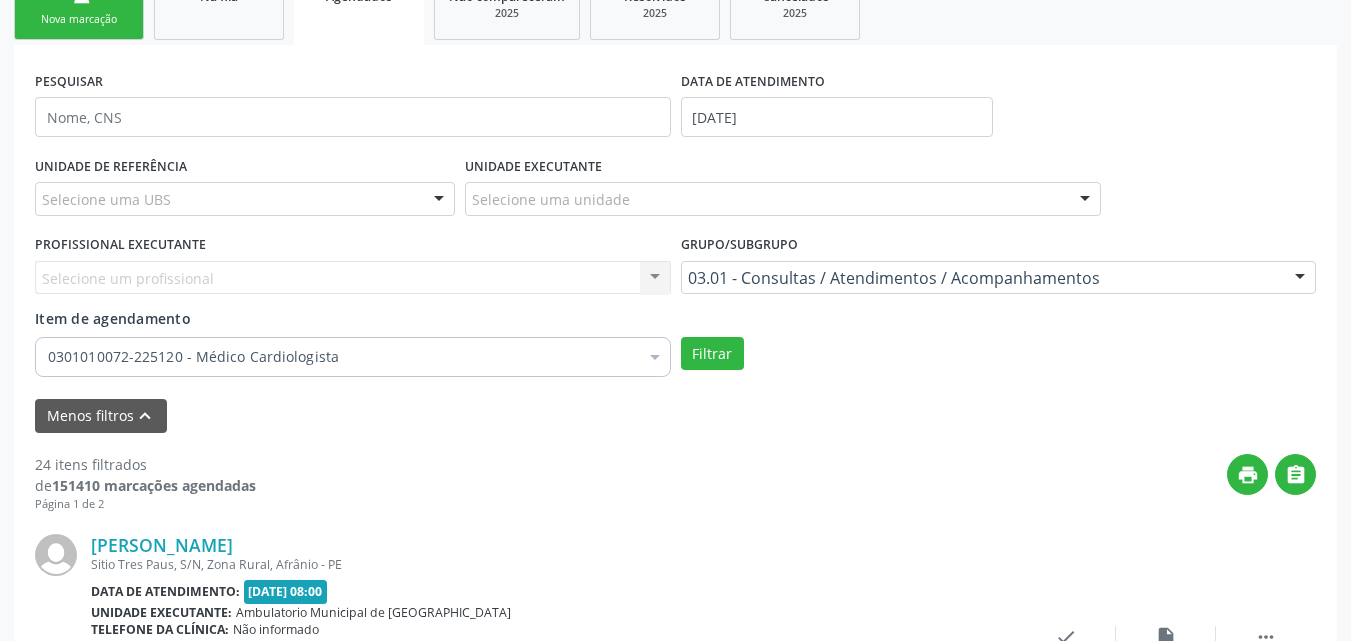 click on "PROFISSIONAL EXECUTANTE" at bounding box center [120, 245] 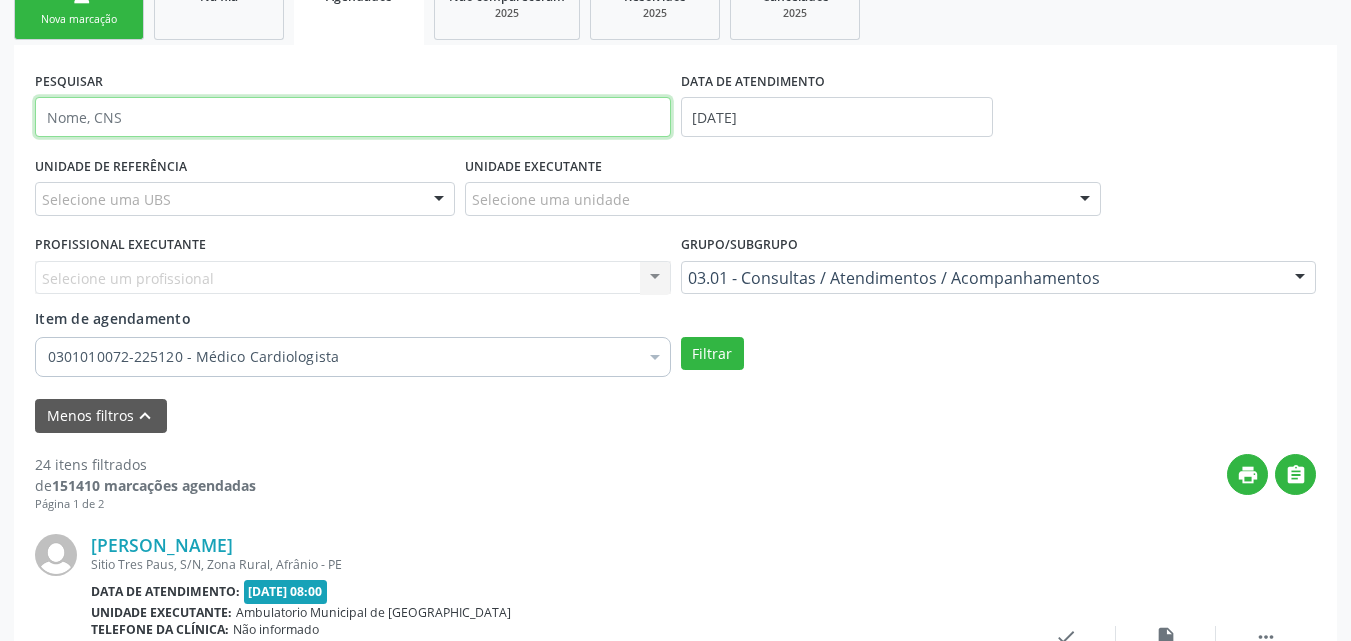 click at bounding box center (353, 117) 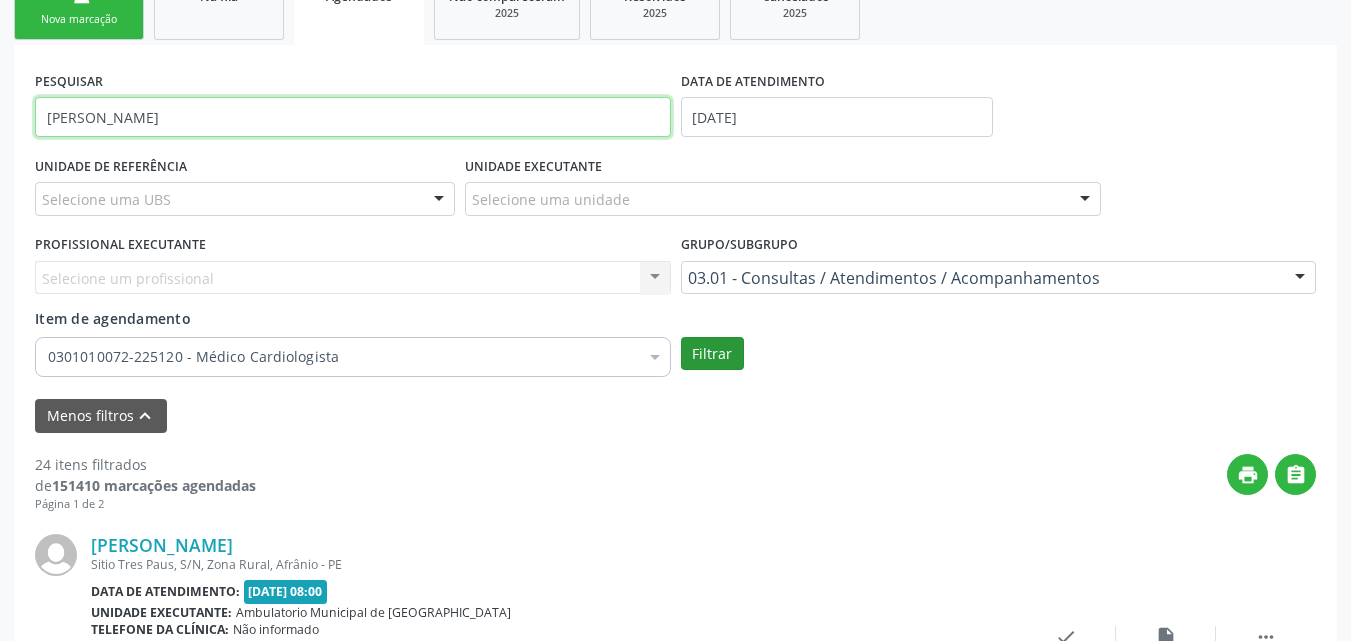type on "[PERSON_NAME]" 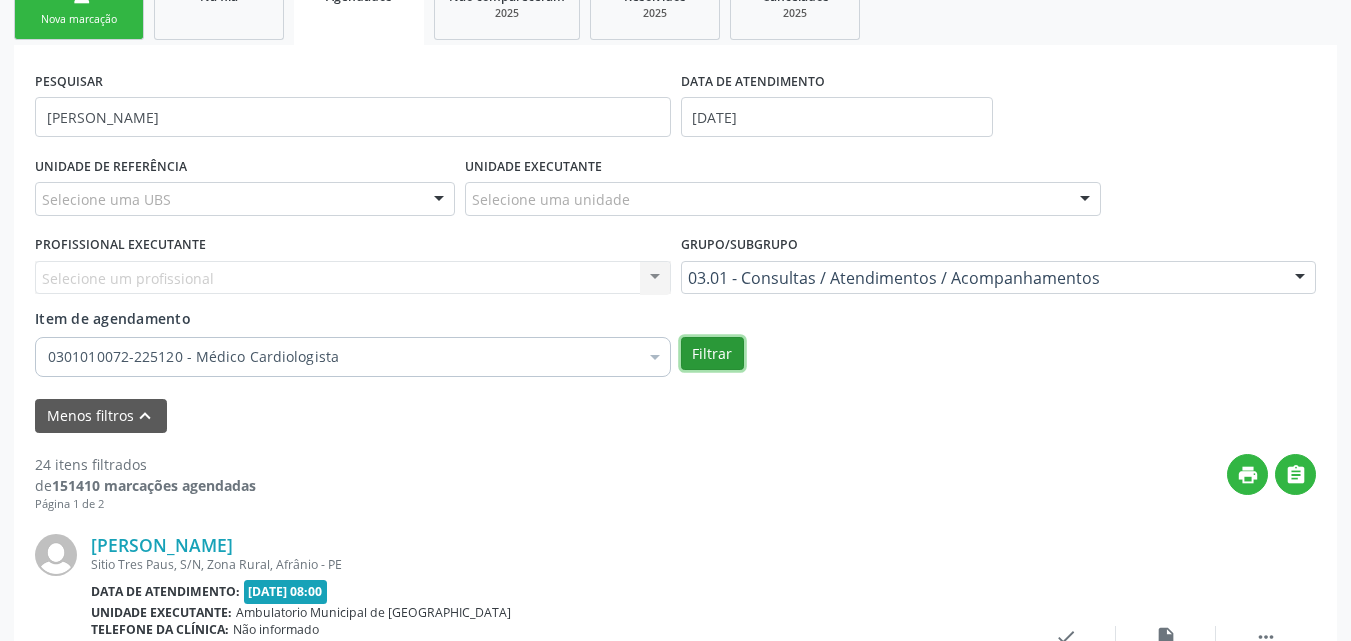 click on "Filtrar" at bounding box center [712, 354] 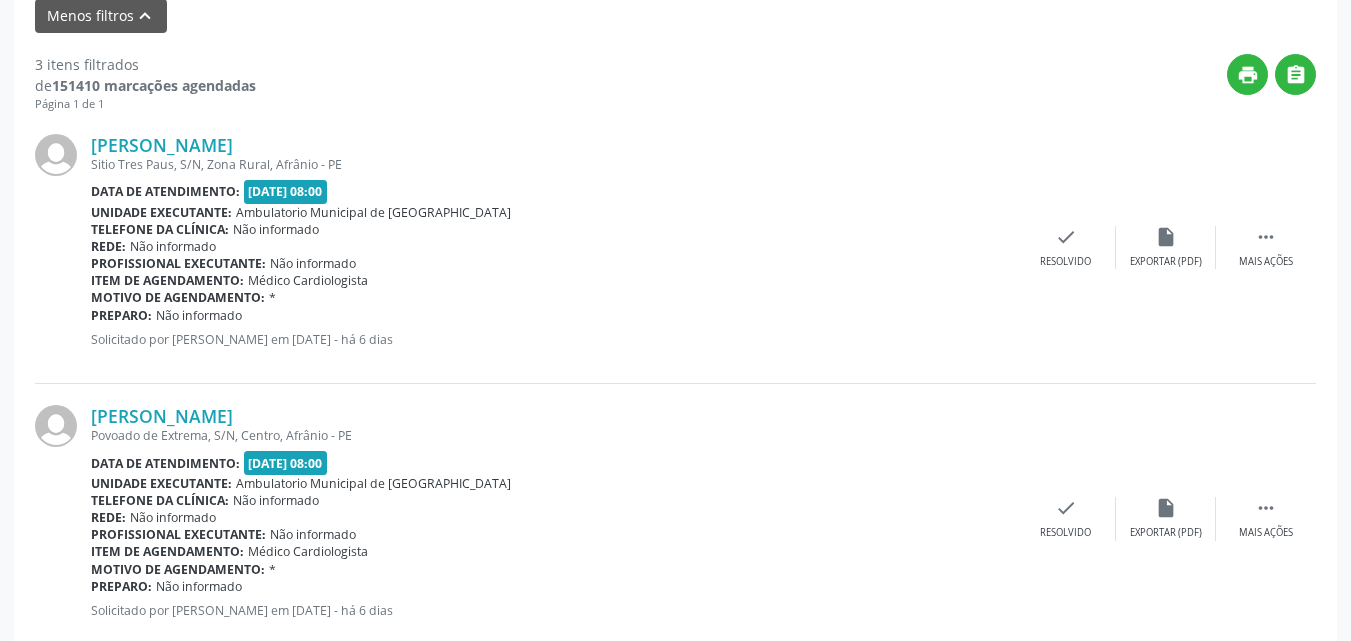 scroll, scrollTop: 926, scrollLeft: 0, axis: vertical 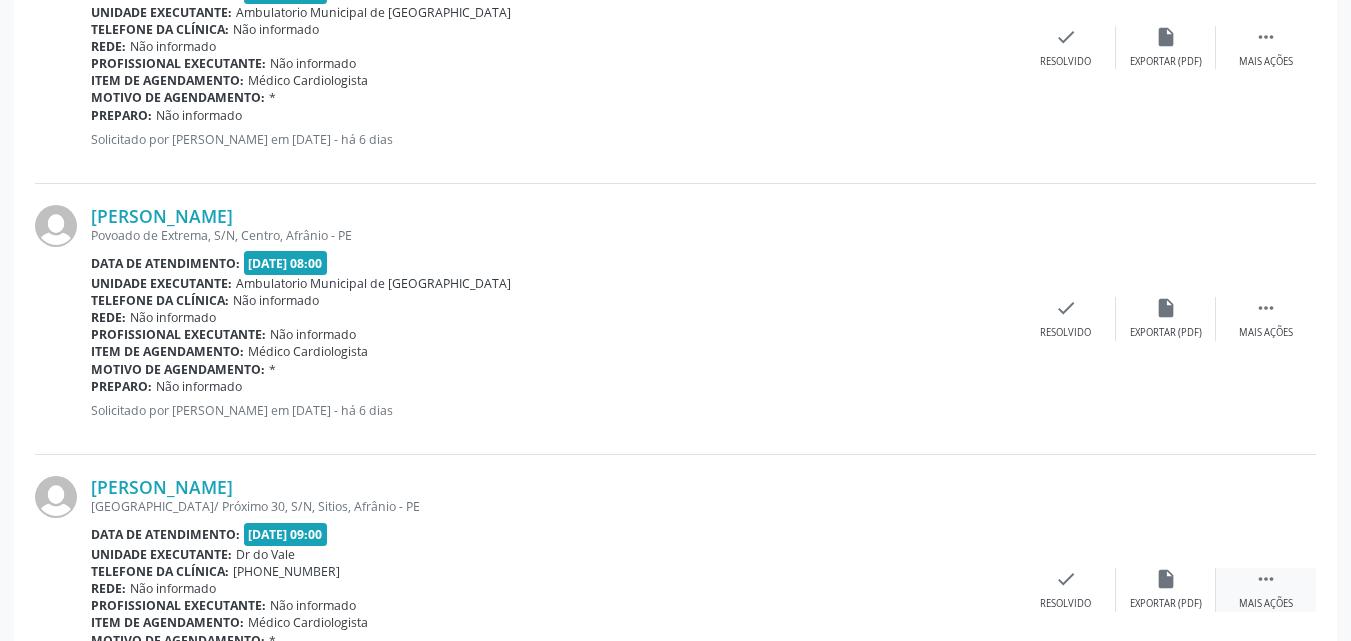 click on "" at bounding box center [1266, 579] 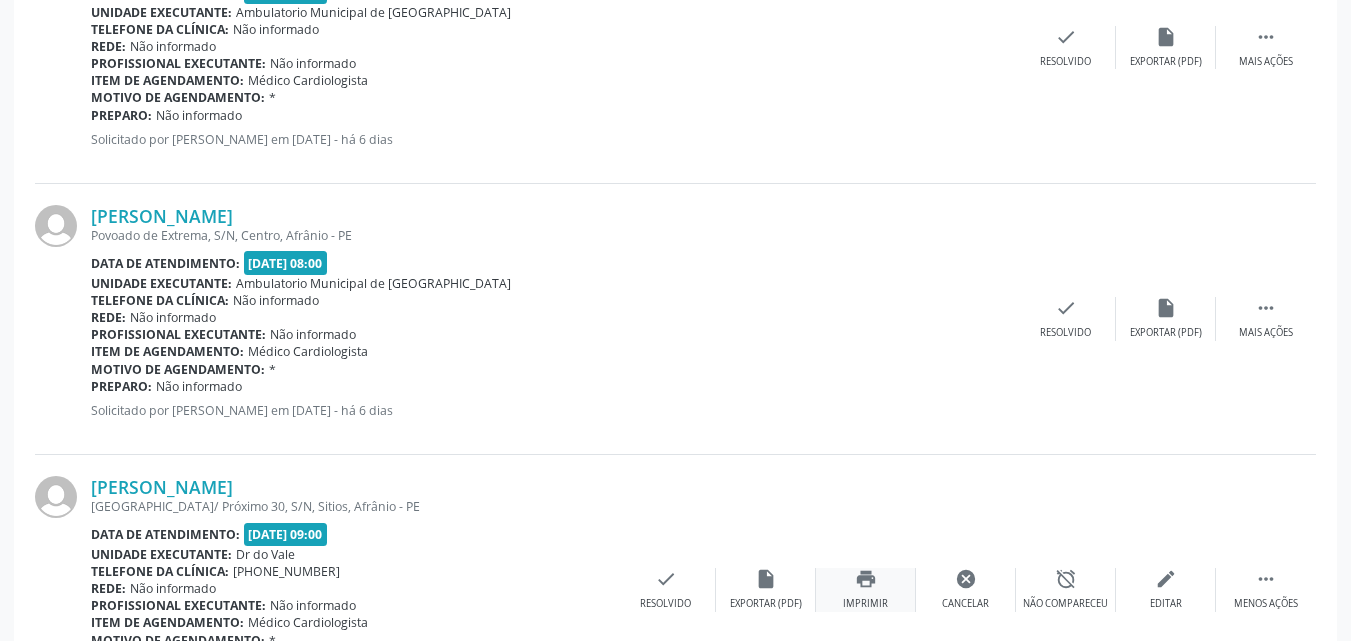 click on "print" at bounding box center (866, 579) 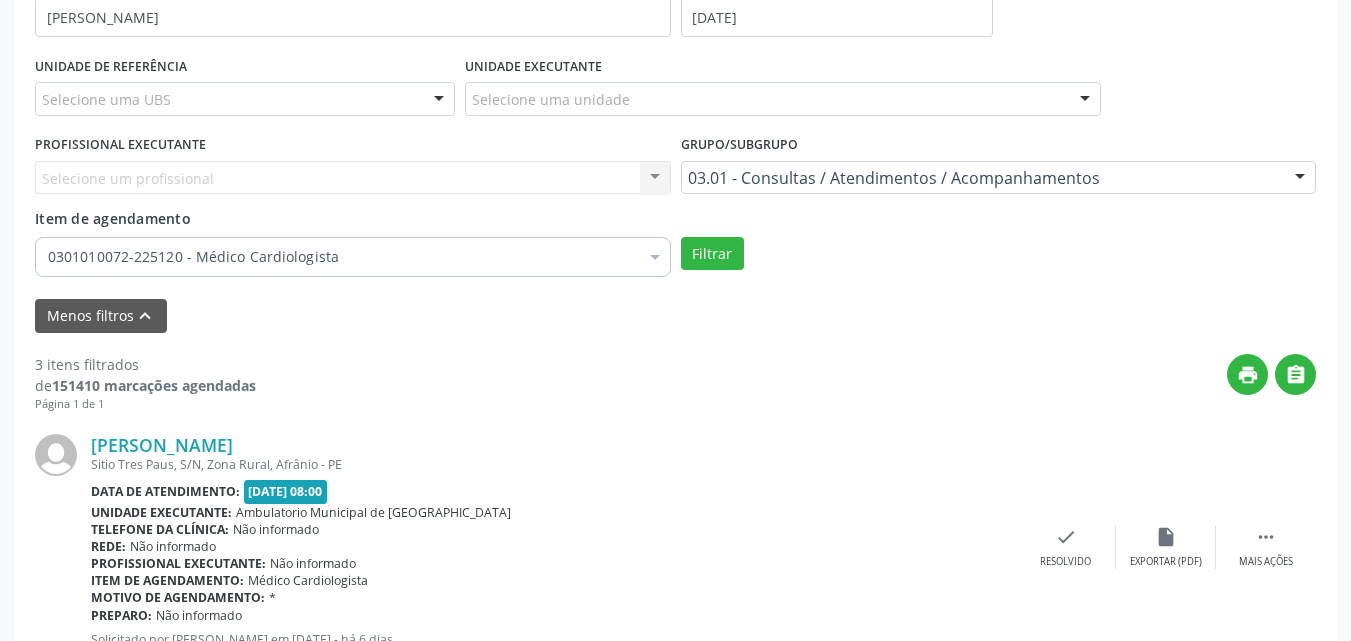scroll, scrollTop: 226, scrollLeft: 0, axis: vertical 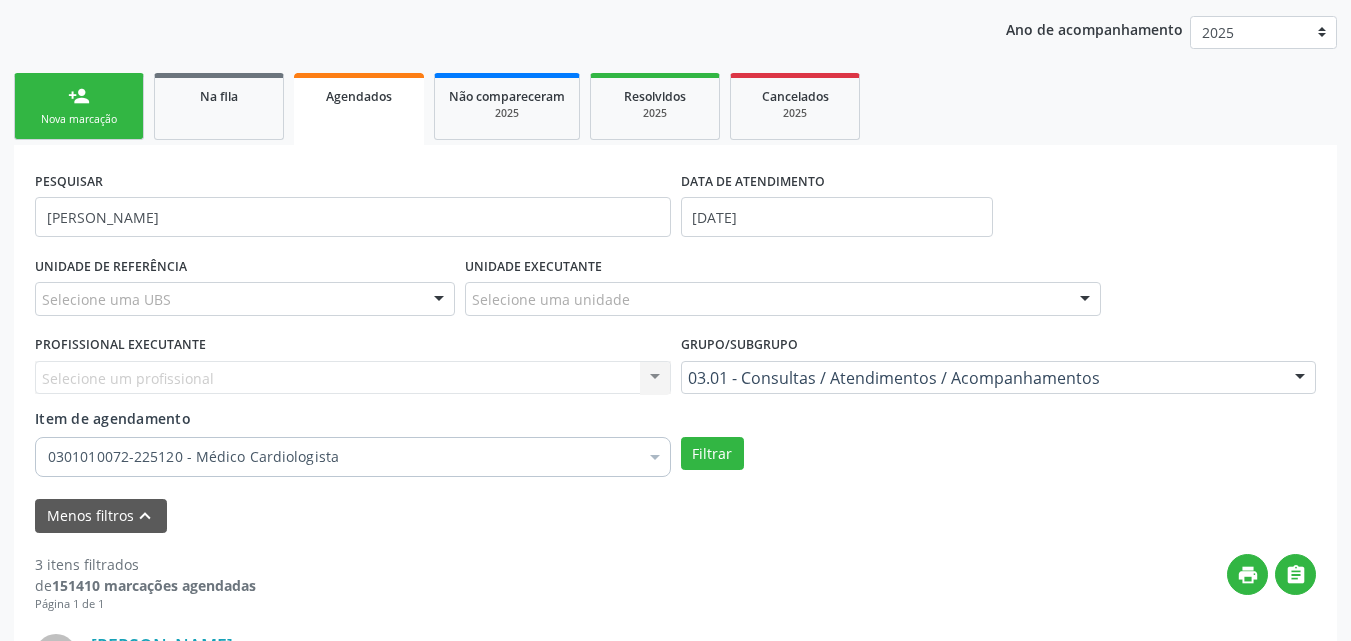 click on "0301010072-225120 - Médico Cardiologista" at bounding box center (353, 457) 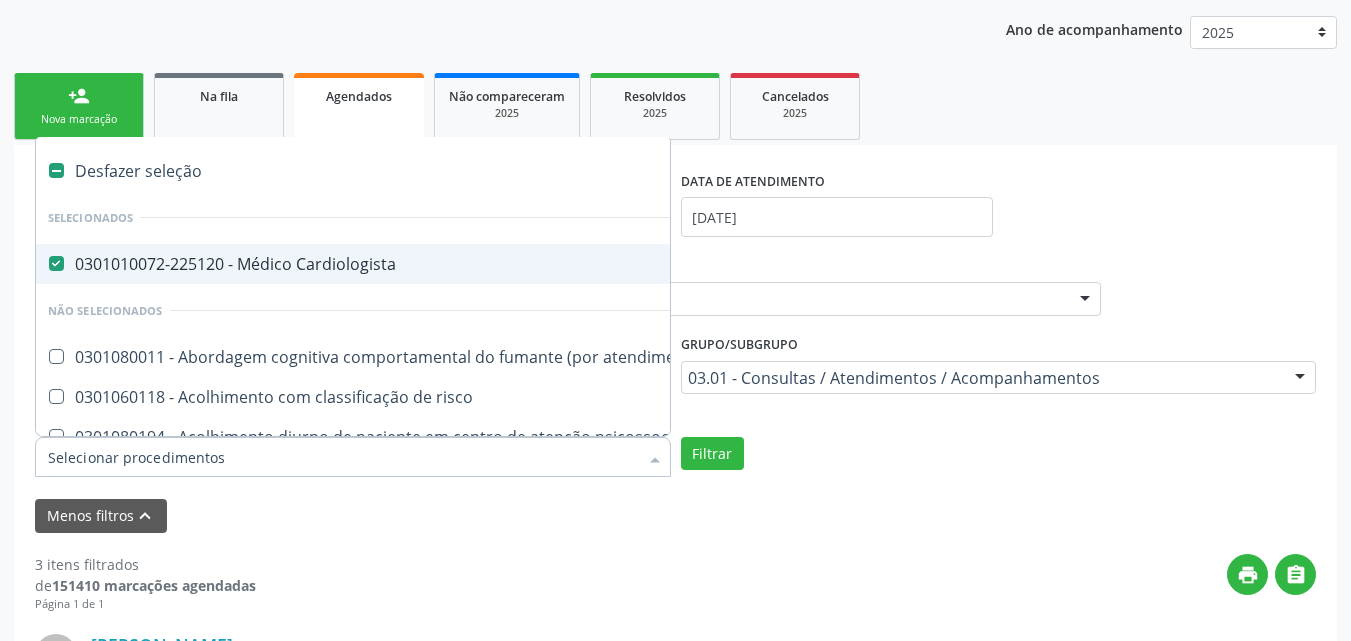 click at bounding box center [56, 170] 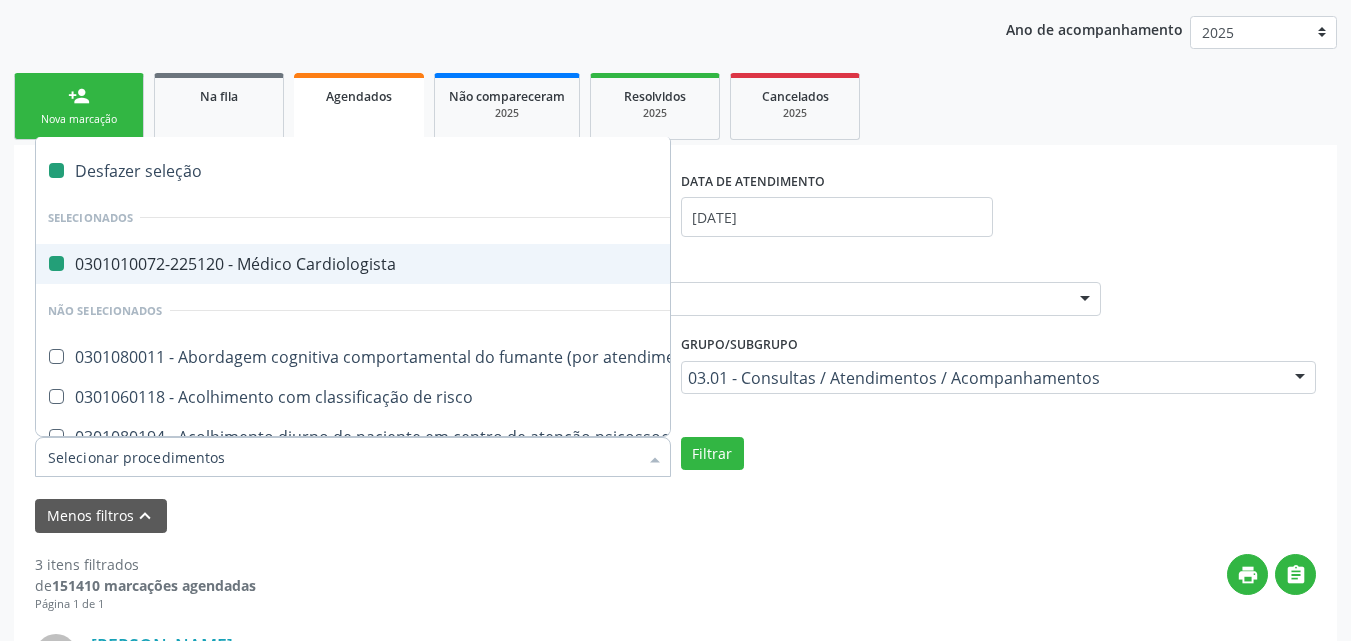 checkbox on "false" 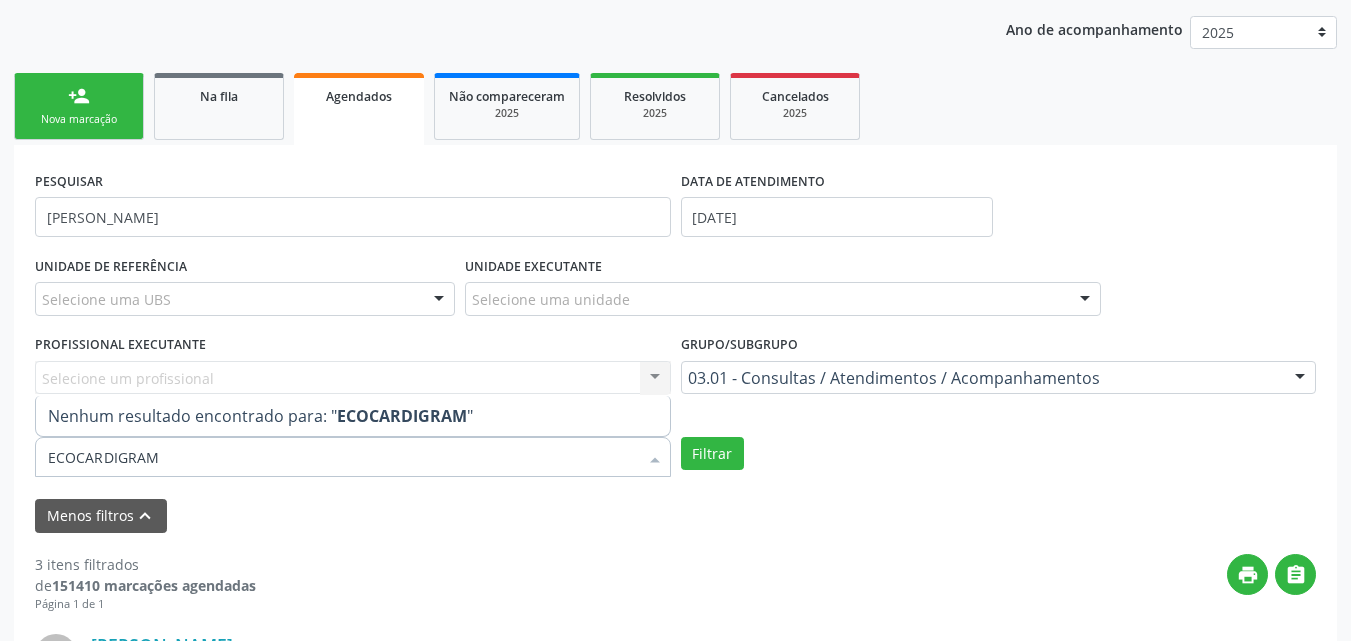 type on "ECOCARDIGRAMA" 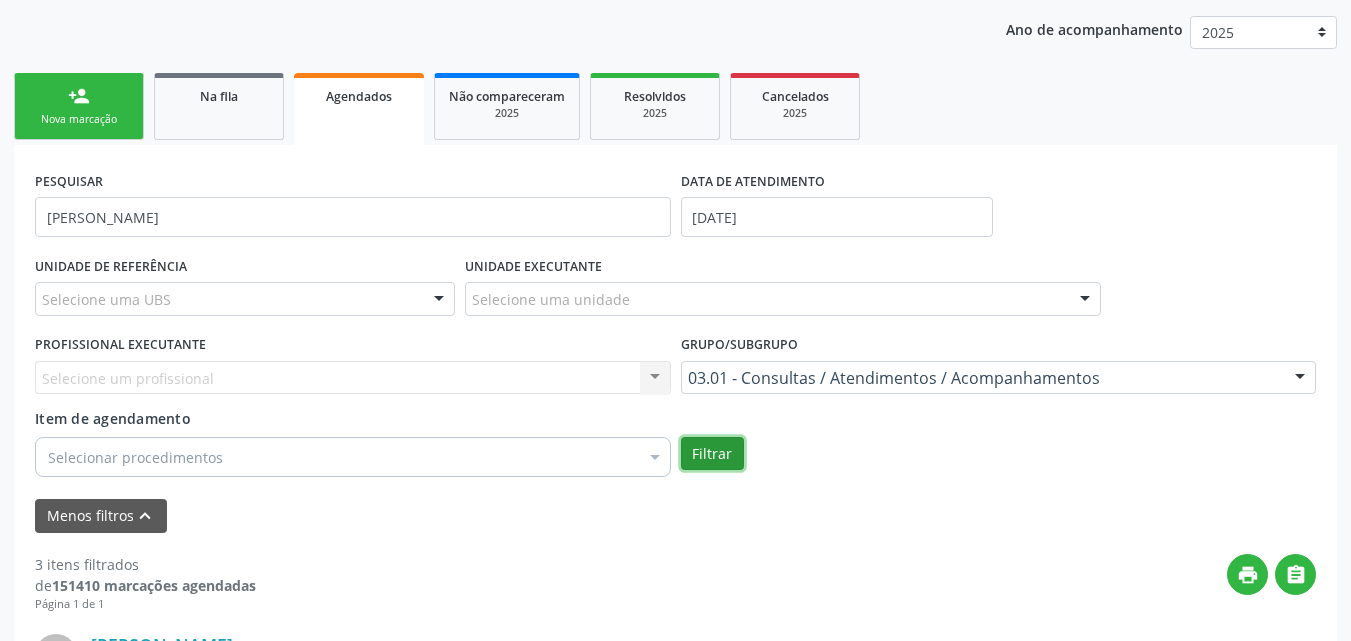 click on "Filtrar" at bounding box center [712, 454] 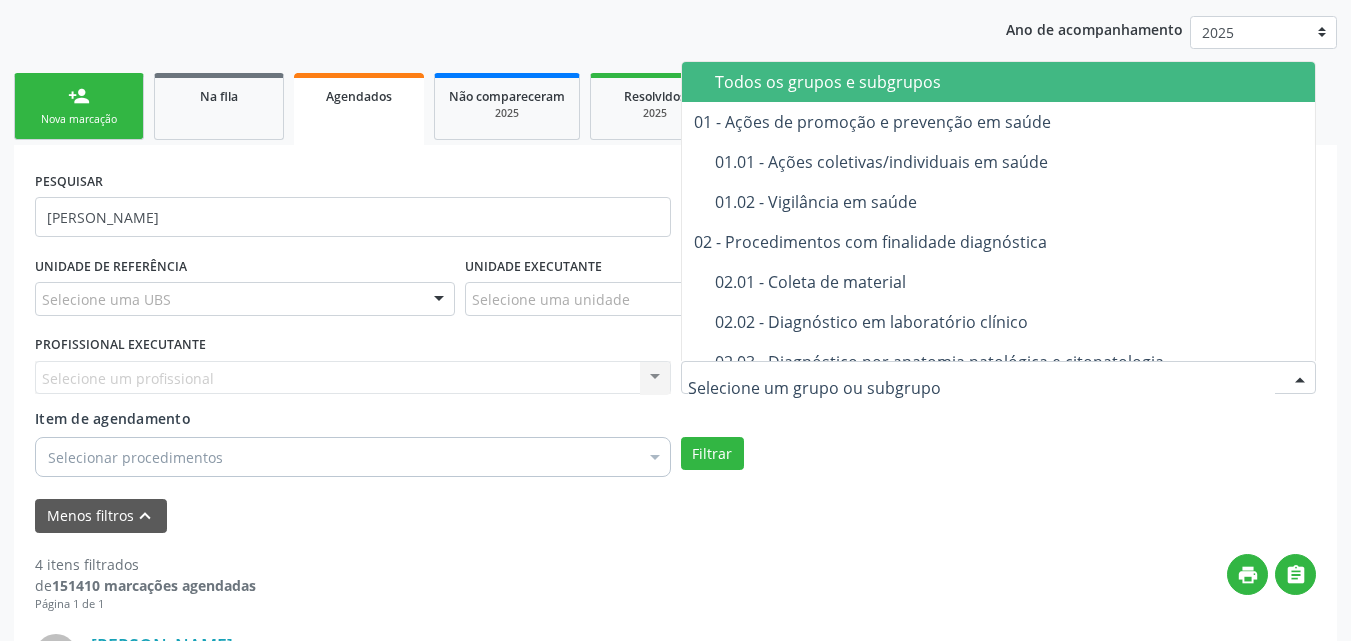 click on "Todos os grupos e subgrupos" at bounding box center [1053, 82] 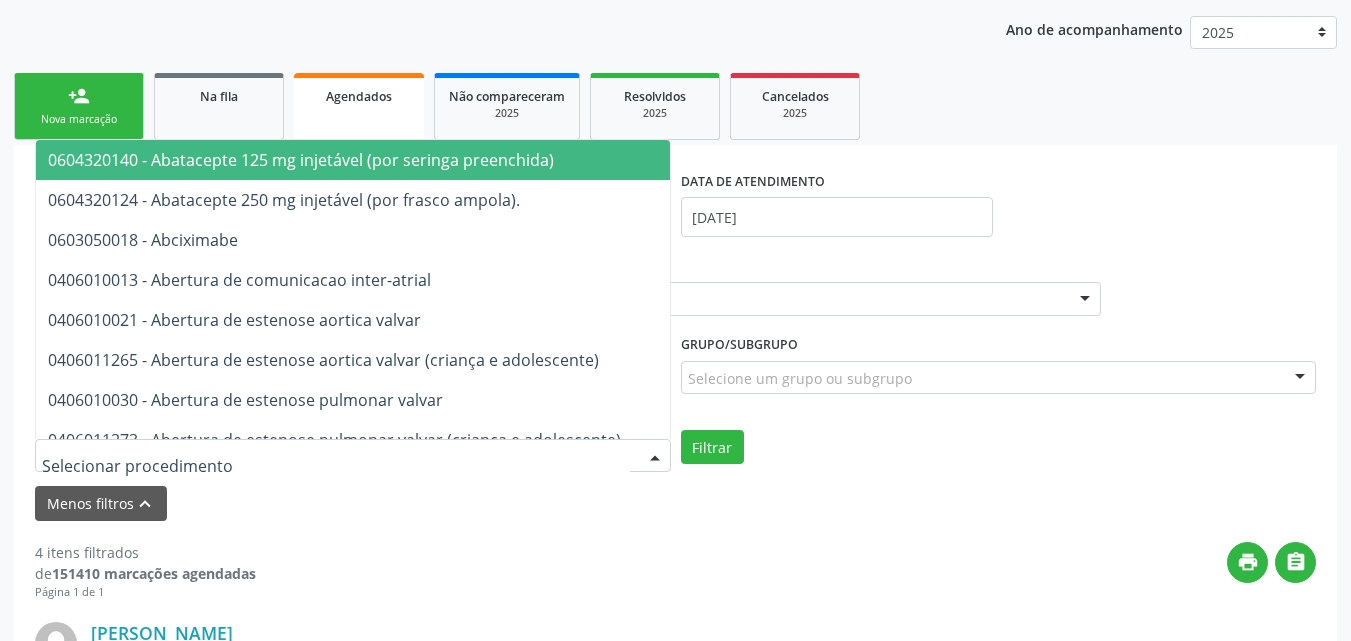 click at bounding box center (353, 456) 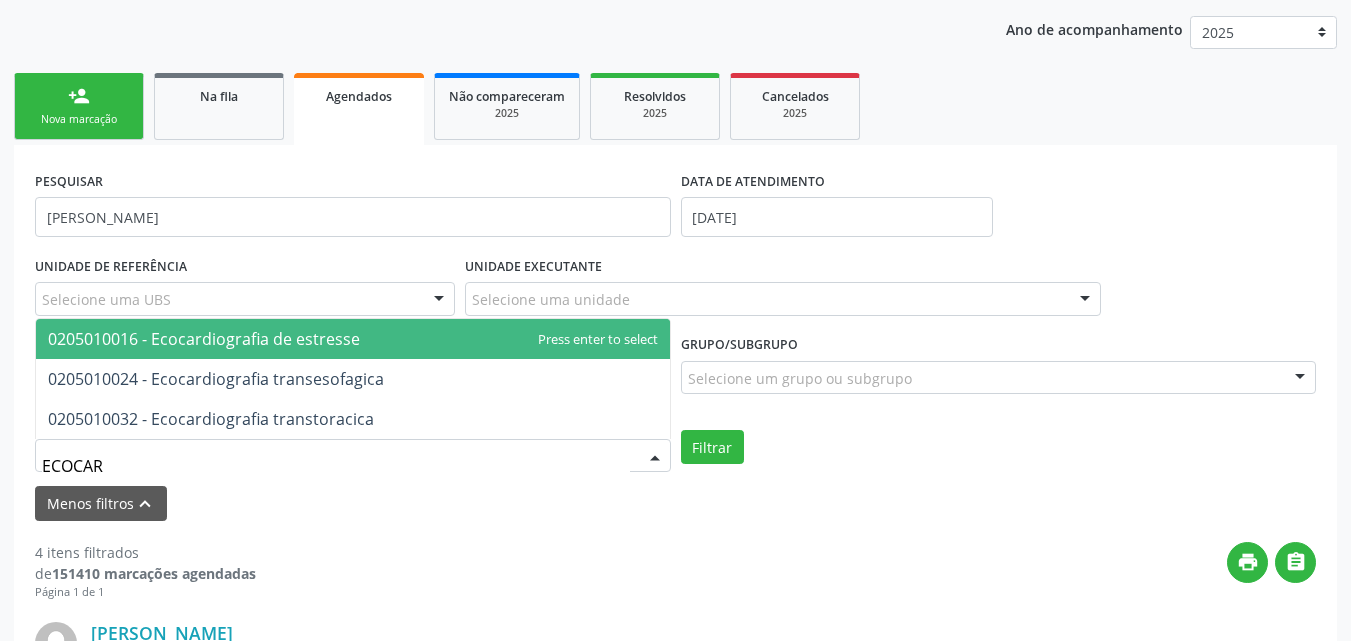 type on "ECOCARD" 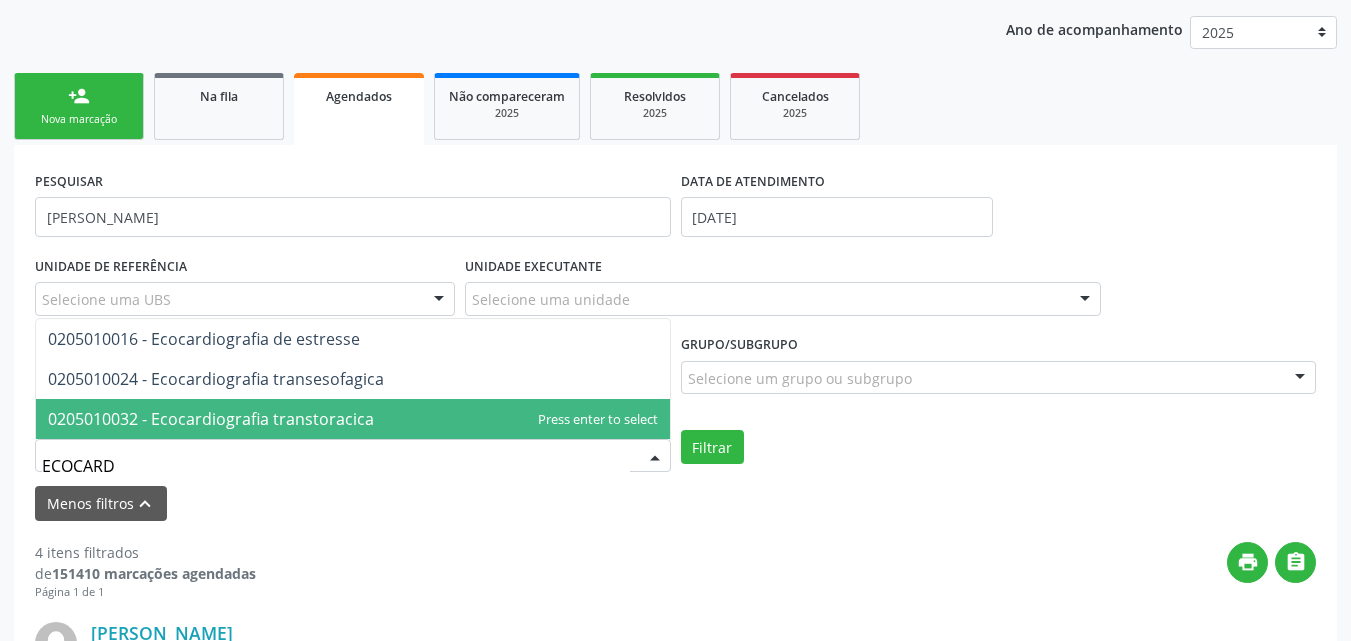 click on "0205010032 - Ecocardiografia transtoracica" at bounding box center (211, 419) 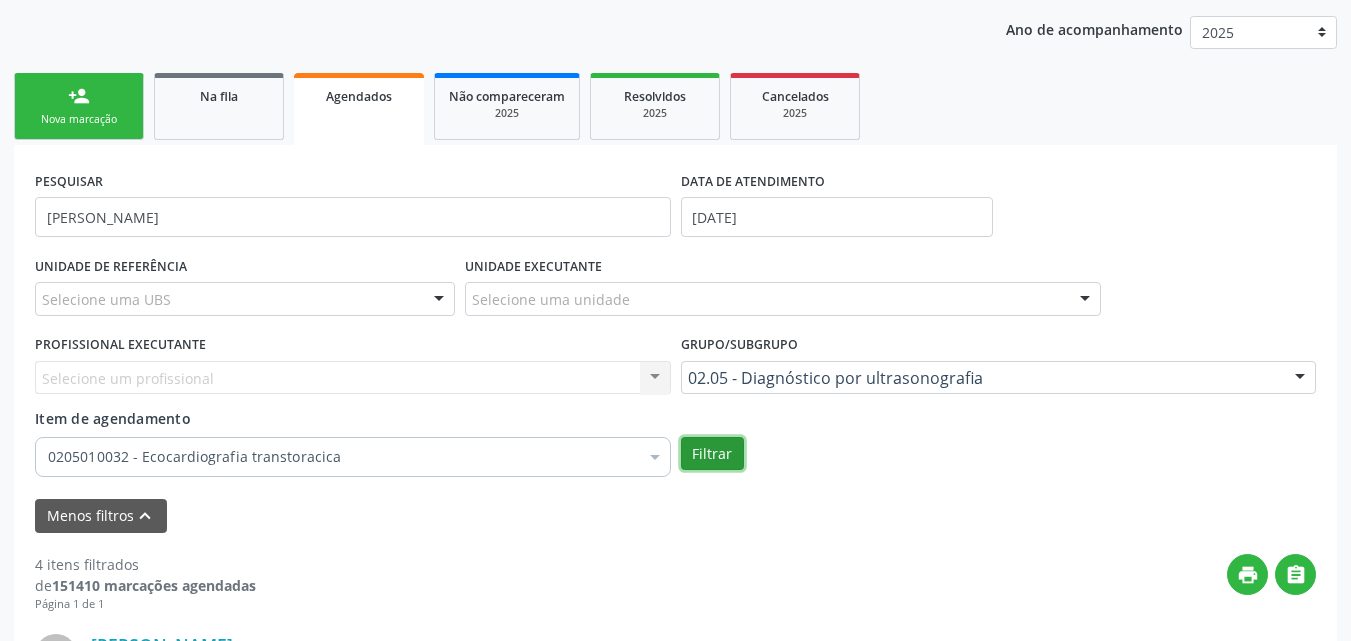 click on "Filtrar" at bounding box center (712, 454) 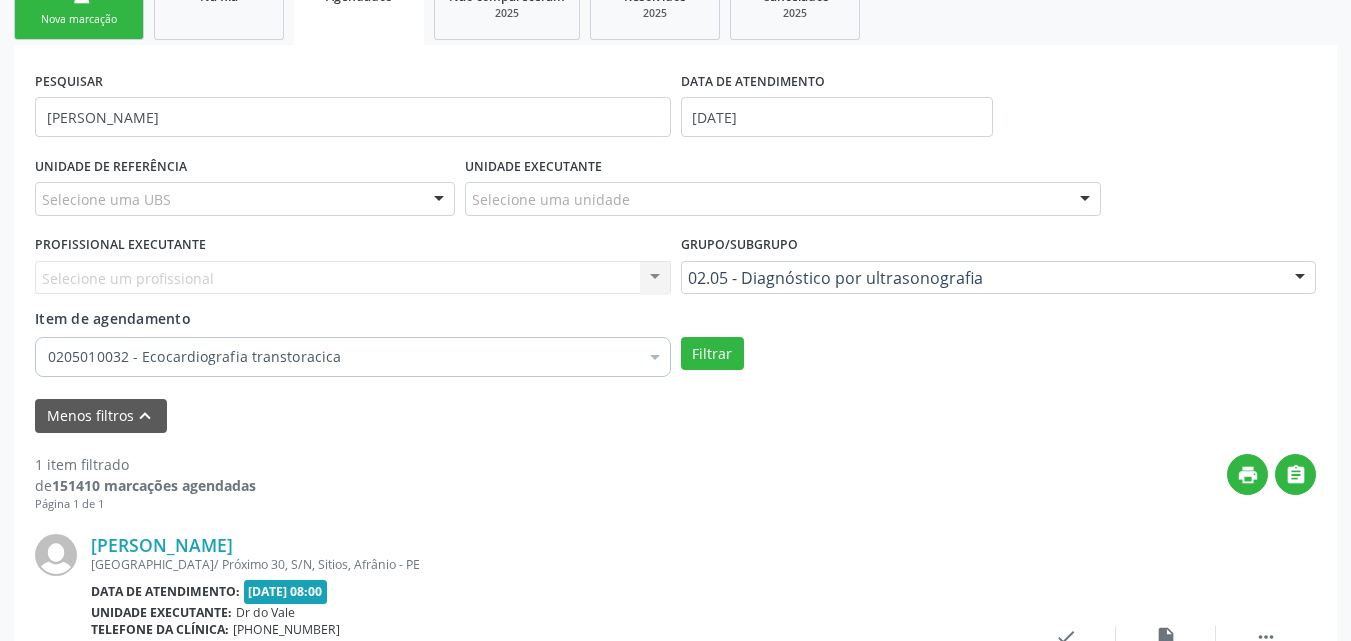 scroll, scrollTop: 426, scrollLeft: 0, axis: vertical 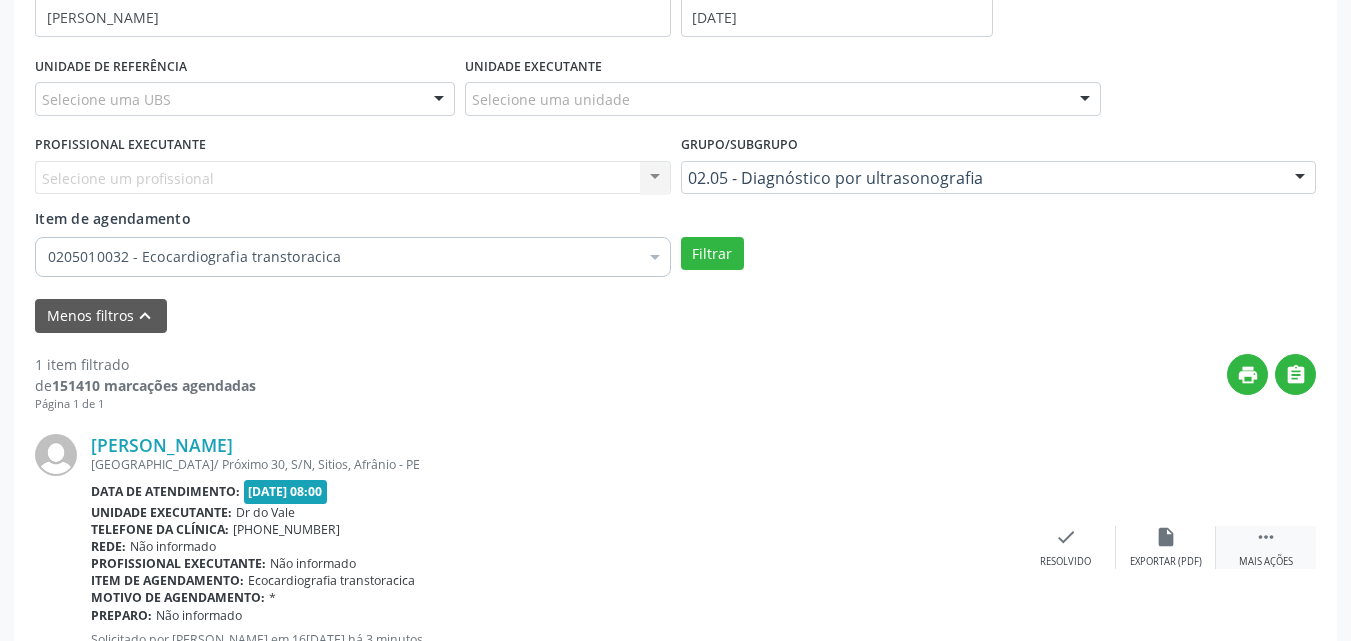 click on "" at bounding box center [1266, 537] 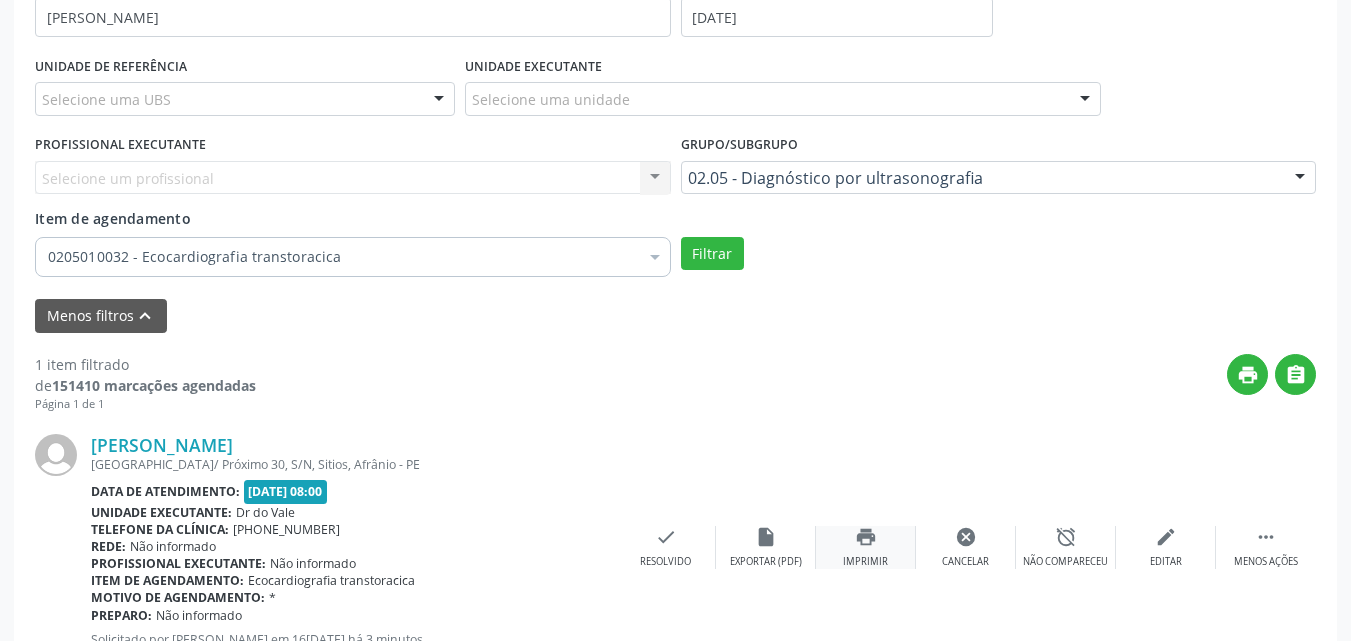 click on "print" at bounding box center [866, 537] 